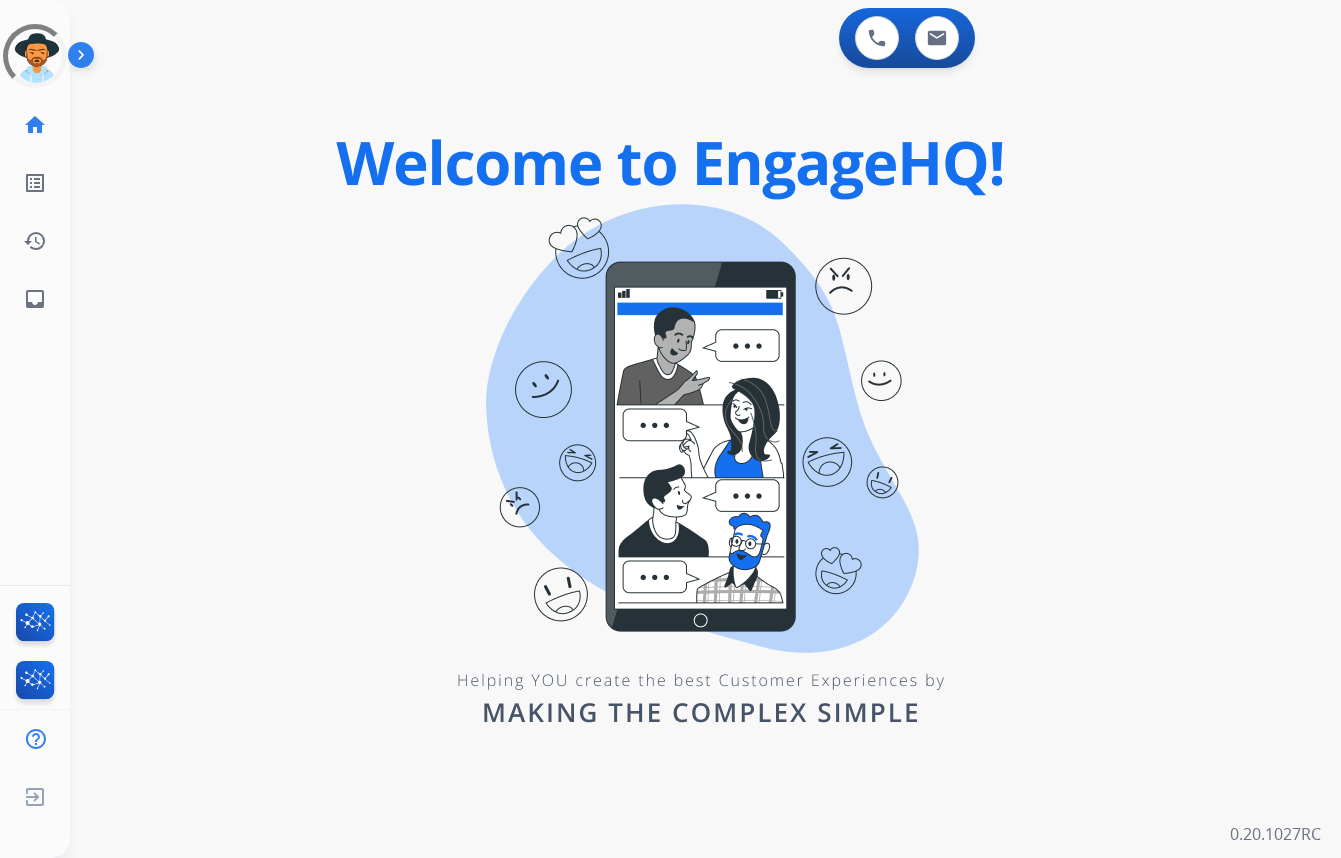 scroll, scrollTop: 0, scrollLeft: 0, axis: both 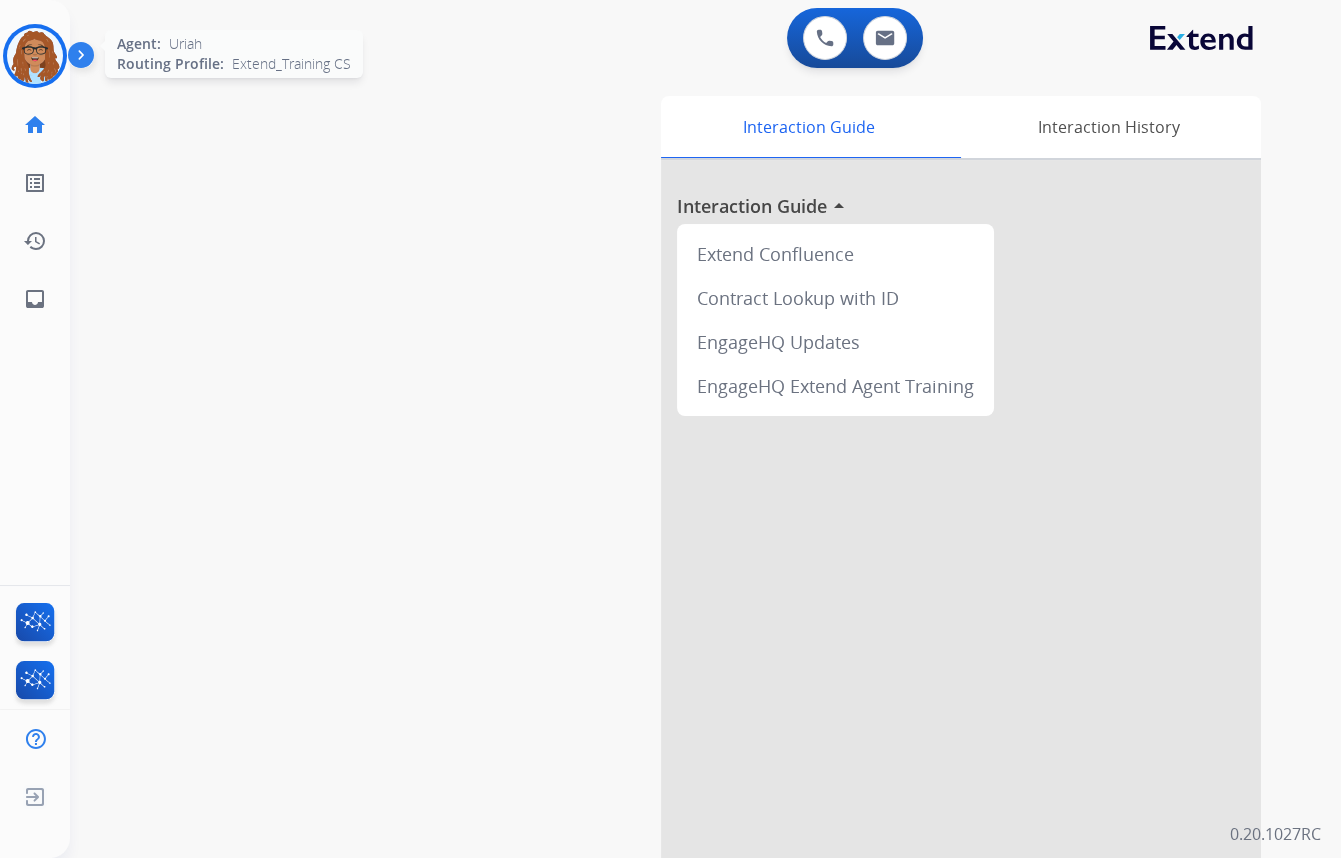 click at bounding box center (35, 56) 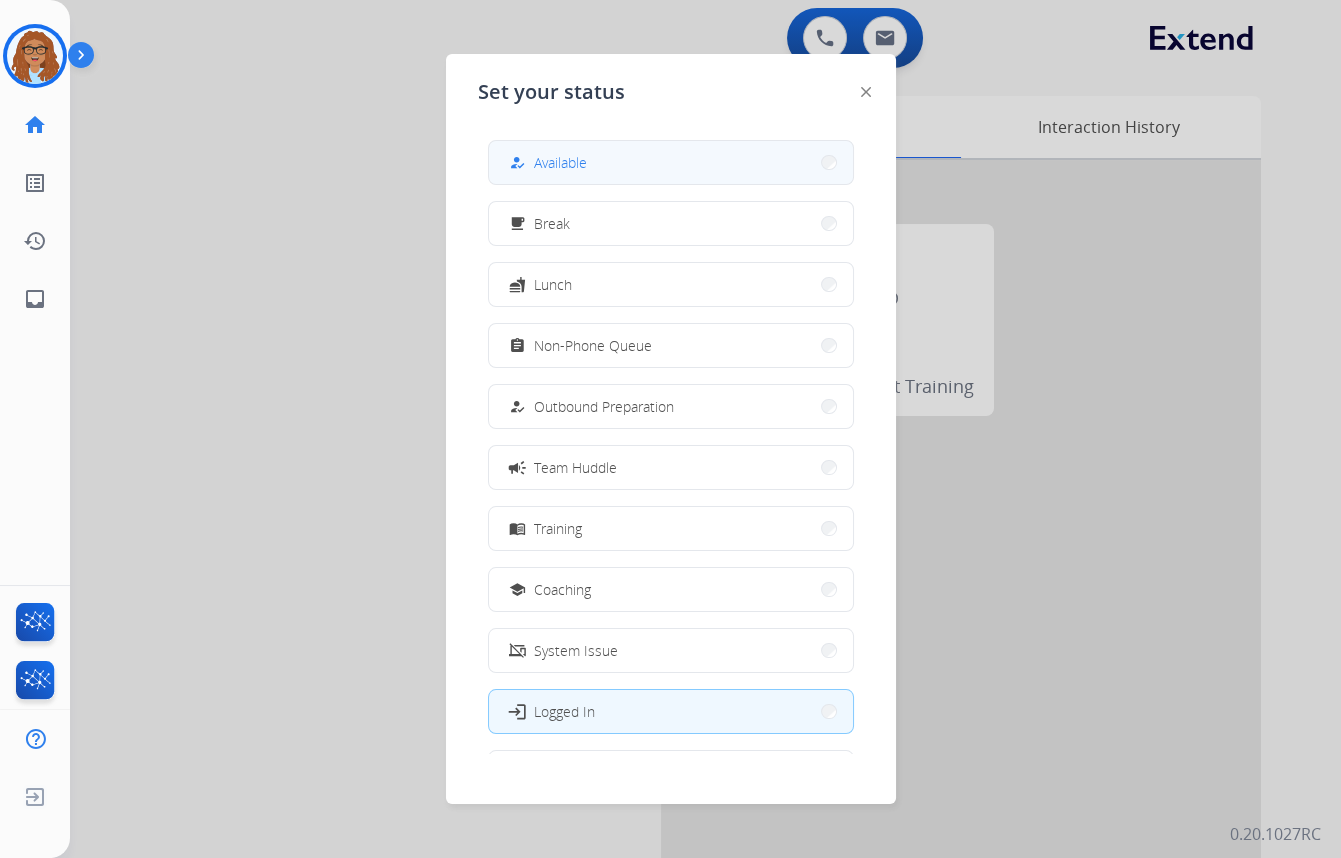 click on "Available" at bounding box center (560, 162) 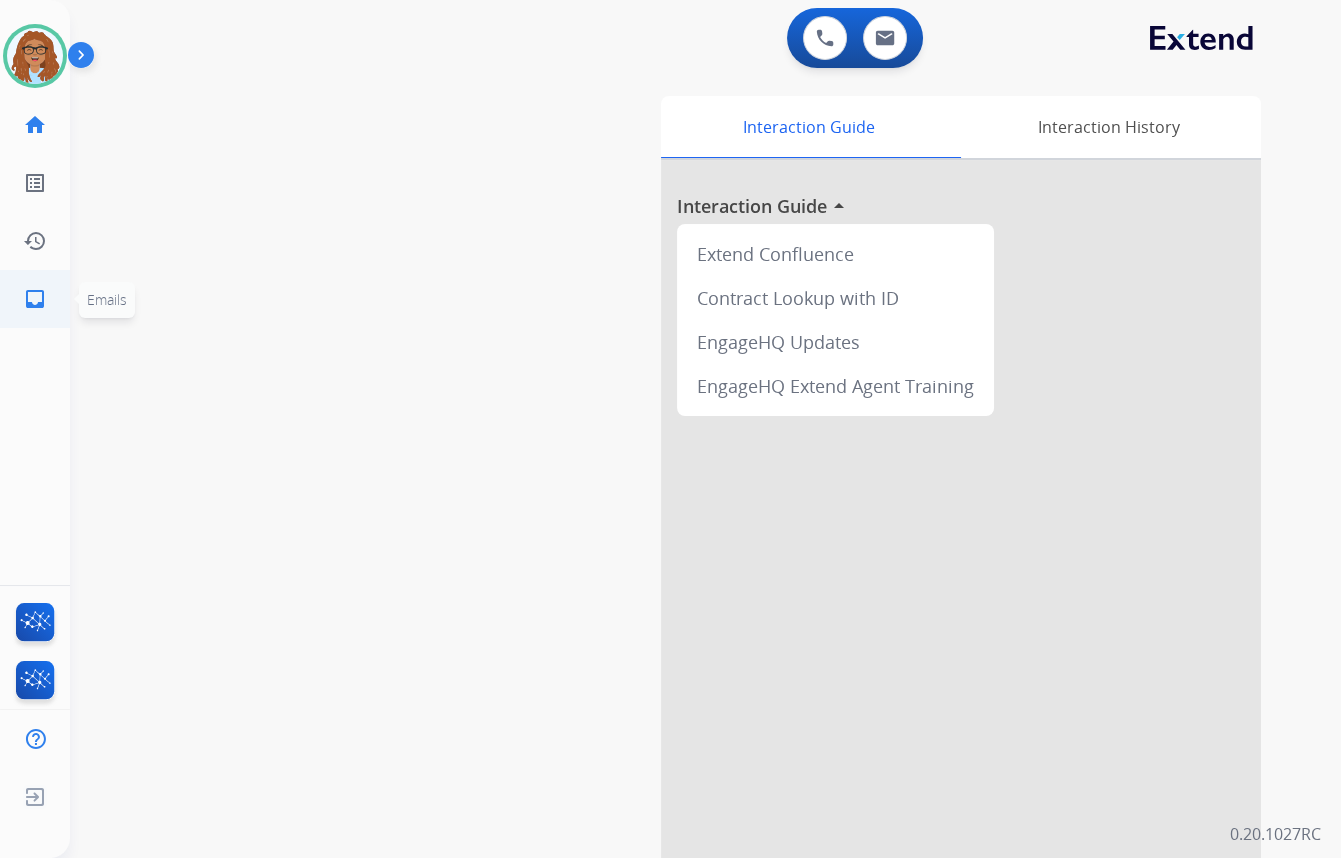 click on "inbox" 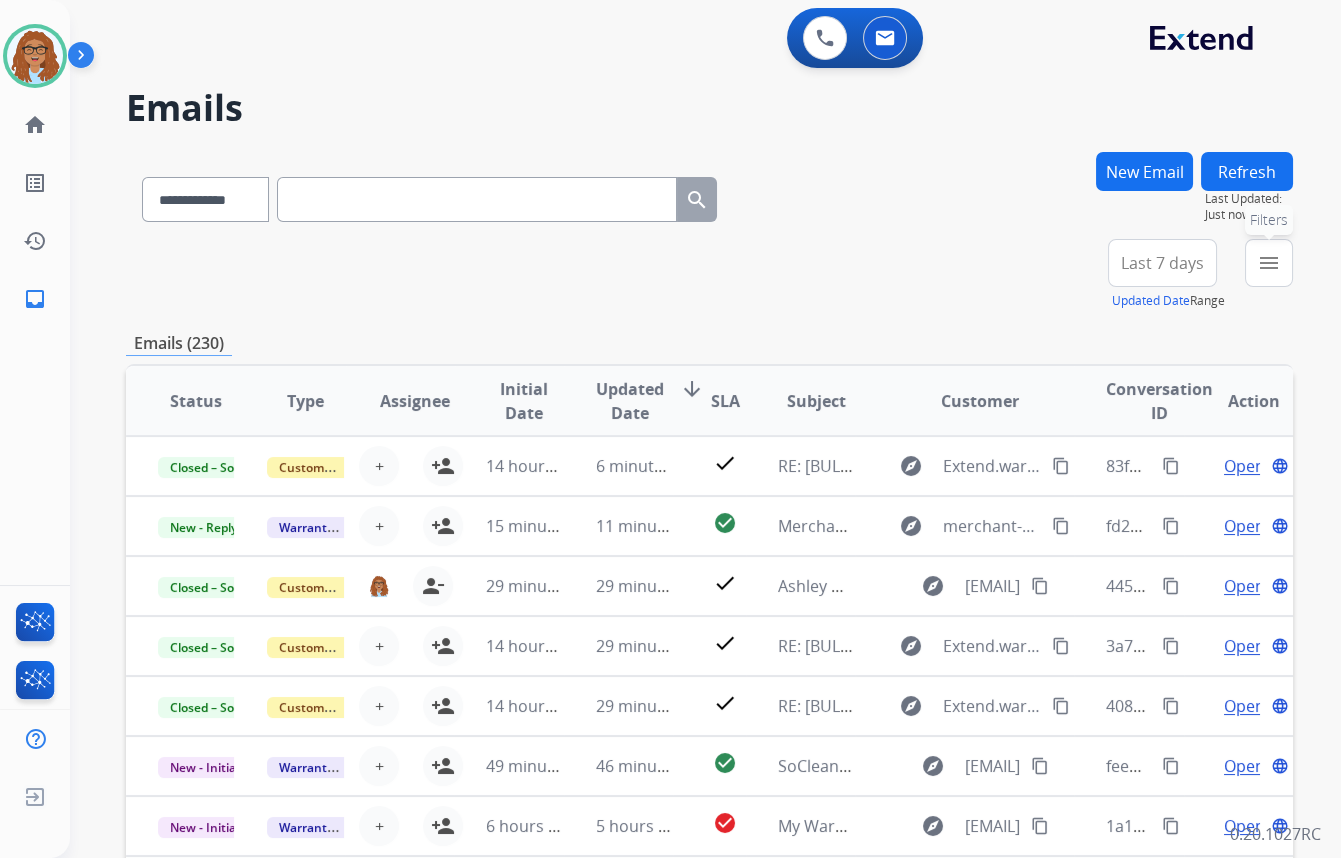 click on "menu  Filters" at bounding box center (1269, 263) 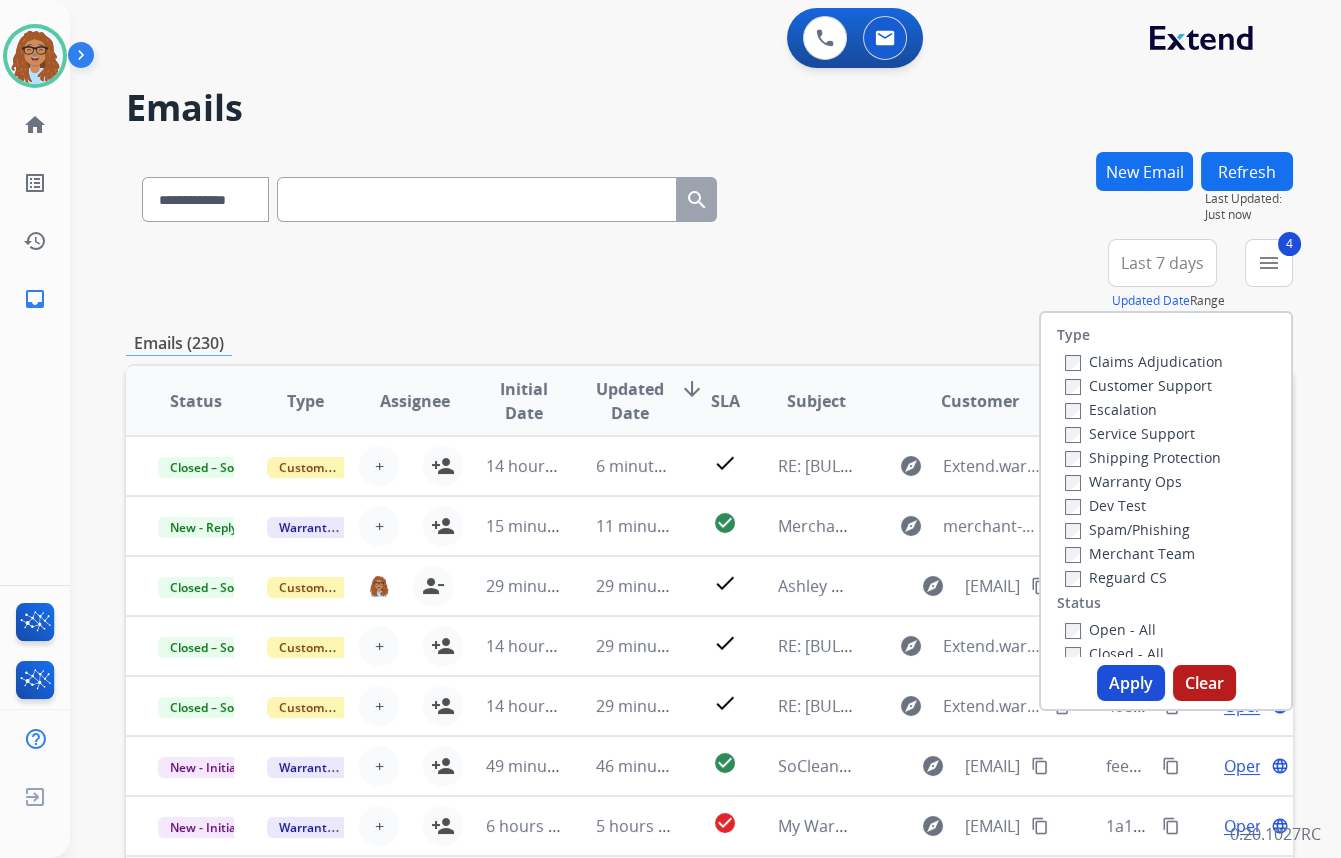 click on "Apply" at bounding box center [1131, 683] 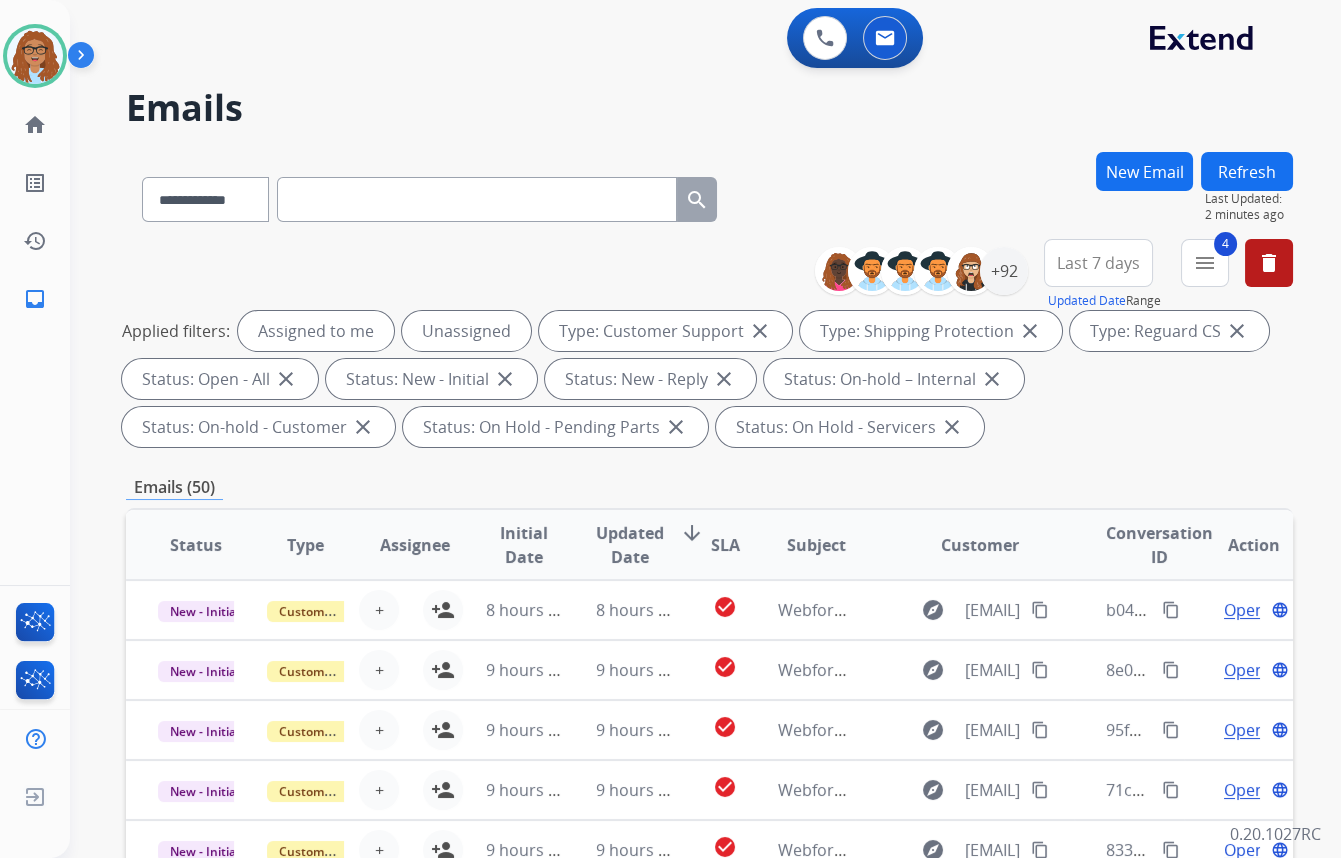 click on "Last 7 days" at bounding box center (1098, 263) 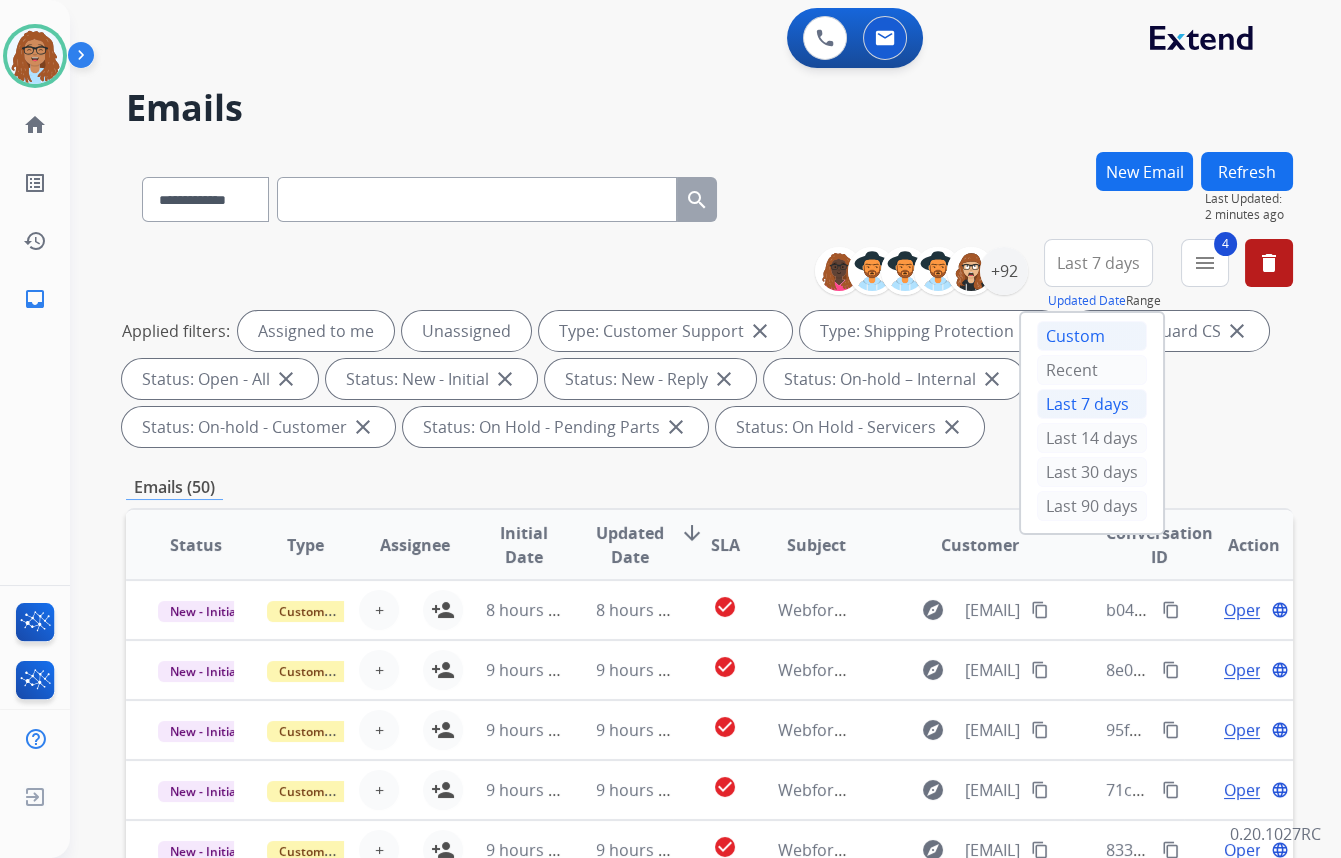click on "Custom" at bounding box center [1092, 336] 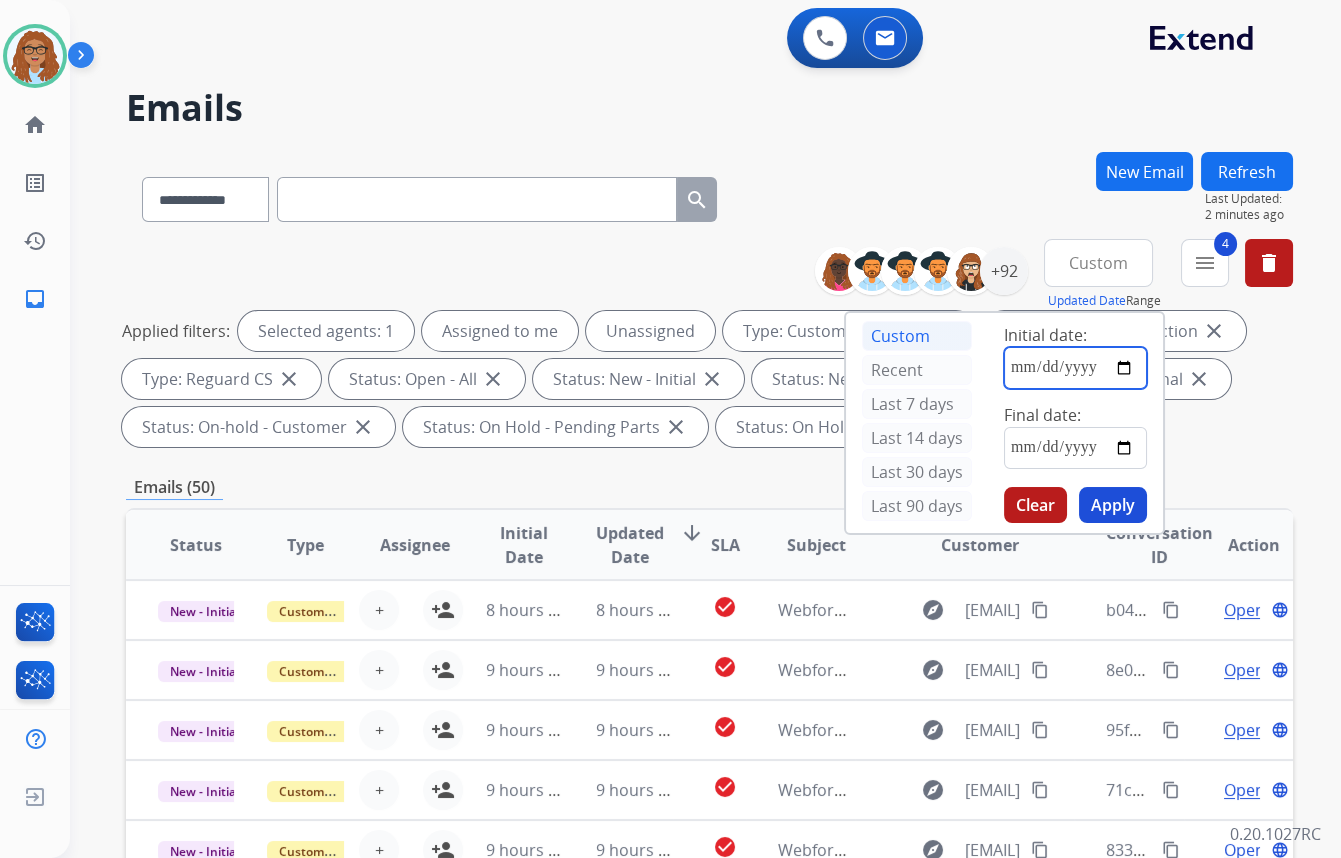 click at bounding box center [1075, 368] 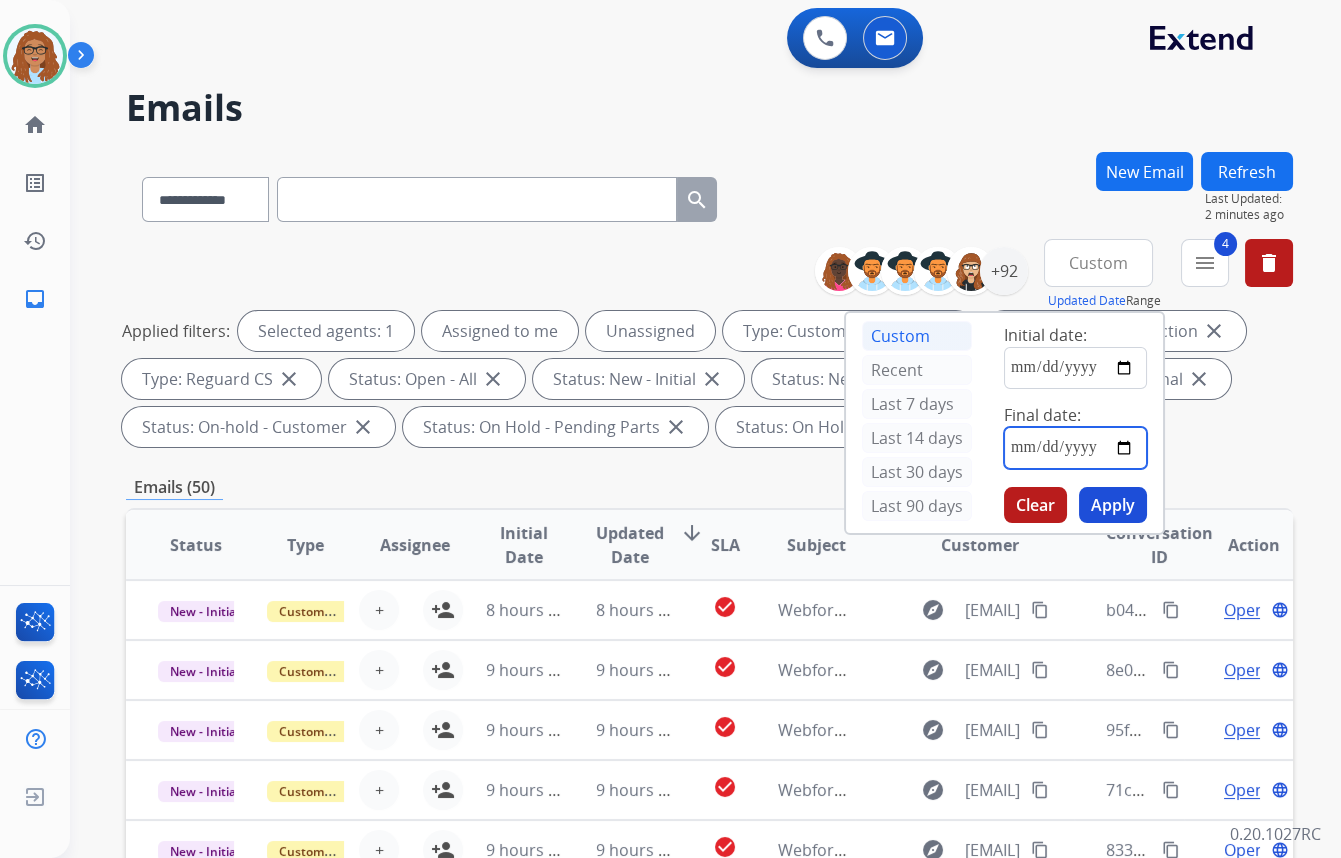 click at bounding box center (1075, 448) 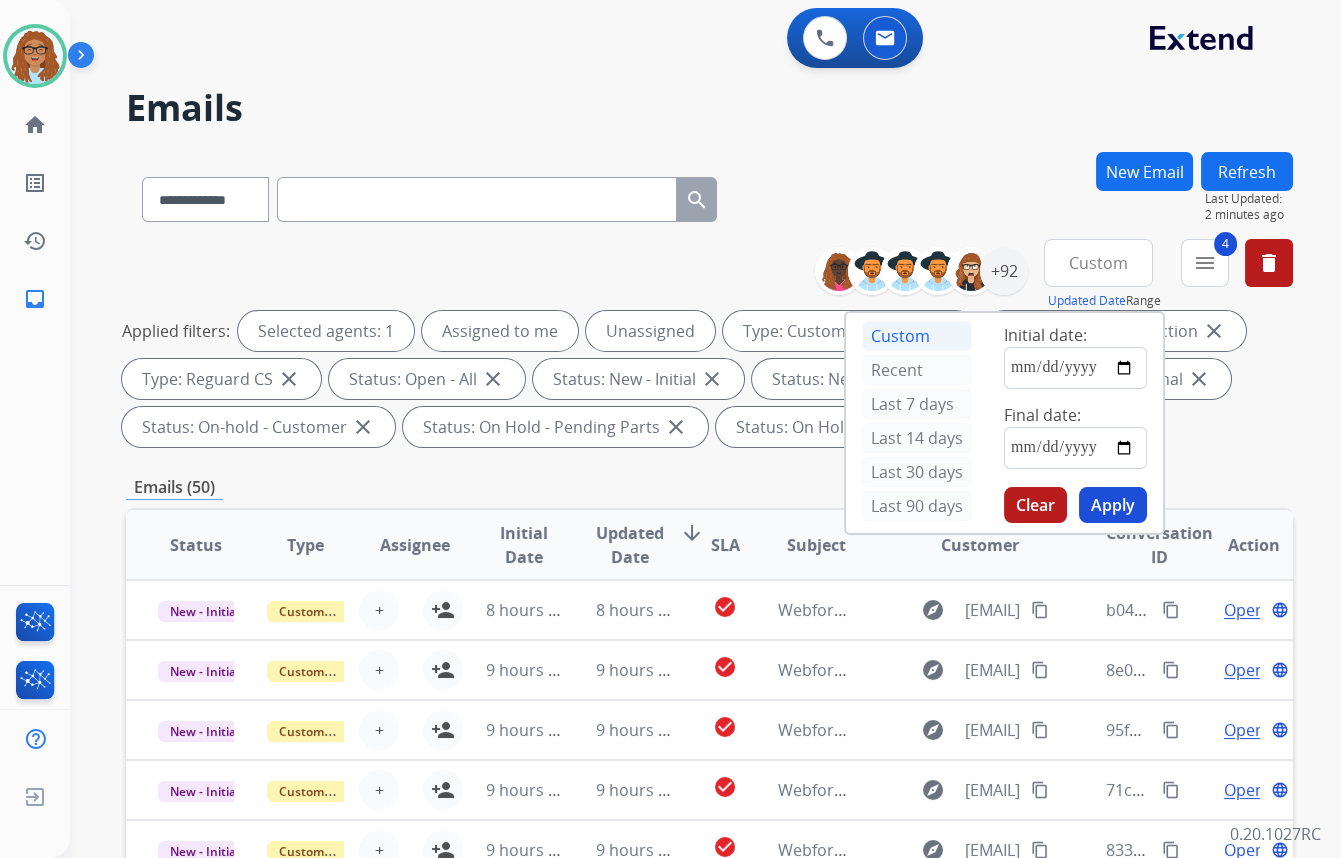 click on "Apply" at bounding box center (1113, 505) 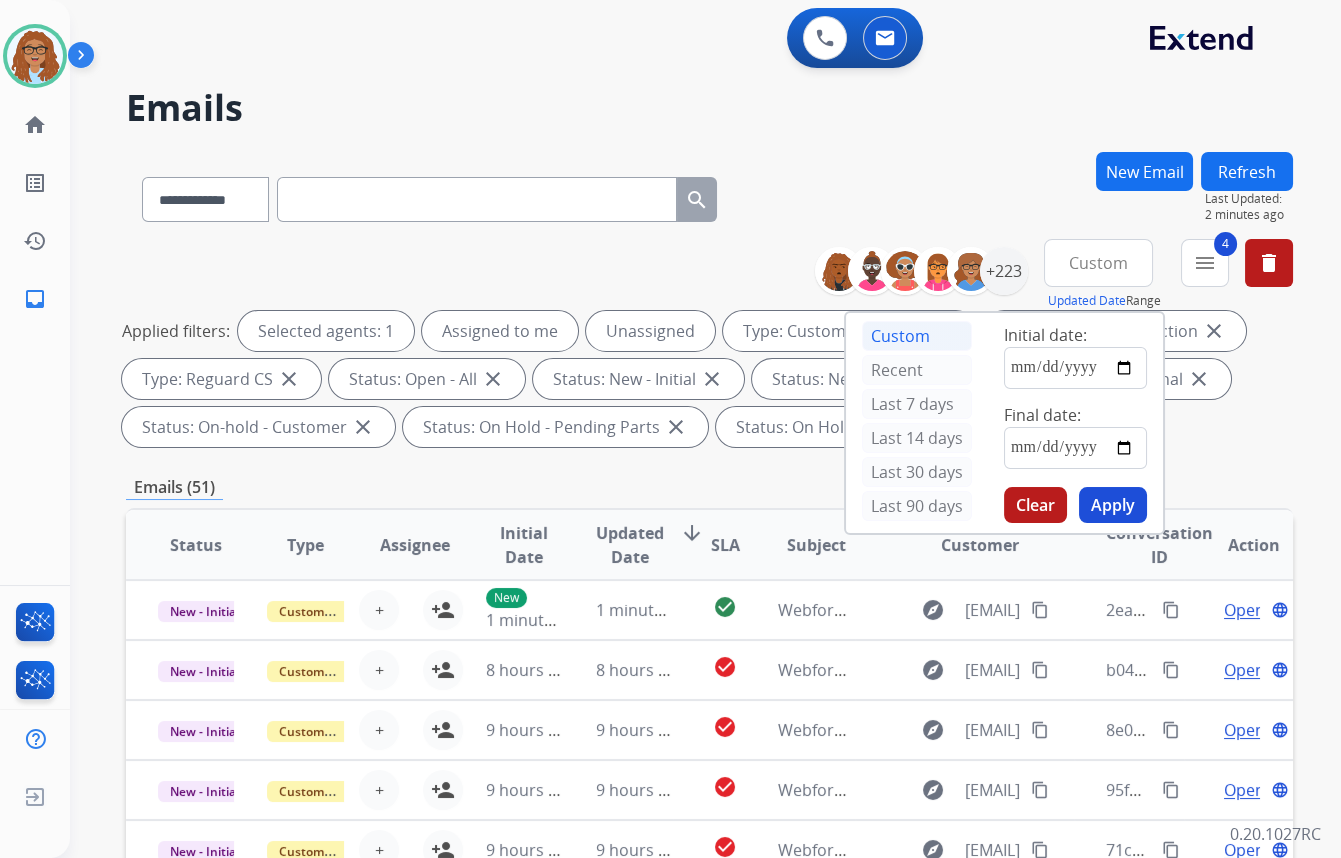 click on "**********" at bounding box center [709, 195] 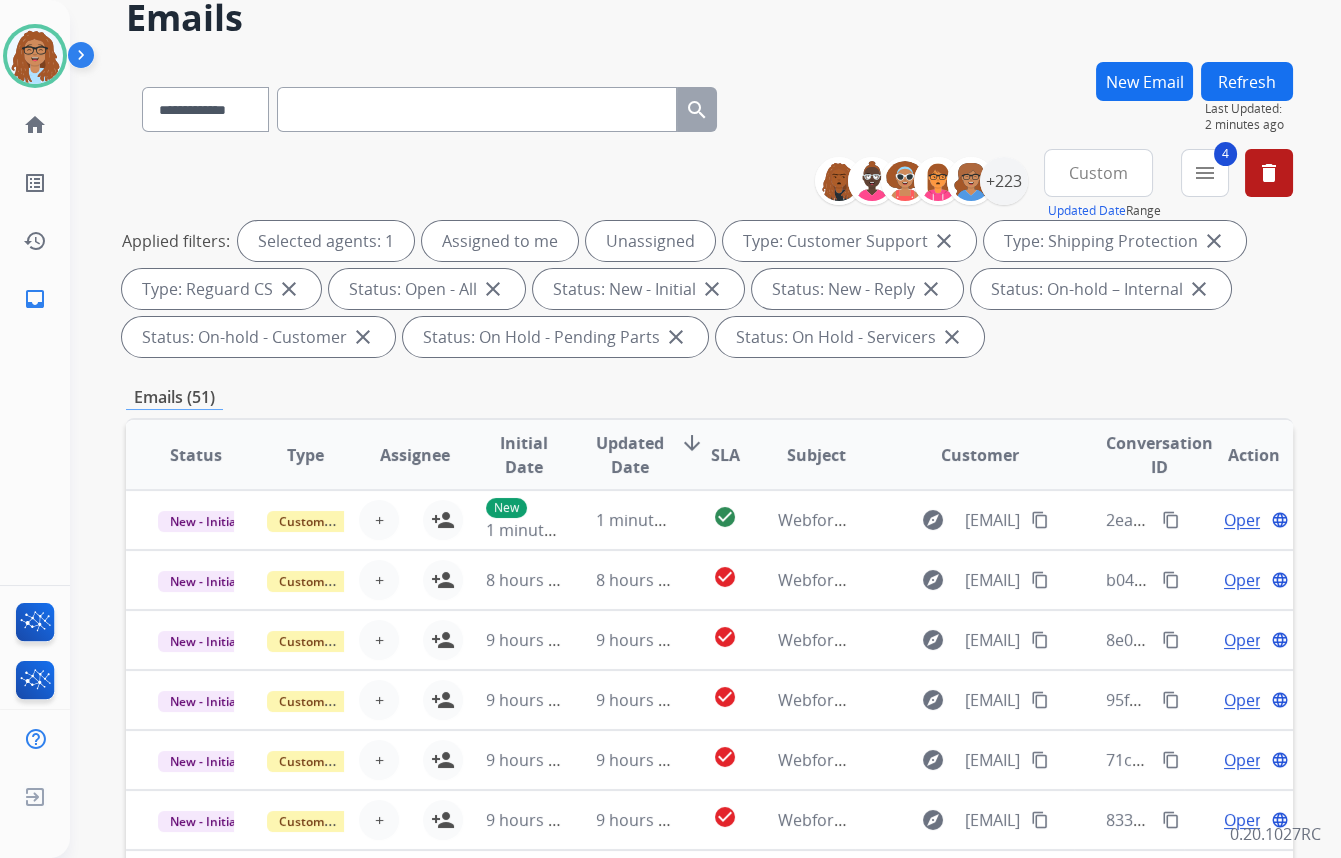scroll, scrollTop: 181, scrollLeft: 0, axis: vertical 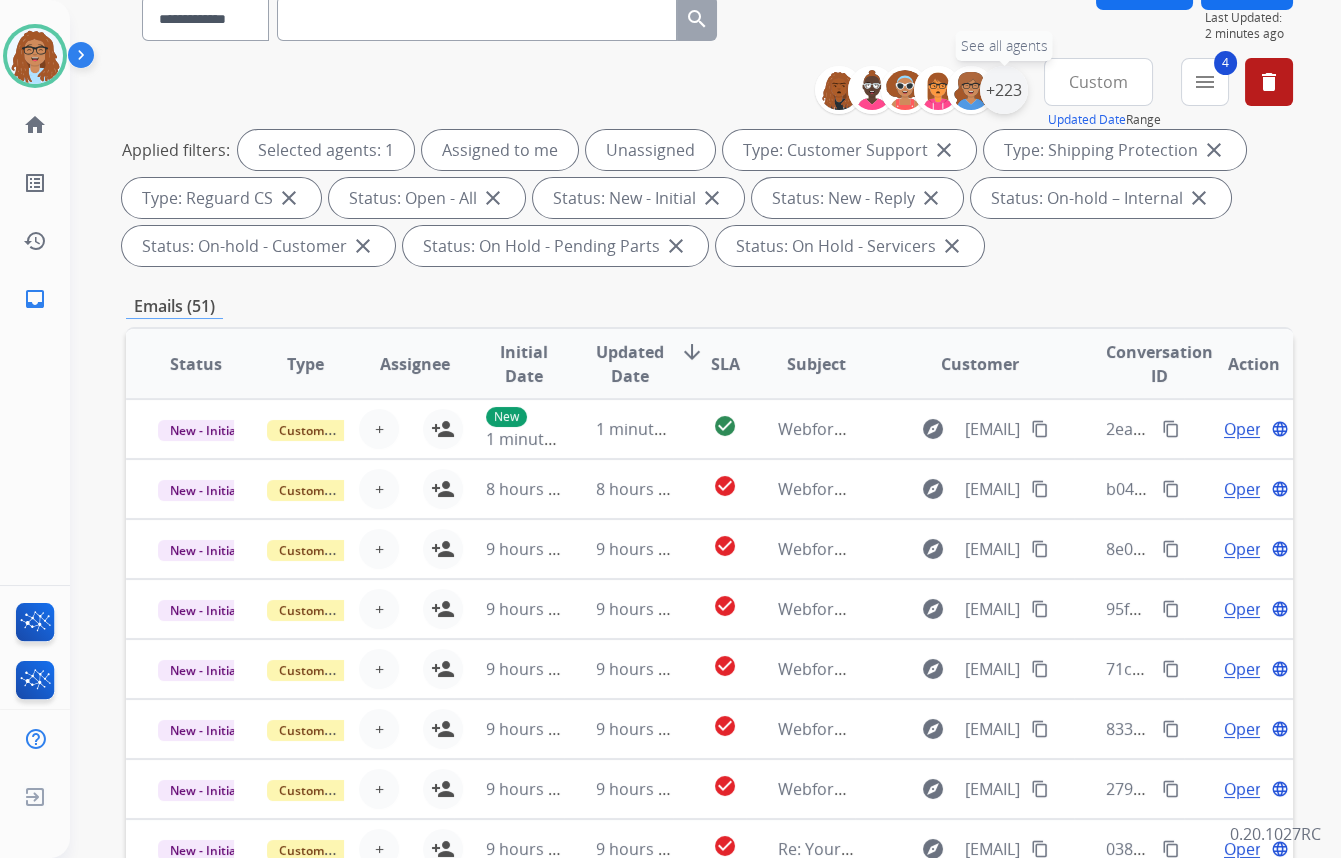 click on "+223" at bounding box center [1004, 90] 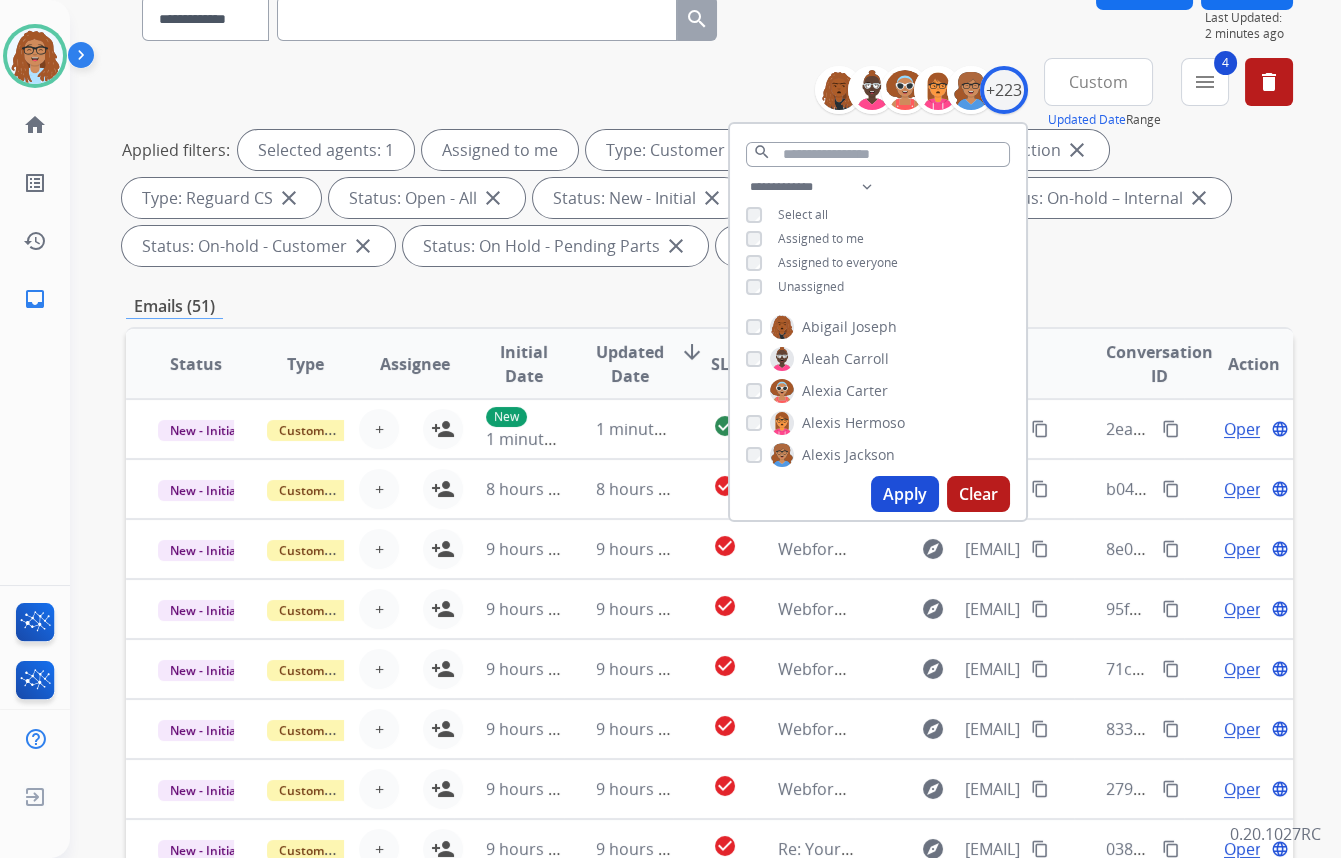 click on "Apply" at bounding box center (905, 494) 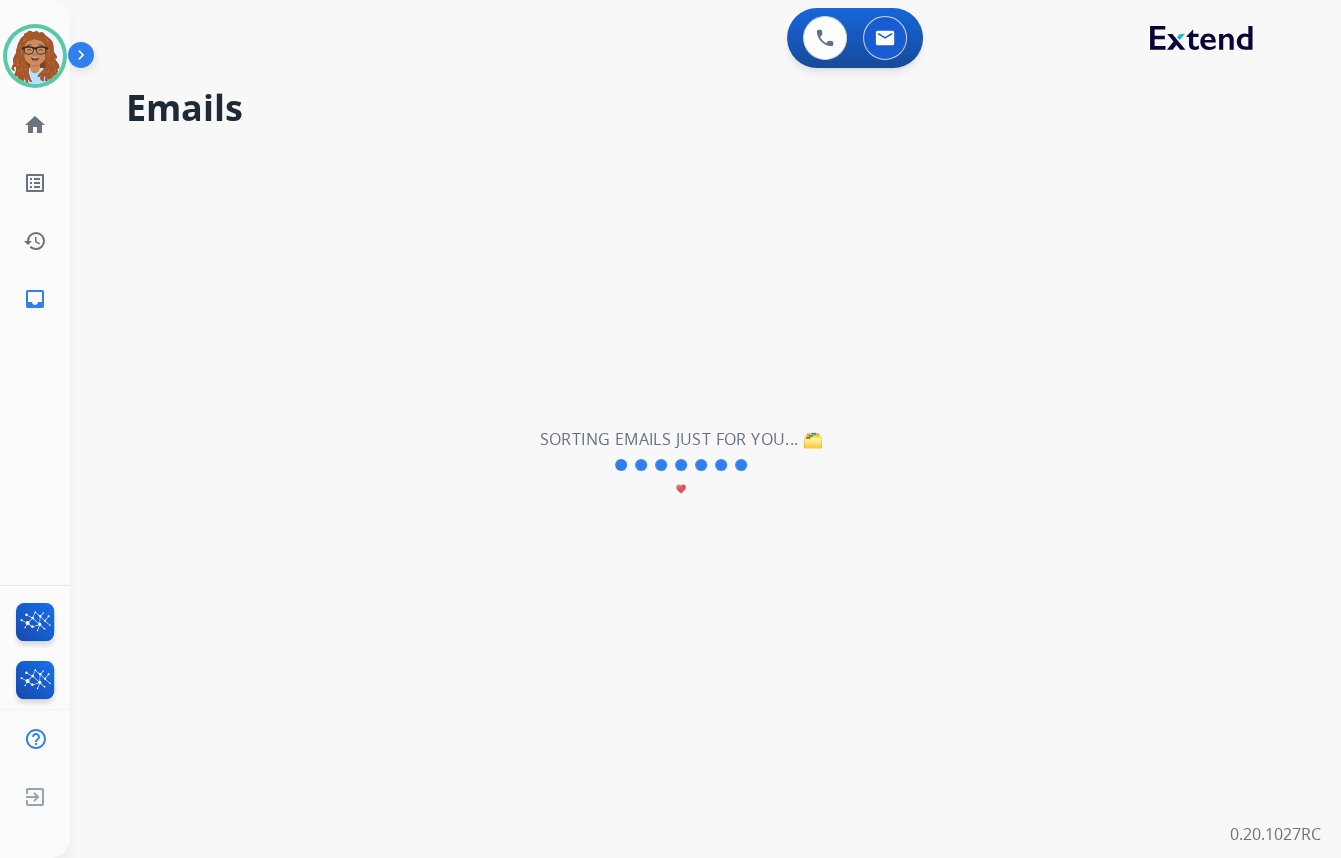 scroll, scrollTop: 0, scrollLeft: 0, axis: both 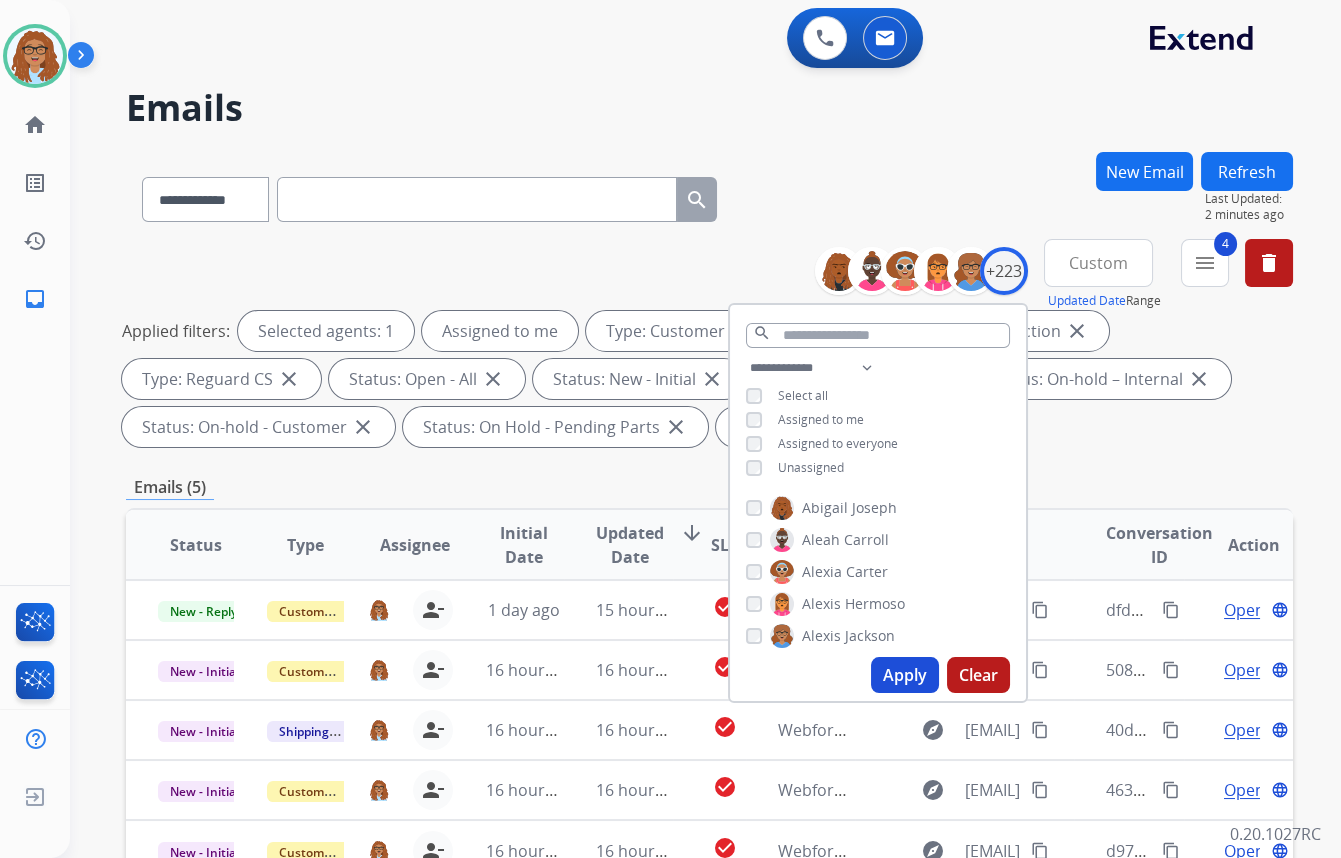 click on "**********" at bounding box center [709, 195] 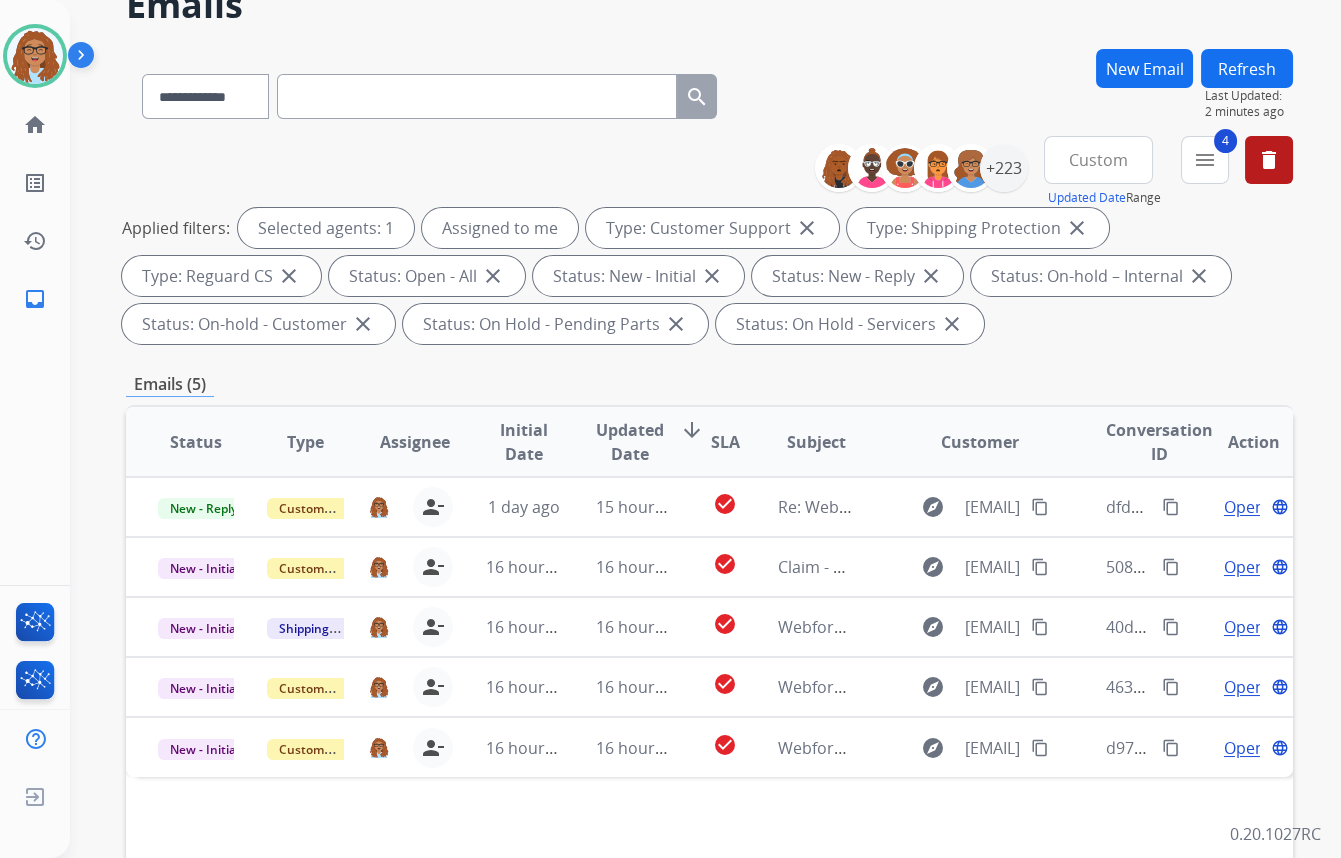 scroll, scrollTop: 0, scrollLeft: 0, axis: both 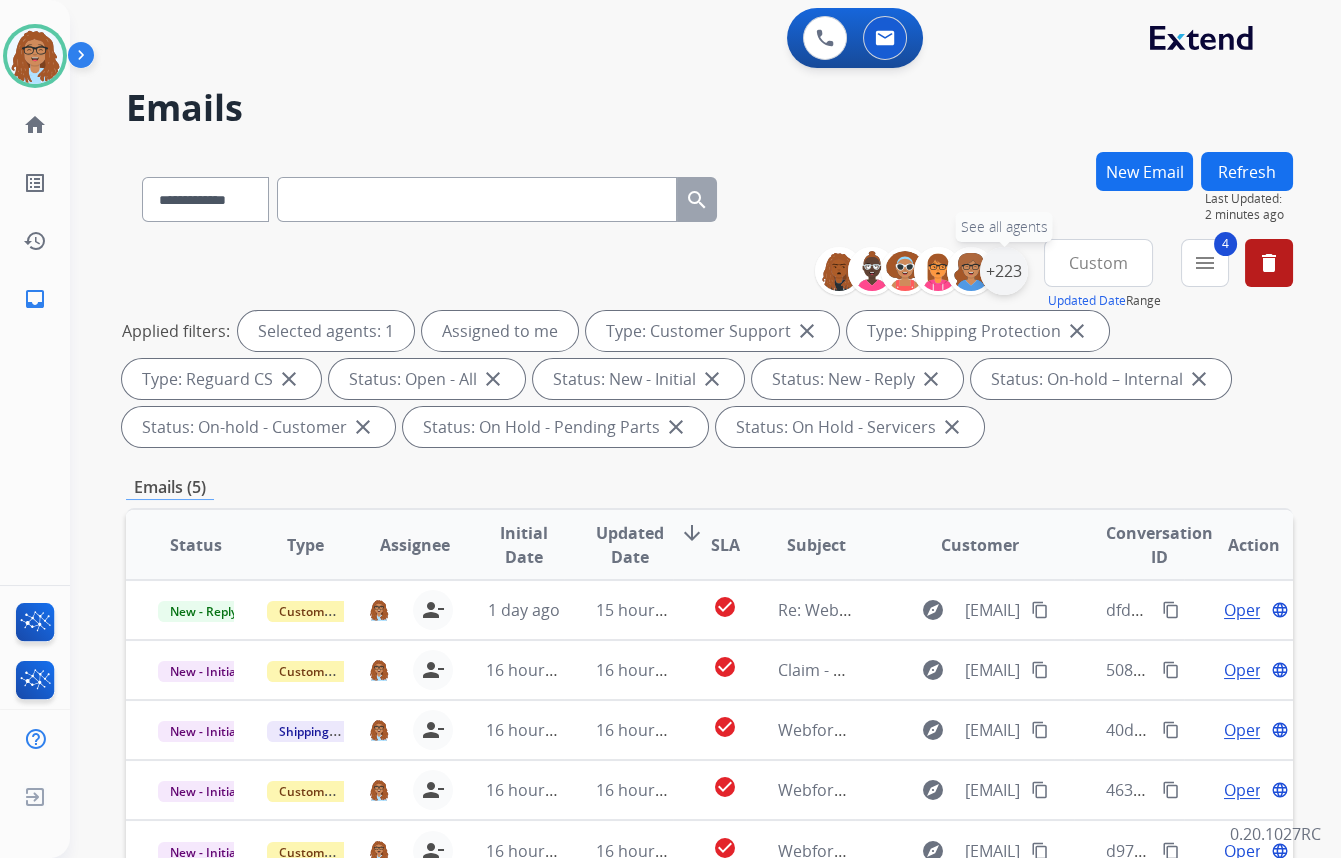 click on "+223" at bounding box center [1004, 271] 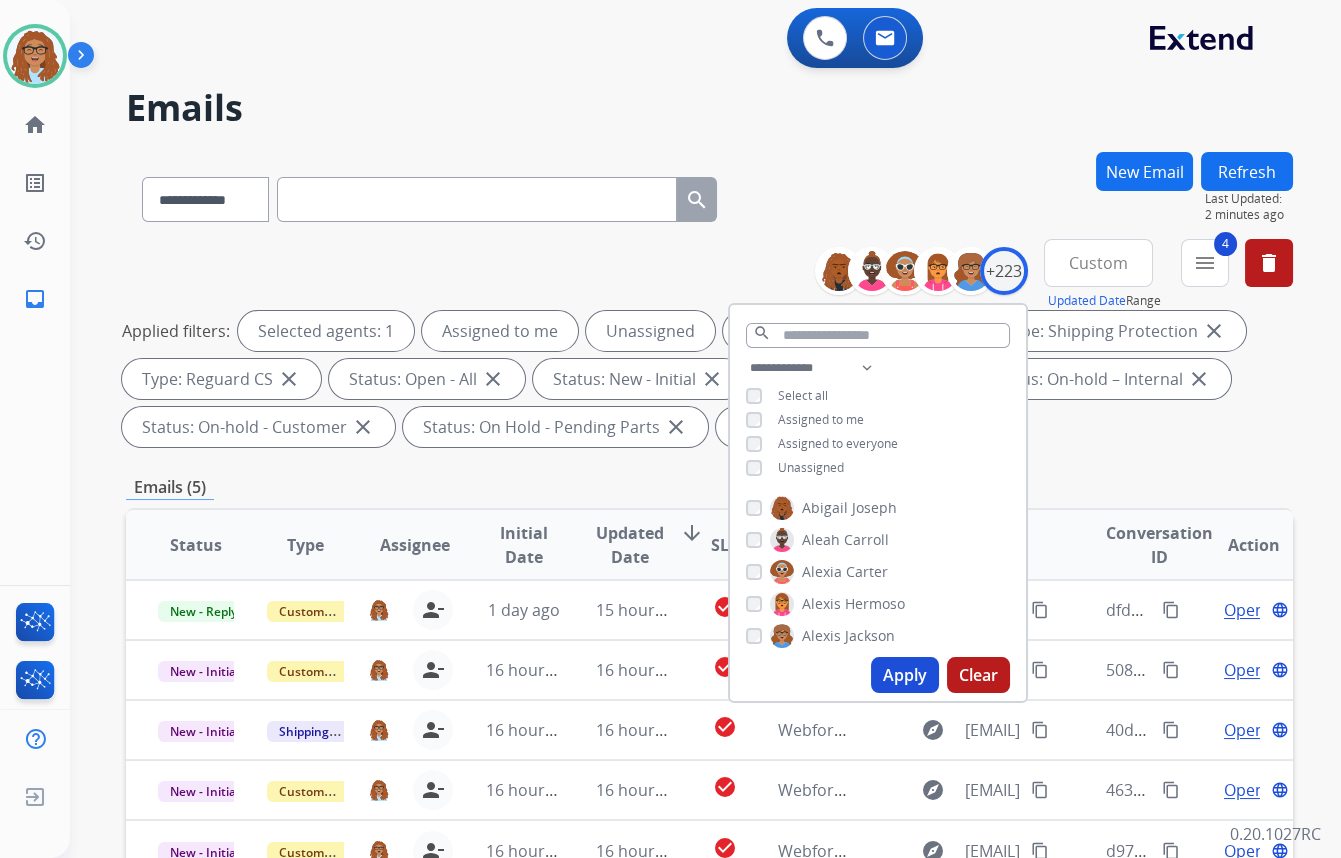 click on "Apply" at bounding box center [905, 675] 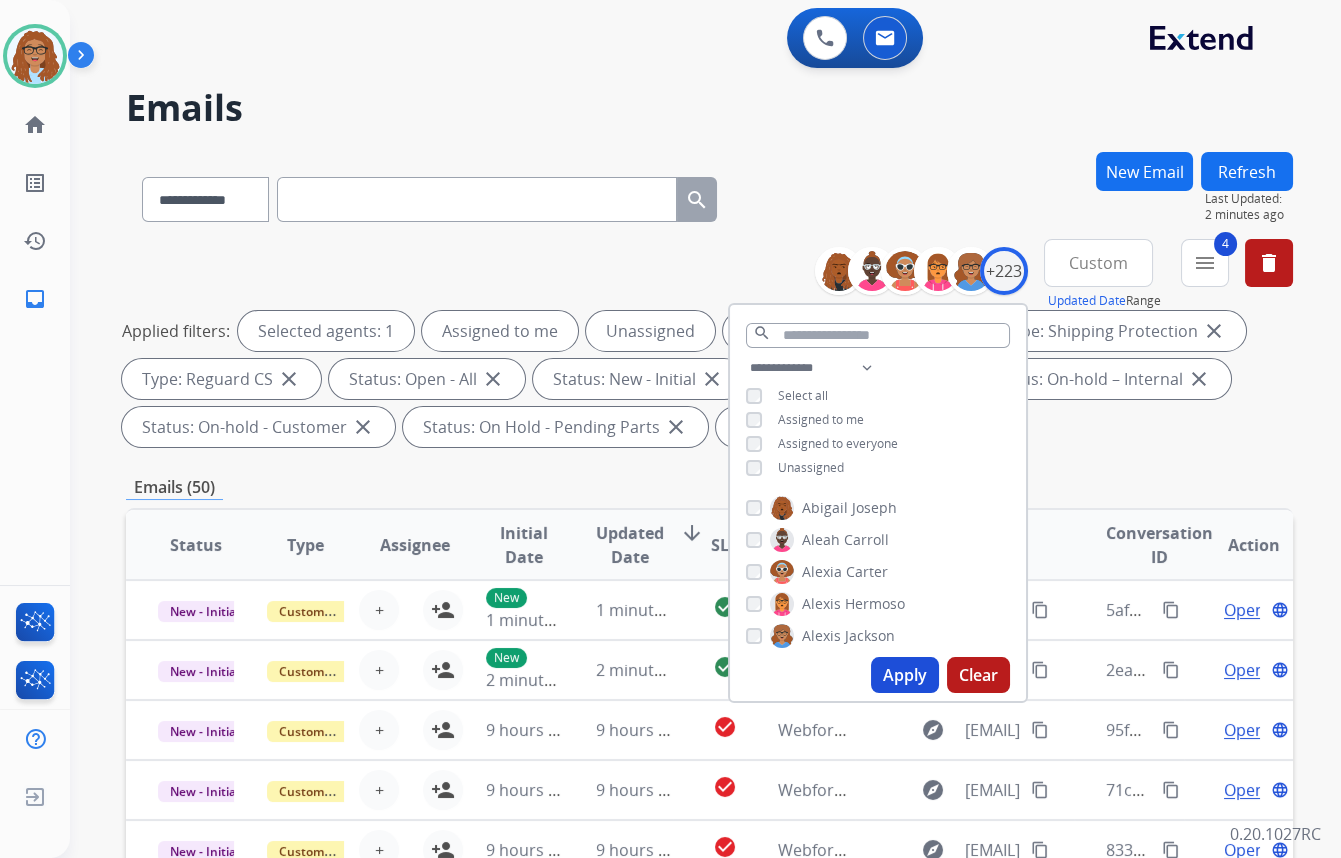 click on "**********" at bounding box center [709, 195] 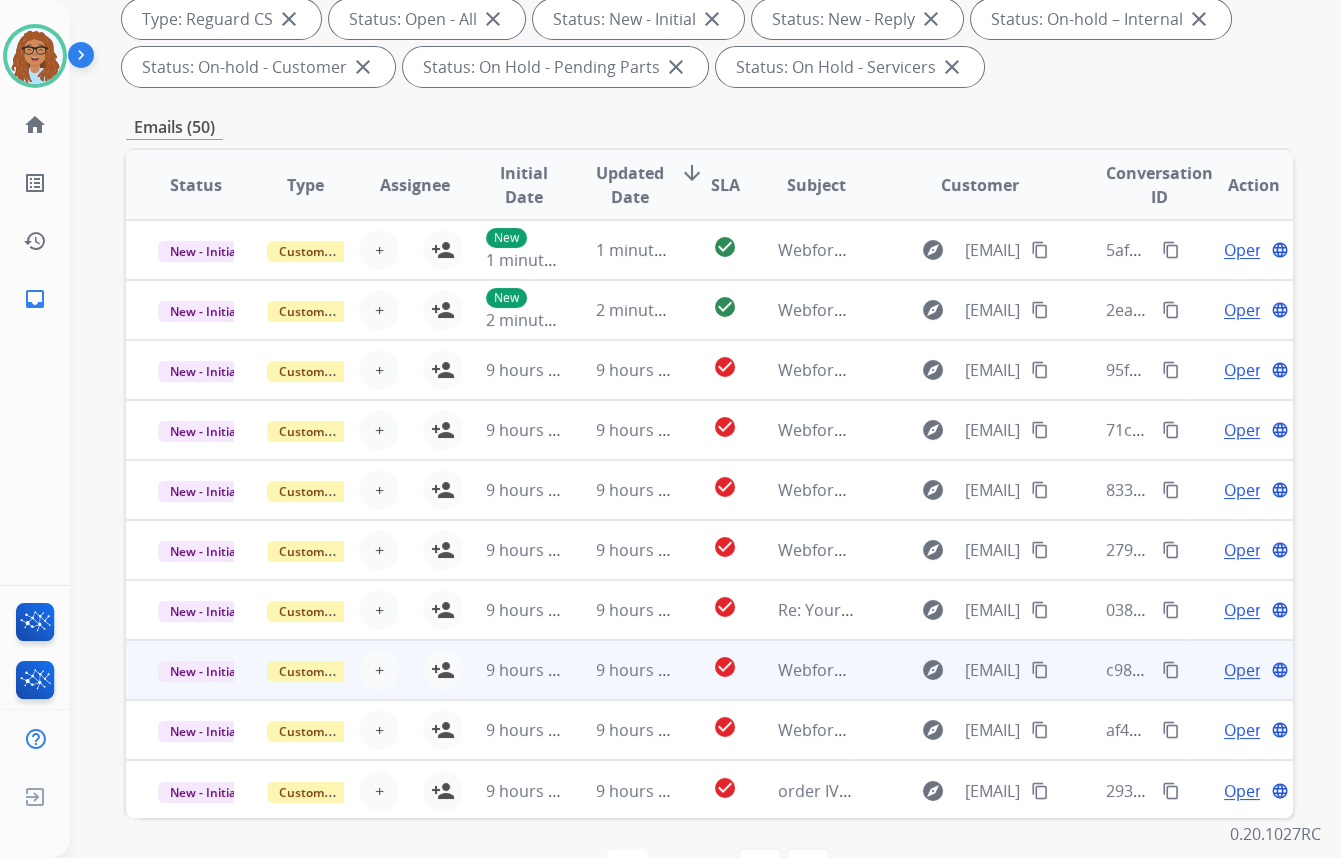 scroll, scrollTop: 423, scrollLeft: 0, axis: vertical 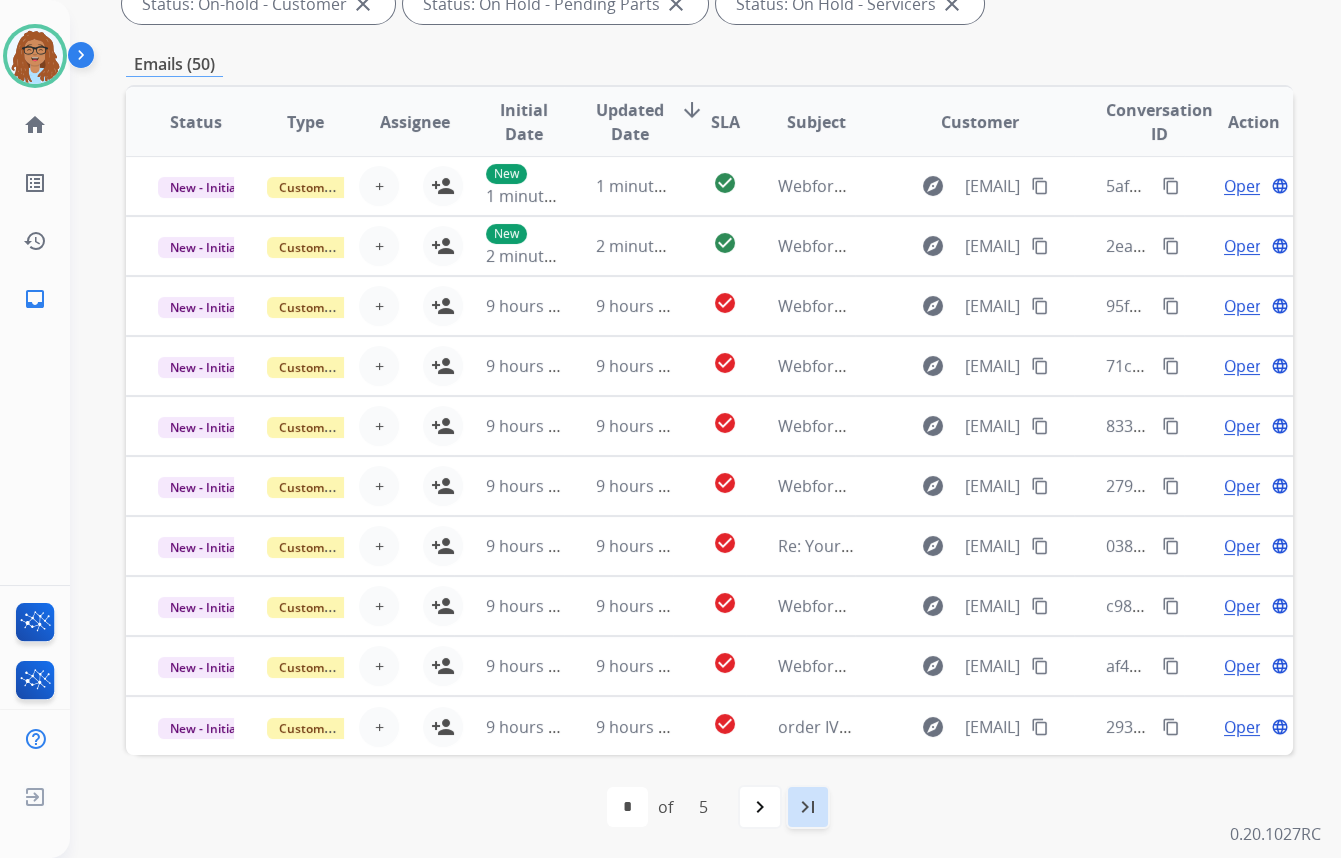 click on "last_page" at bounding box center (808, 807) 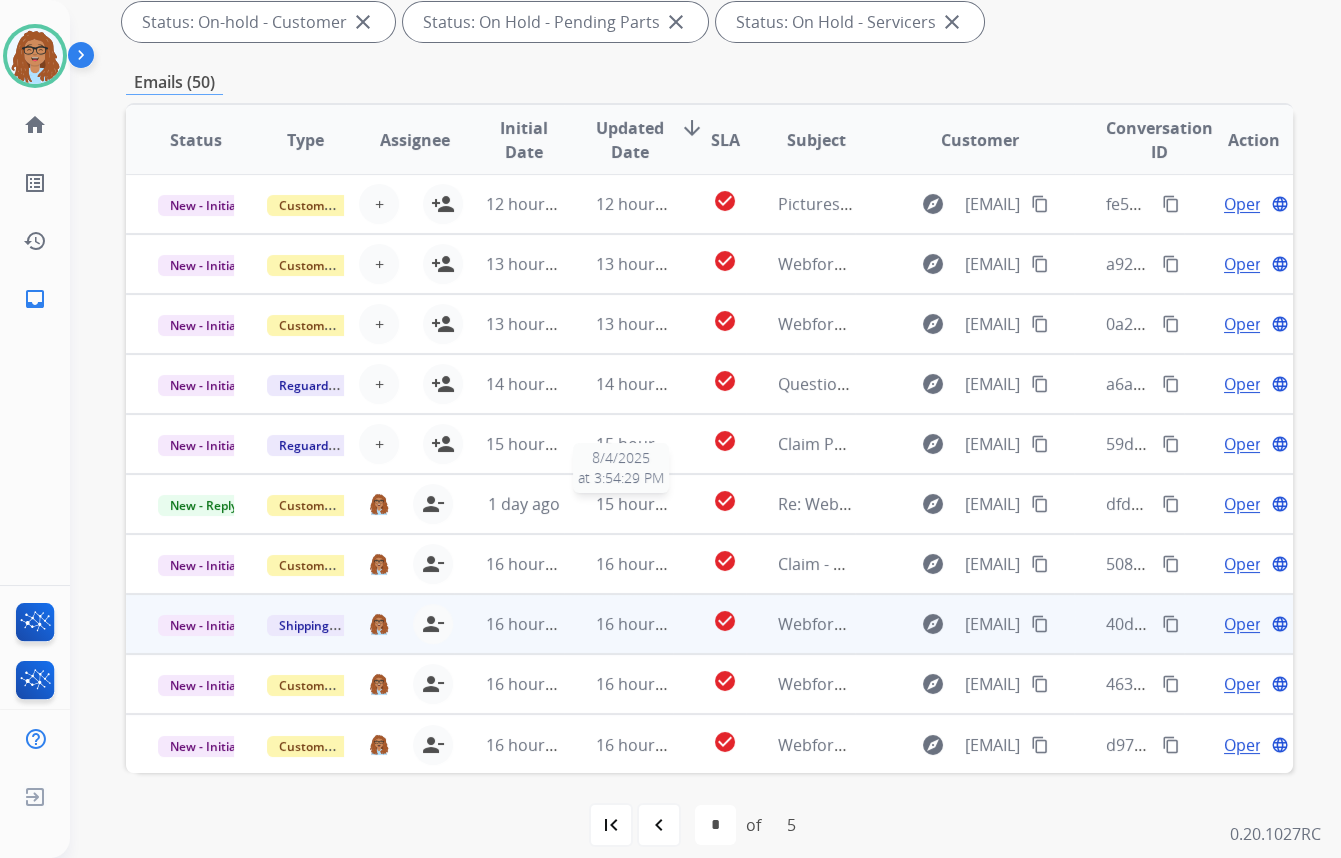 scroll, scrollTop: 423, scrollLeft: 0, axis: vertical 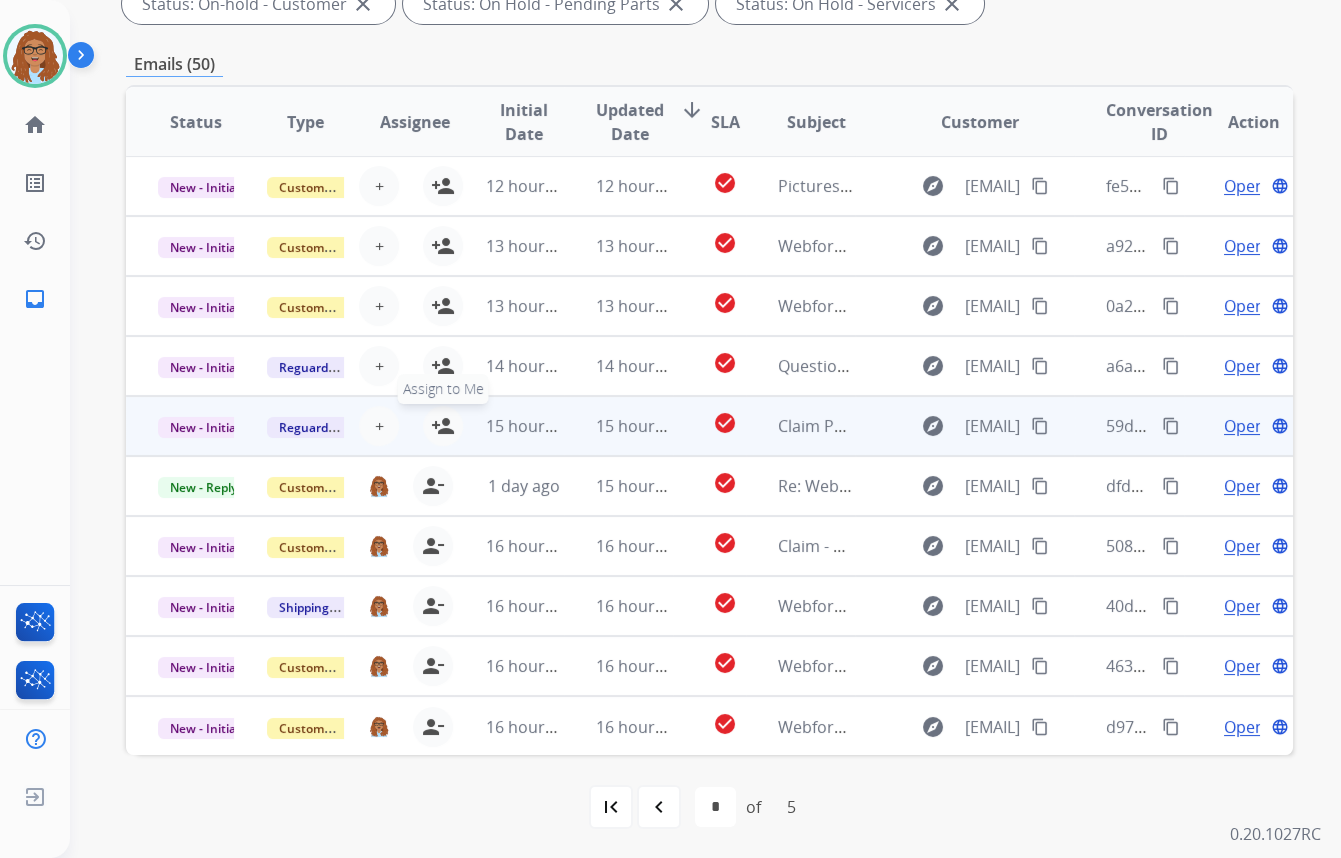 click on "person_add" at bounding box center (443, 426) 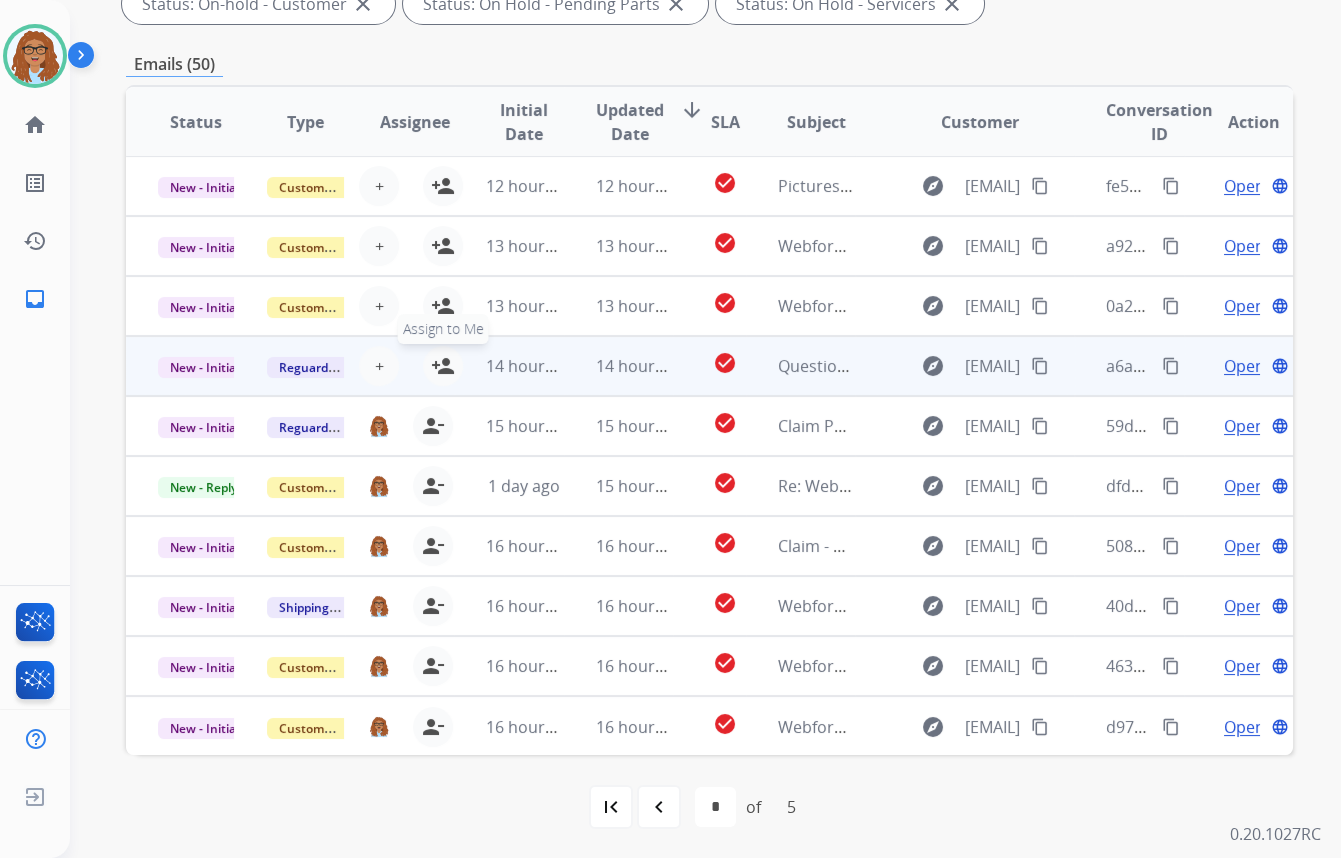 click on "person_add" at bounding box center (443, 366) 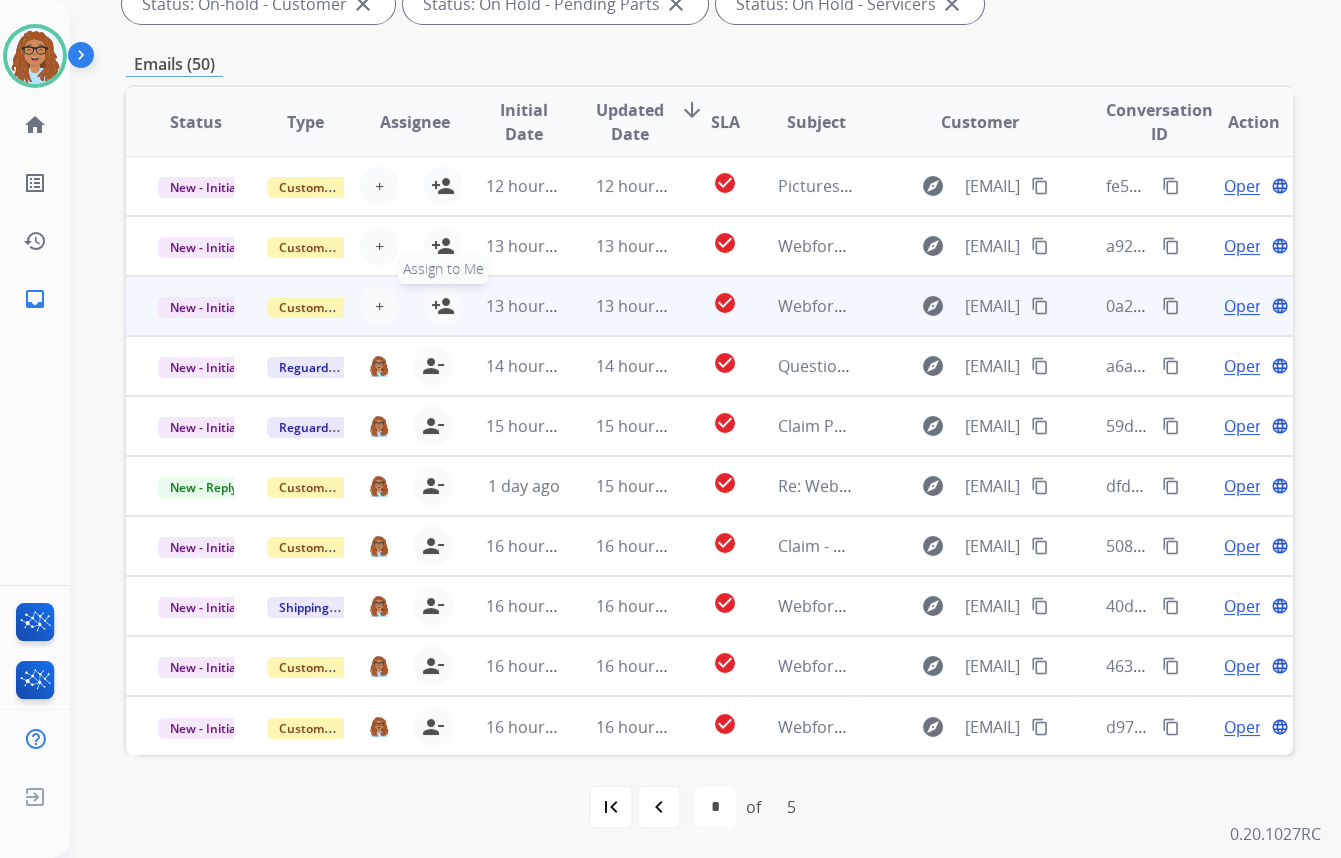click on "person_add" at bounding box center (443, 306) 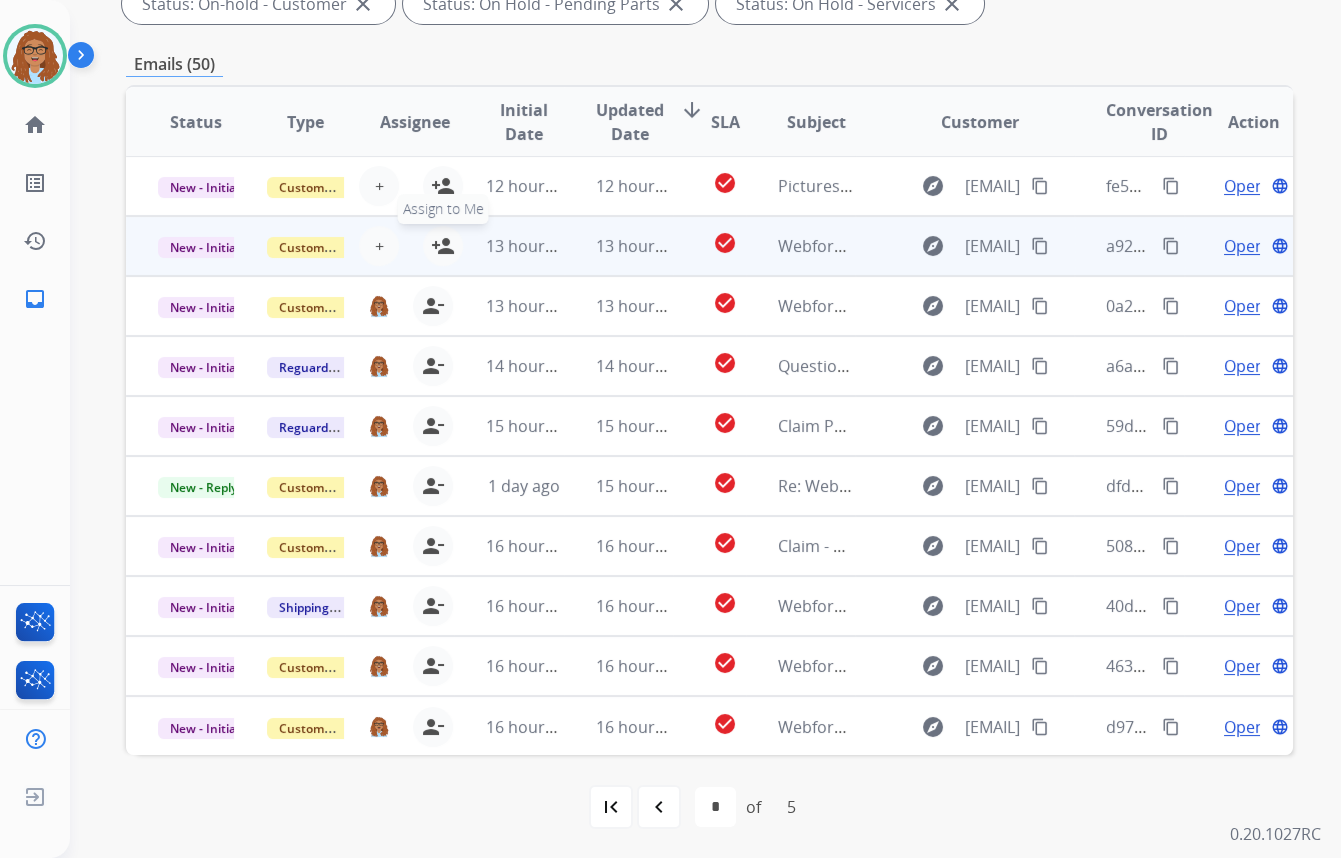 click on "person_add" at bounding box center [443, 246] 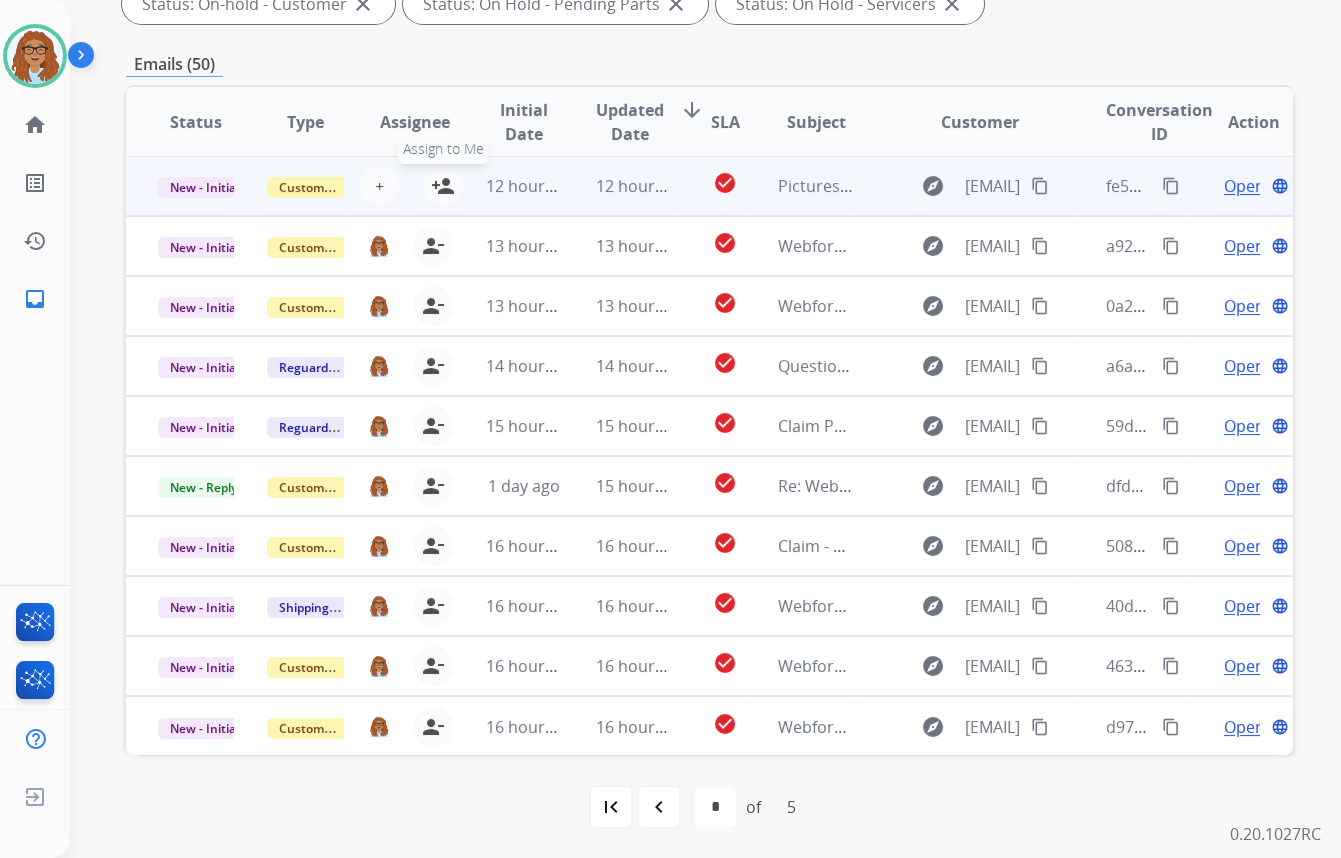 click on "person_add" at bounding box center (443, 186) 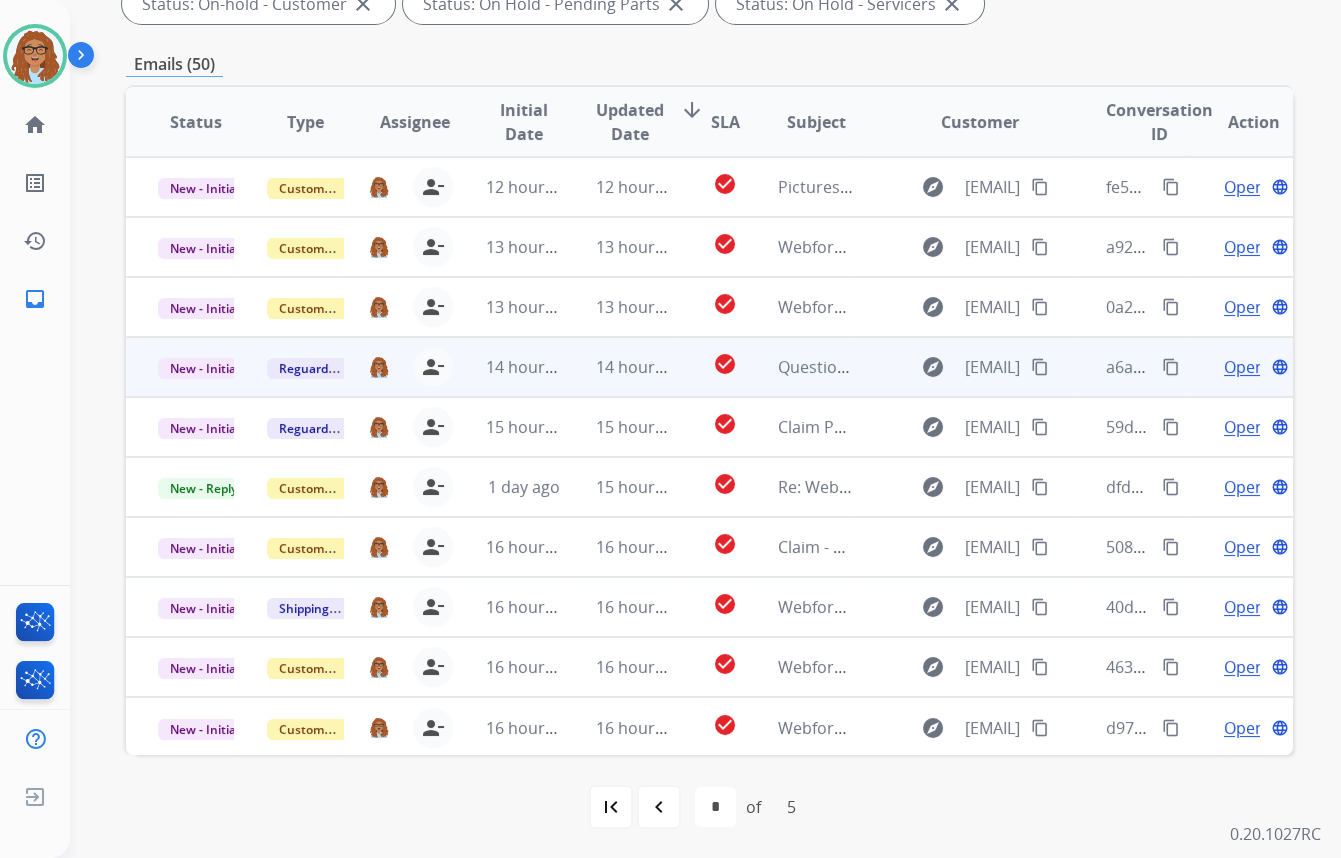 scroll, scrollTop: 1, scrollLeft: 0, axis: vertical 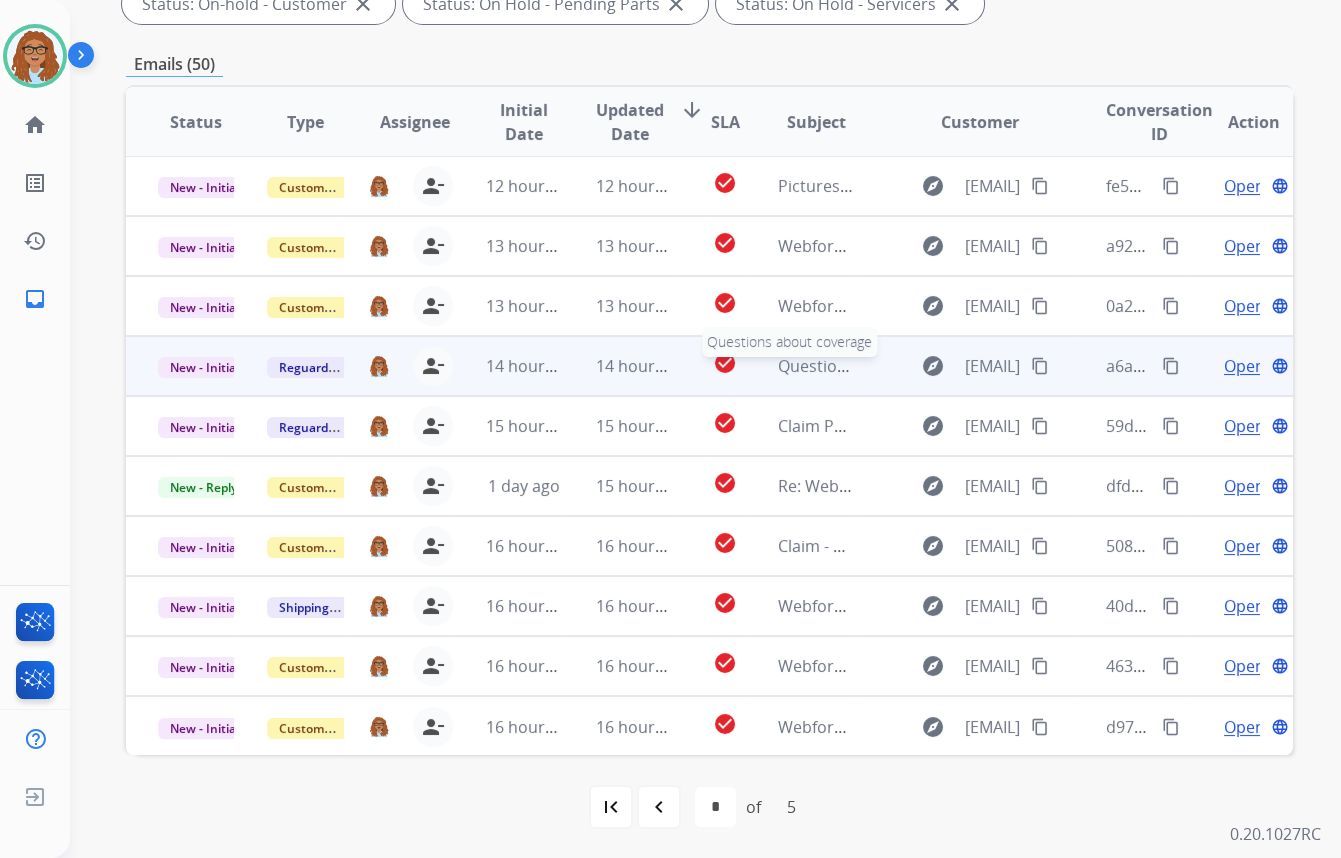 type 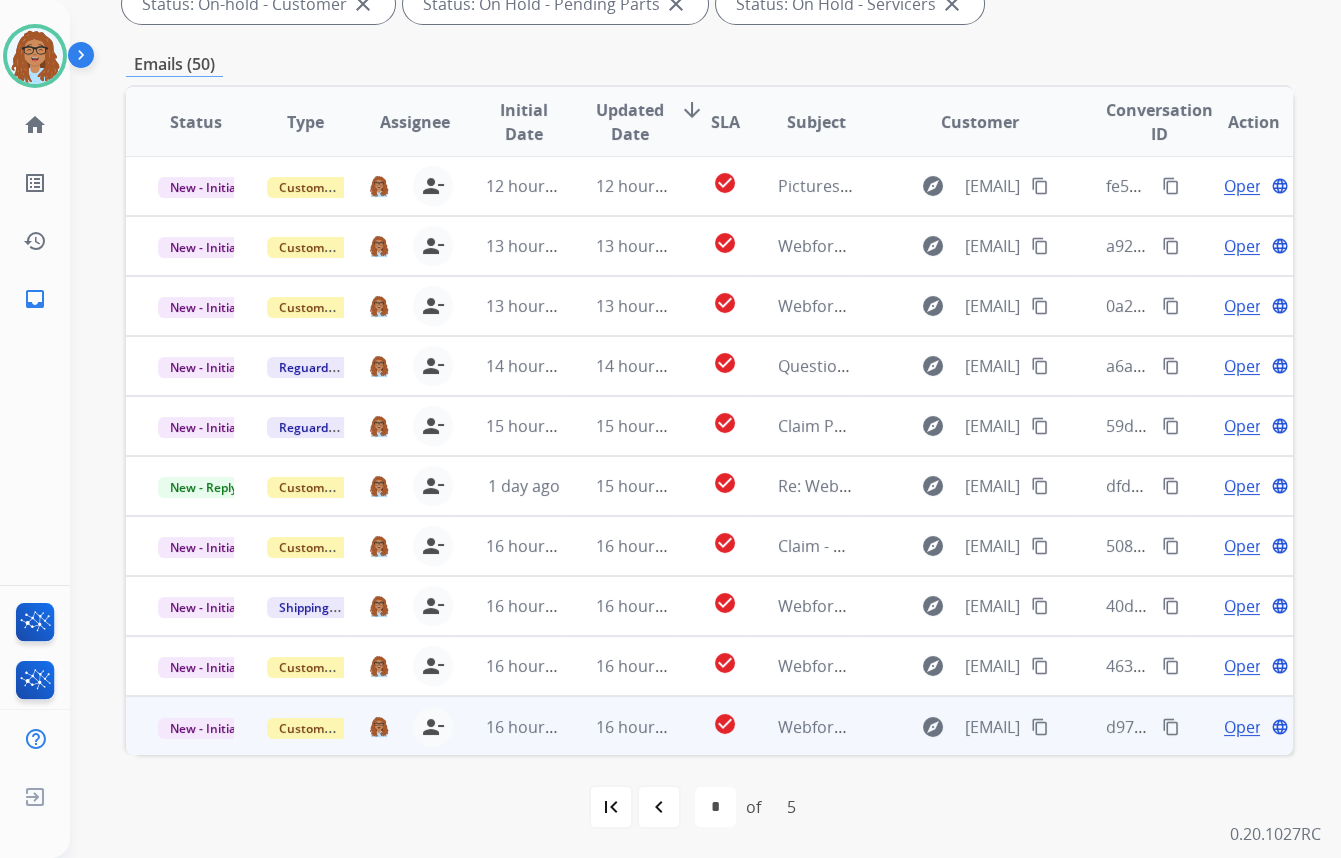 click on "content_copy" at bounding box center [1171, 727] 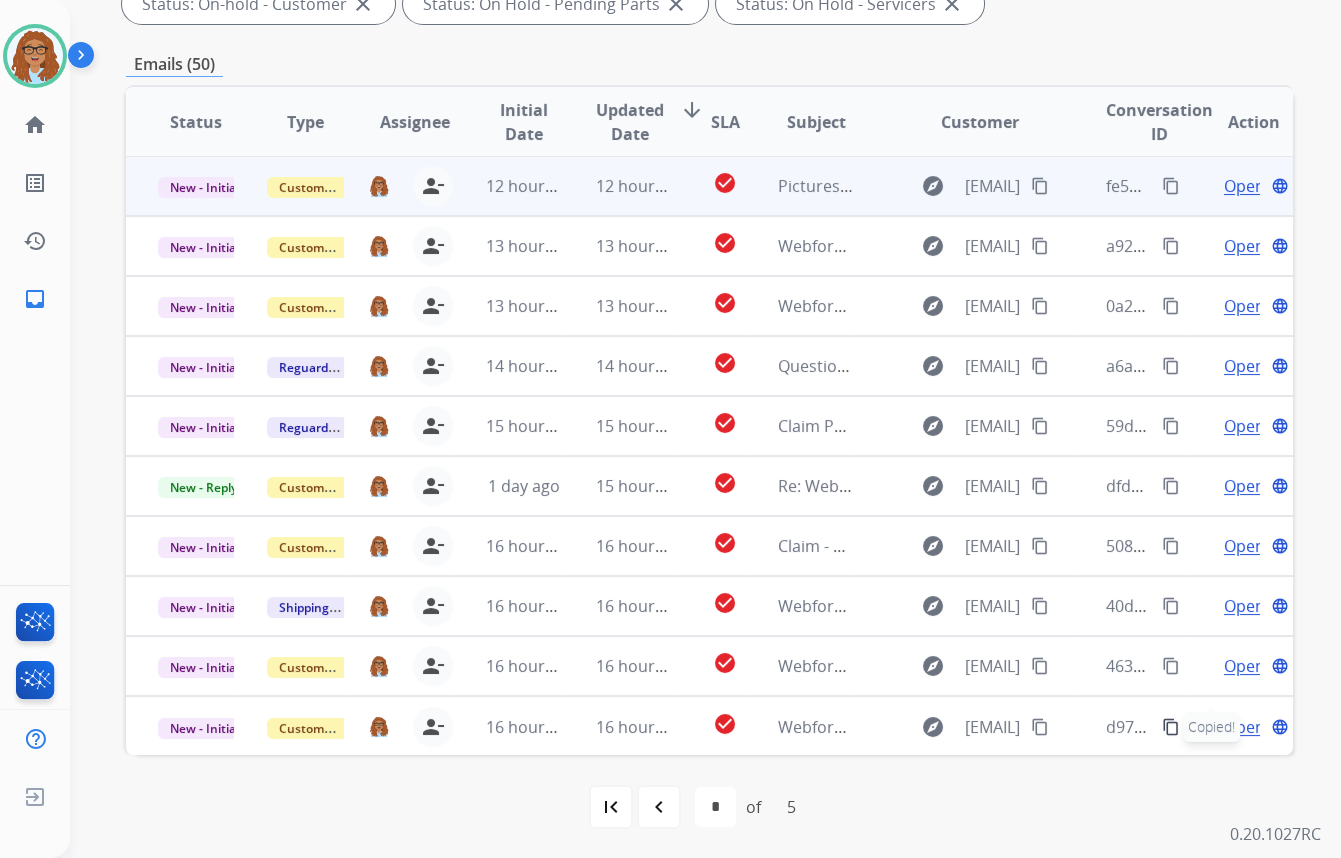 scroll, scrollTop: 0, scrollLeft: 0, axis: both 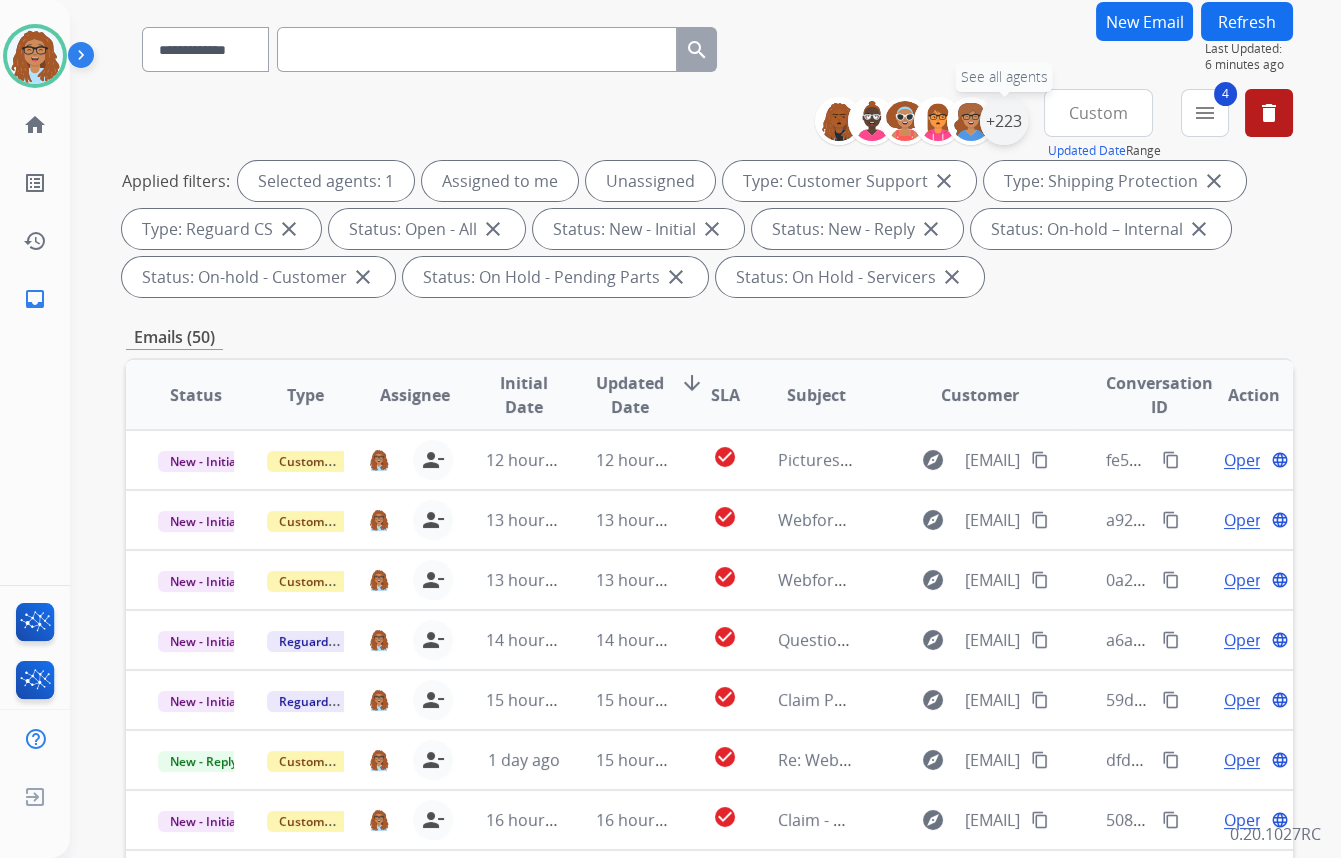 click on "+223" at bounding box center [1004, 121] 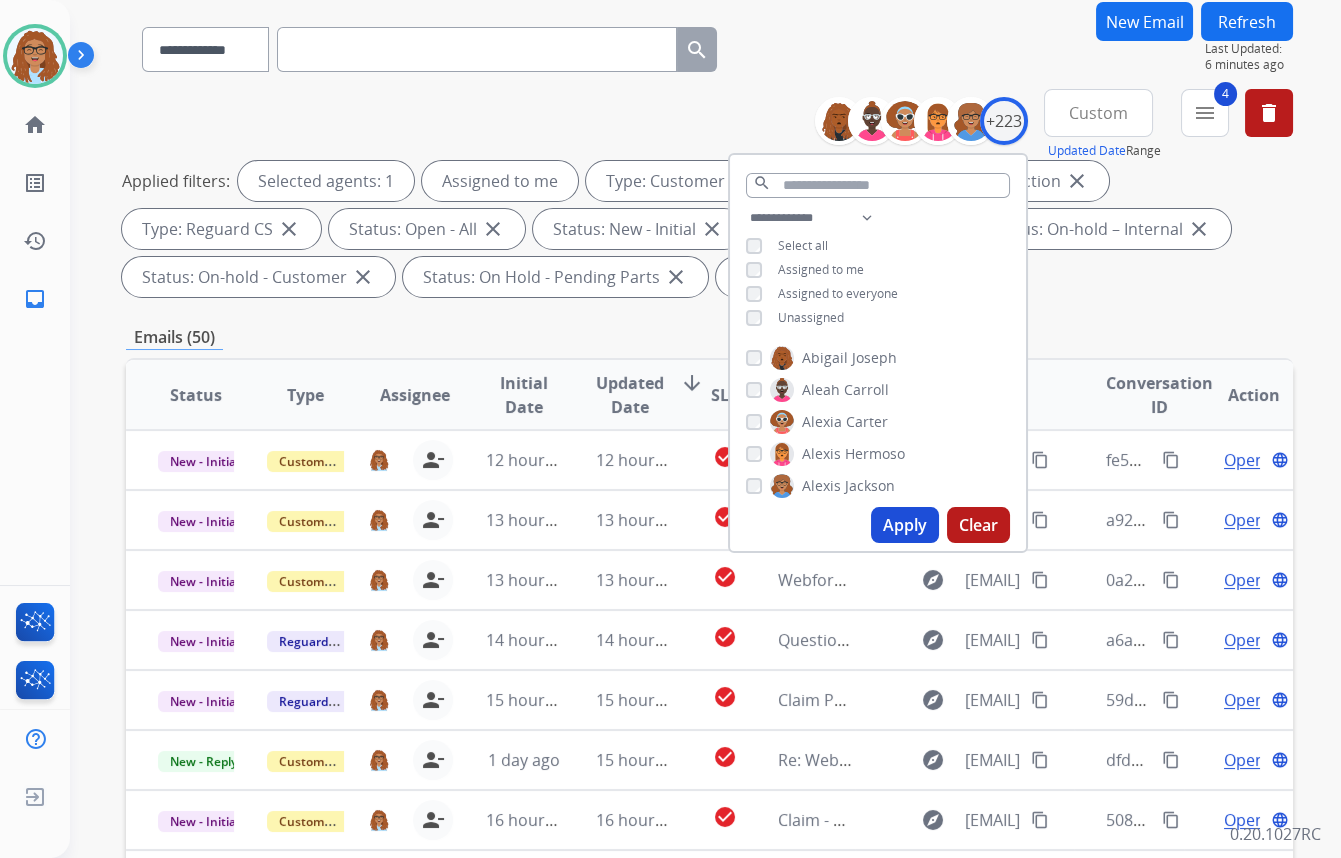 click on "Apply" at bounding box center [905, 525] 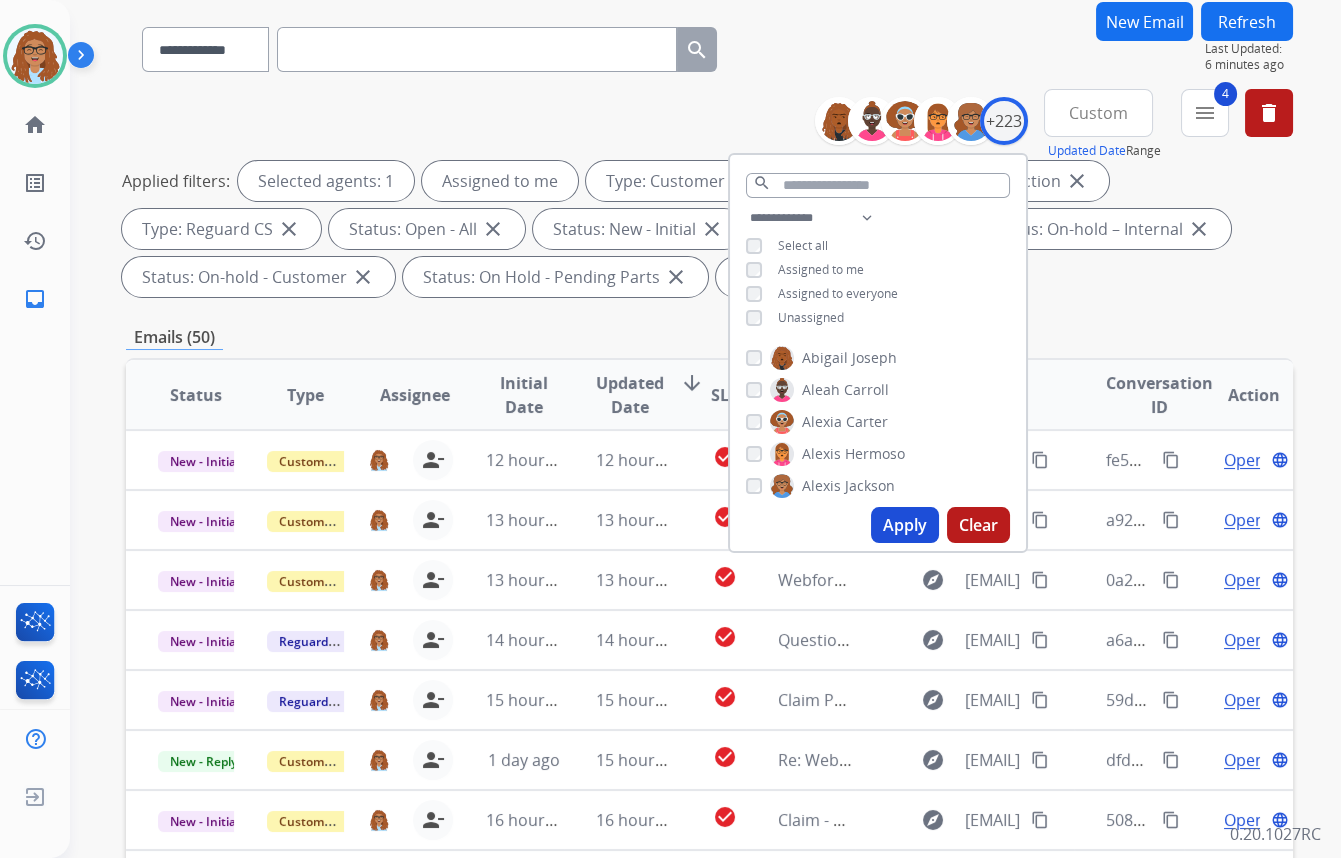 scroll, scrollTop: 0, scrollLeft: 0, axis: both 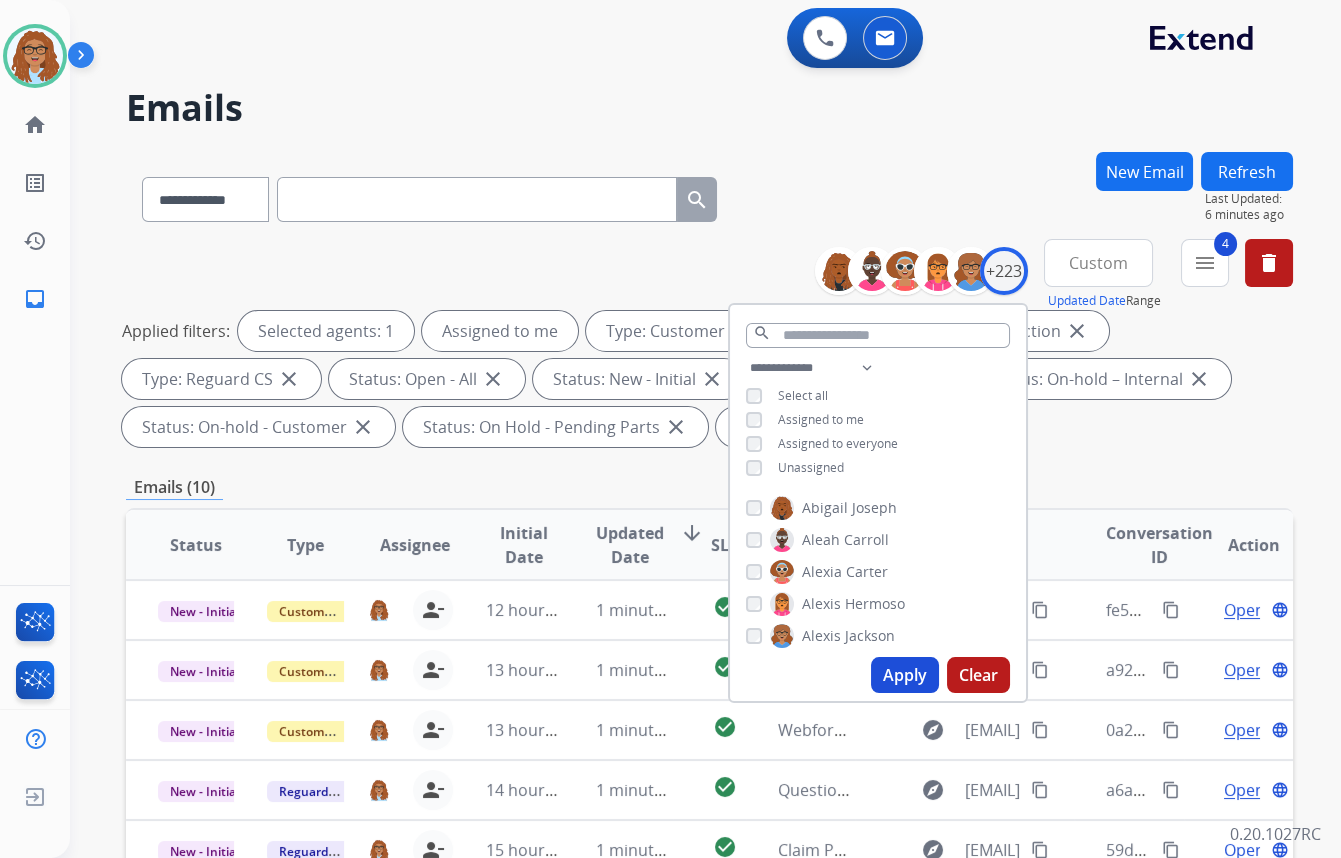 click on "**********" at bounding box center [709, 195] 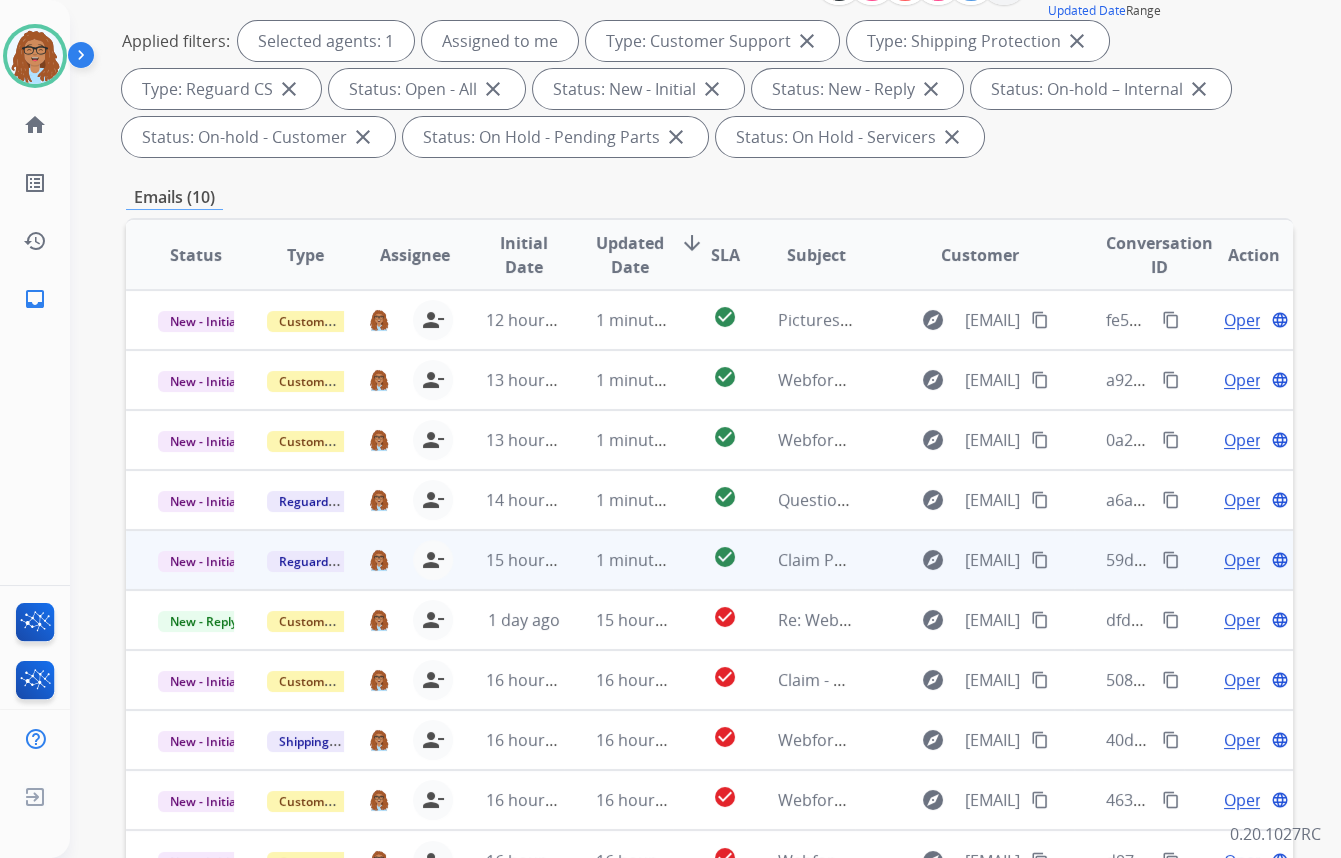 scroll, scrollTop: 423, scrollLeft: 0, axis: vertical 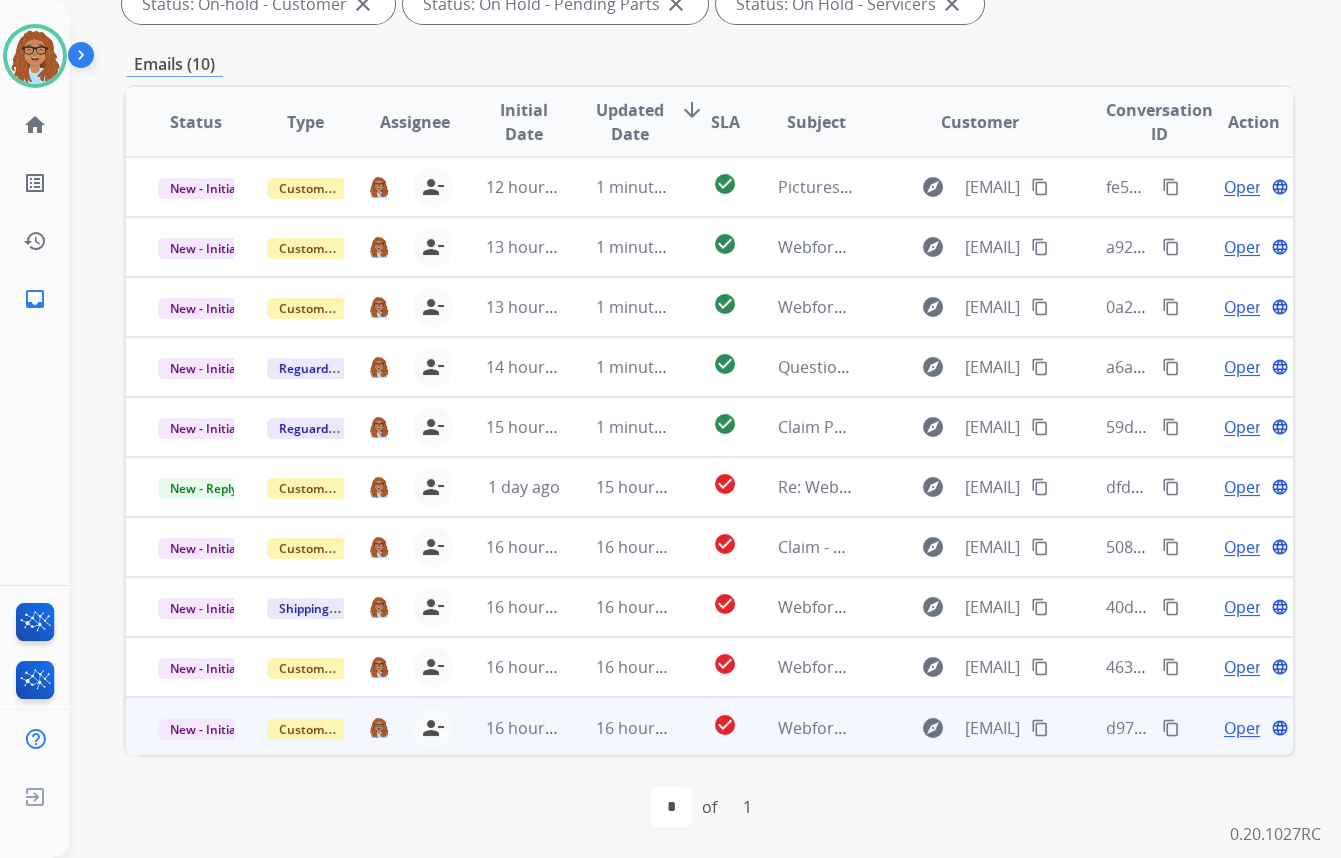 click on "Open" at bounding box center [1244, 728] 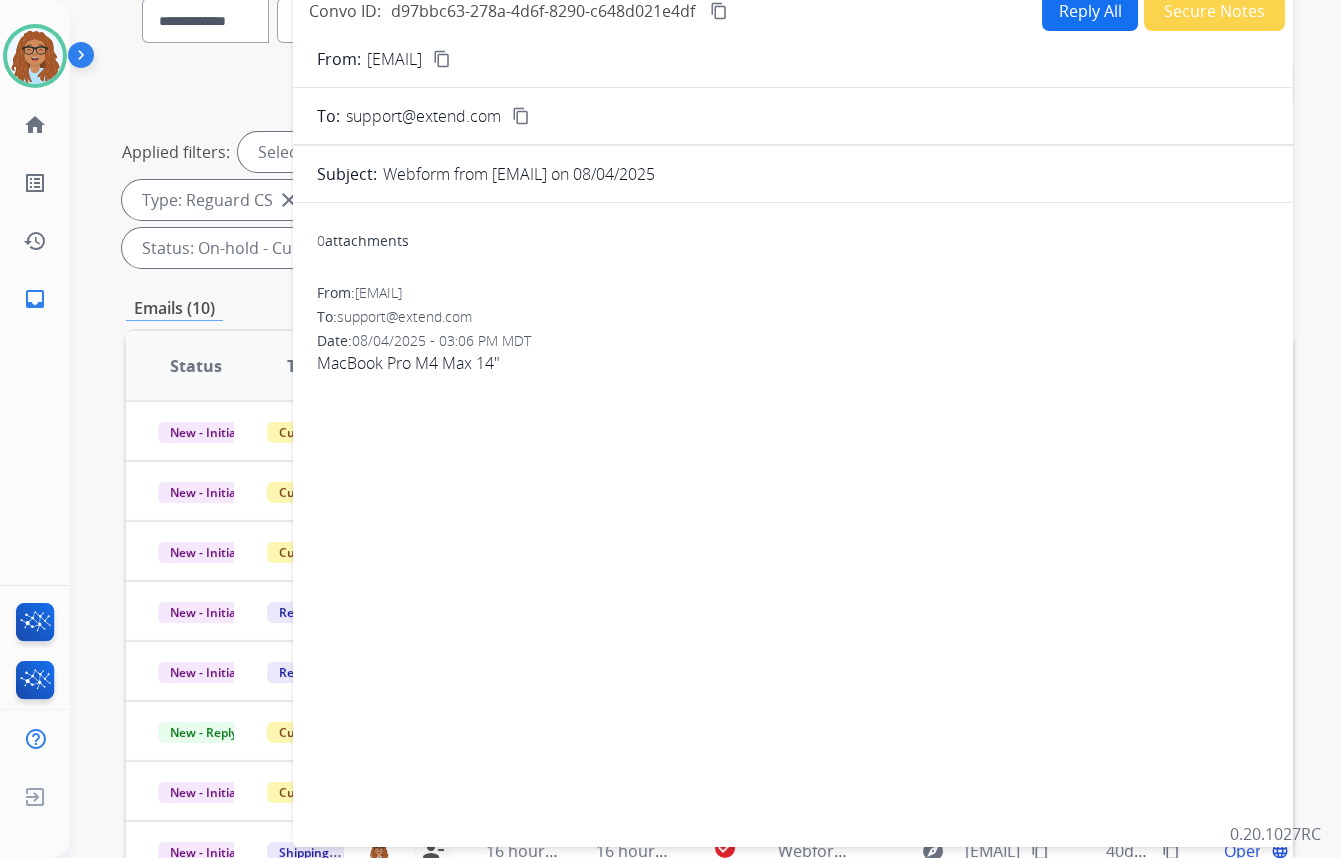 scroll, scrollTop: 150, scrollLeft: 0, axis: vertical 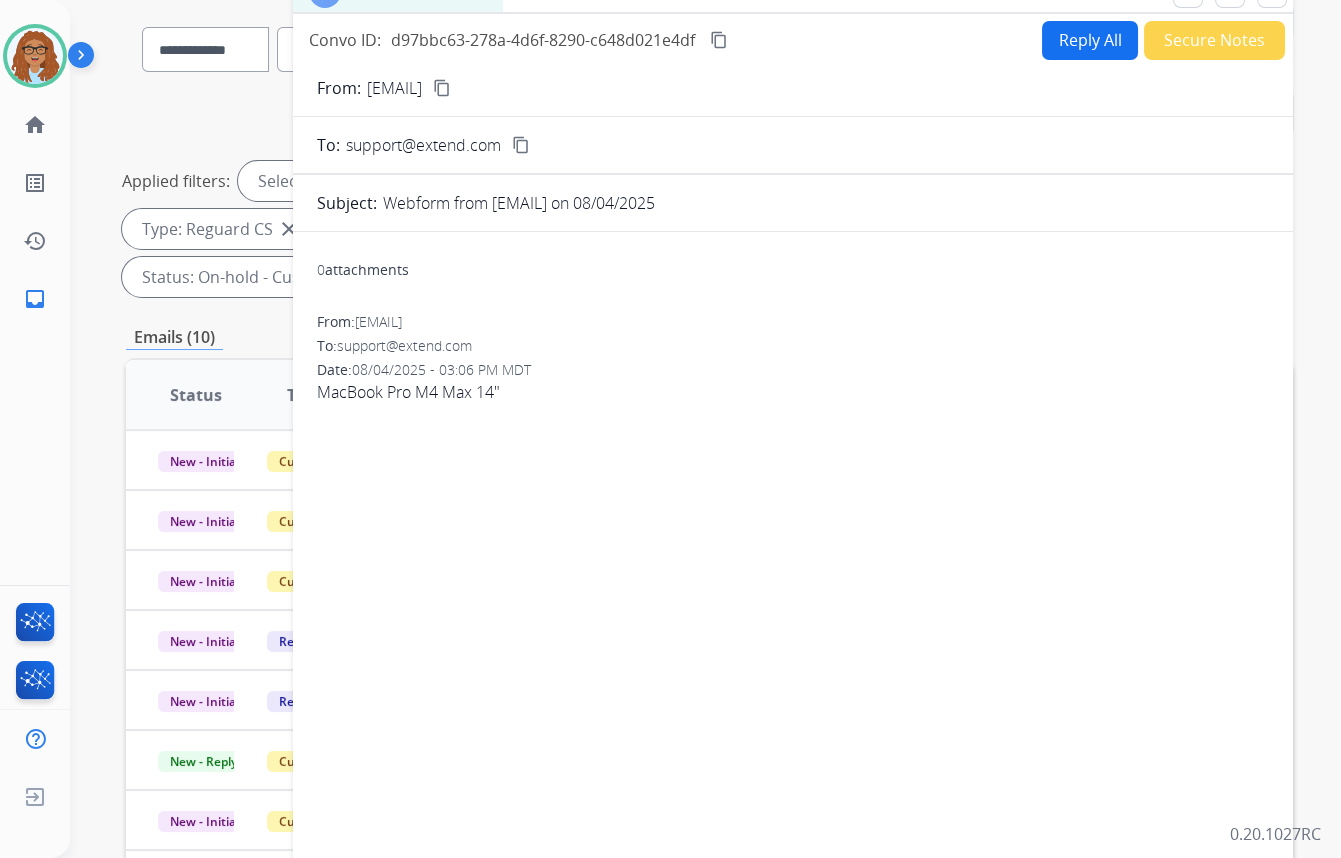 click on "content_copy" at bounding box center (442, 88) 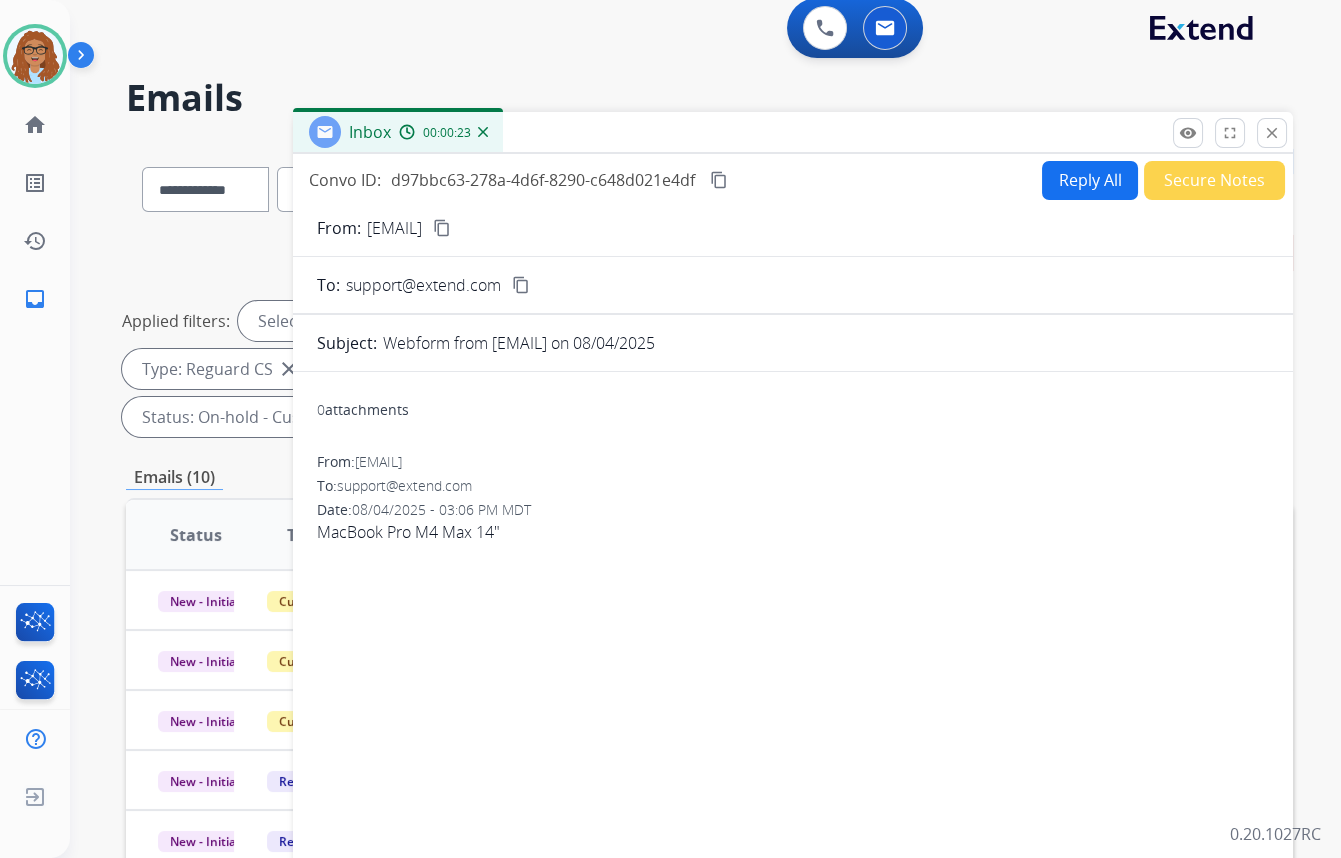 scroll, scrollTop: 0, scrollLeft: 0, axis: both 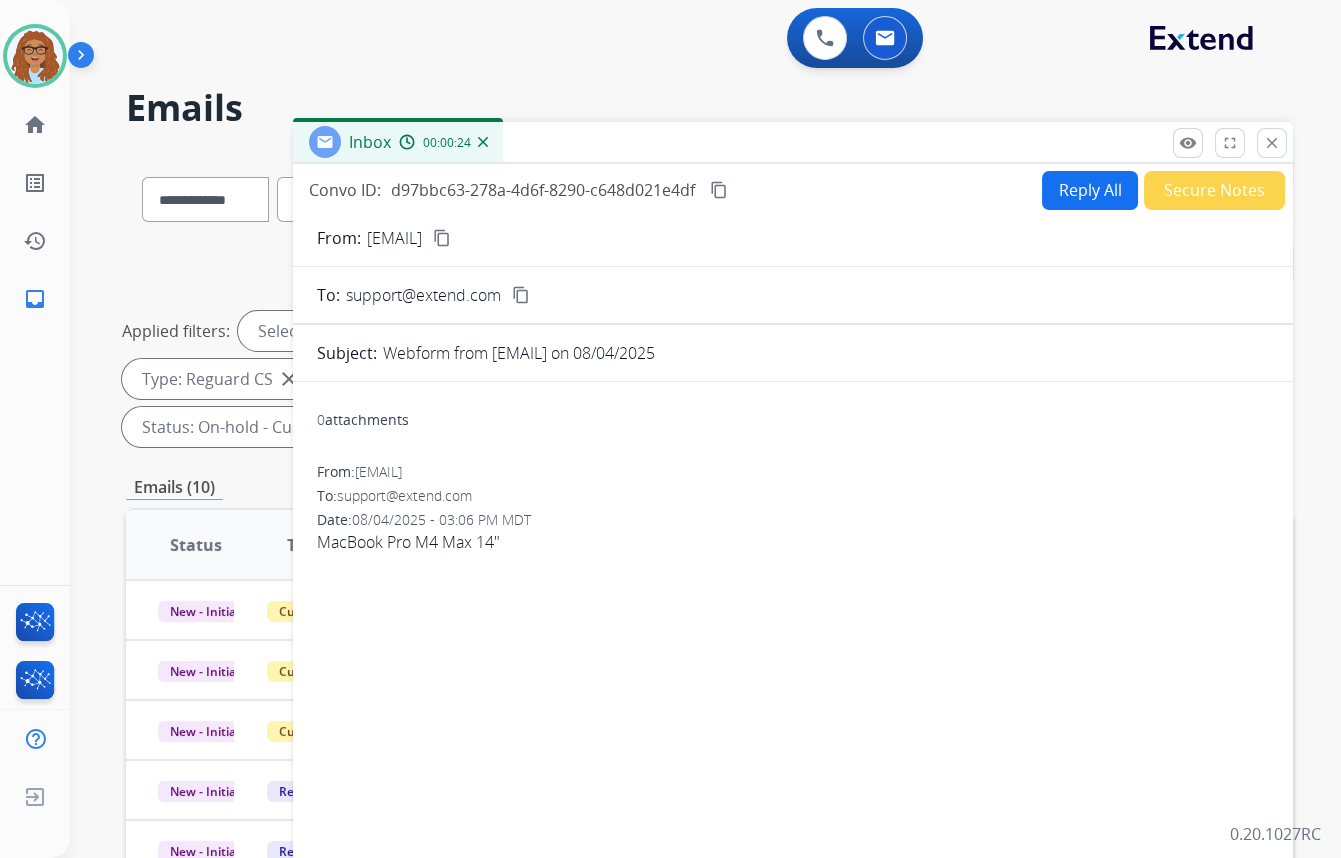 click on "Reply All" at bounding box center (1090, 190) 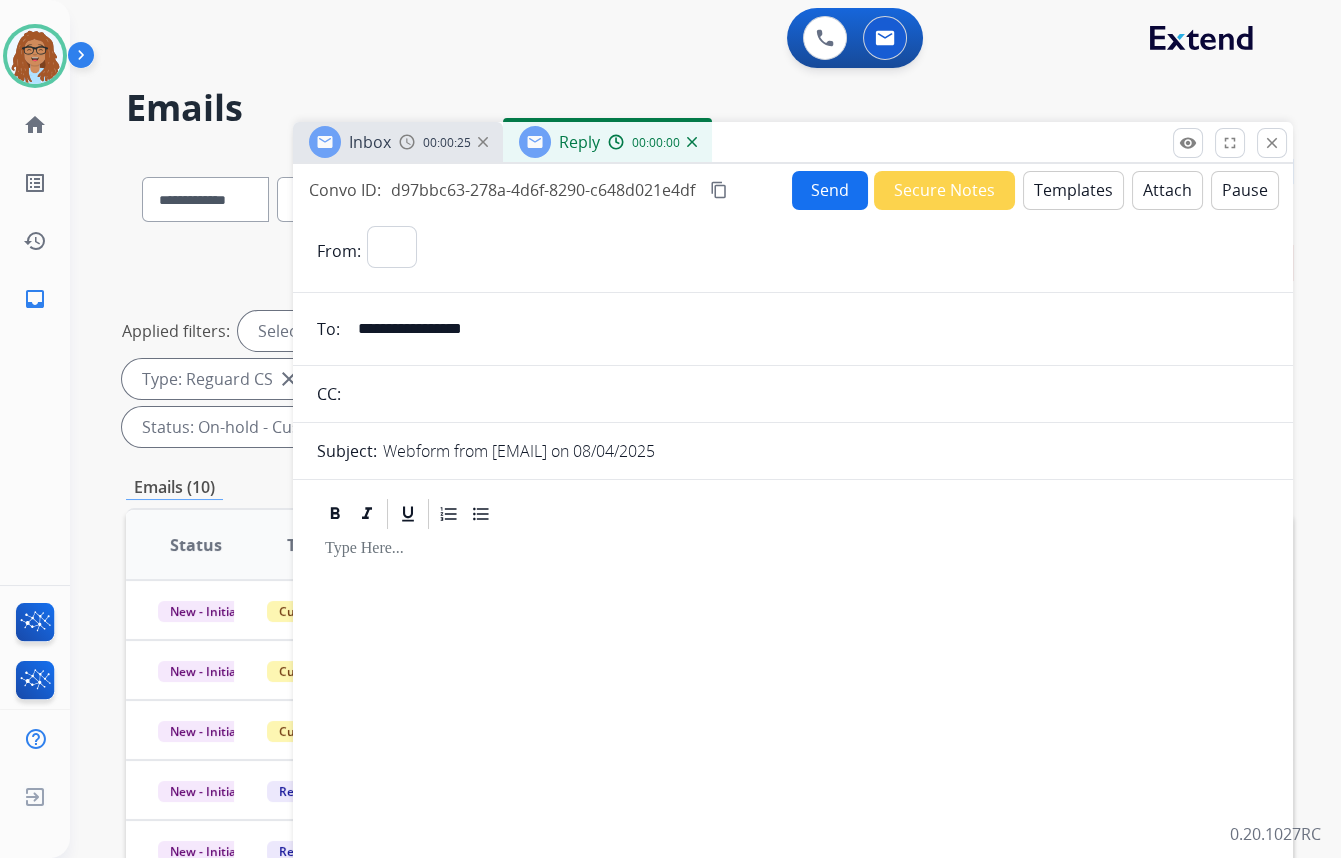 select on "**********" 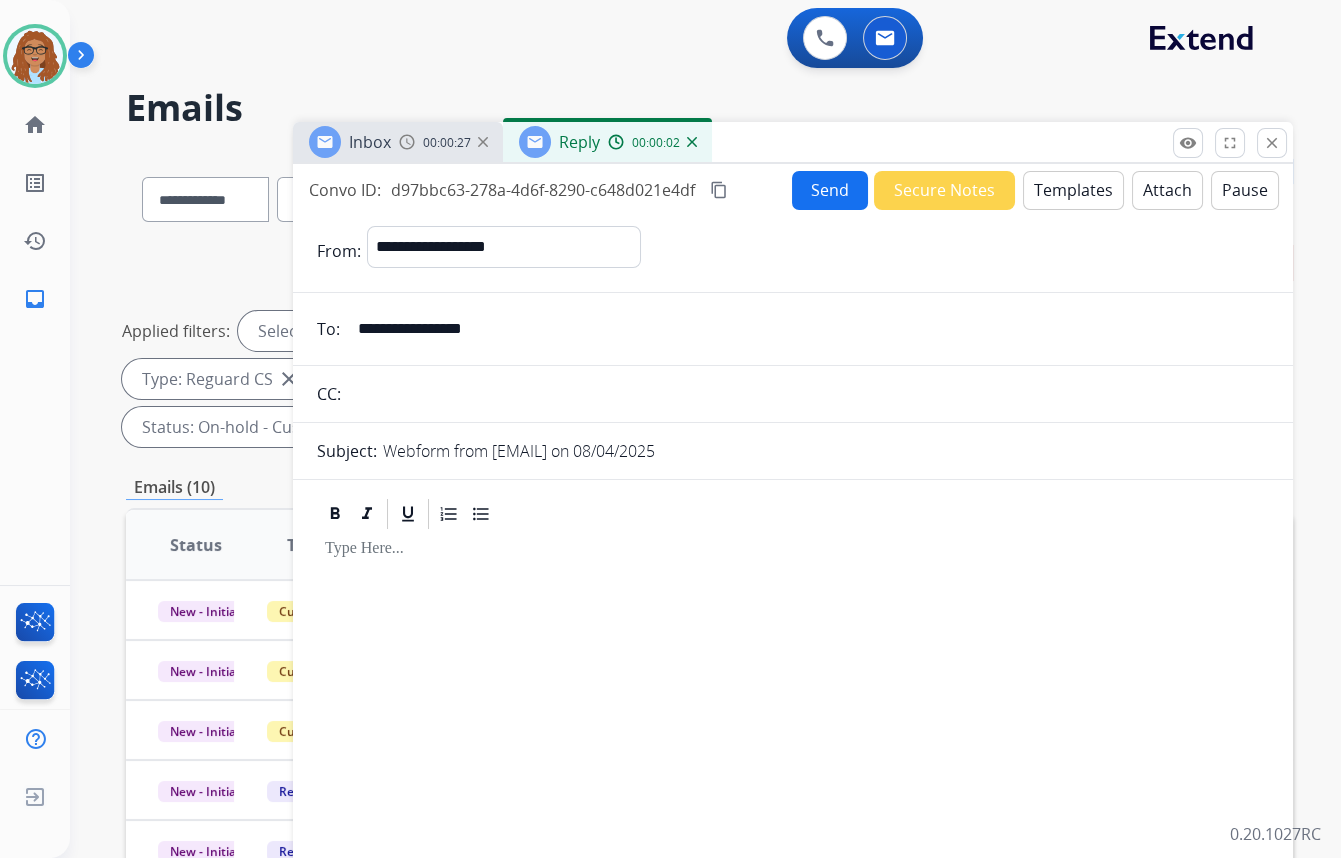 drag, startPoint x: 373, startPoint y: 330, endPoint x: 328, endPoint y: 334, distance: 45.17743 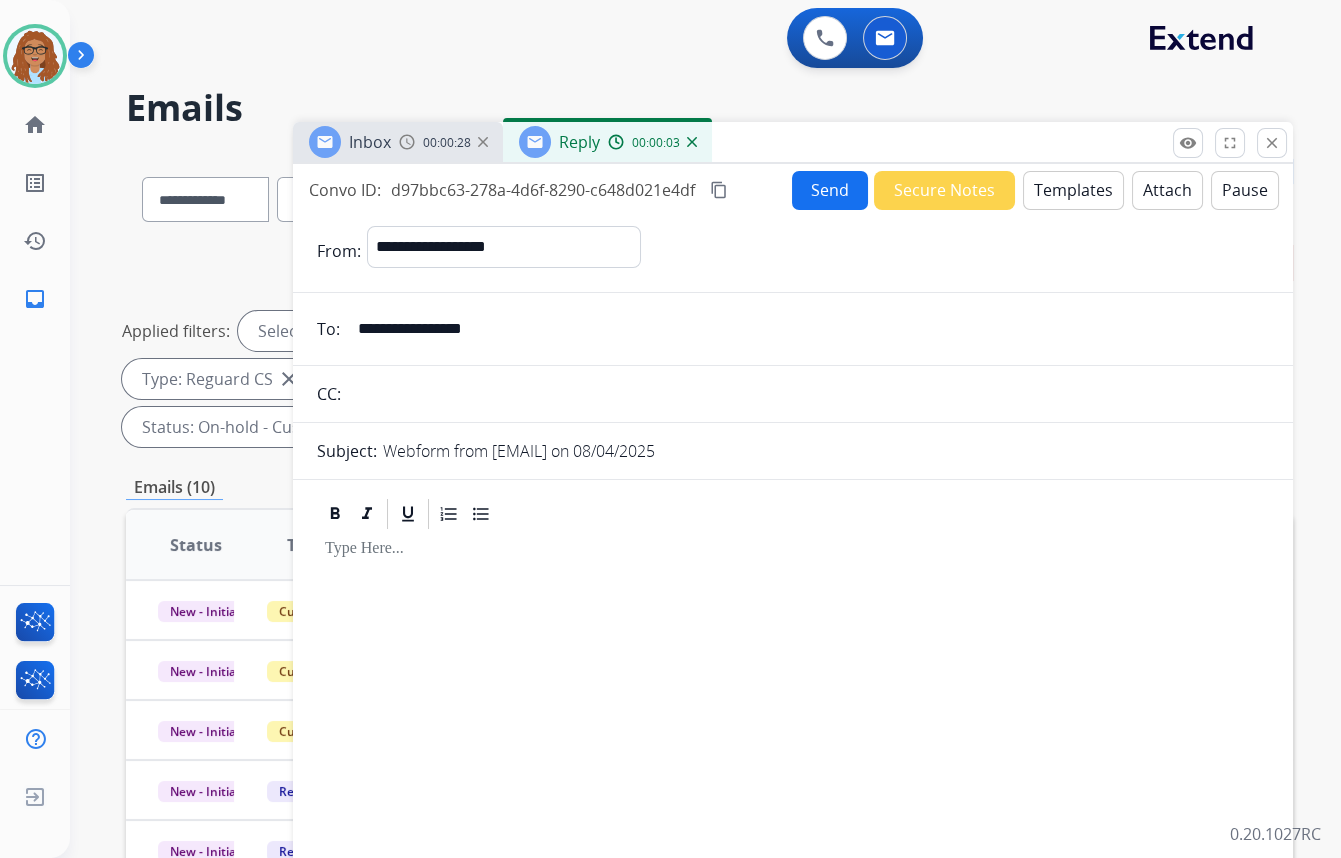 drag, startPoint x: 459, startPoint y: 387, endPoint x: 474, endPoint y: 377, distance: 18.027756 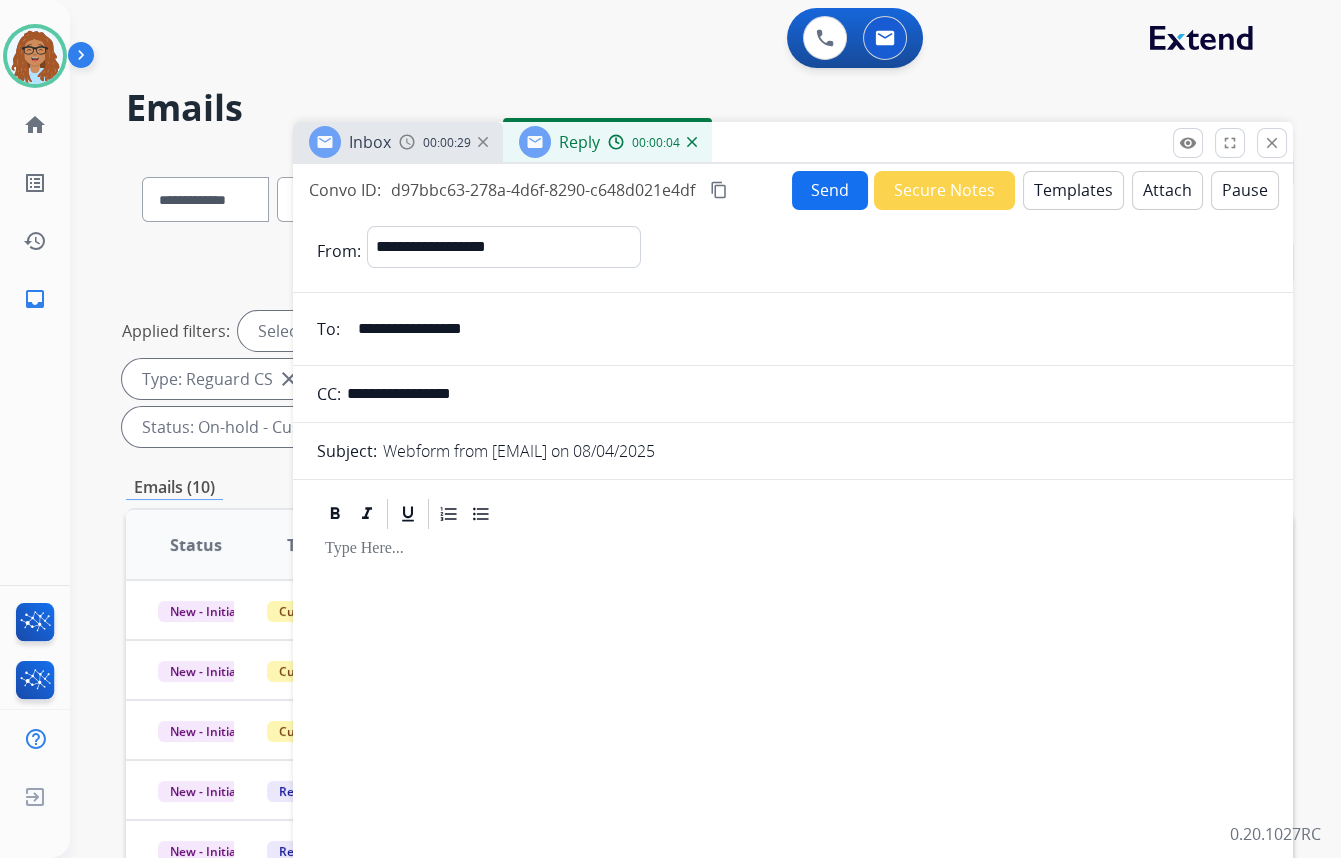 type on "**********" 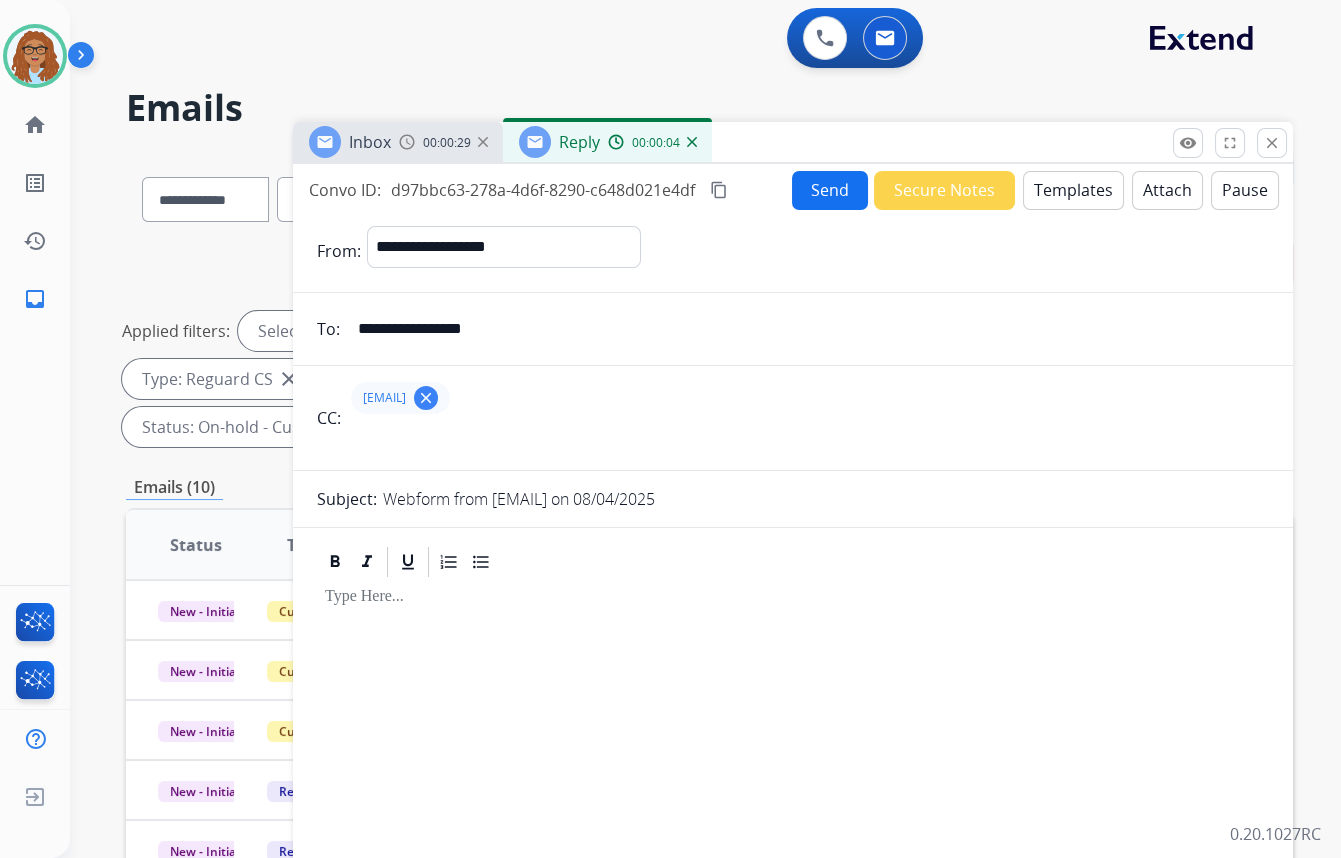 click on "Templates" at bounding box center (1073, 190) 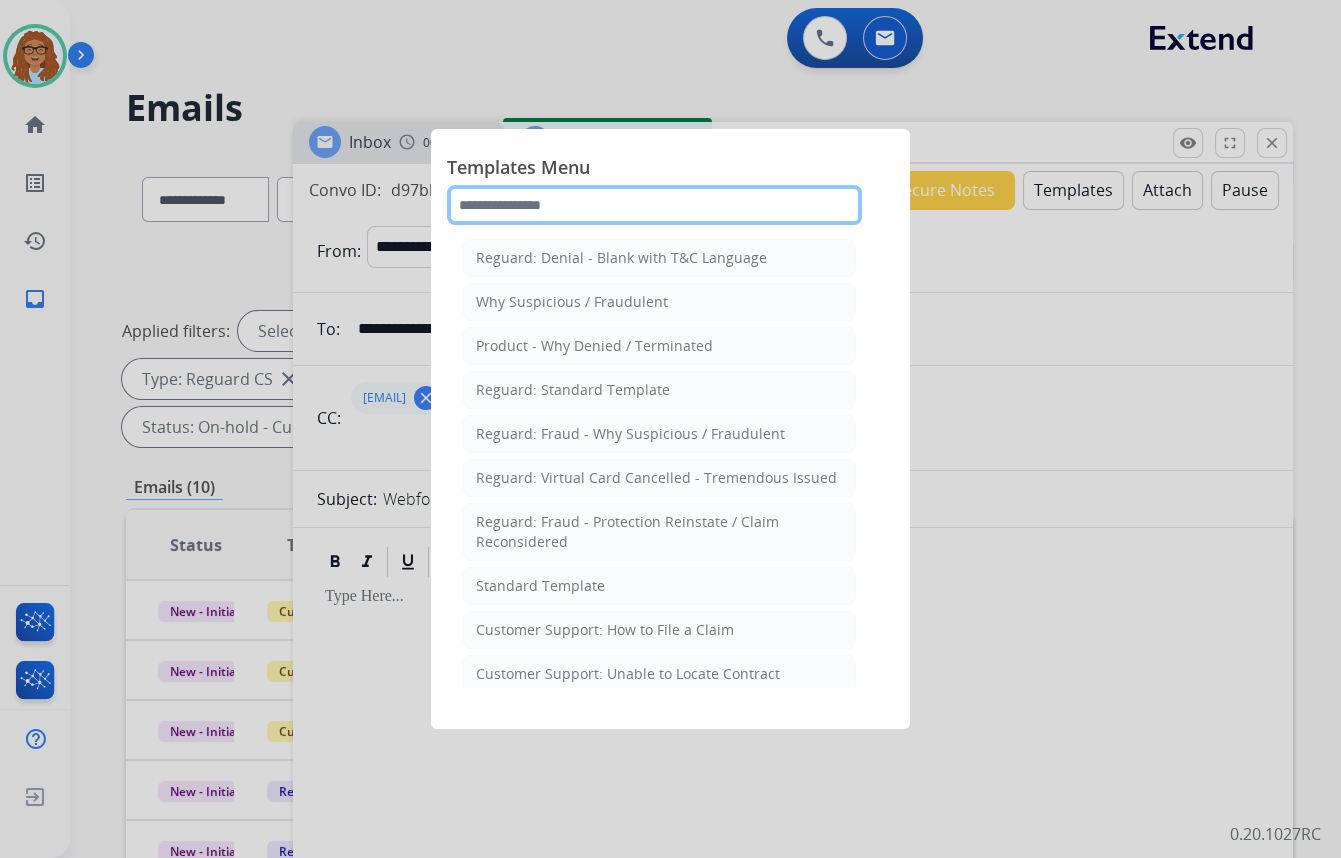 click 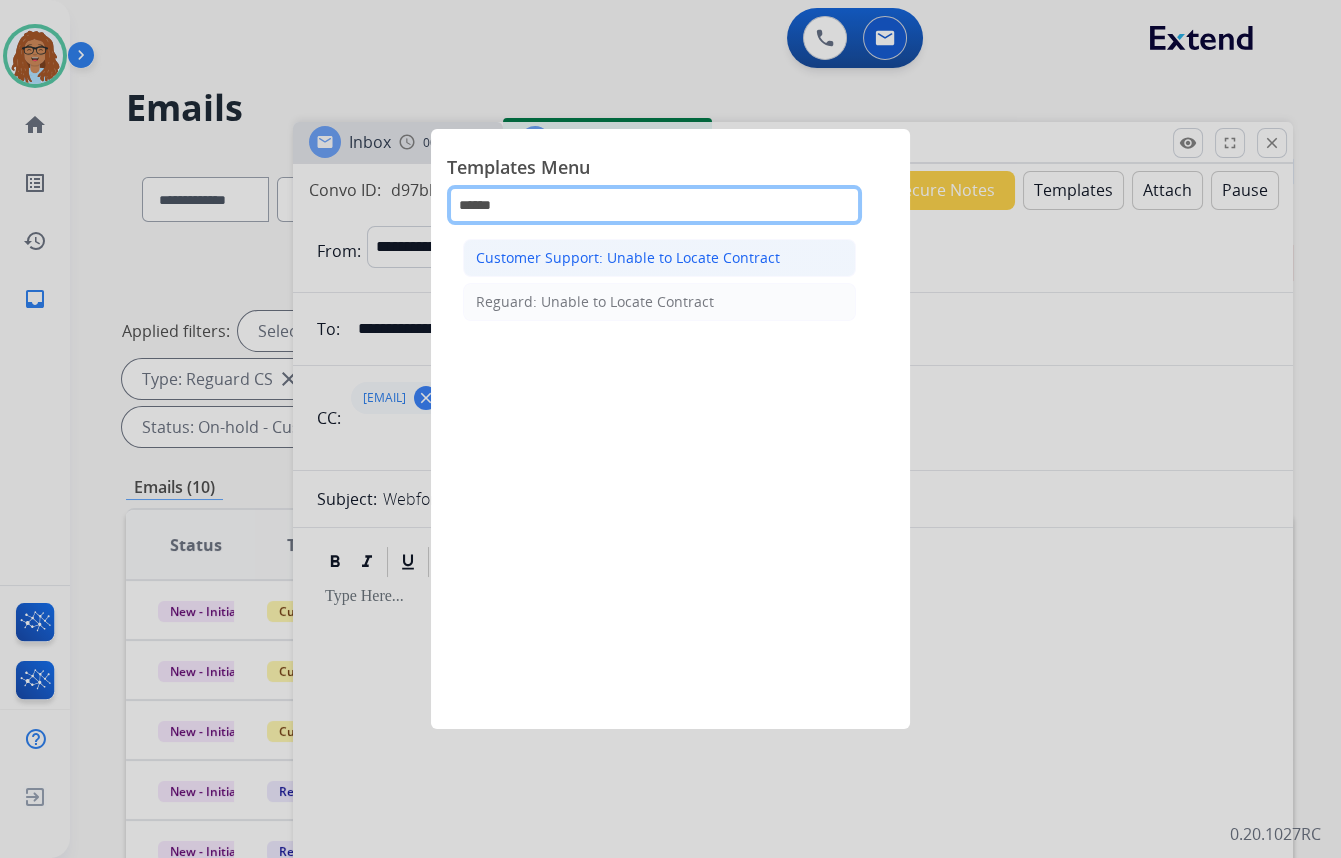 type on "******" 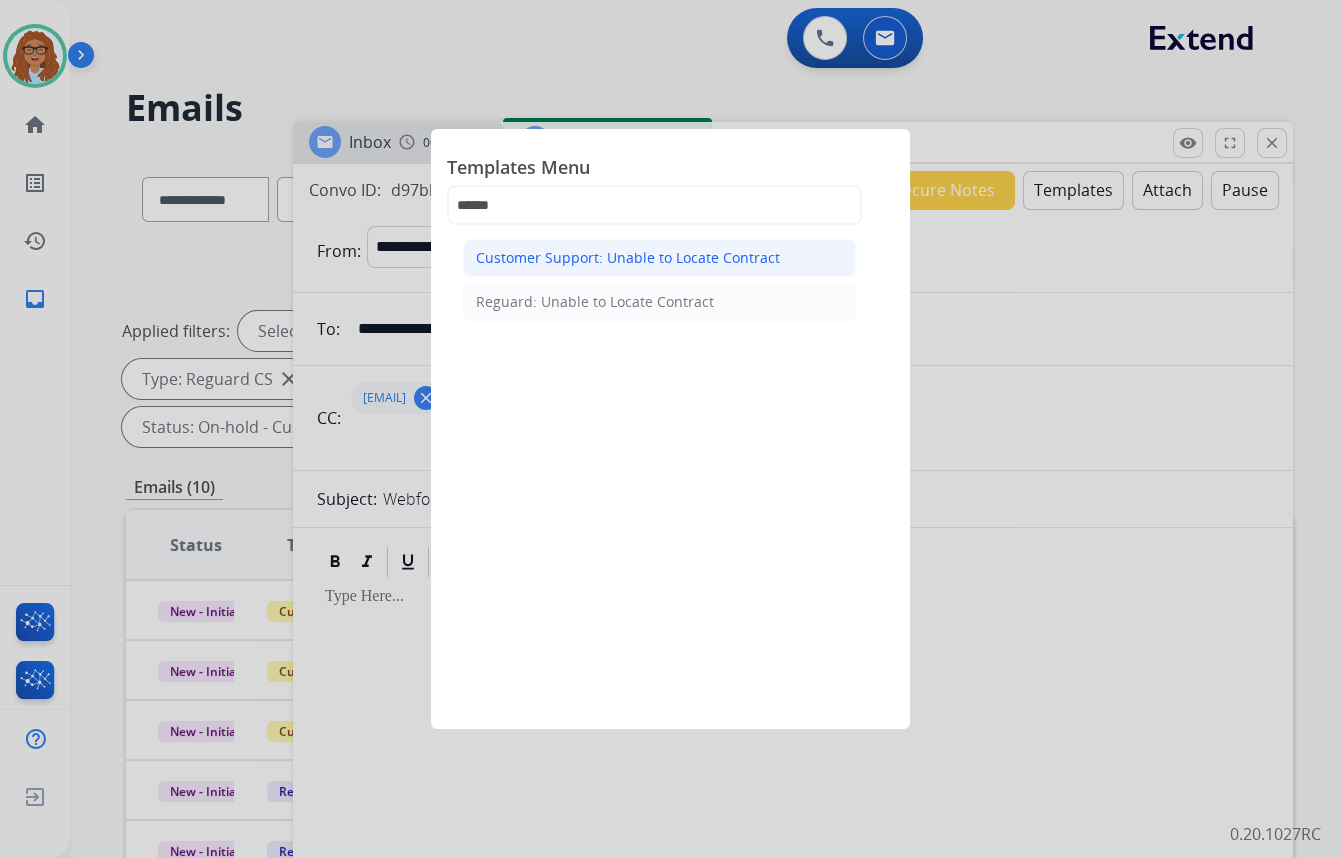 click on "Customer Support: Unable to Locate Contract" 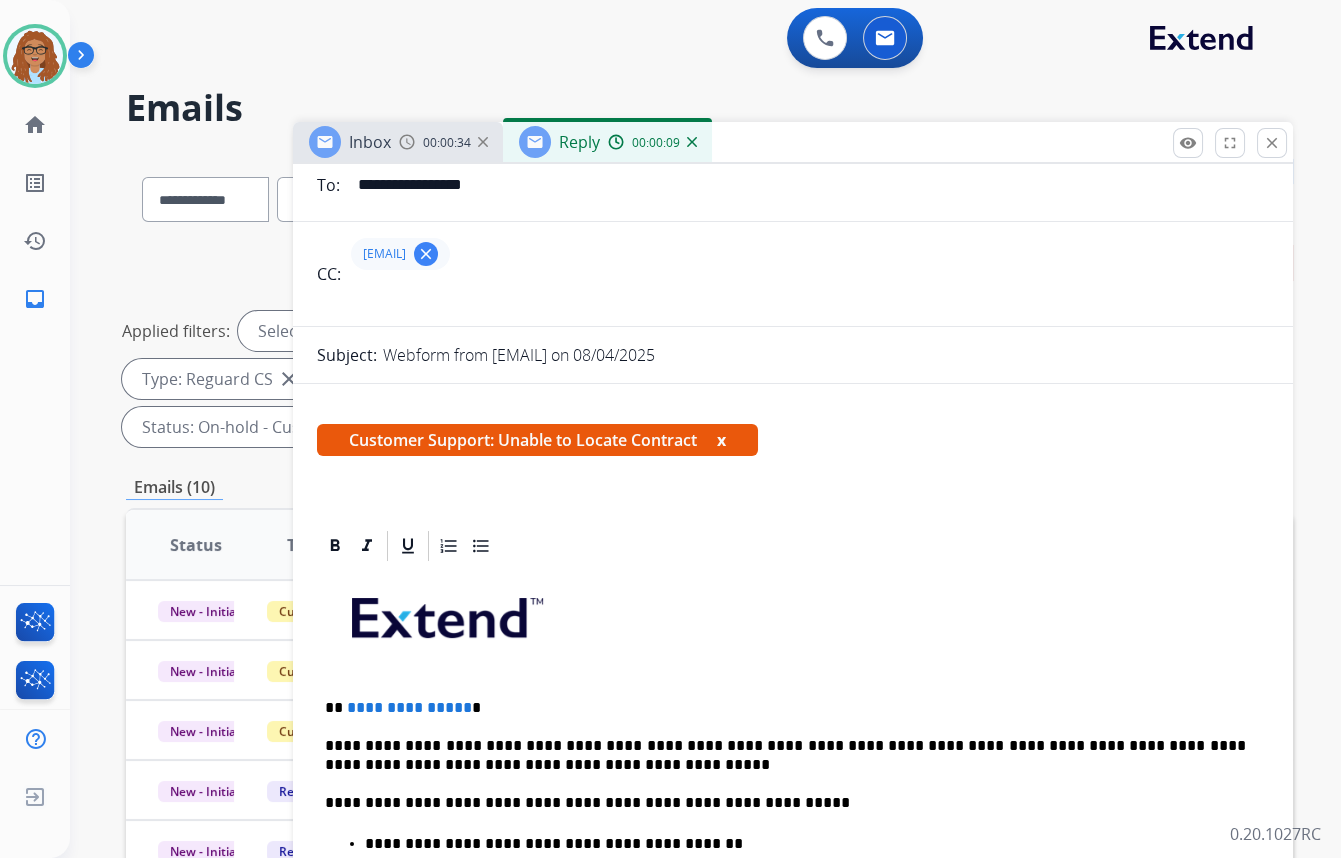scroll, scrollTop: 454, scrollLeft: 0, axis: vertical 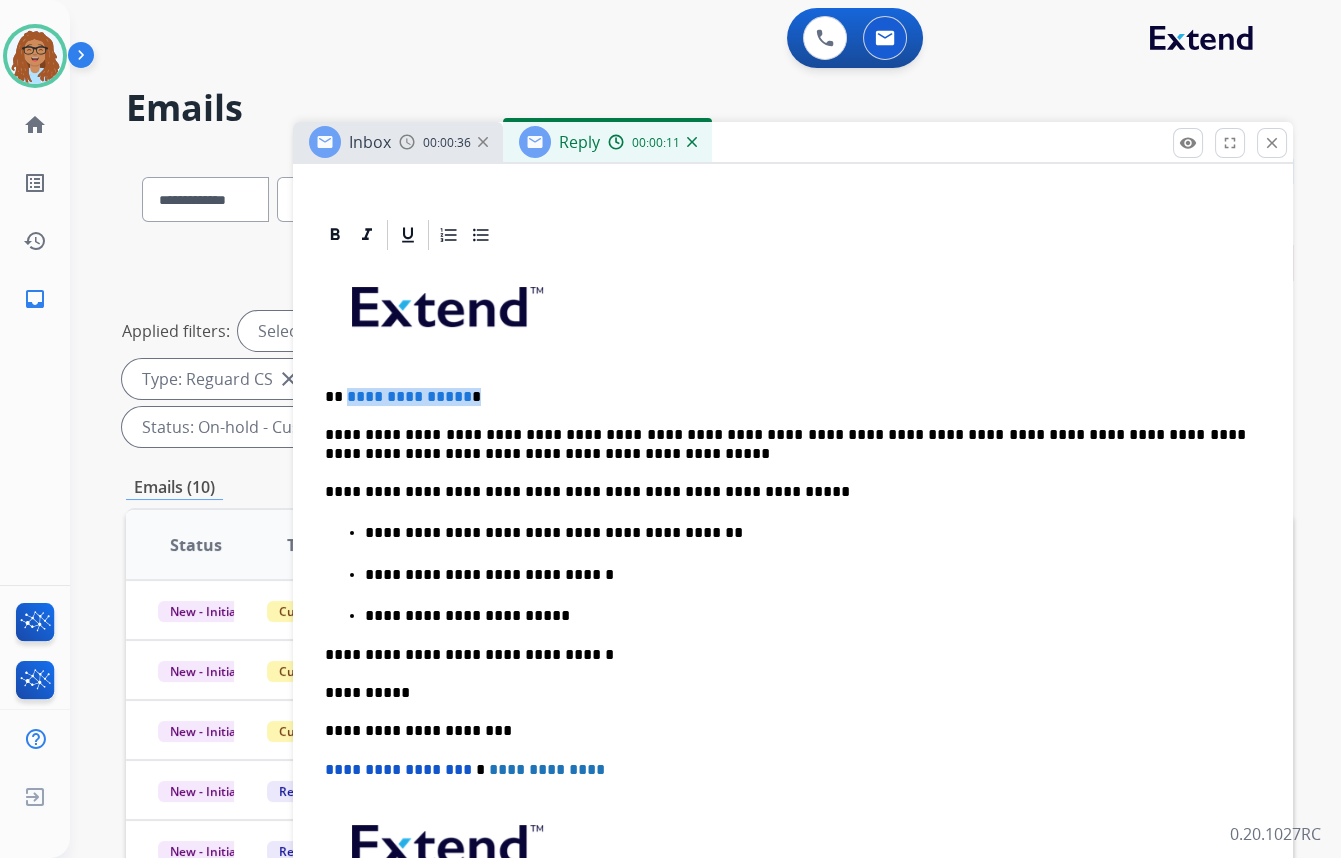 drag, startPoint x: 462, startPoint y: 384, endPoint x: 344, endPoint y: 397, distance: 118.71394 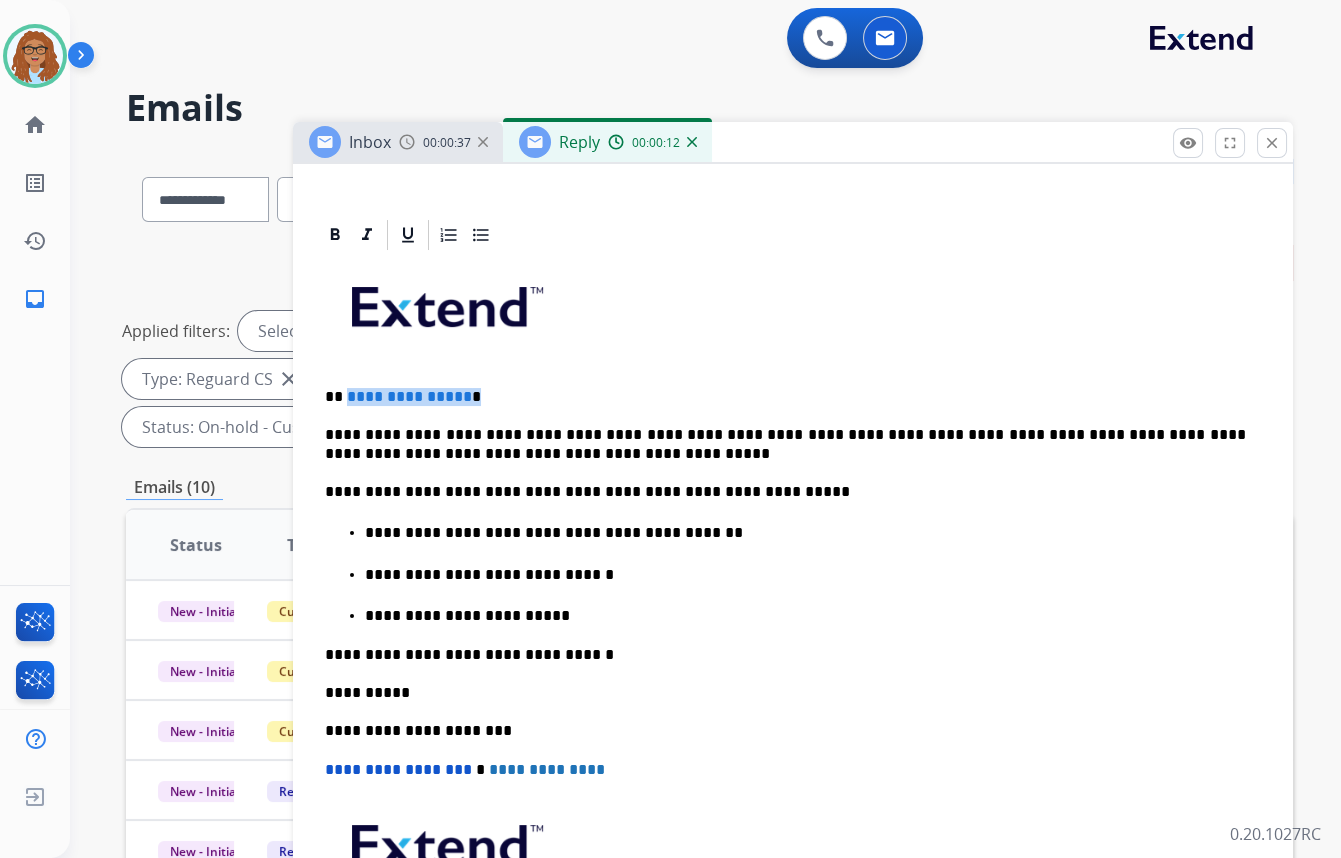 type 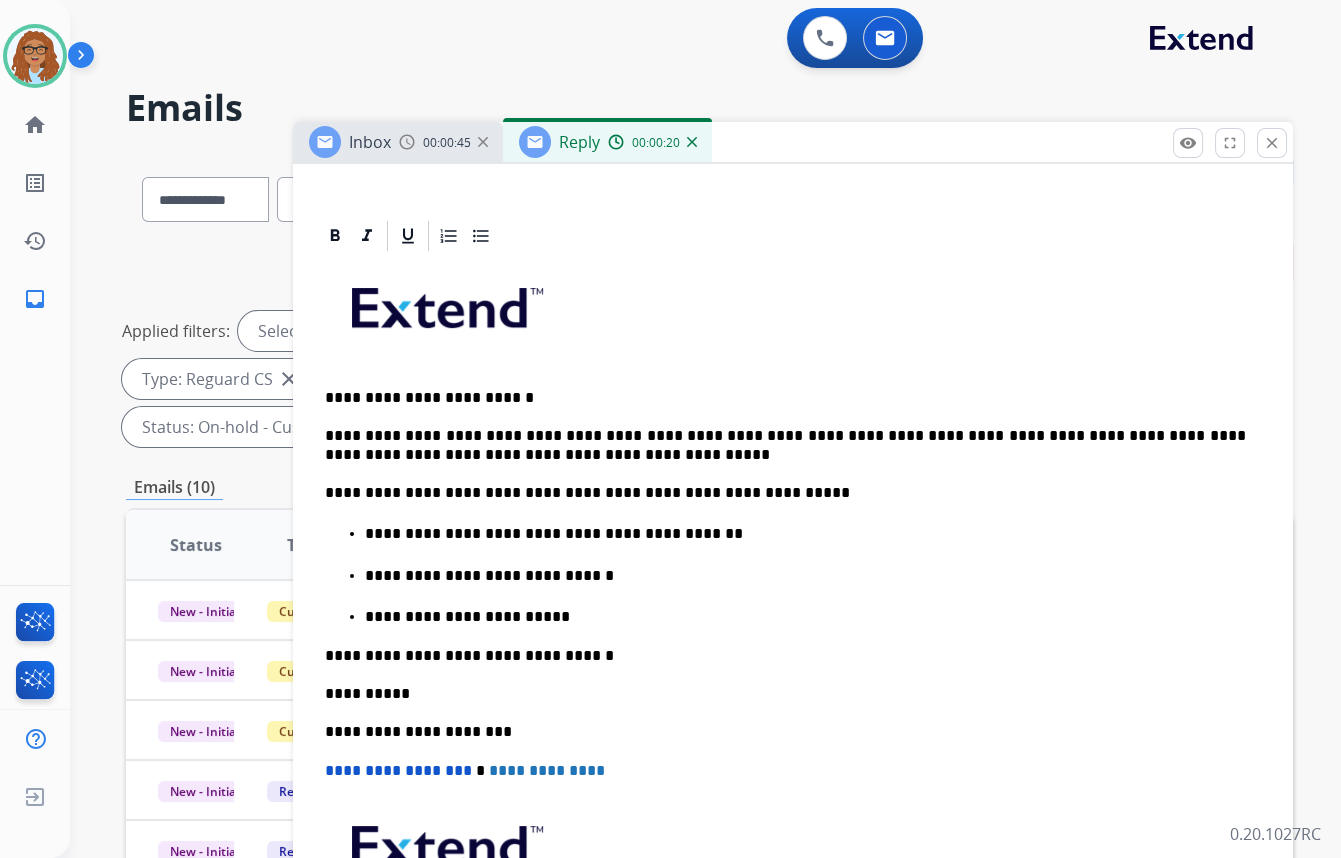 scroll, scrollTop: 454, scrollLeft: 0, axis: vertical 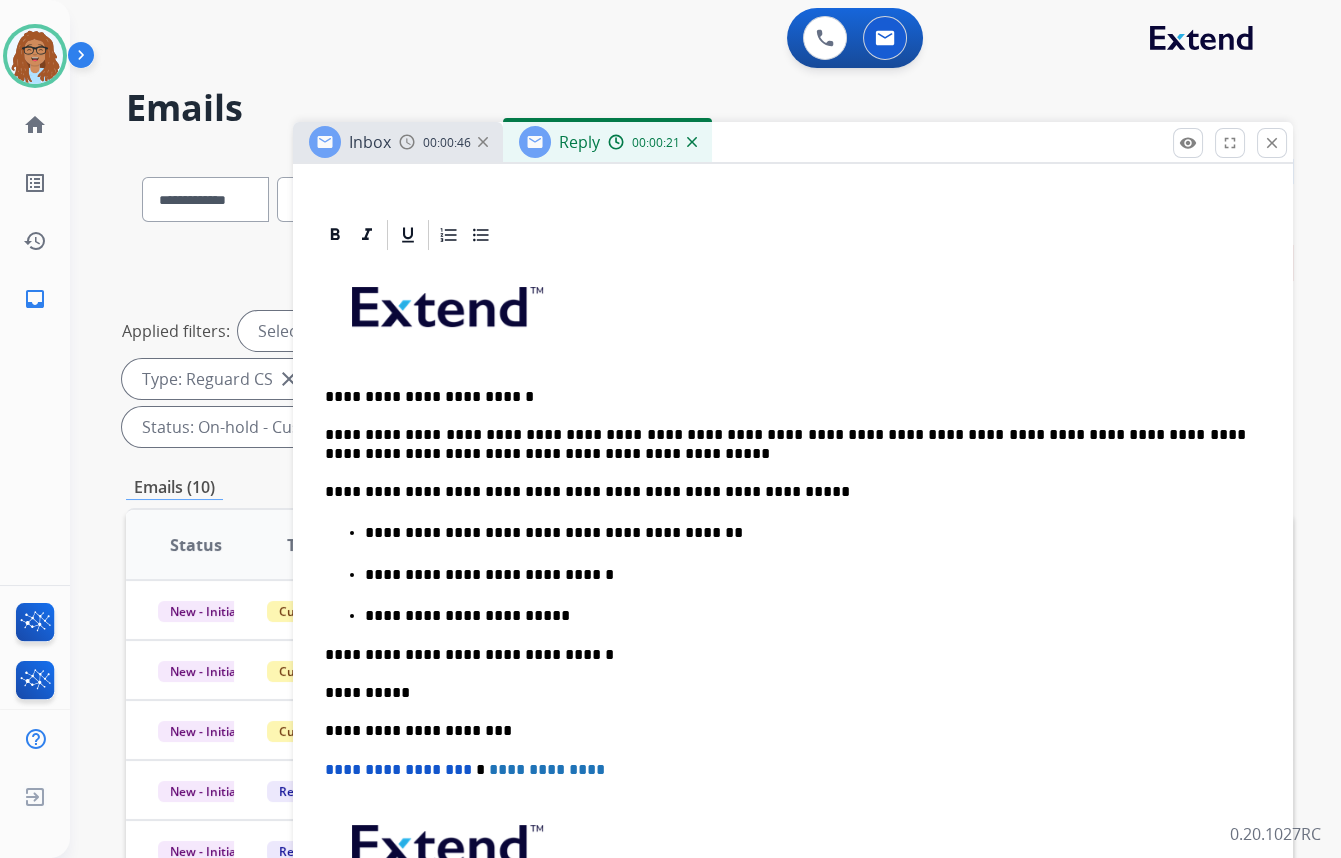 click on "**********" at bounding box center [805, 616] 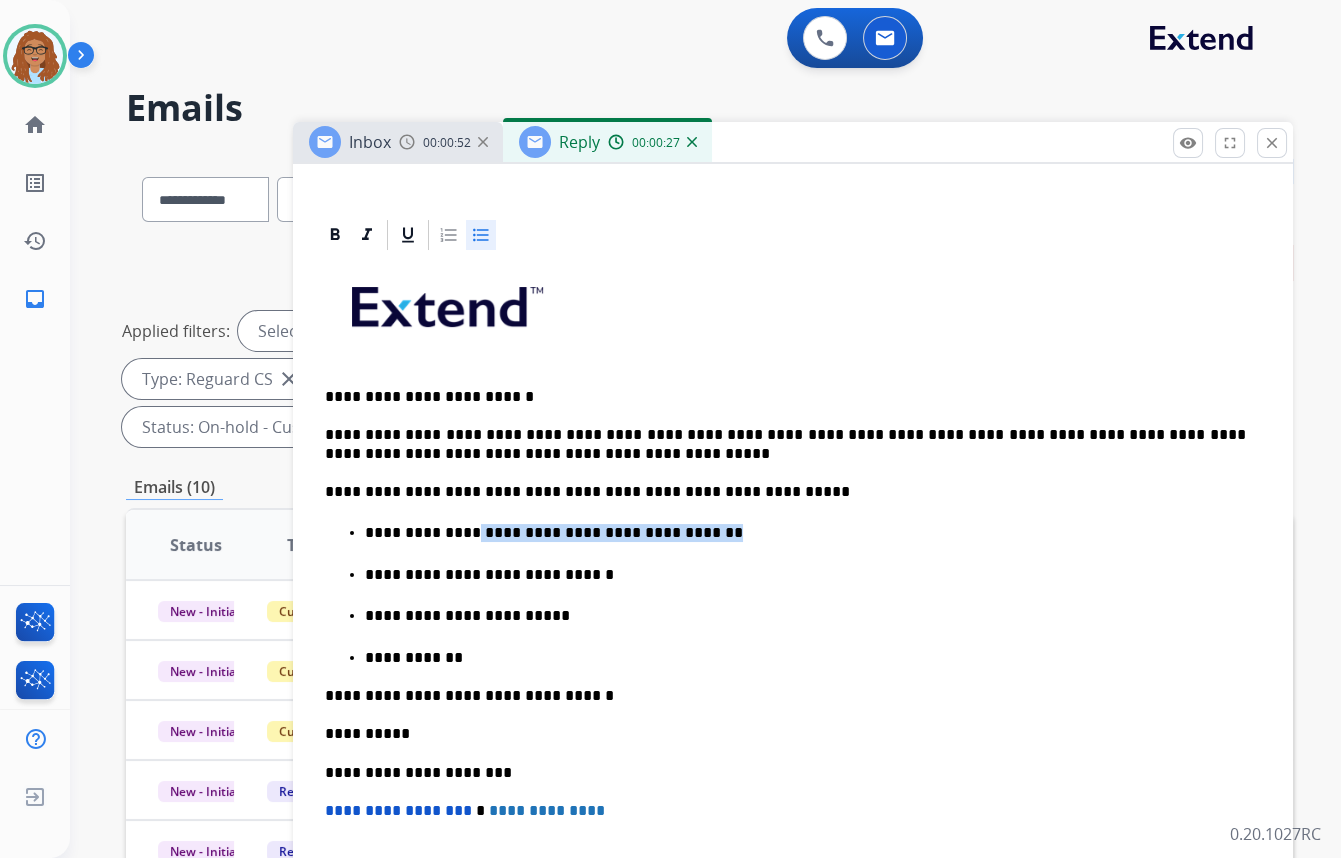 drag, startPoint x: 682, startPoint y: 528, endPoint x: 458, endPoint y: 528, distance: 224 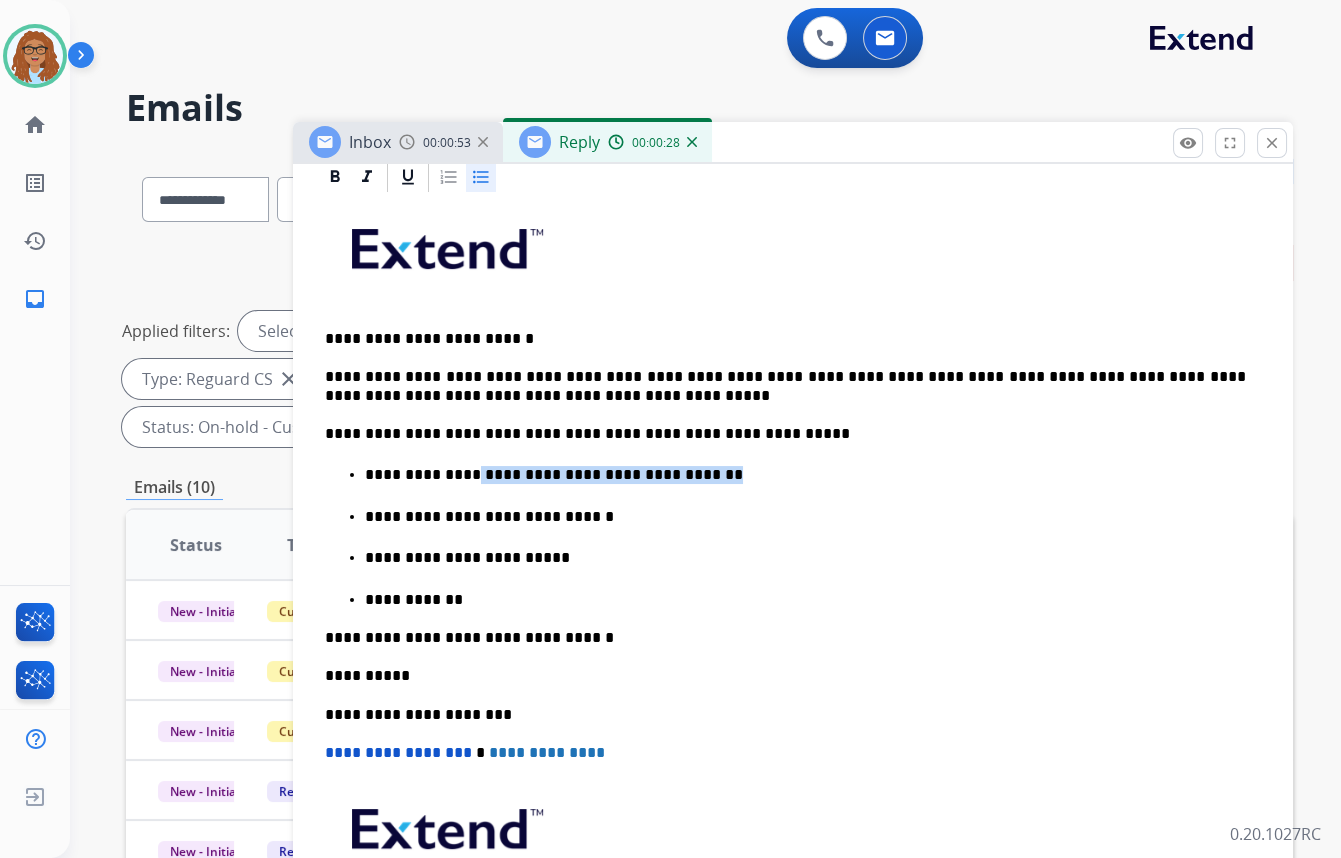 scroll, scrollTop: 545, scrollLeft: 0, axis: vertical 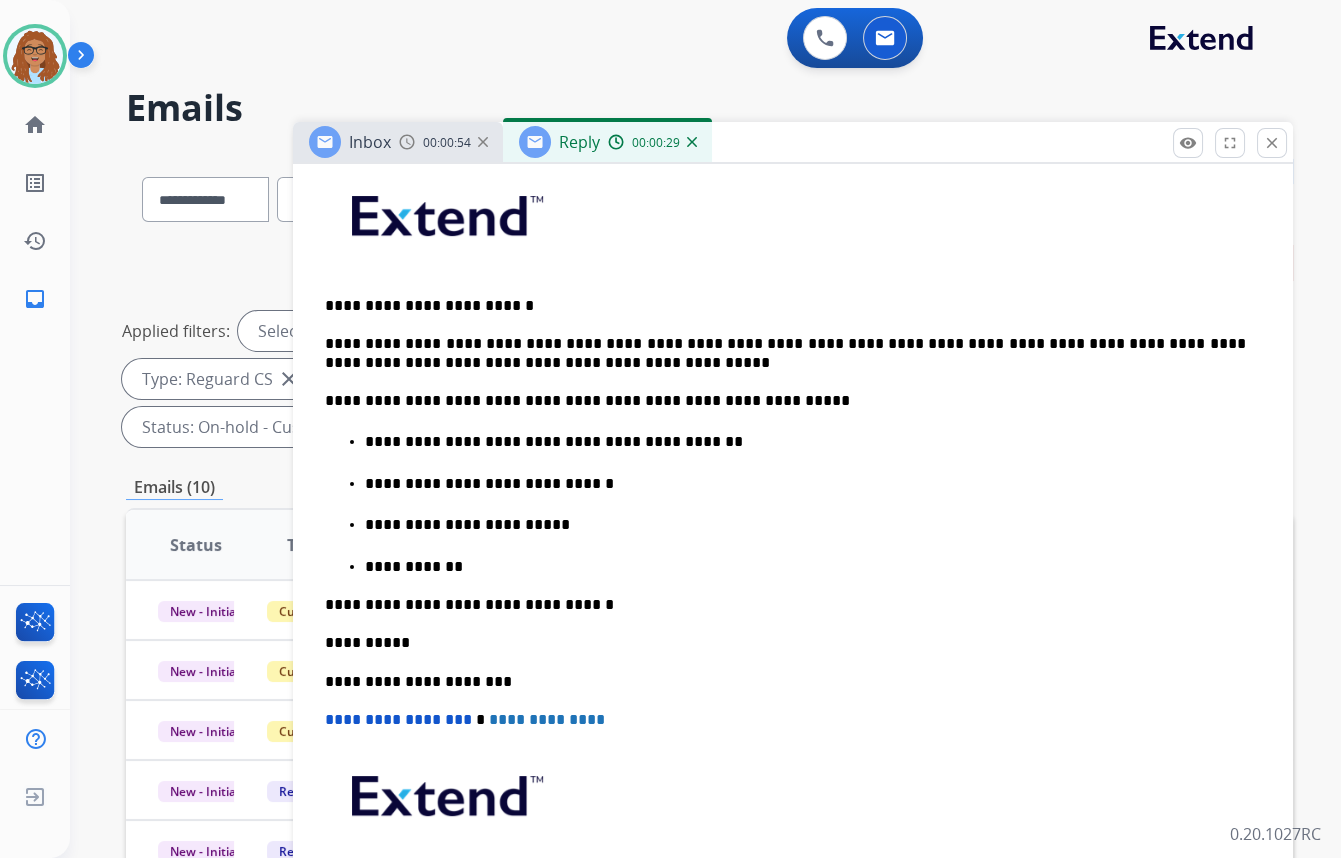 click on "**********" at bounding box center [805, 567] 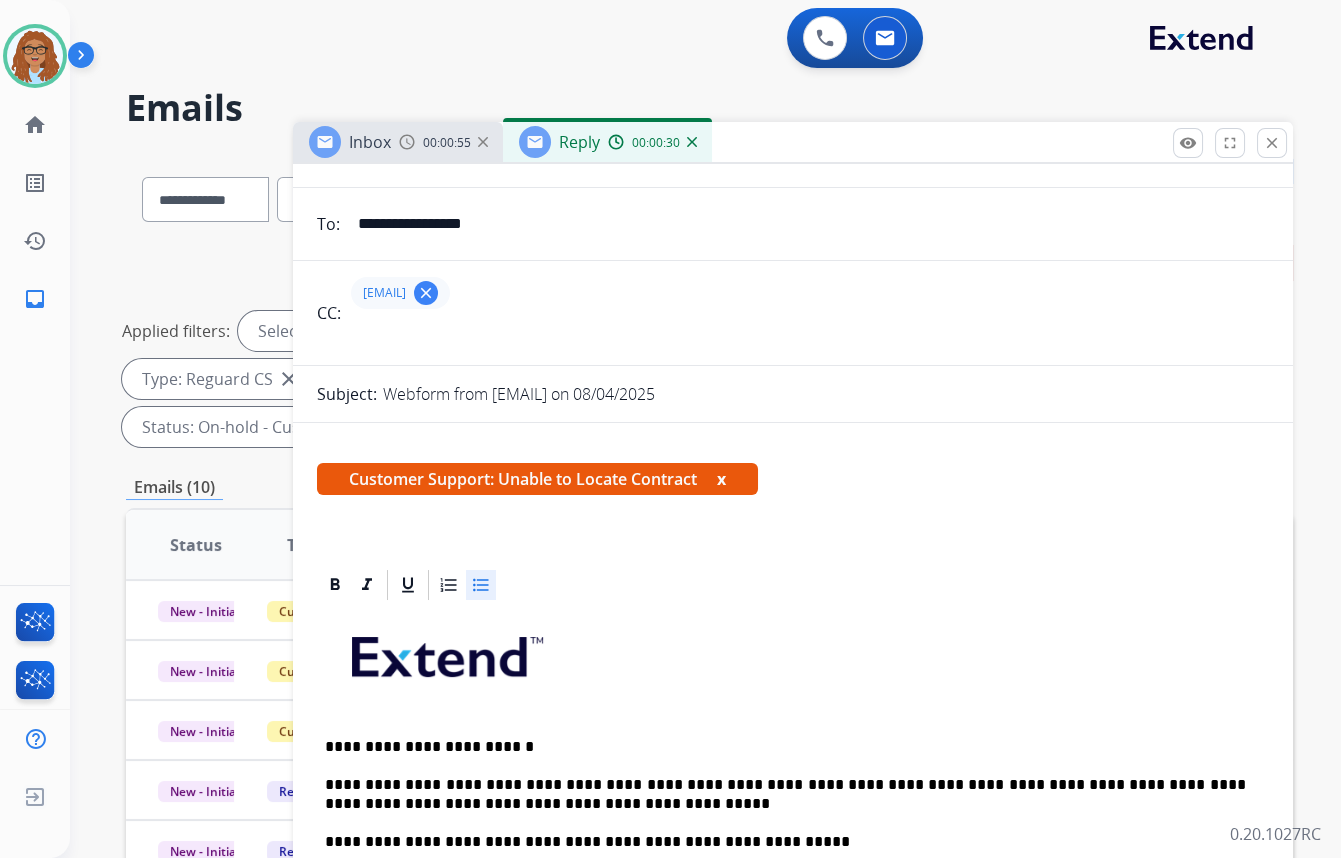 scroll, scrollTop: 0, scrollLeft: 0, axis: both 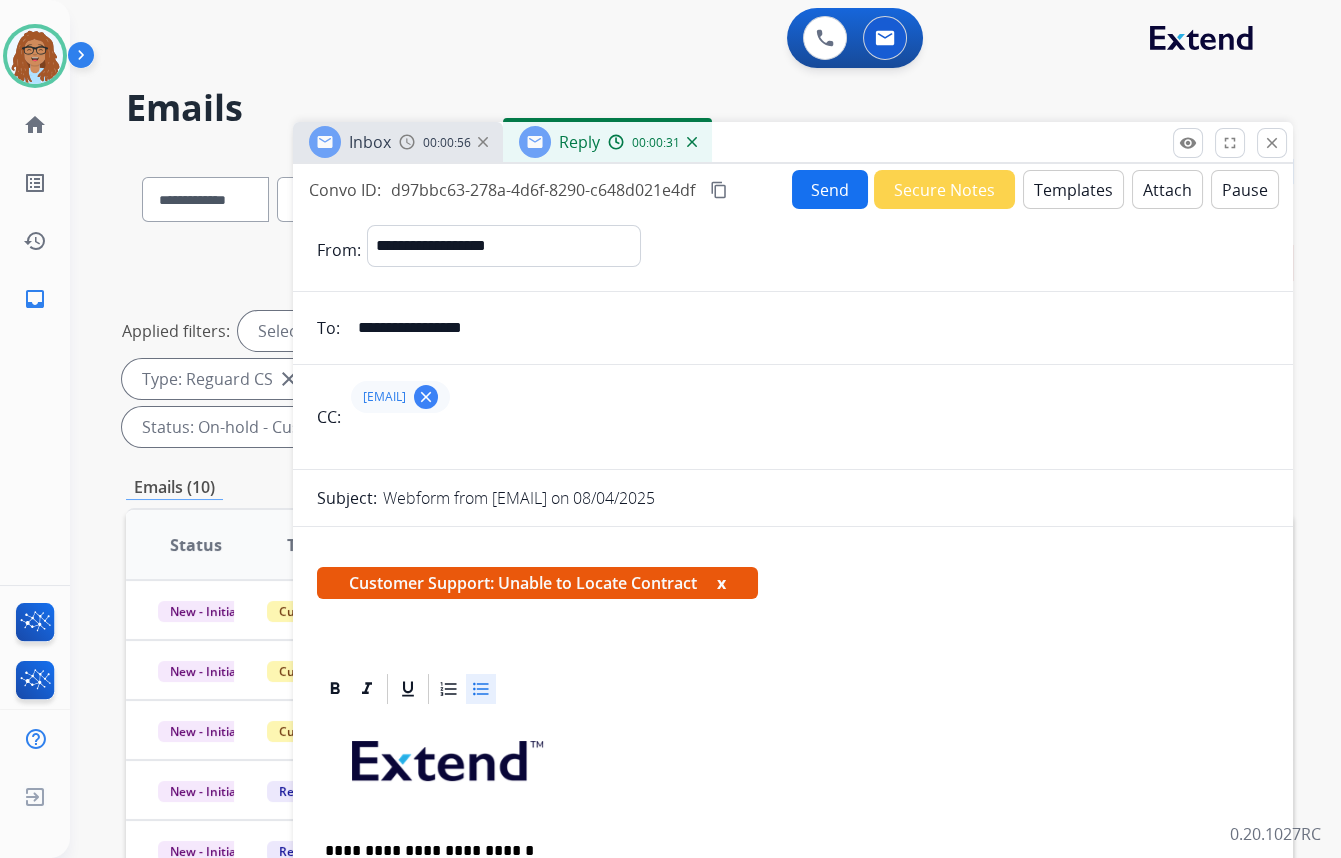 click on "Send" at bounding box center [830, 189] 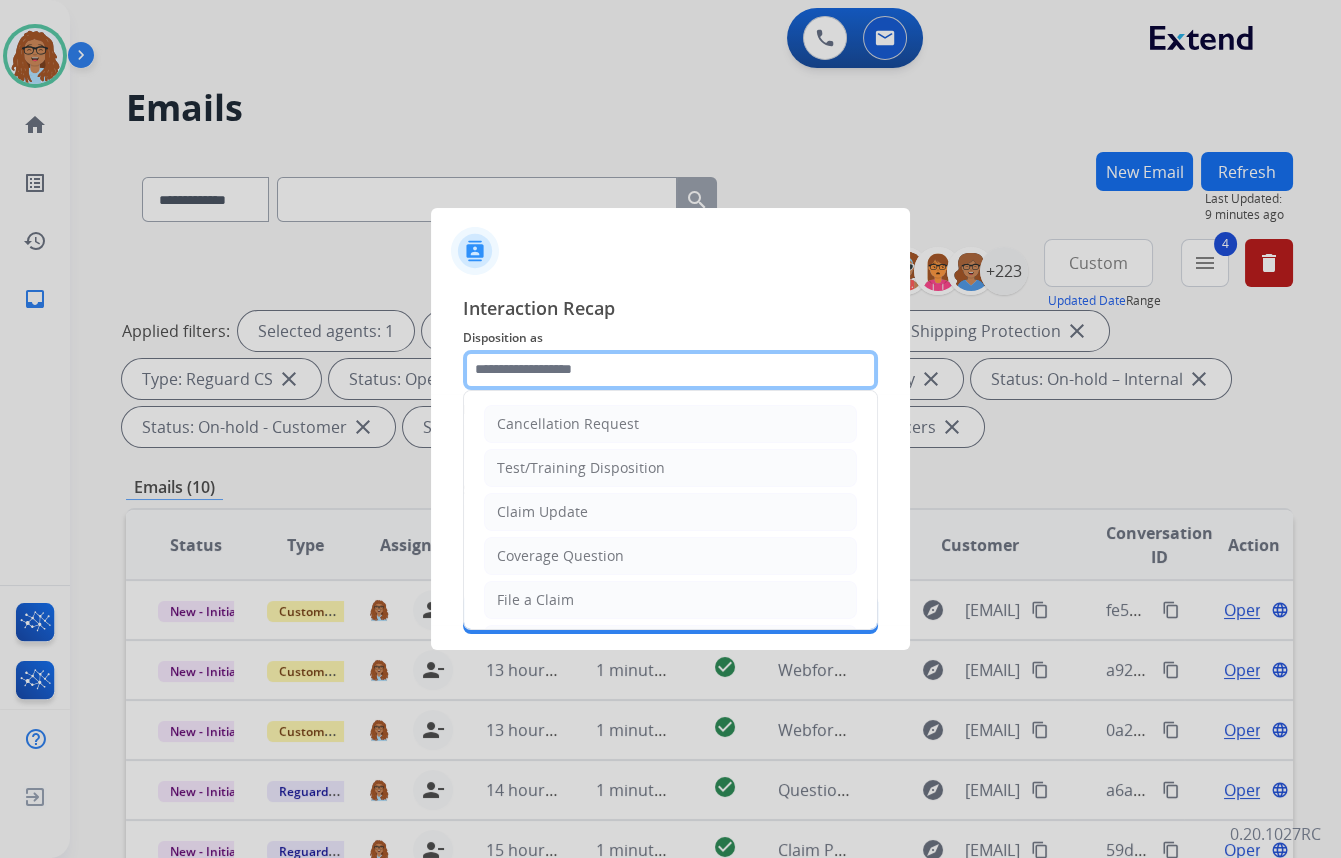 click 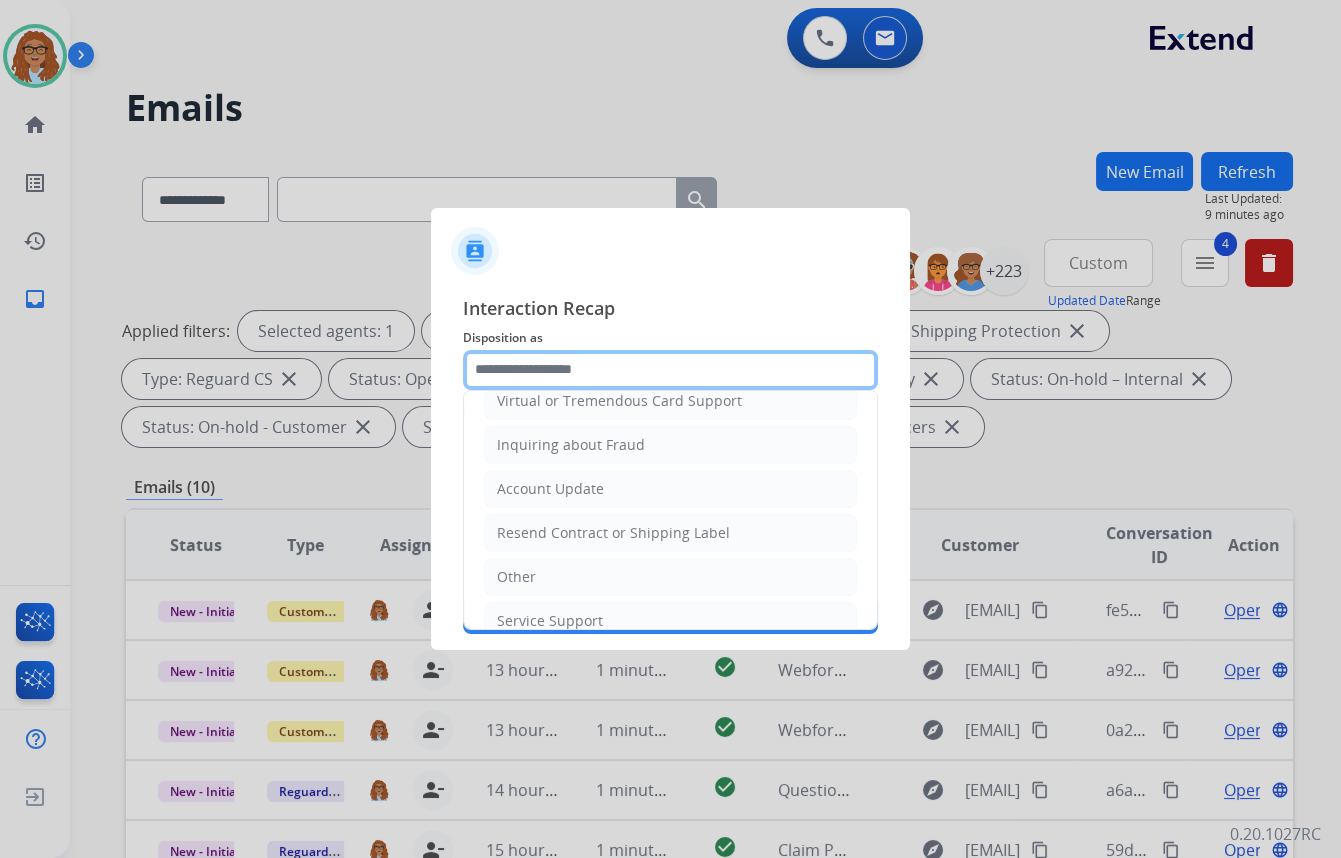 scroll, scrollTop: 309, scrollLeft: 0, axis: vertical 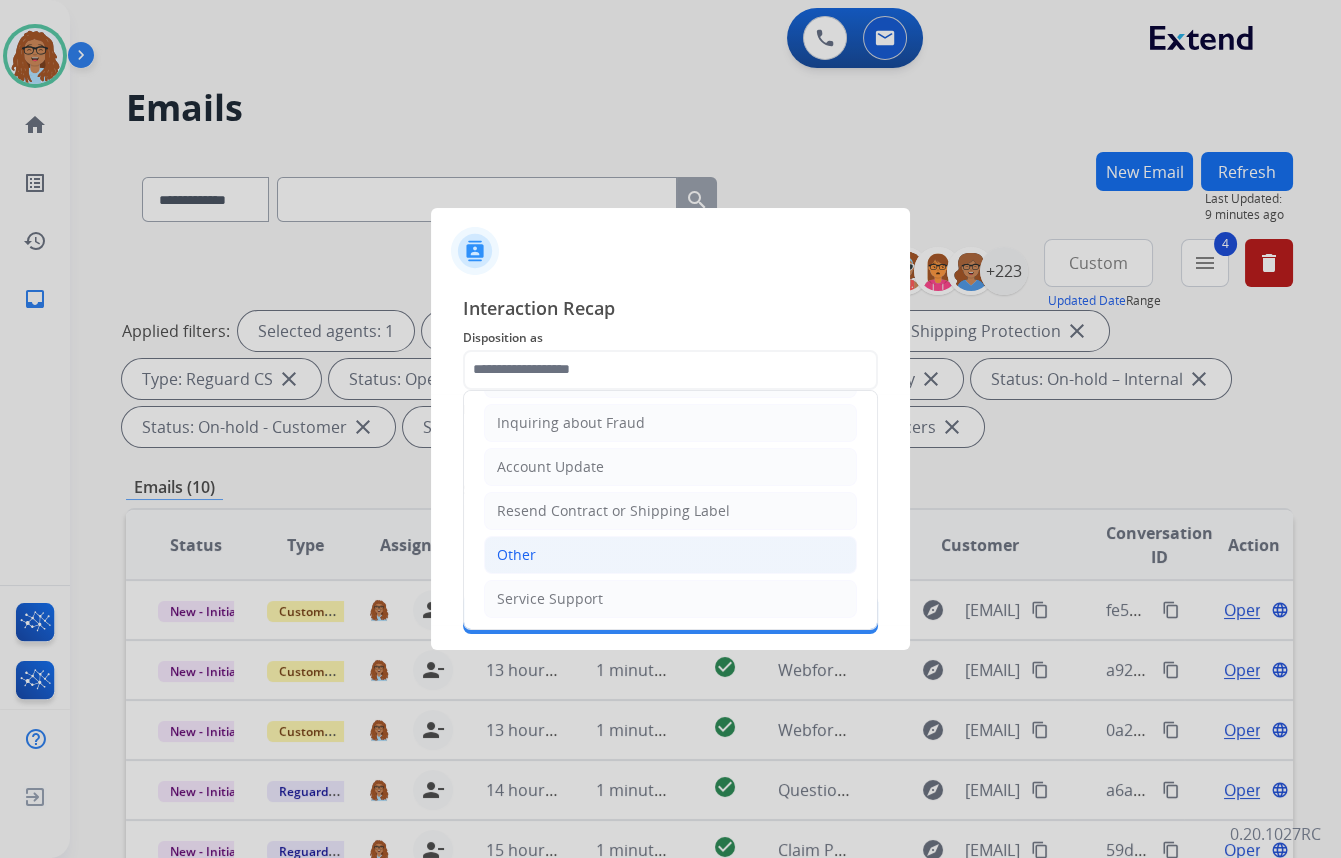 click on "Other" 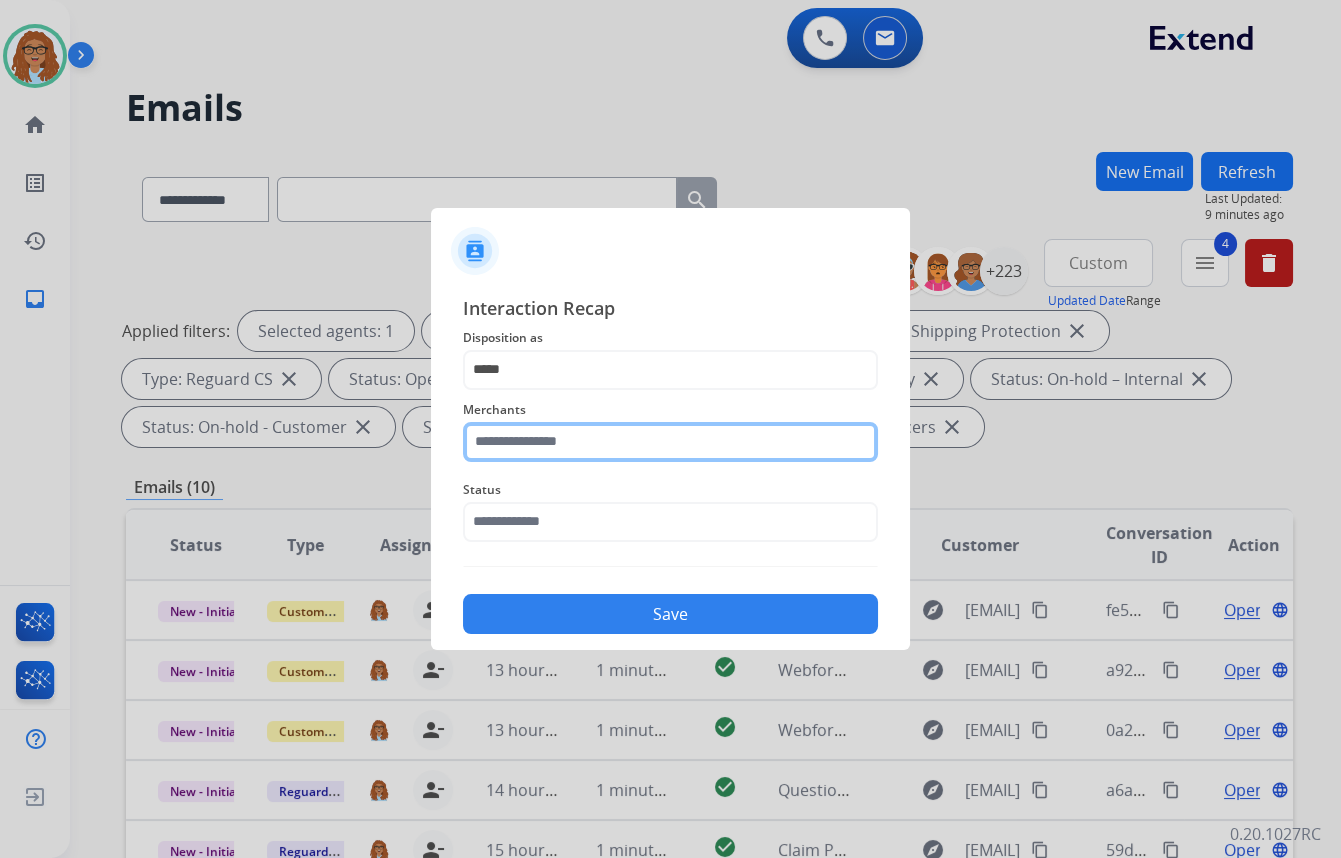 click 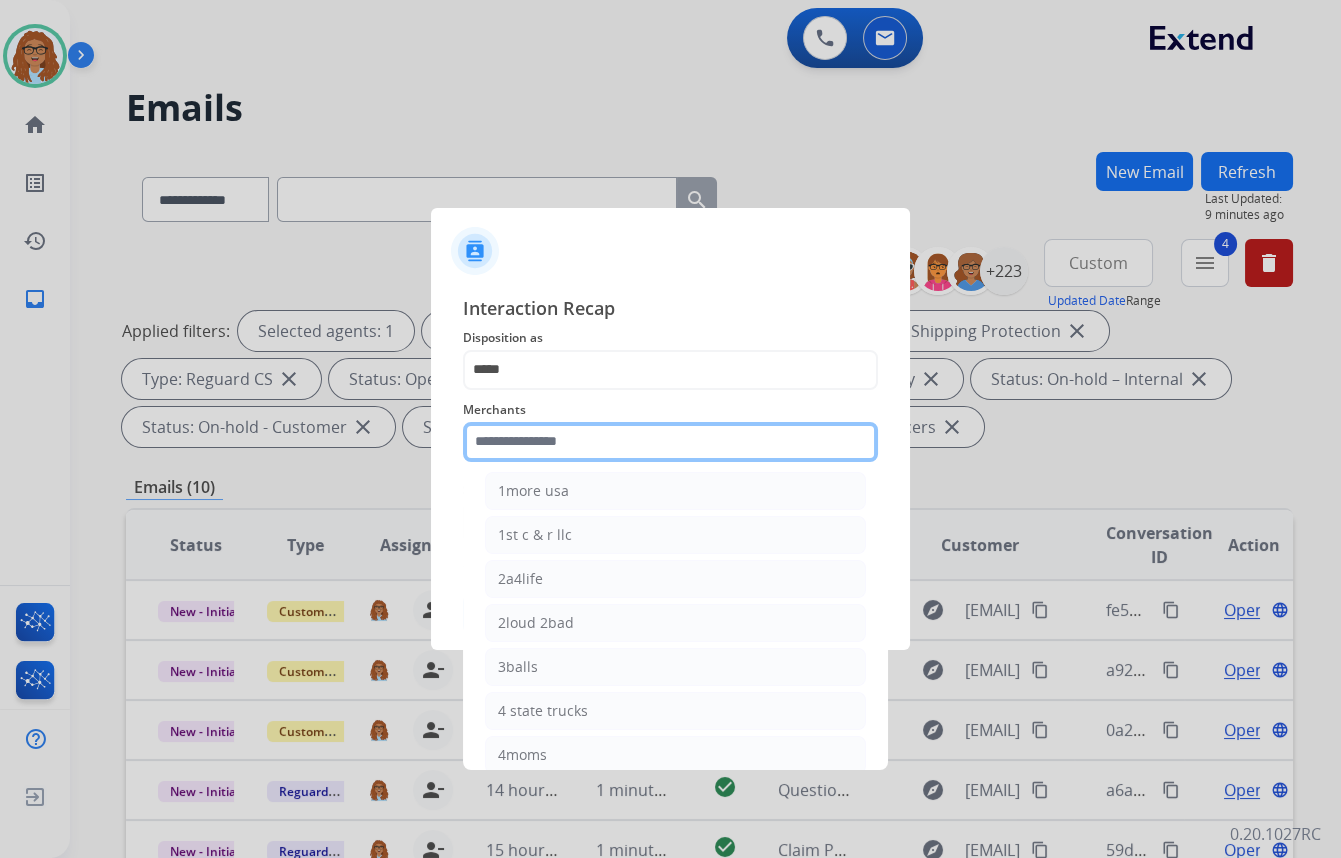 scroll, scrollTop: 90, scrollLeft: 0, axis: vertical 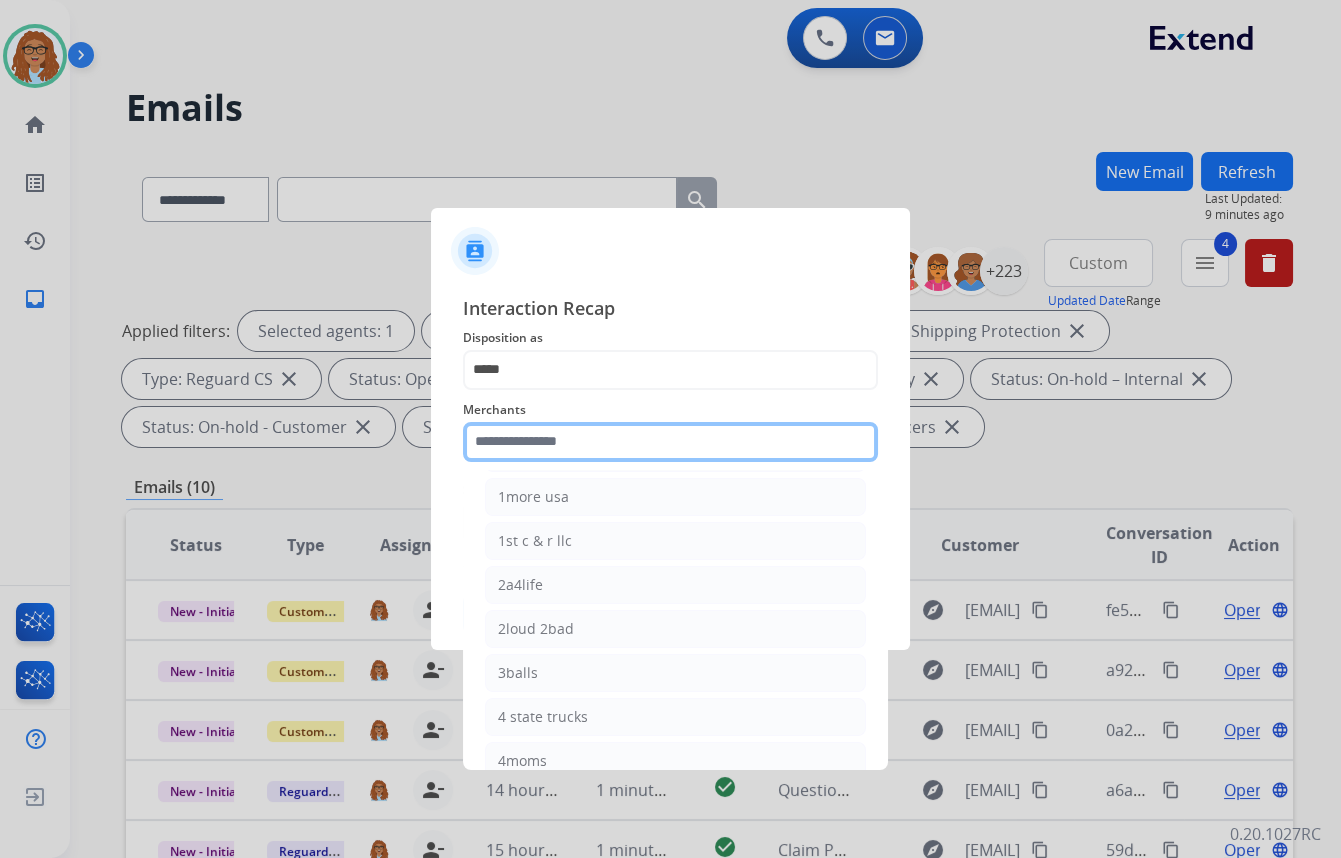 click 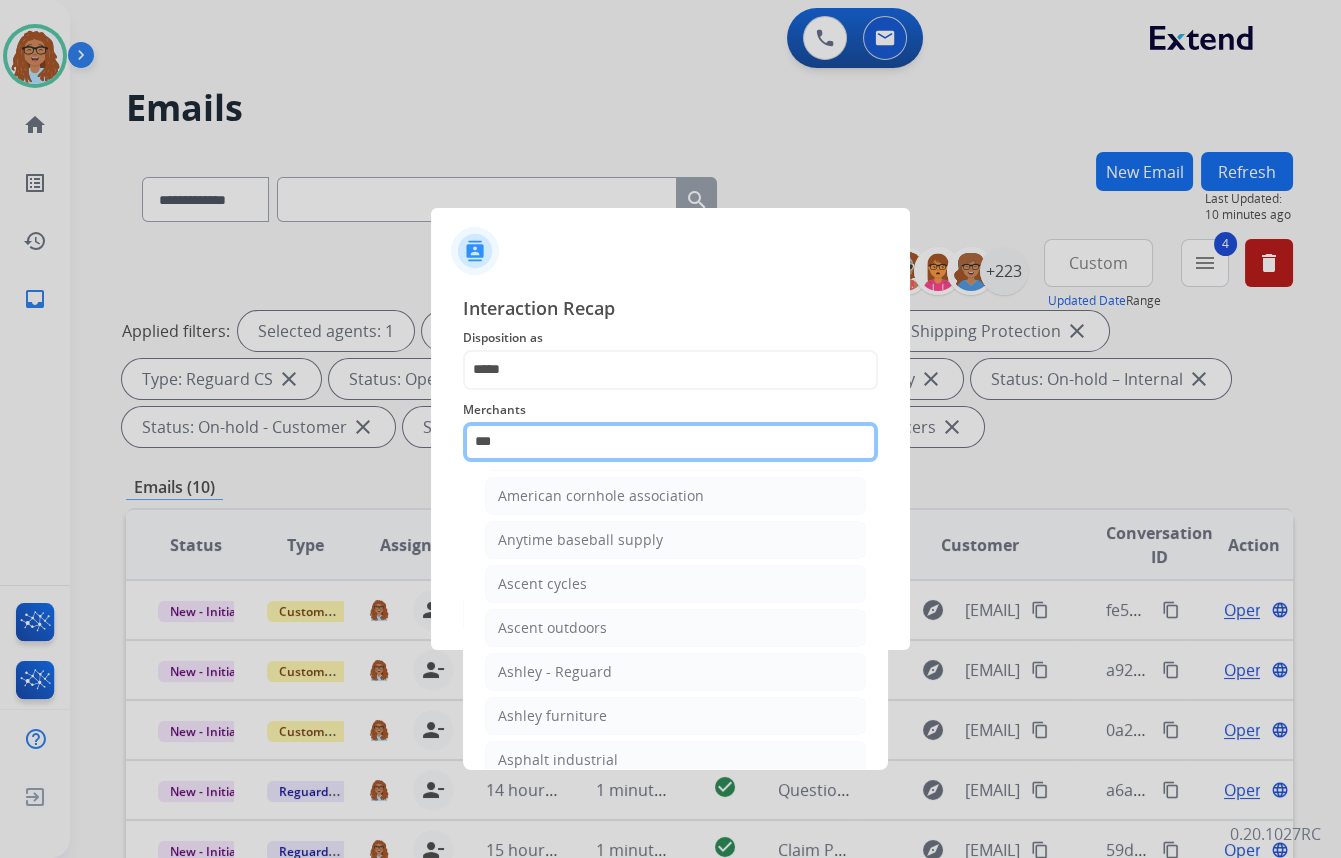 scroll, scrollTop: 30, scrollLeft: 0, axis: vertical 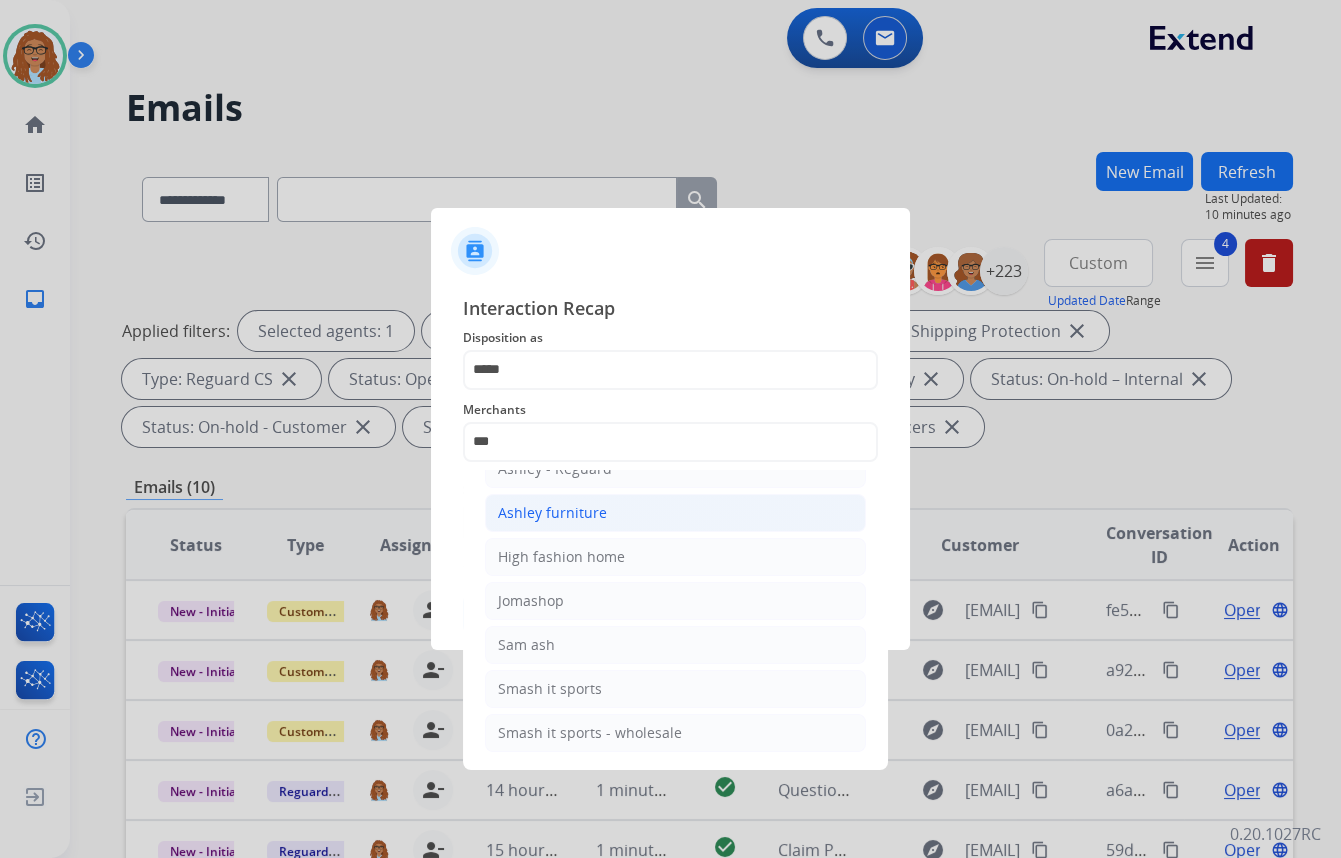 click on "Ashley furniture" 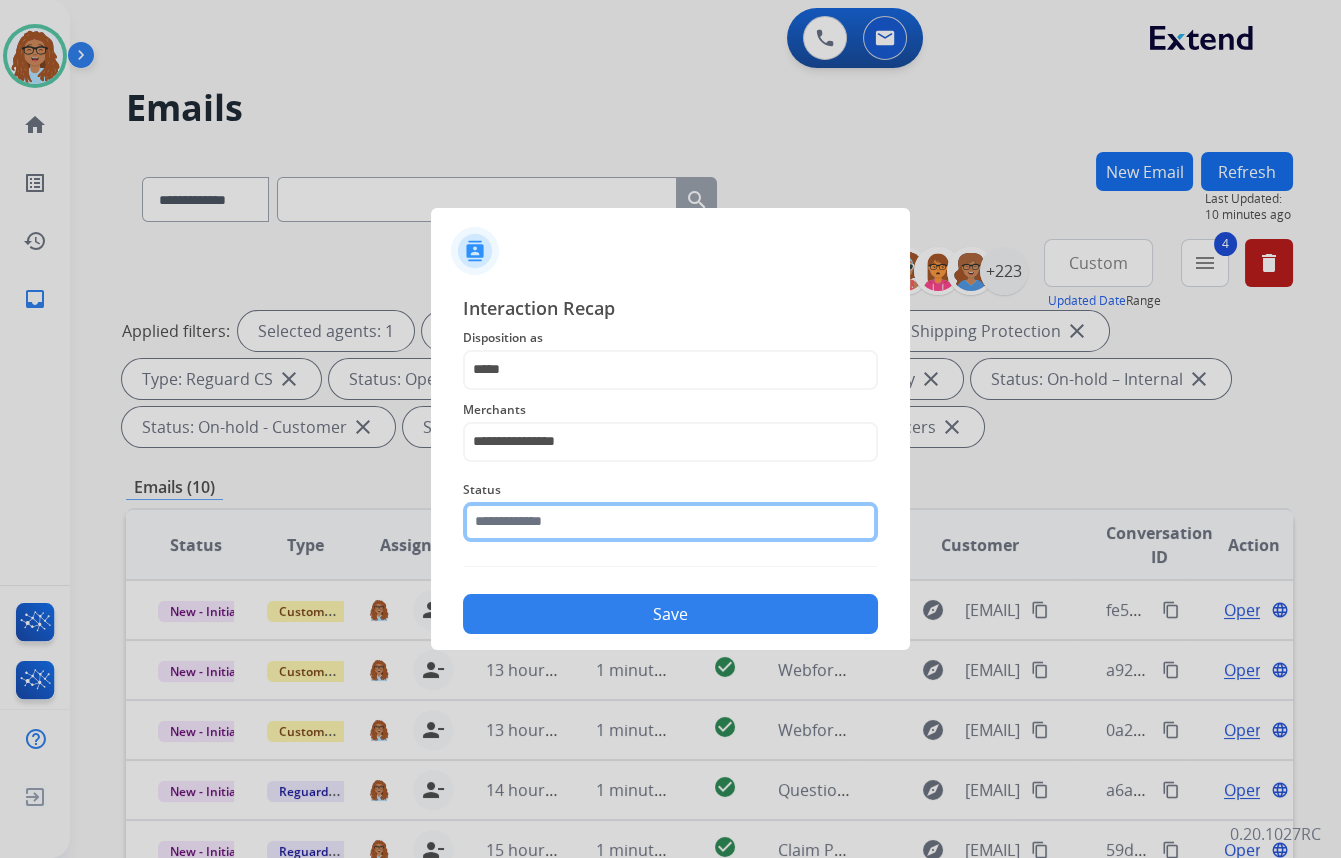 click 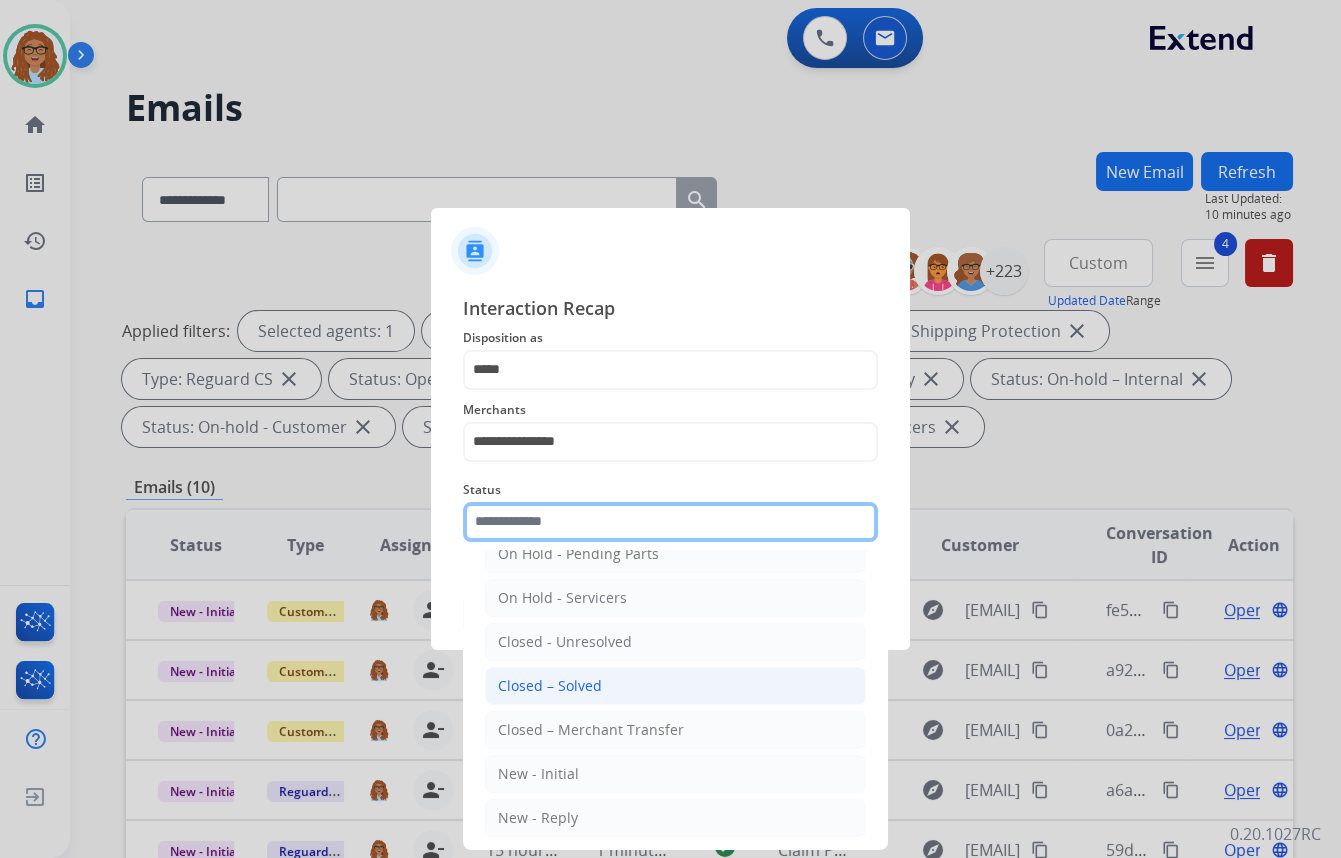 scroll, scrollTop: 118, scrollLeft: 0, axis: vertical 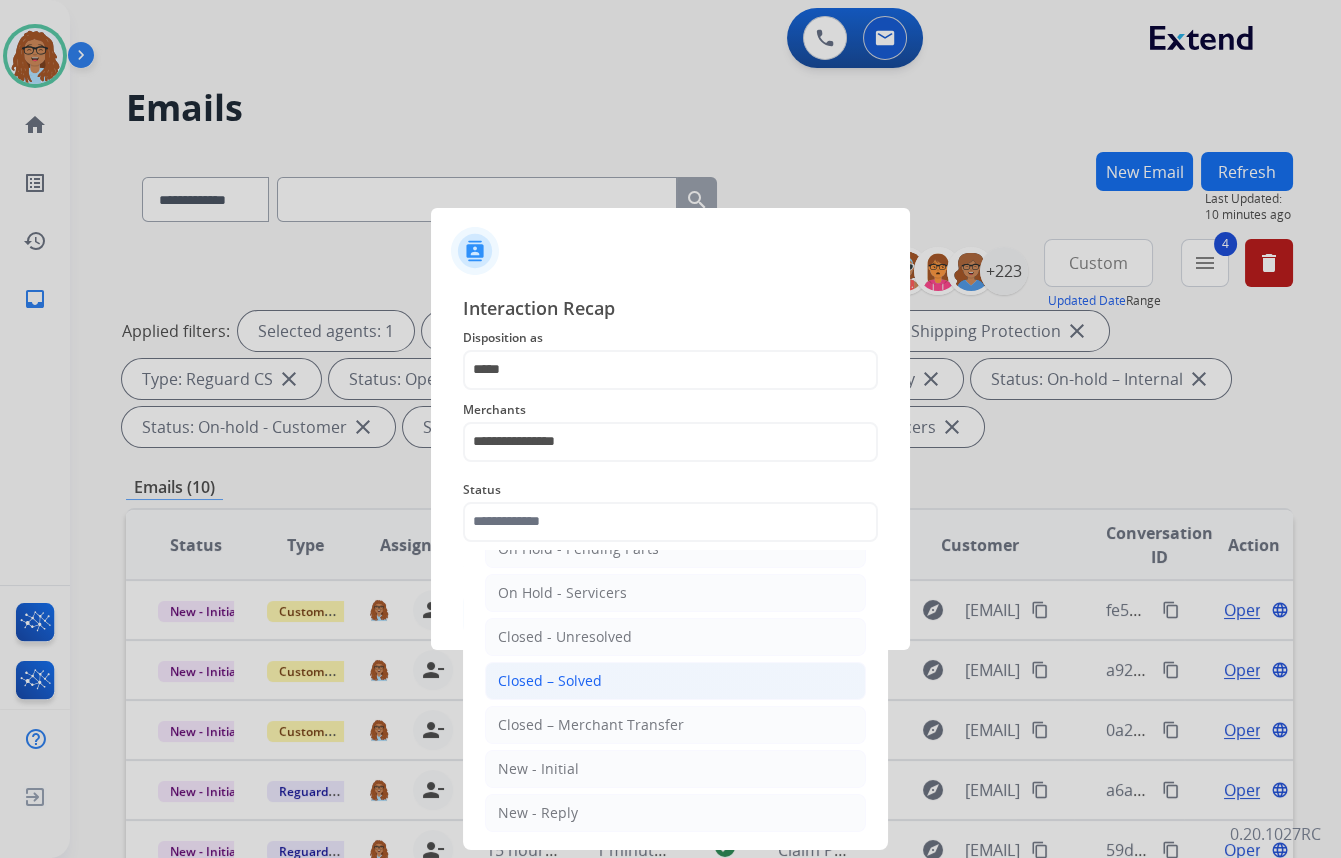 click on "Closed – Solved" 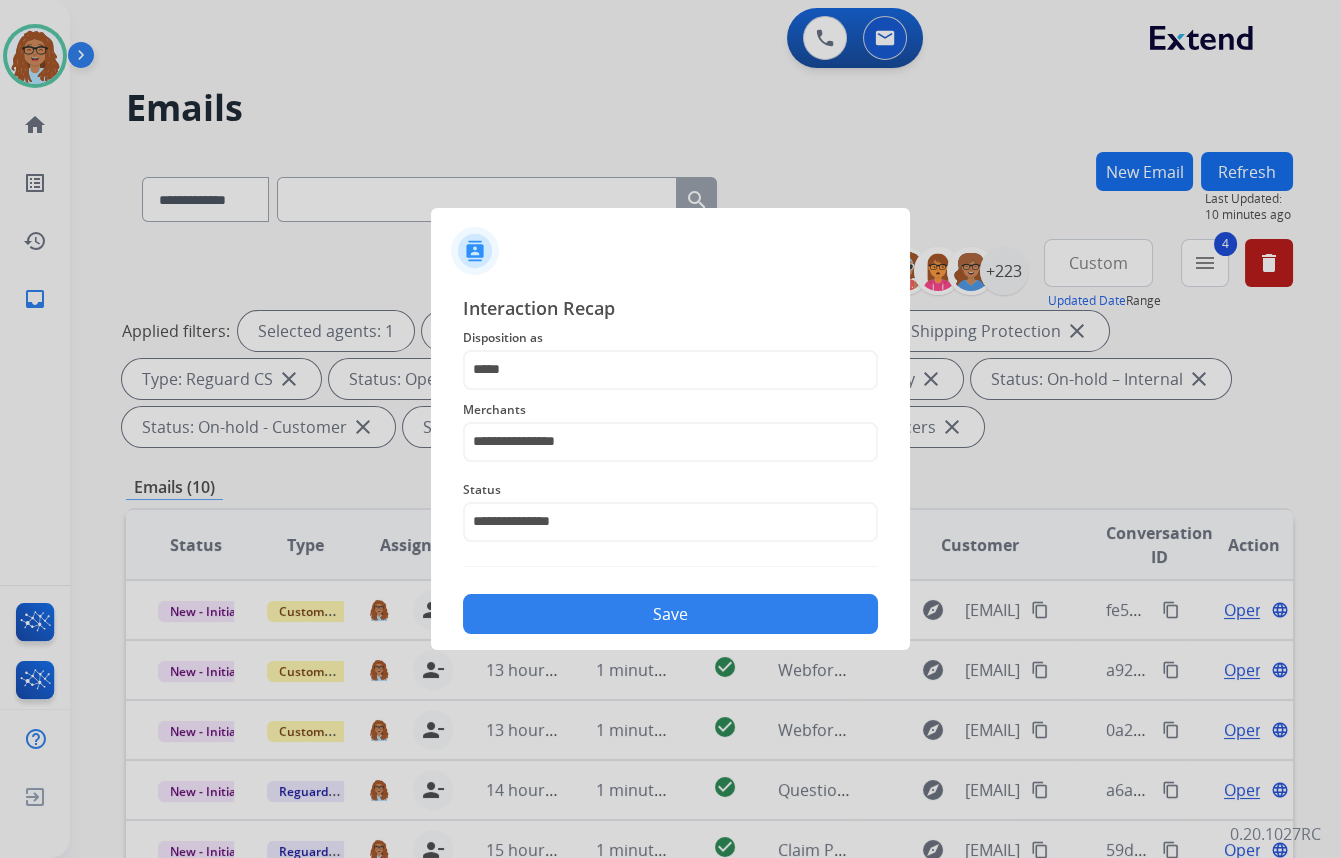 click on "Save" 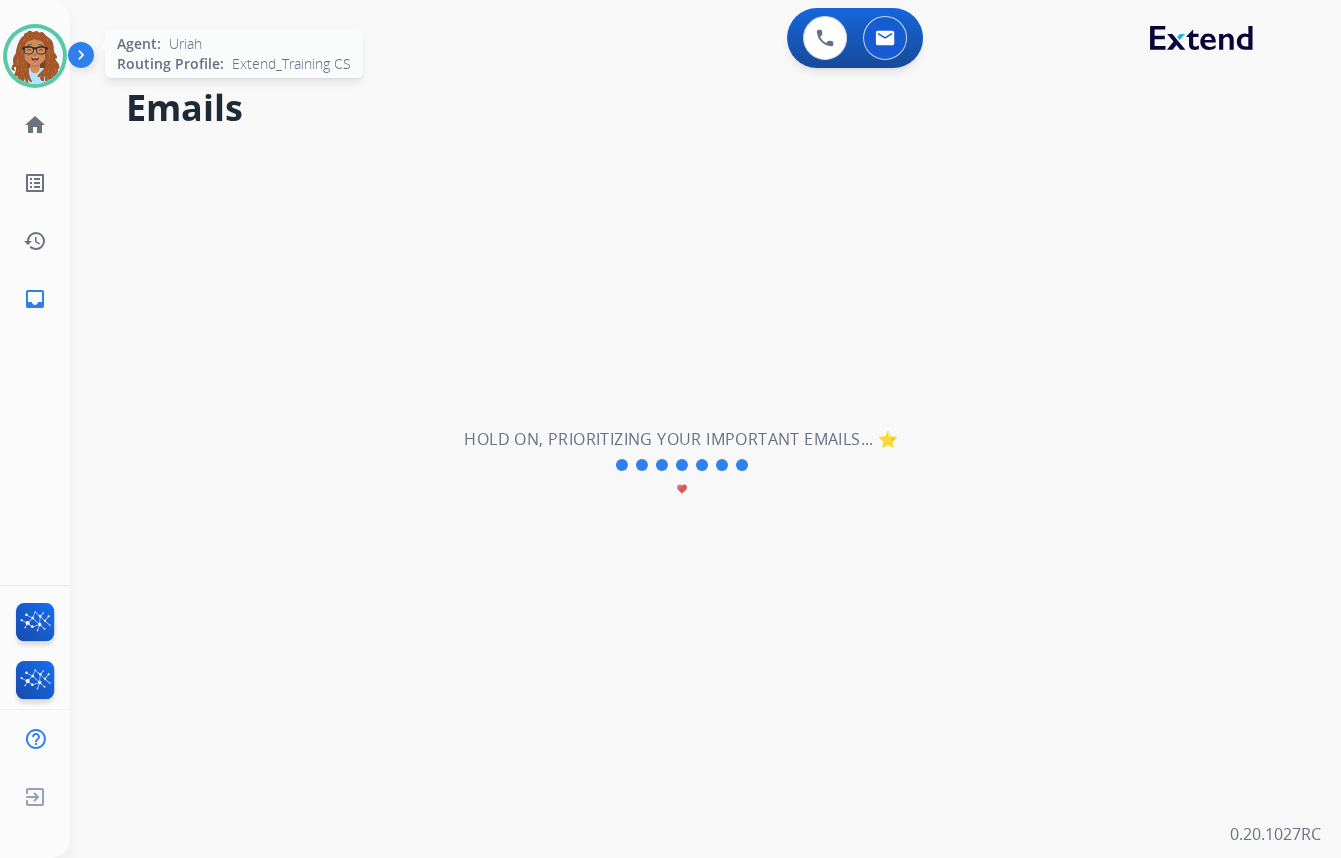 click at bounding box center (35, 56) 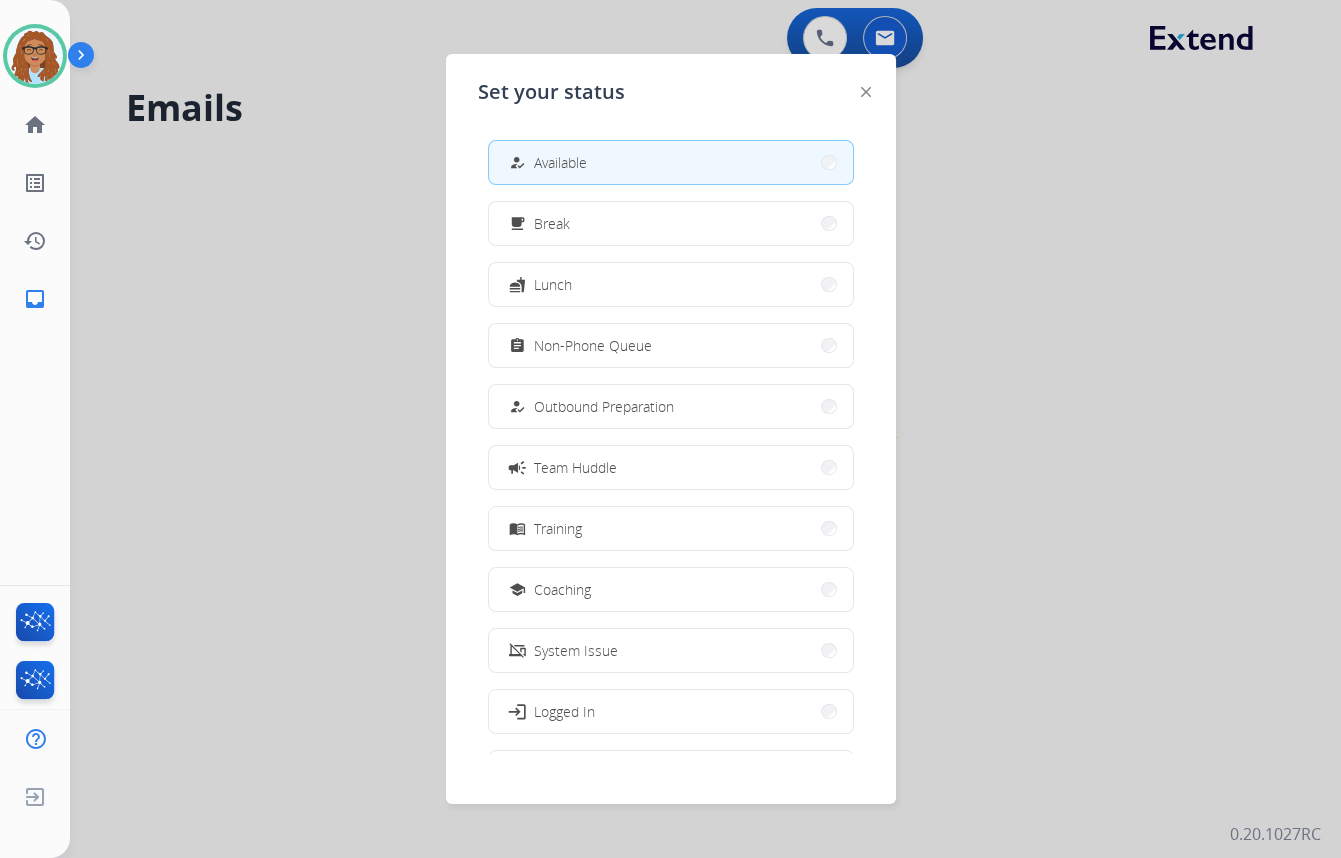 click on "how_to_reg Available" at bounding box center [671, 162] 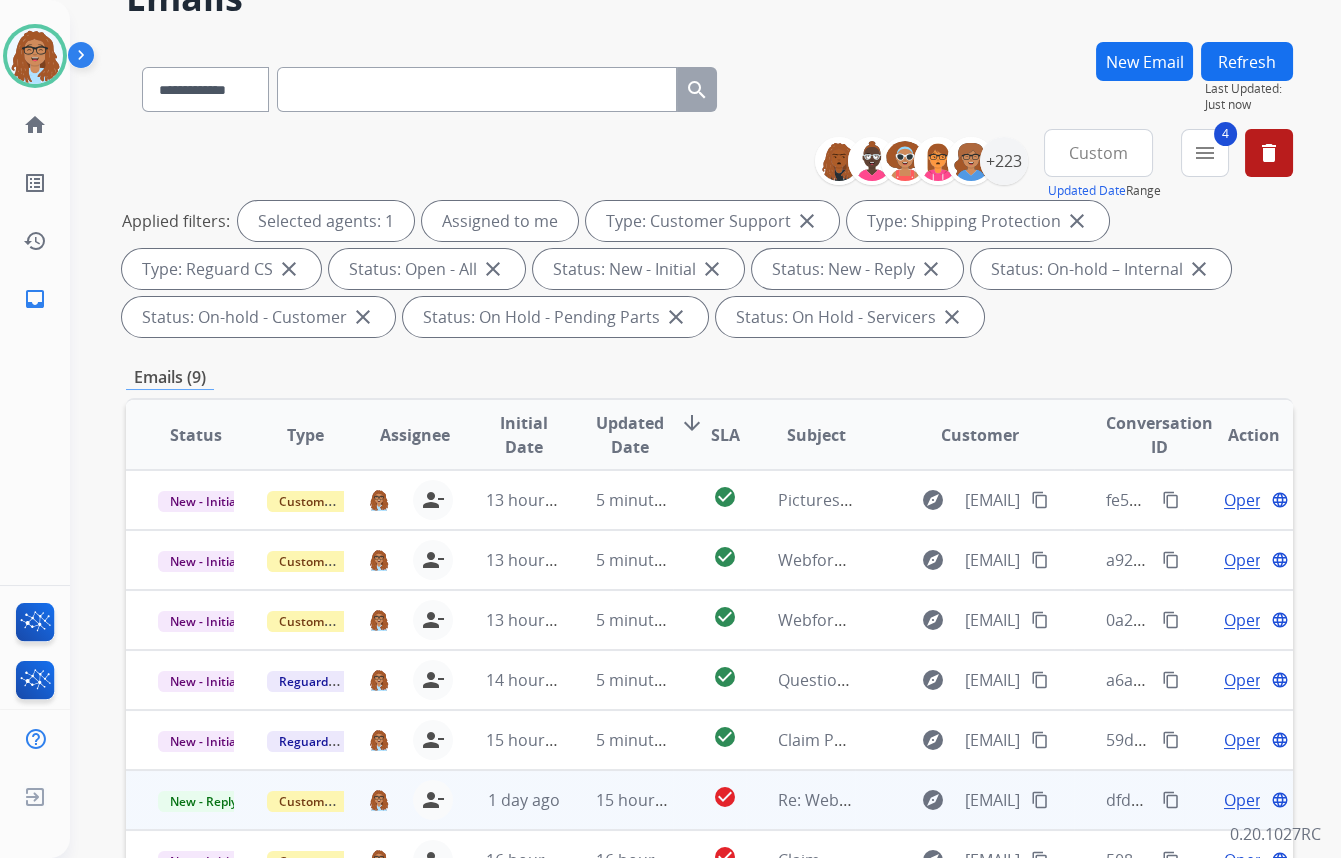 scroll, scrollTop: 423, scrollLeft: 0, axis: vertical 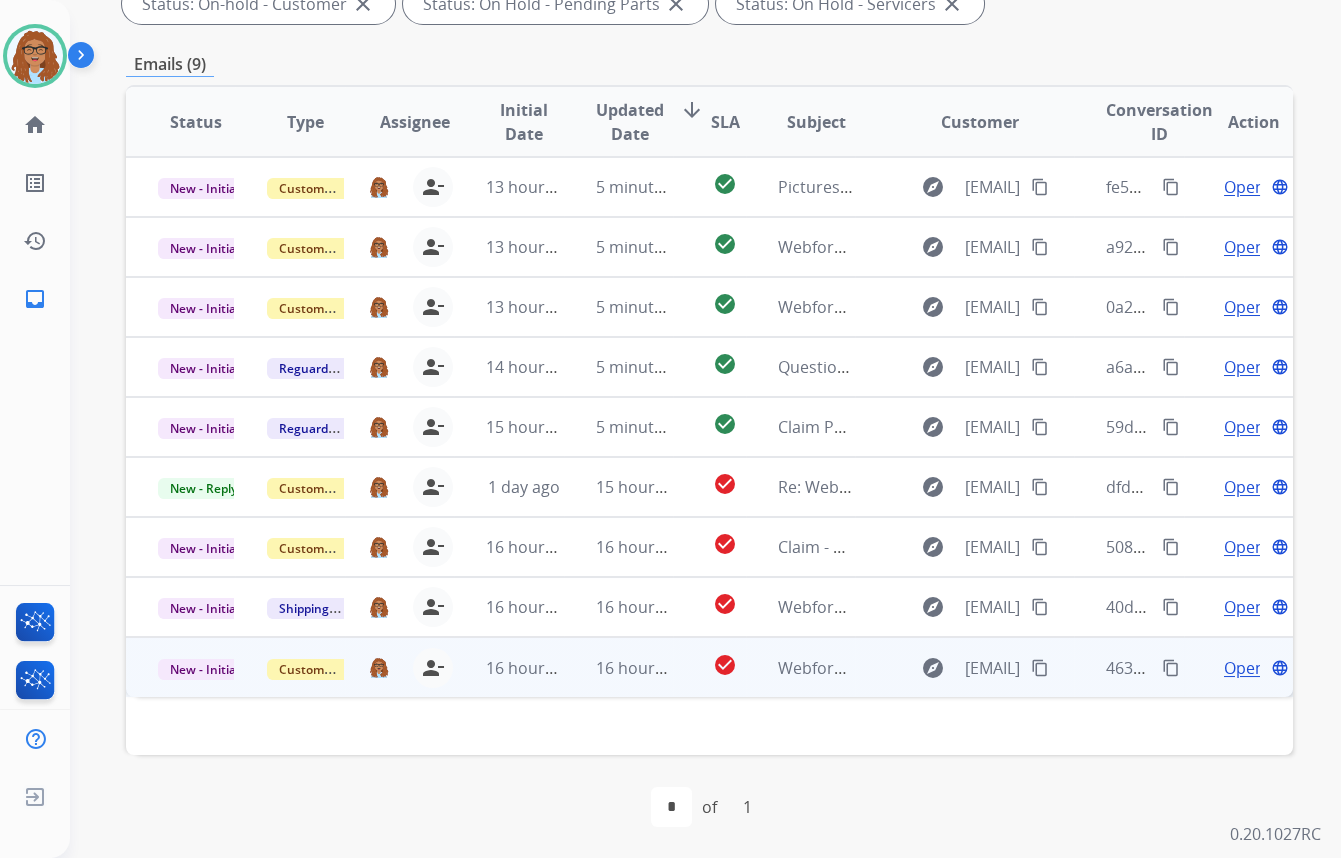 click on "content_copy" at bounding box center (1171, 668) 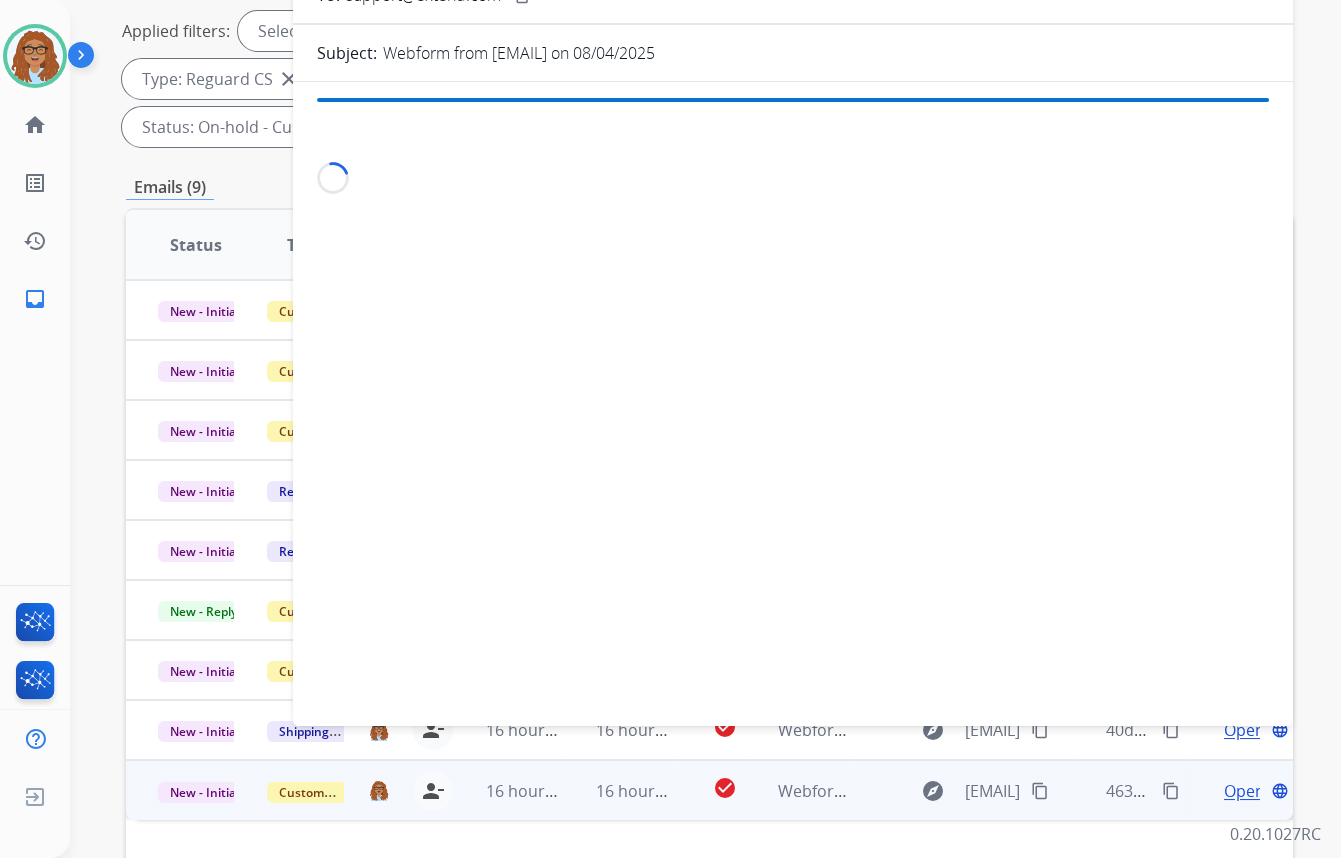 scroll, scrollTop: 241, scrollLeft: 0, axis: vertical 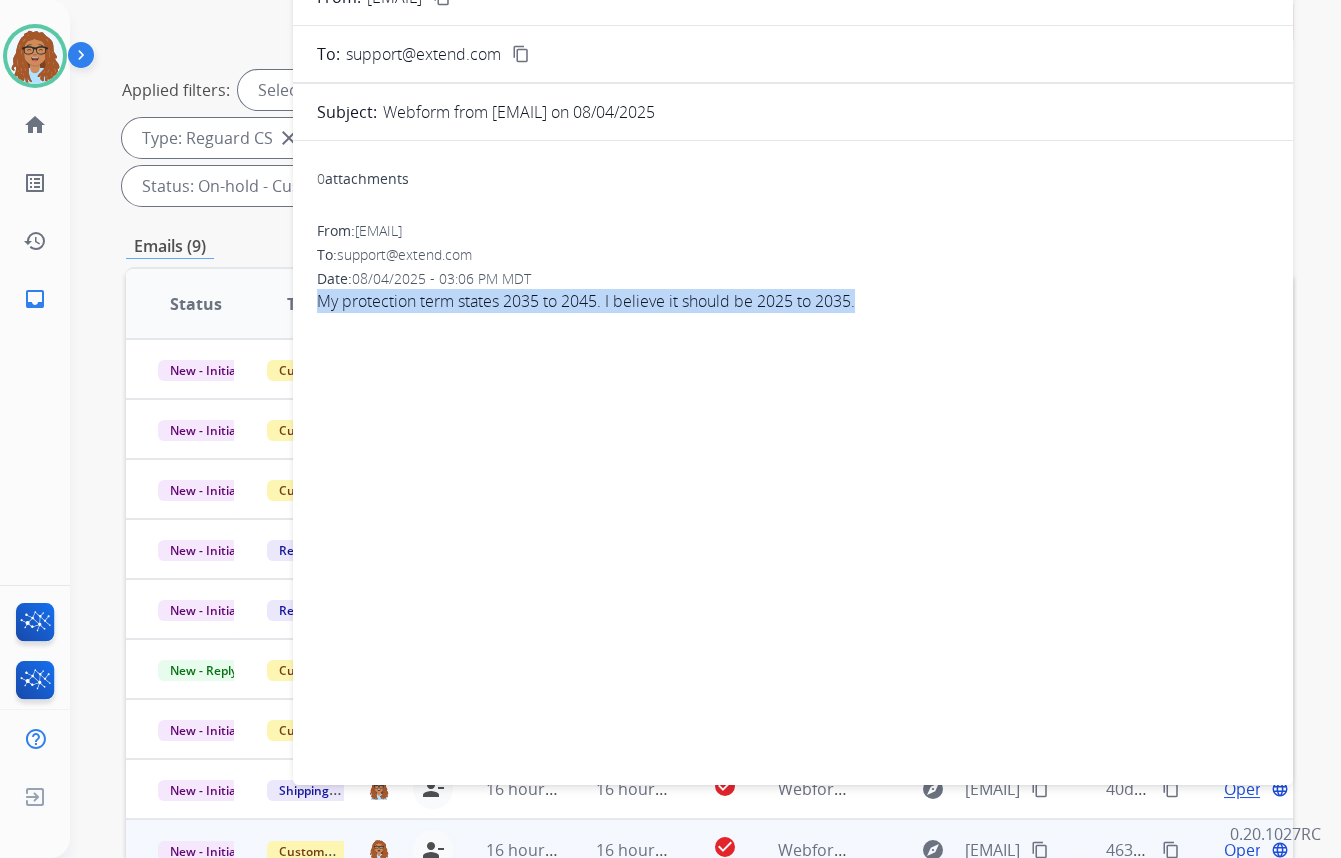 drag, startPoint x: 829, startPoint y: 300, endPoint x: 320, endPoint y: 308, distance: 509.06287 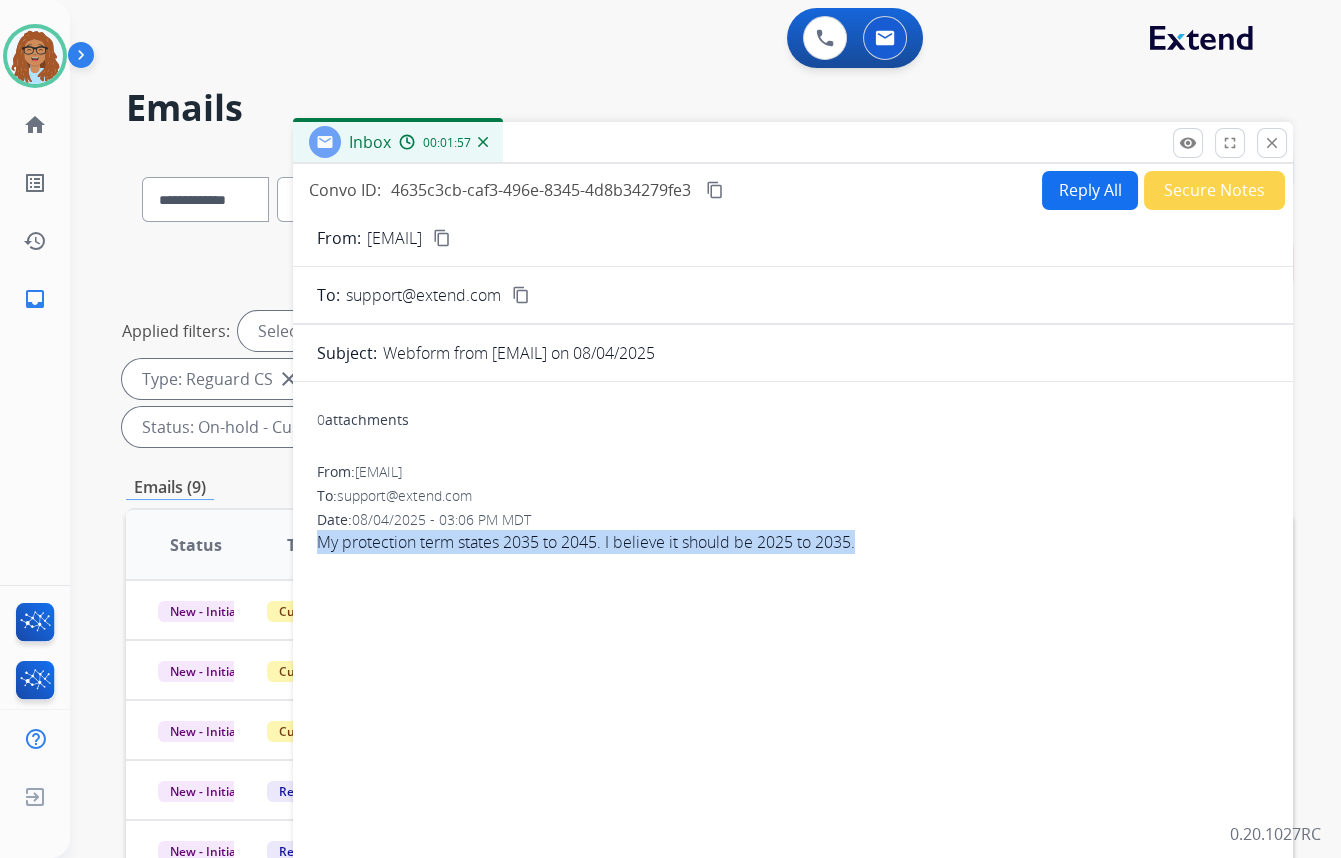 click on "Reply All" at bounding box center (1090, 190) 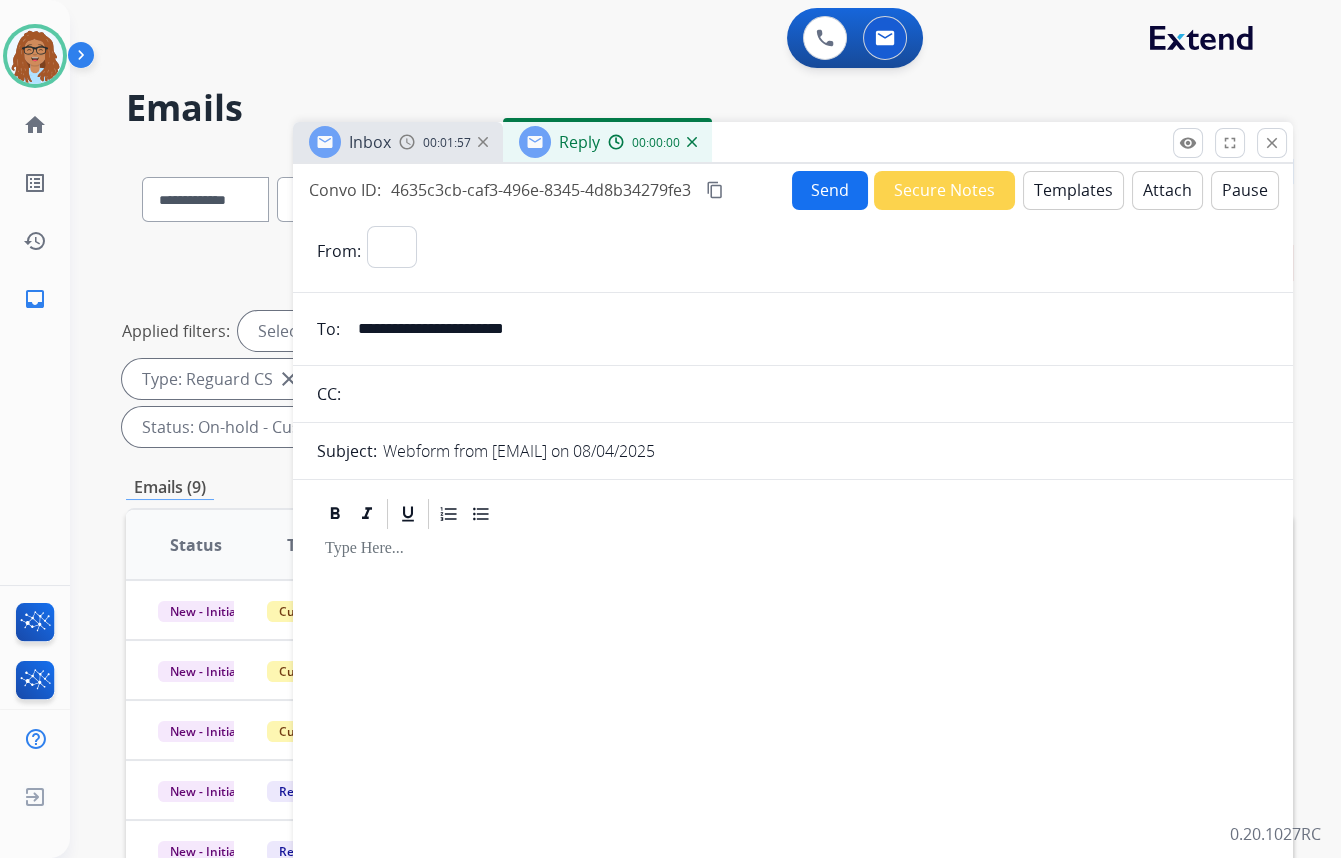 select on "**********" 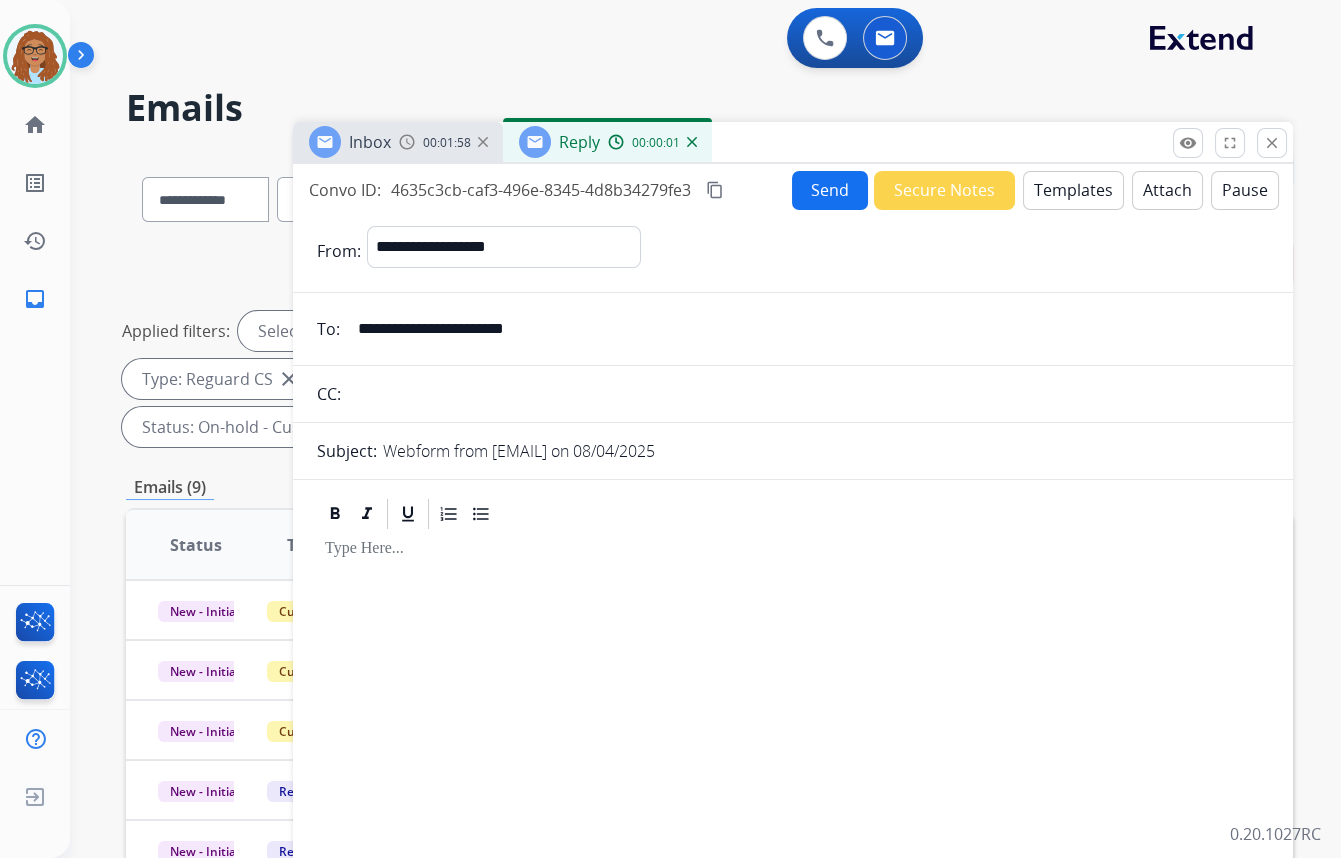 click on "Templates" at bounding box center [1073, 190] 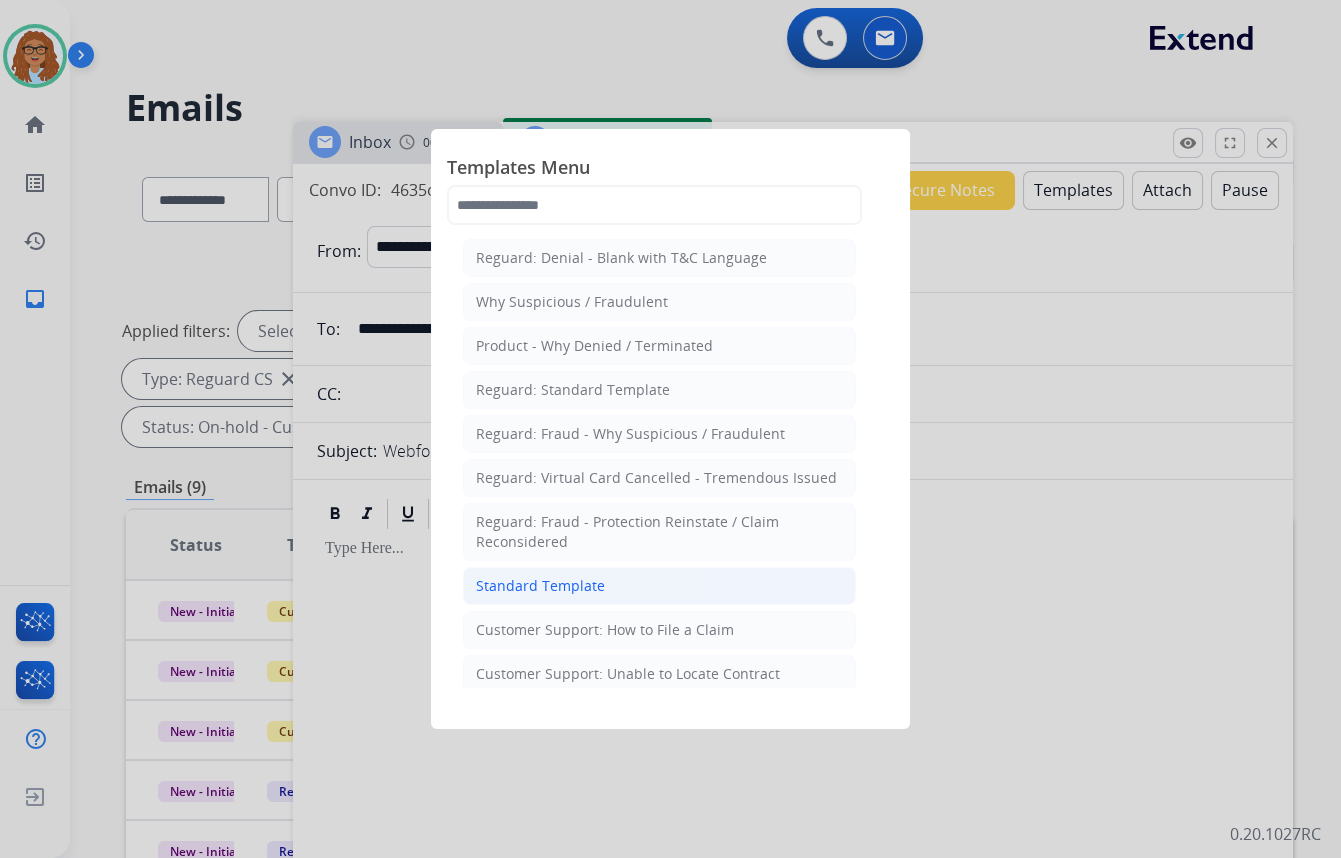 click on "Standard Template" 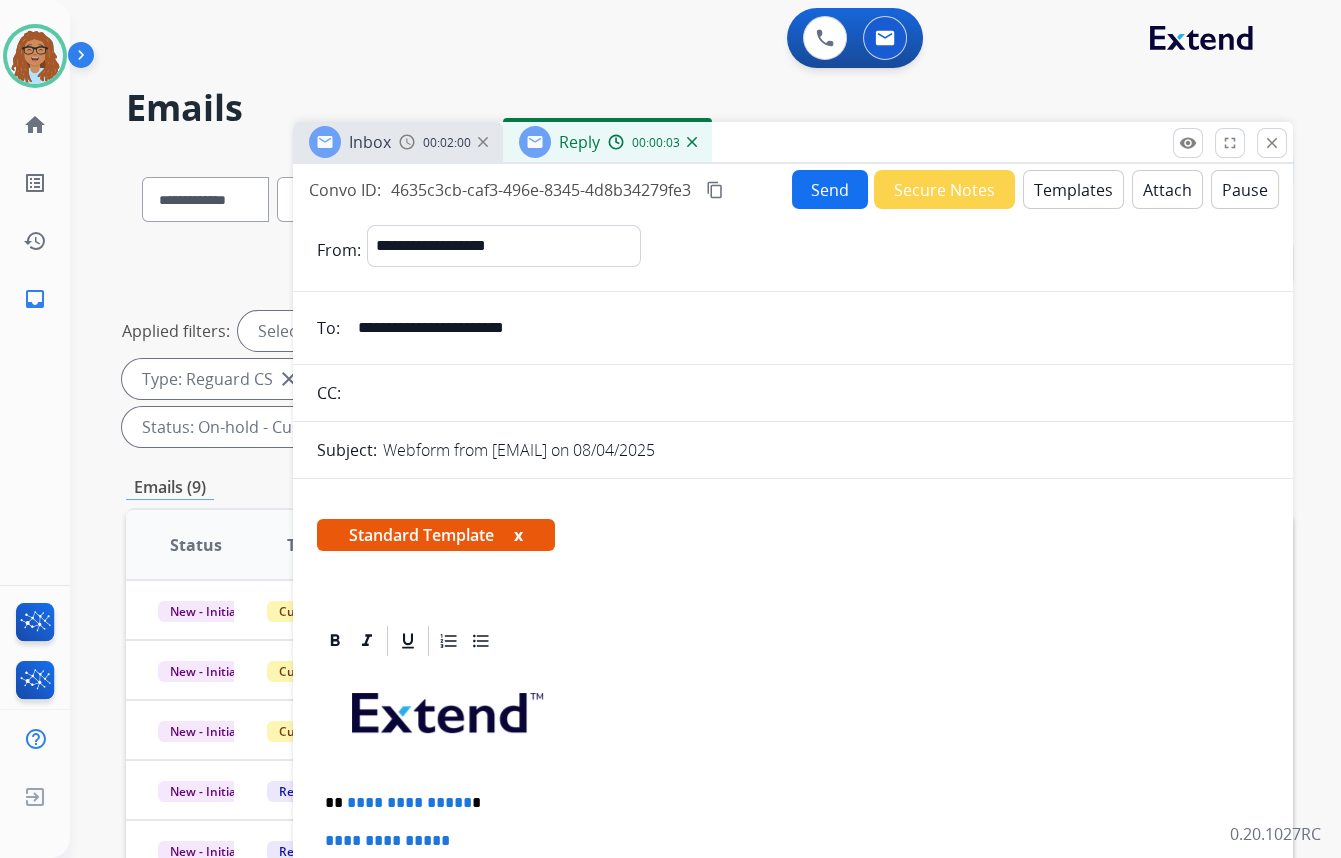 drag, startPoint x: 577, startPoint y: 326, endPoint x: 270, endPoint y: 329, distance: 307.01465 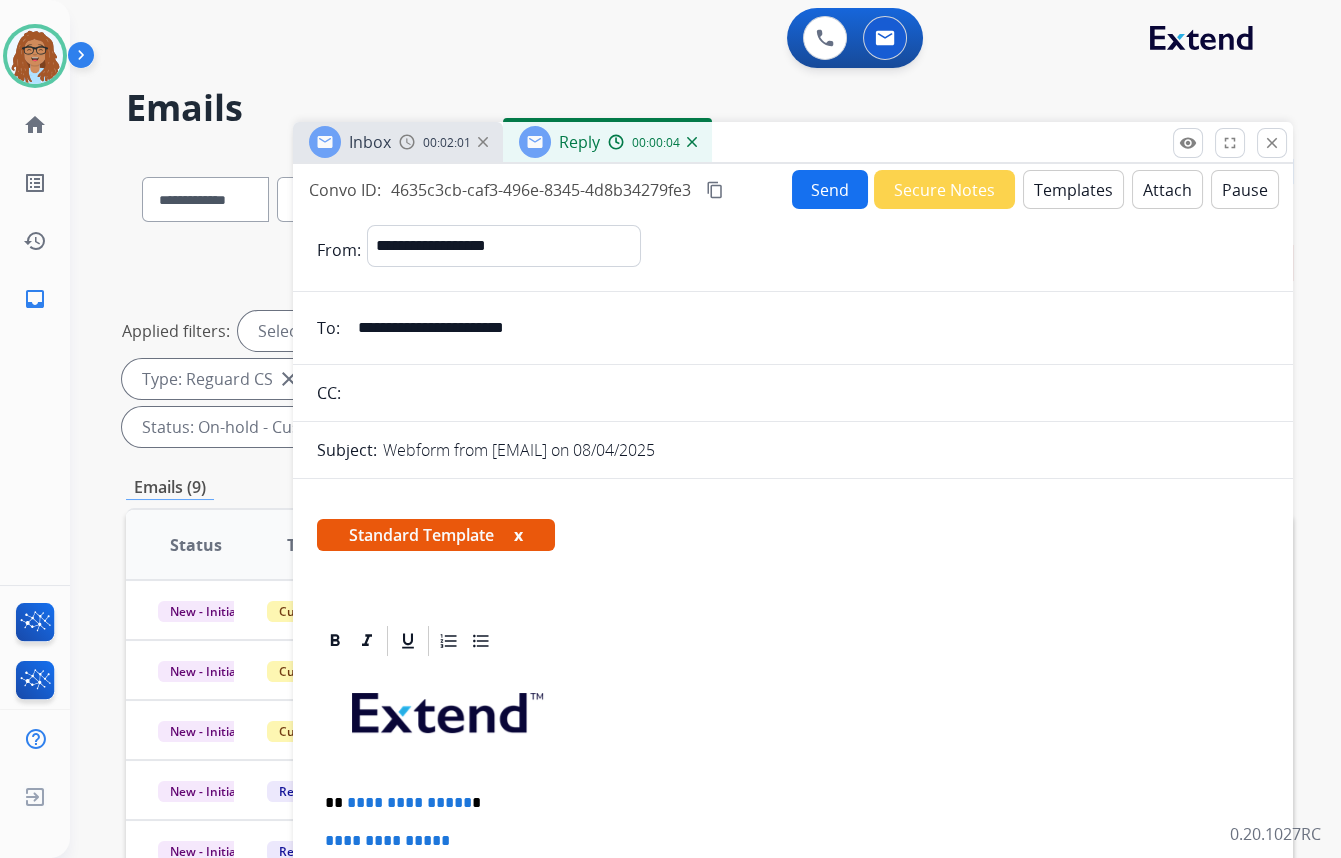 click at bounding box center [808, 393] 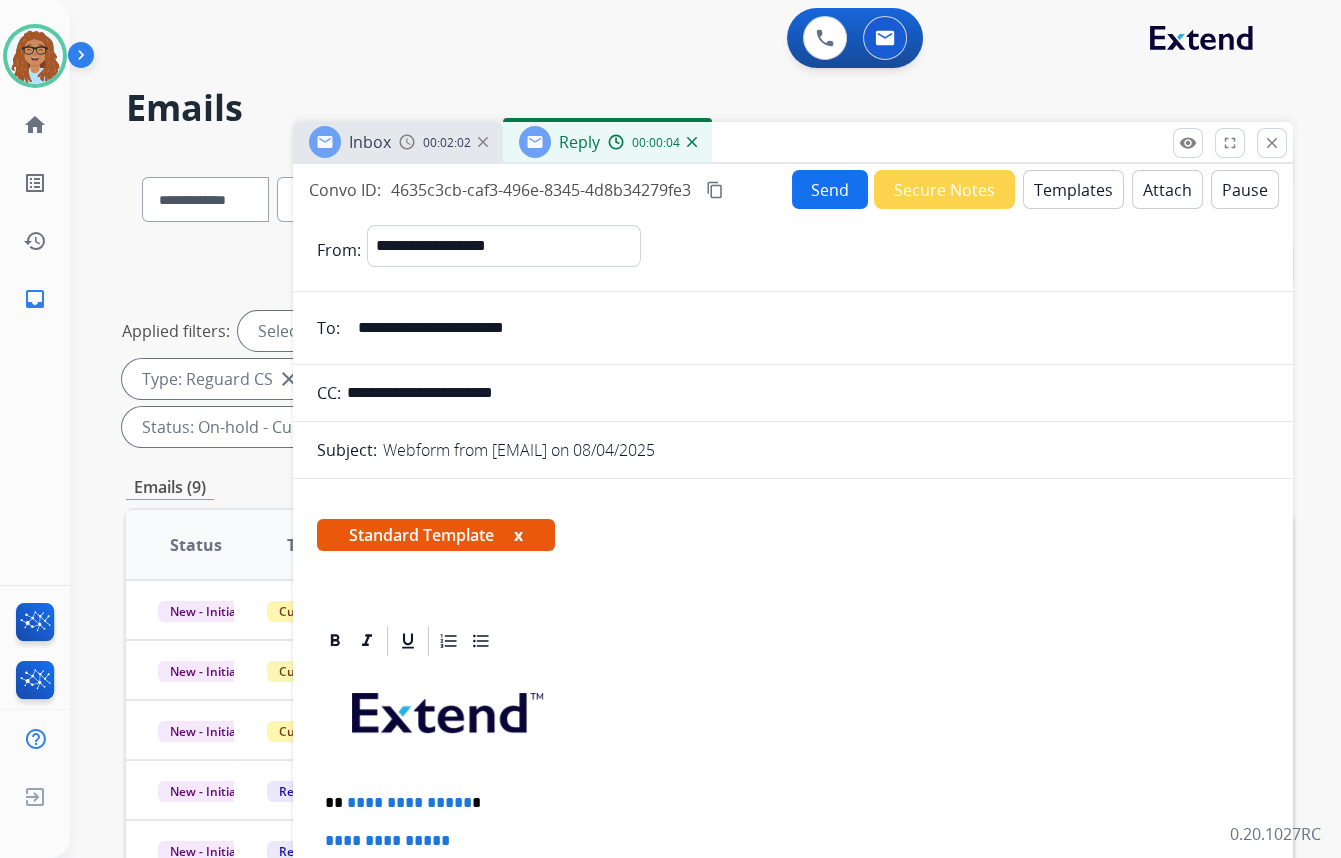 type on "**********" 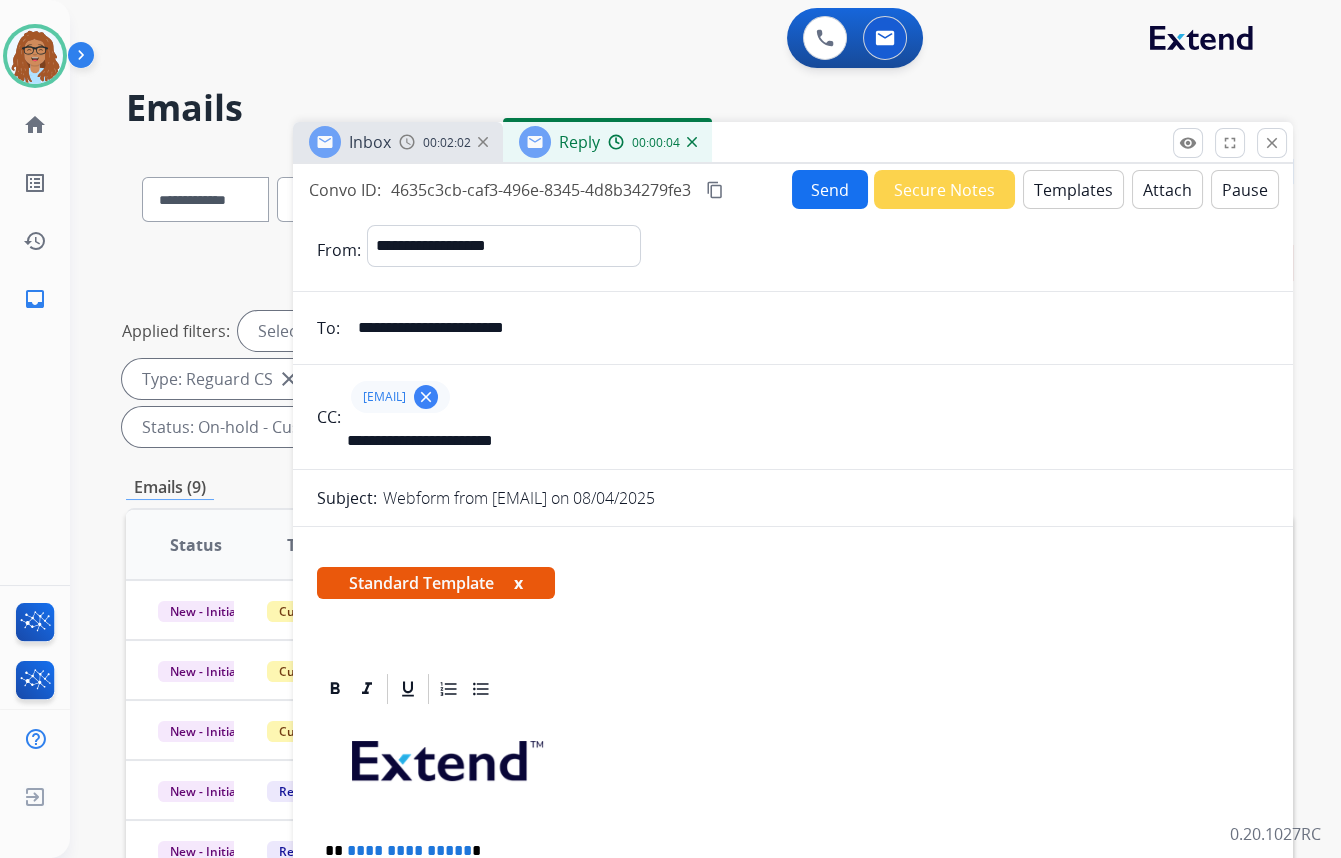type 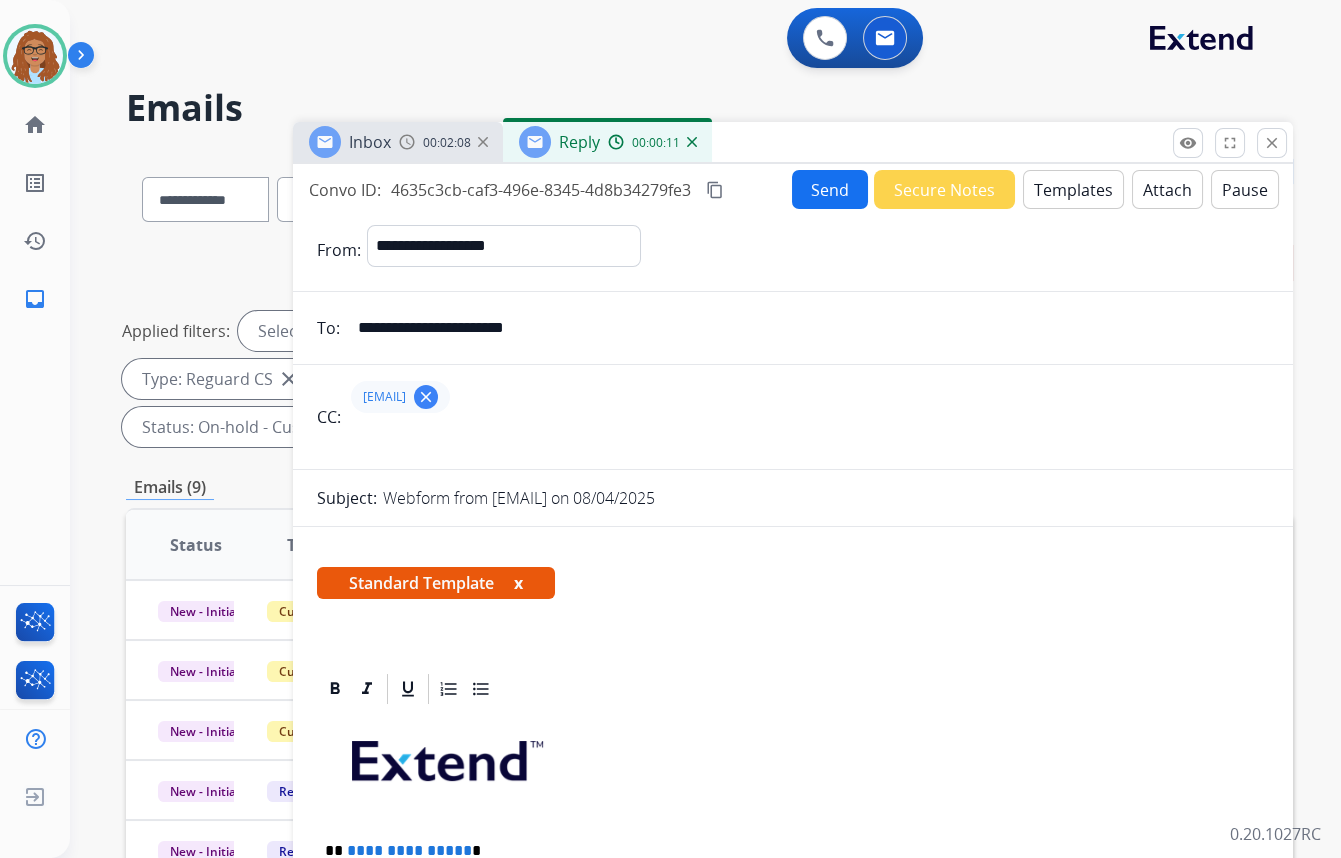 scroll, scrollTop: 181, scrollLeft: 0, axis: vertical 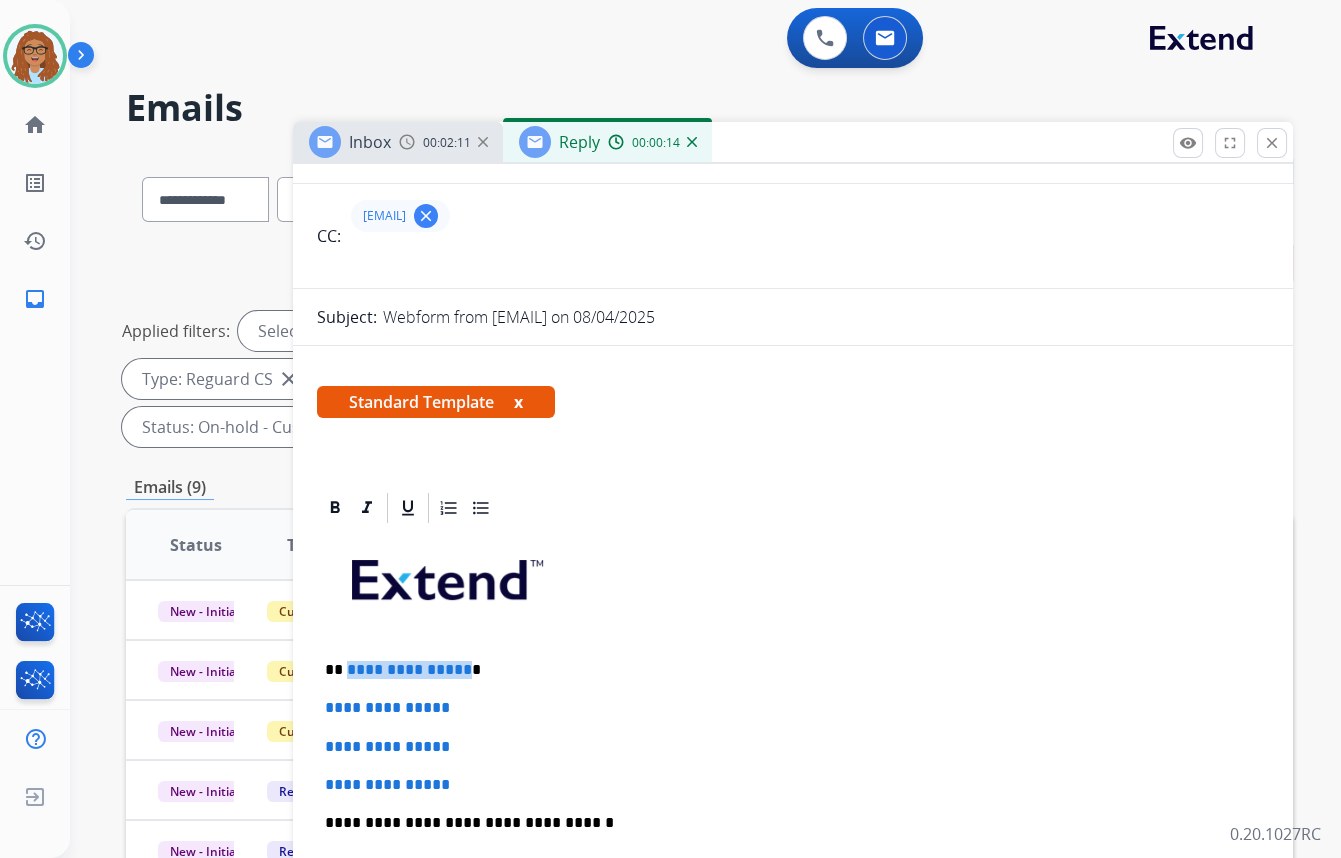 drag, startPoint x: 459, startPoint y: 657, endPoint x: 344, endPoint y: 660, distance: 115.03912 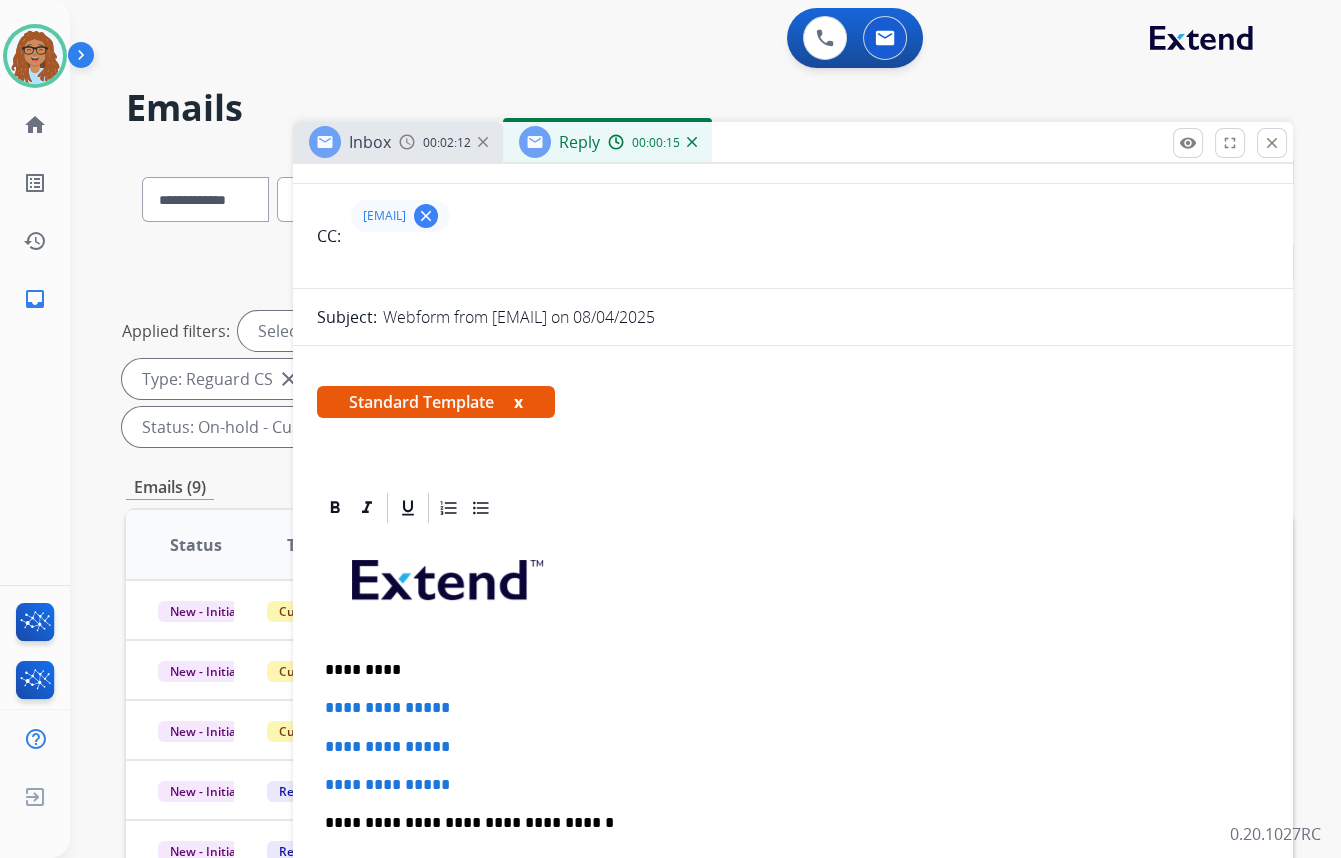 click on "*********" at bounding box center [785, 670] 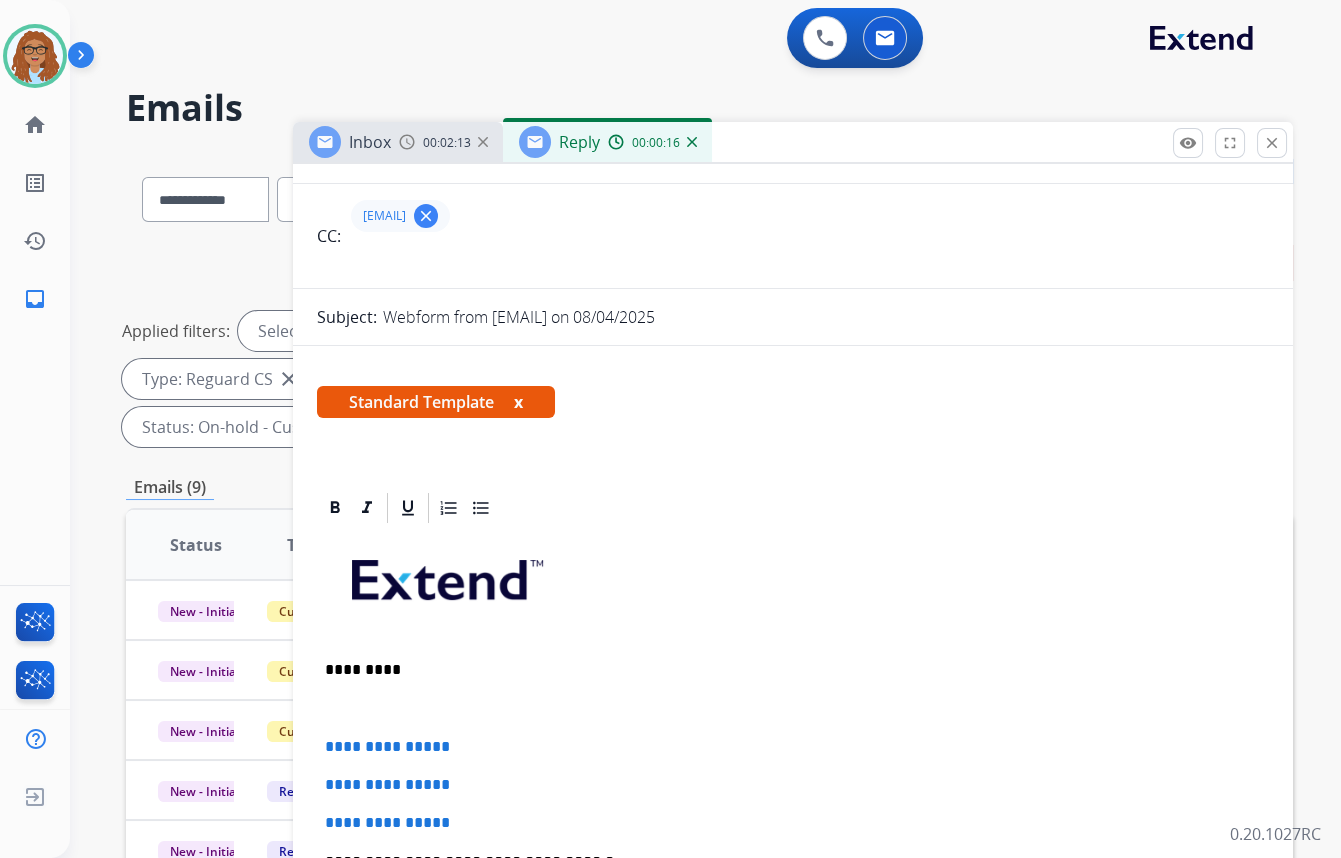 type 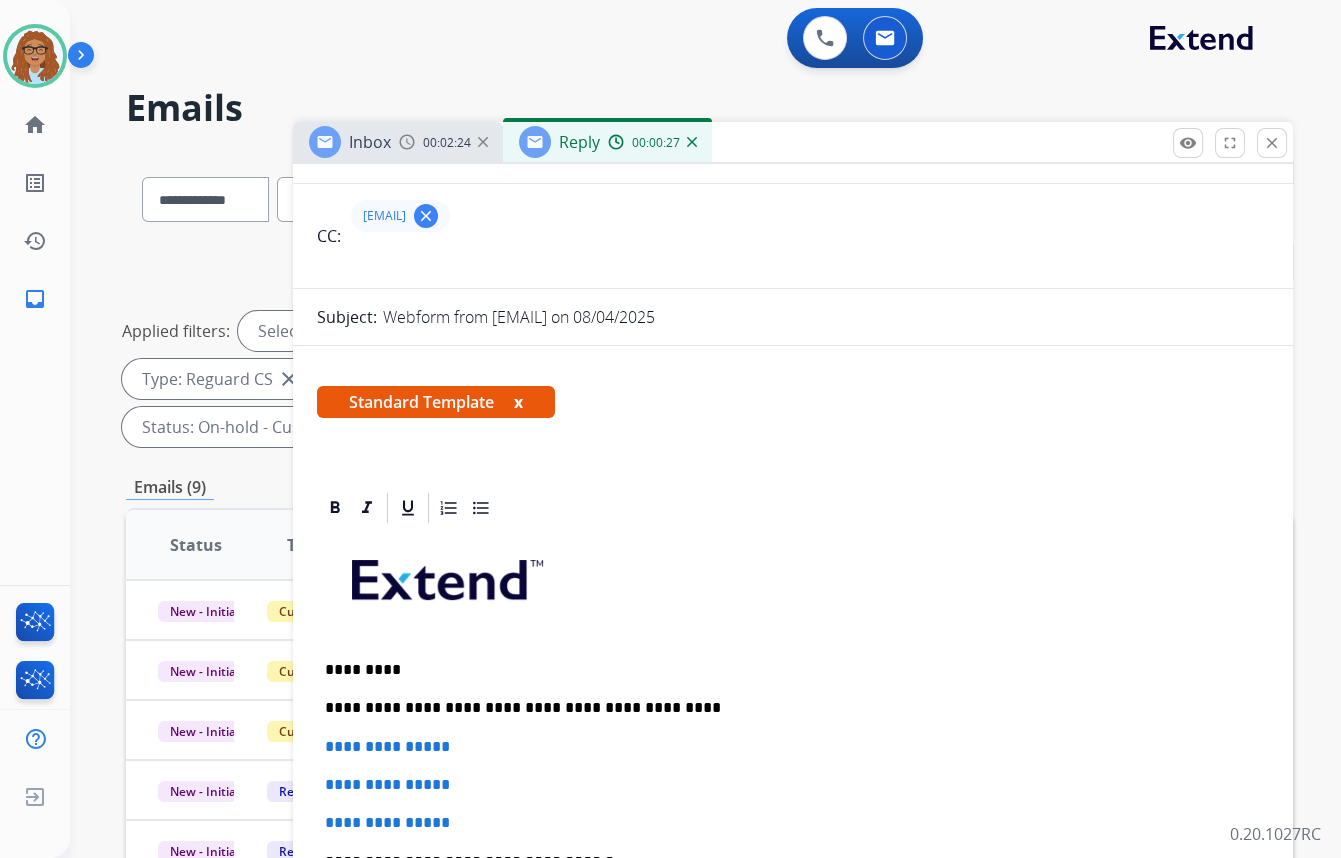 click on "**********" at bounding box center [785, 708] 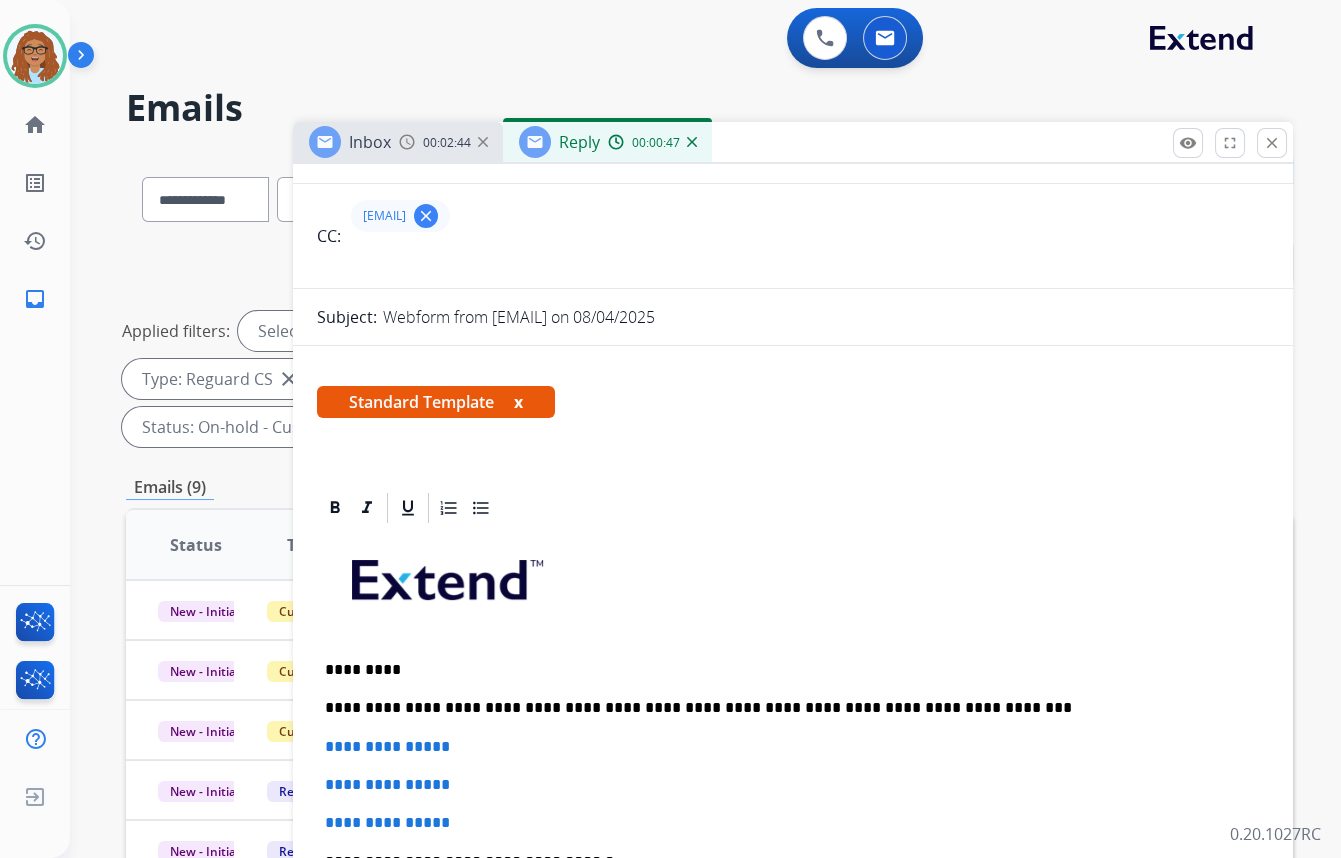 click on "**********" at bounding box center (785, 708) 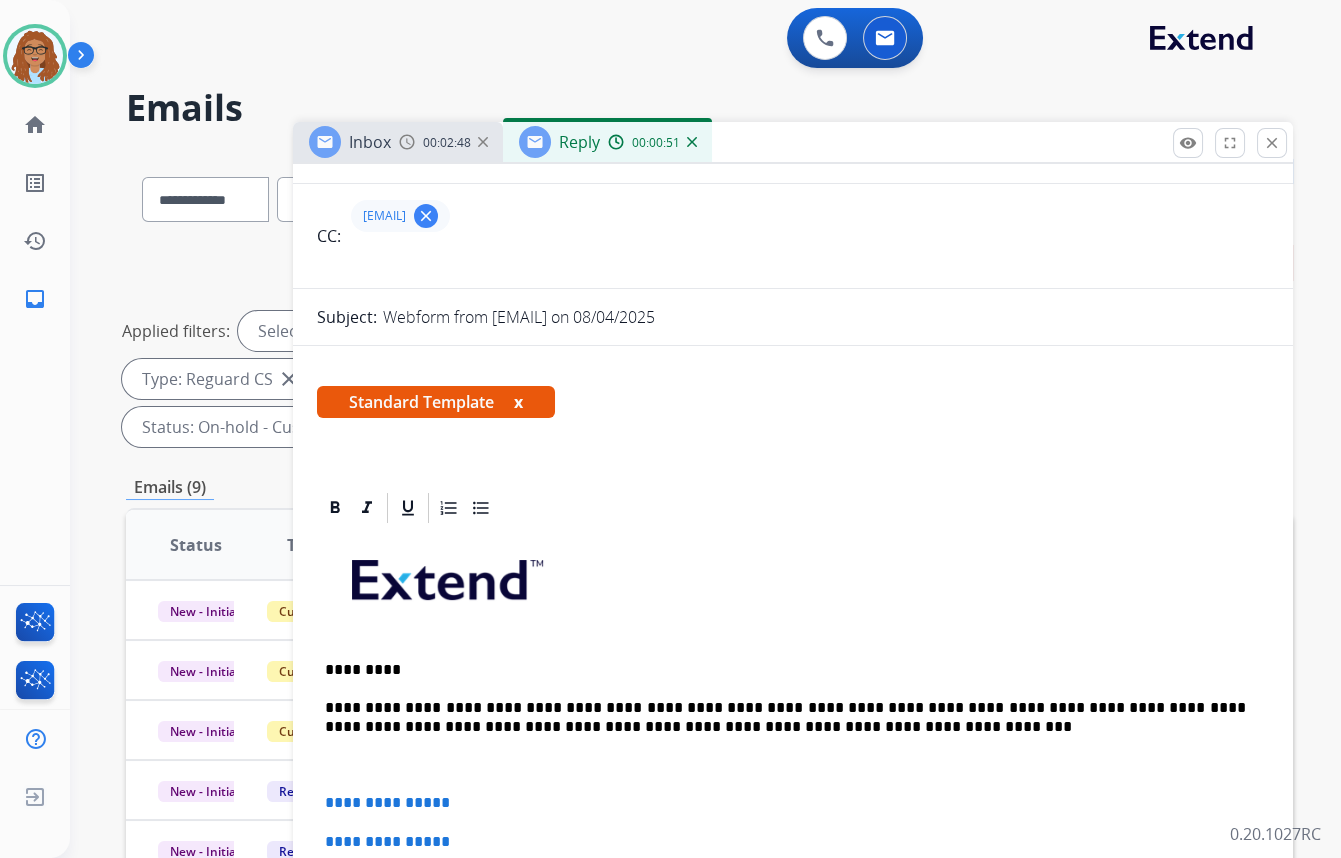 click on "**********" at bounding box center [785, 717] 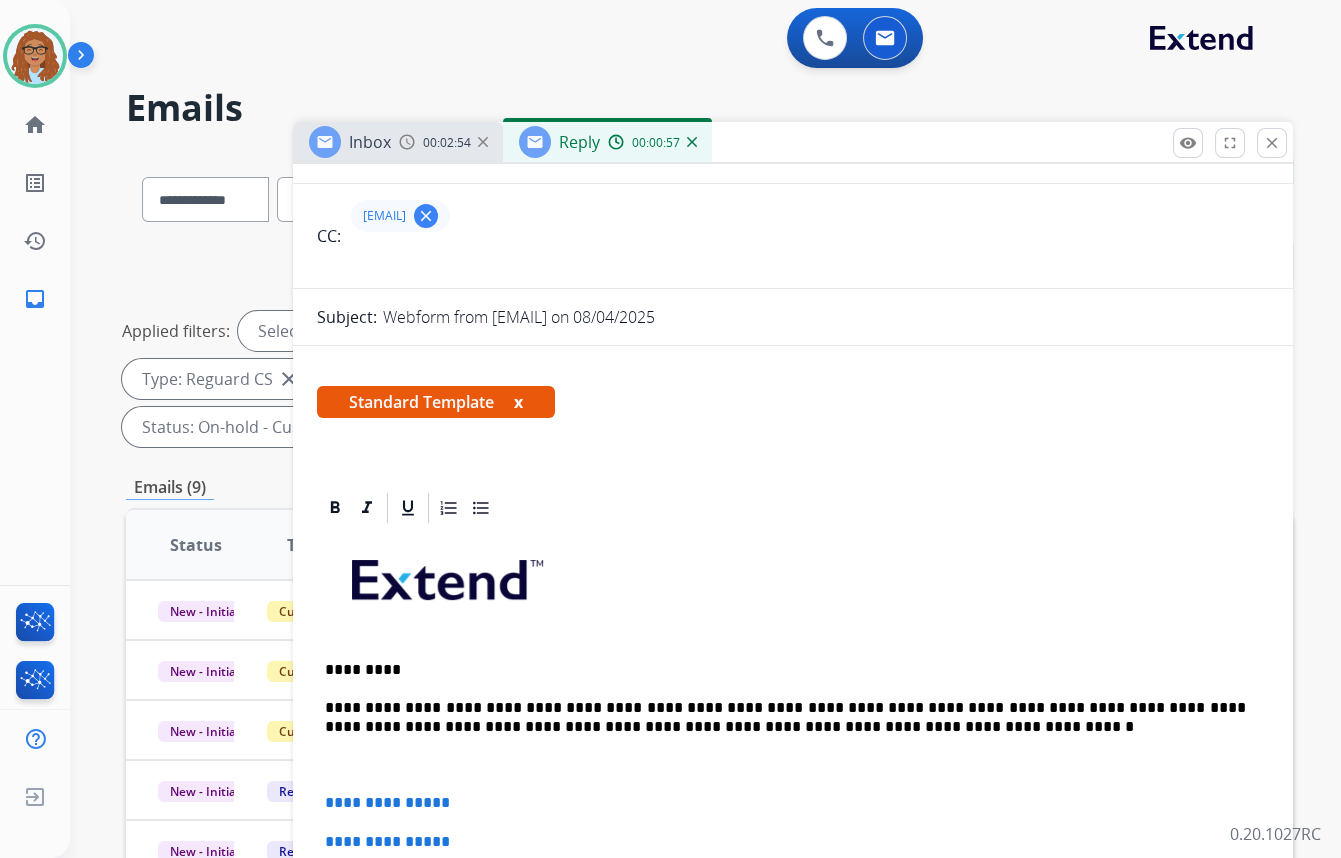 click on "**********" at bounding box center [785, 717] 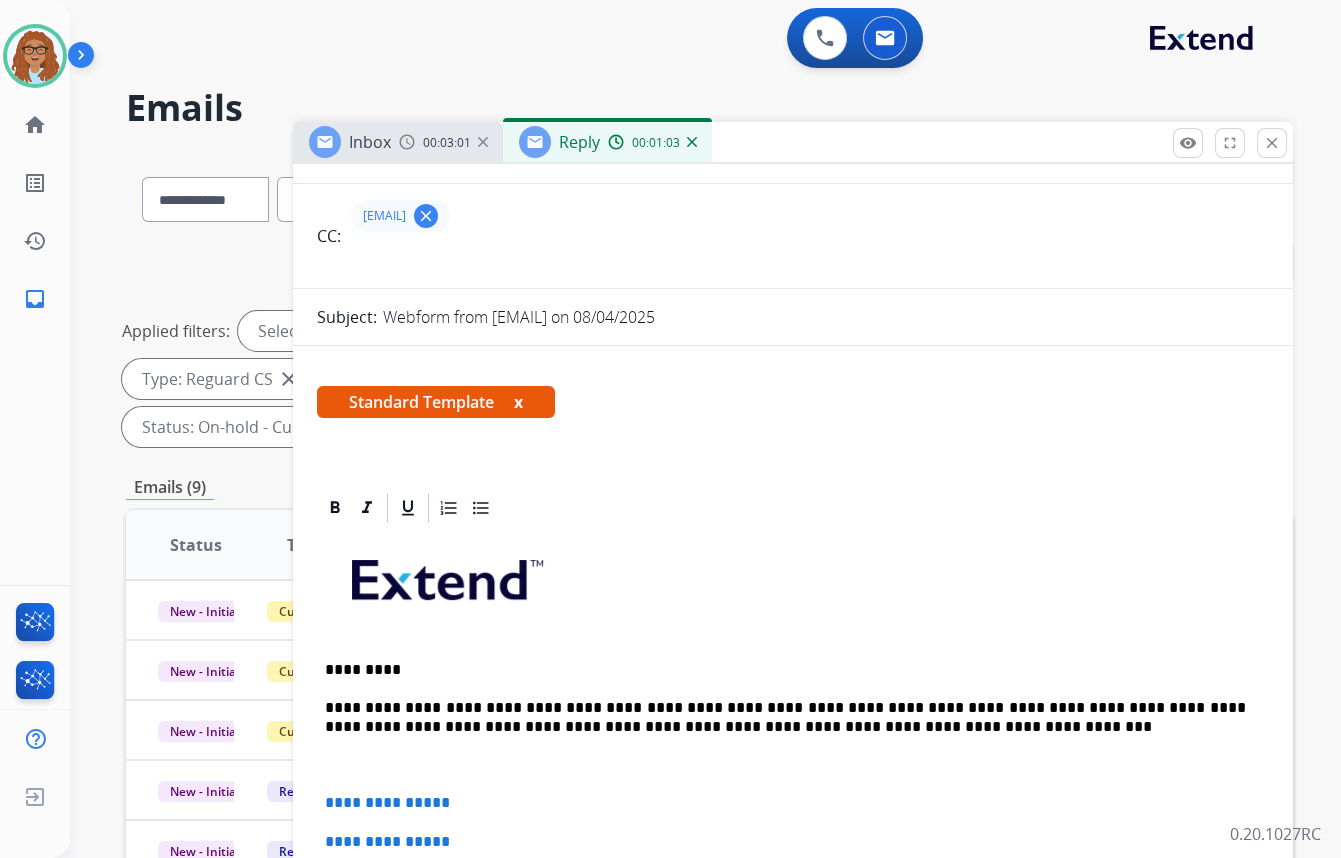 click on "**********" at bounding box center (785, 717) 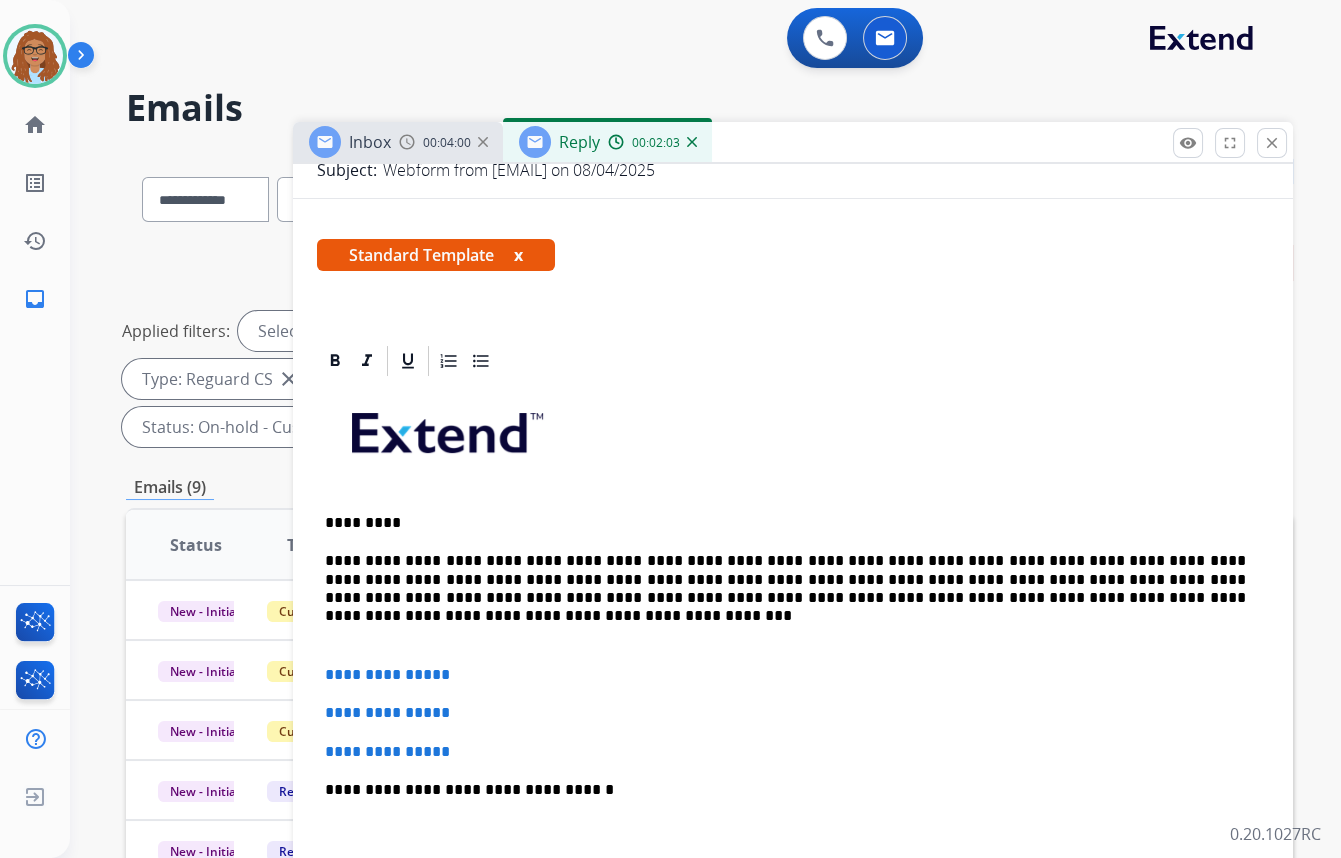 scroll, scrollTop: 363, scrollLeft: 0, axis: vertical 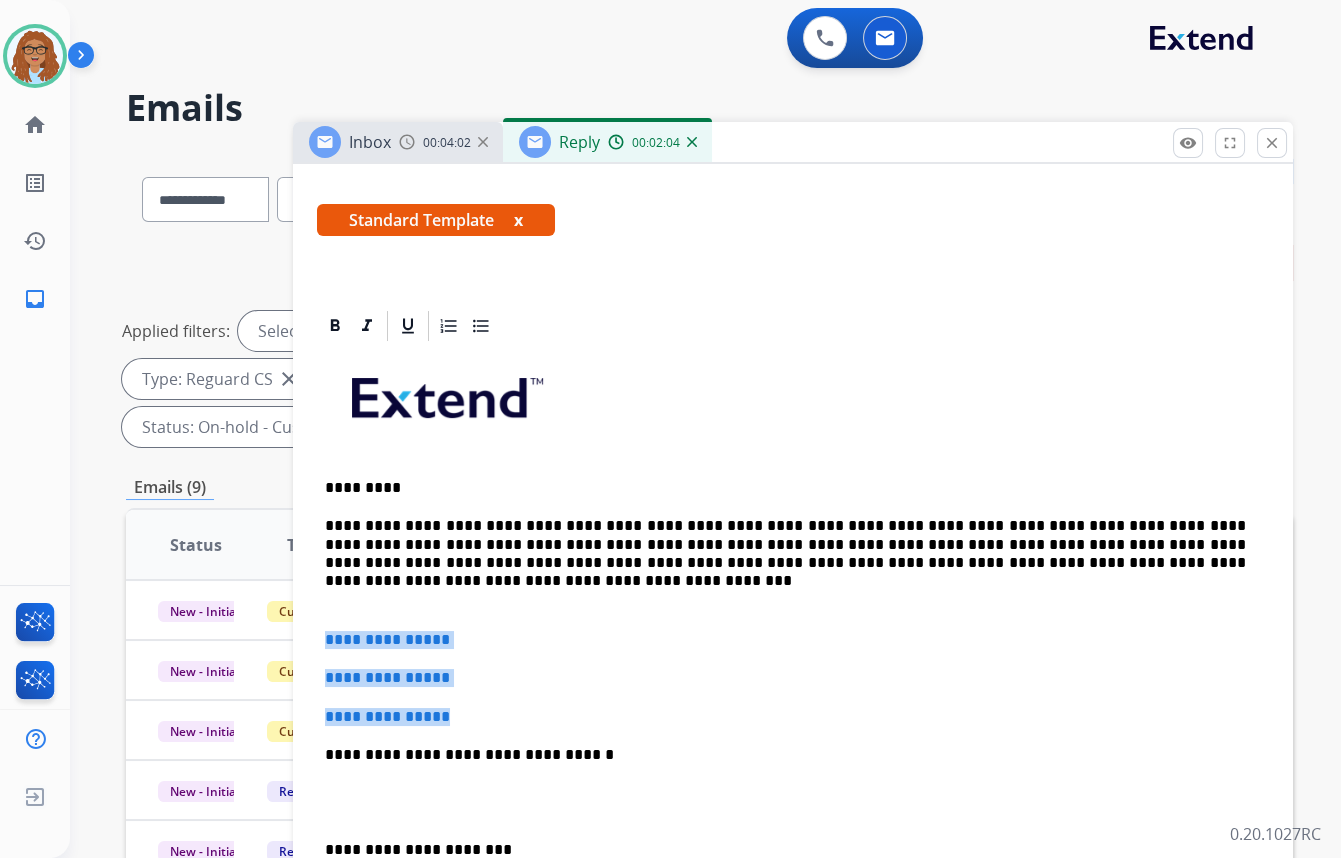 drag, startPoint x: 465, startPoint y: 717, endPoint x: 325, endPoint y: 640, distance: 159.77797 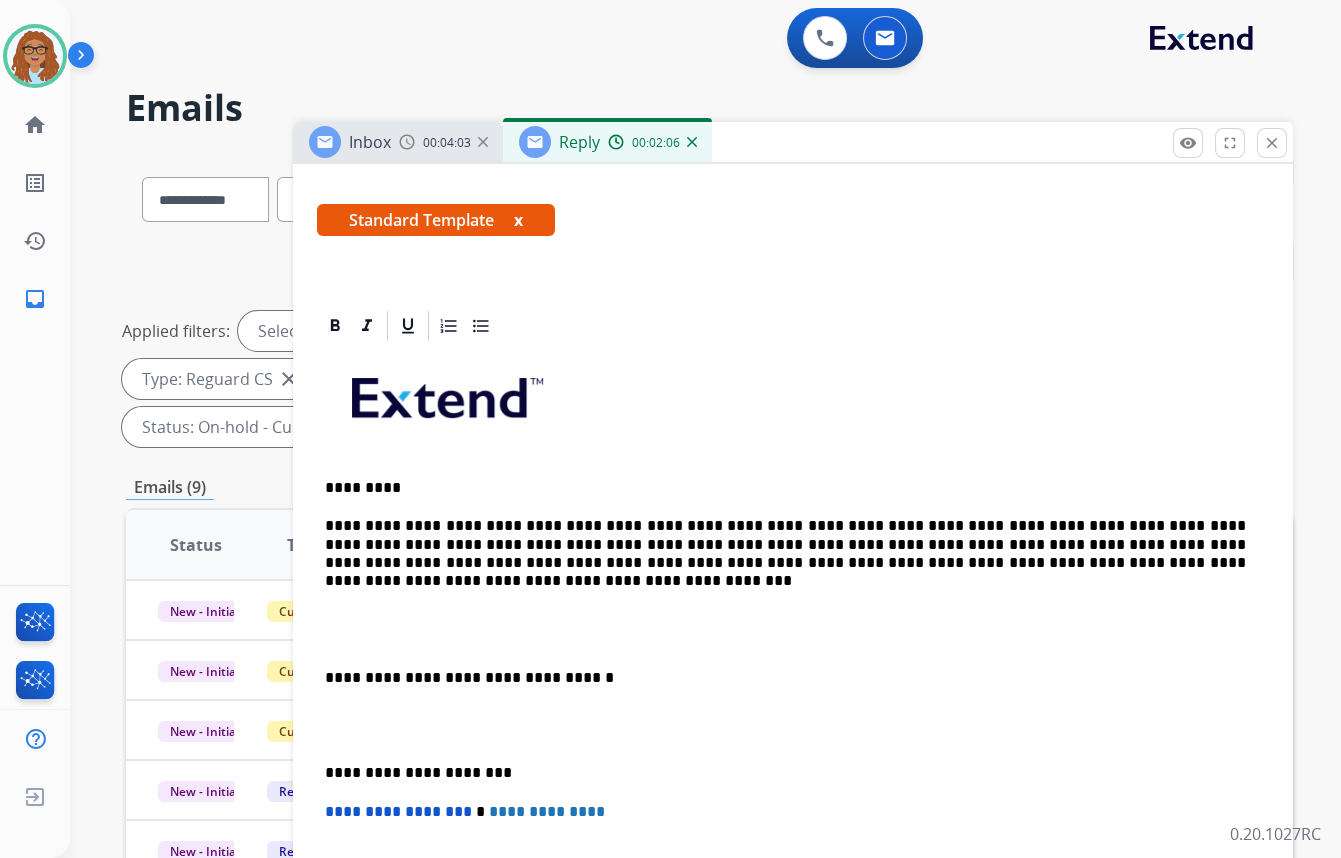 click on "**********" at bounding box center (793, 706) 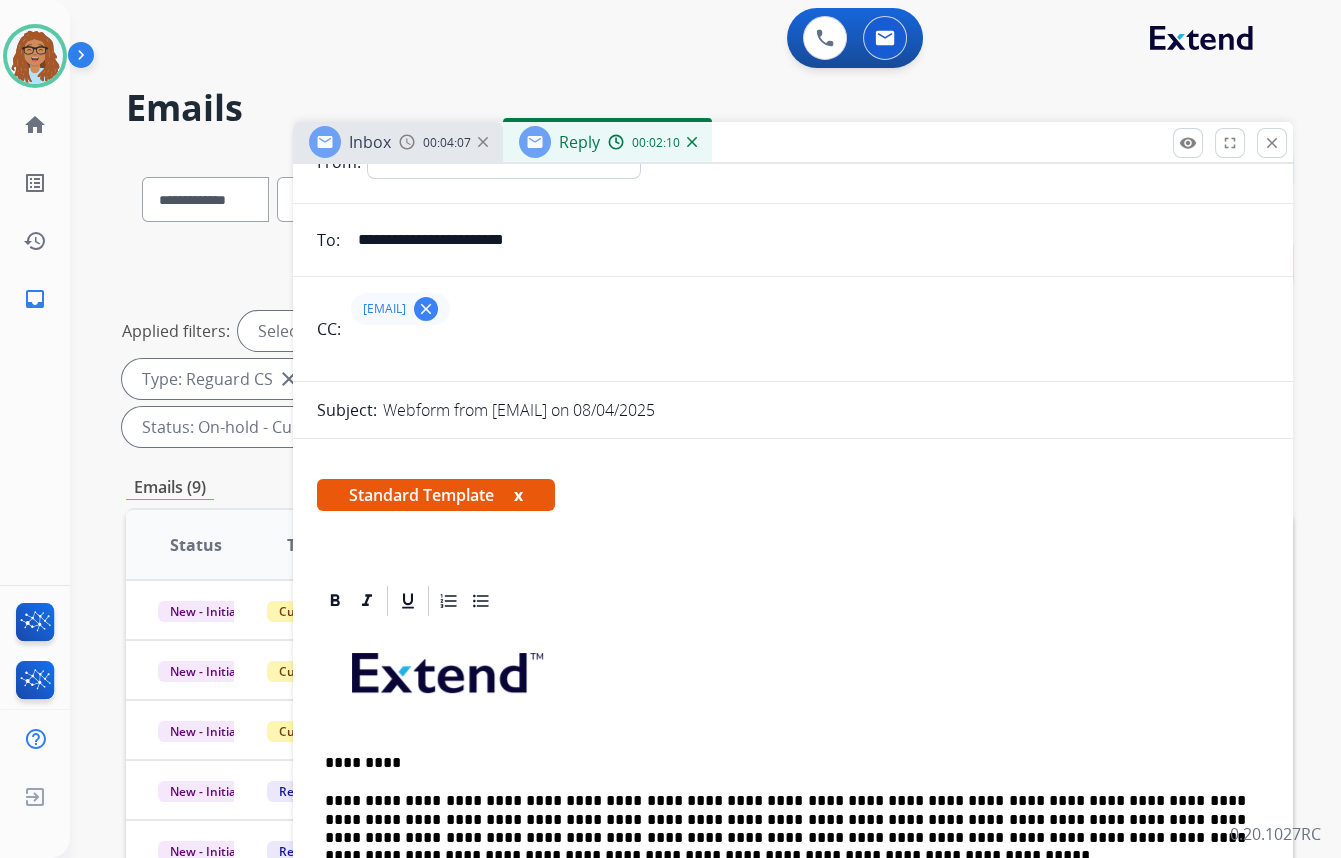 scroll, scrollTop: 0, scrollLeft: 0, axis: both 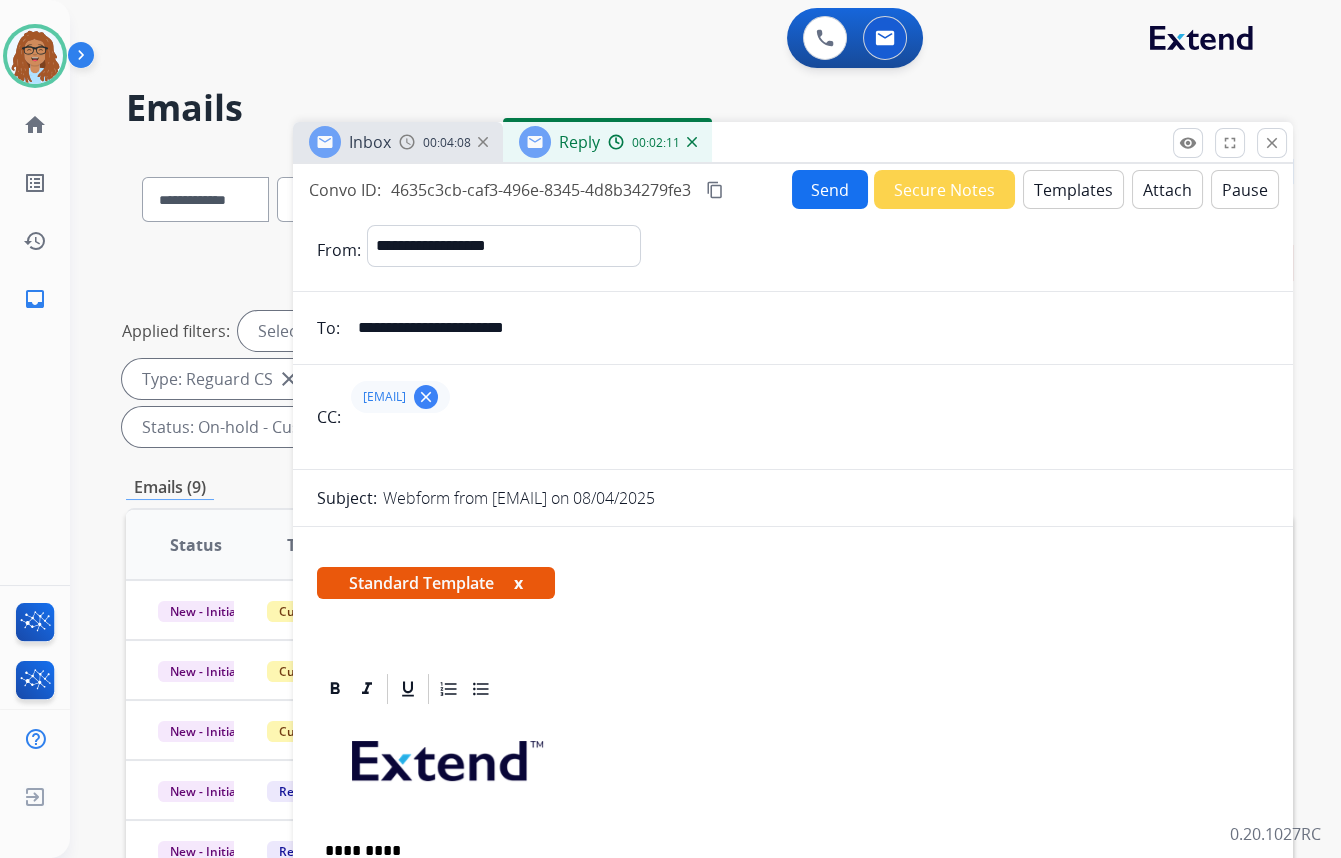 click on "Send" at bounding box center (830, 189) 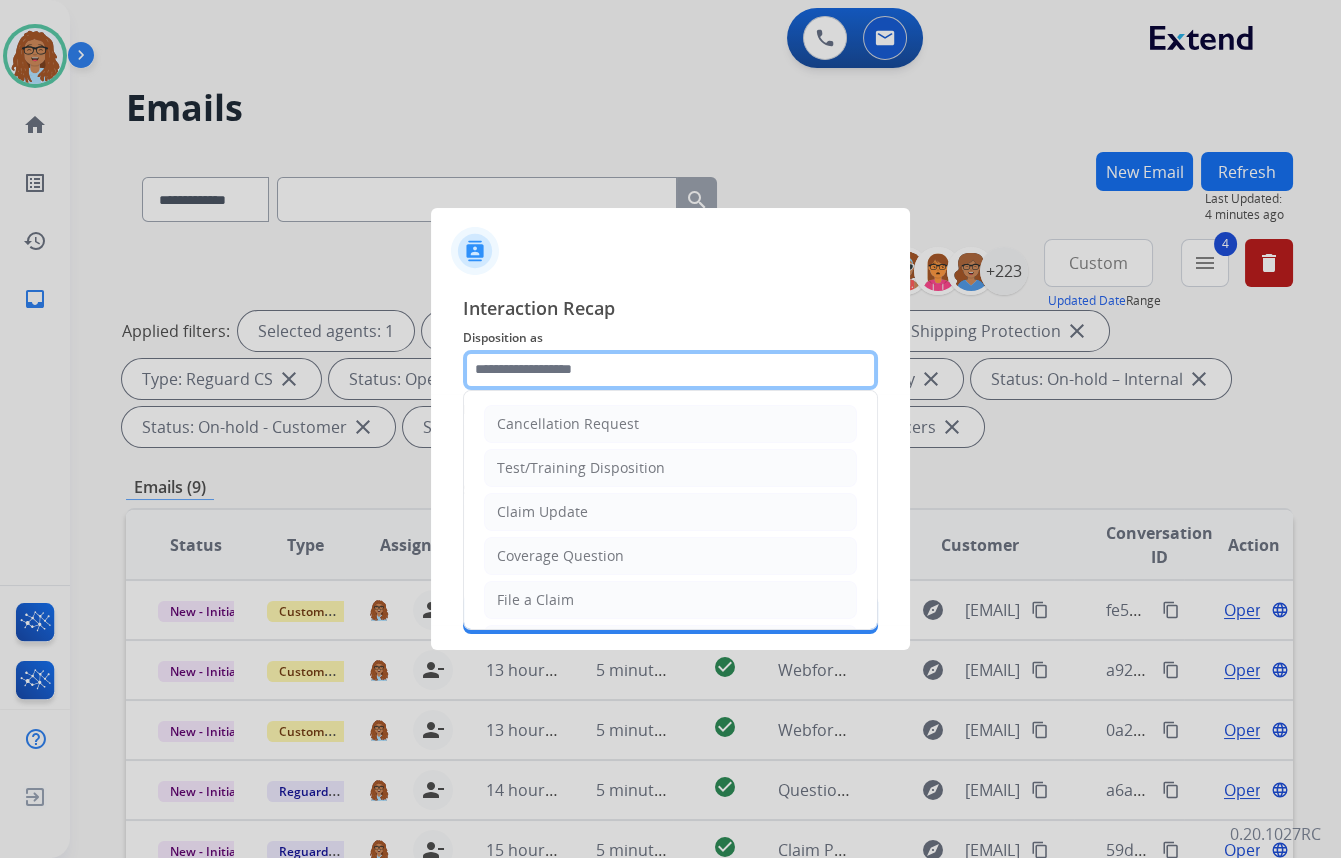 click 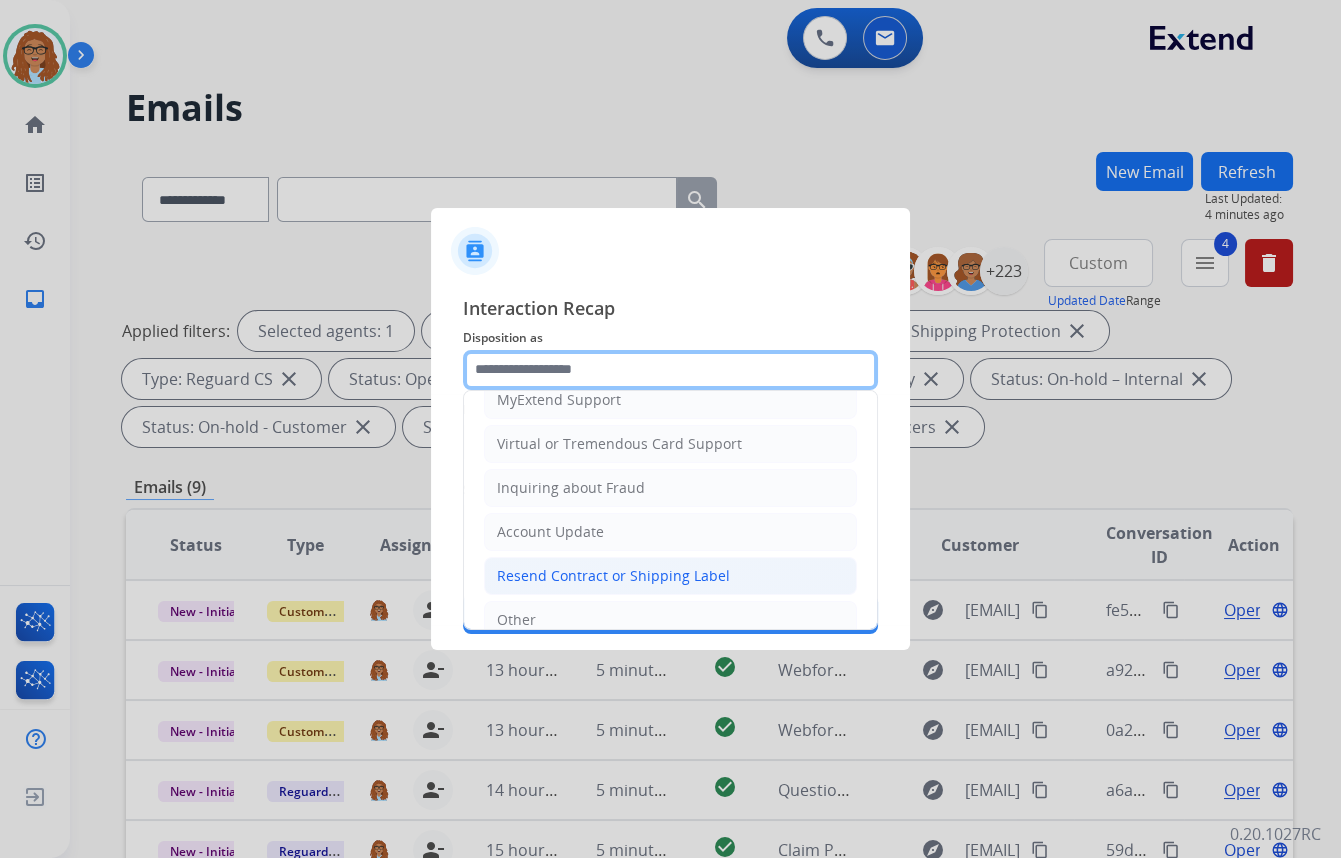 scroll, scrollTop: 272, scrollLeft: 0, axis: vertical 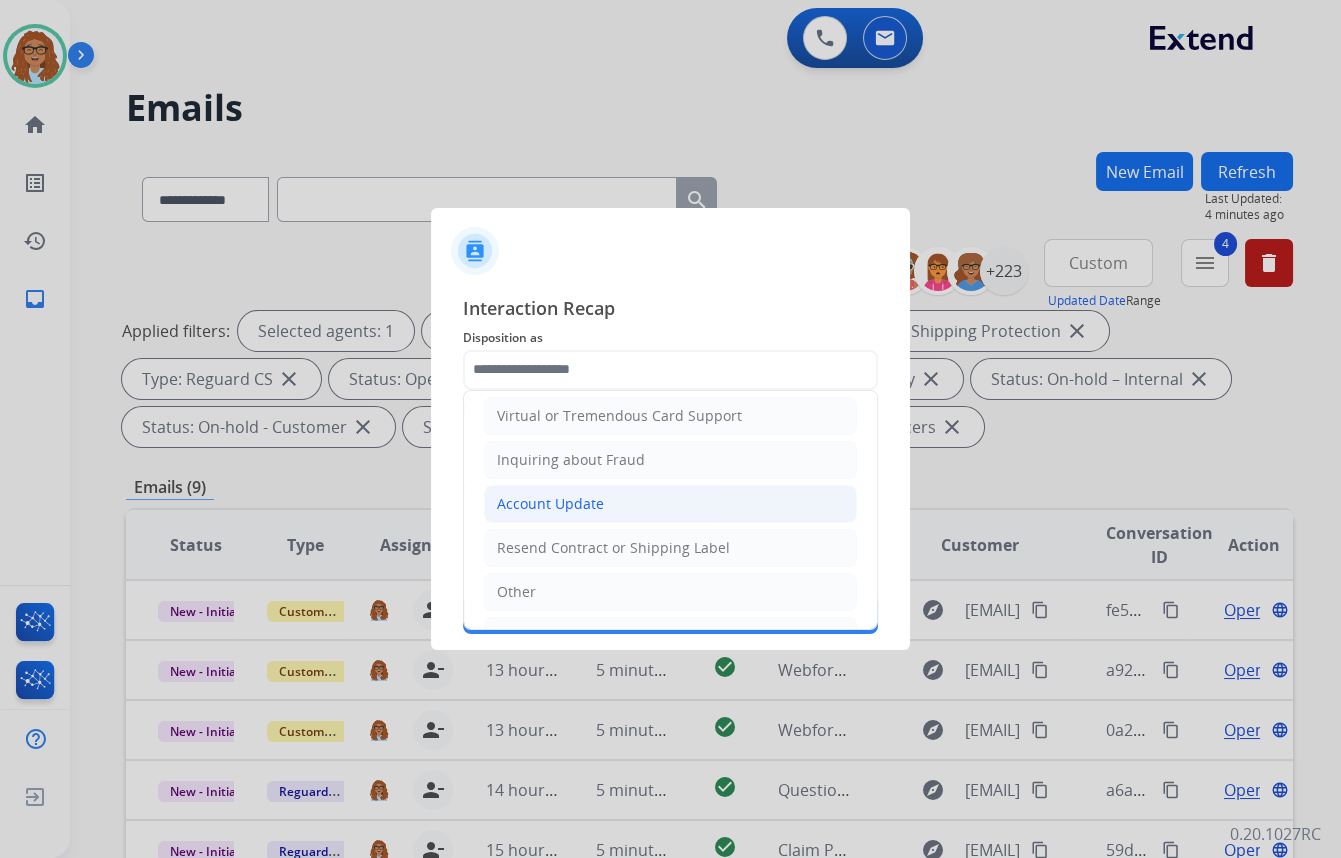 click on "Account Update" 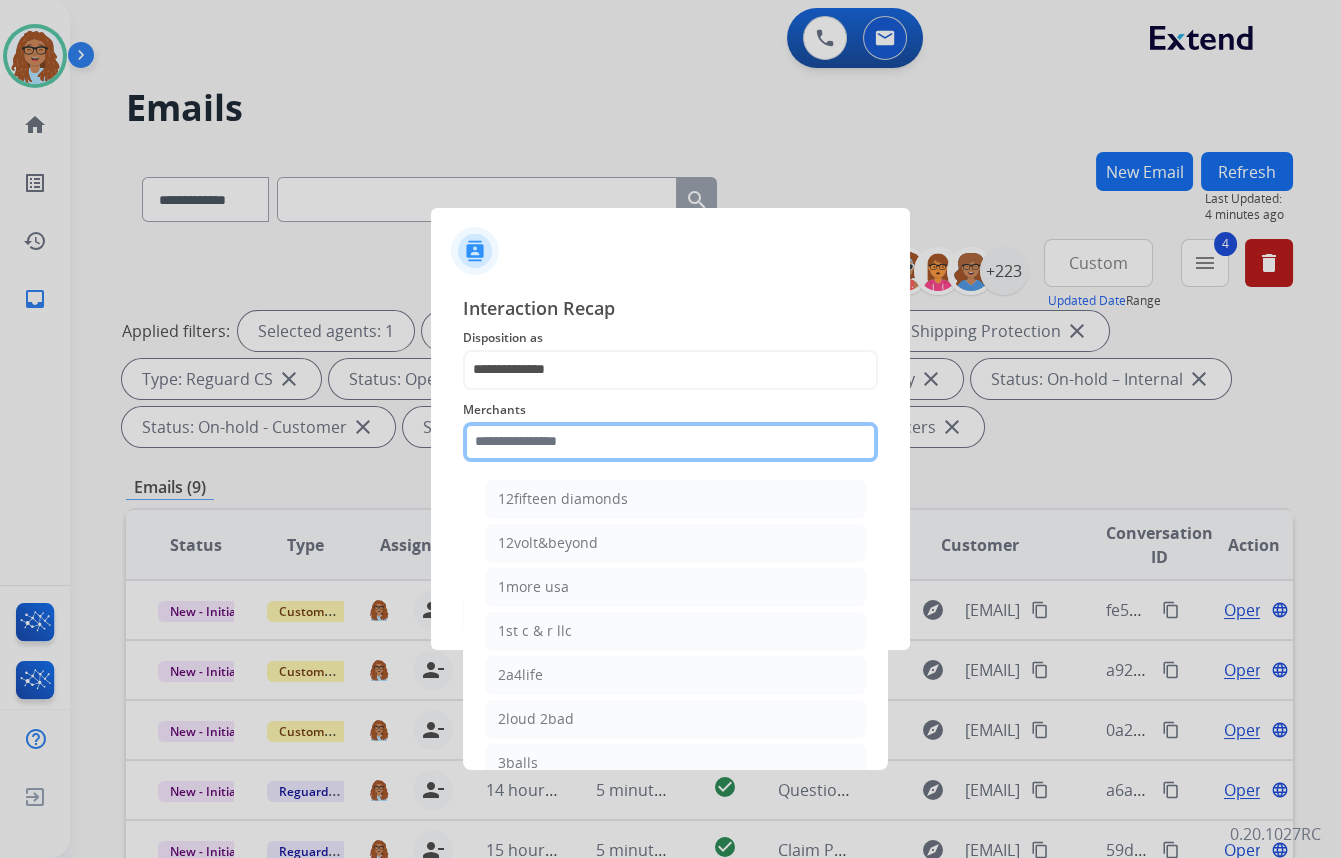 click 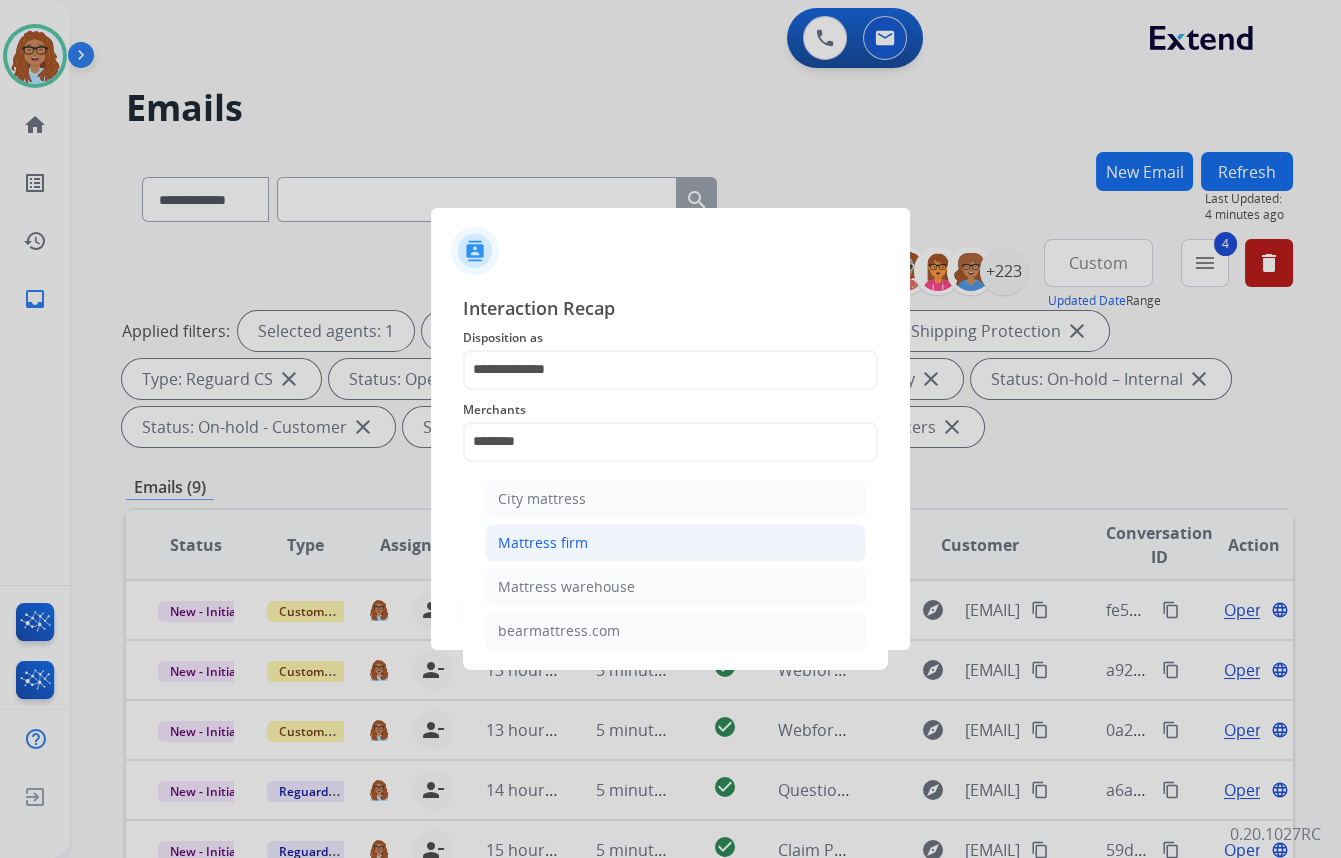 click on "Mattress firm" 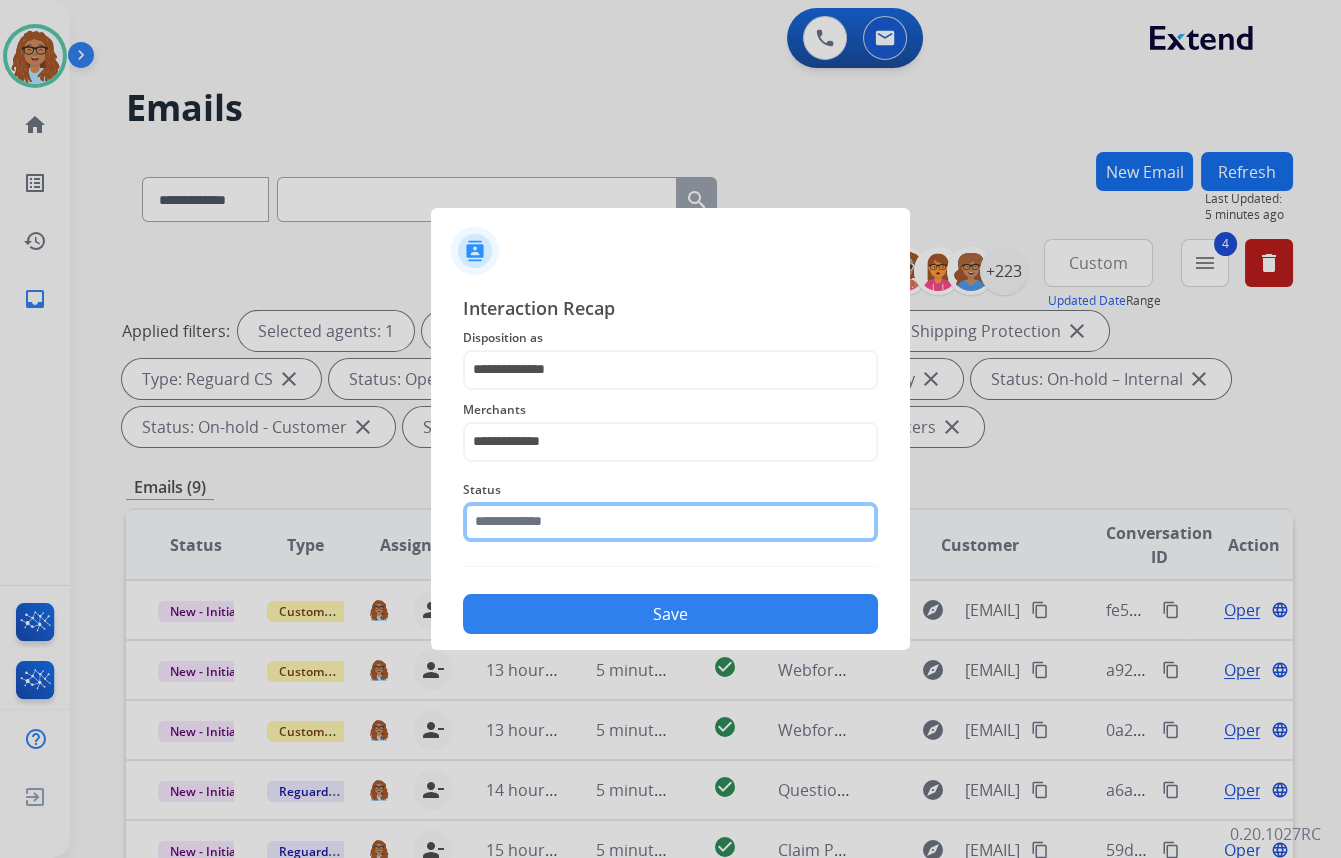 click 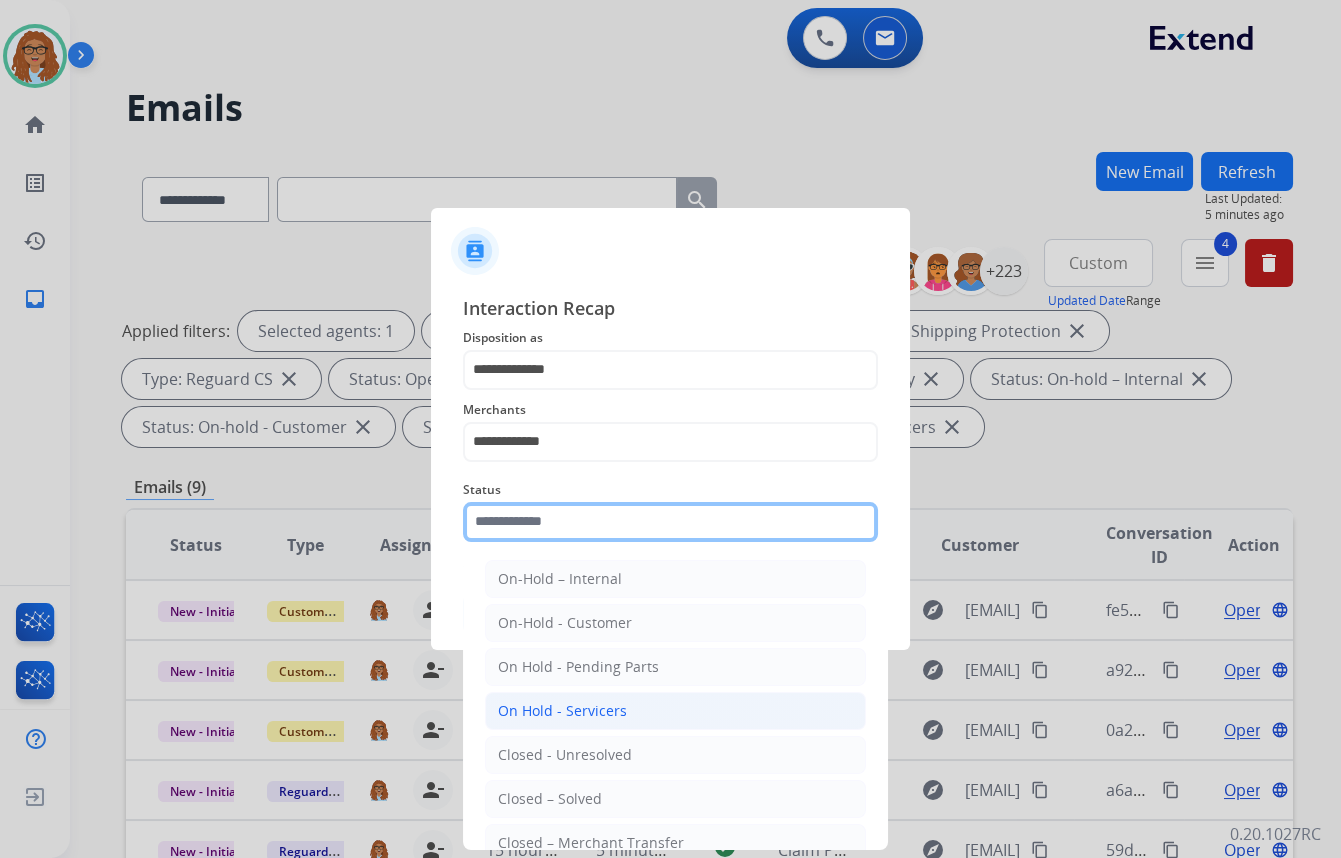 scroll, scrollTop: 90, scrollLeft: 0, axis: vertical 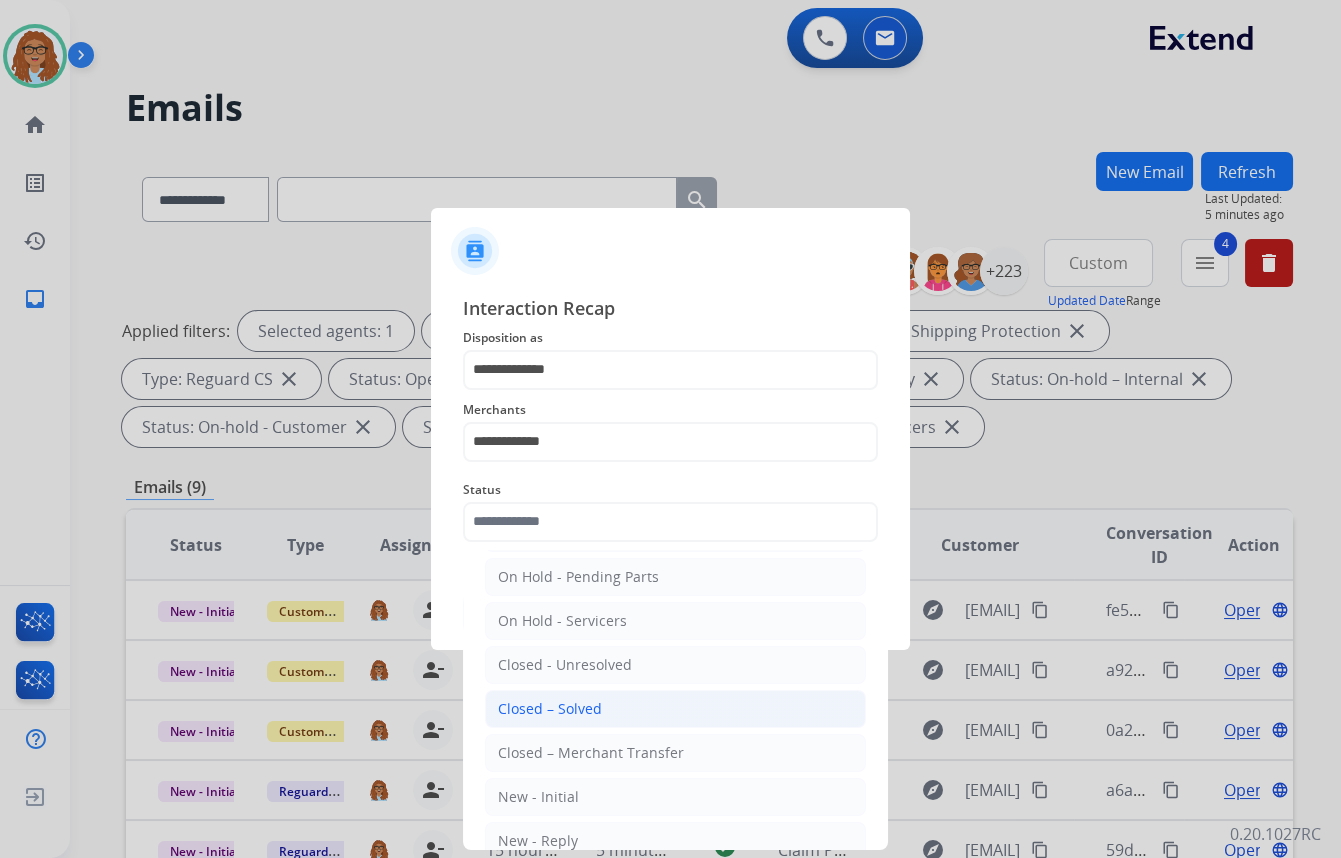 click on "Closed – Solved" 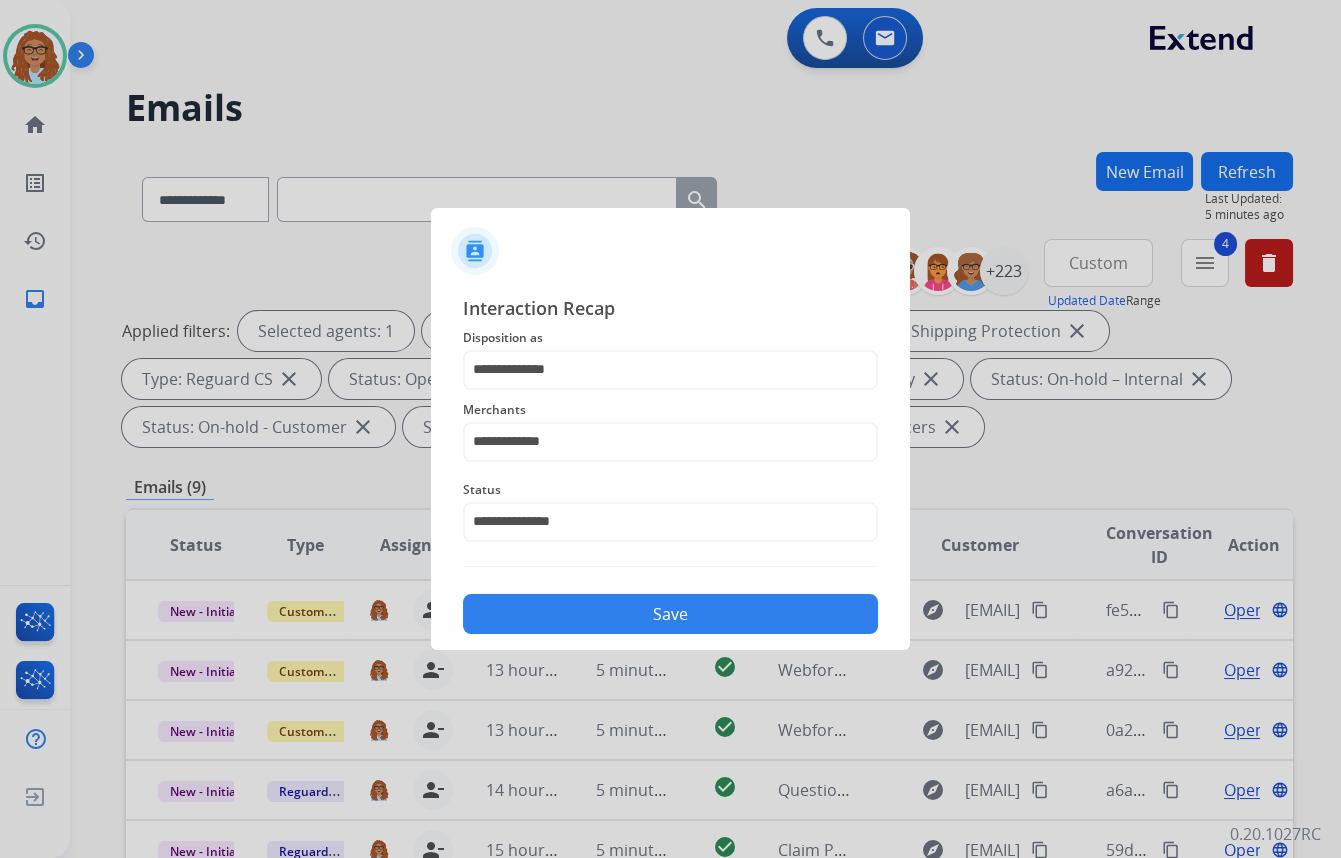 click on "Save" 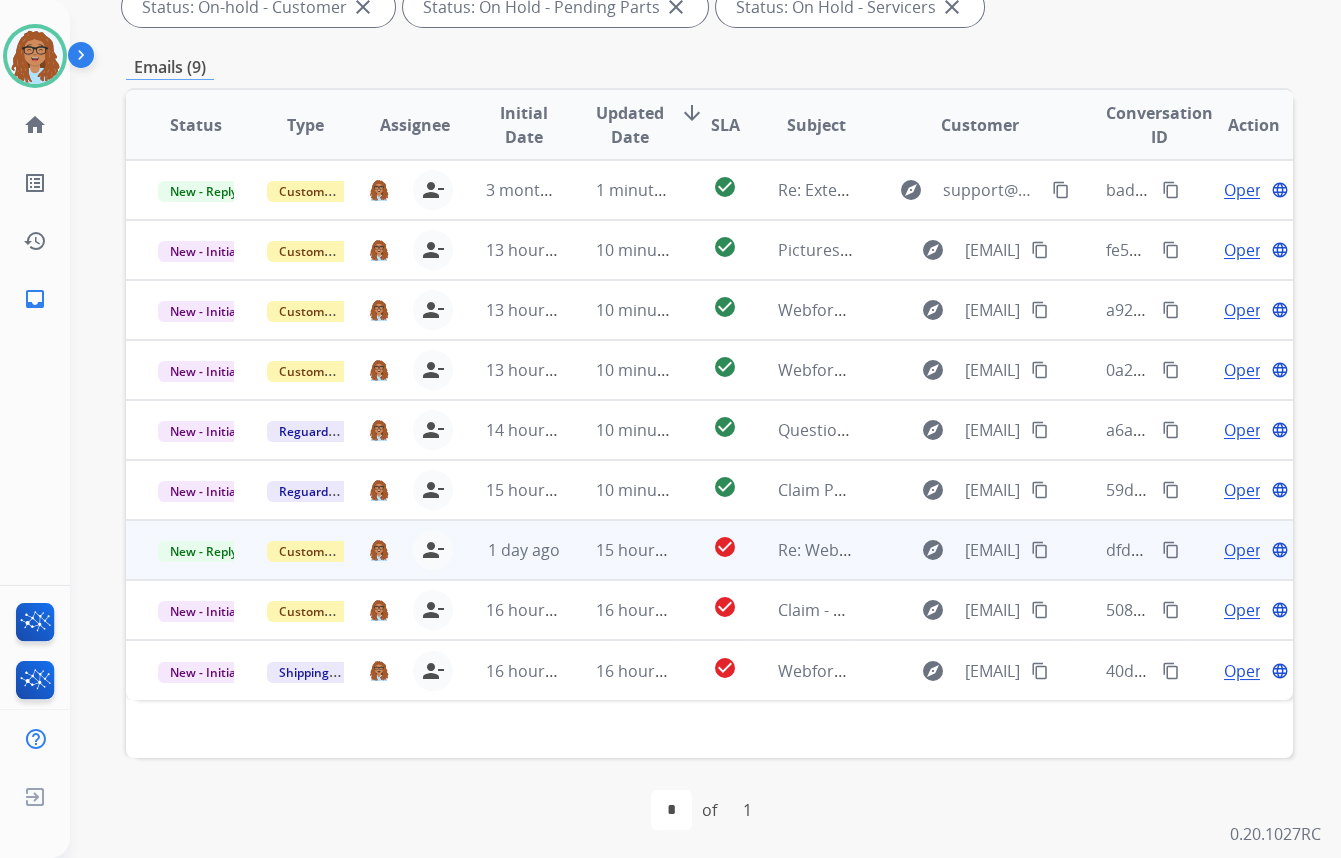 scroll, scrollTop: 423, scrollLeft: 0, axis: vertical 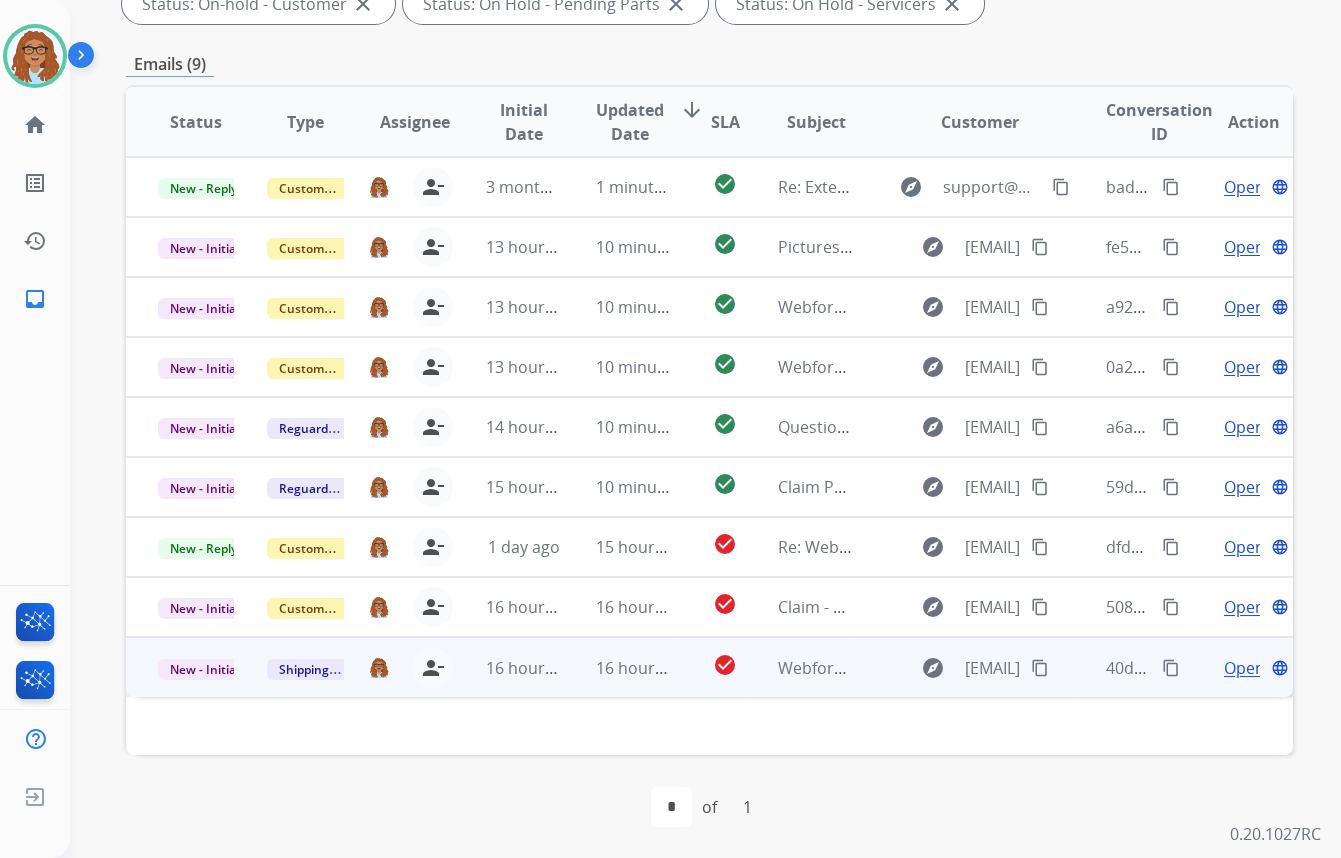 click on "content_copy" at bounding box center [1171, 668] 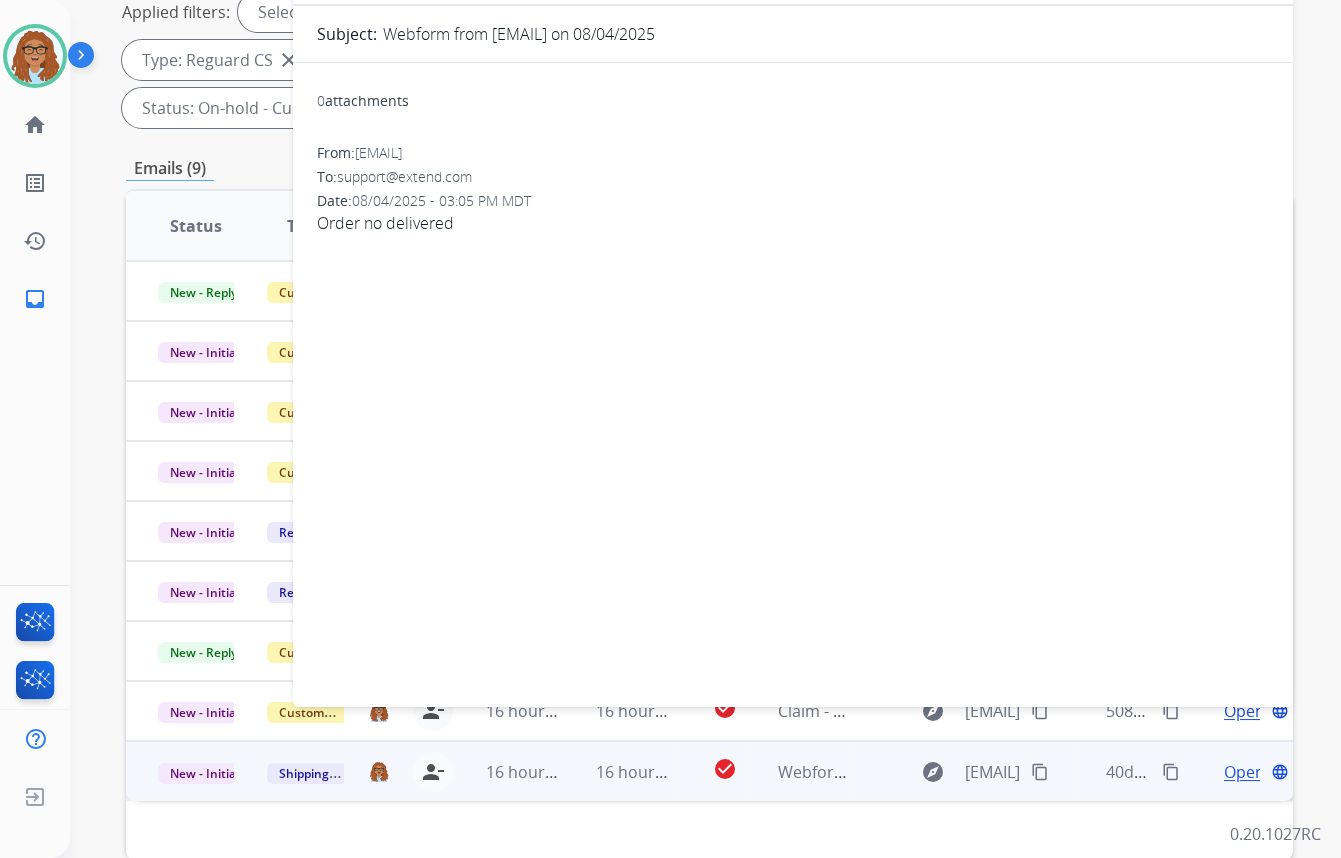 scroll, scrollTop: 241, scrollLeft: 0, axis: vertical 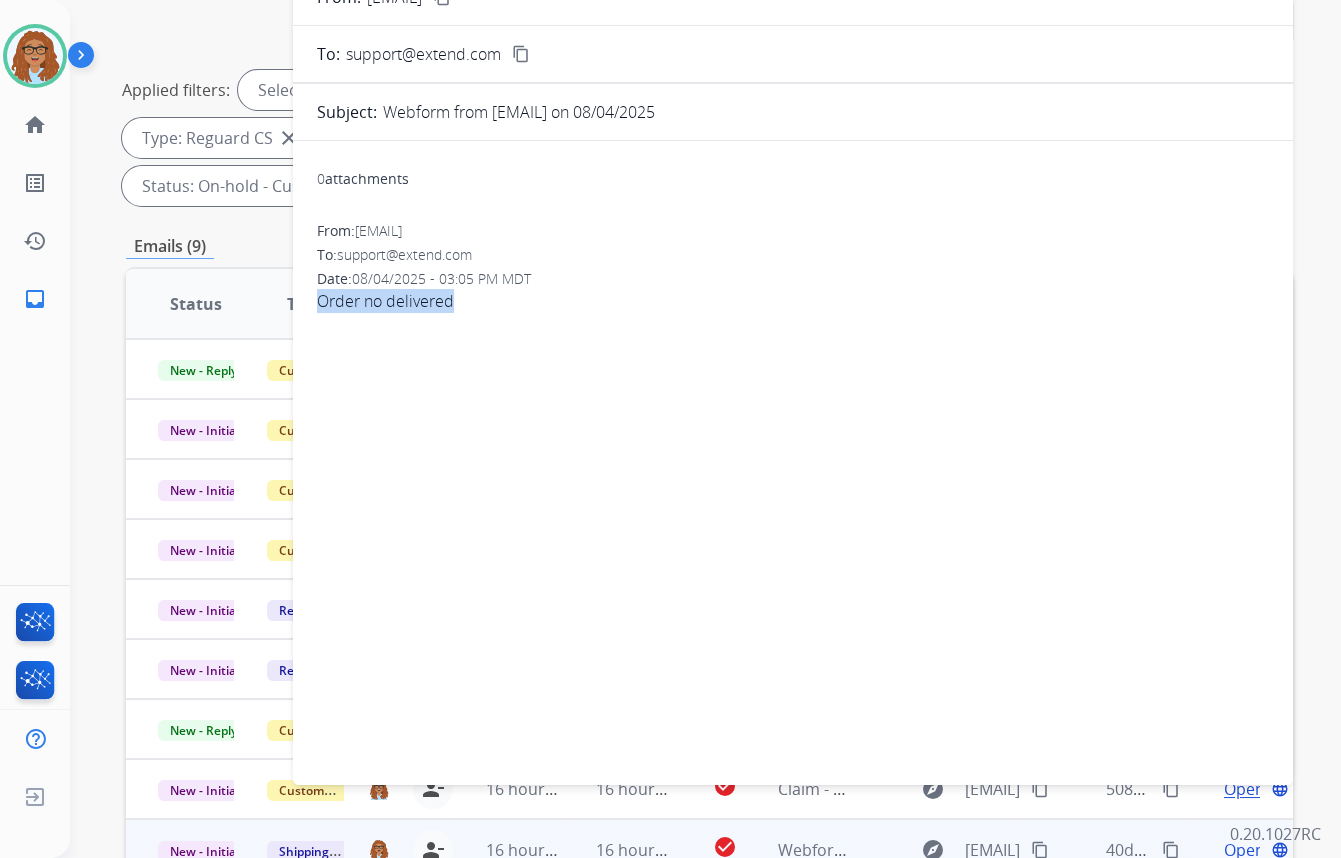 drag, startPoint x: 454, startPoint y: 302, endPoint x: 319, endPoint y: 305, distance: 135.03333 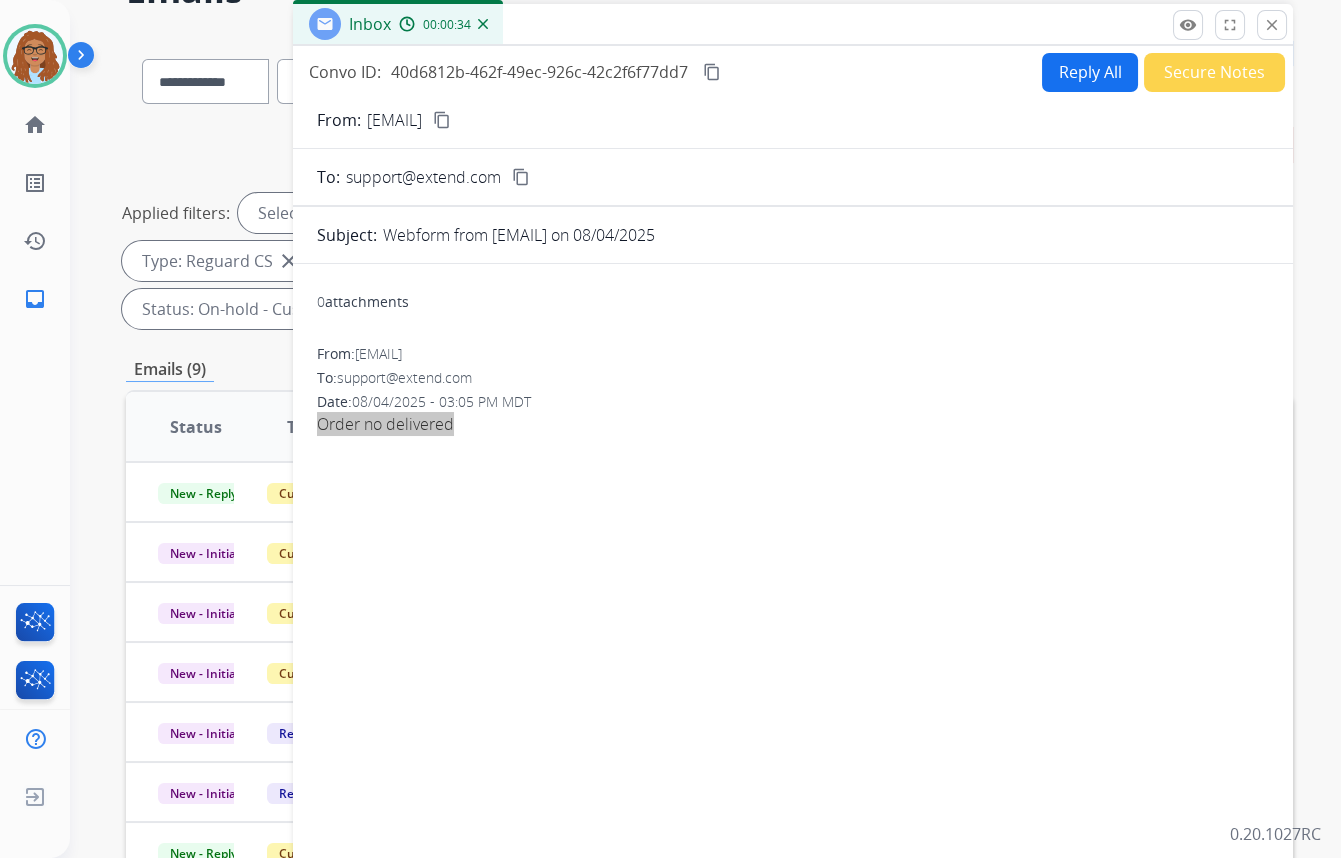 scroll, scrollTop: 0, scrollLeft: 0, axis: both 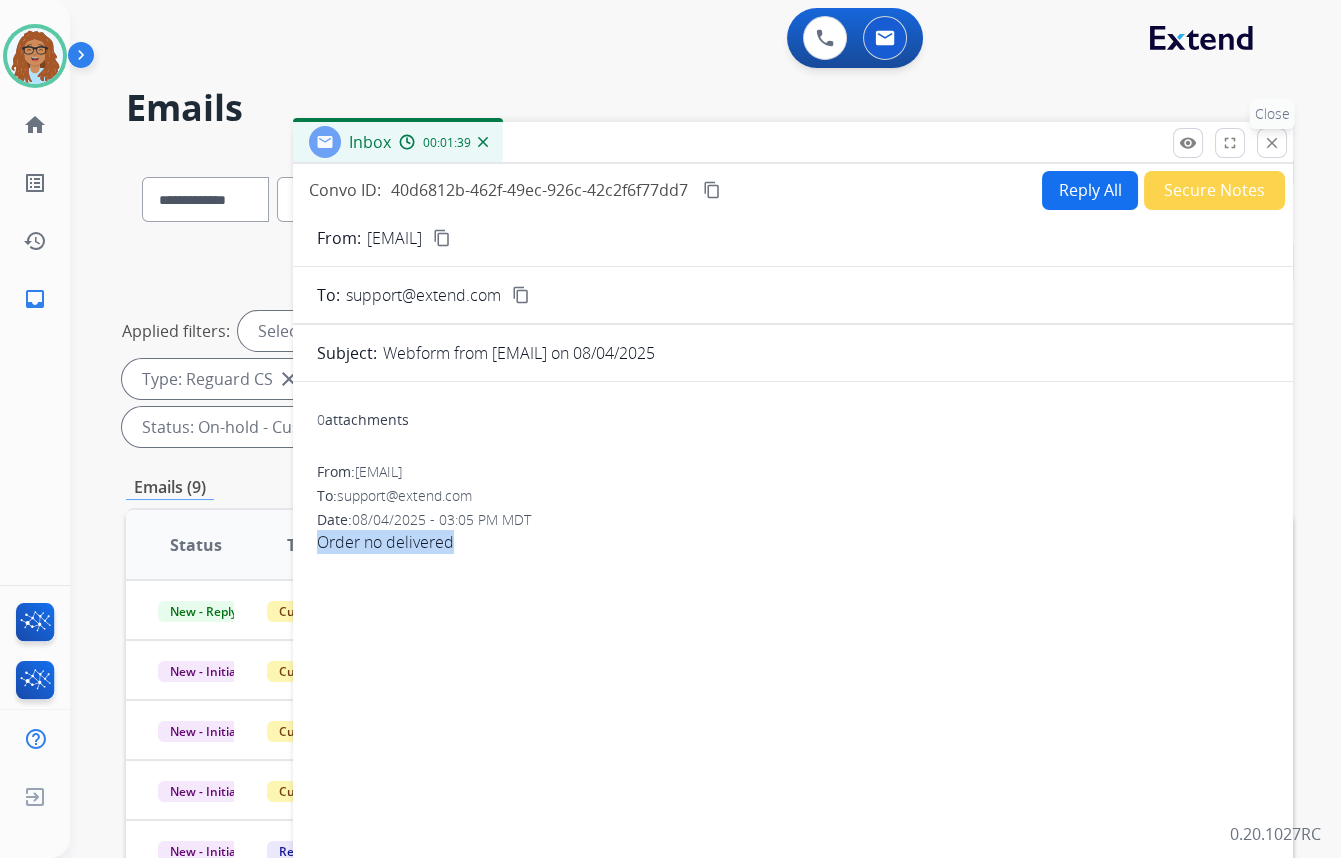 click on "close" at bounding box center [1272, 143] 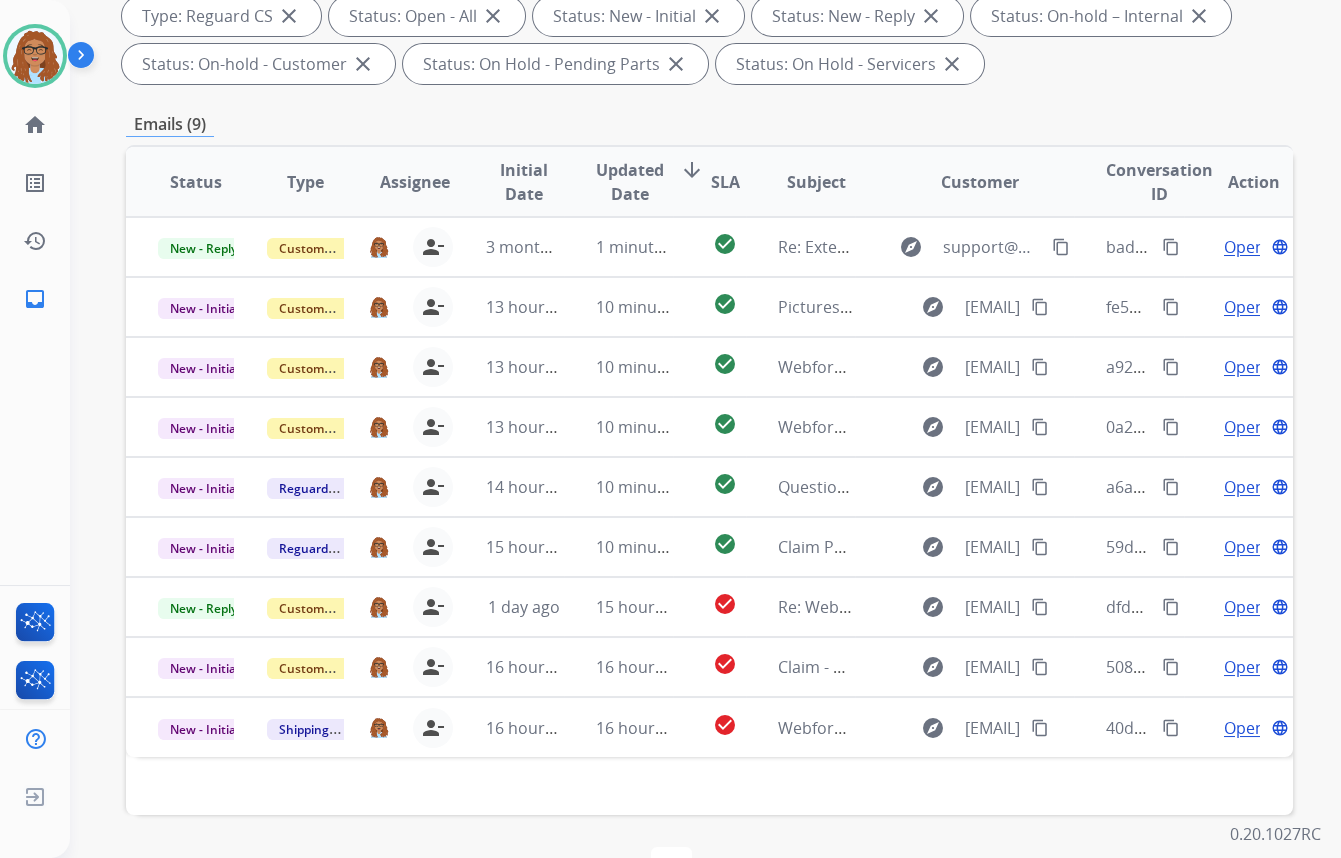 scroll, scrollTop: 423, scrollLeft: 0, axis: vertical 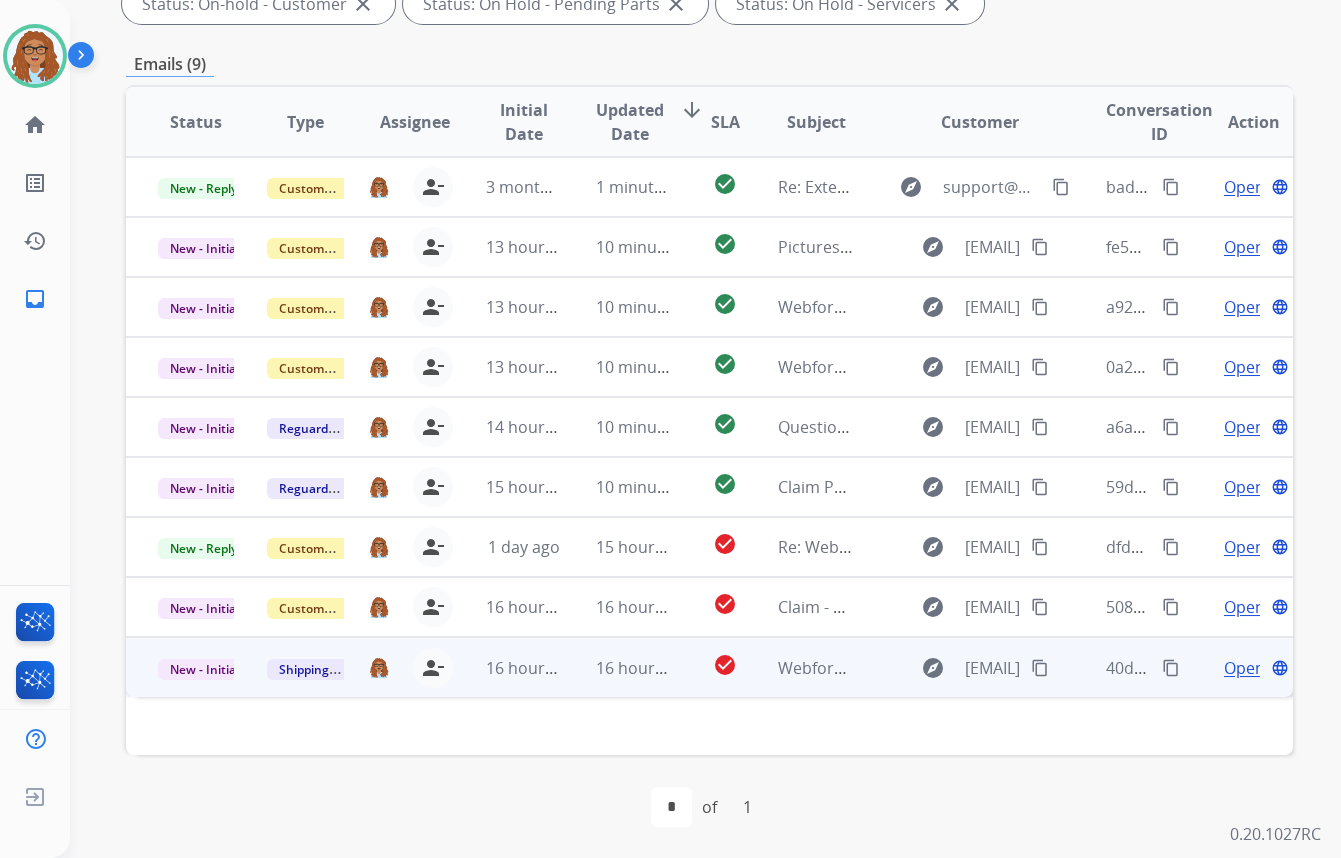 click on "Open" at bounding box center (1244, 668) 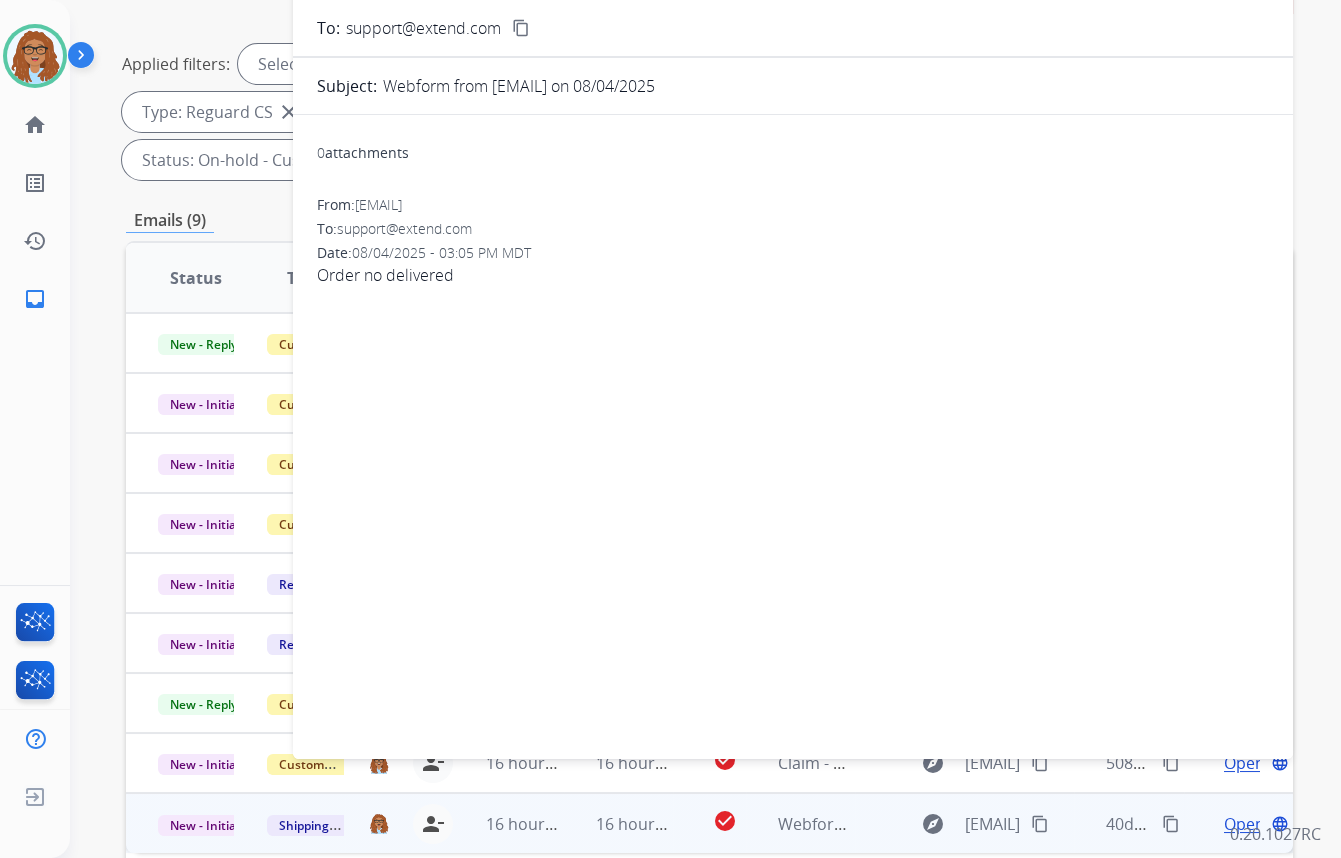 scroll, scrollTop: 60, scrollLeft: 0, axis: vertical 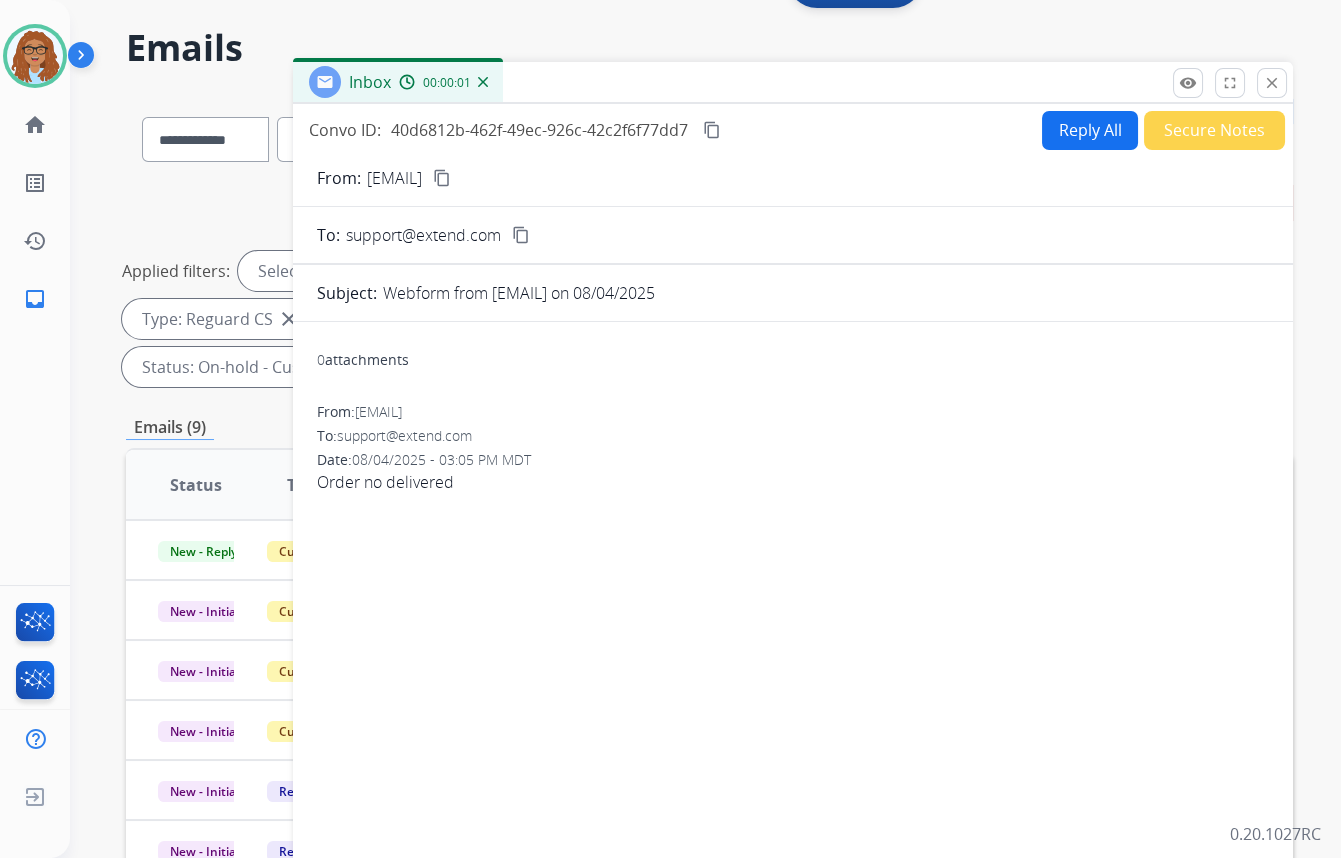 click on "Reply All" at bounding box center [1090, 130] 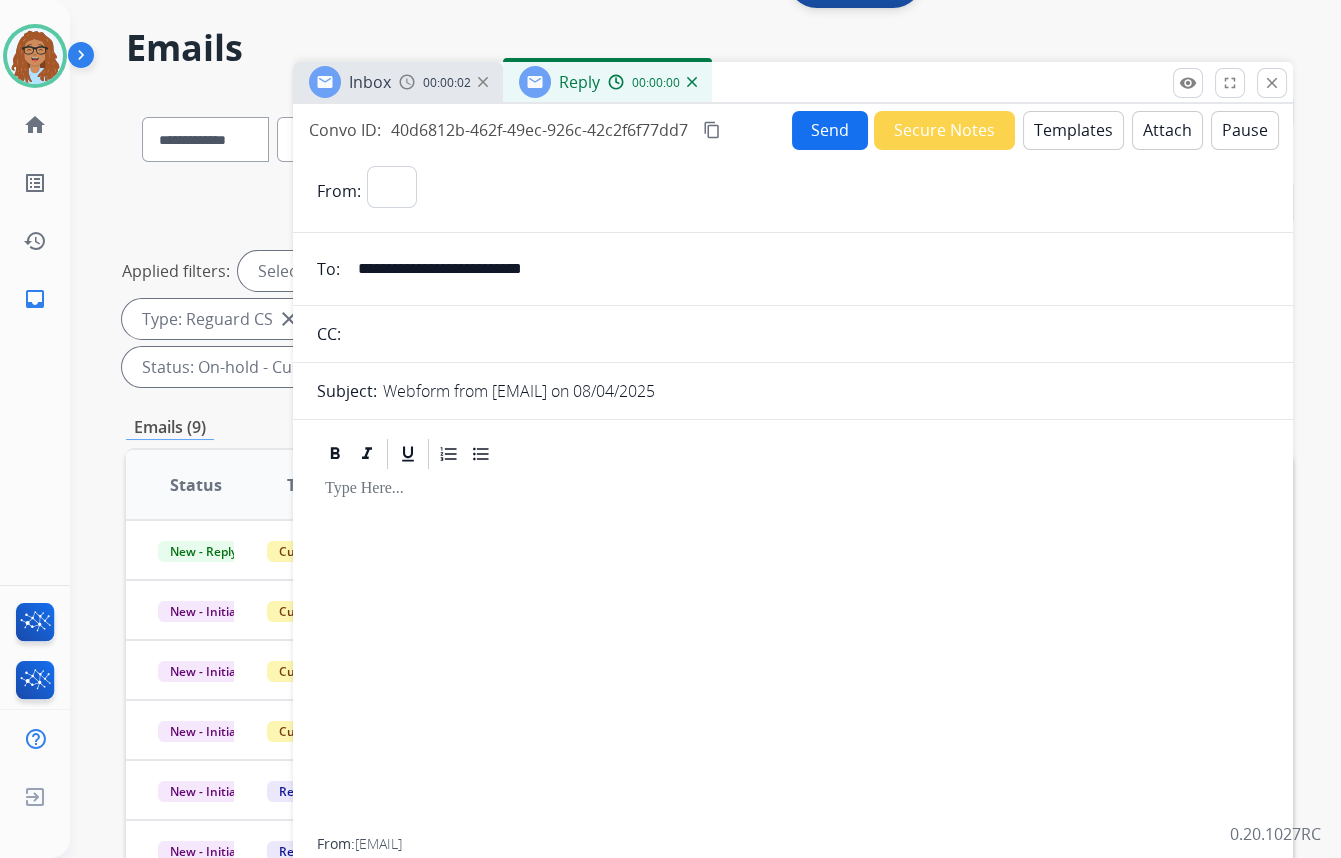 select on "**********" 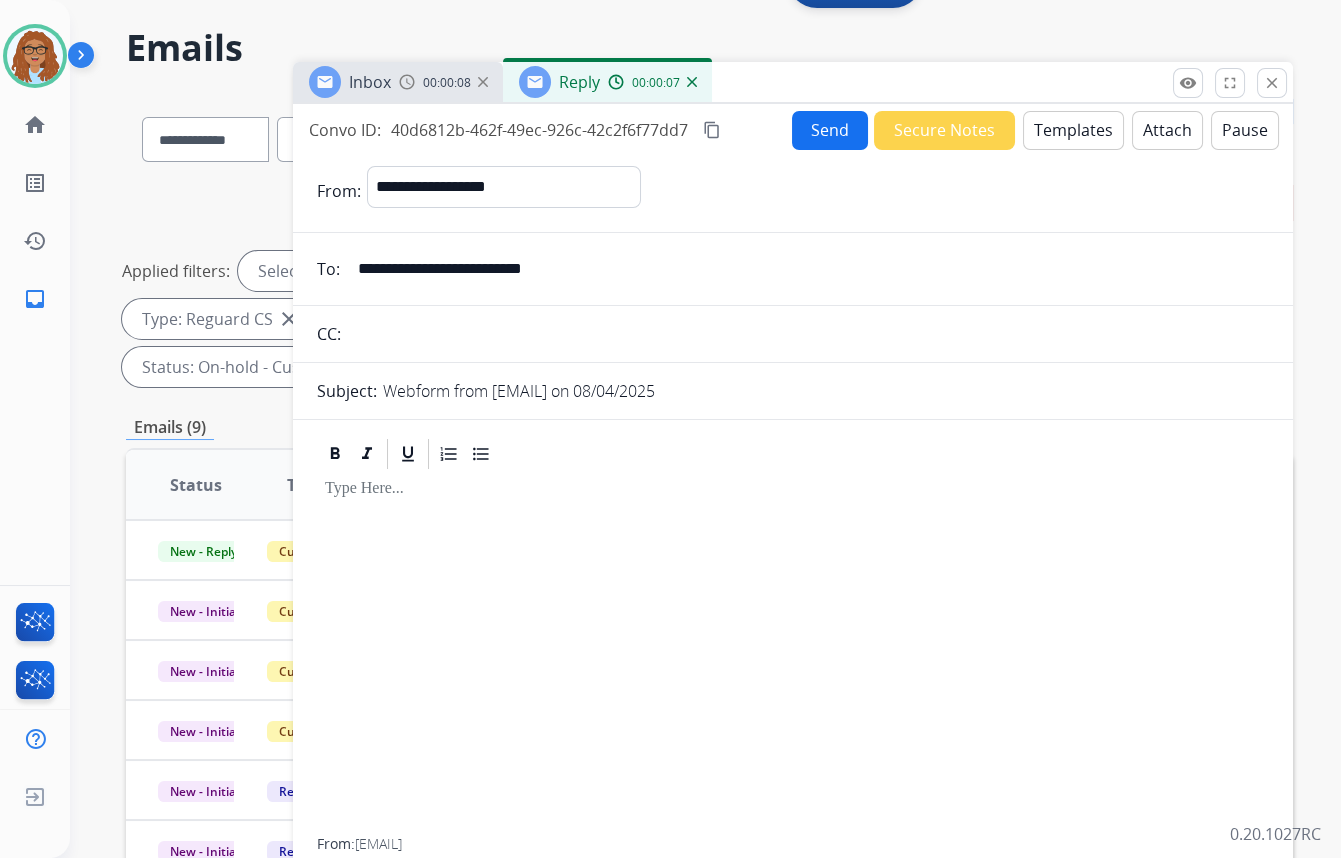 drag, startPoint x: 610, startPoint y: 271, endPoint x: 326, endPoint y: 264, distance: 284.08624 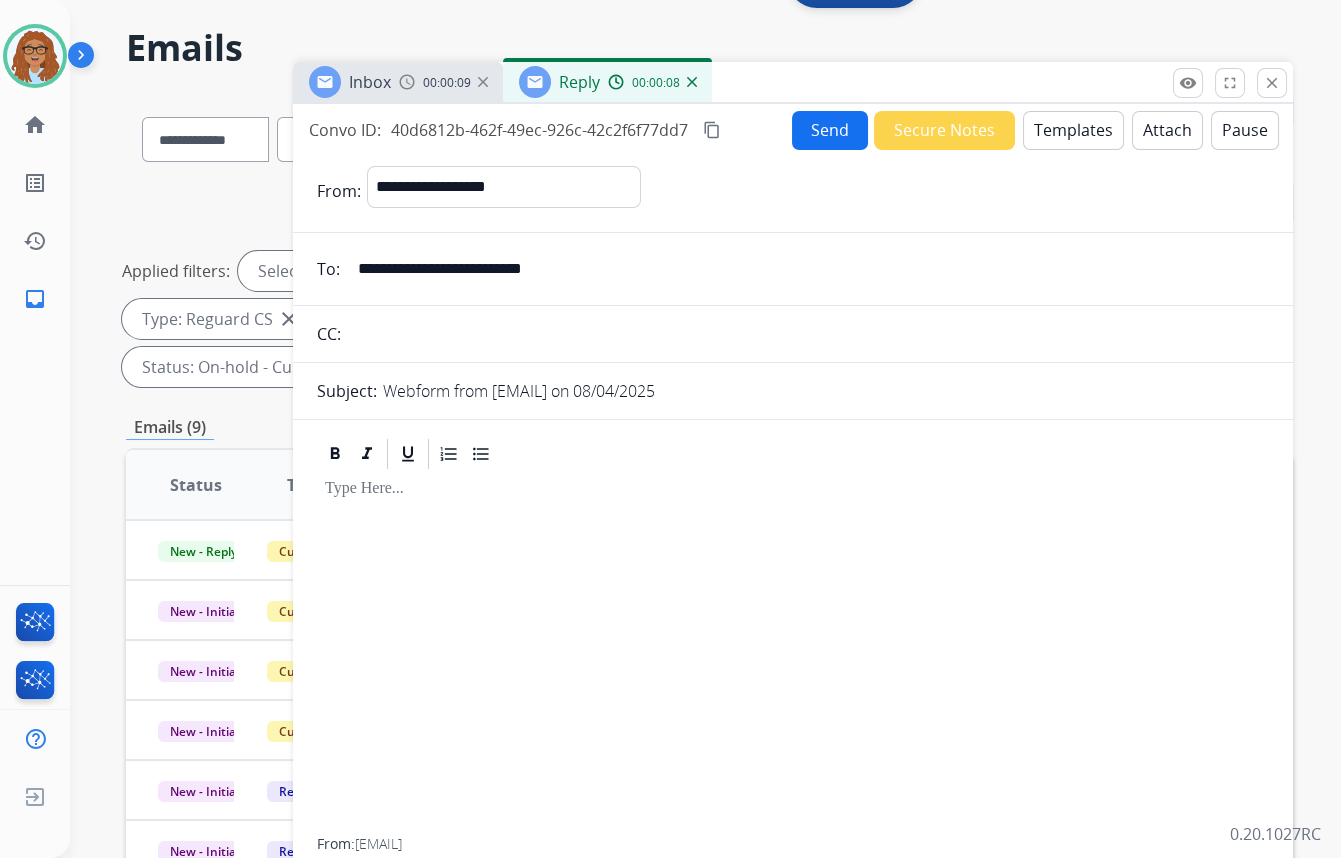 drag, startPoint x: 437, startPoint y: 333, endPoint x: 478, endPoint y: 323, distance: 42.201897 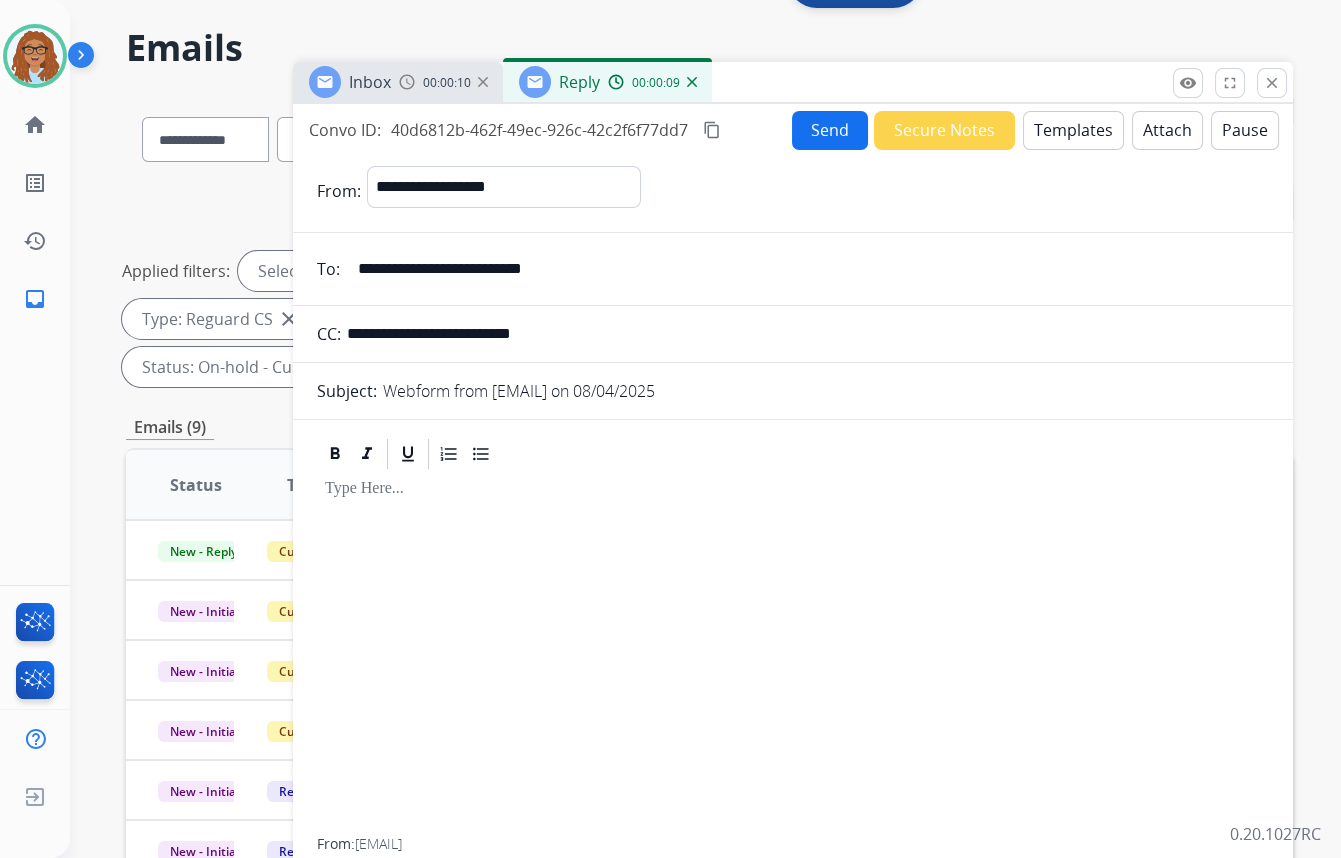 type on "**********" 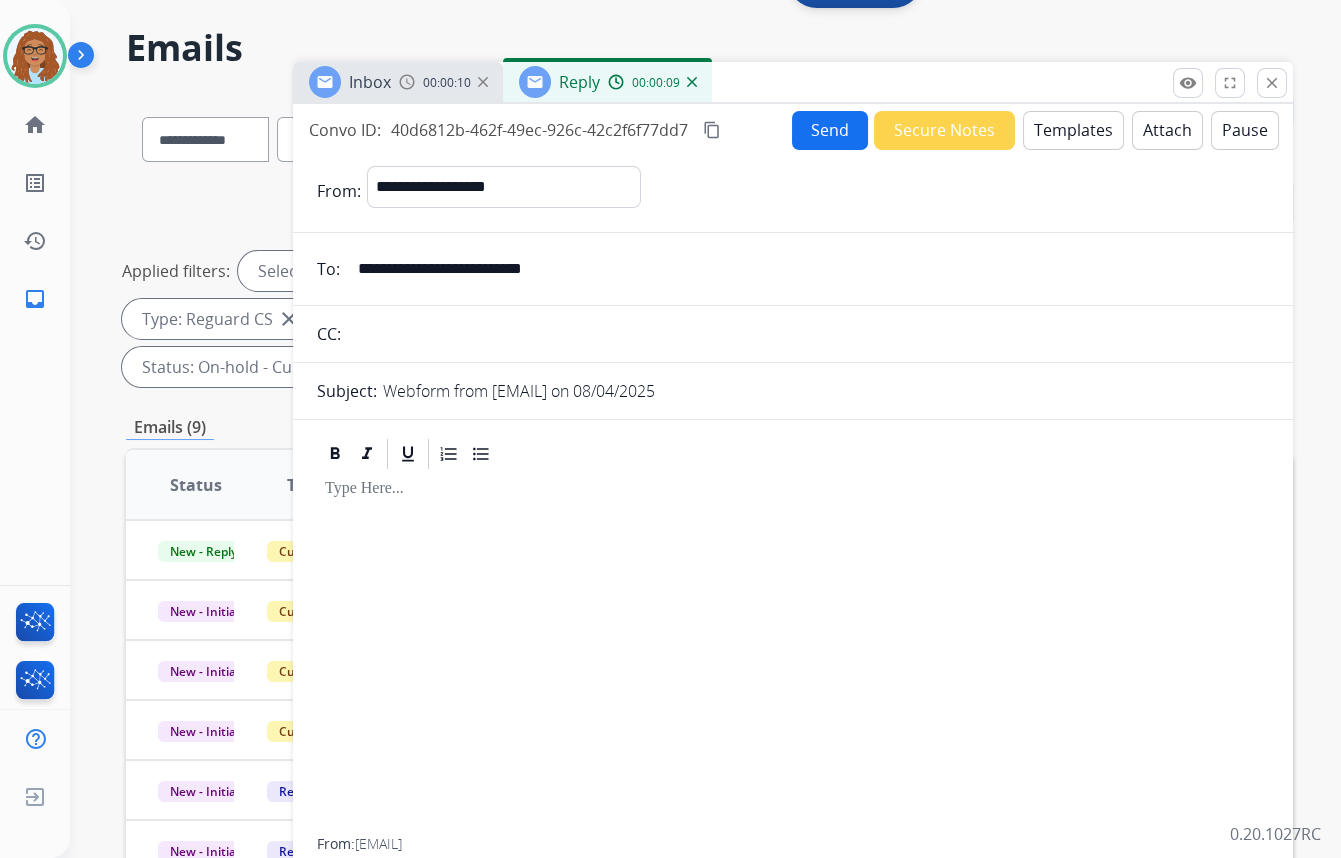 click on "Templates" at bounding box center [1073, 130] 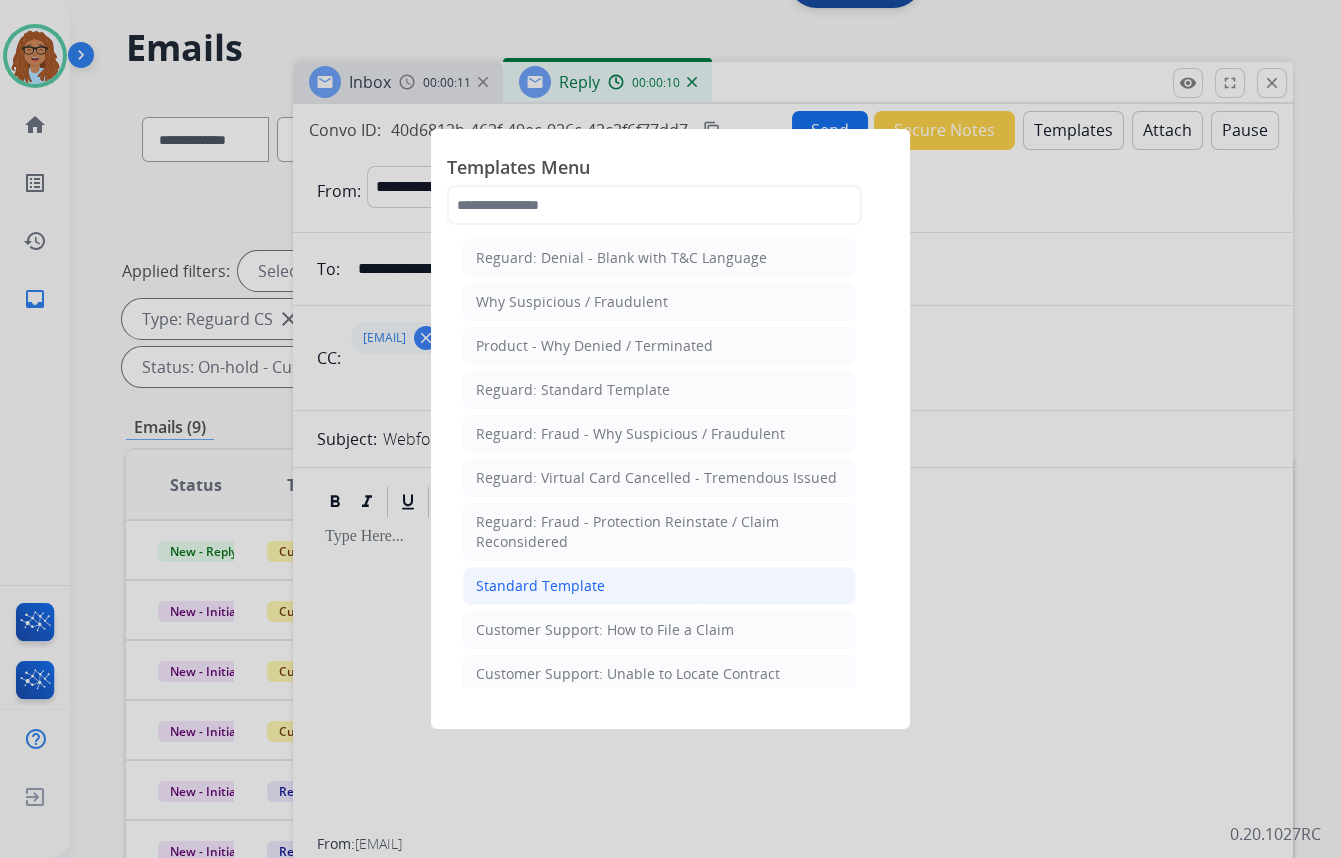 click on "Standard Template" 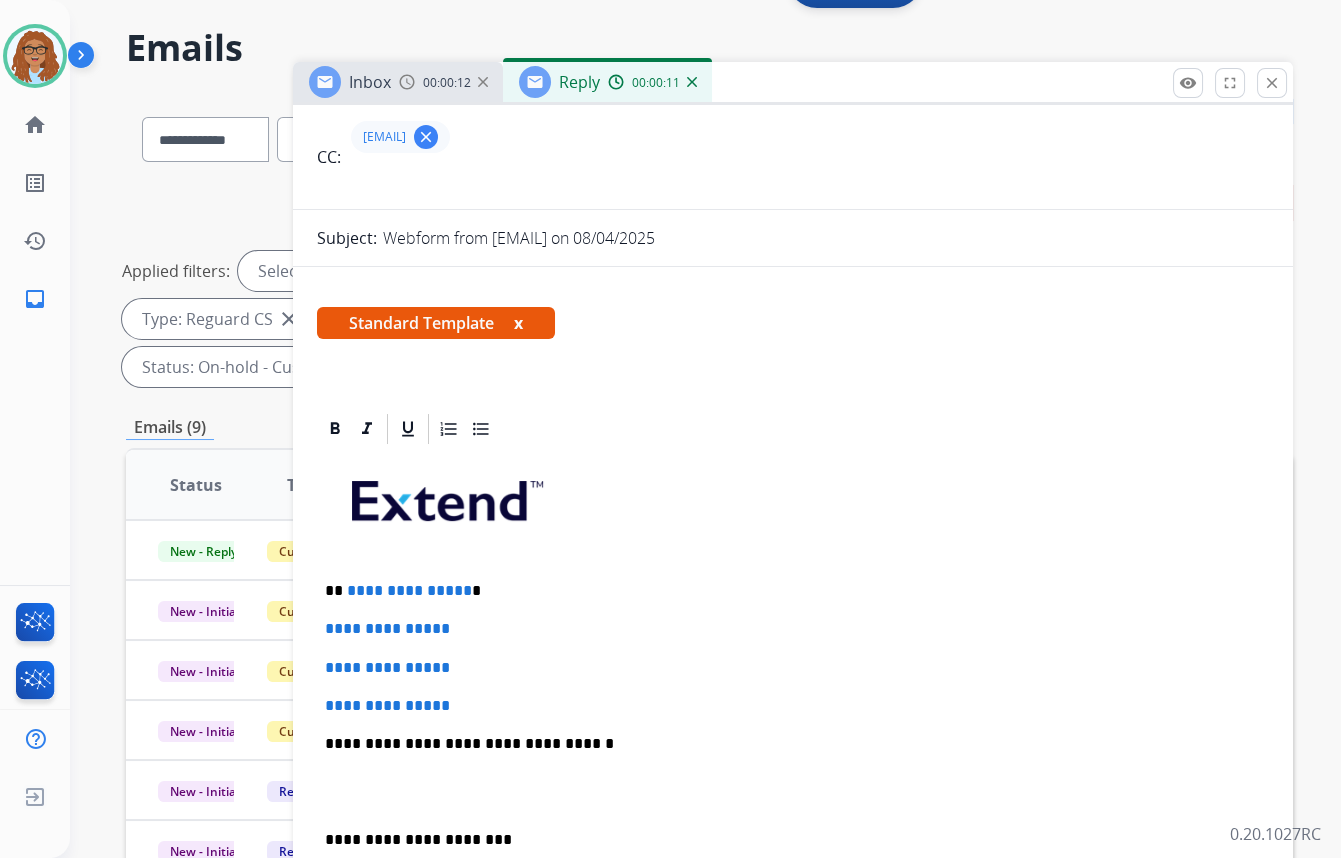 scroll, scrollTop: 272, scrollLeft: 0, axis: vertical 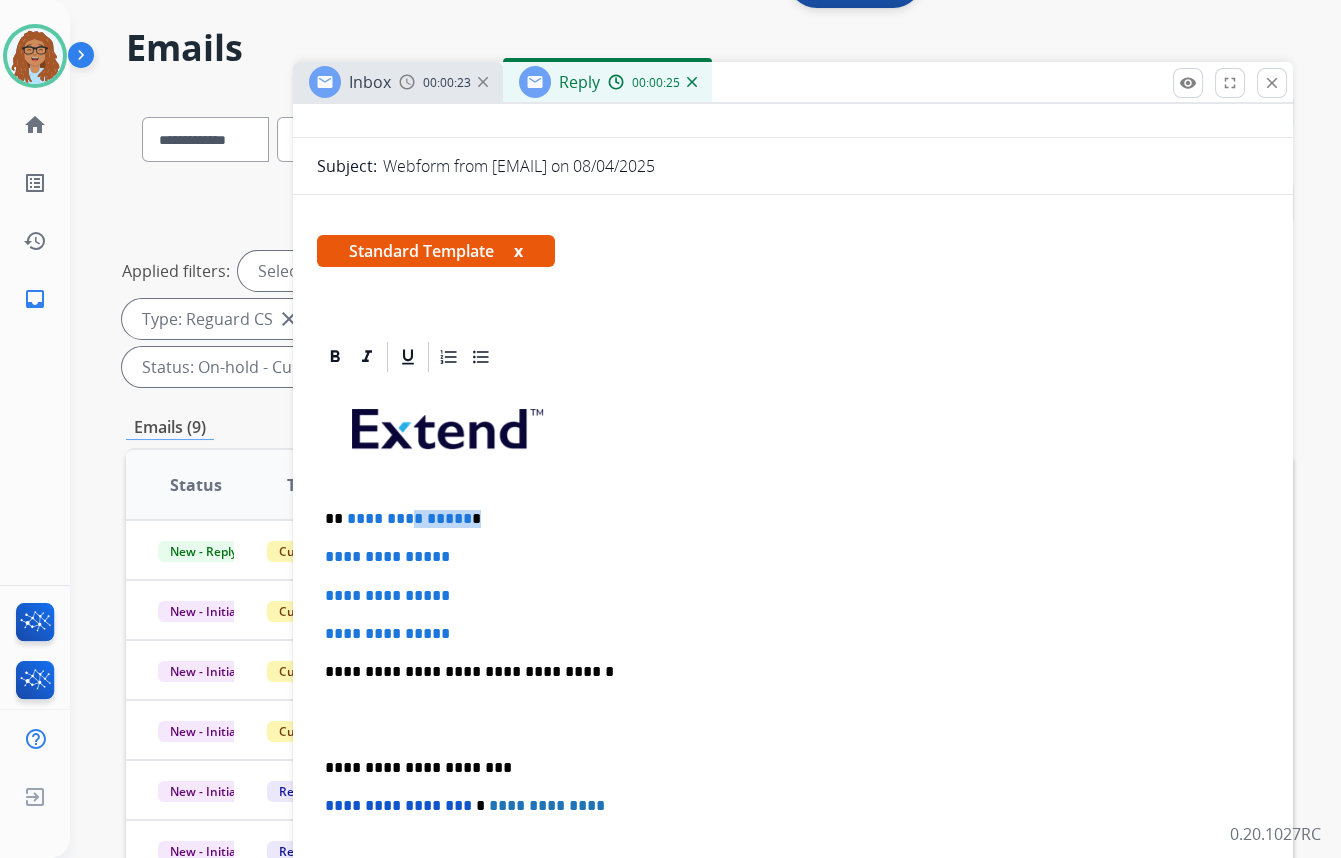 drag, startPoint x: 463, startPoint y: 508, endPoint x: 408, endPoint y: 513, distance: 55.226807 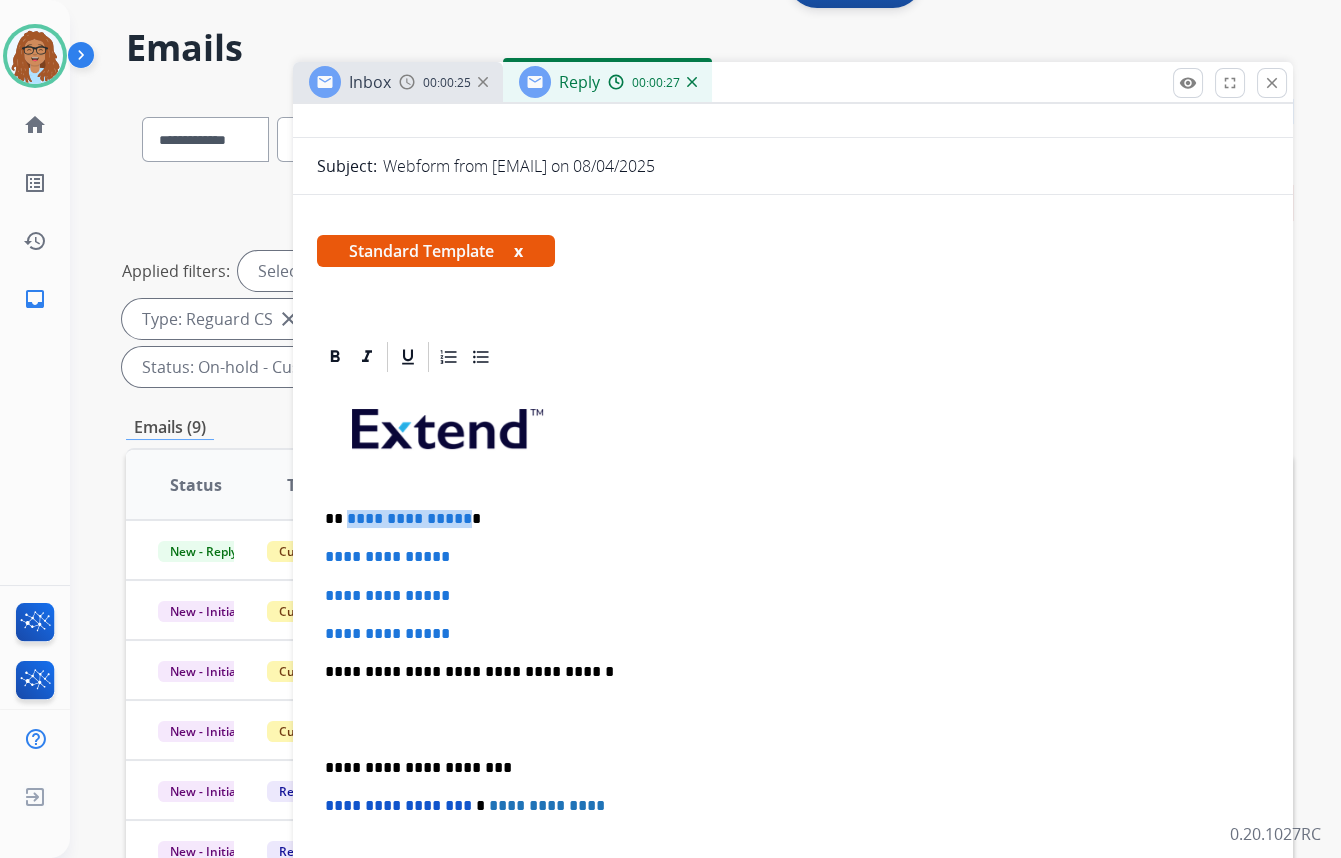 drag, startPoint x: 460, startPoint y: 509, endPoint x: 345, endPoint y: 518, distance: 115.35164 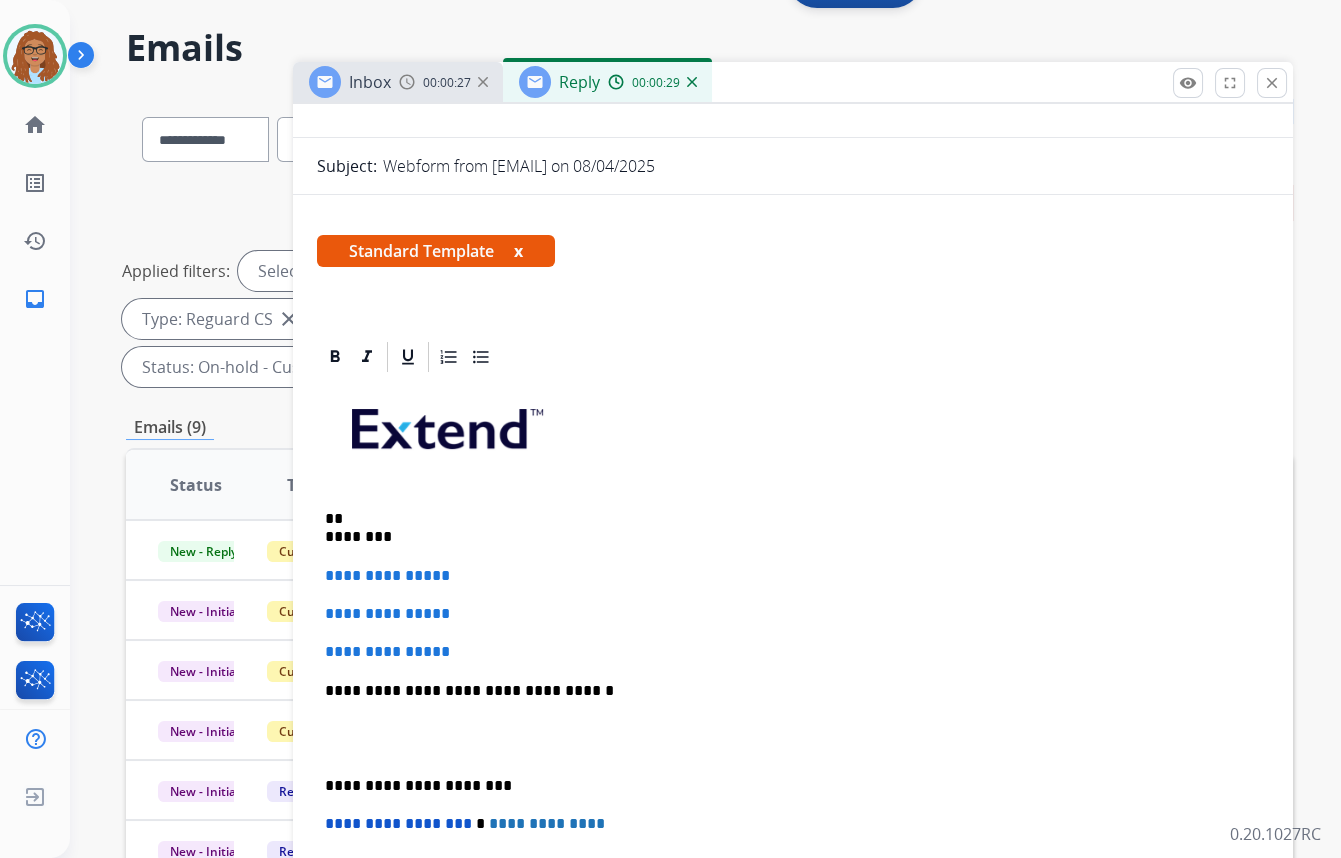 click on "** ********" at bounding box center [785, 528] 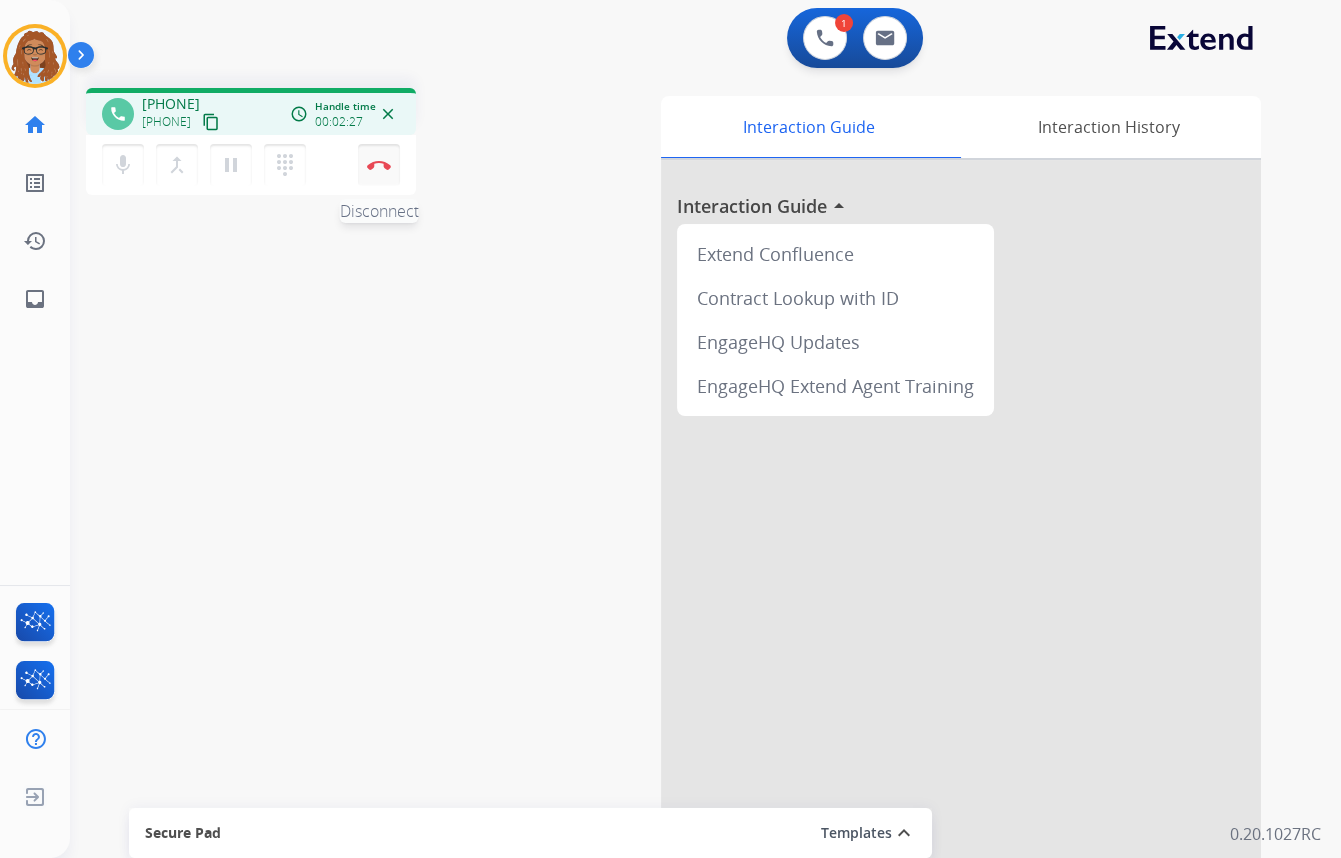click at bounding box center (379, 165) 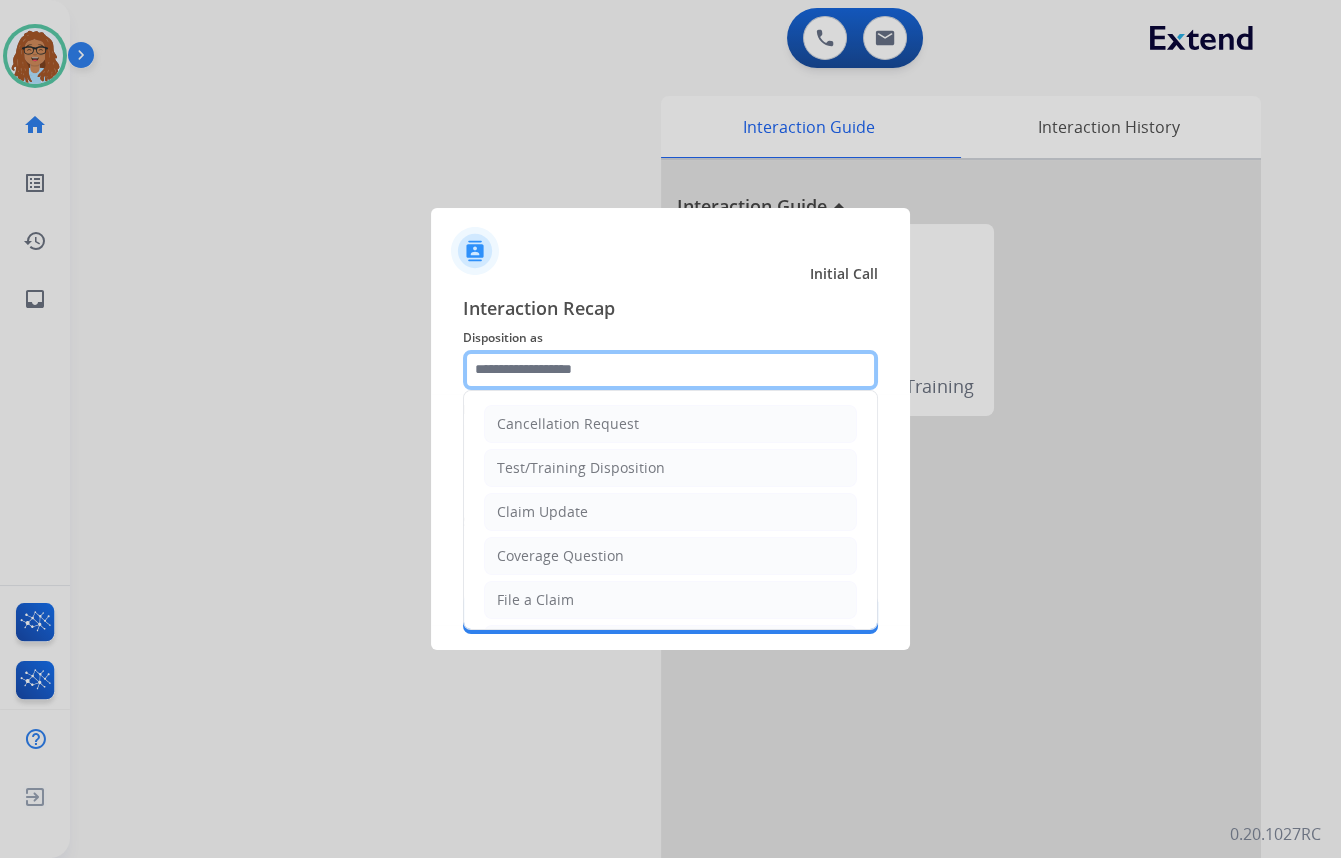 click 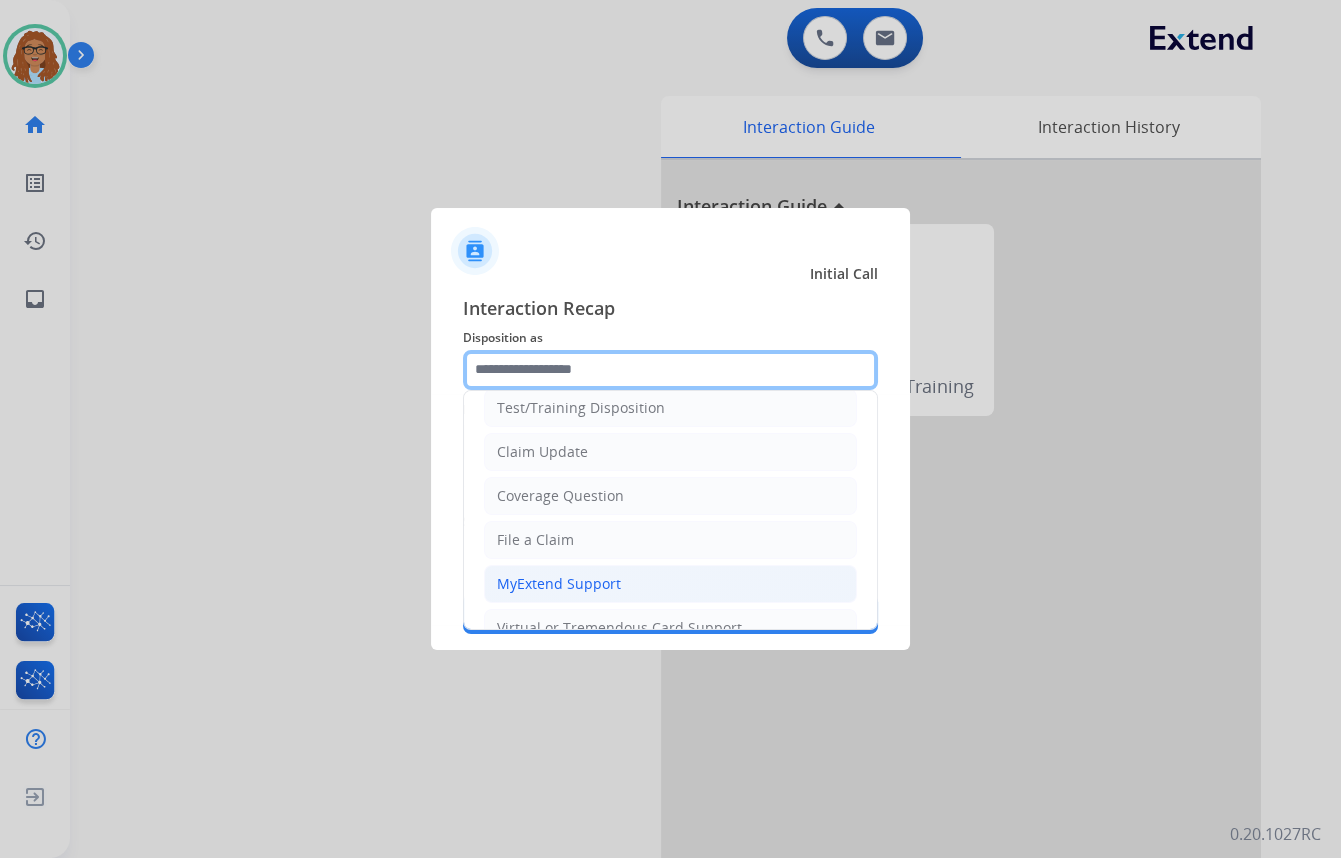 scroll, scrollTop: 90, scrollLeft: 0, axis: vertical 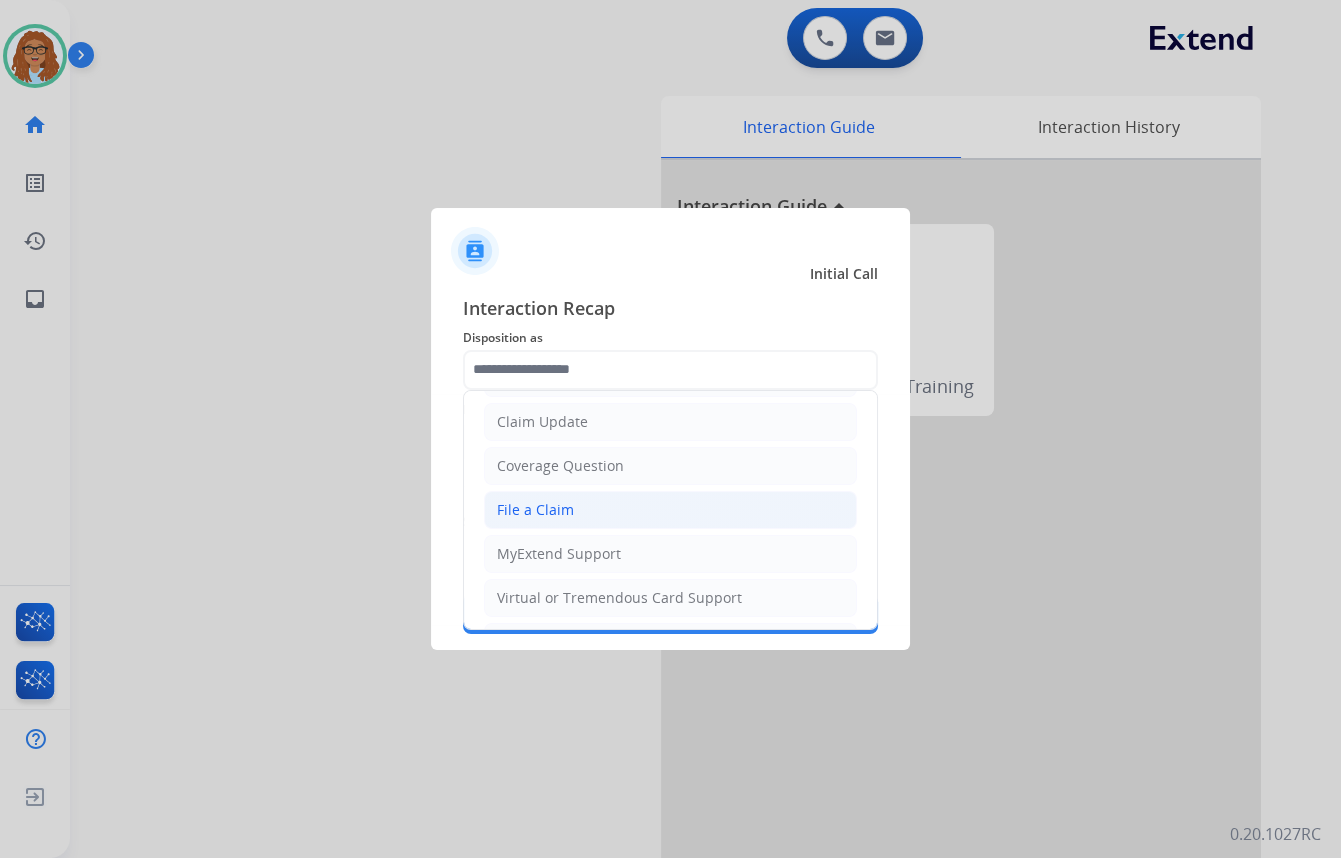click on "File a Claim" 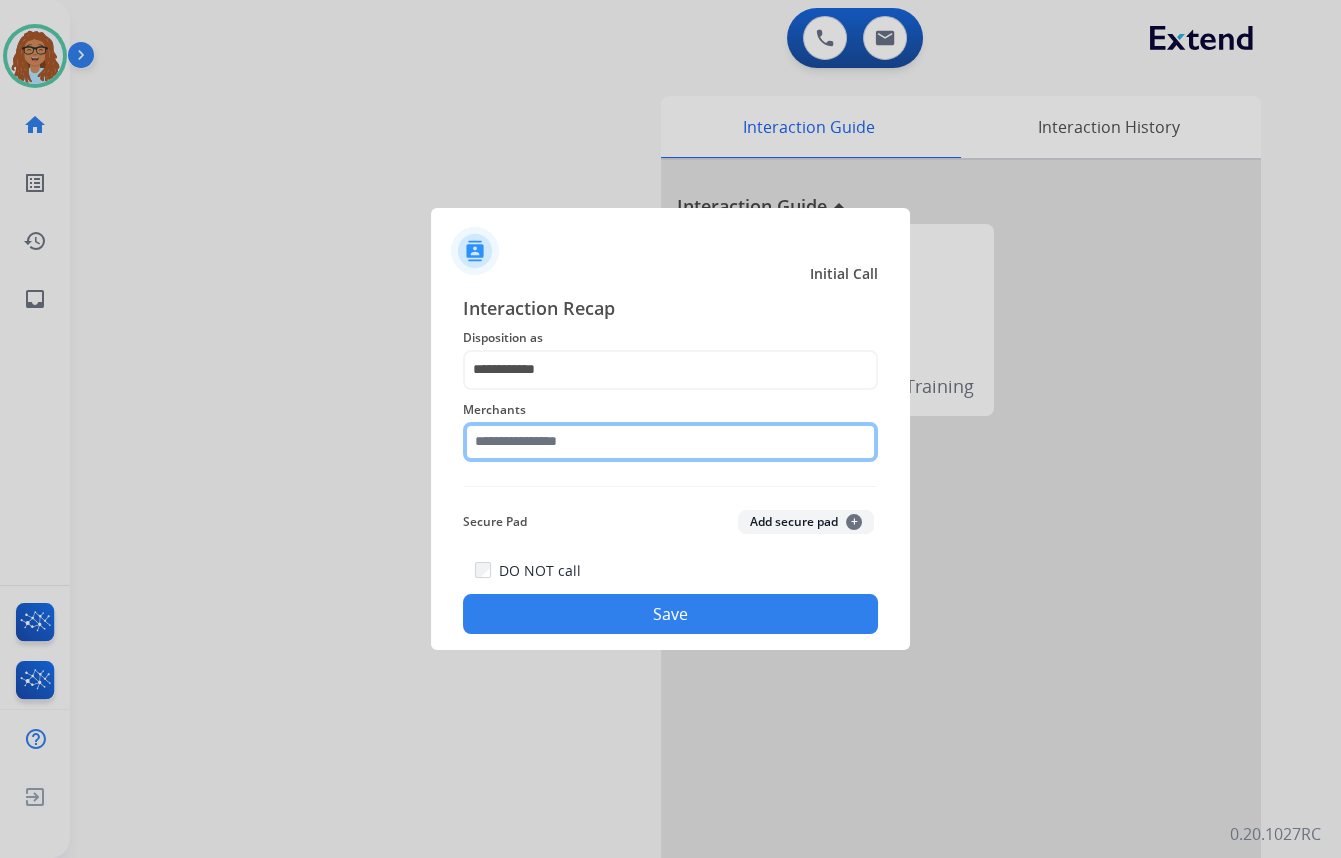 click 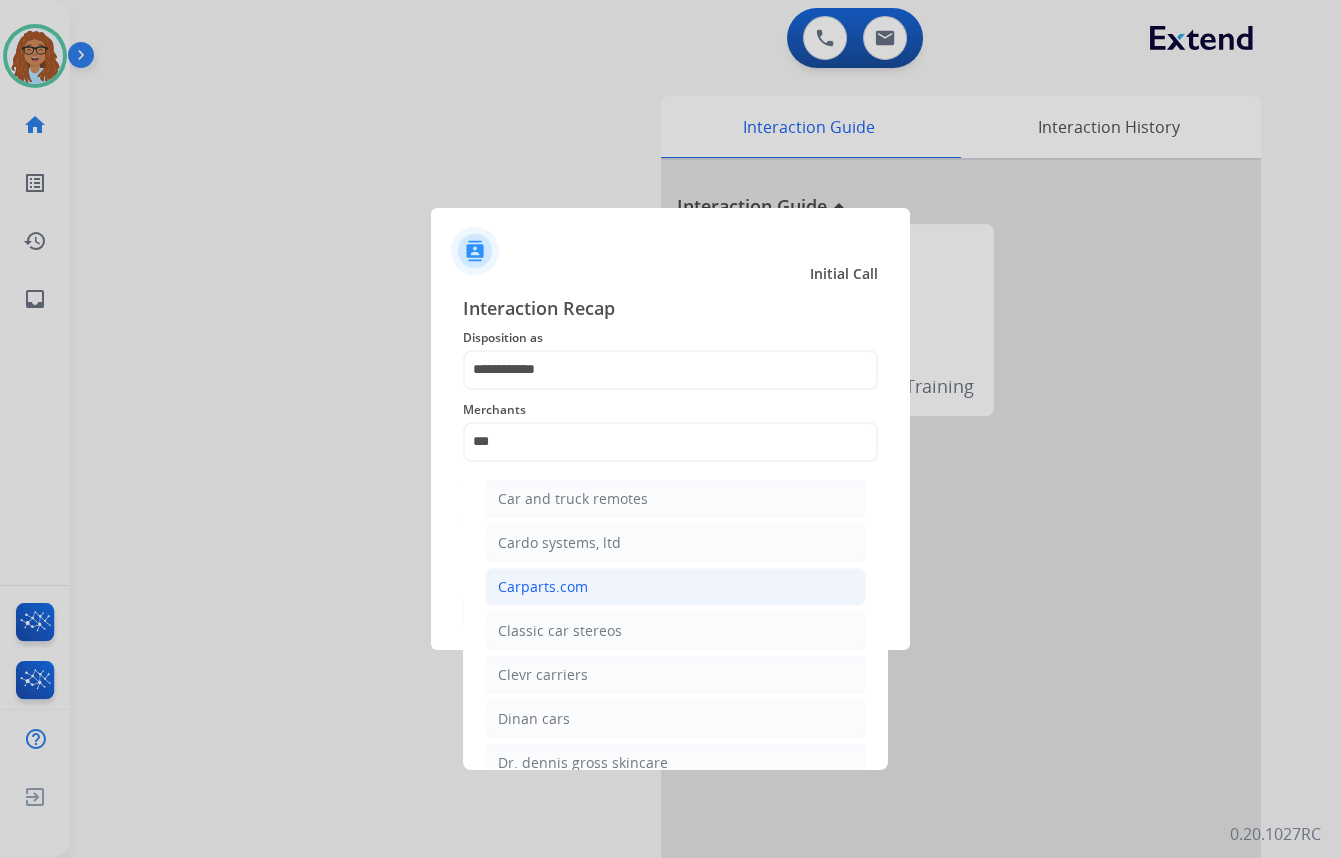 click on "Carparts.com" 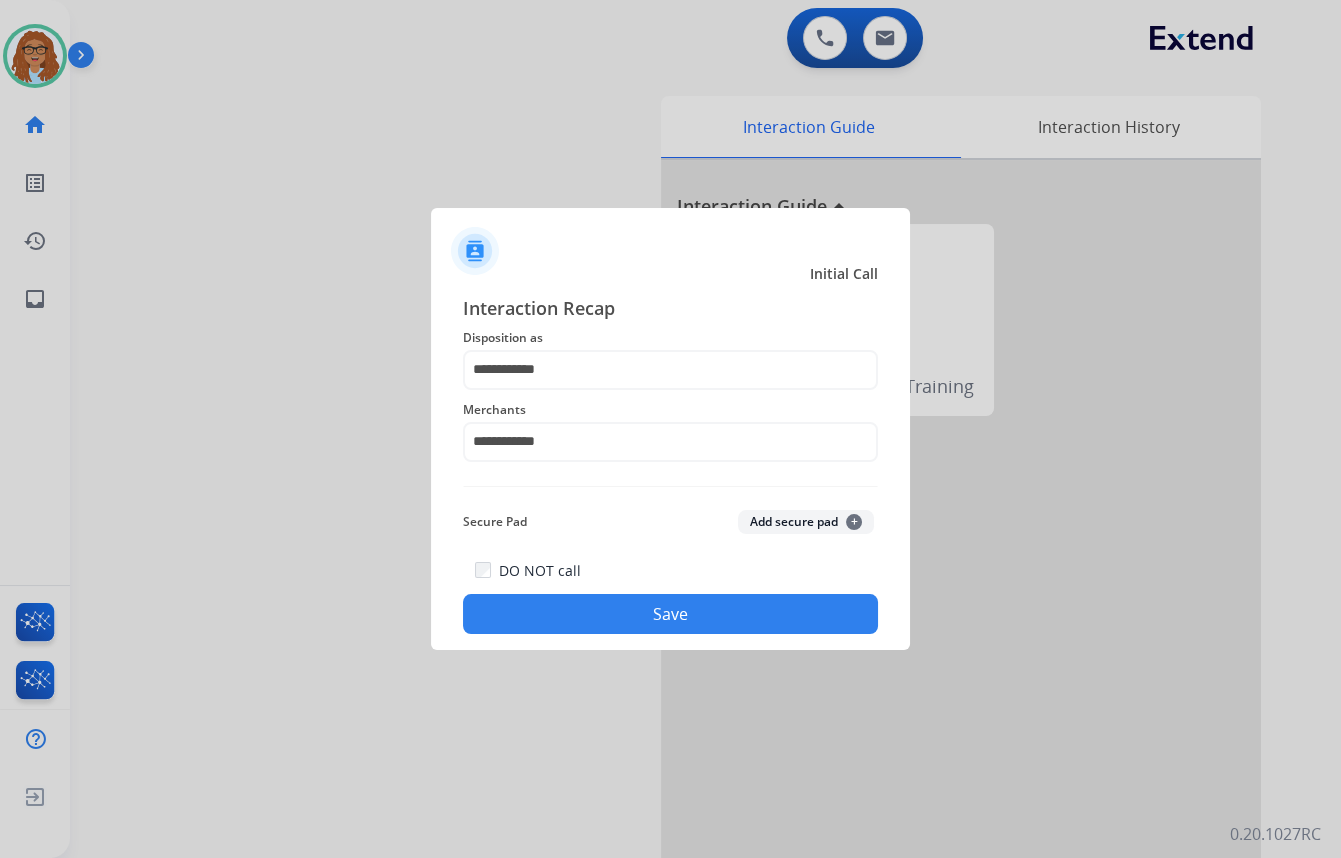 click on "Save" 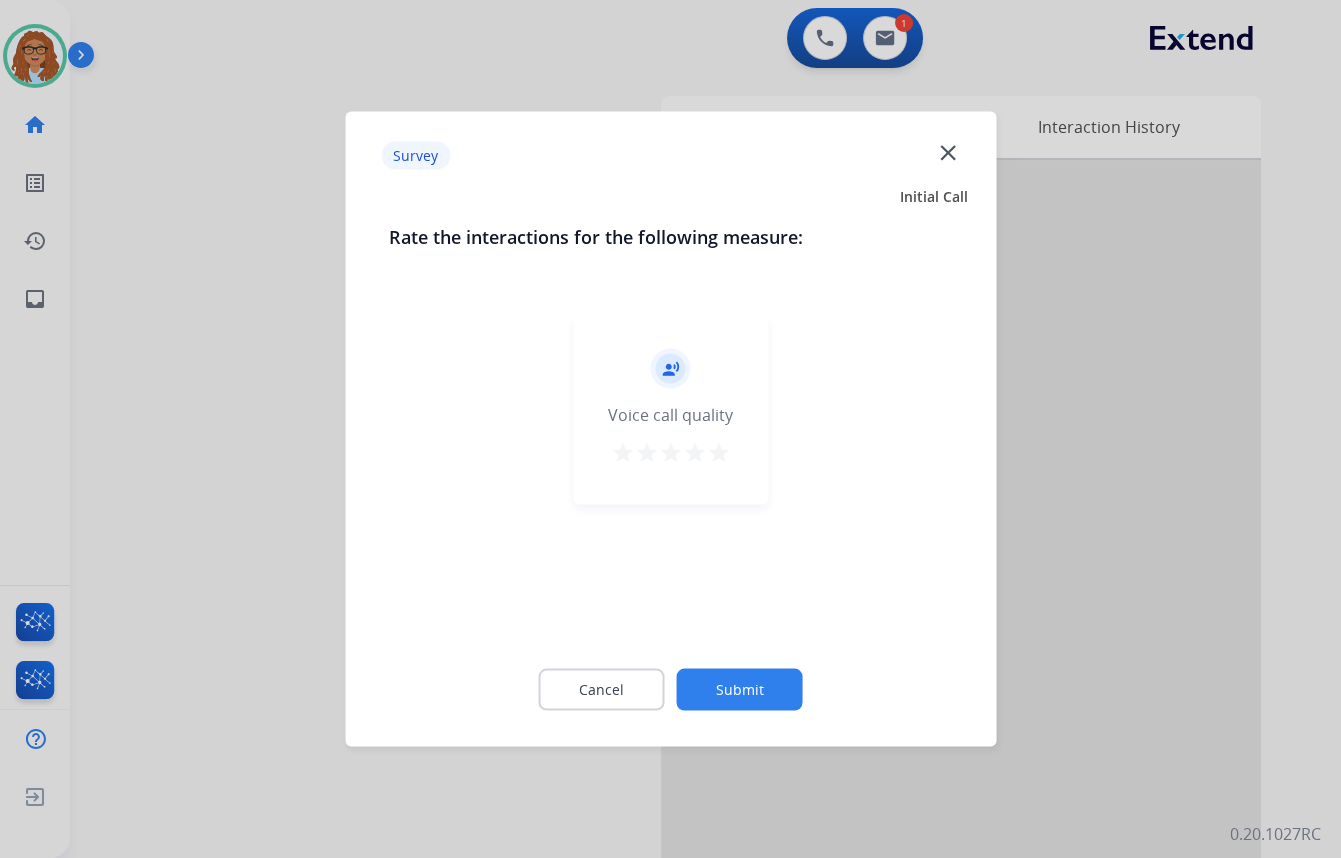 click on "close" 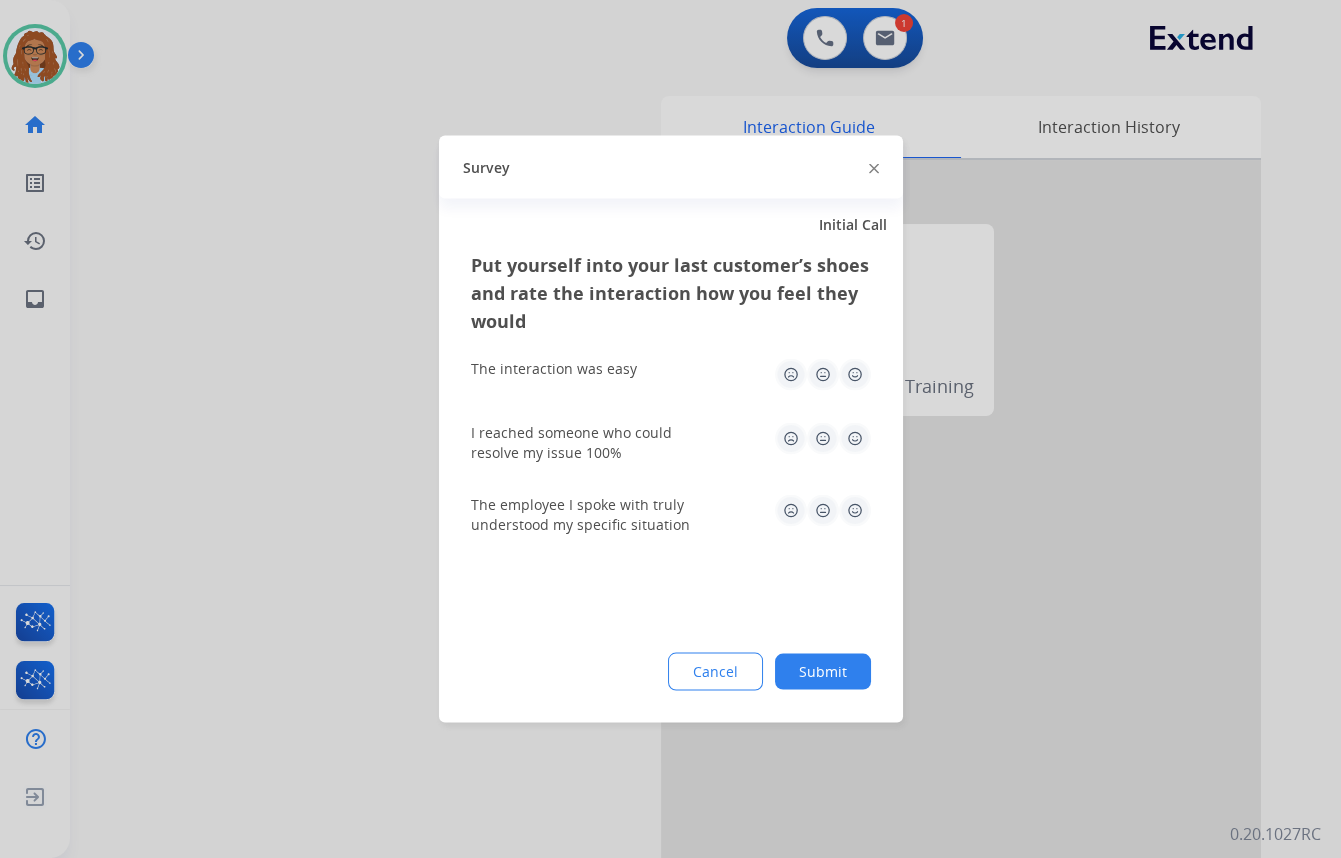 click 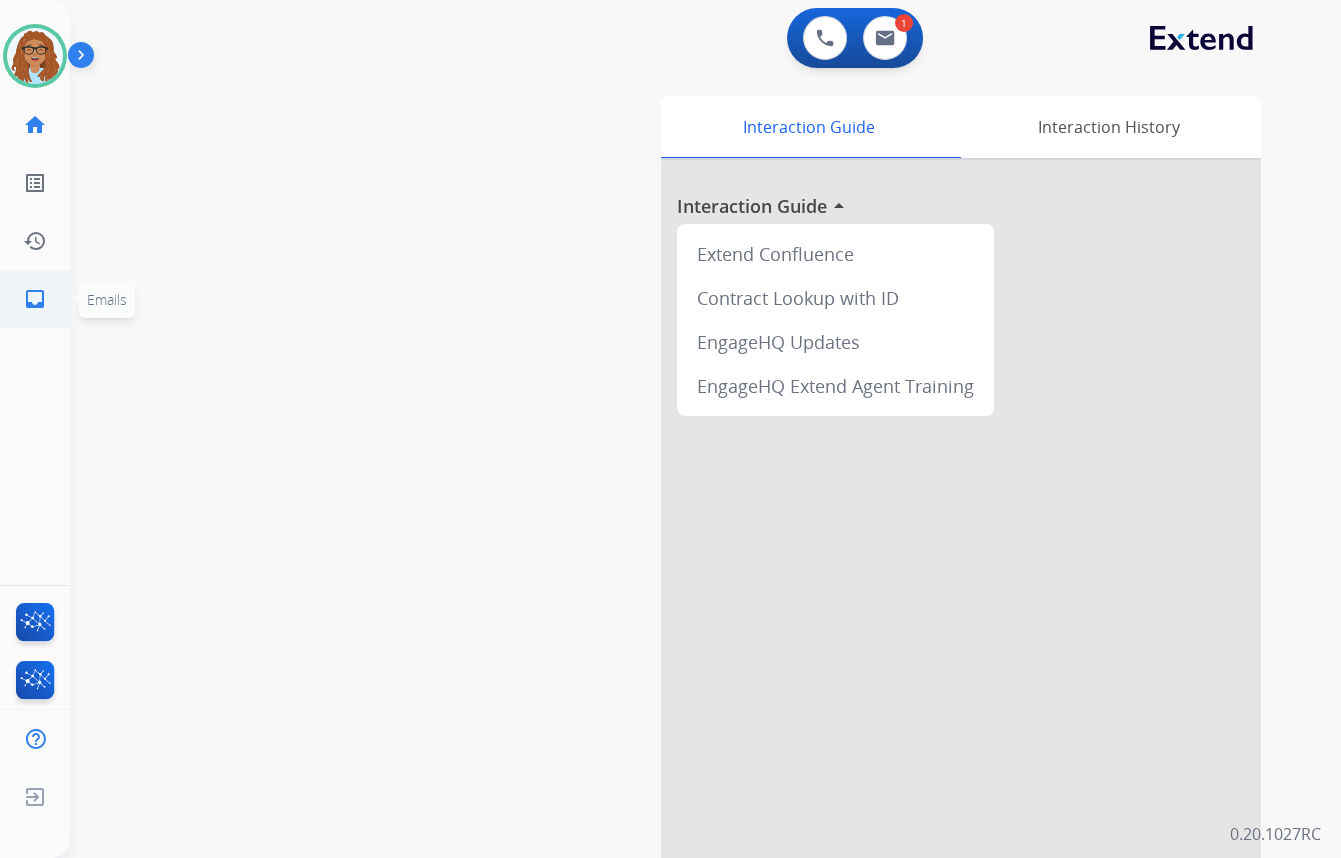 click on "inbox" 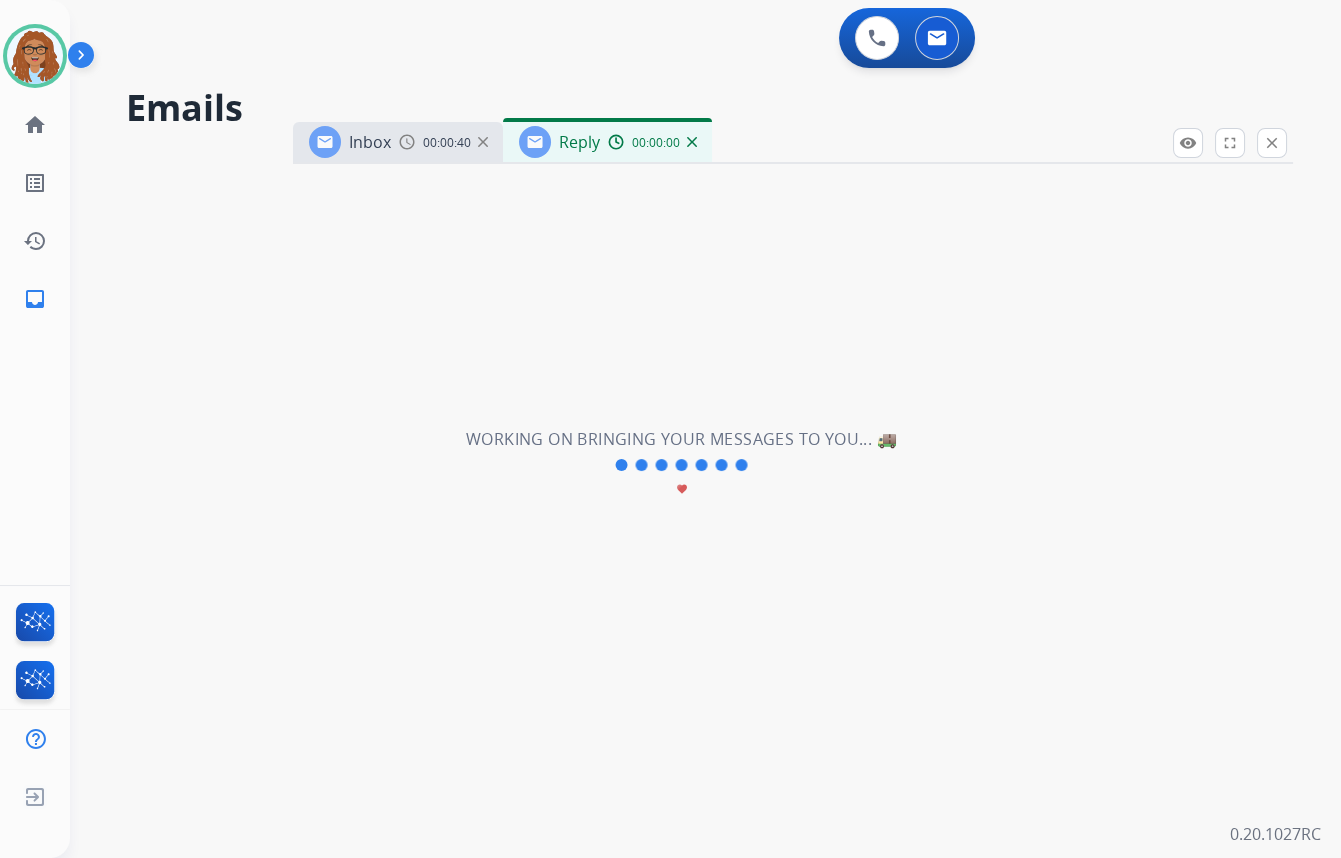 select on "**********" 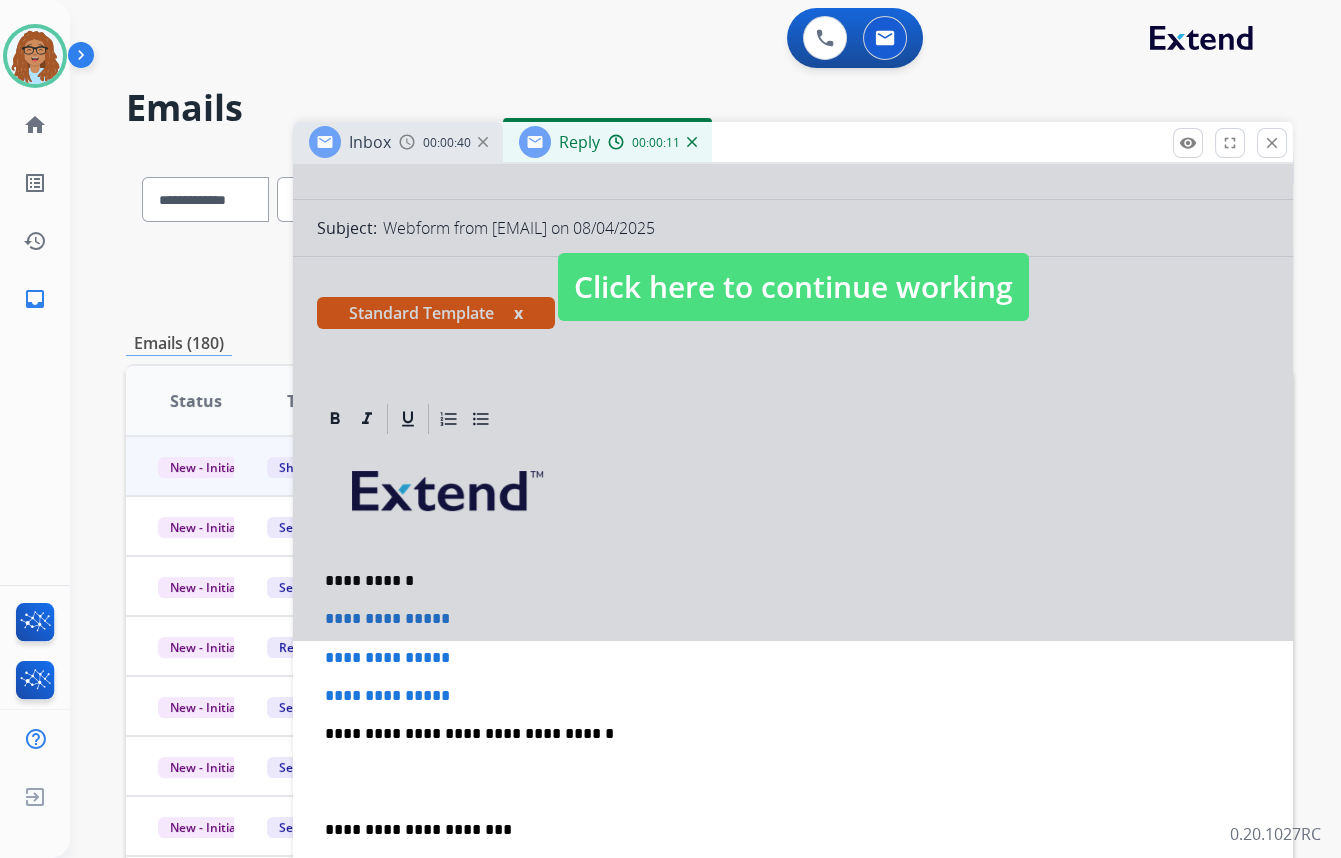 scroll, scrollTop: 272, scrollLeft: 0, axis: vertical 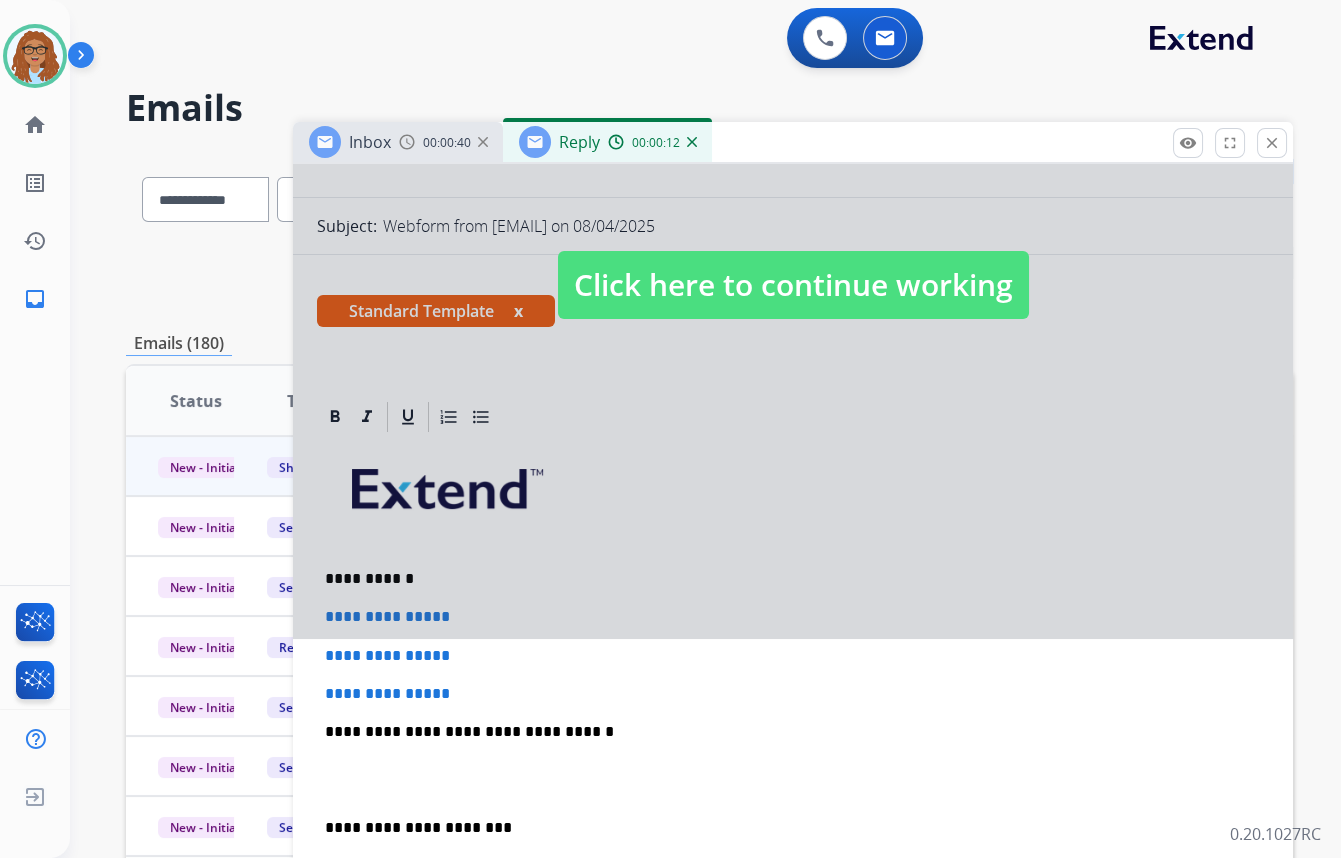 drag, startPoint x: 780, startPoint y: 291, endPoint x: 780, endPoint y: 321, distance: 30 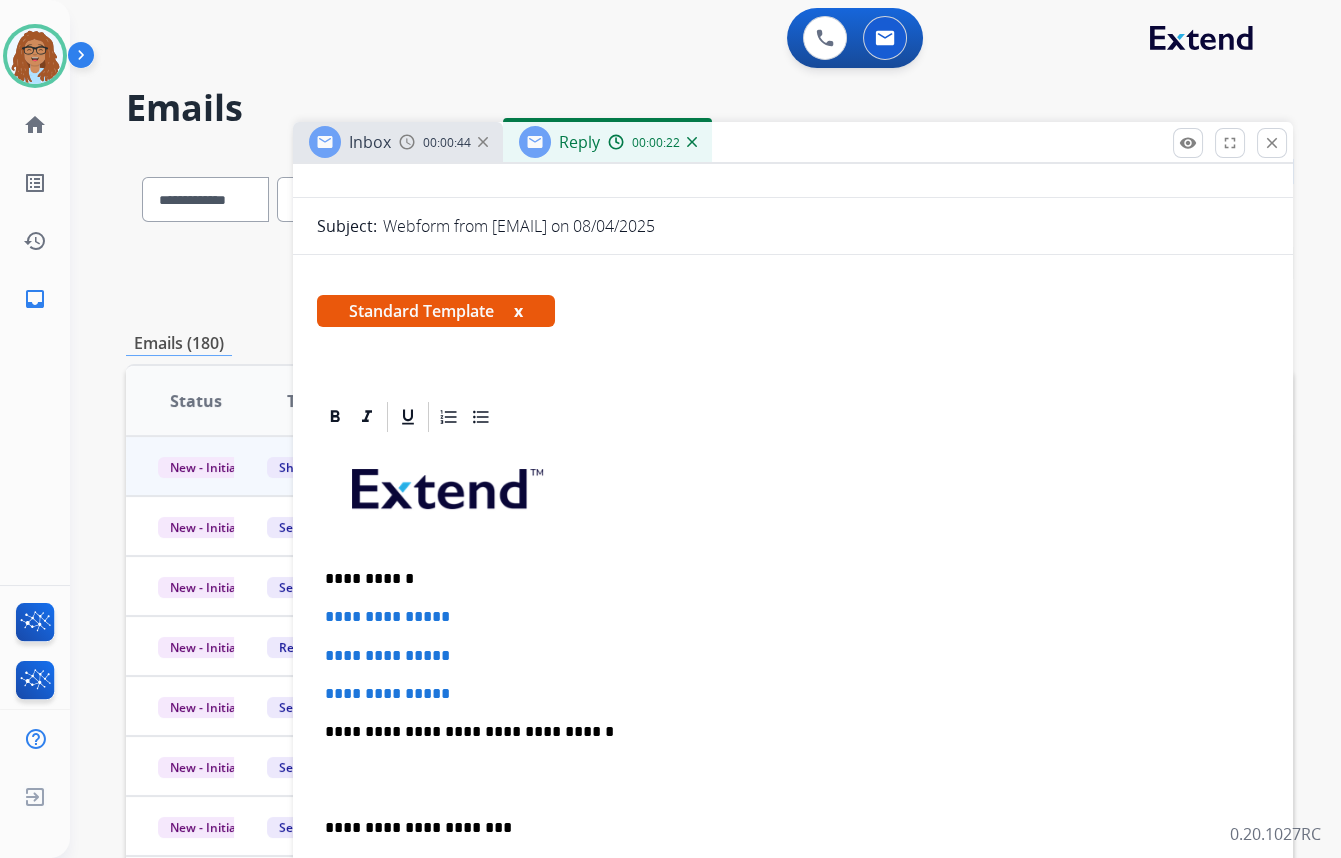 click on "**********" at bounding box center (793, 779) 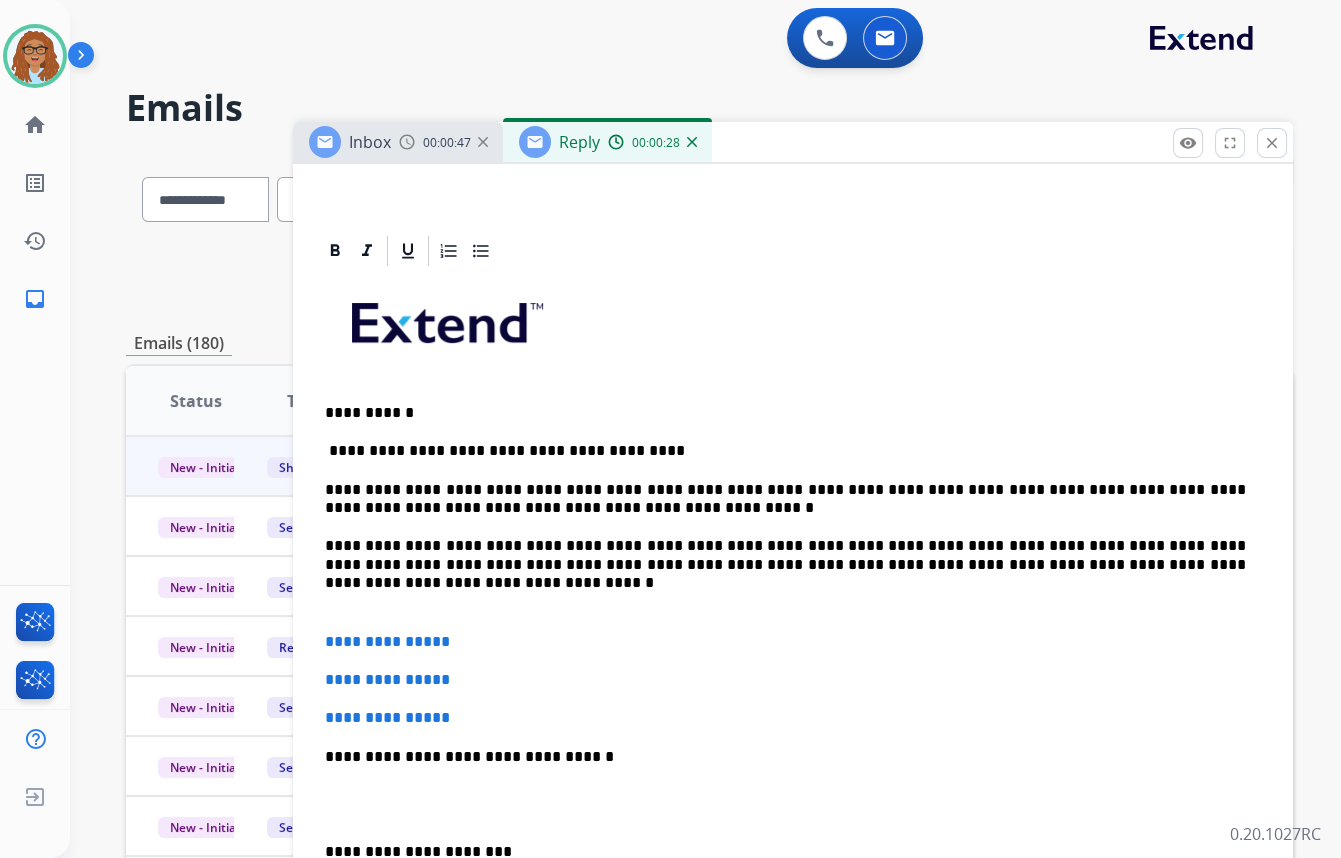 scroll, scrollTop: 454, scrollLeft: 0, axis: vertical 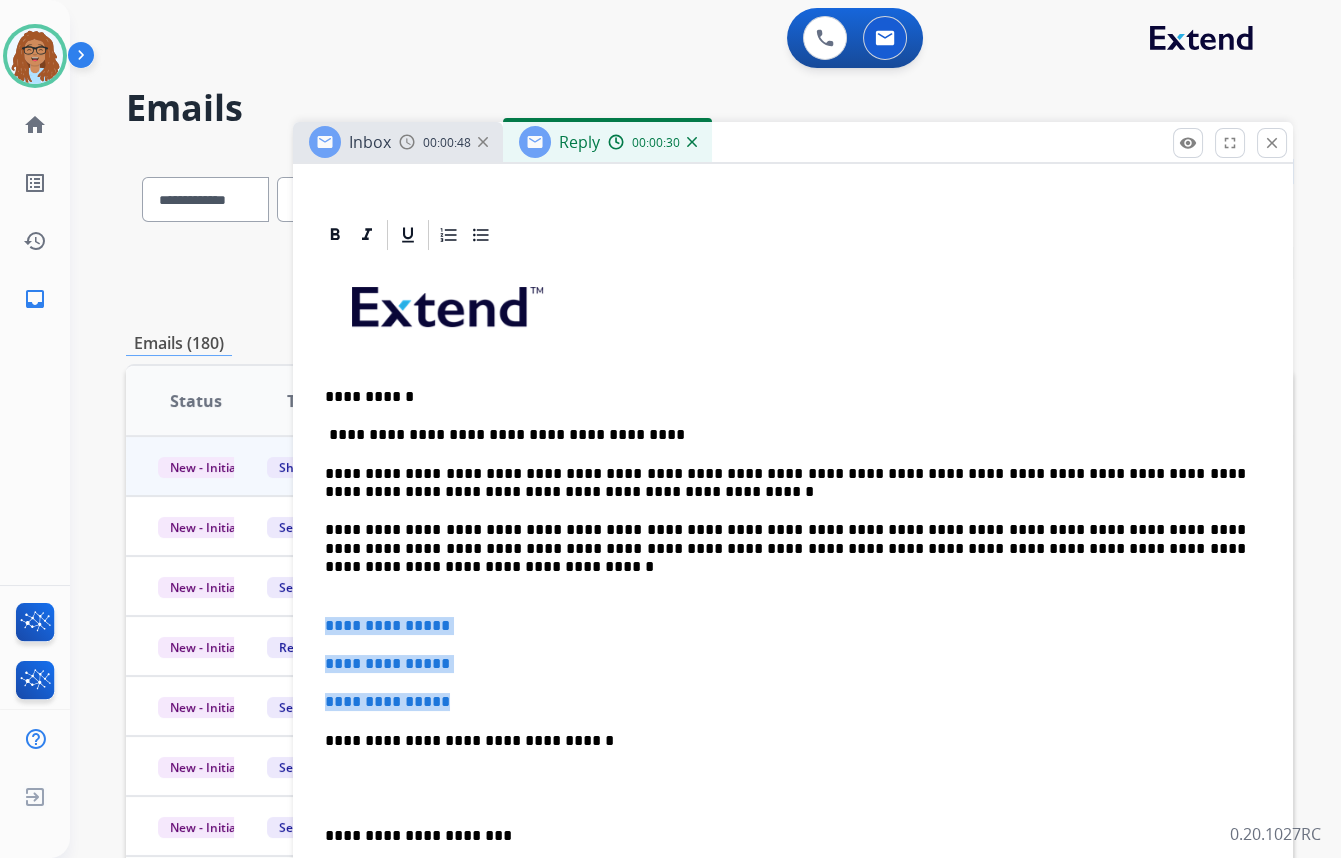 drag, startPoint x: 459, startPoint y: 700, endPoint x: 320, endPoint y: 629, distance: 156.08331 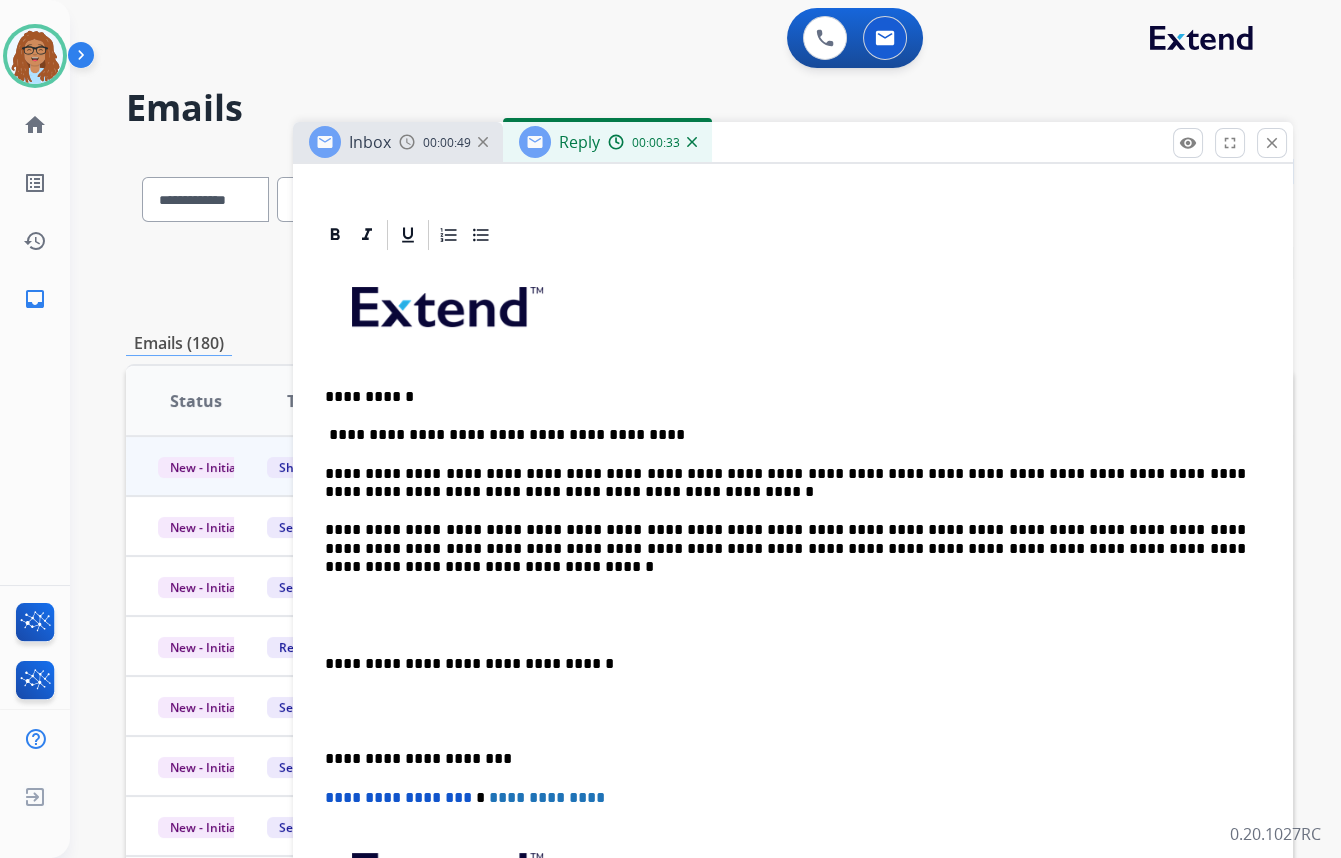 click on "**********" at bounding box center (793, 654) 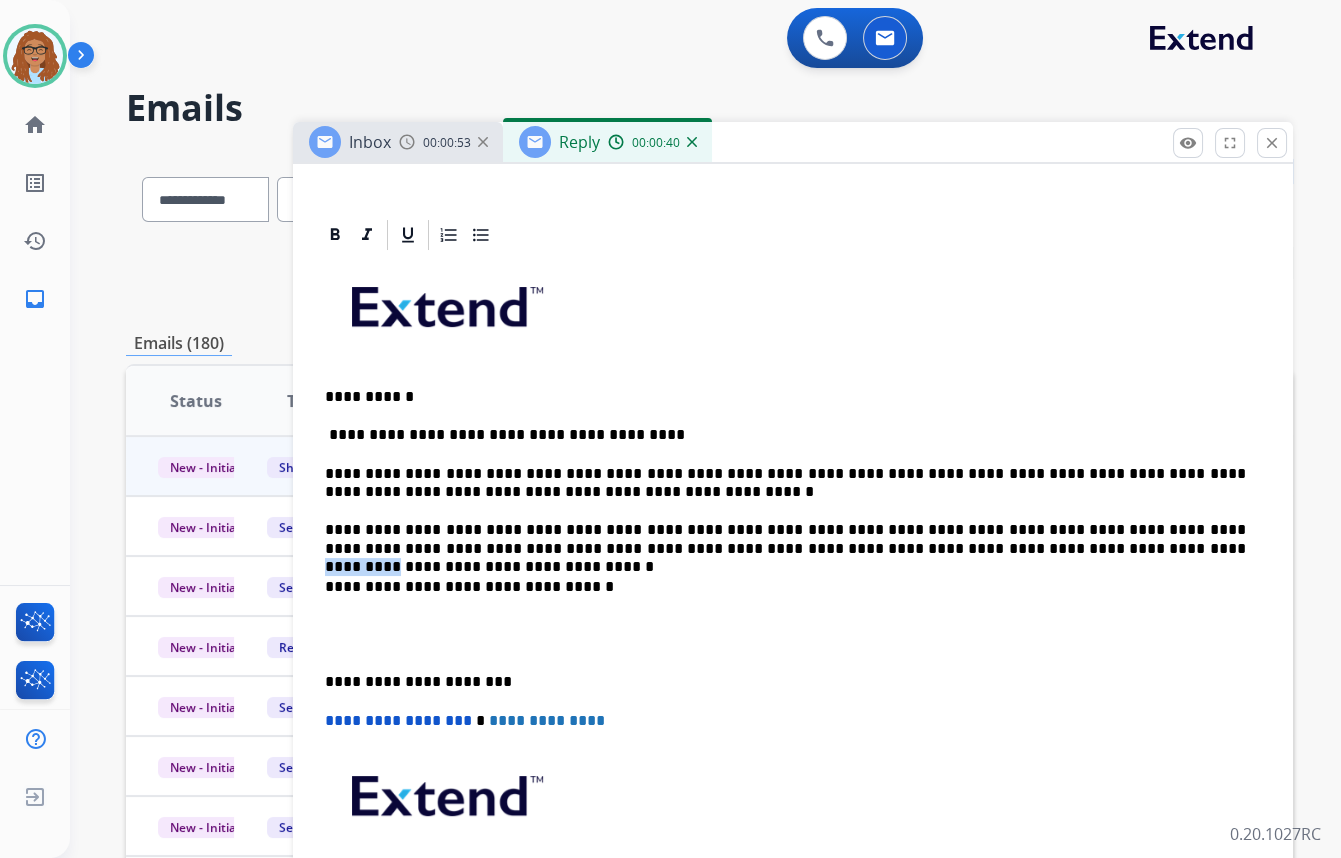 type 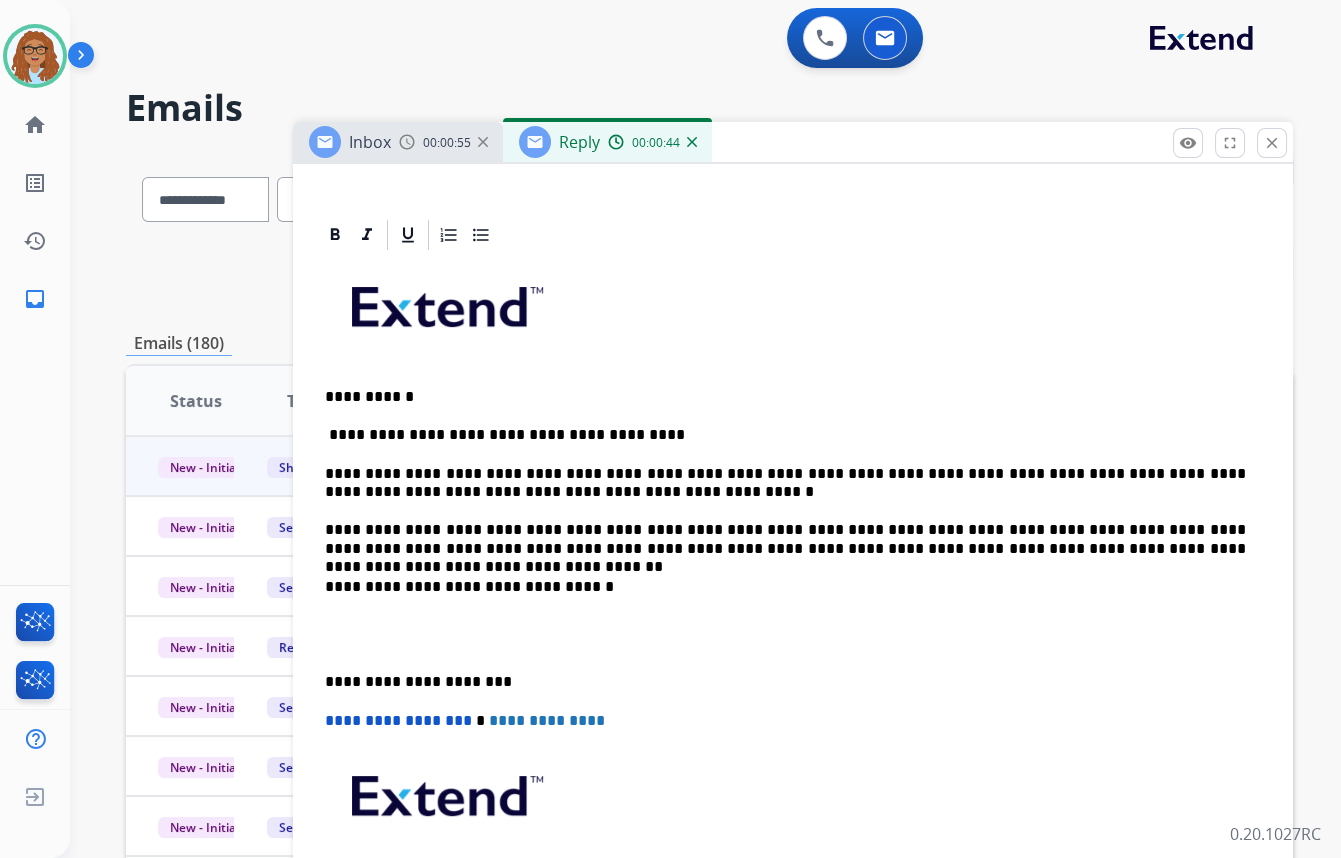 click on "**********" at bounding box center (793, 615) 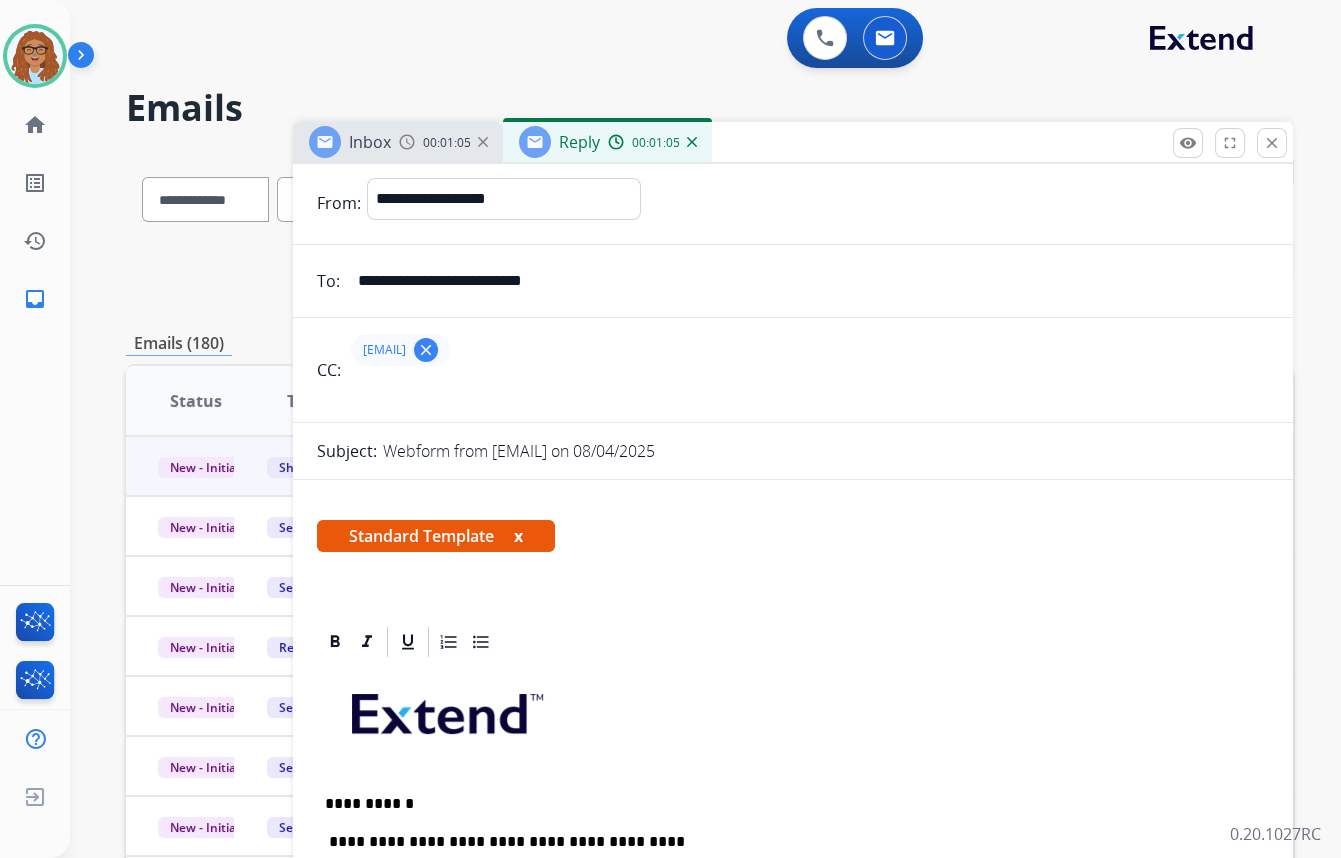 scroll, scrollTop: 0, scrollLeft: 0, axis: both 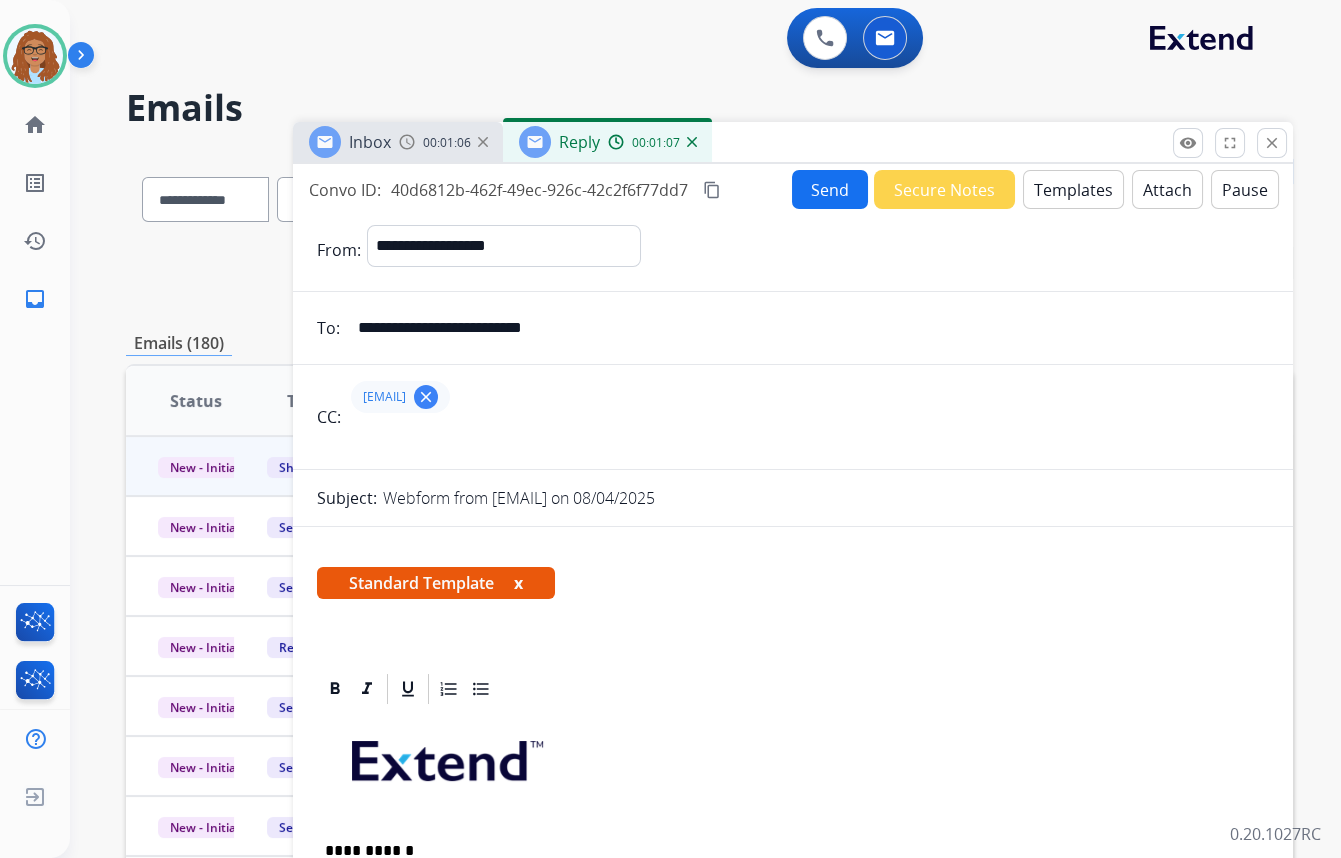 click on "Send" at bounding box center [830, 189] 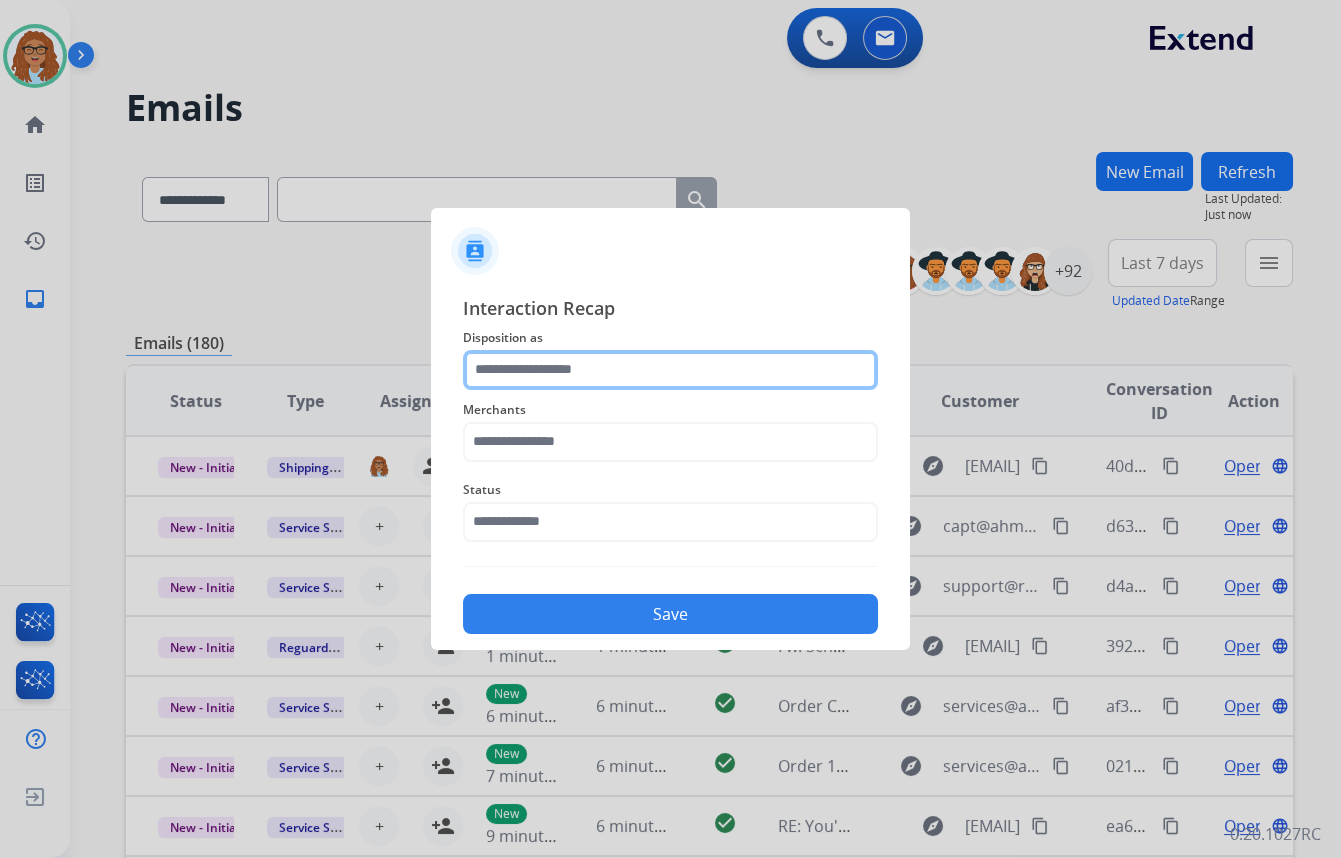 click 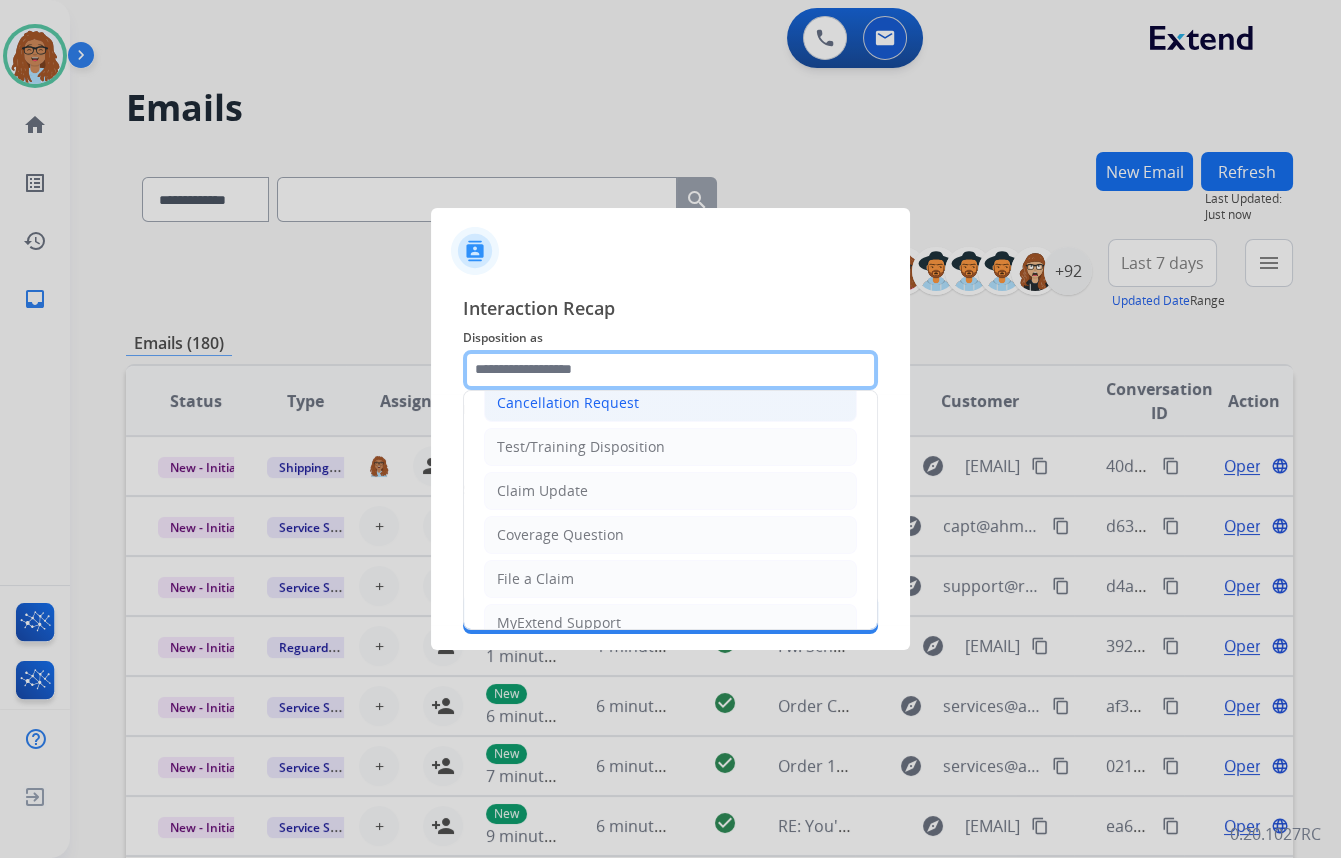 scroll, scrollTop: 0, scrollLeft: 0, axis: both 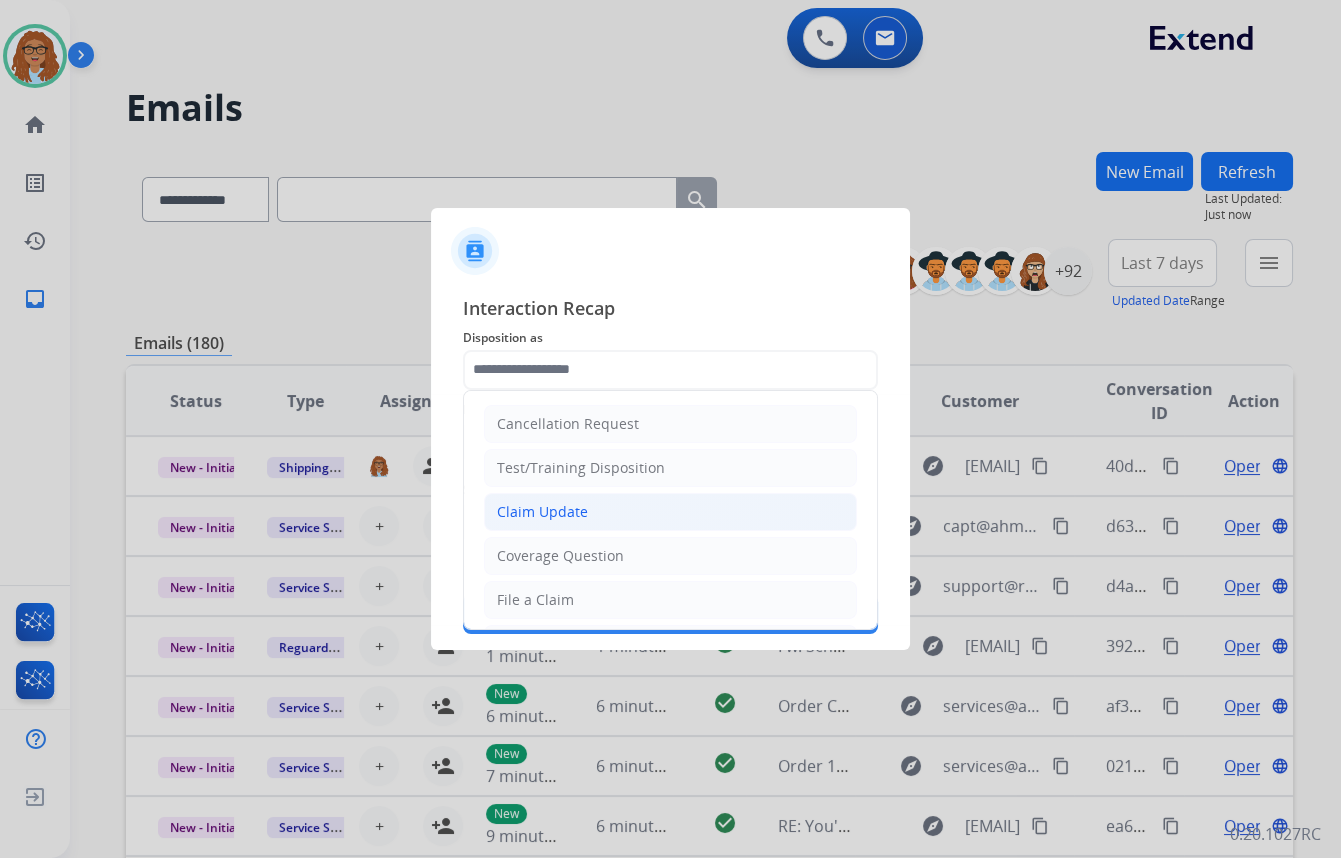 click on "Claim Update" 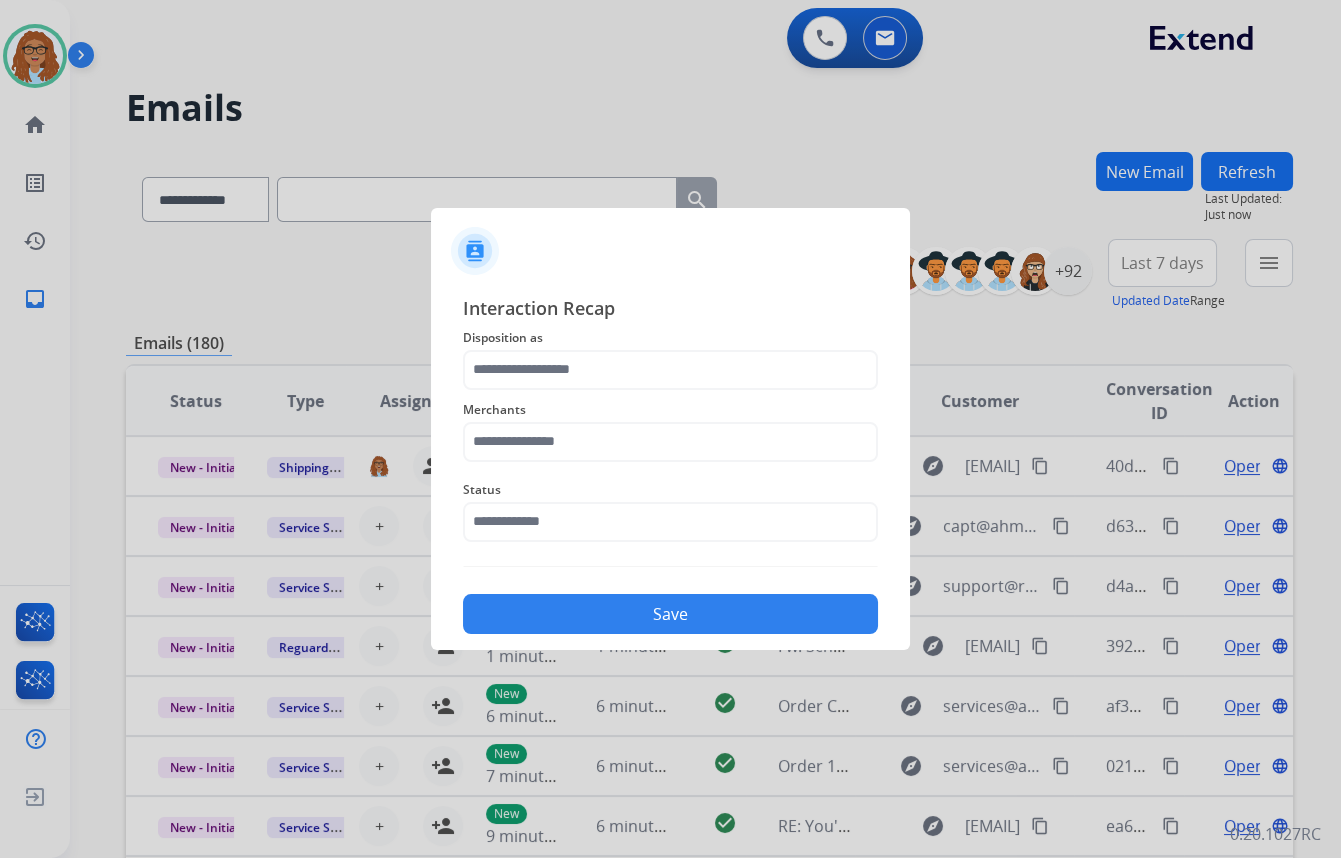 type on "**********" 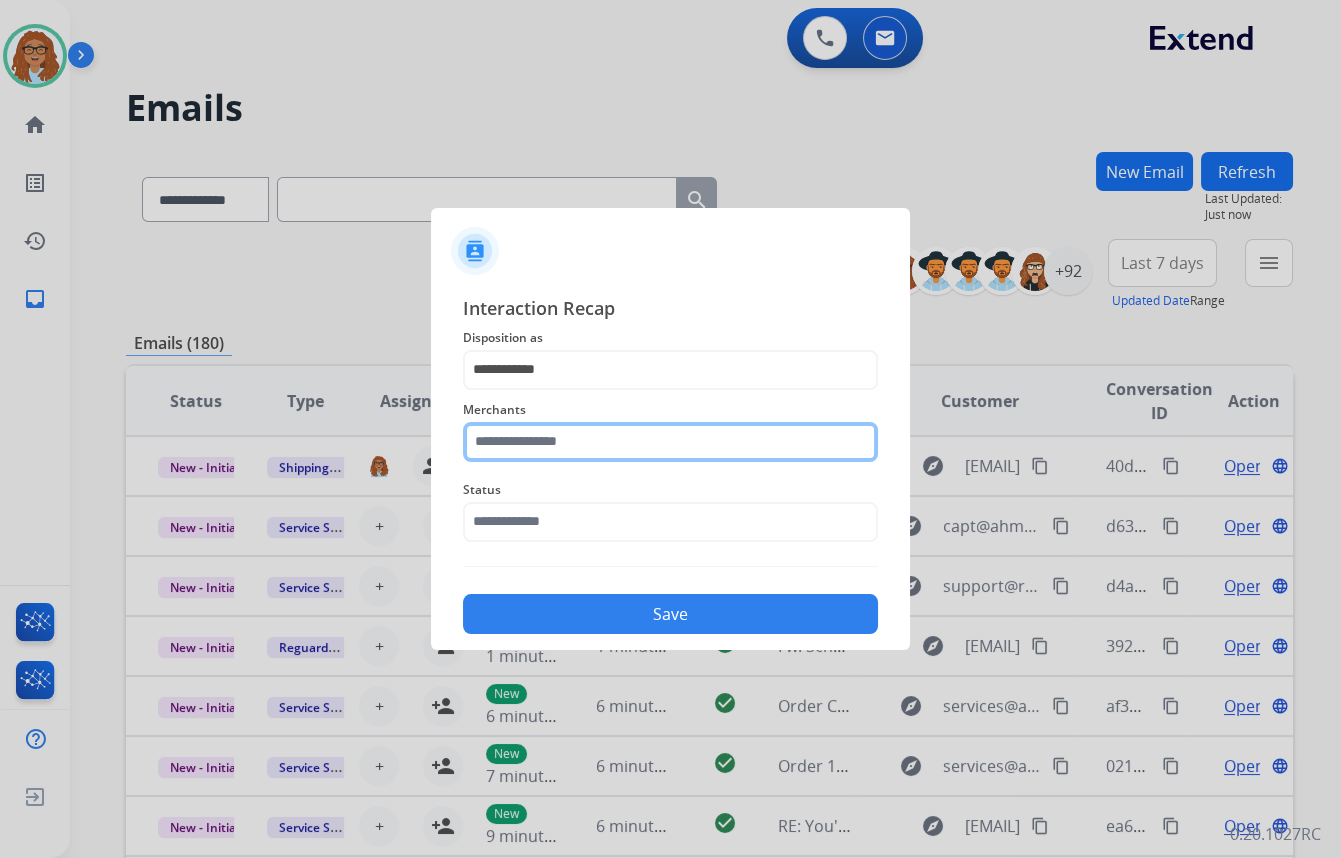 click 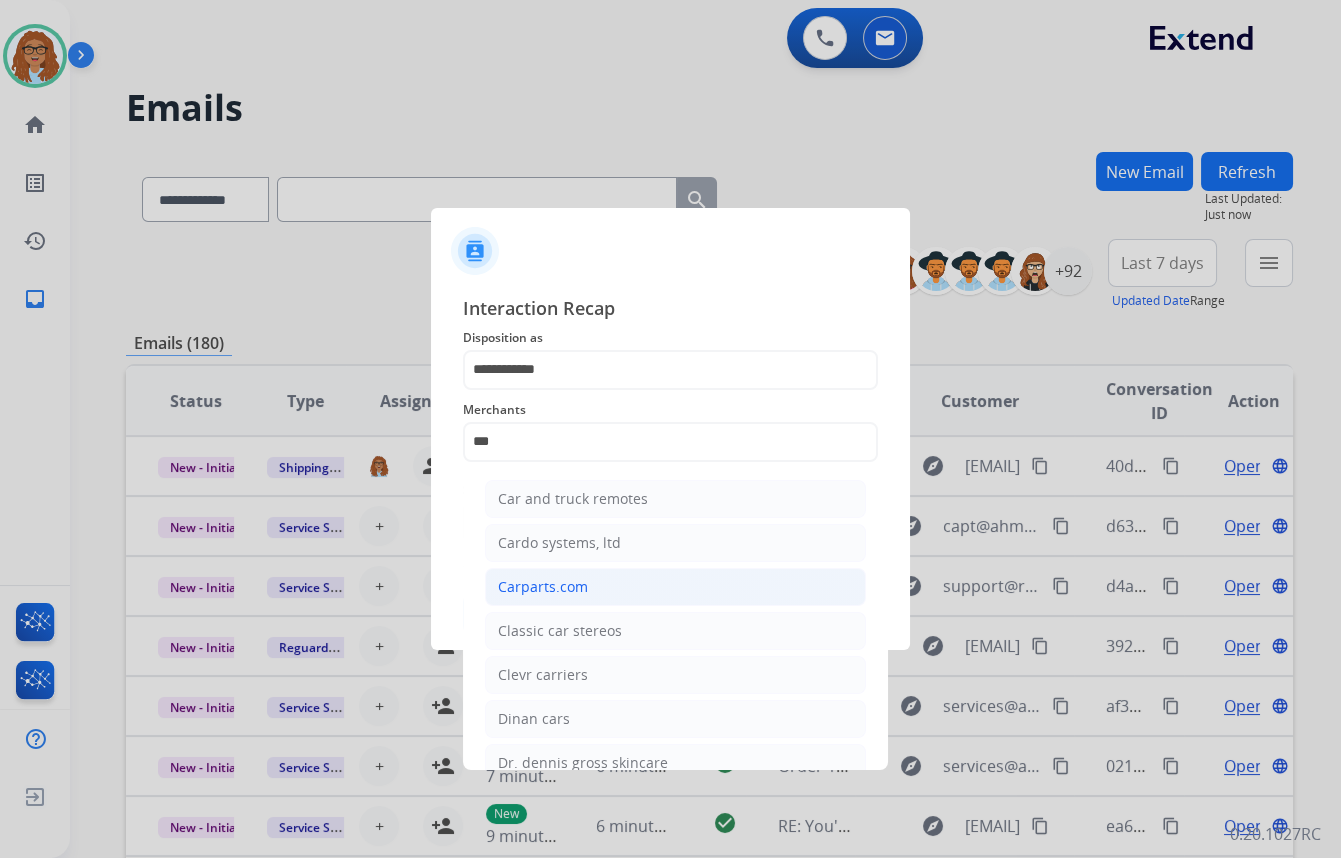 click on "Carparts.com" 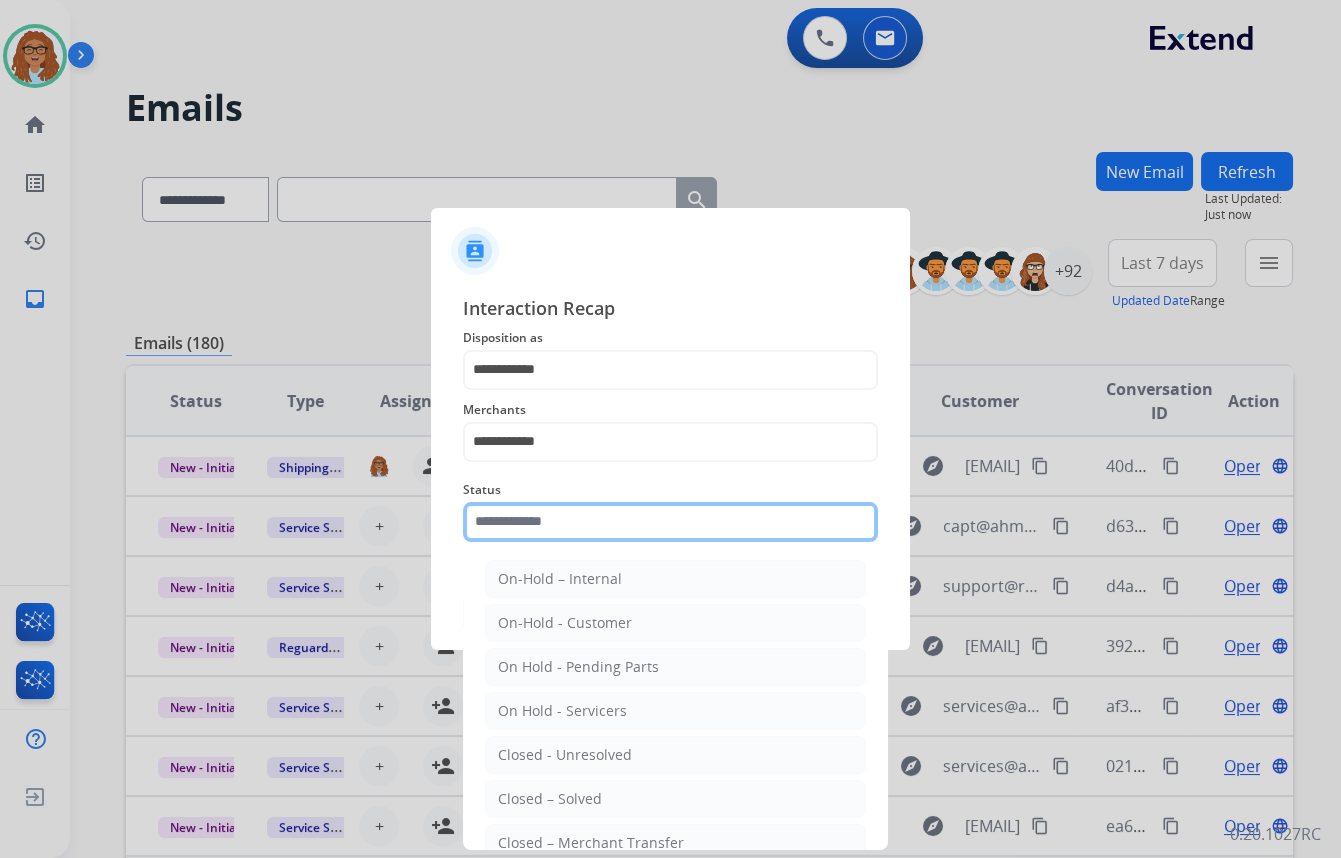 click 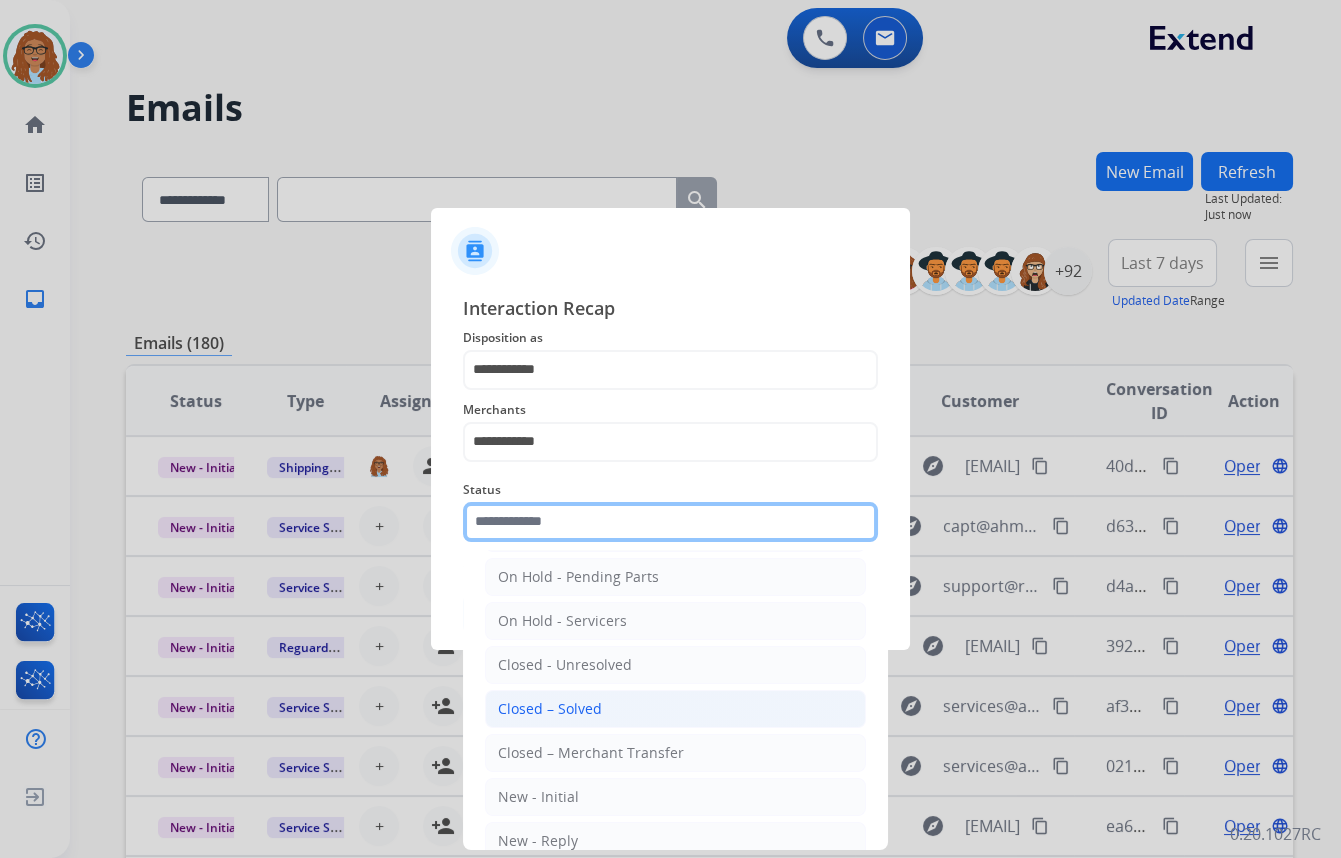 scroll, scrollTop: 90, scrollLeft: 0, axis: vertical 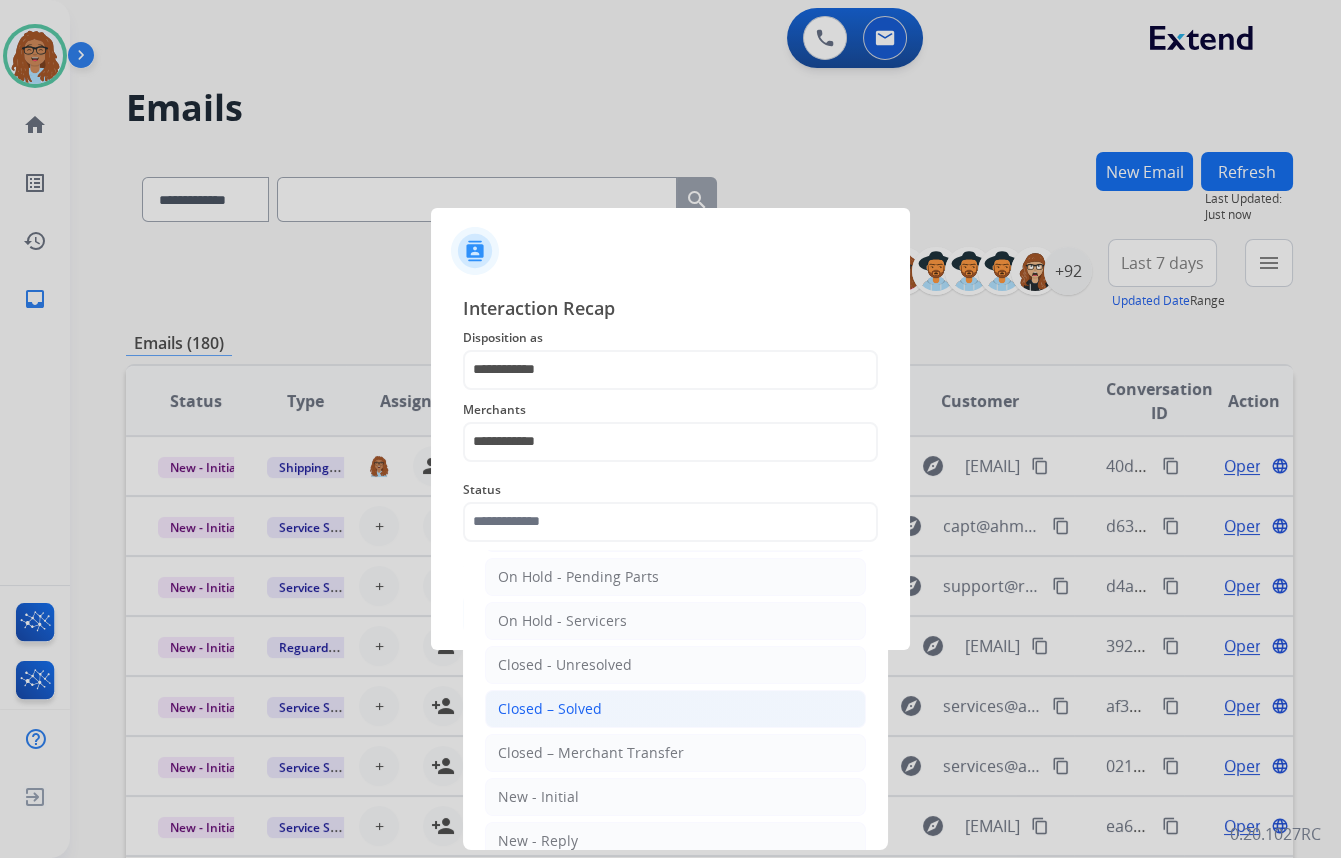 click on "Closed – Solved" 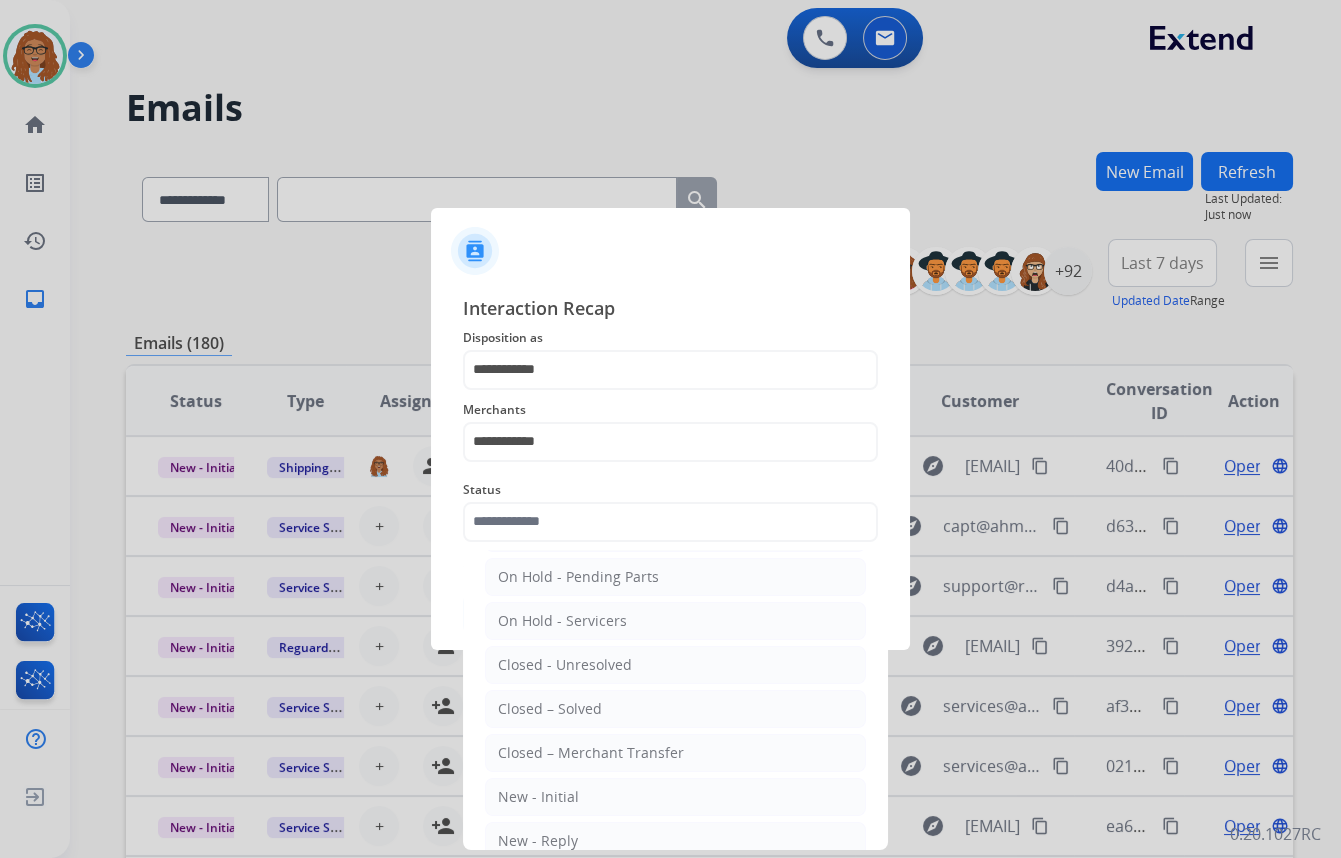 type on "**********" 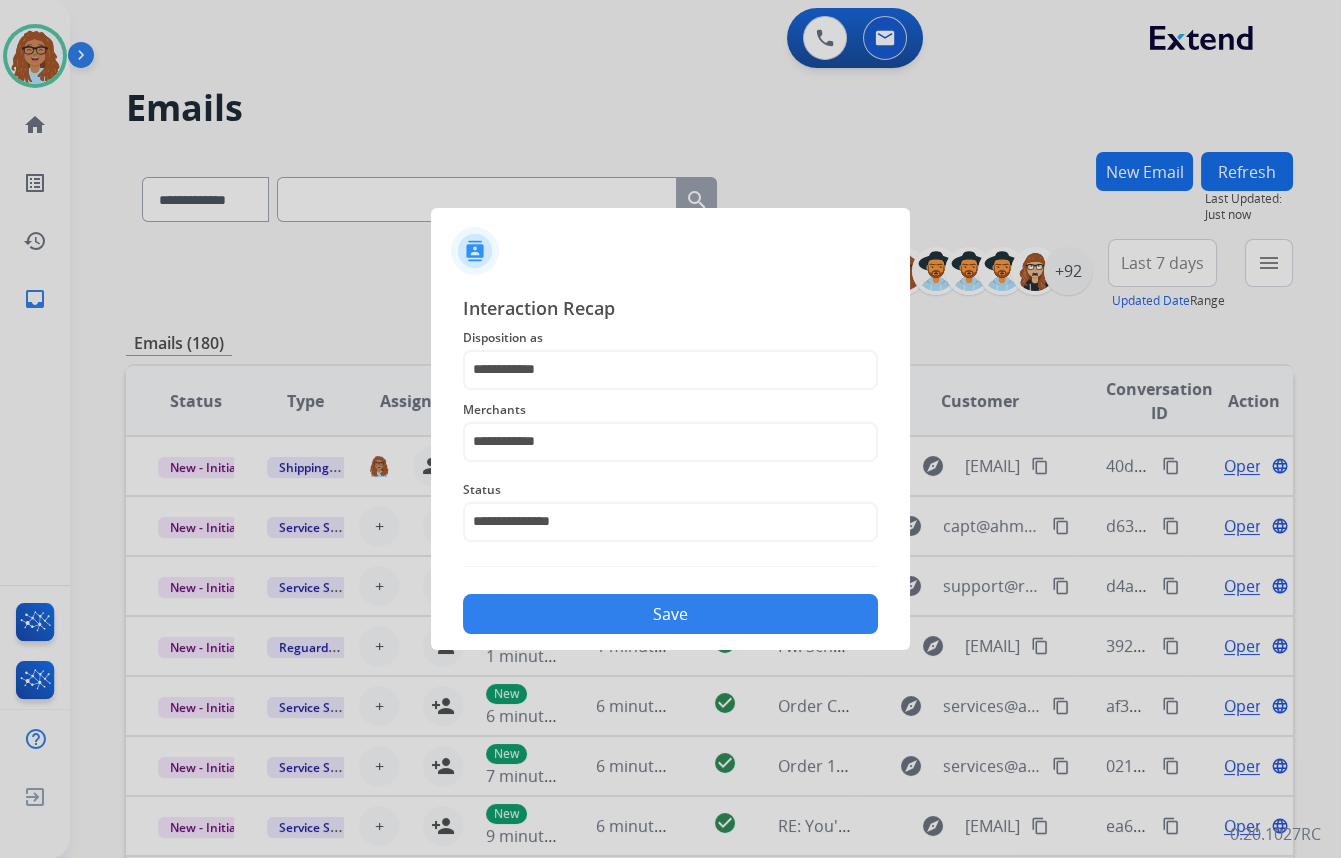 click on "Save" 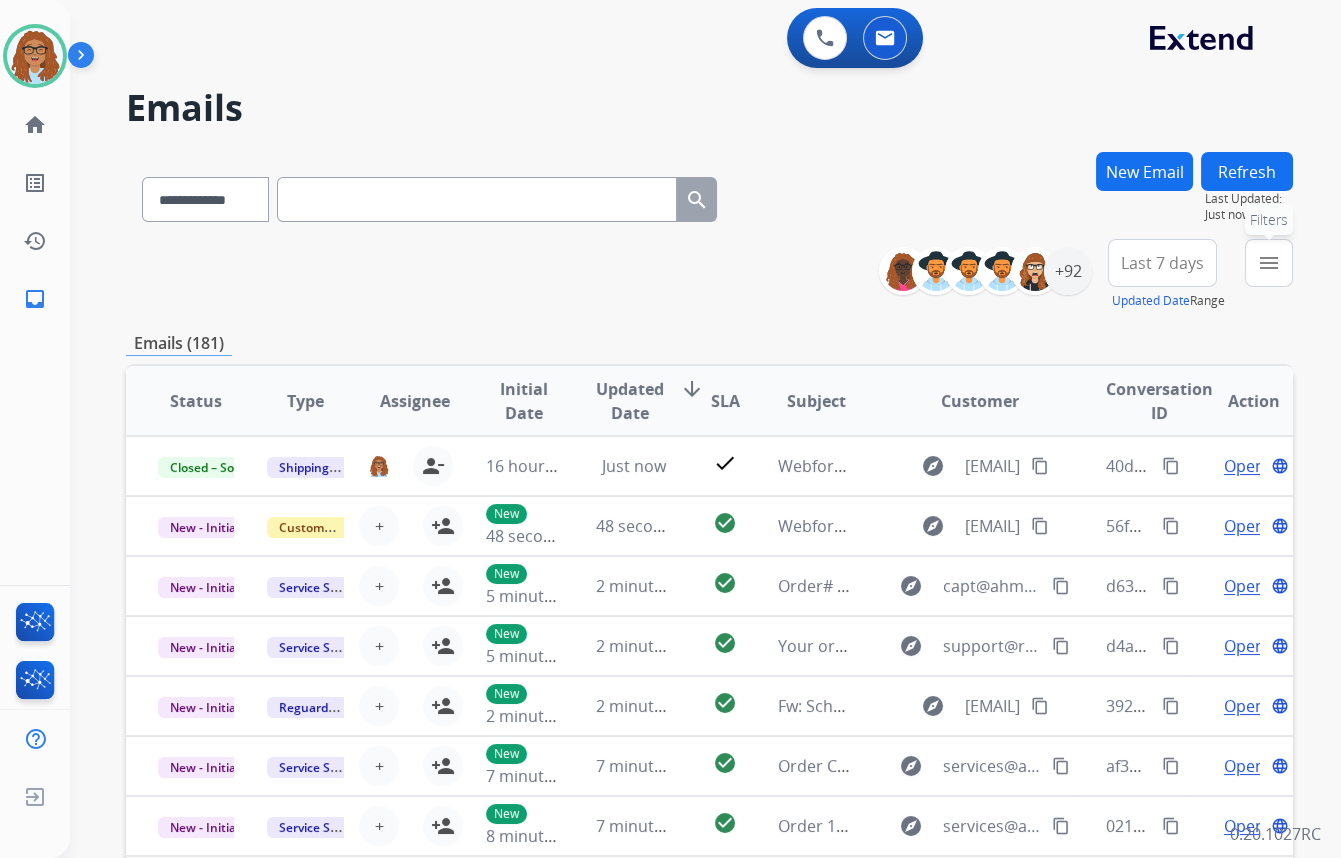 click on "menu" at bounding box center (1269, 263) 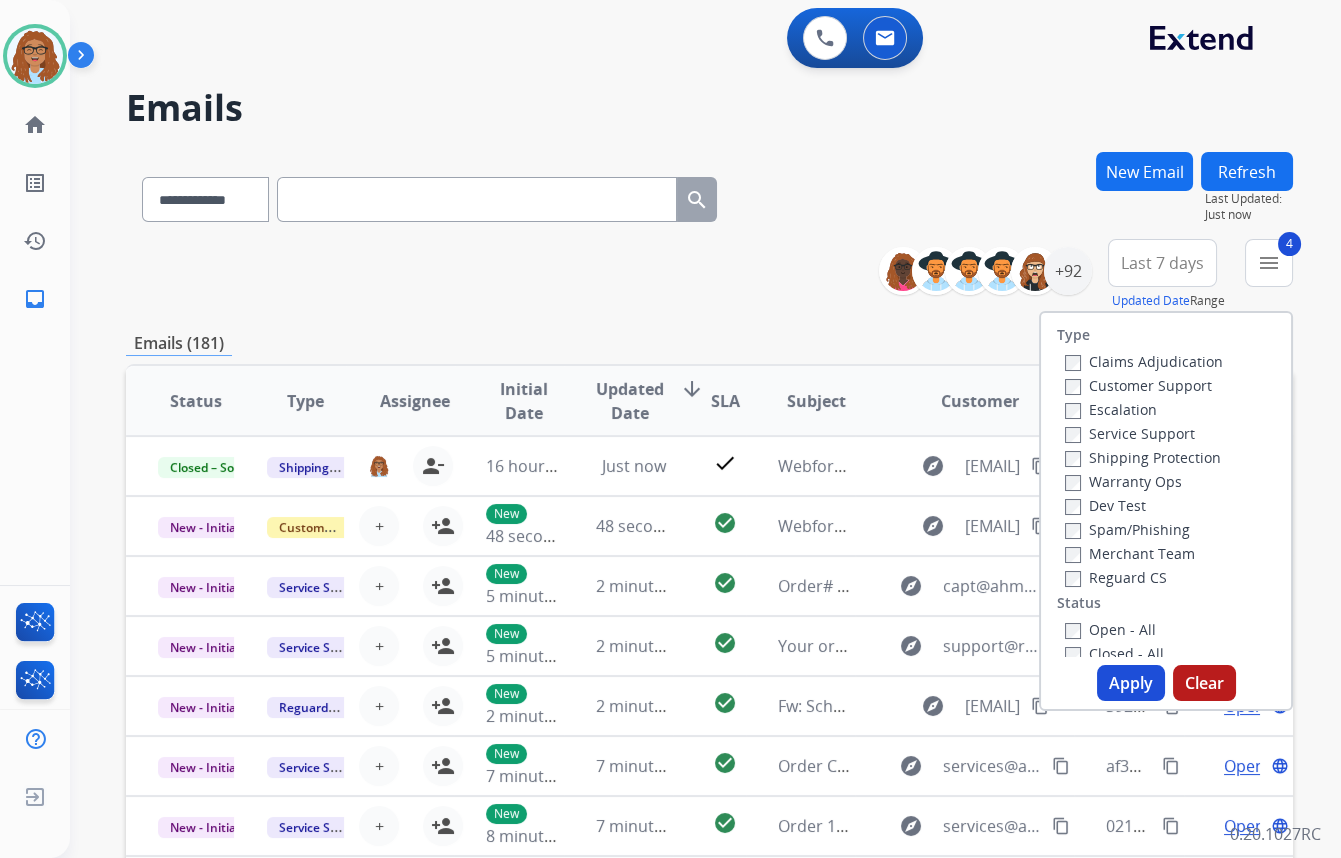 click on "Apply" at bounding box center [1131, 683] 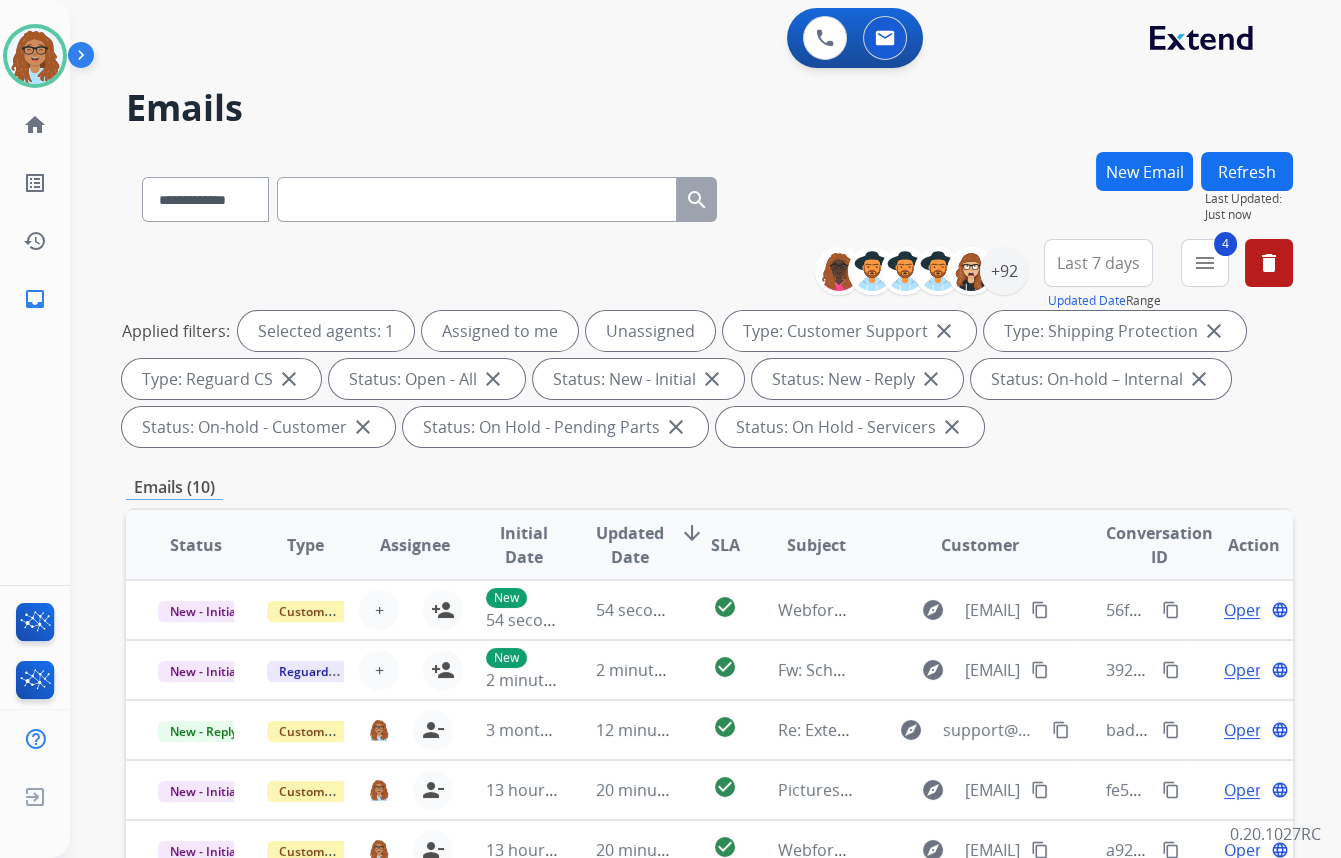 click on "Last 7 days" at bounding box center [1098, 263] 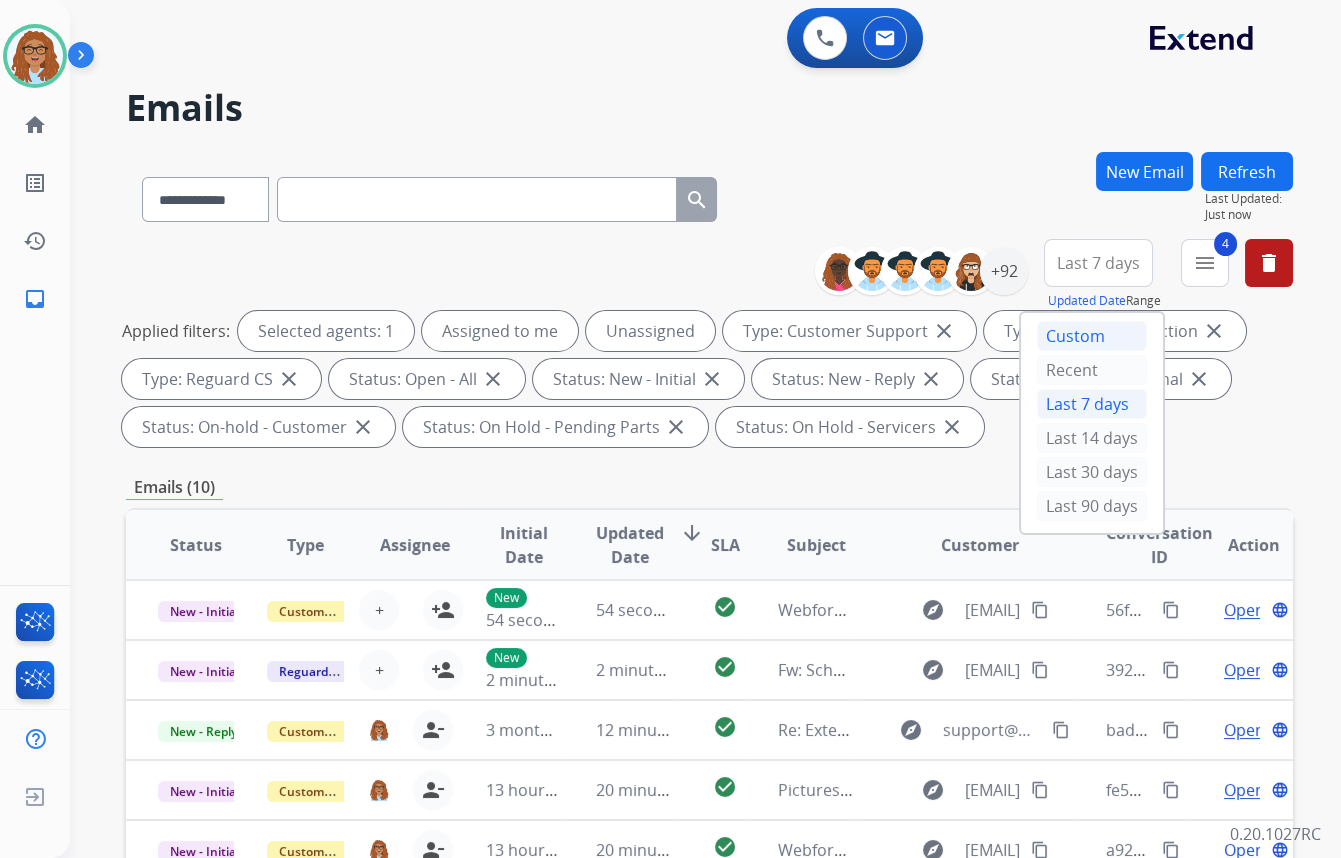 click on "Custom" at bounding box center (1092, 336) 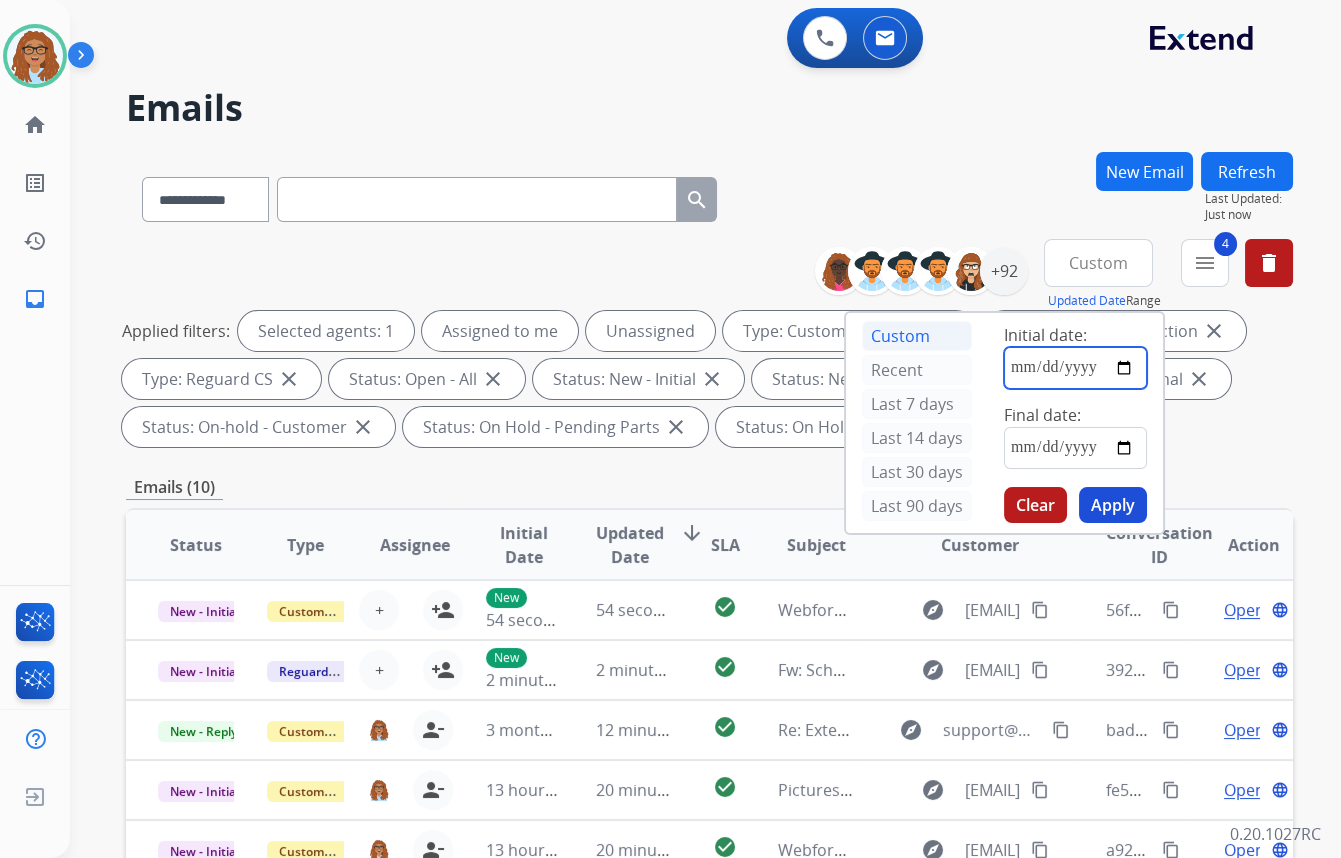 click at bounding box center [1075, 368] 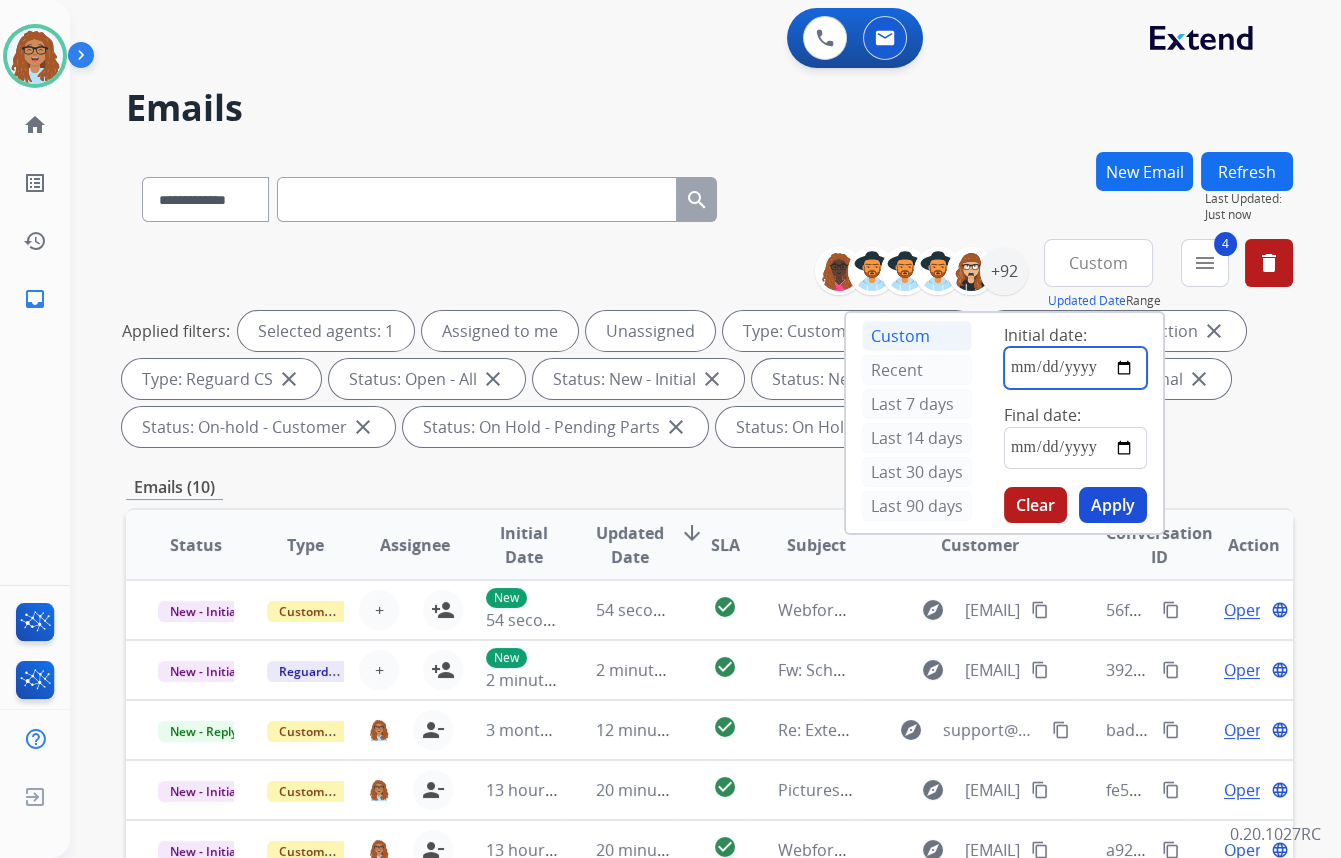 type on "**********" 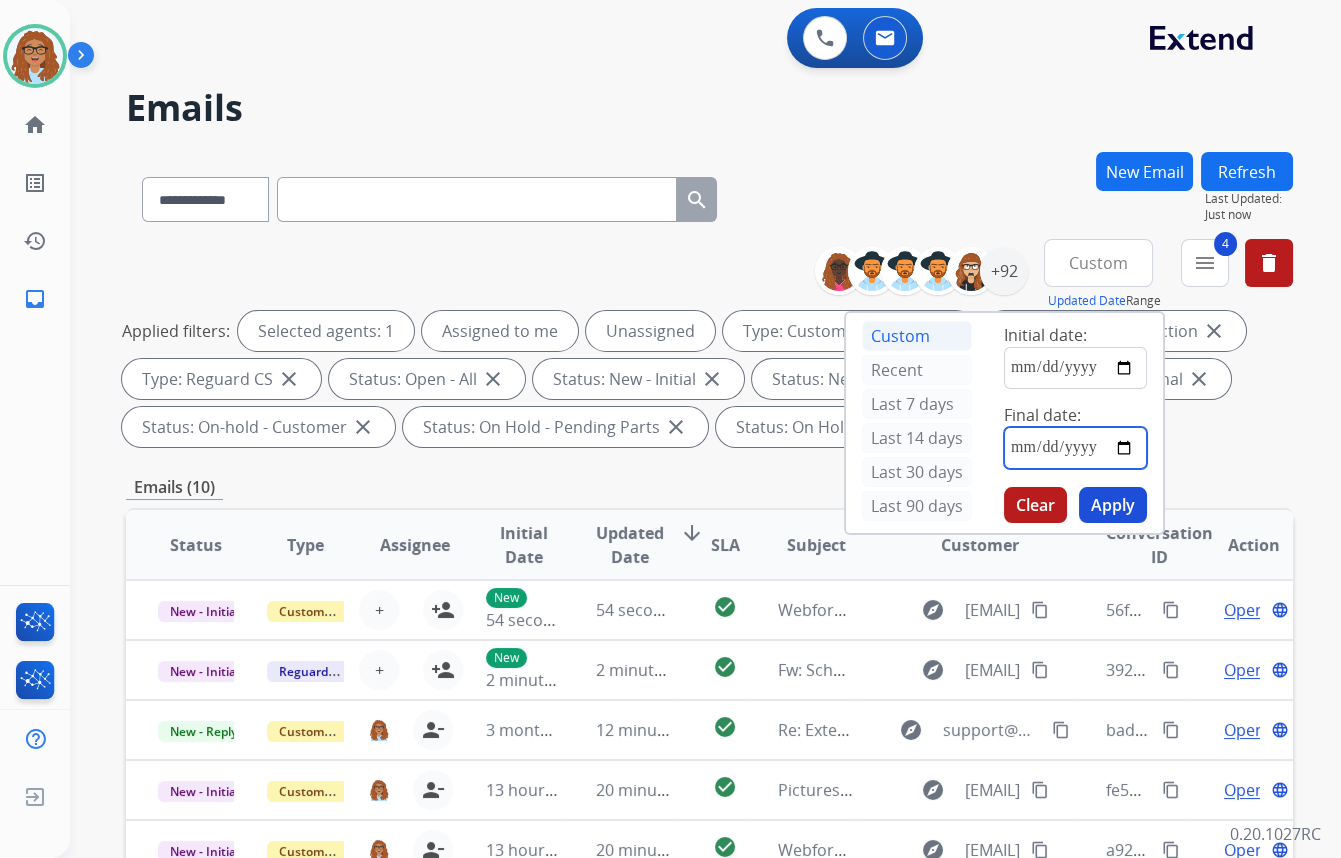 click at bounding box center (1075, 448) 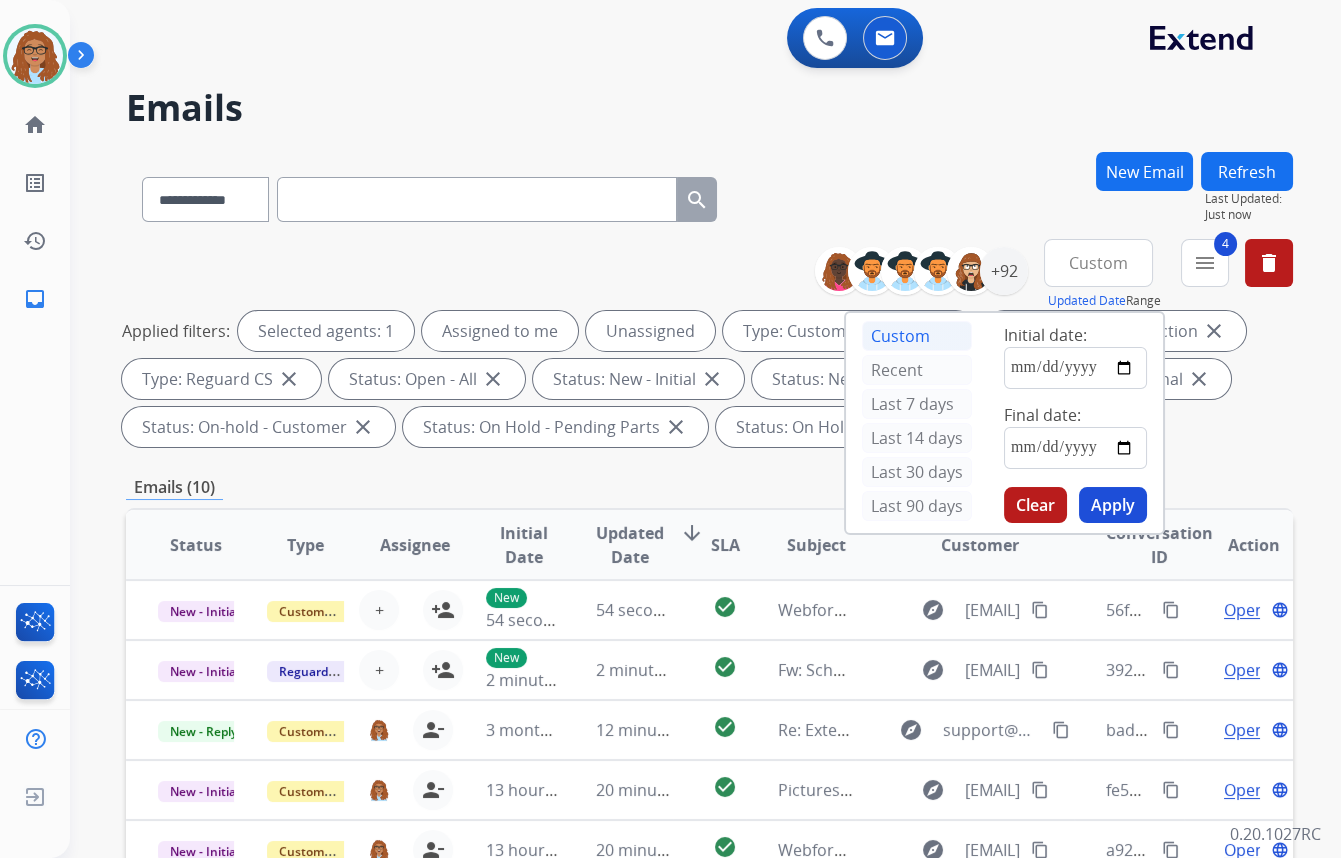 click on "Apply" at bounding box center [1113, 505] 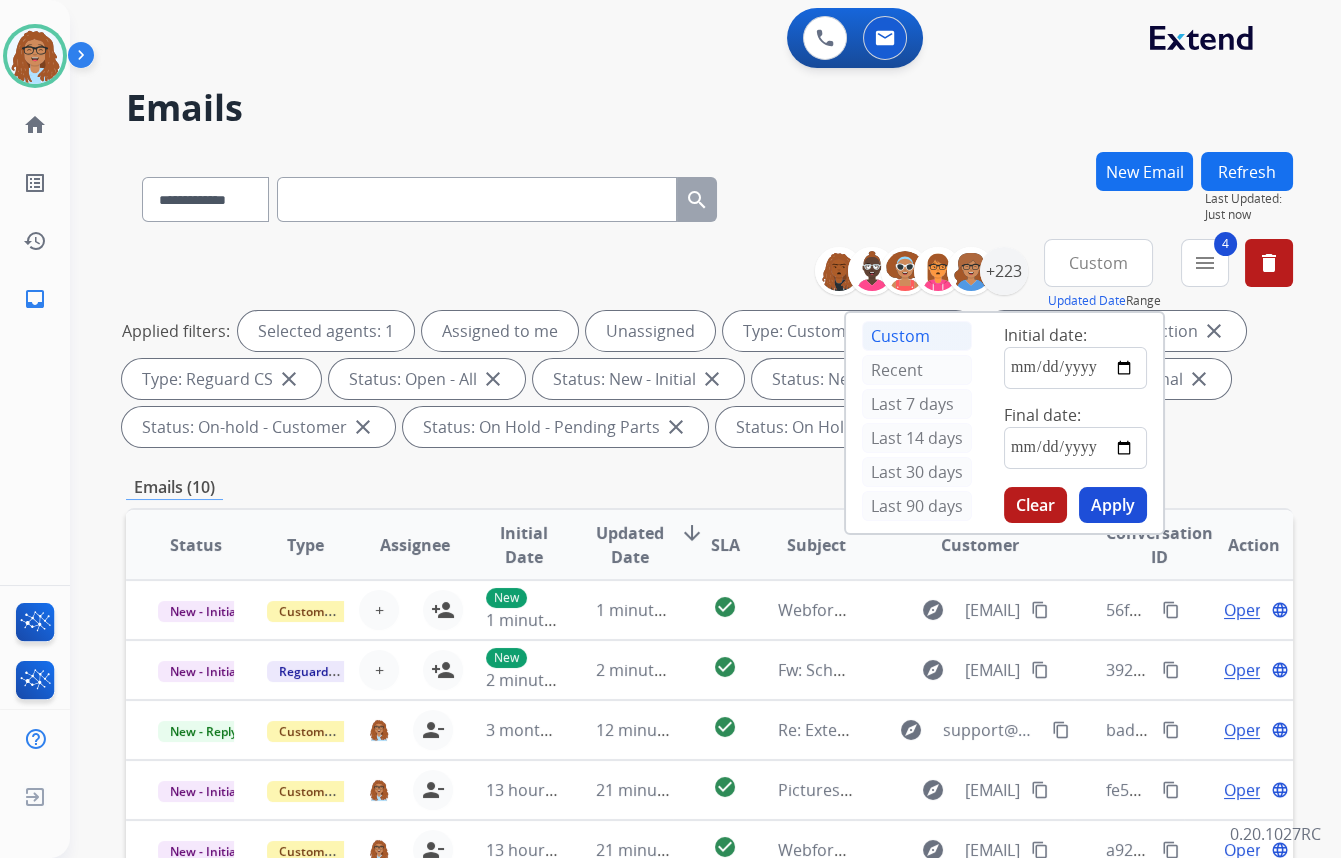click on "Apply" at bounding box center (1113, 505) 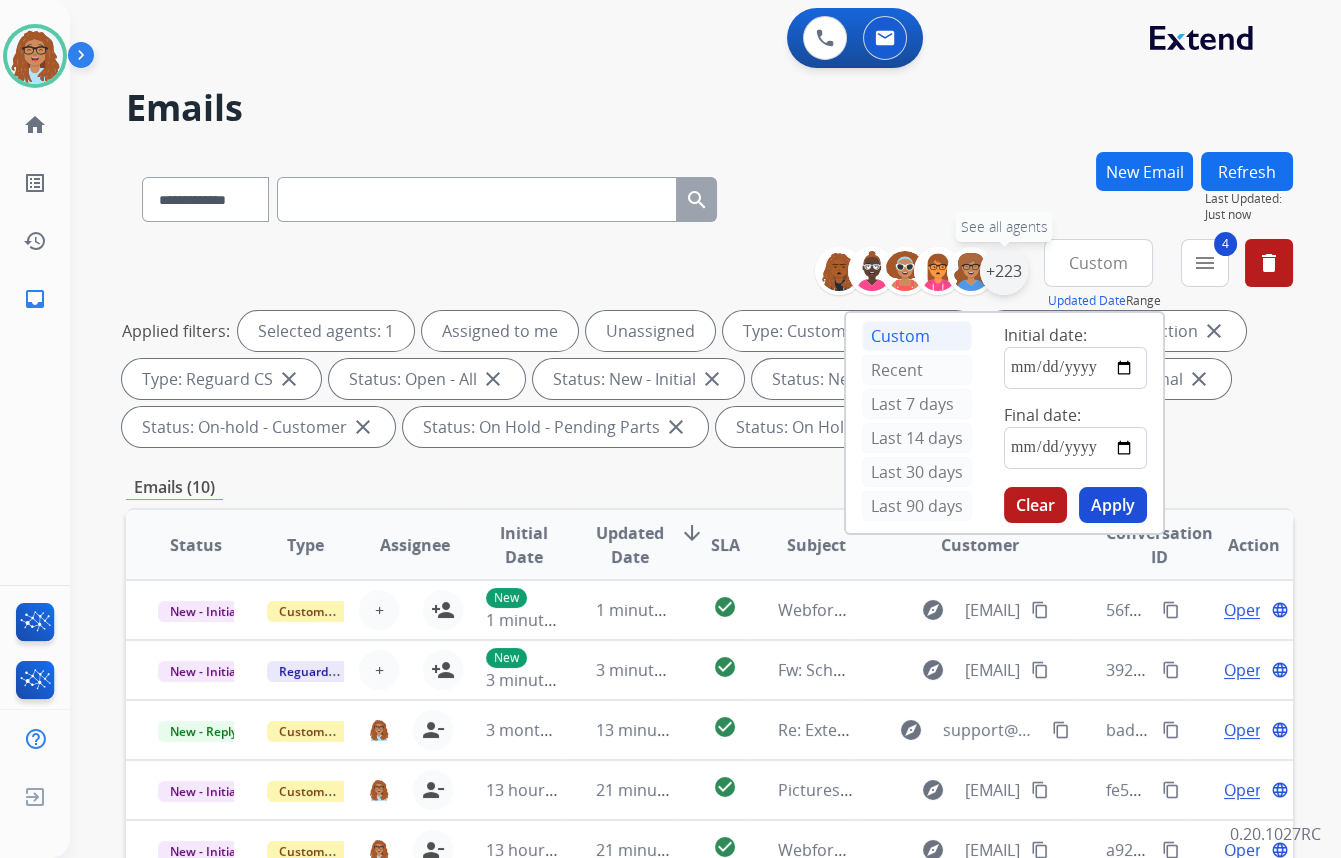 click on "+223" at bounding box center (1004, 271) 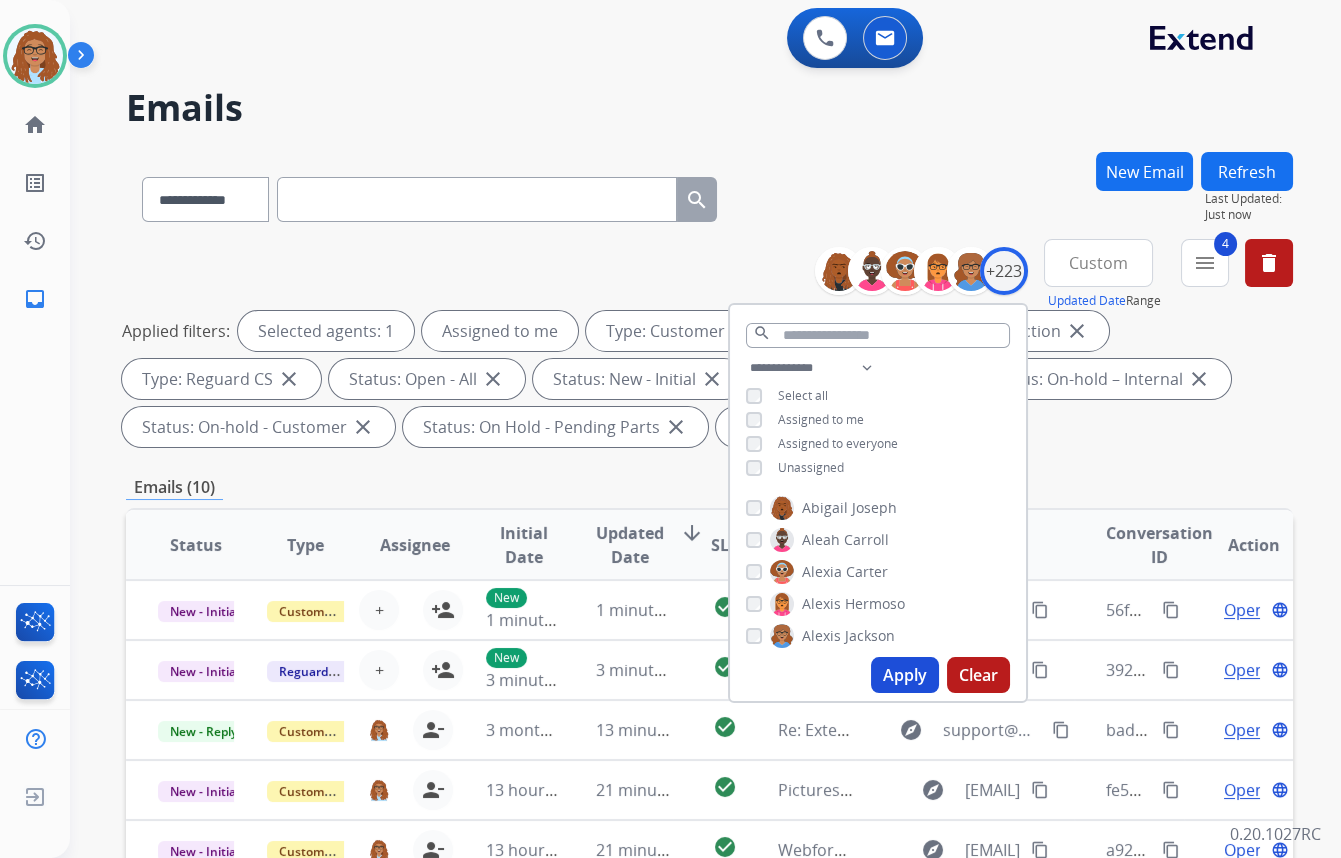click on "Apply" at bounding box center [905, 675] 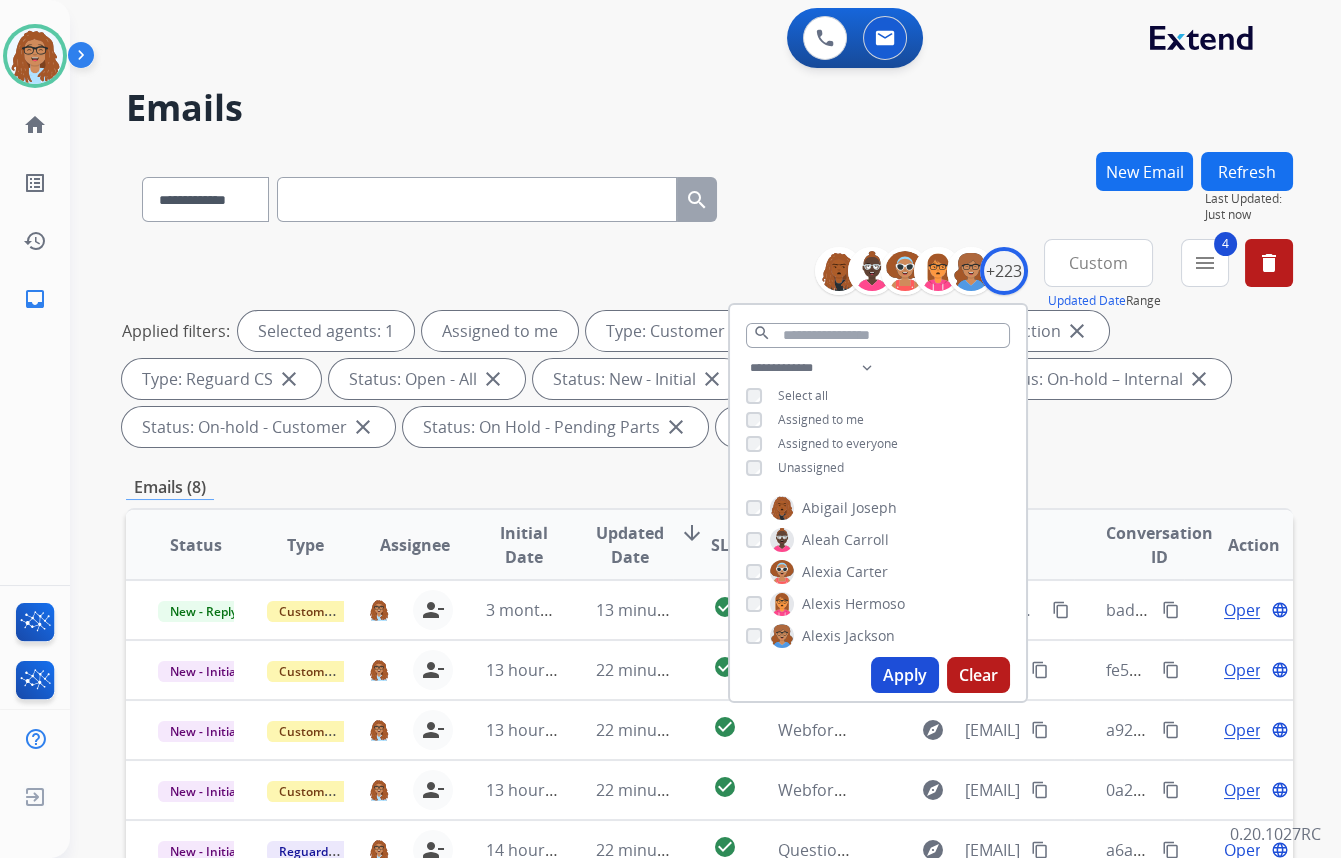 click on "**********" at bounding box center [709, 195] 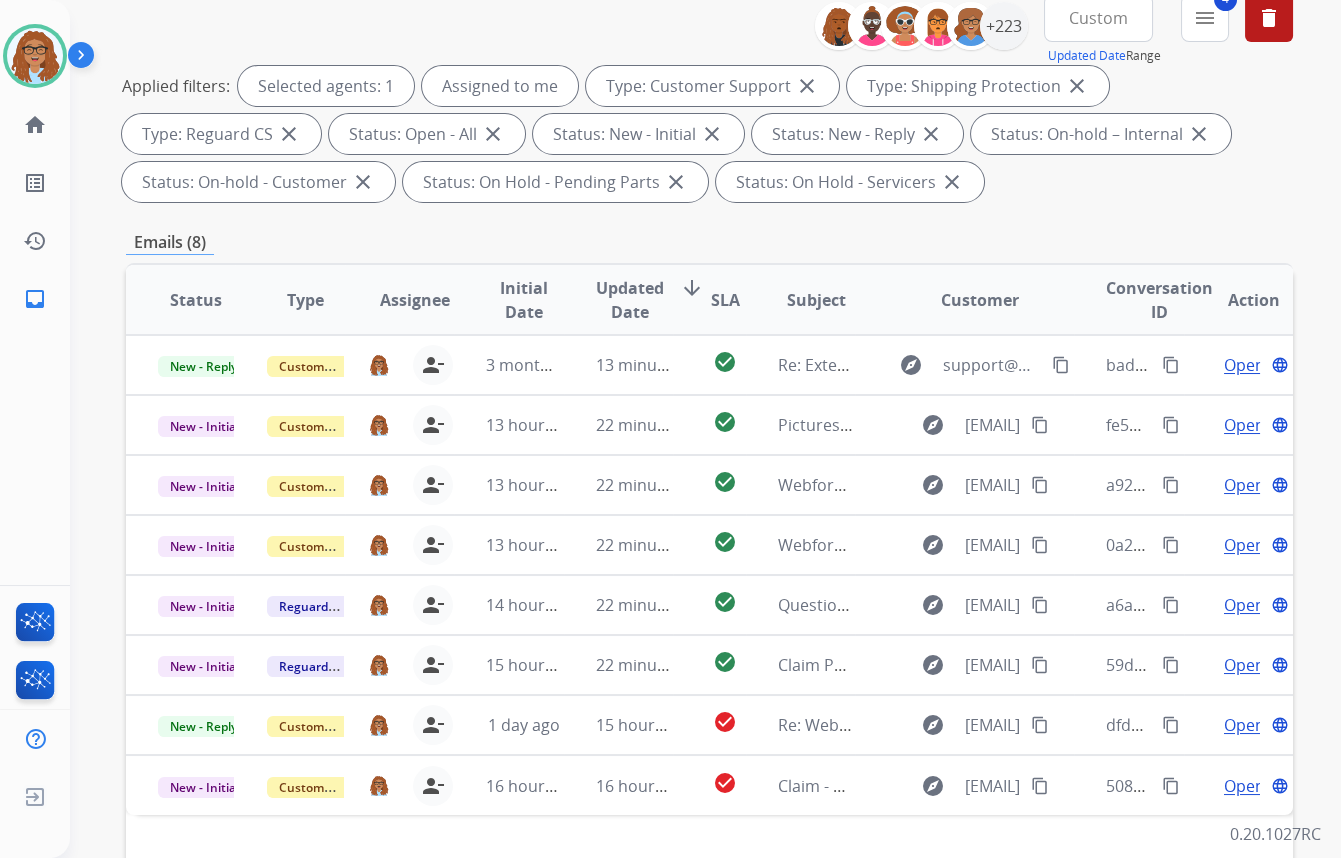 scroll, scrollTop: 423, scrollLeft: 0, axis: vertical 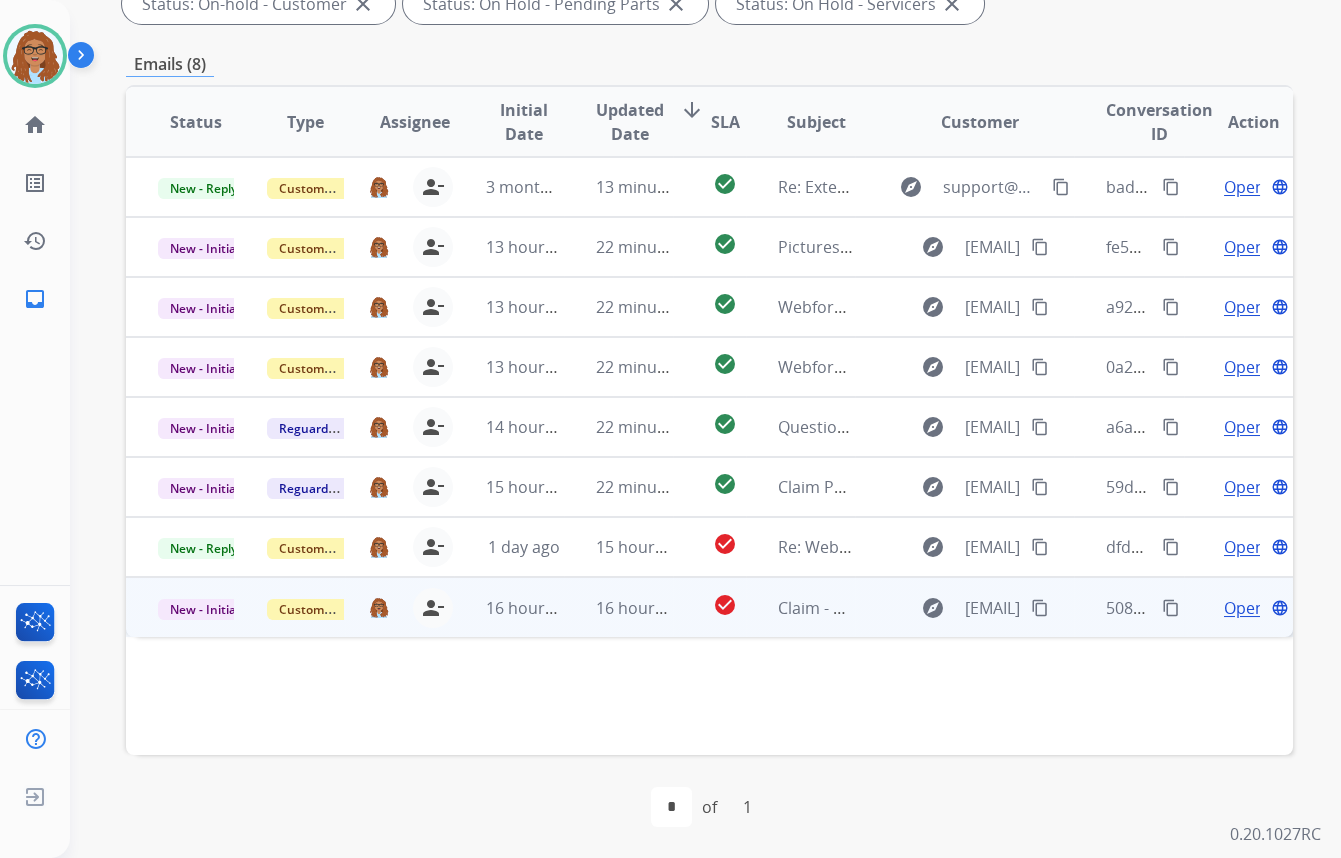 click on "content_copy" at bounding box center [1171, 608] 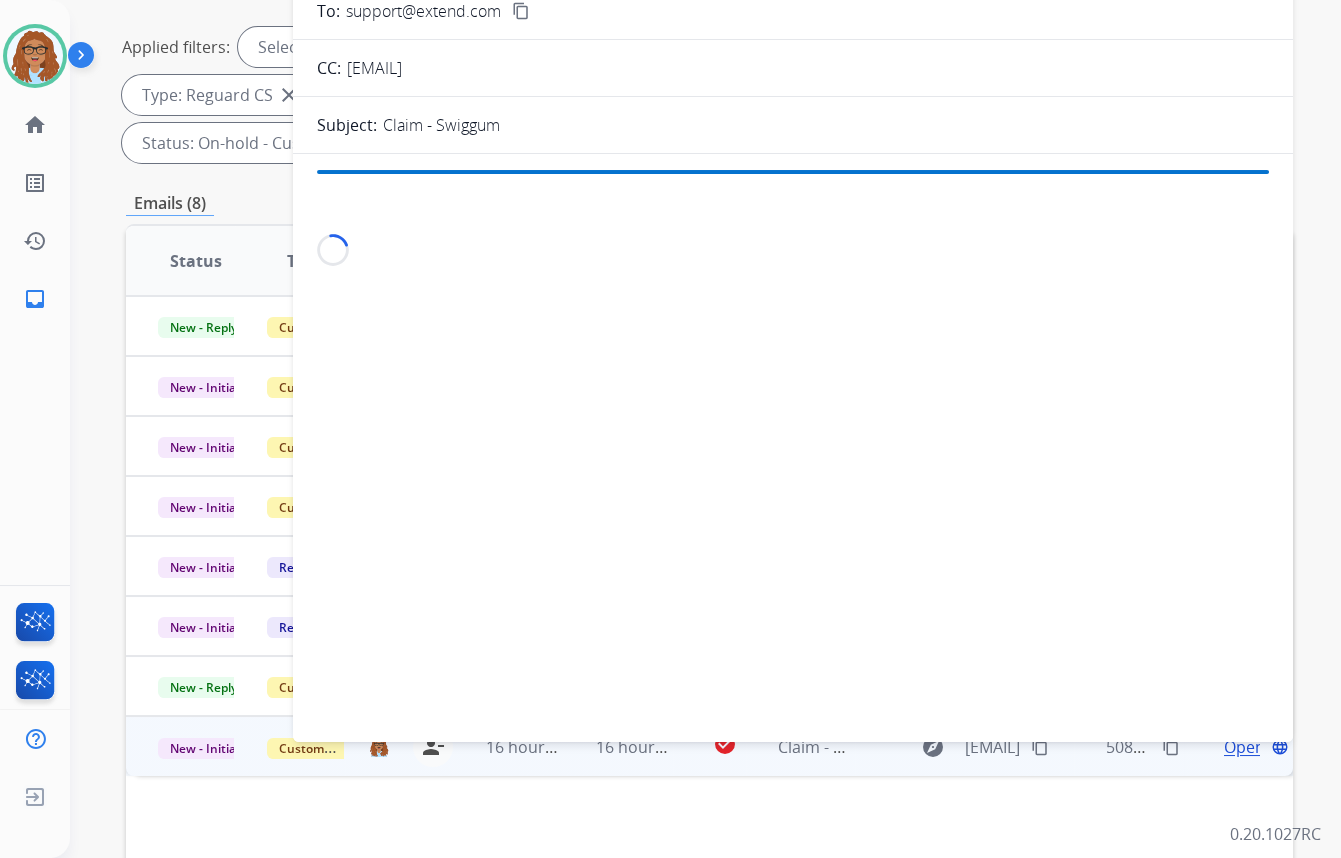 scroll, scrollTop: 150, scrollLeft: 0, axis: vertical 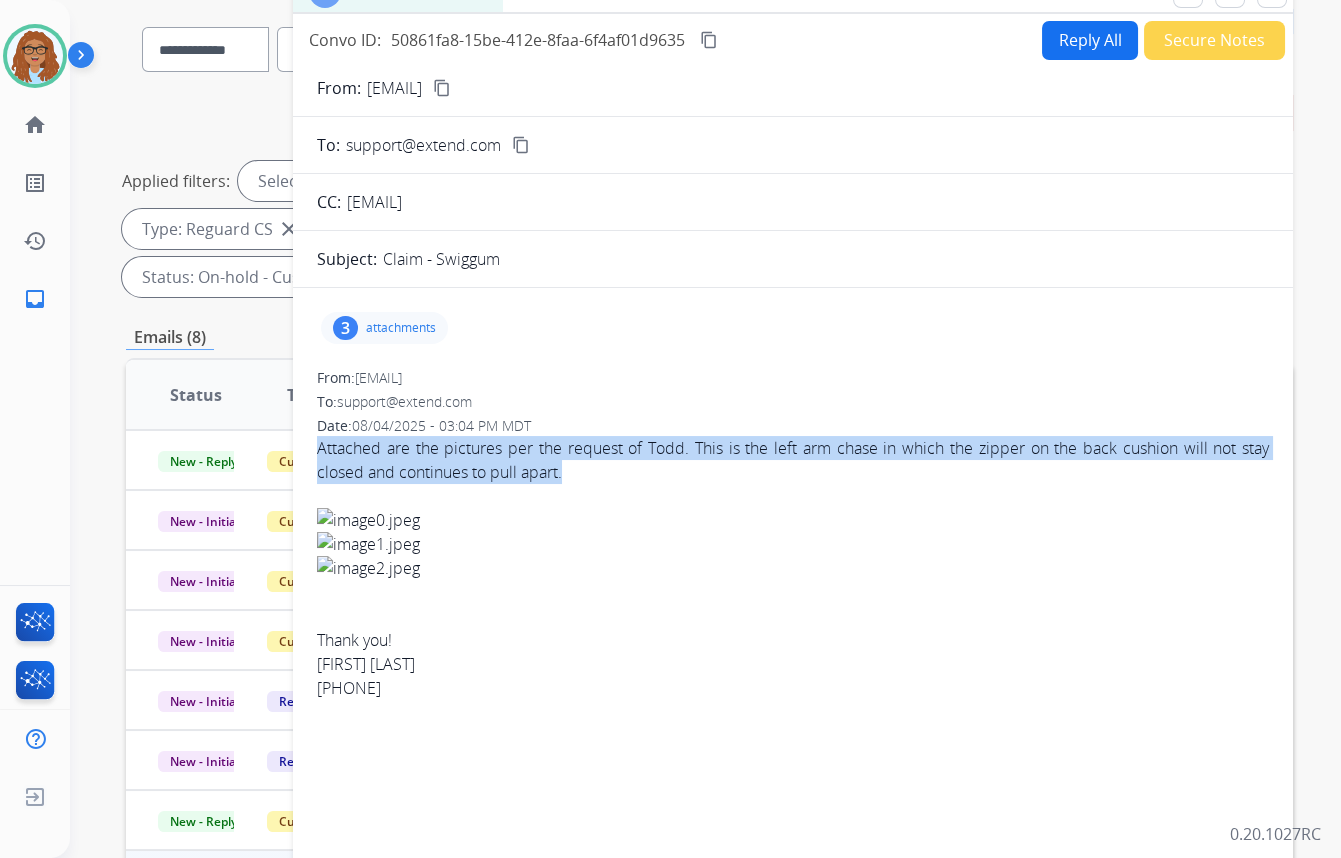 drag, startPoint x: 516, startPoint y: 469, endPoint x: 314, endPoint y: 454, distance: 202.55617 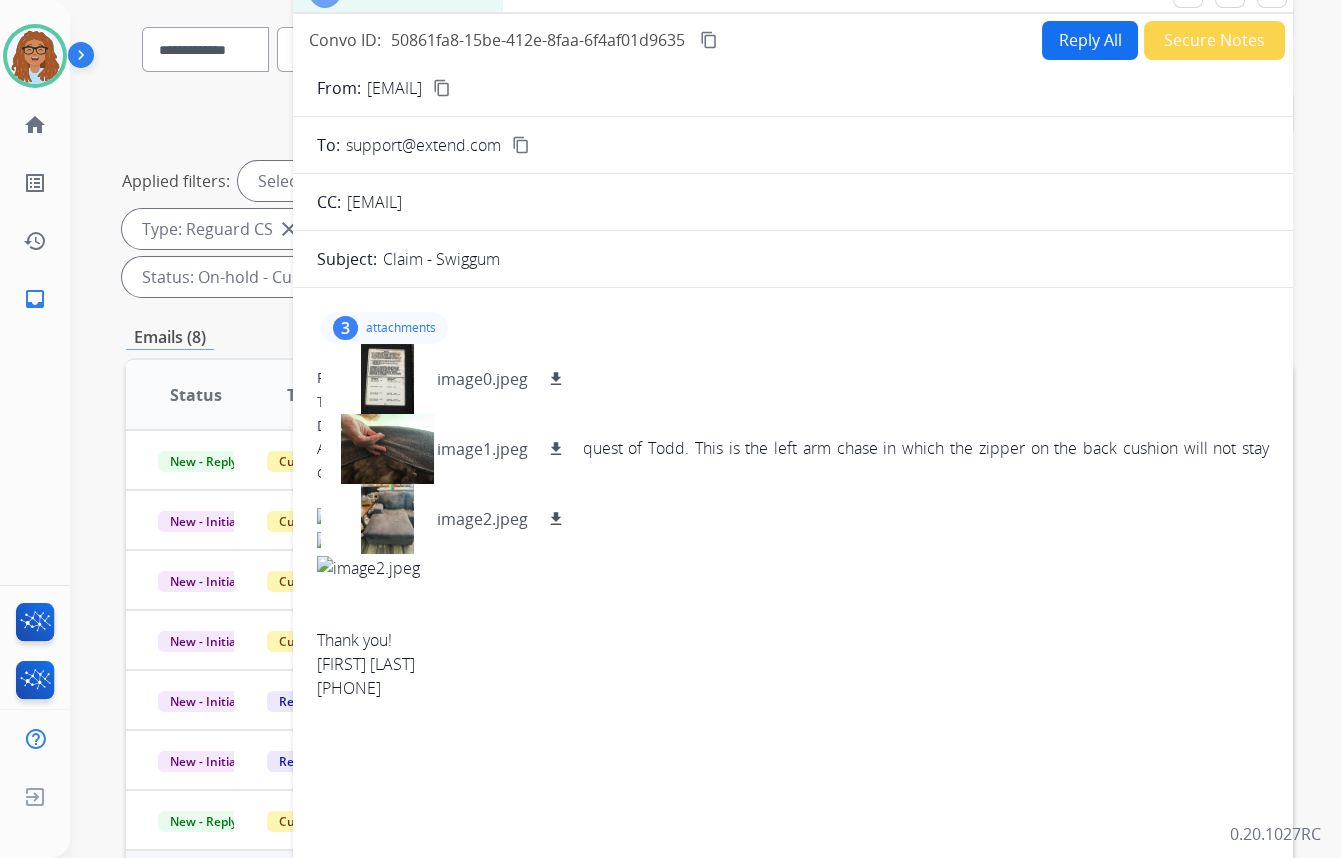 click on "3" at bounding box center (345, 328) 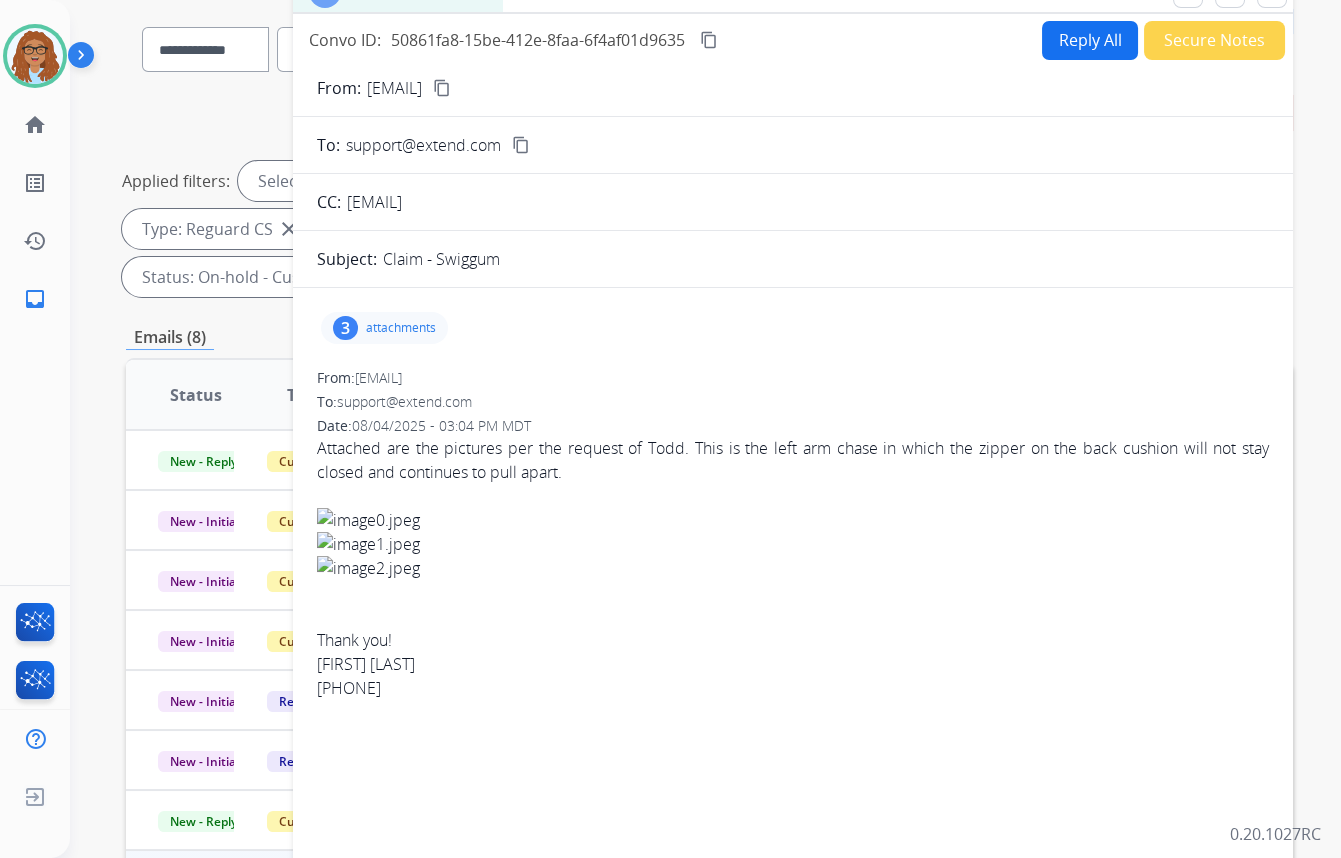 click on "3" at bounding box center (345, 328) 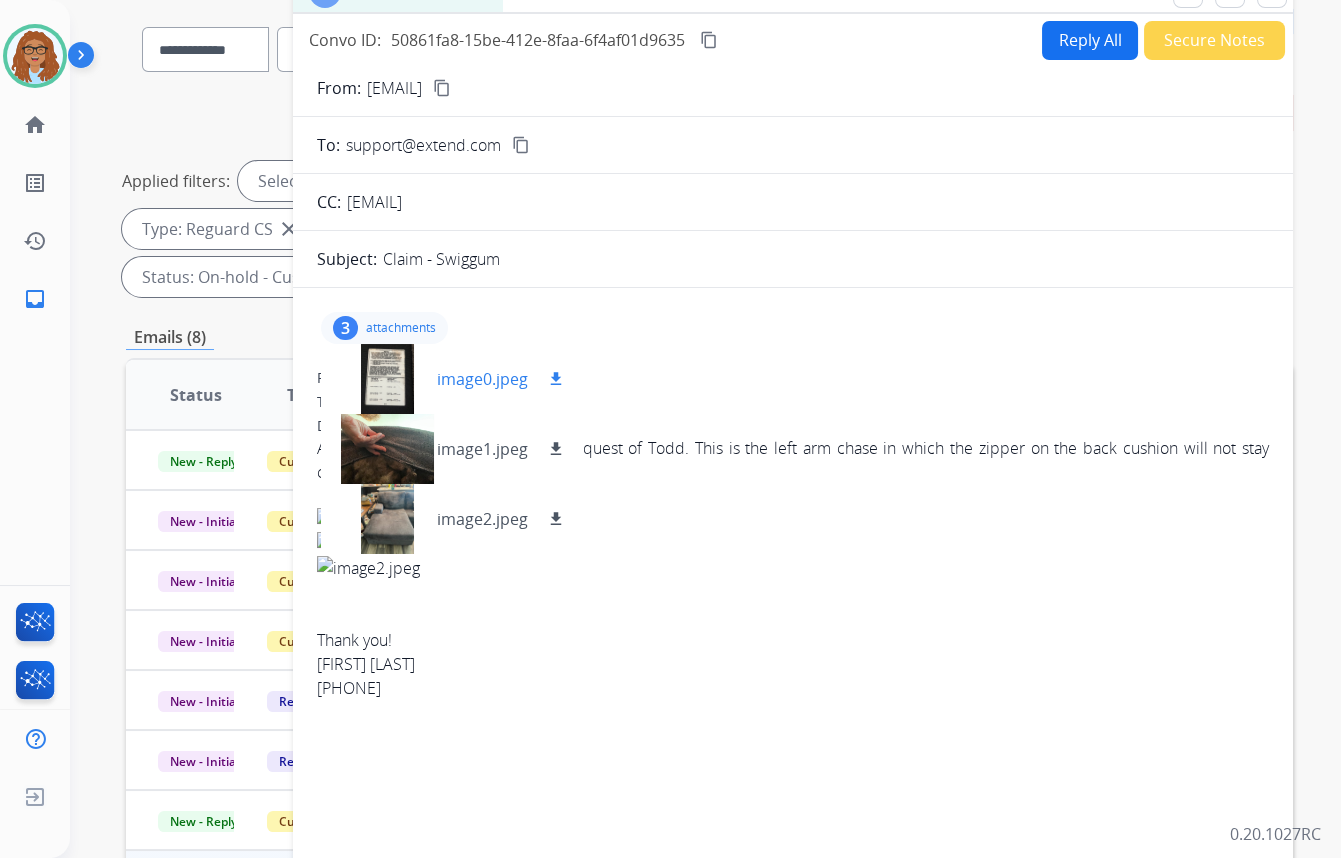 click on "download" at bounding box center [556, 379] 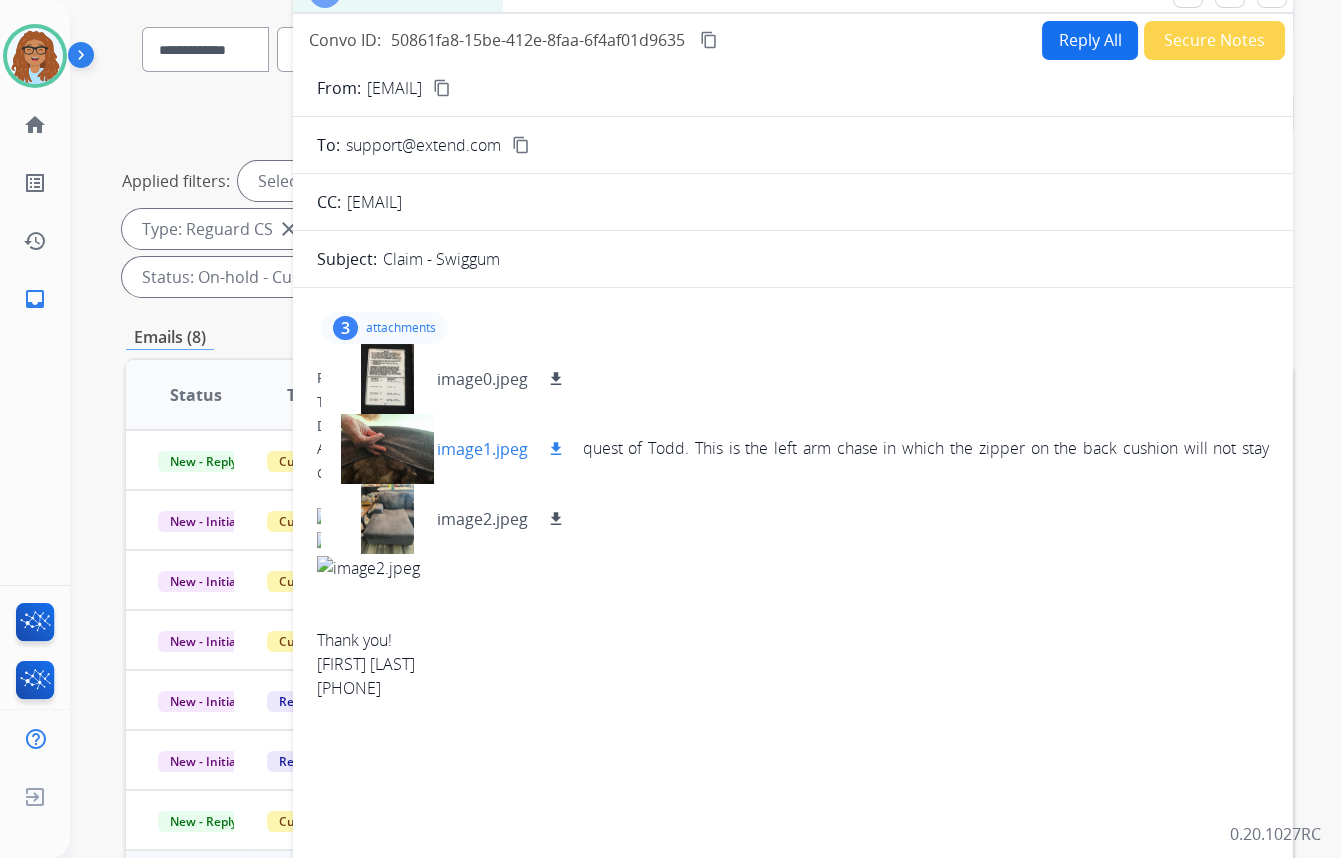 click on "download" at bounding box center [556, 449] 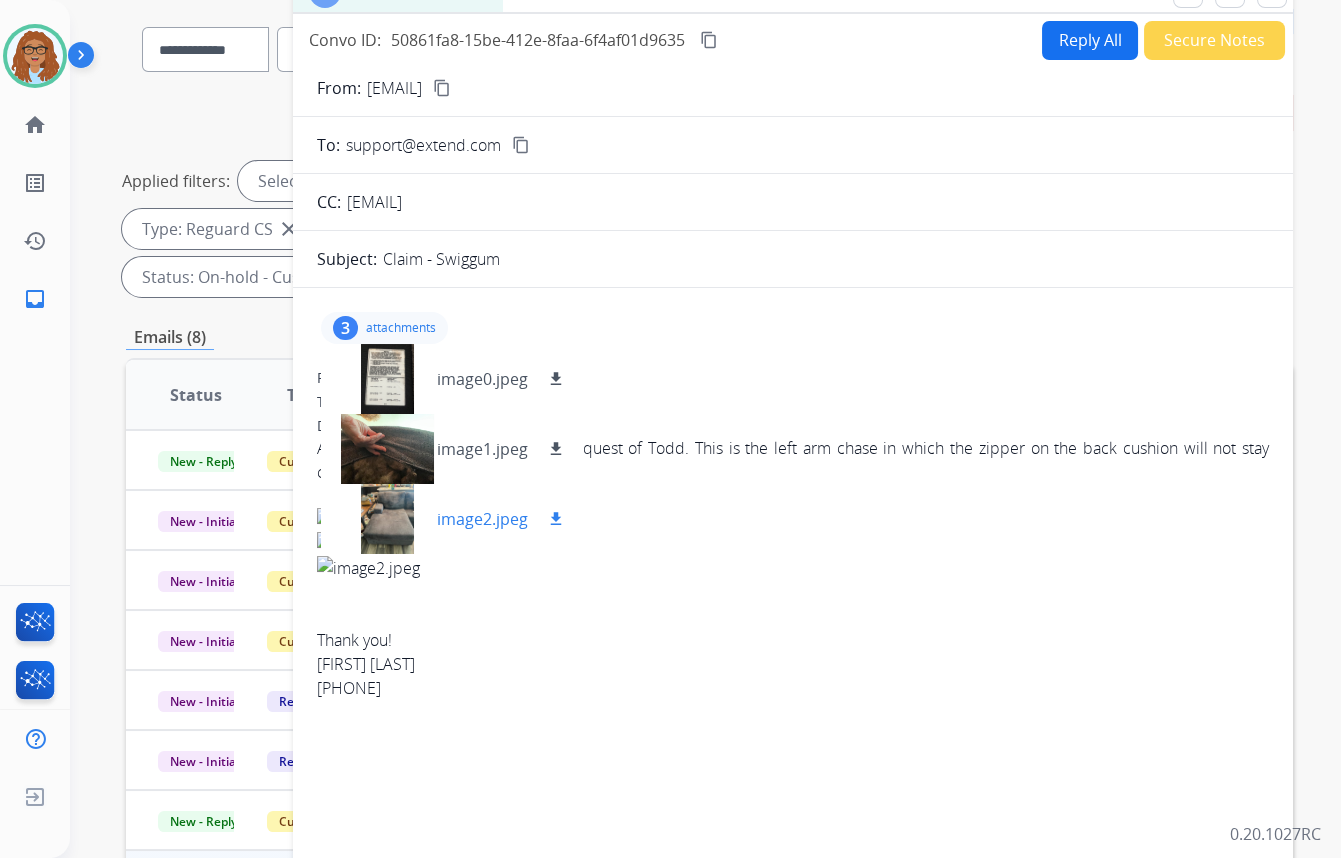 click on "download" at bounding box center (556, 519) 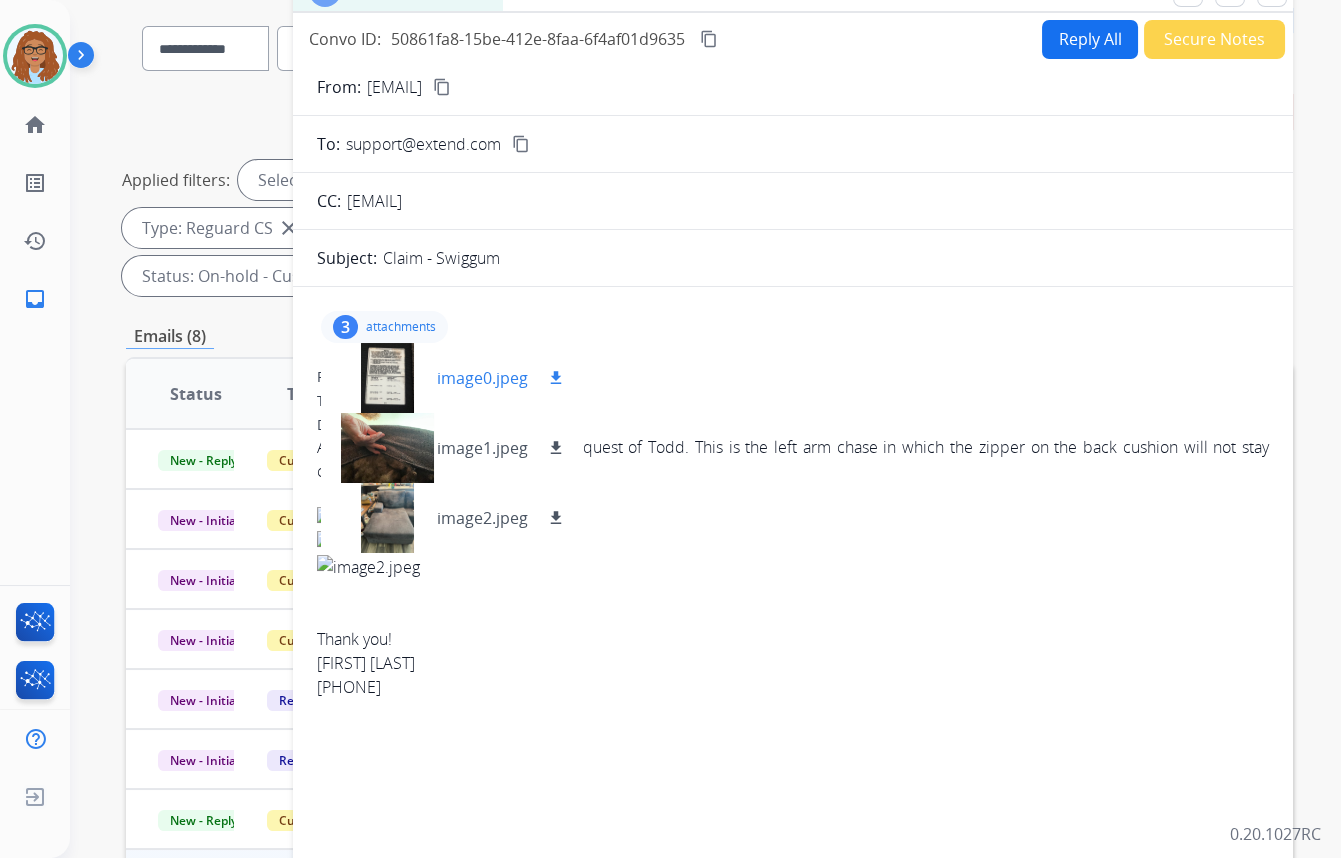 scroll, scrollTop: 150, scrollLeft: 0, axis: vertical 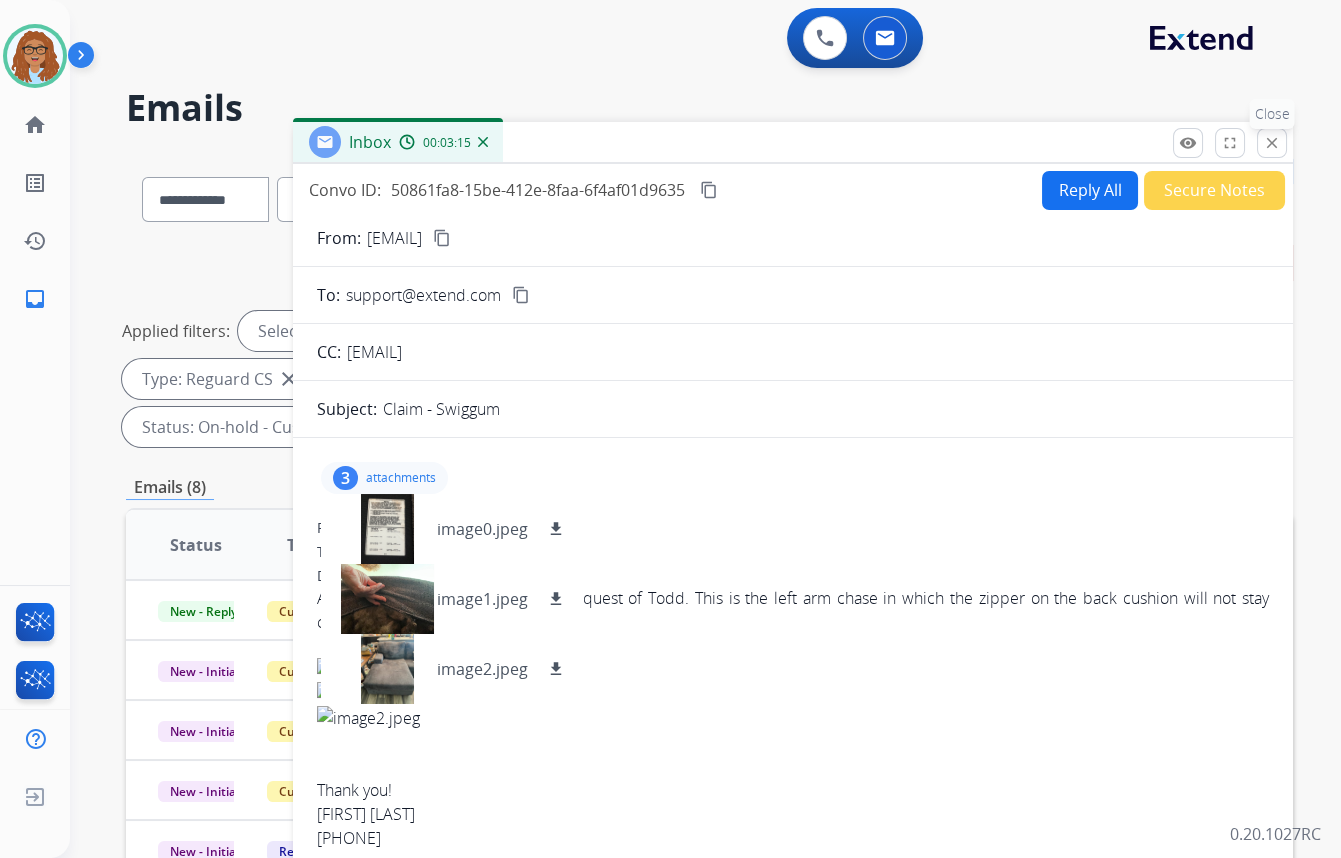 click on "close" at bounding box center (1272, 143) 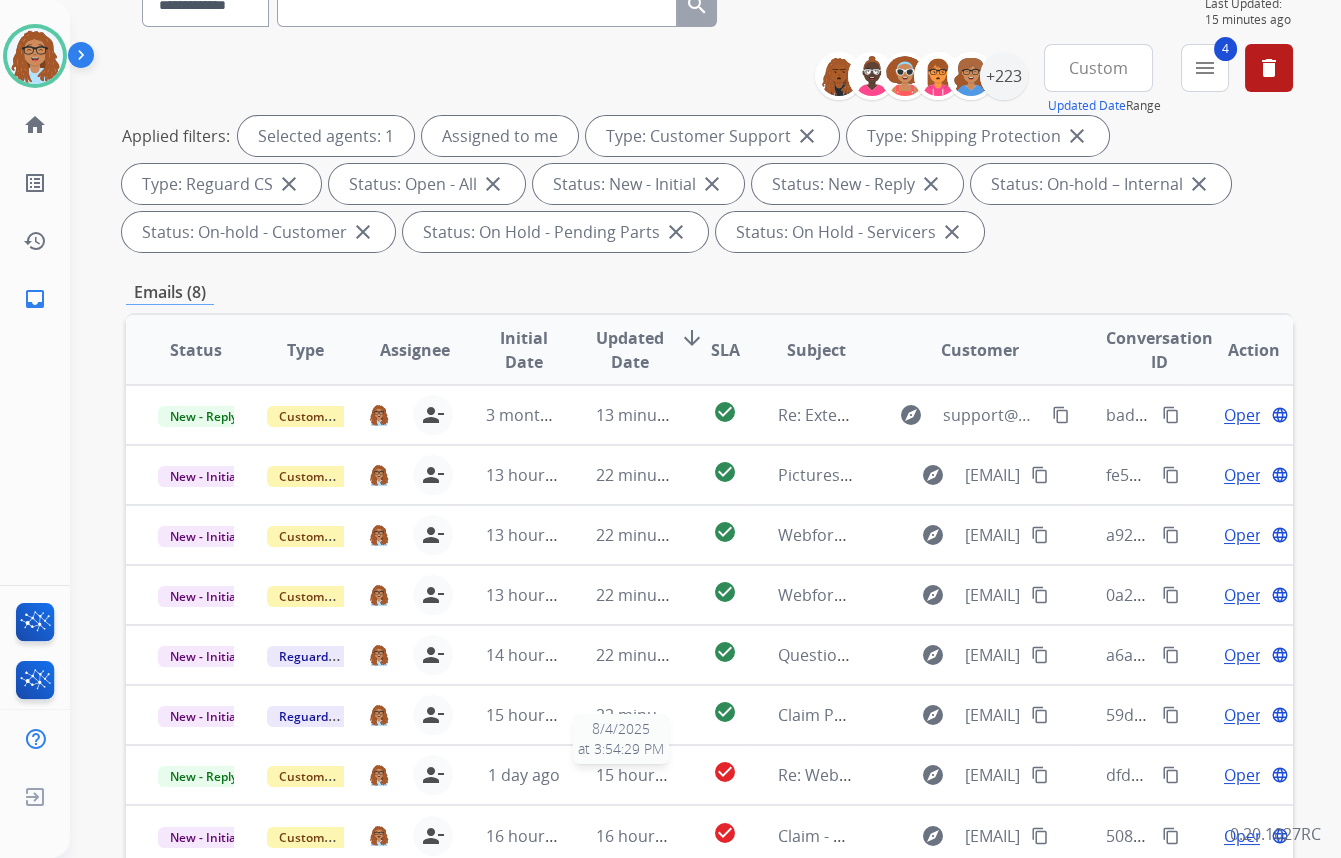 scroll, scrollTop: 423, scrollLeft: 0, axis: vertical 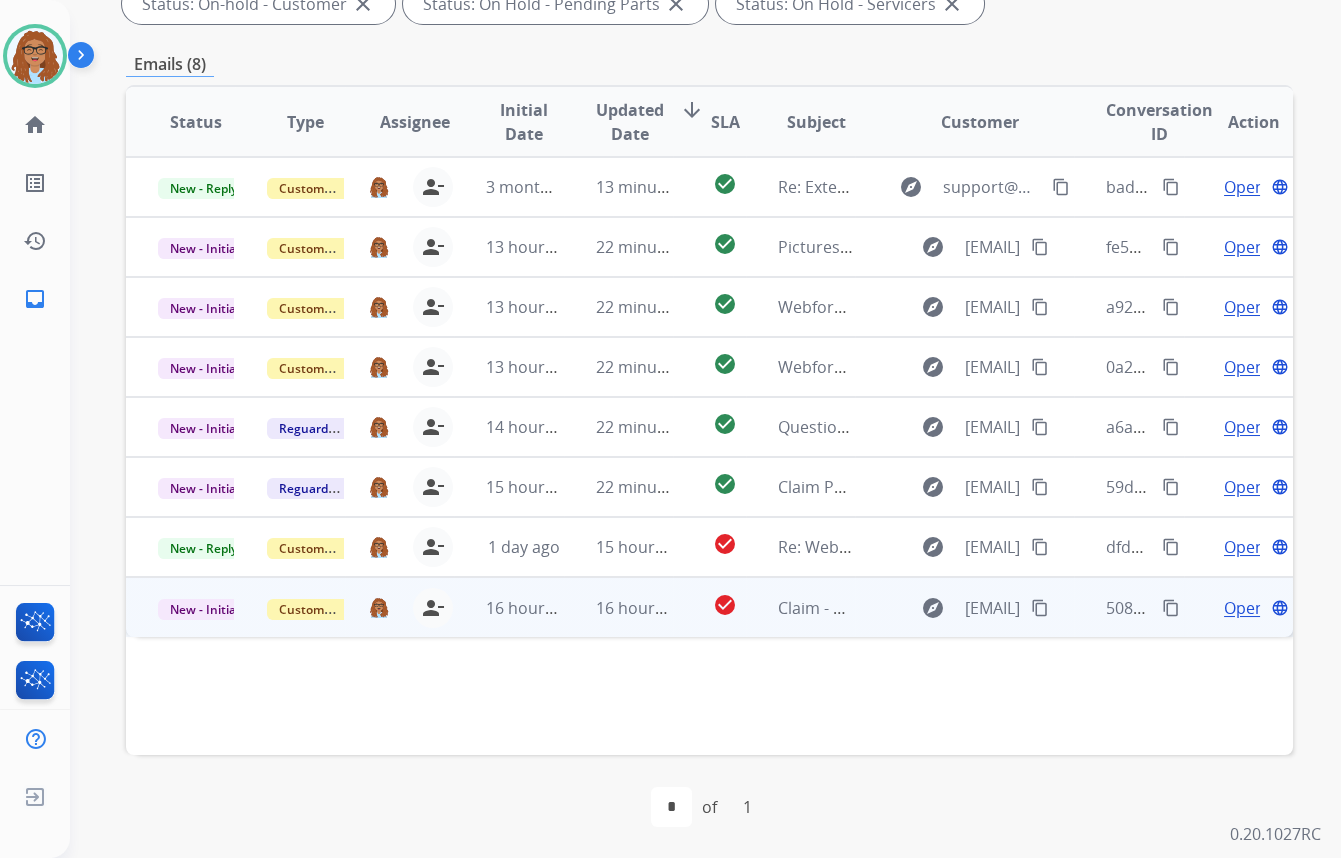 click on "Open" at bounding box center [1244, 608] 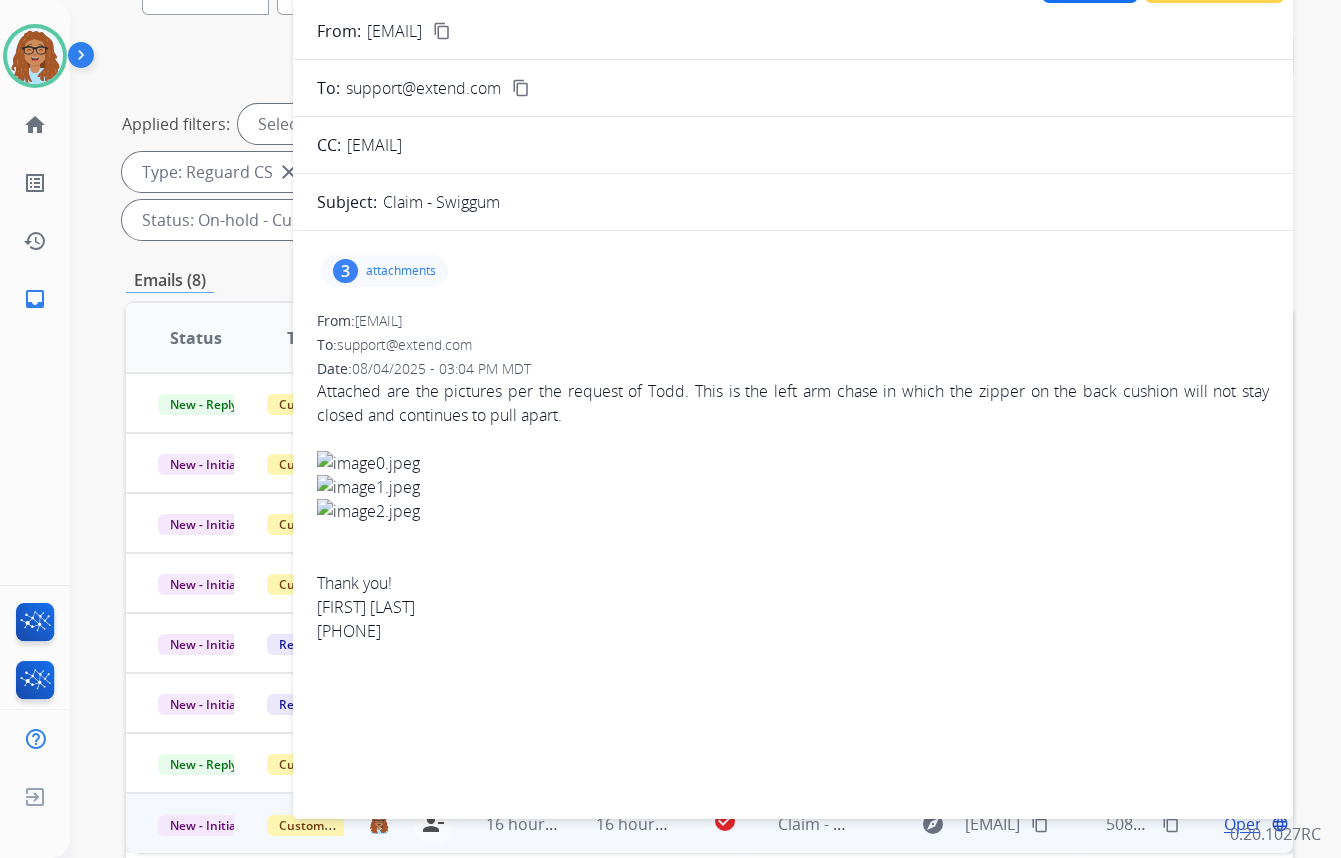 scroll, scrollTop: 150, scrollLeft: 0, axis: vertical 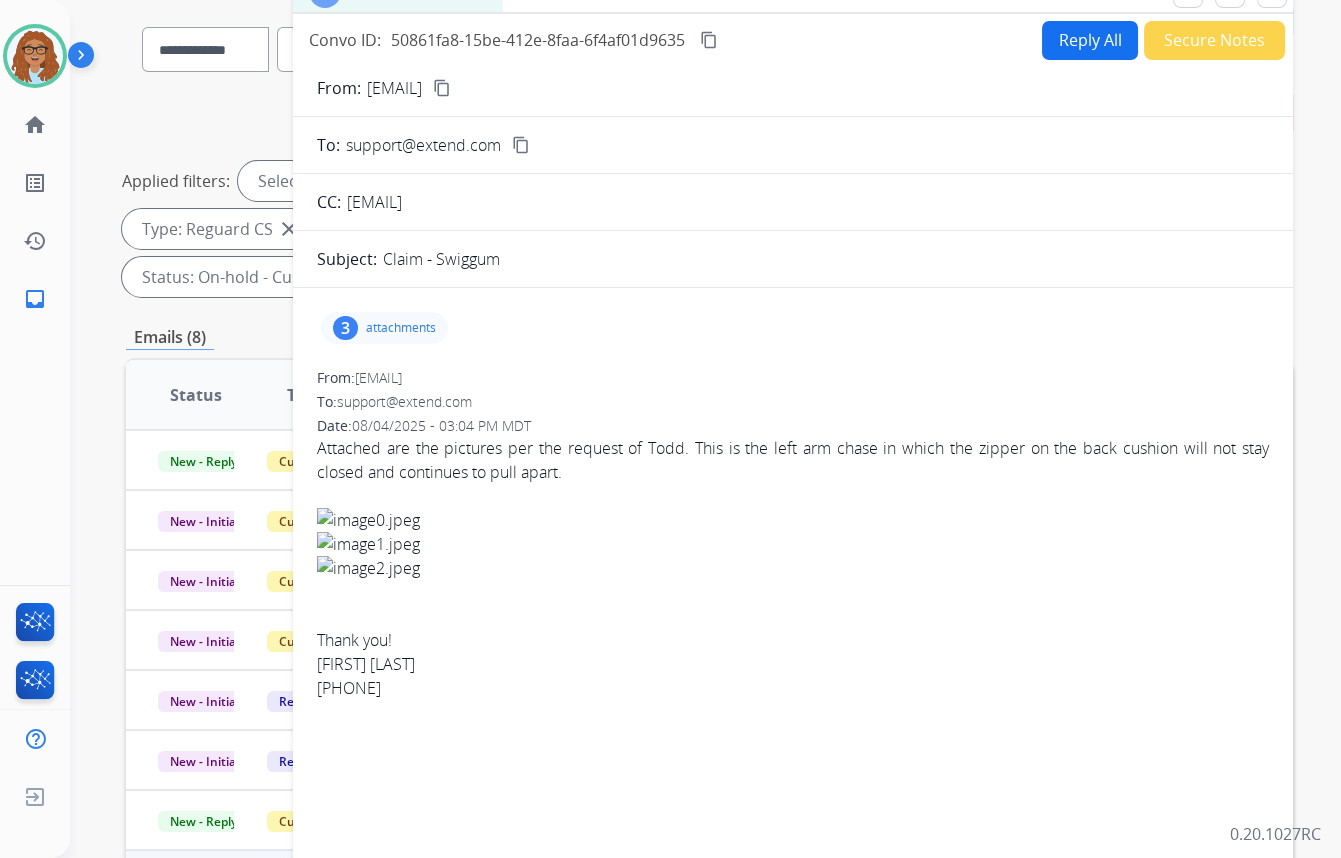 click on "Reply All" at bounding box center [1090, 40] 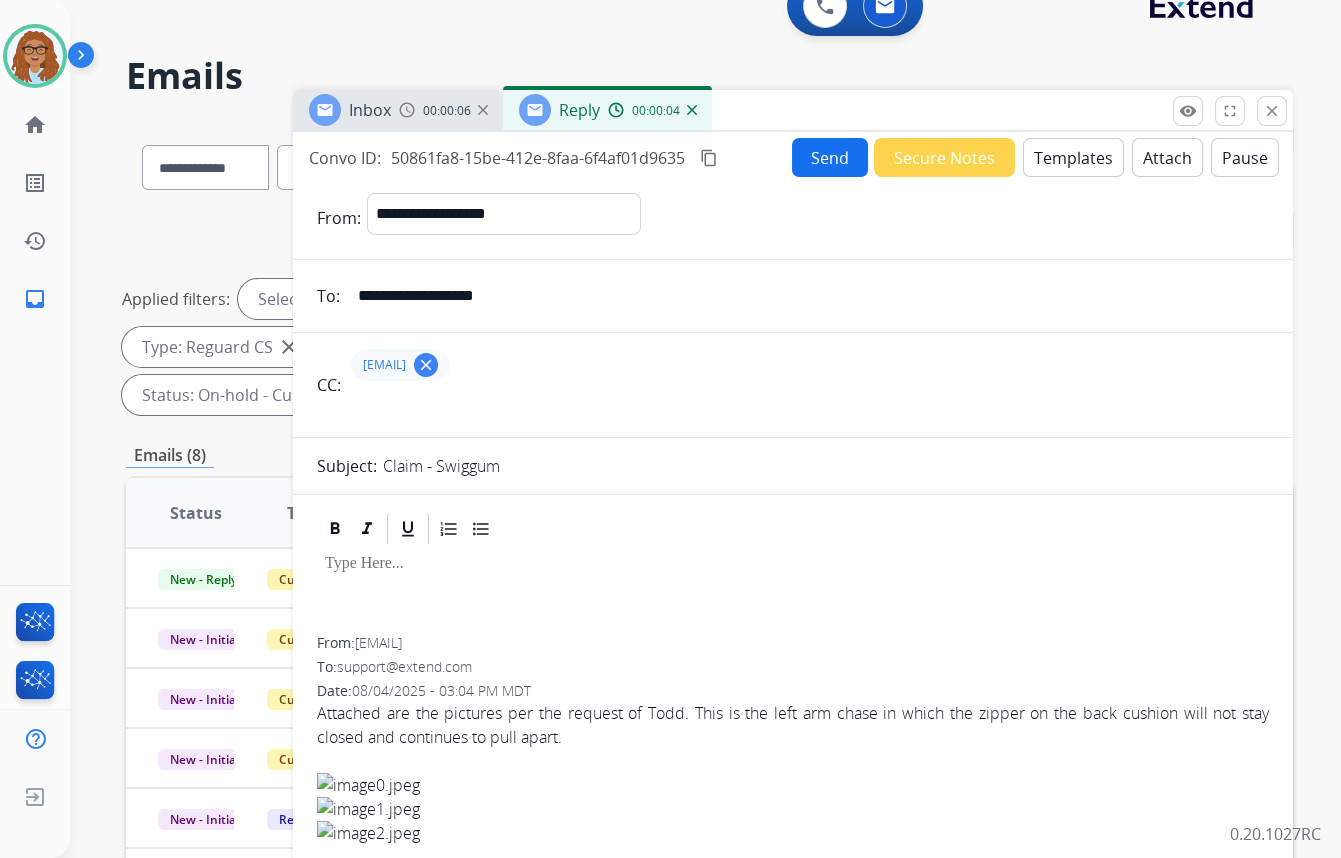 scroll, scrollTop: 0, scrollLeft: 0, axis: both 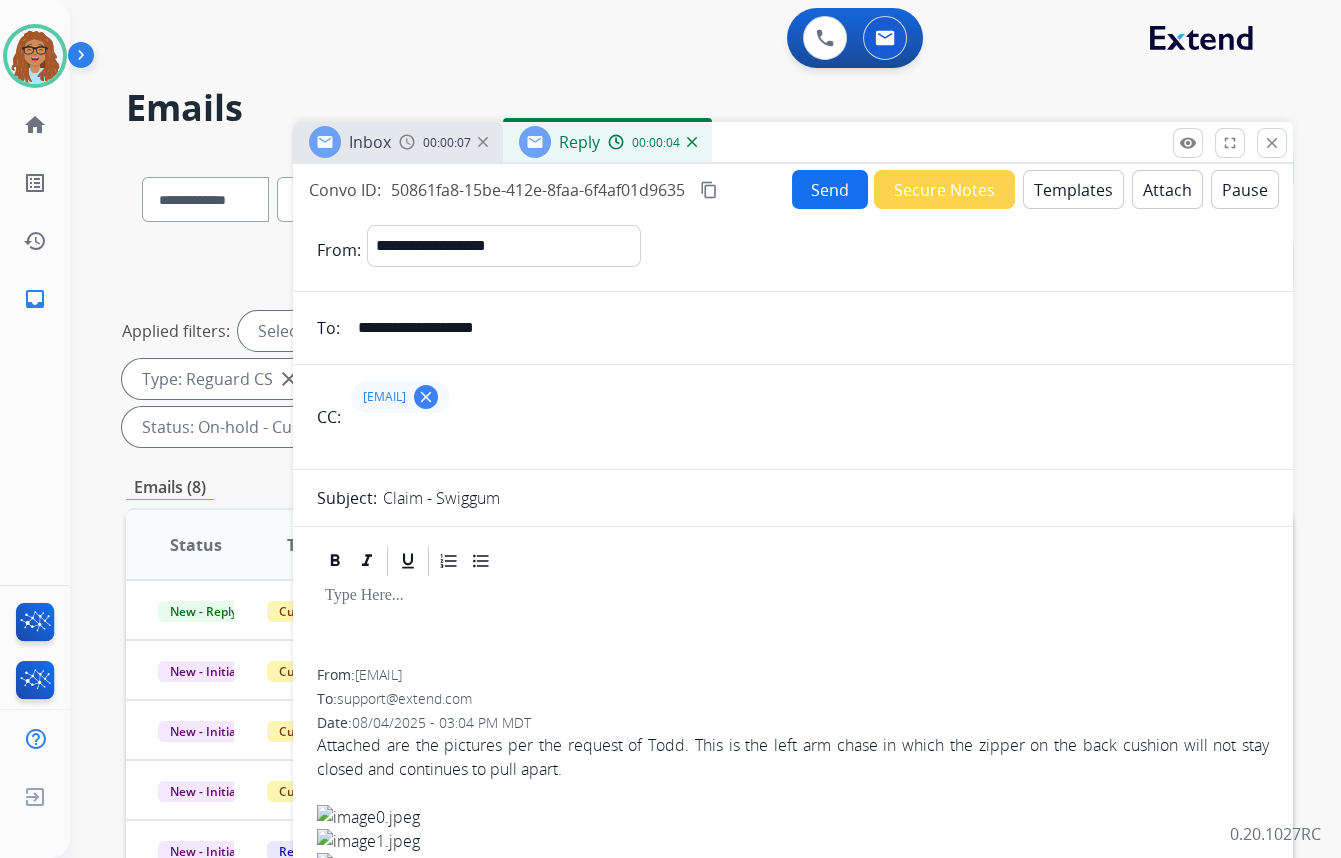 drag, startPoint x: 540, startPoint y: 319, endPoint x: 507, endPoint y: 323, distance: 33.24154 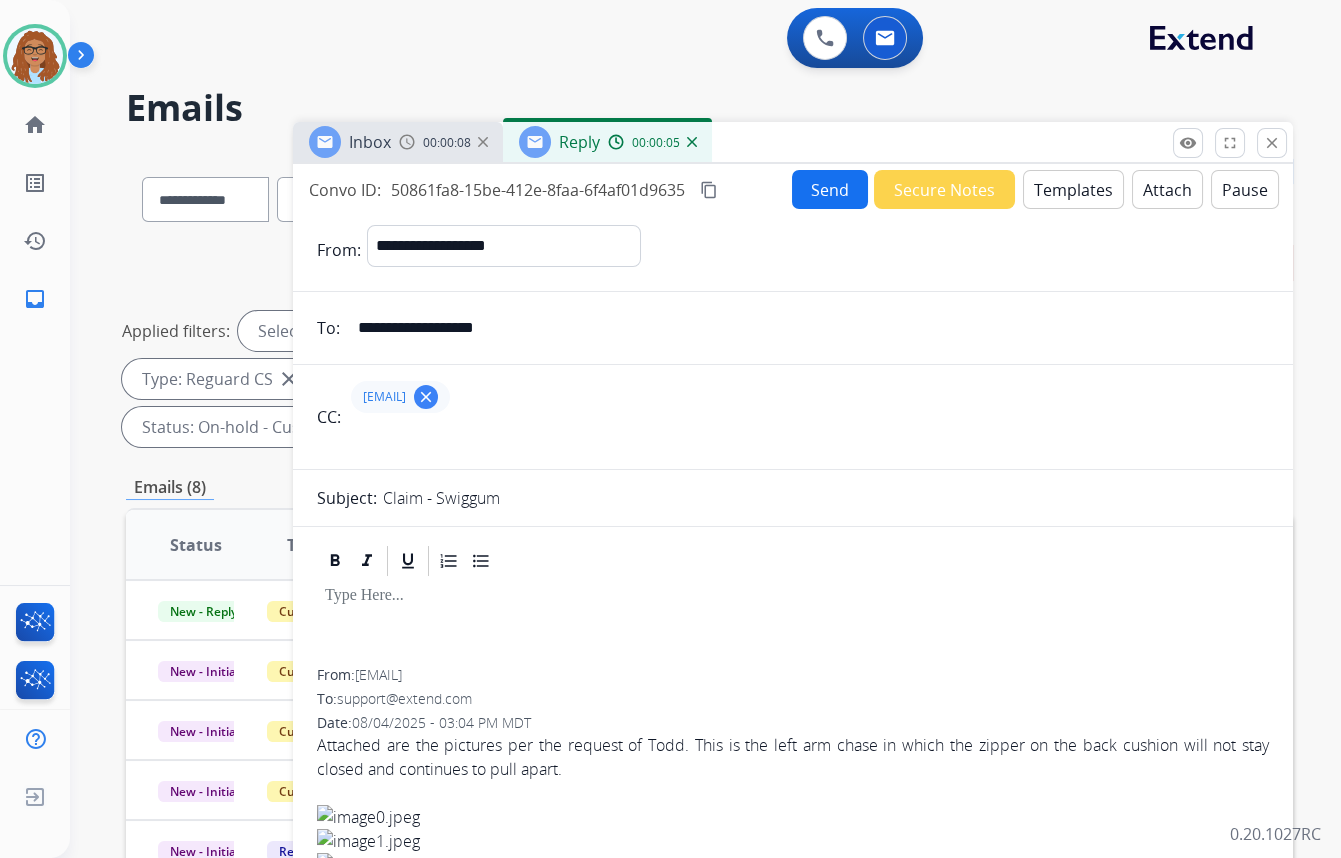 click on "**********" at bounding box center (807, 328) 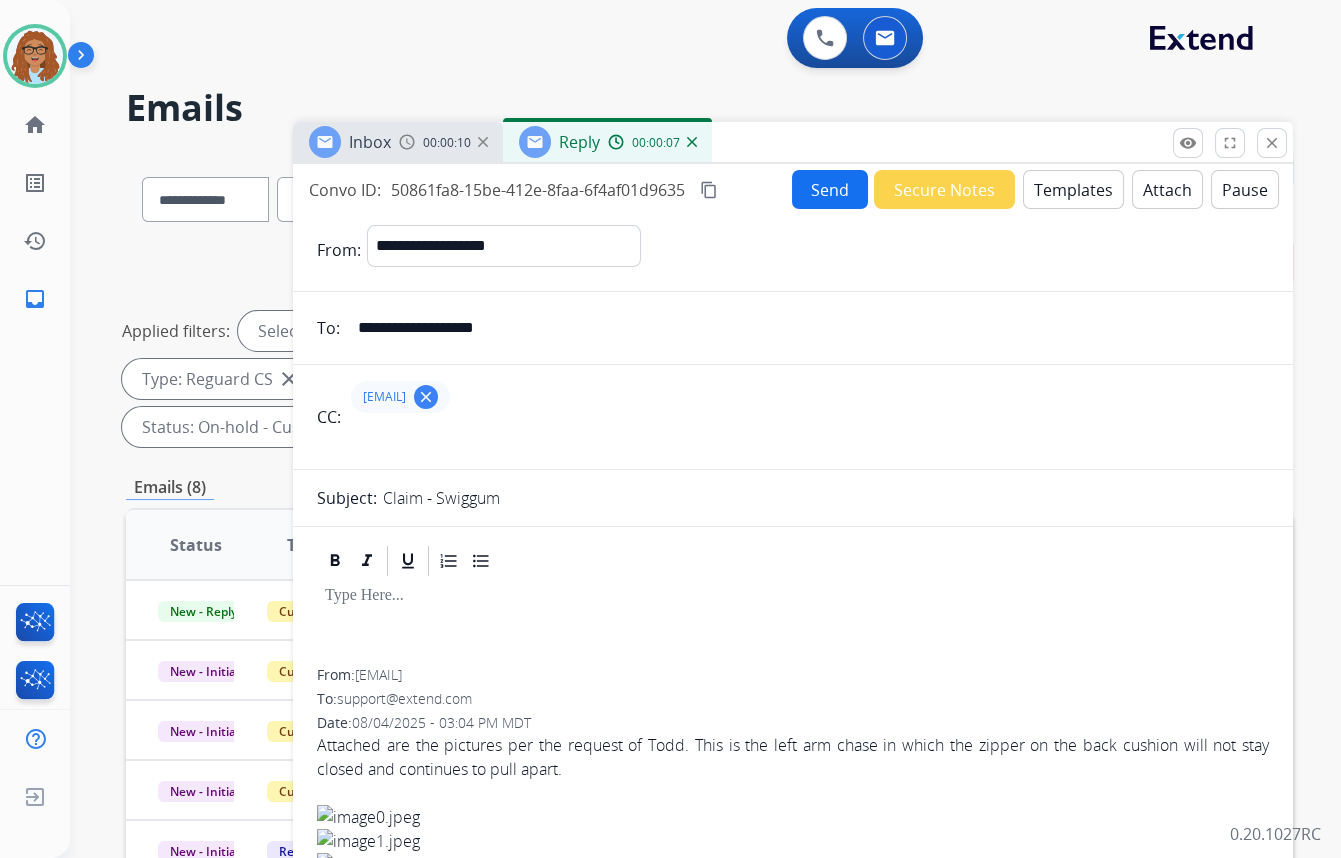 click on "Templates" at bounding box center [1073, 189] 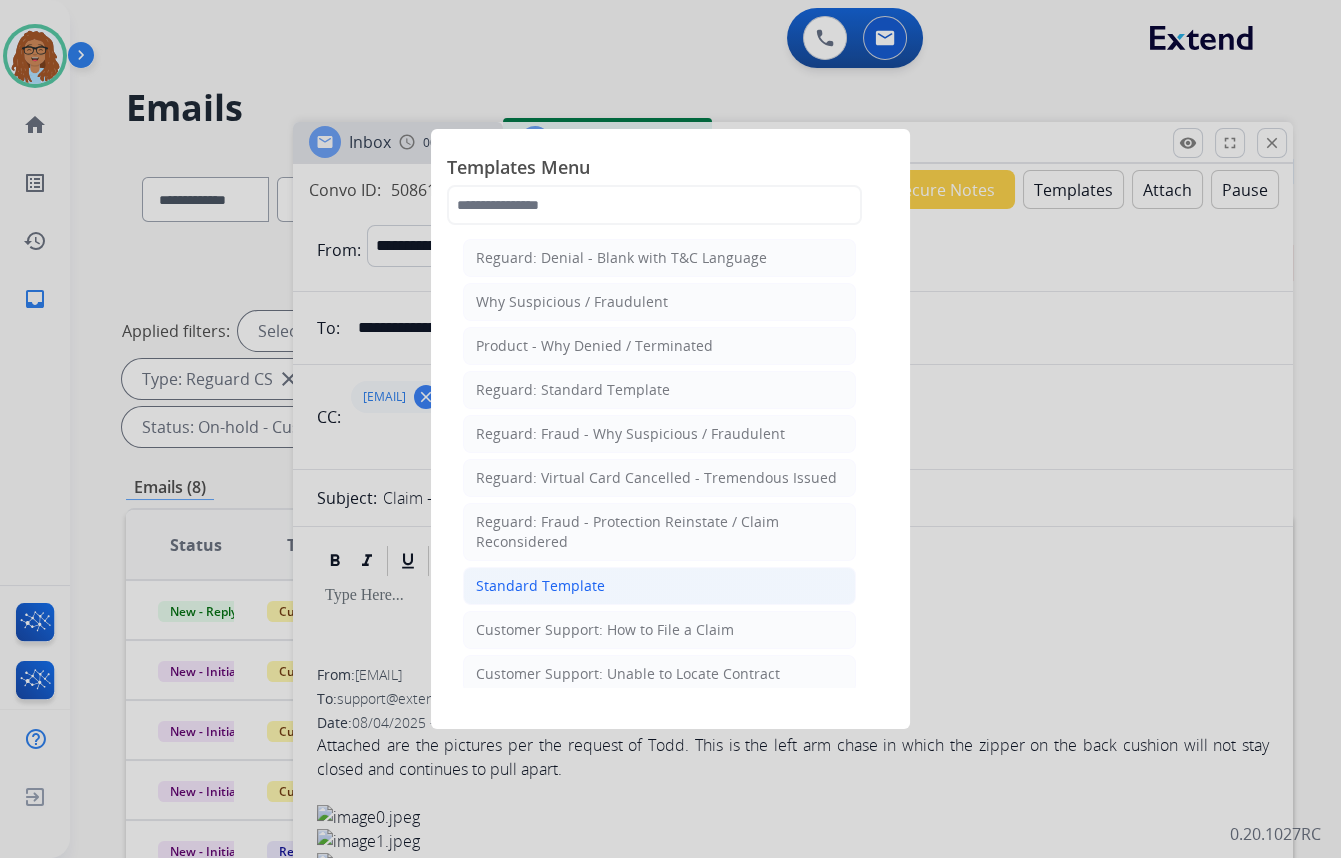 click on "Standard Template" 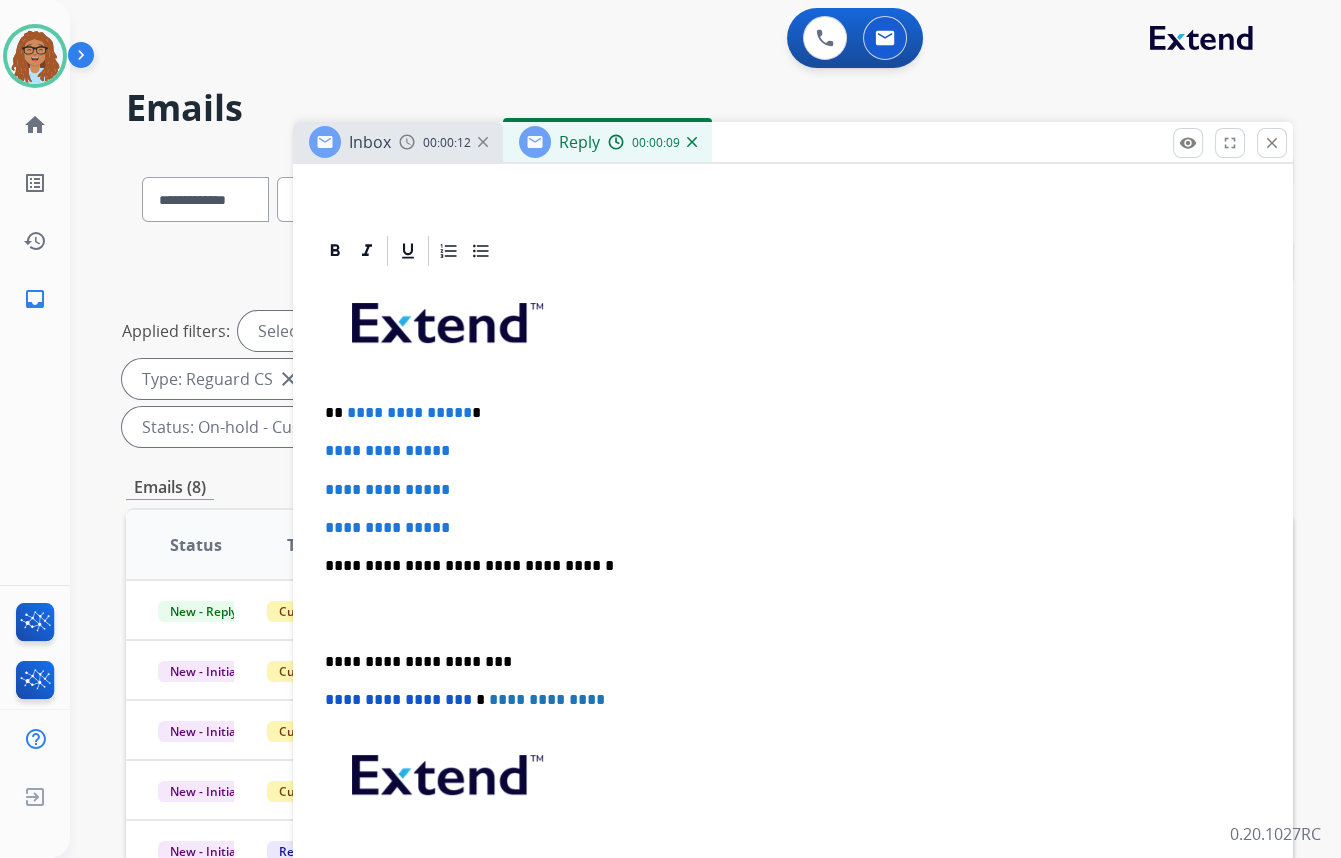 scroll, scrollTop: 454, scrollLeft: 0, axis: vertical 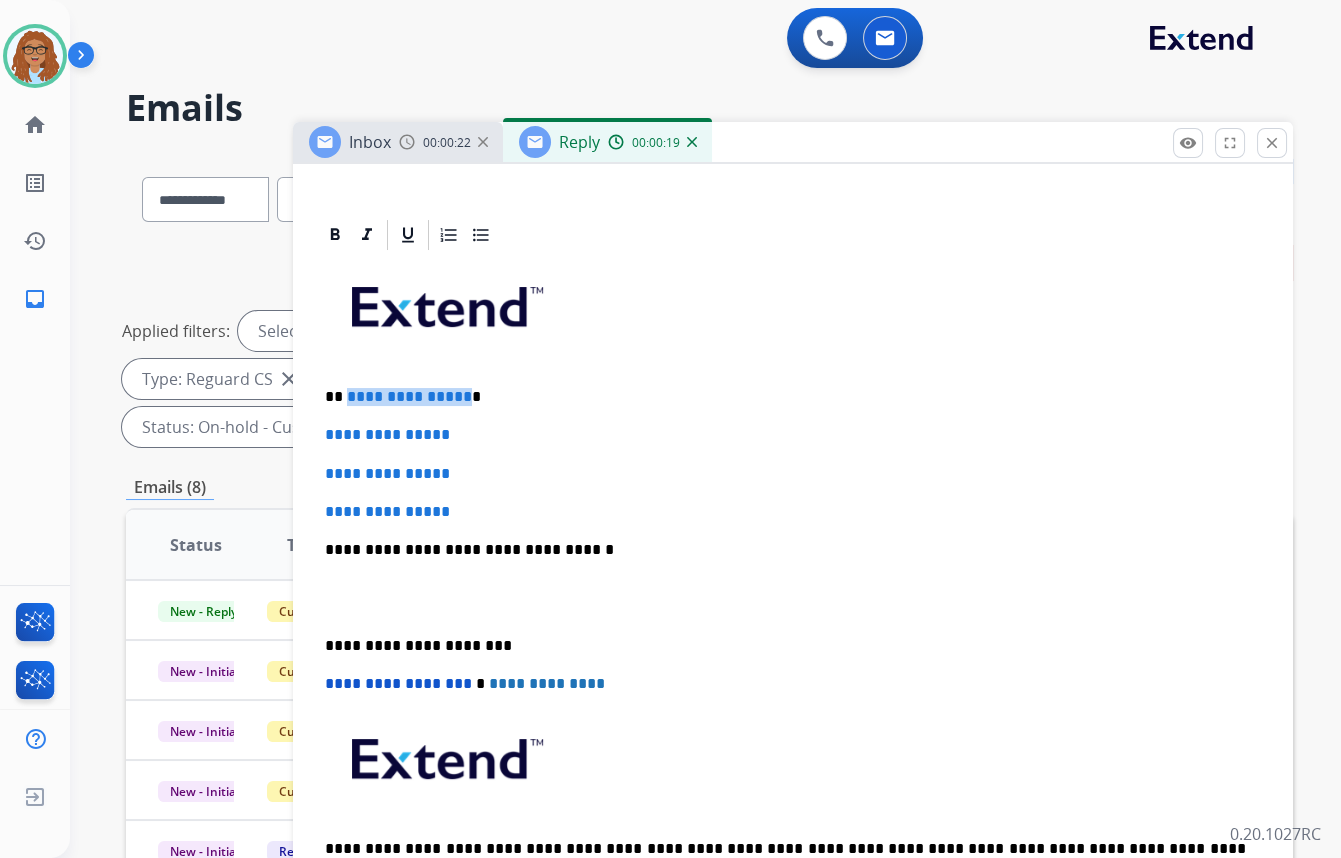 drag, startPoint x: 459, startPoint y: 385, endPoint x: 346, endPoint y: 398, distance: 113.74533 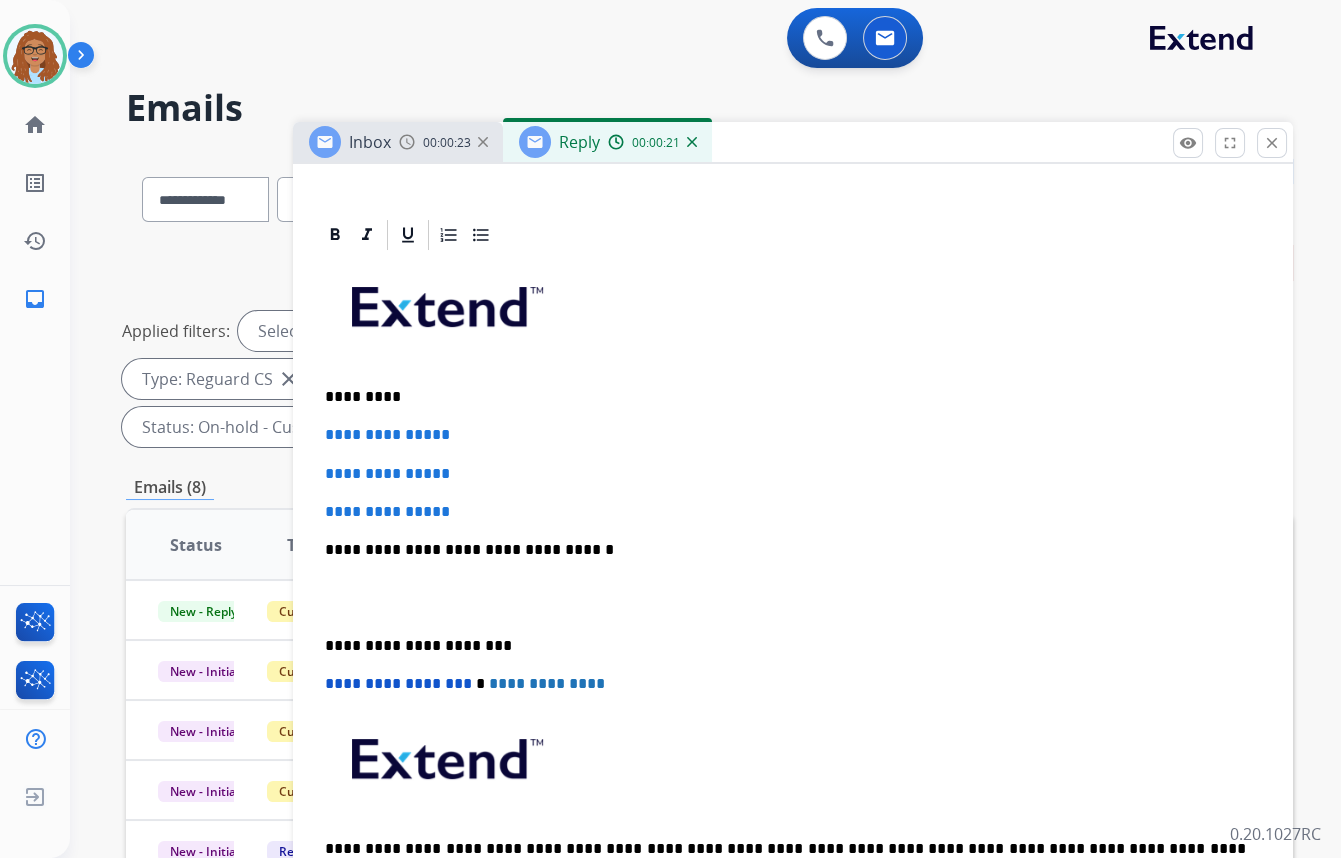 type 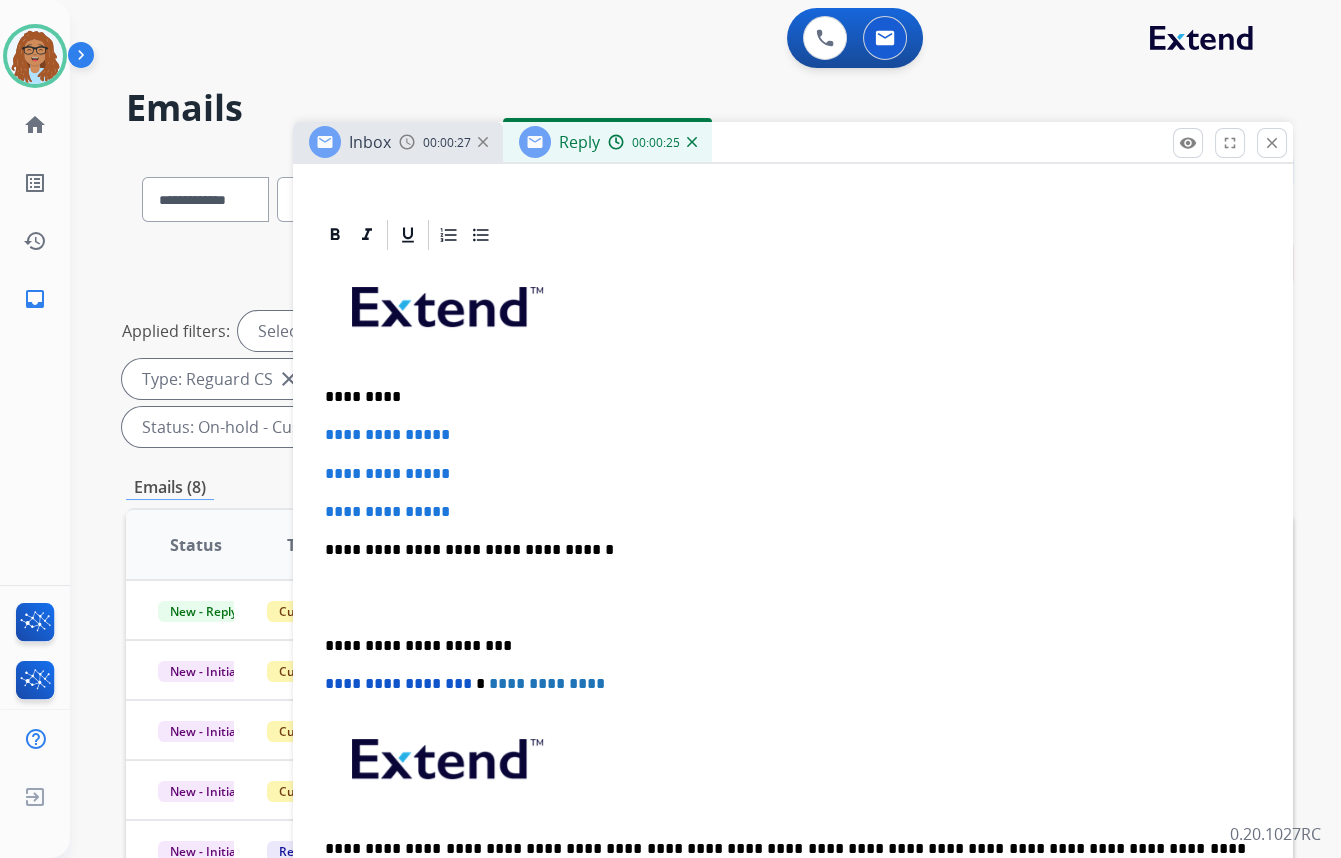 click on "*********" at bounding box center (785, 397) 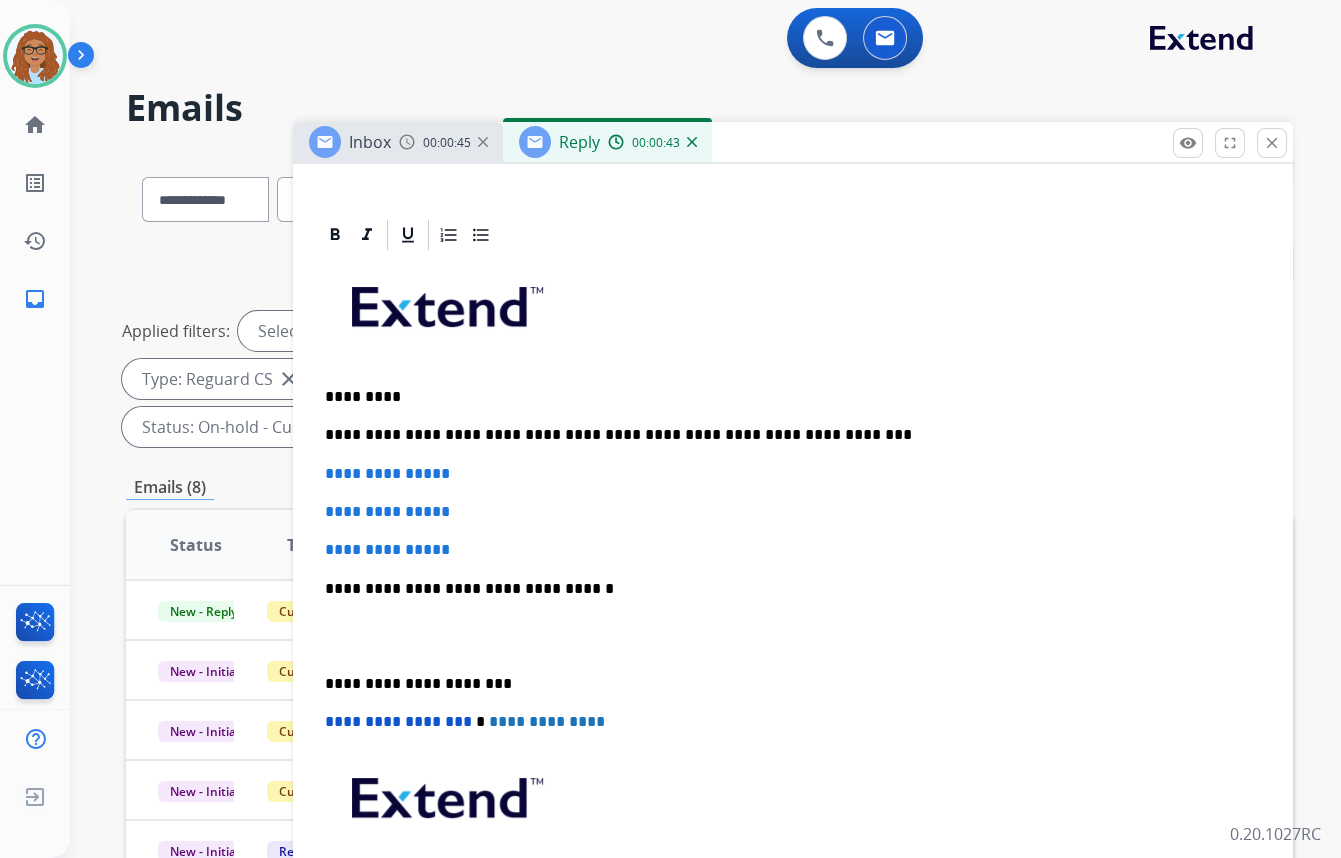 click on "**********" at bounding box center [785, 435] 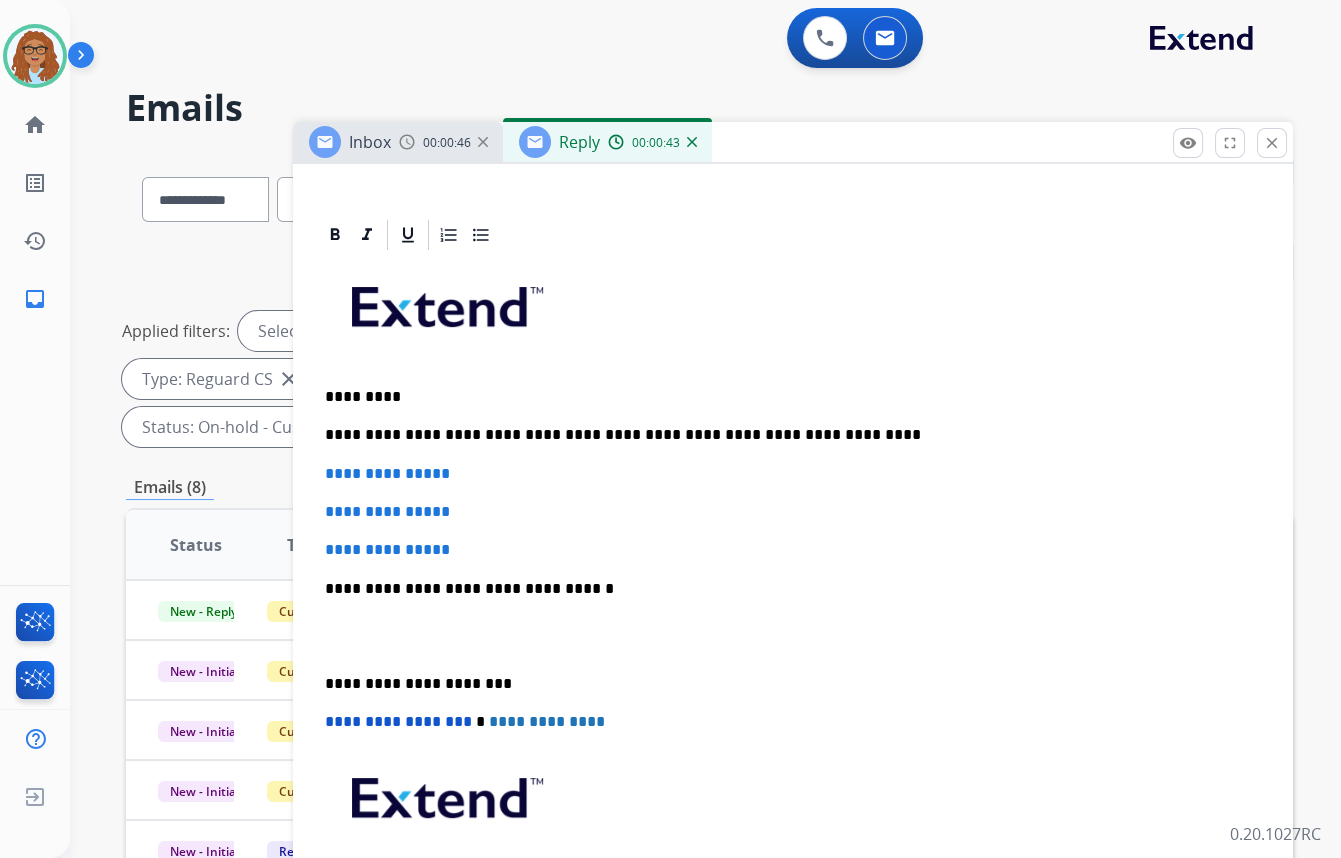 click on "**********" at bounding box center [785, 435] 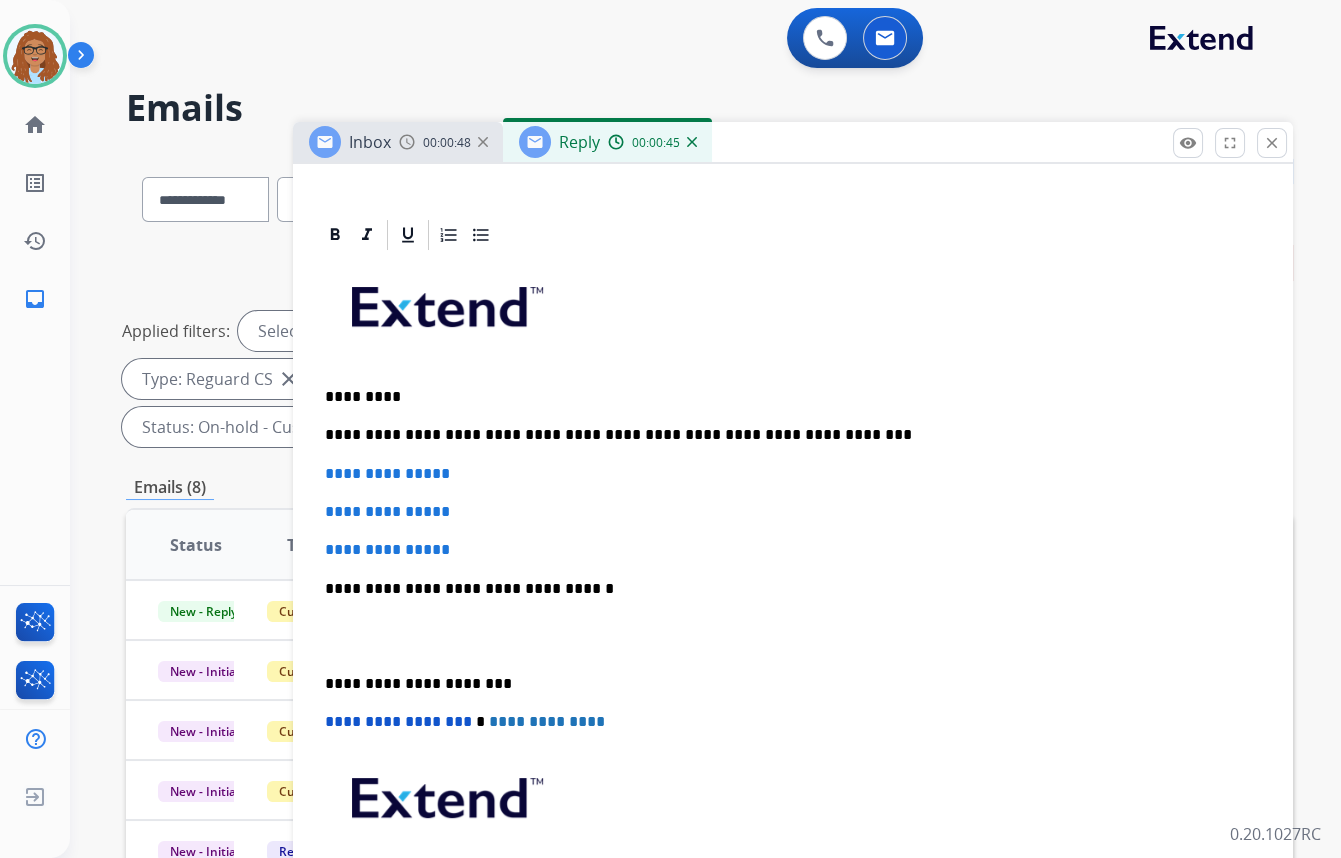 click on "**********" at bounding box center (785, 435) 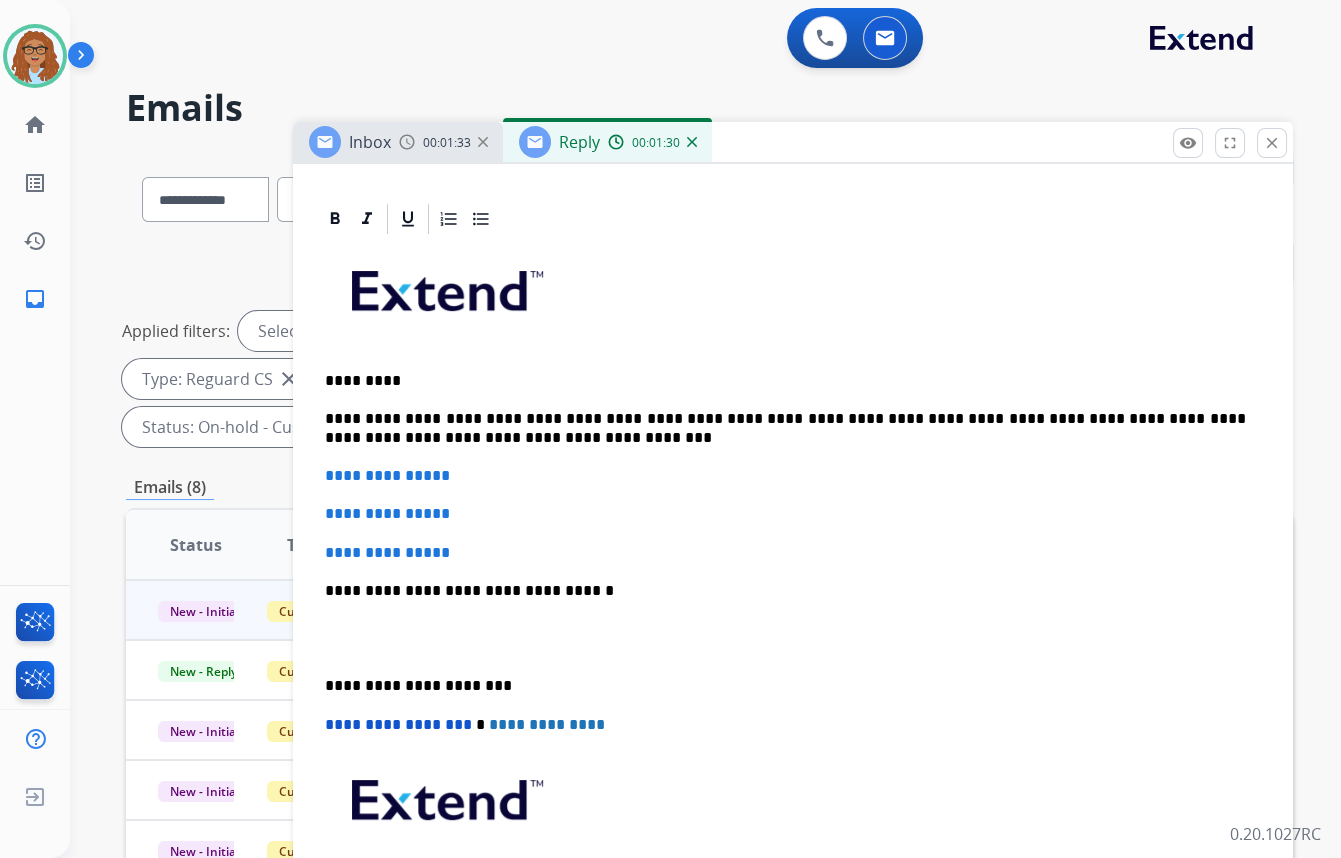 scroll, scrollTop: 387, scrollLeft: 0, axis: vertical 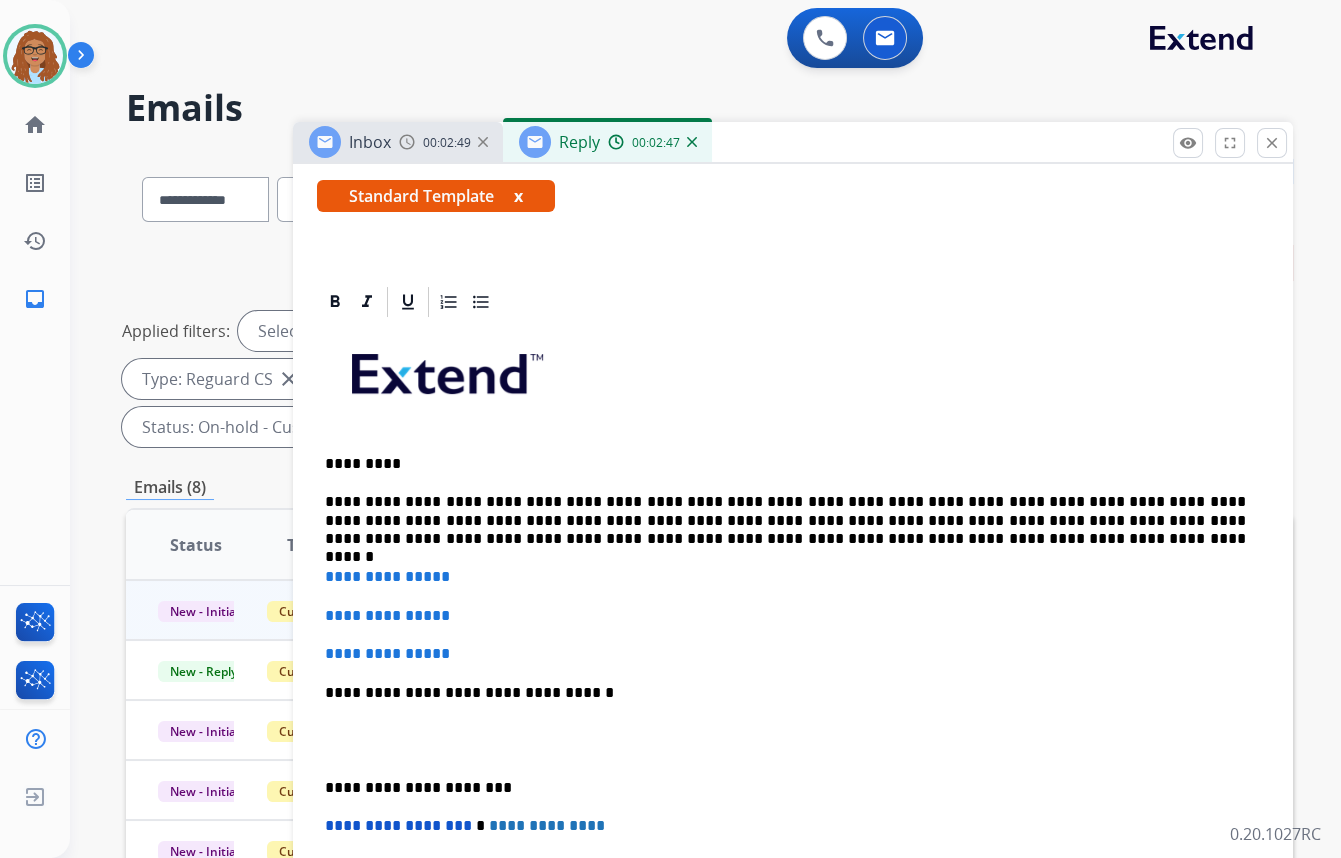 click on "**********" at bounding box center [785, 520] 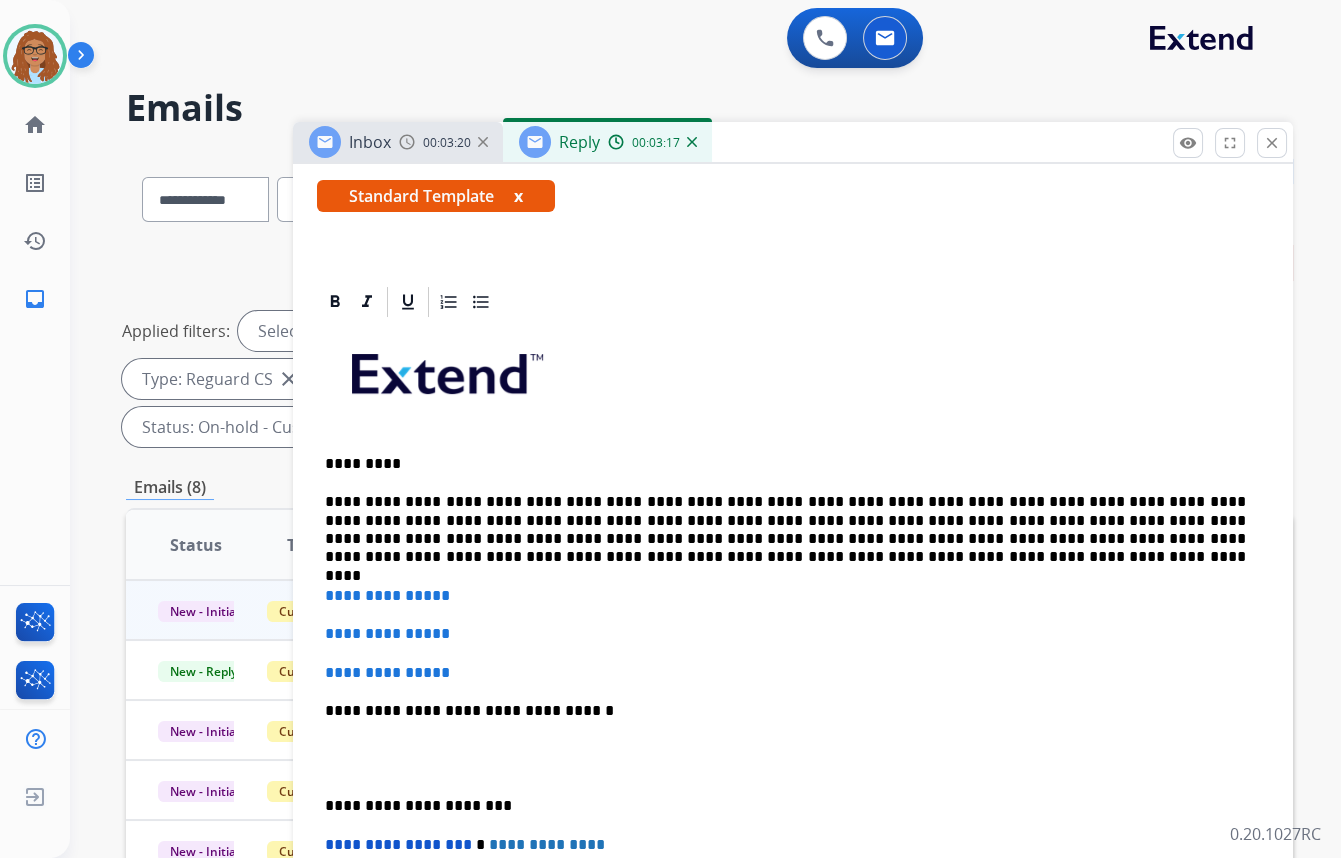 click on "**********" at bounding box center (785, 530) 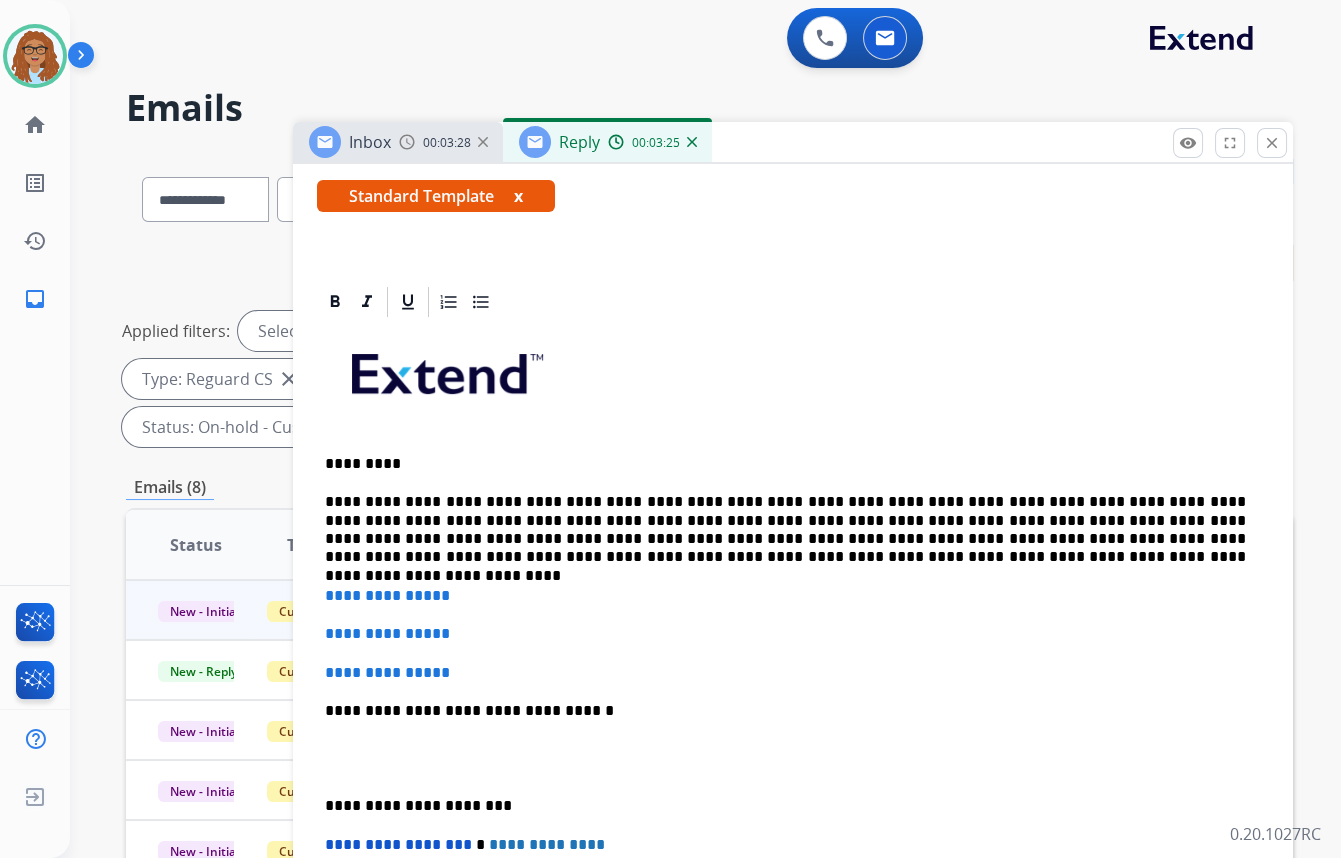 click on "**********" at bounding box center [785, 530] 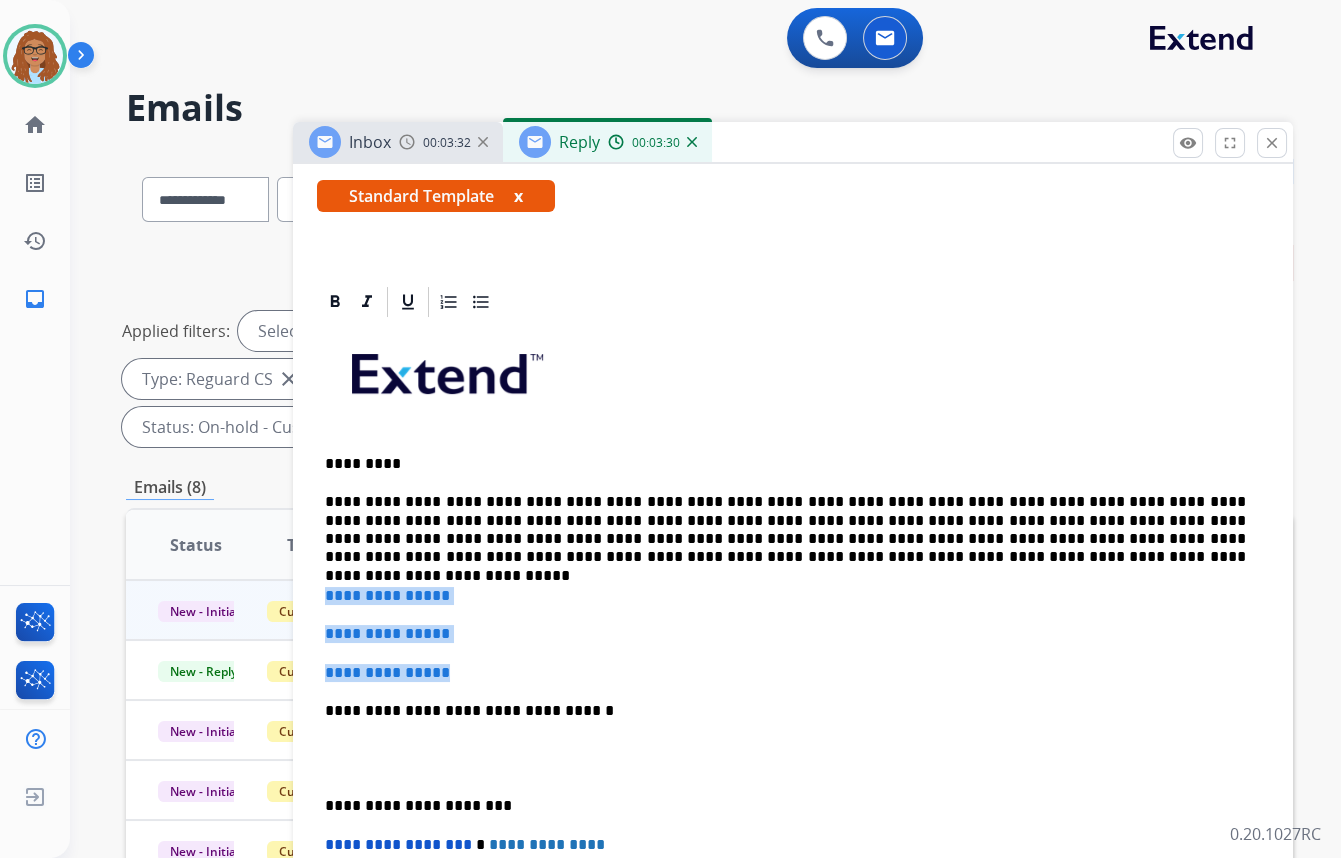 drag, startPoint x: 461, startPoint y: 671, endPoint x: 311, endPoint y: 586, distance: 172.4094 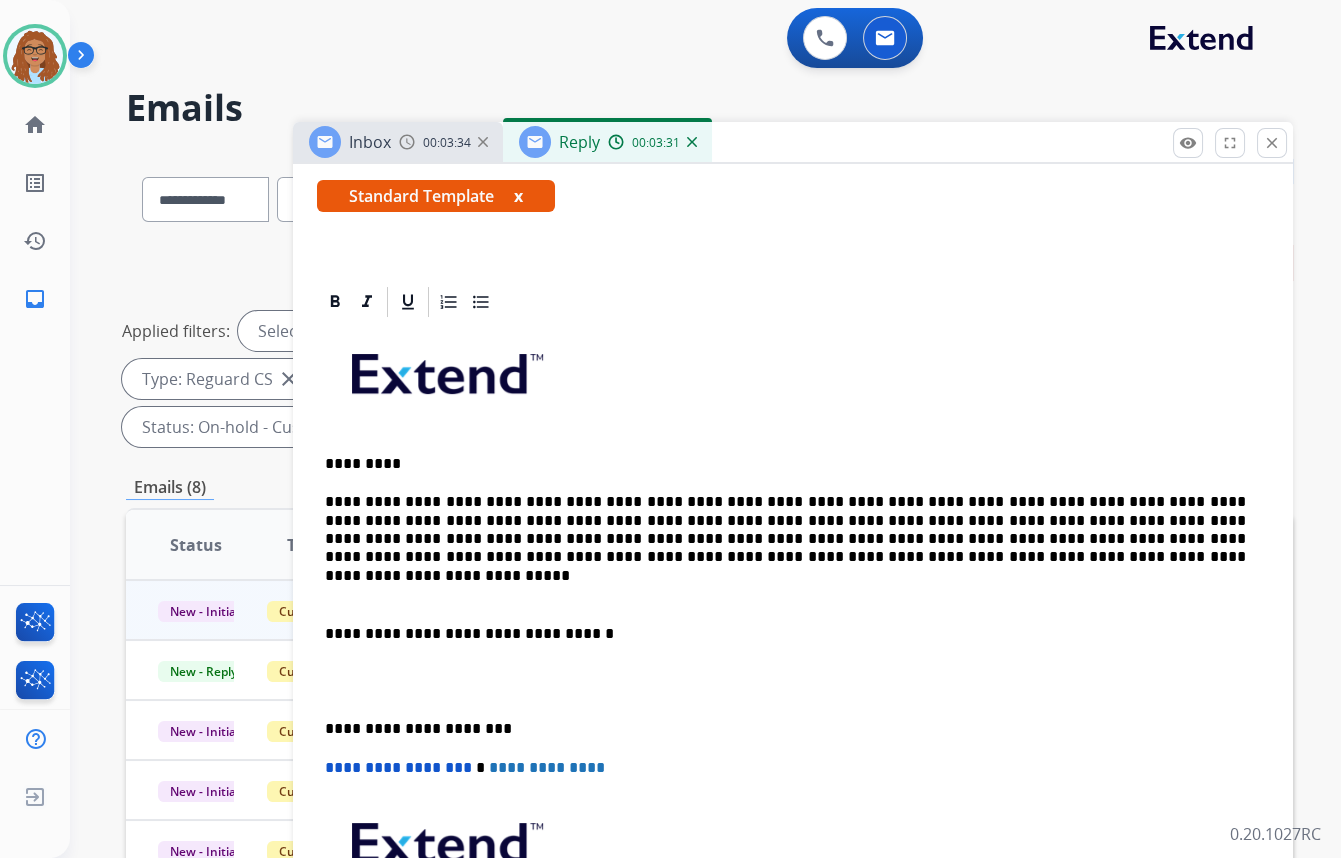 click on "**********" at bounding box center [785, 634] 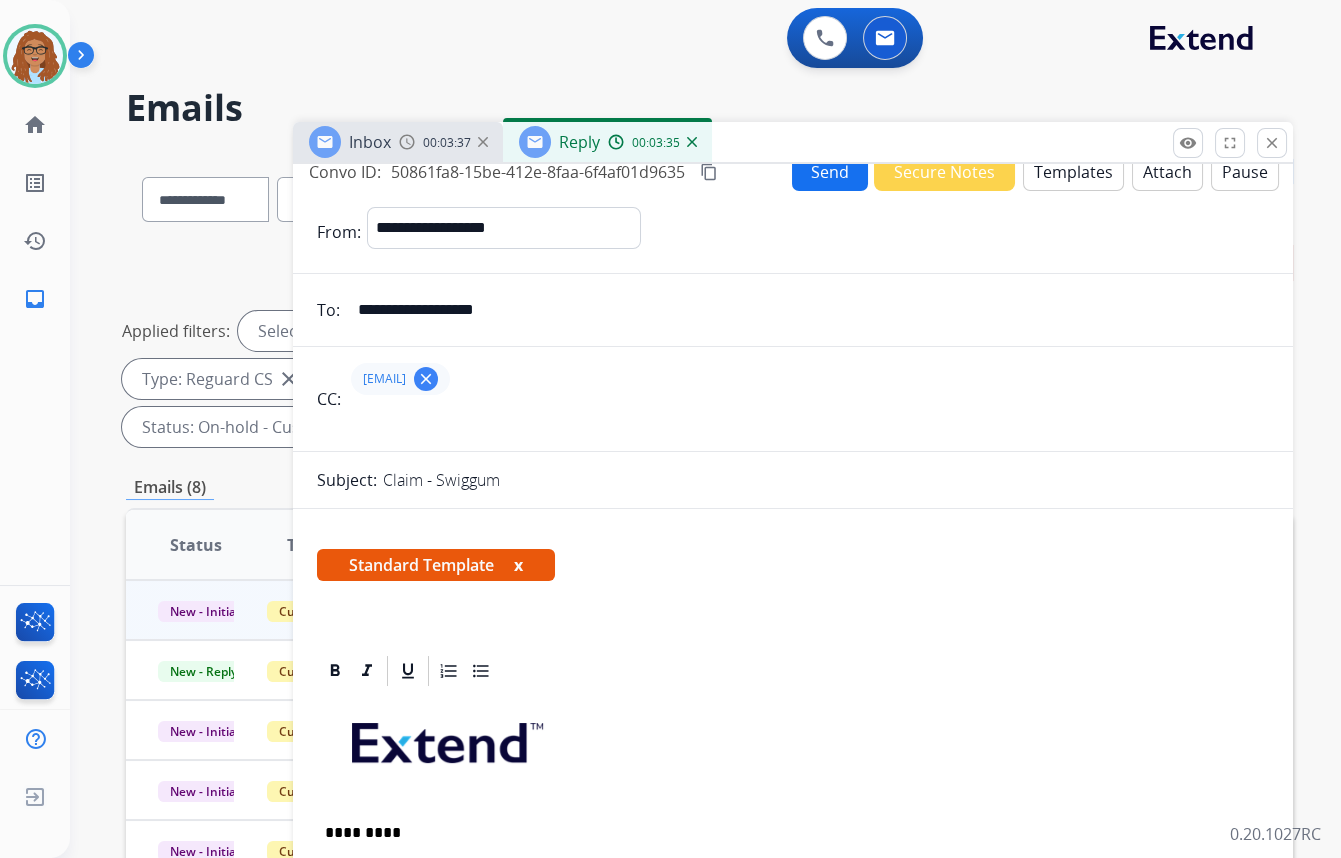 scroll, scrollTop: 0, scrollLeft: 0, axis: both 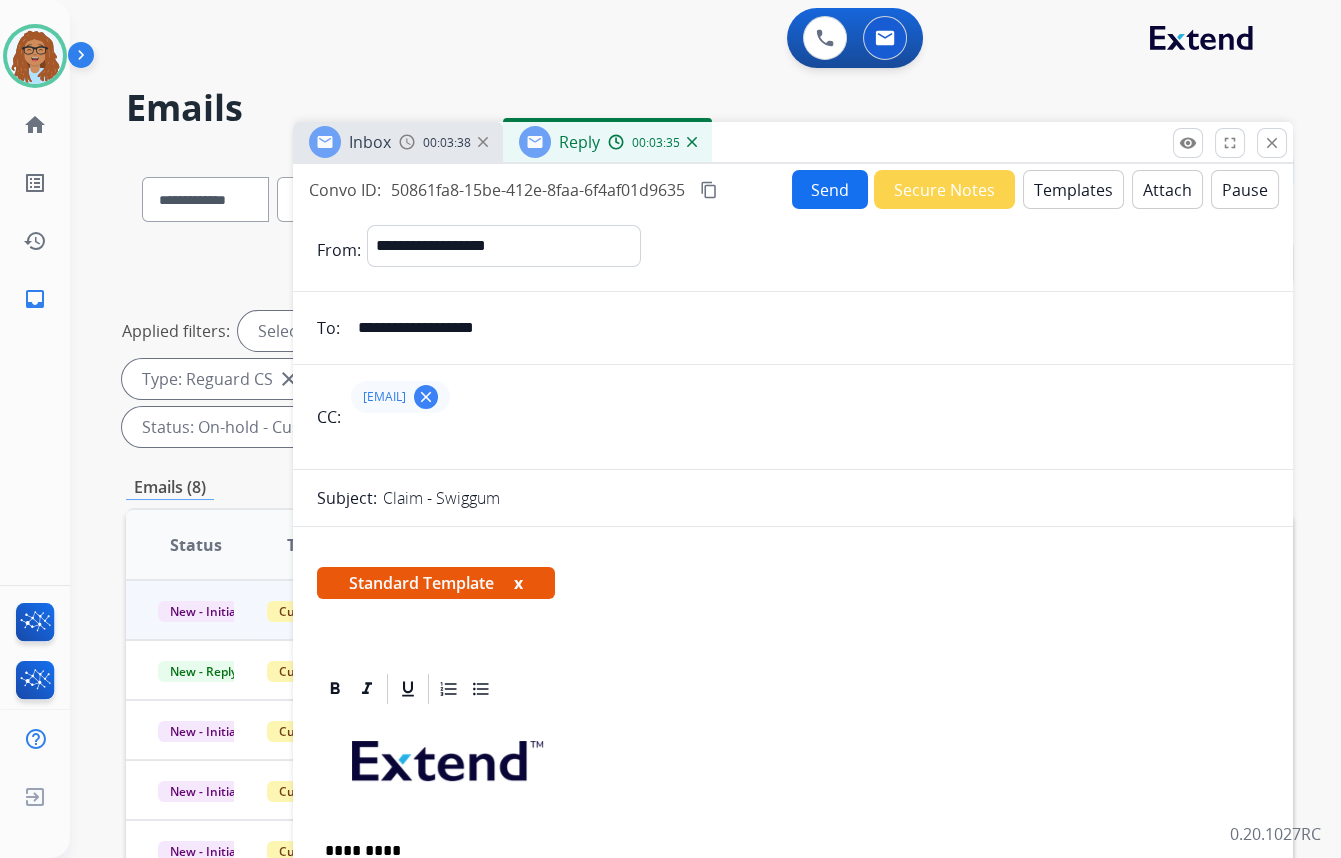 click on "Send" at bounding box center [830, 189] 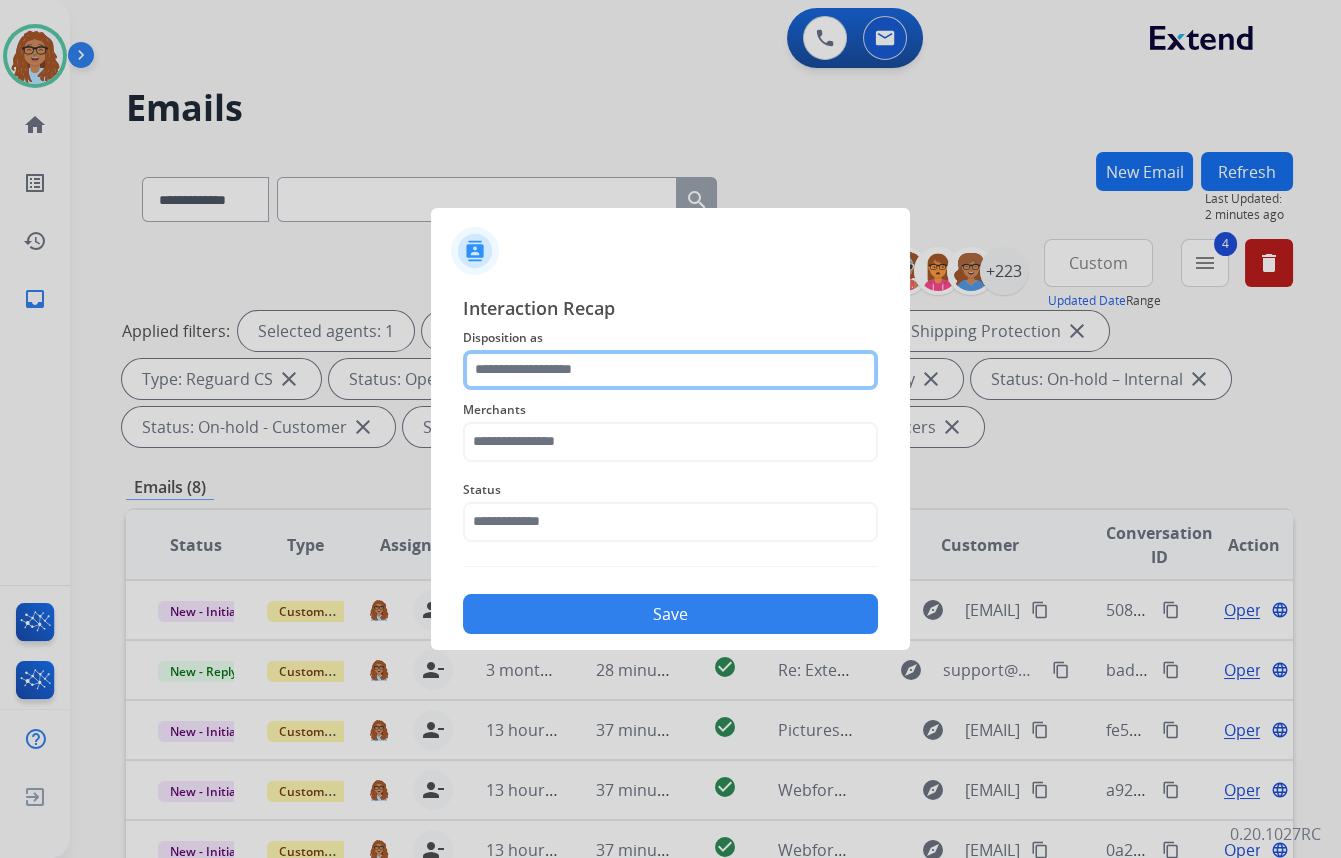 click 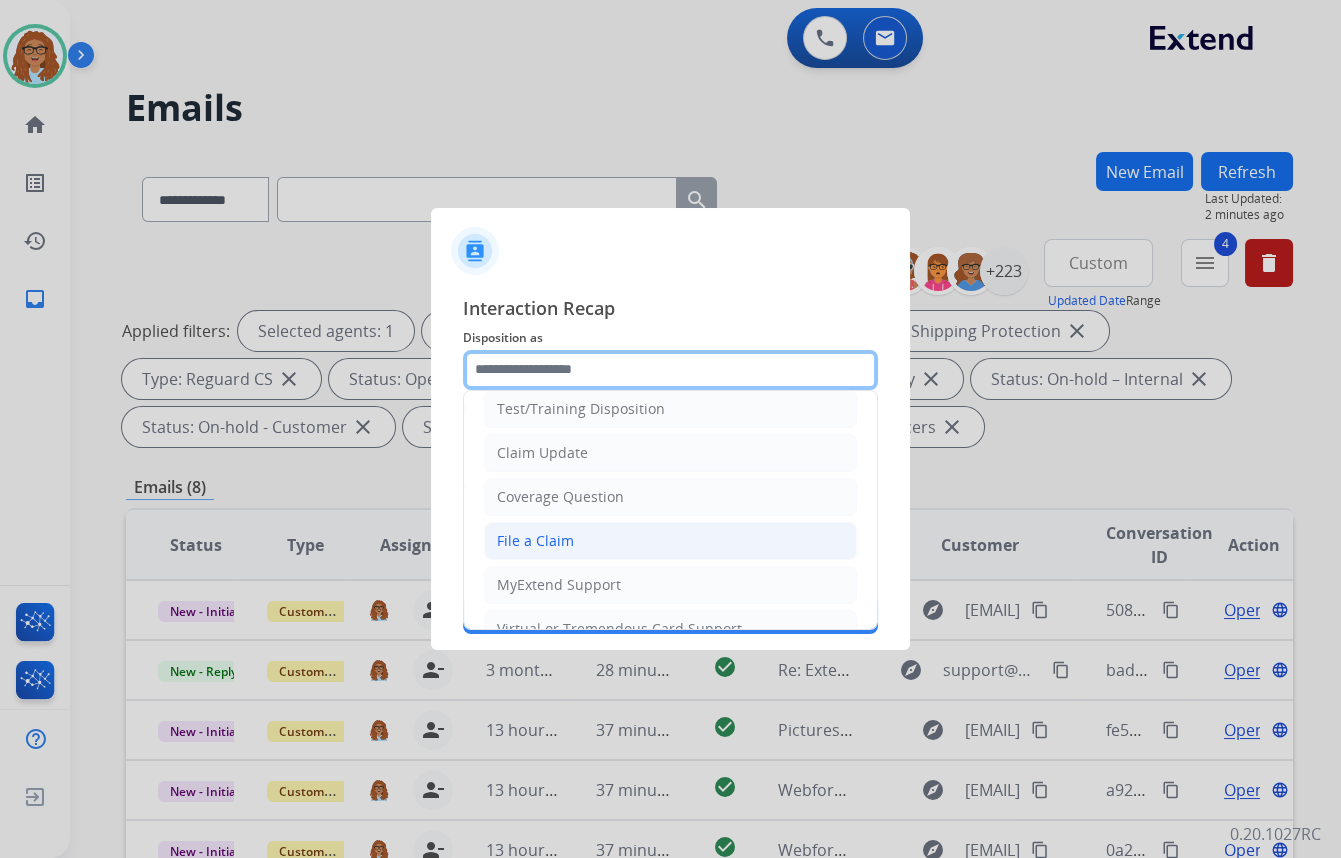 scroll, scrollTop: 90, scrollLeft: 0, axis: vertical 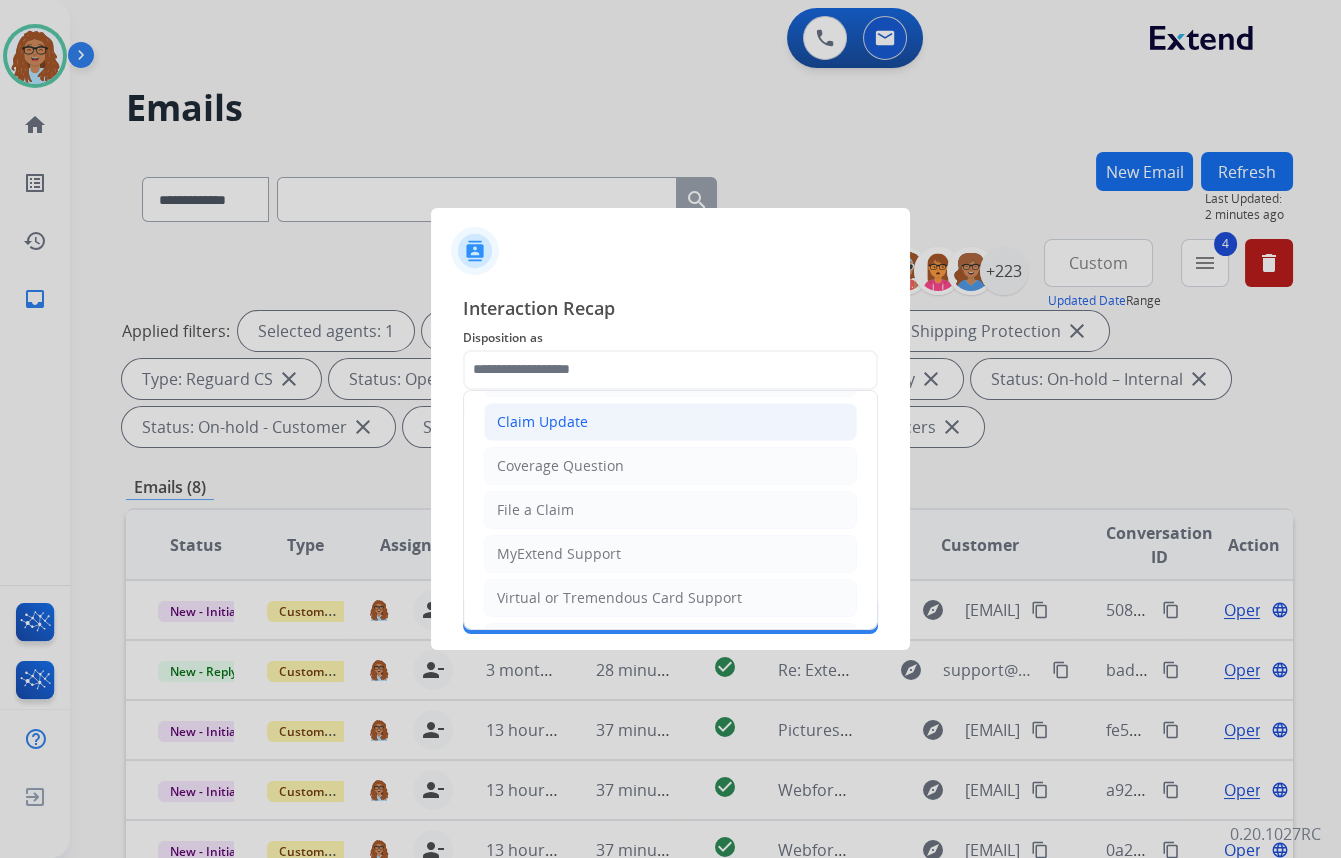 click on "Claim Update" 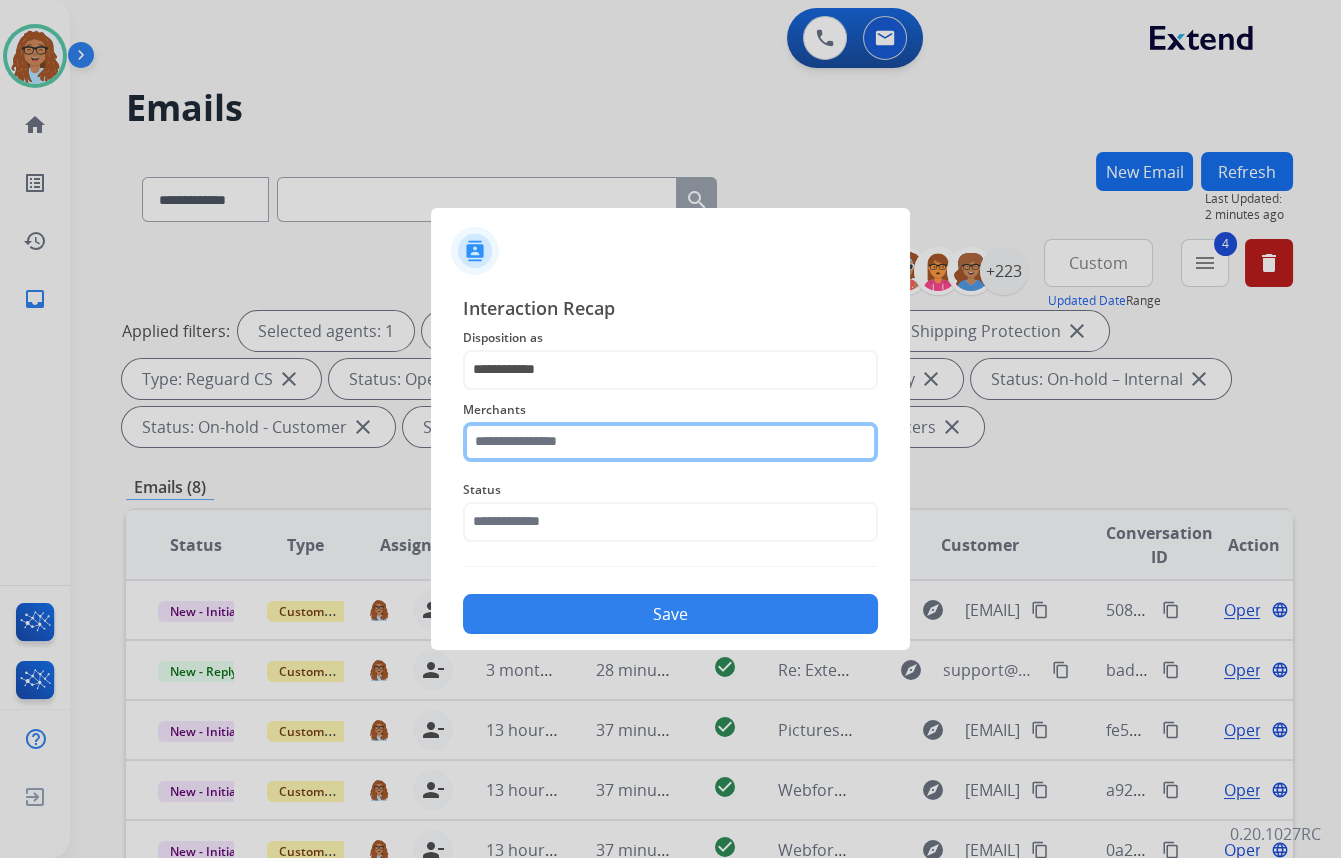 click 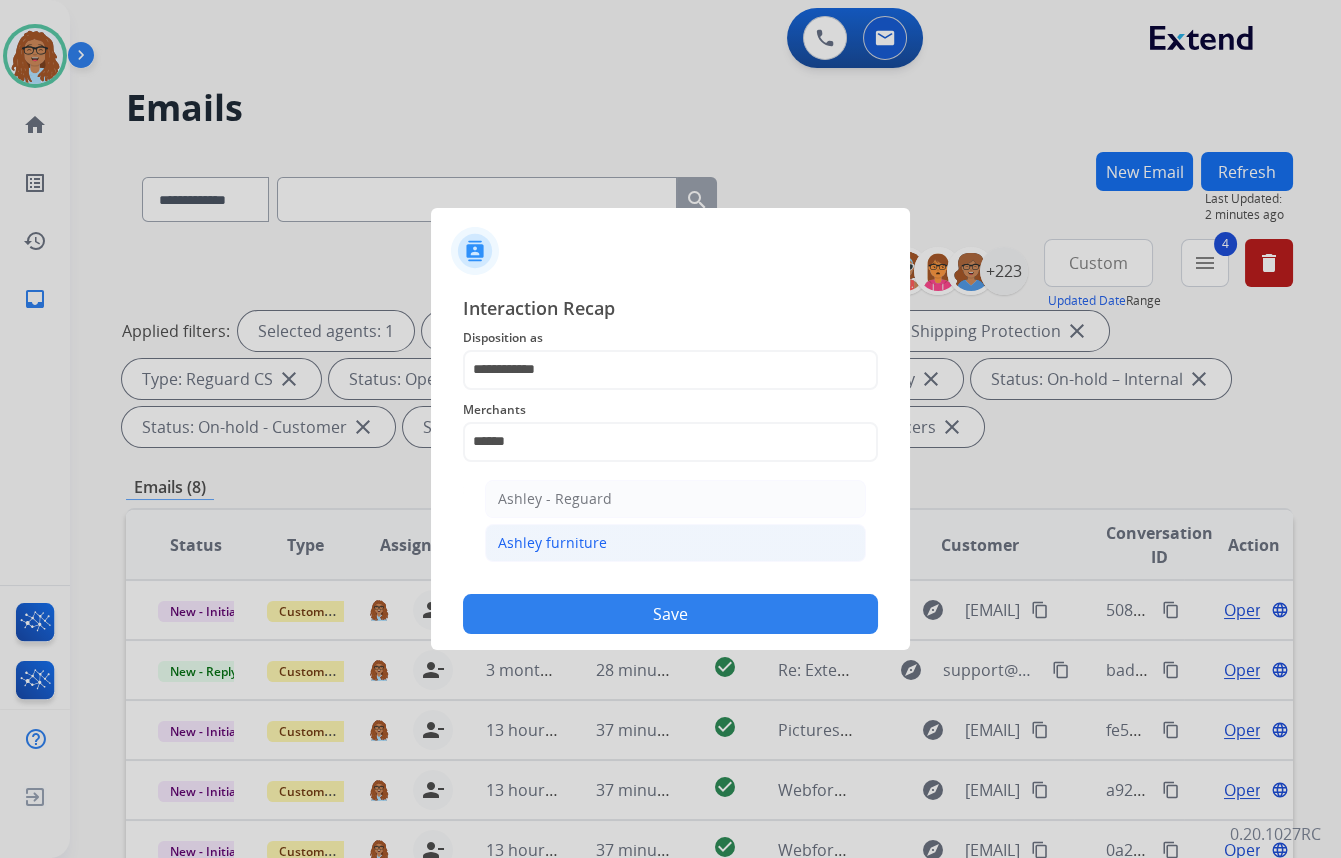 click on "Ashley furniture" 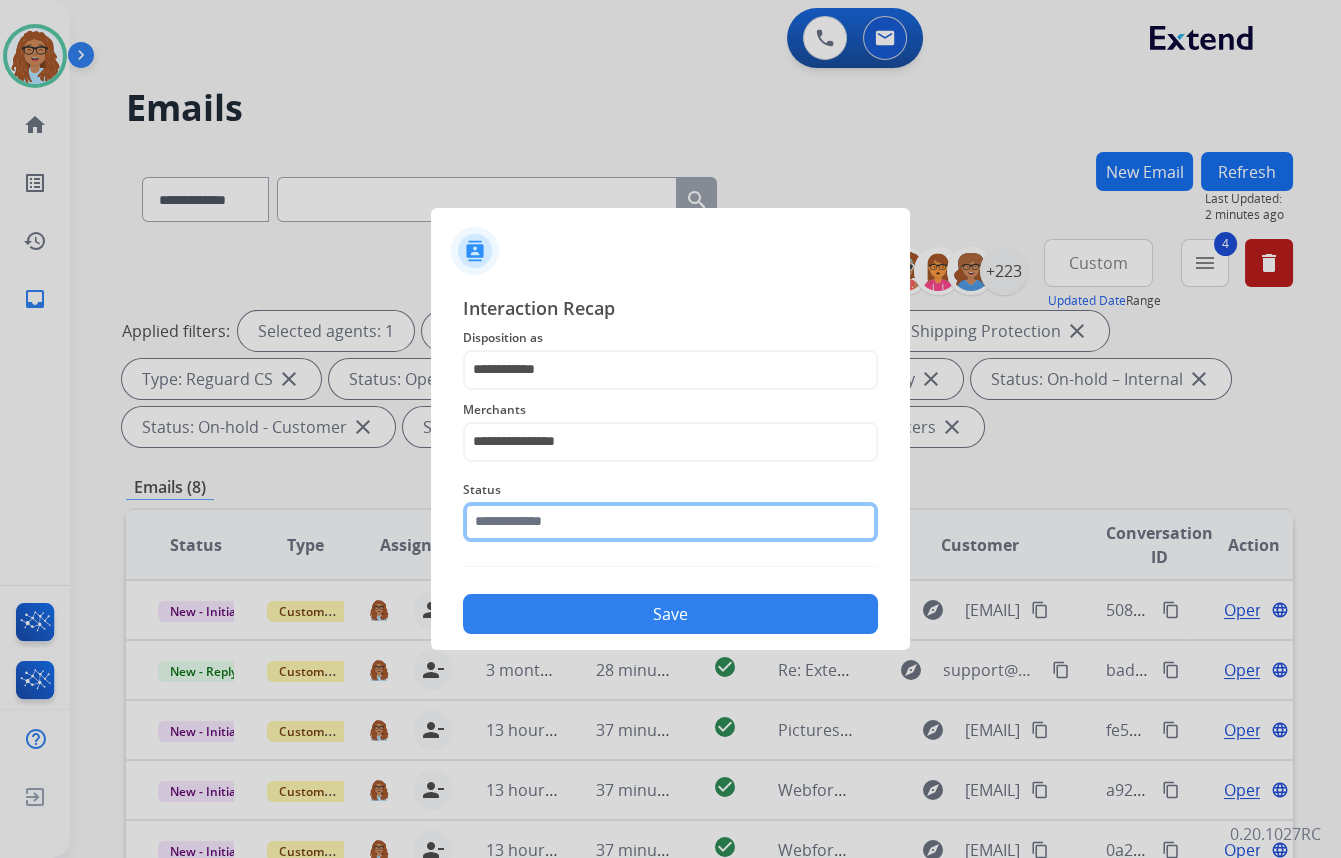 click 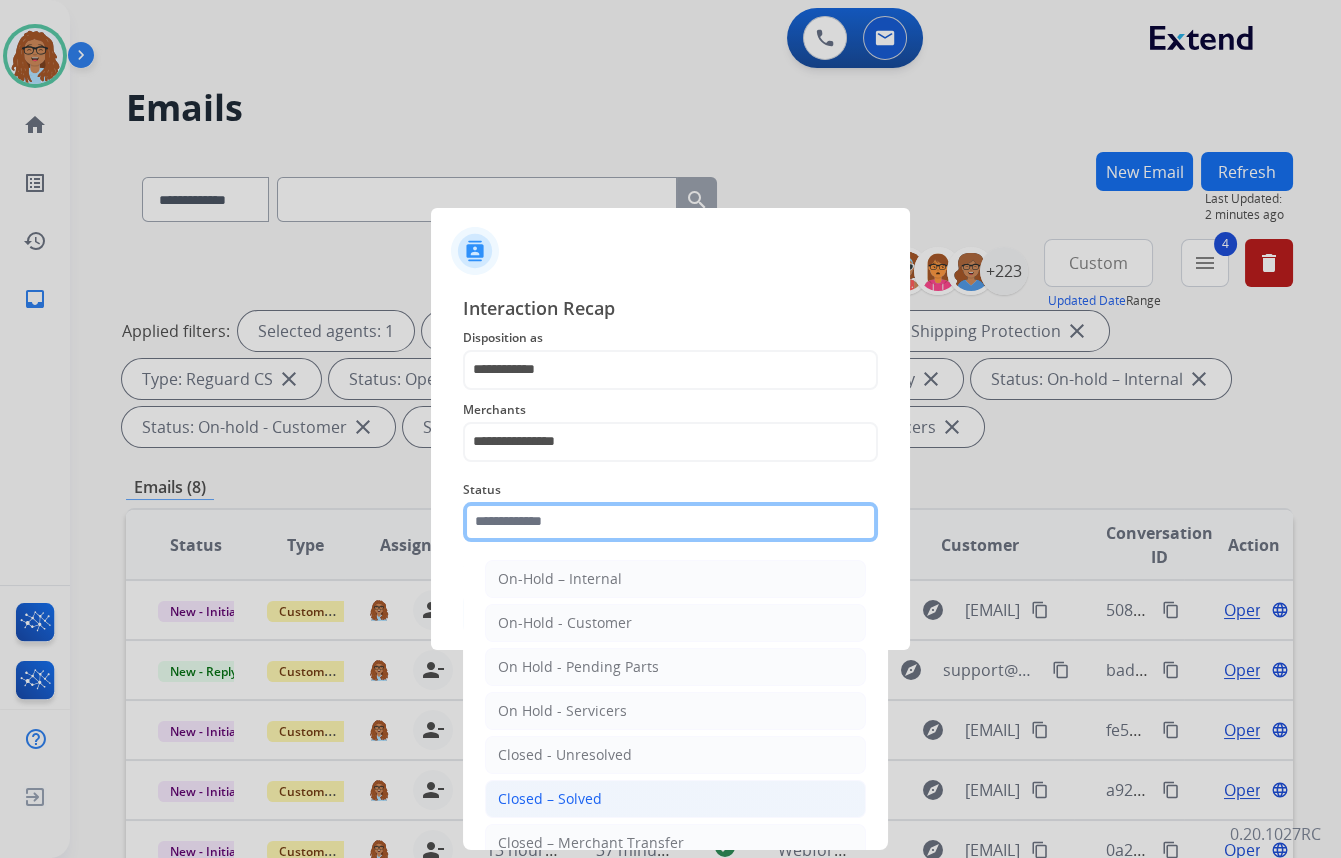 scroll, scrollTop: 90, scrollLeft: 0, axis: vertical 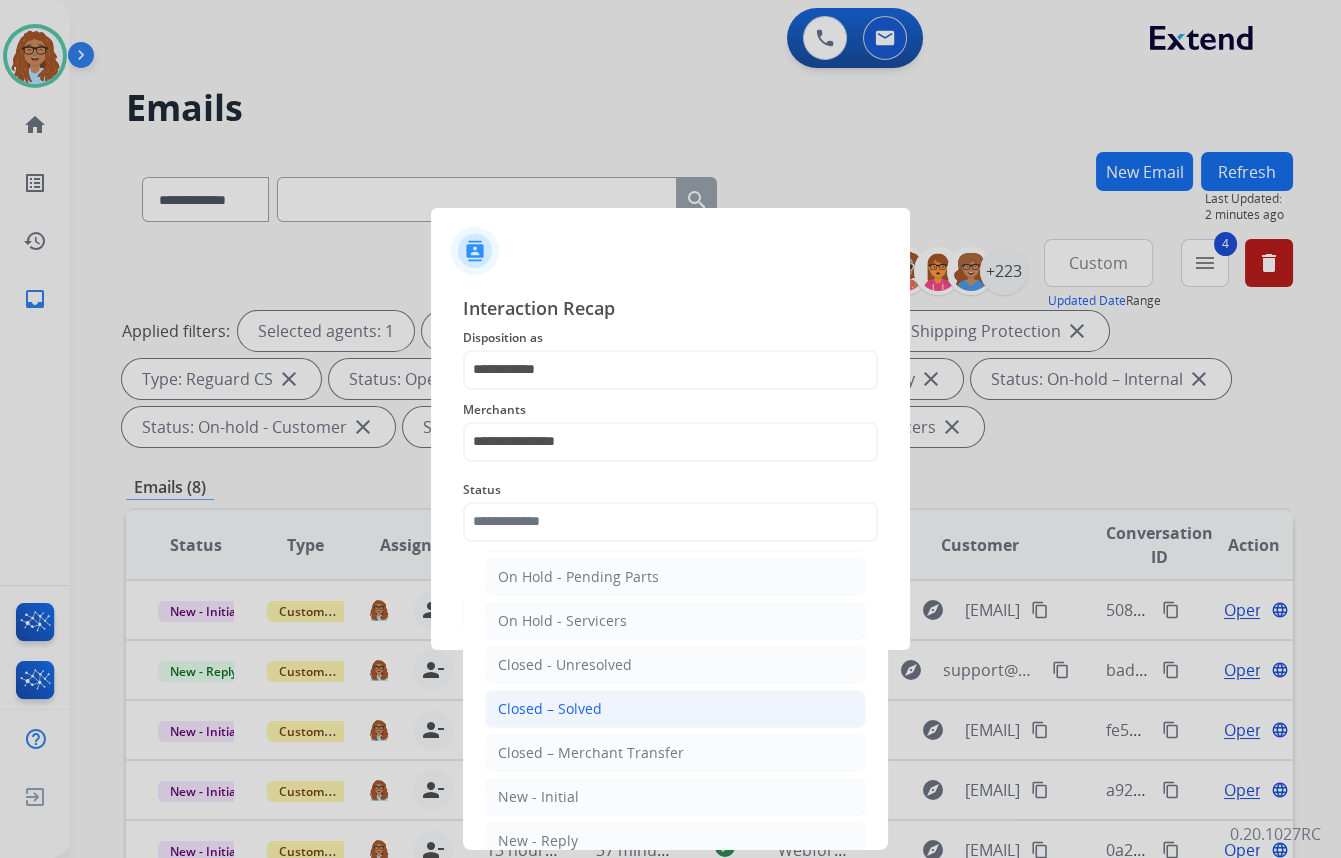 click on "Closed – Solved" 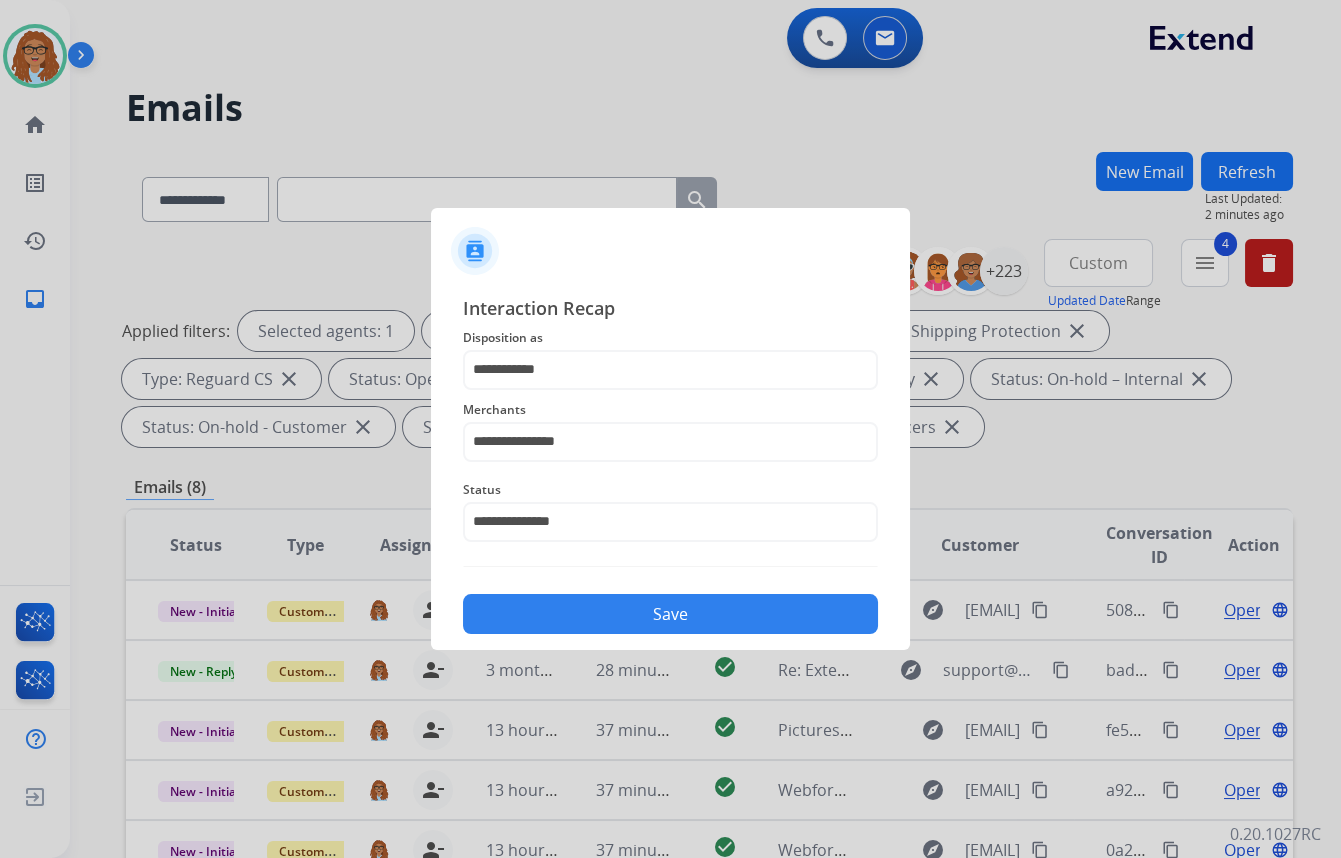 click on "Save" 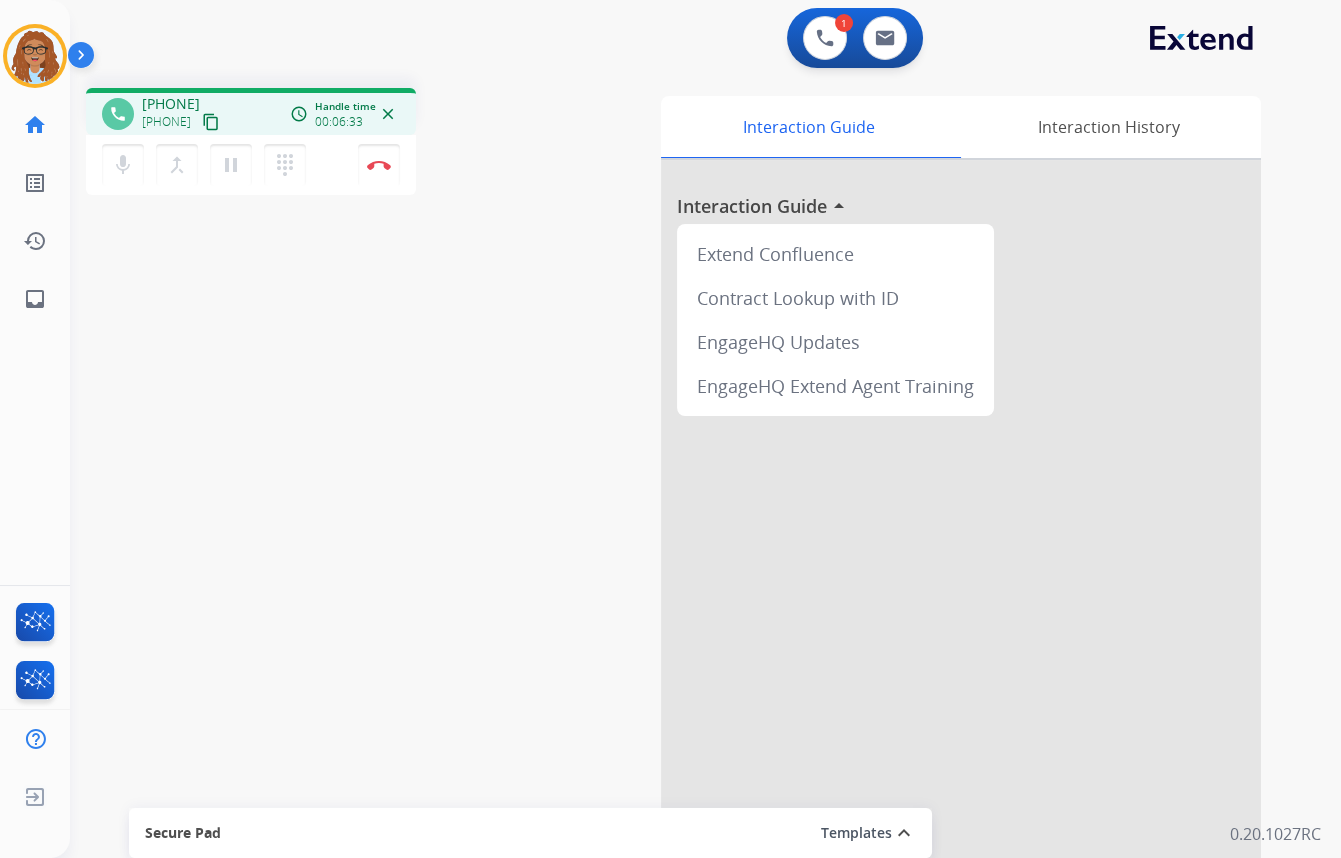 drag, startPoint x: 372, startPoint y: 163, endPoint x: 327, endPoint y: 245, distance: 93.53609 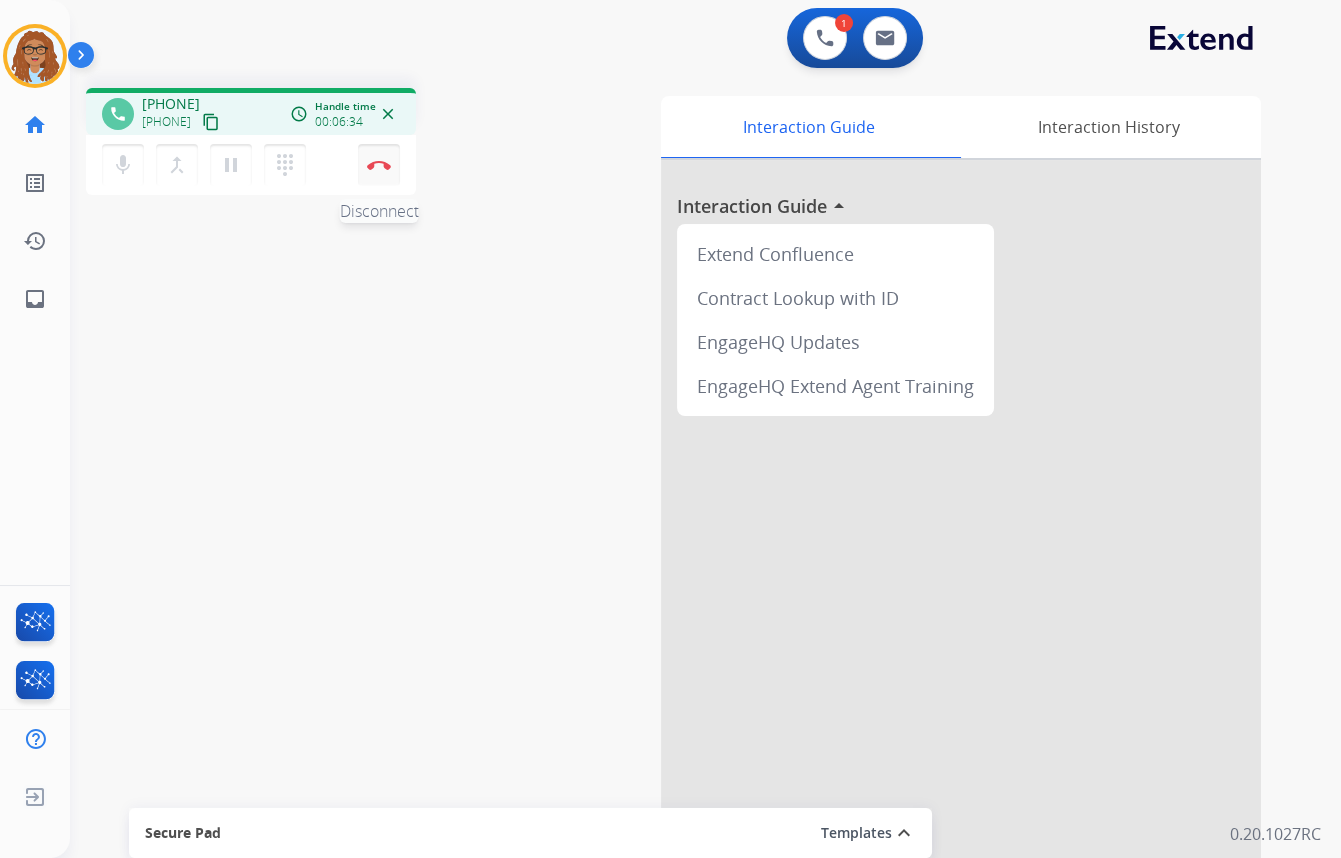 click on "Disconnect" at bounding box center (379, 165) 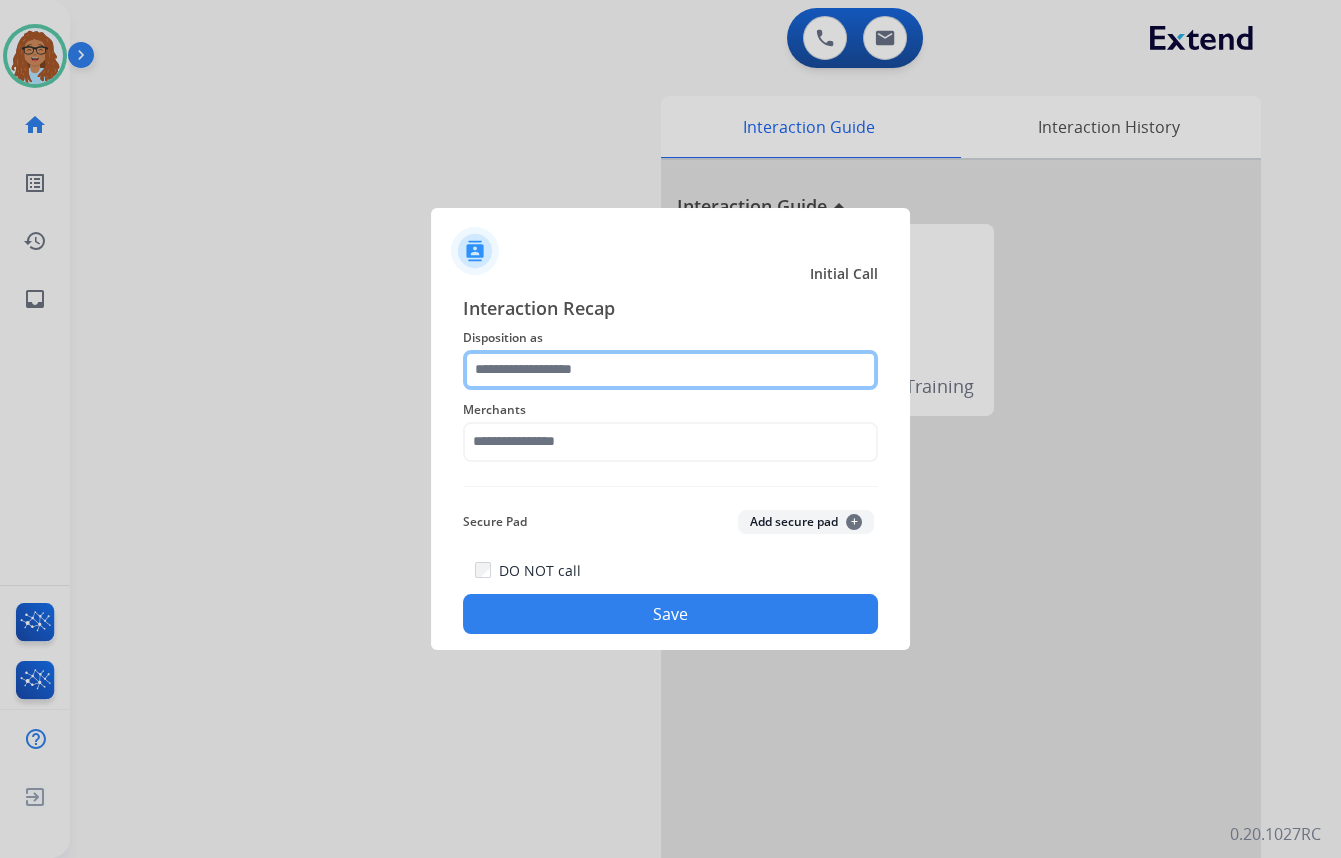 drag, startPoint x: 644, startPoint y: 364, endPoint x: 644, endPoint y: 375, distance: 11 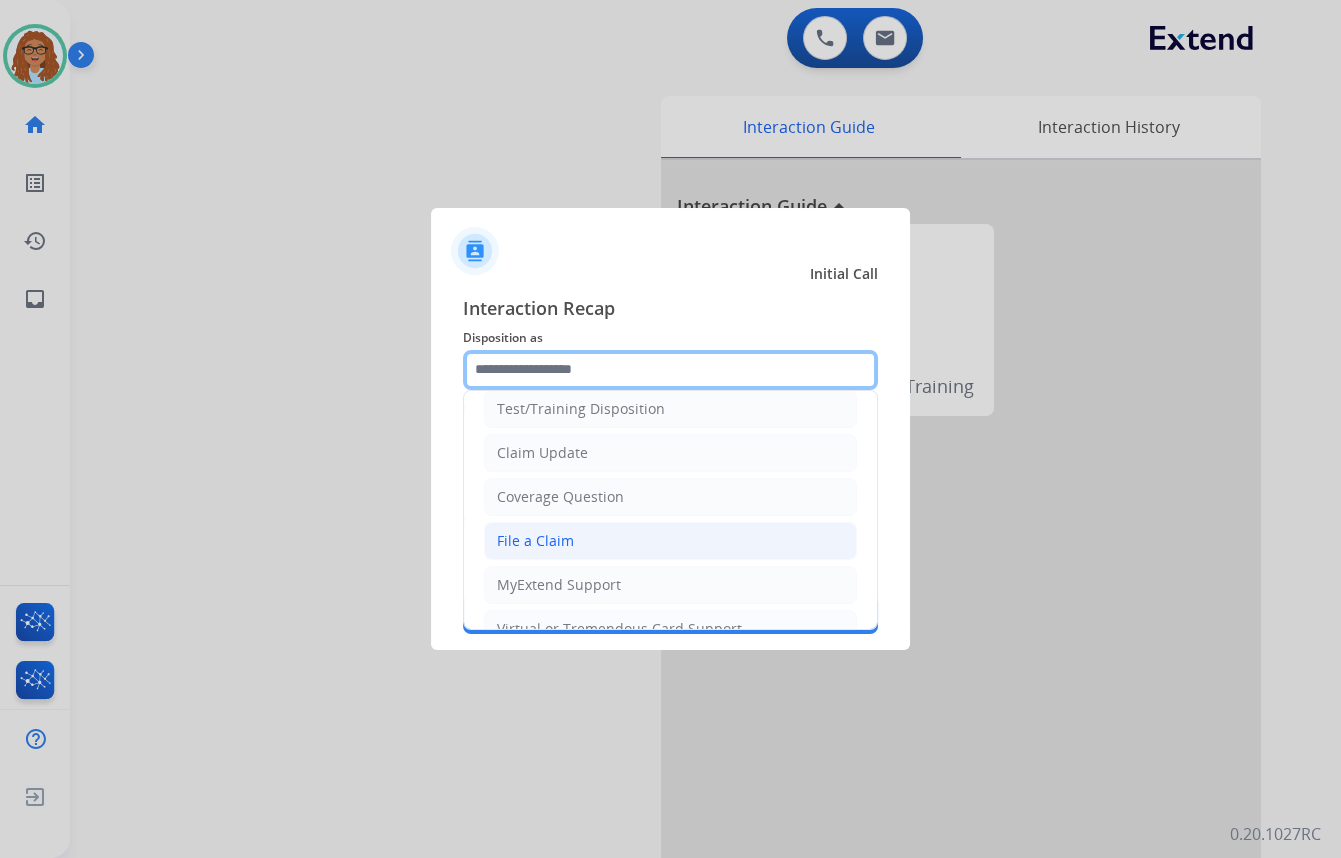 scroll, scrollTop: 90, scrollLeft: 0, axis: vertical 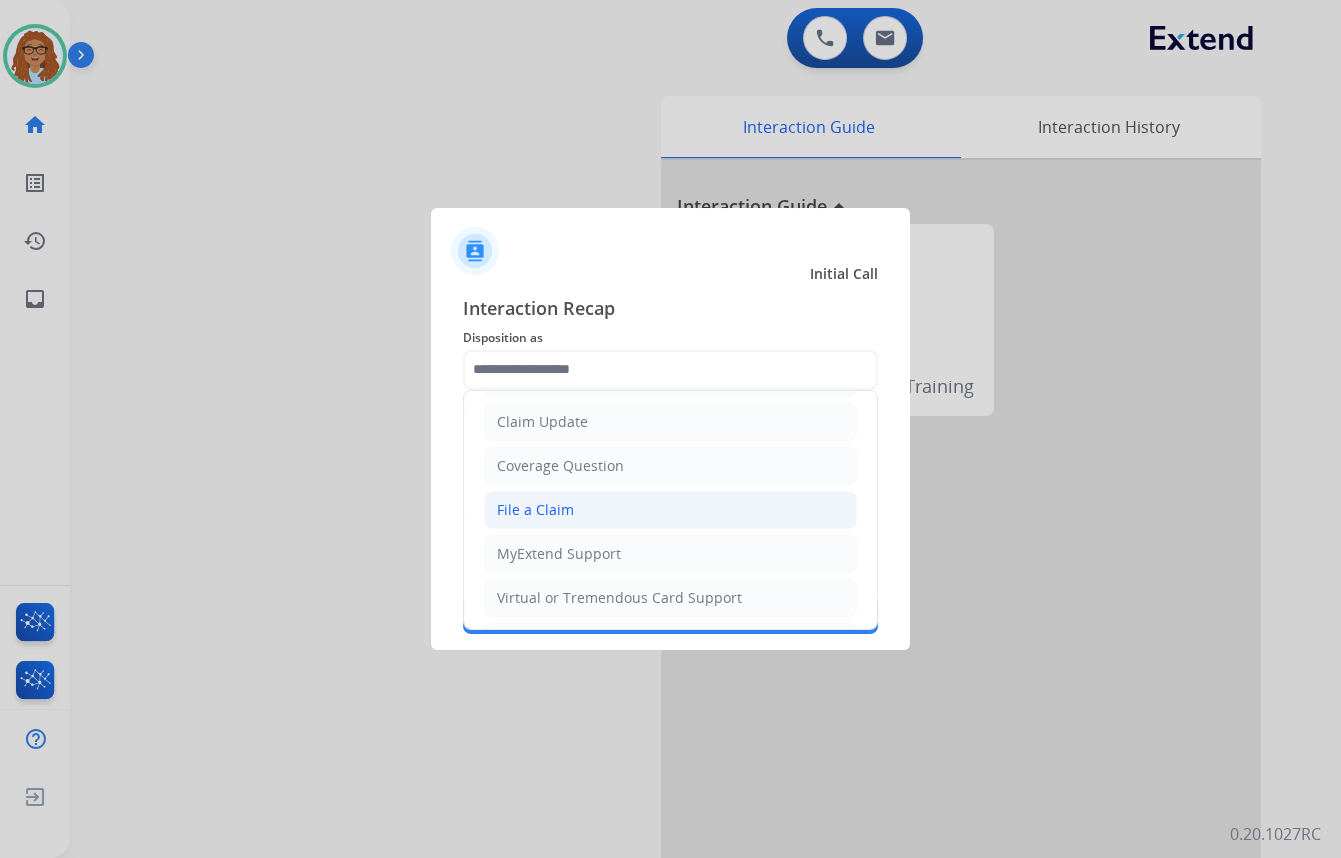 click on "File a Claim" 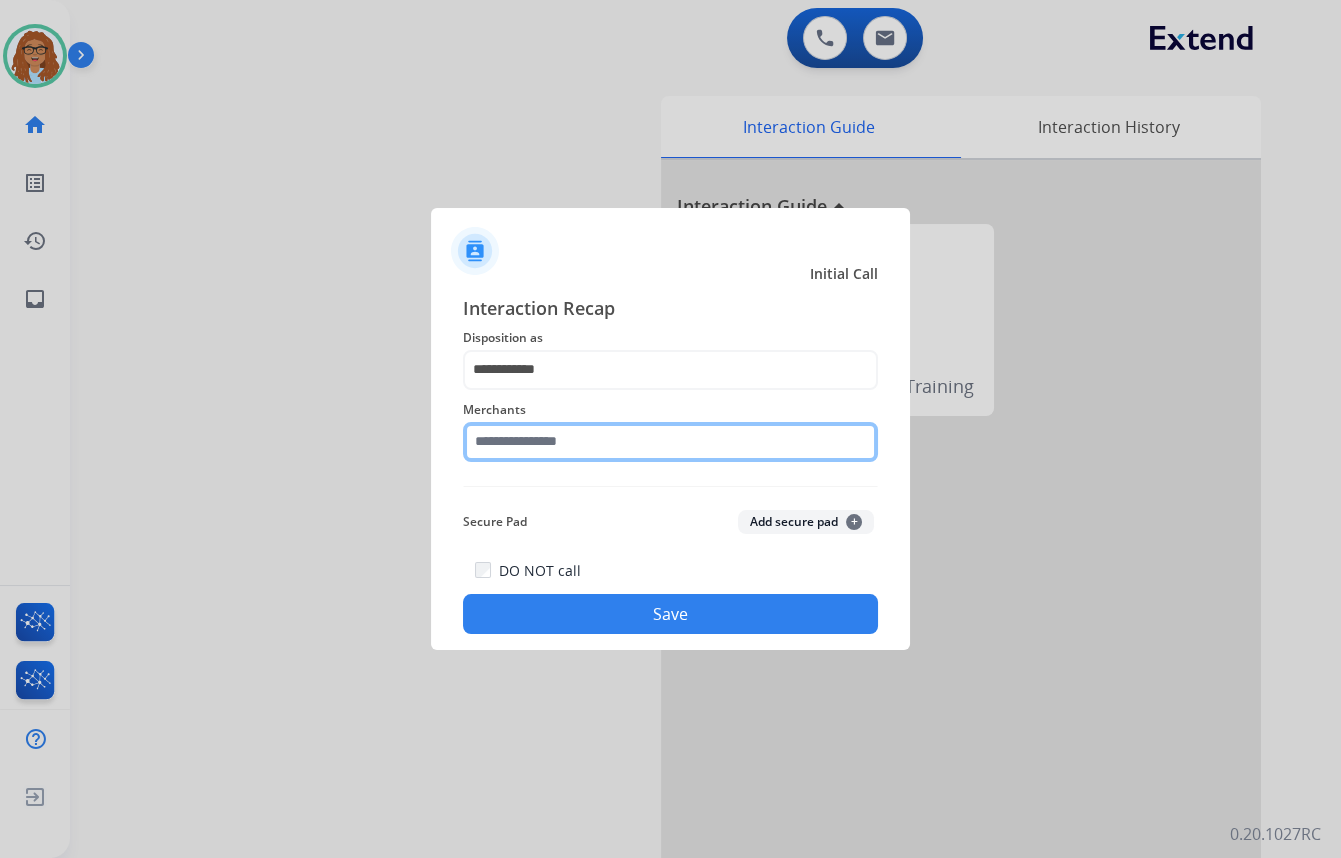 click 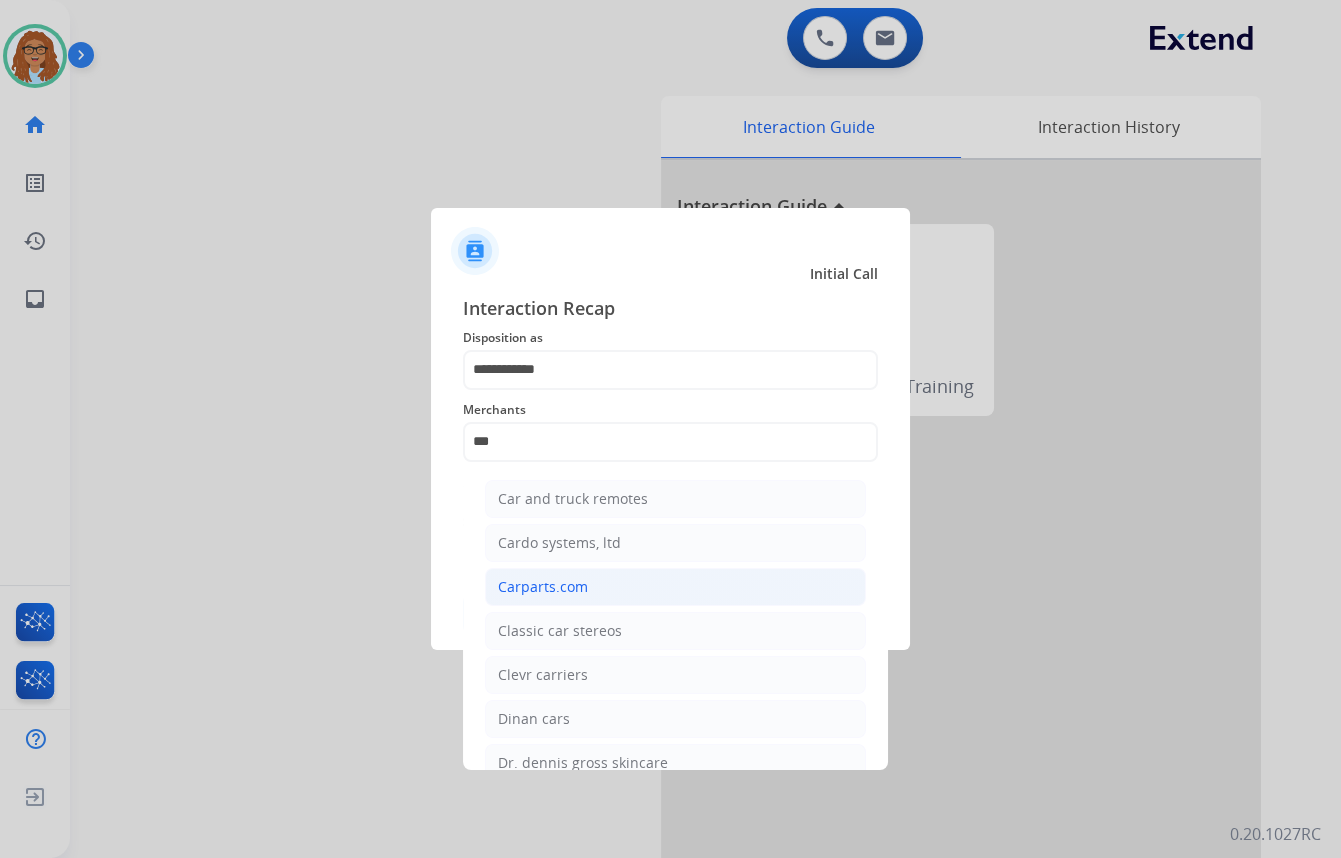 click on "Carparts.com" 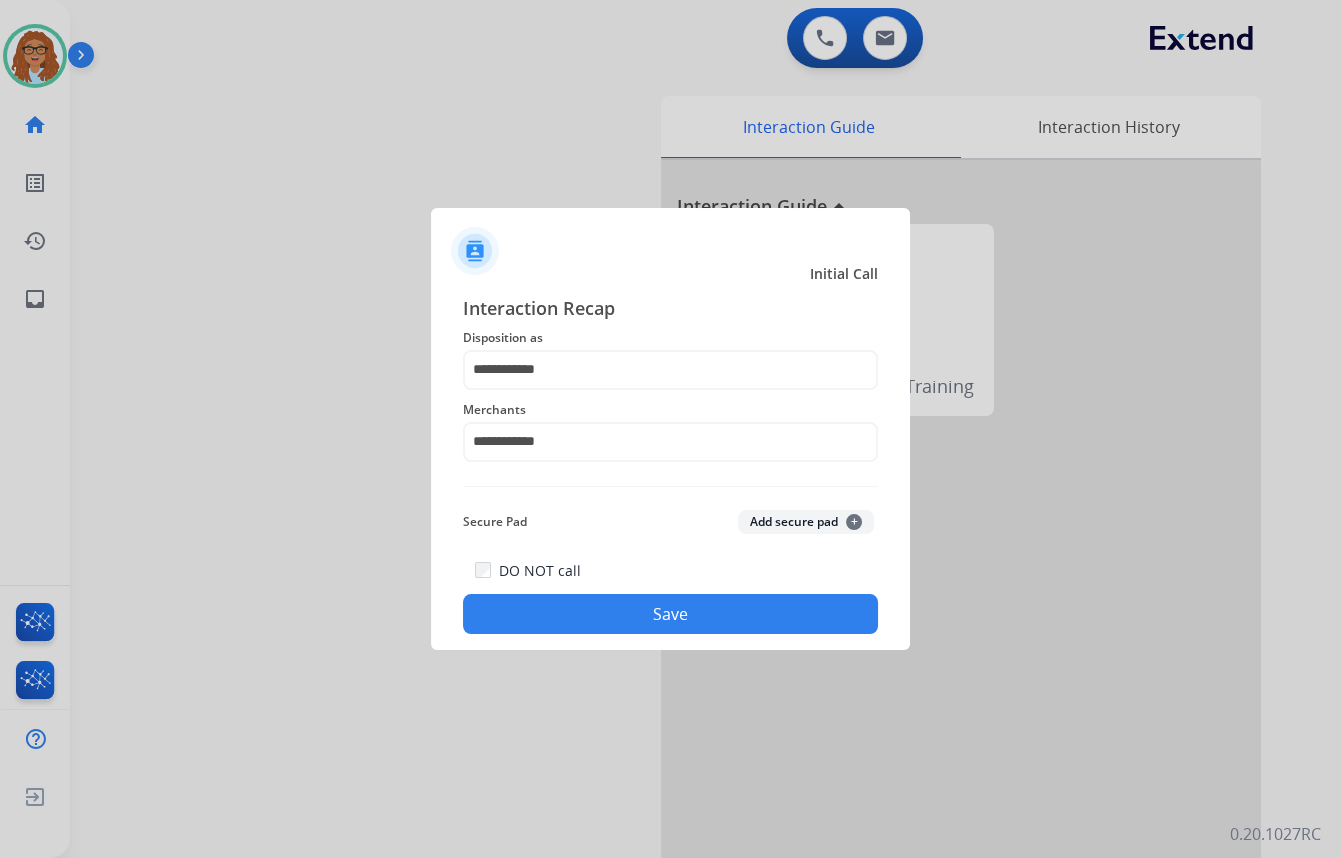 click on "Save" 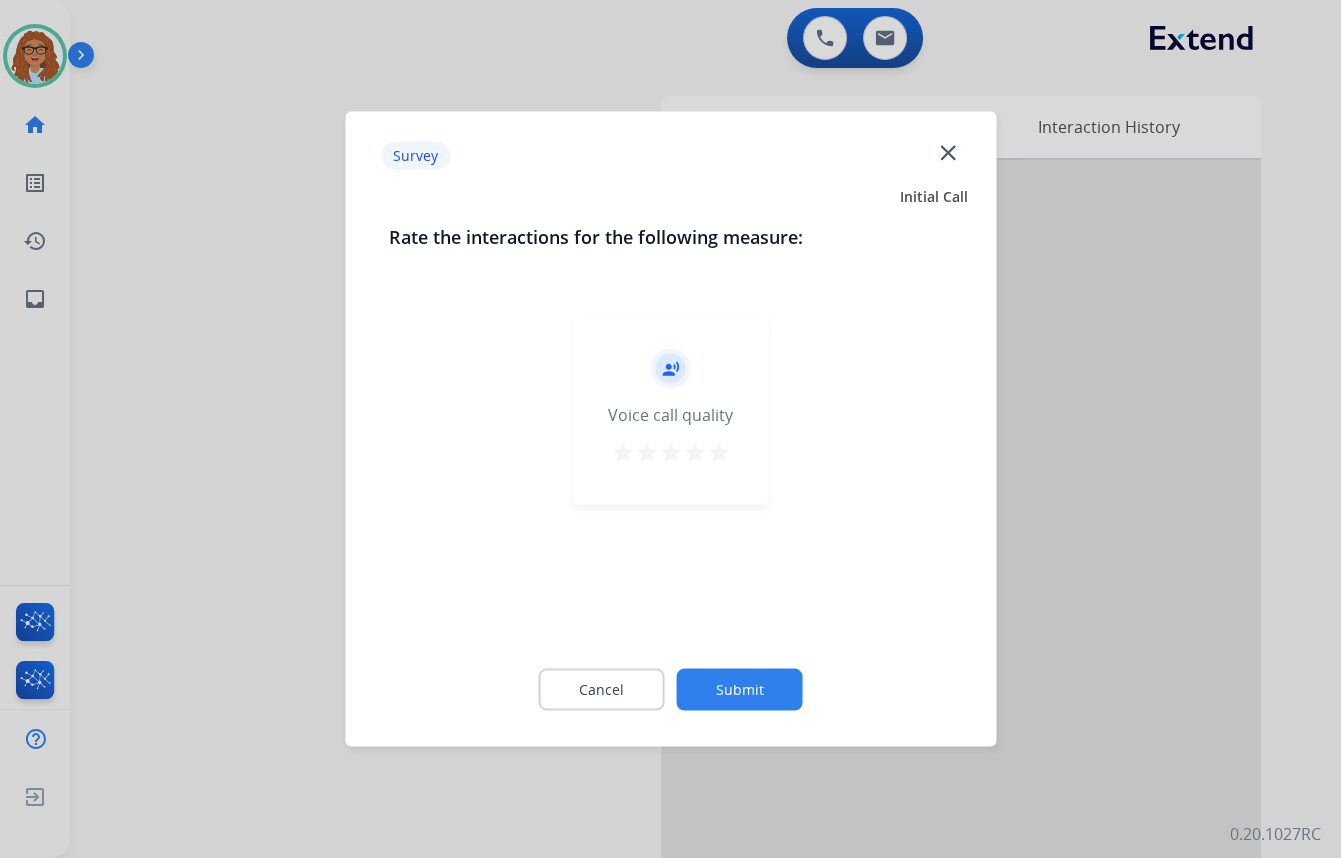 click on "close" 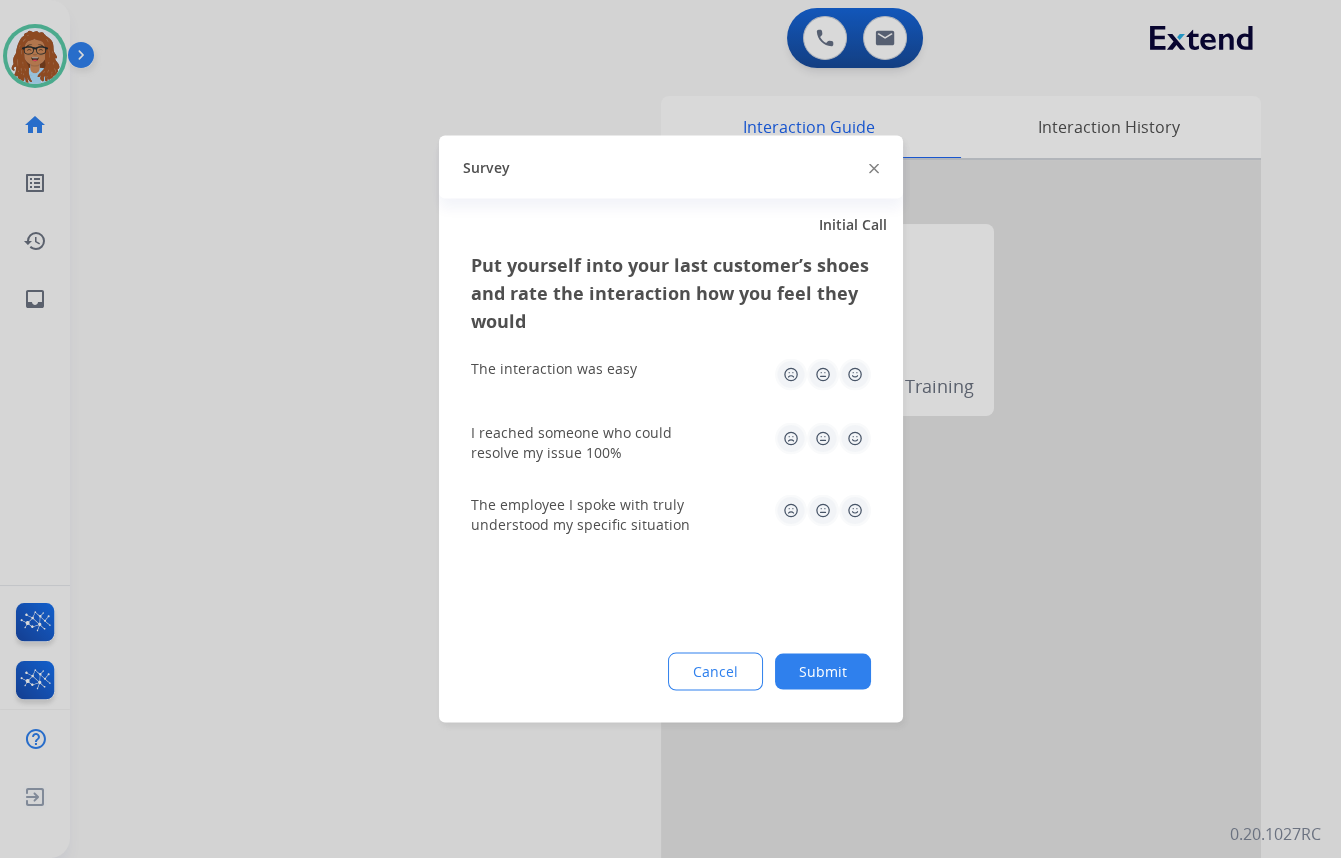 drag, startPoint x: 874, startPoint y: 167, endPoint x: 842, endPoint y: 183, distance: 35.77709 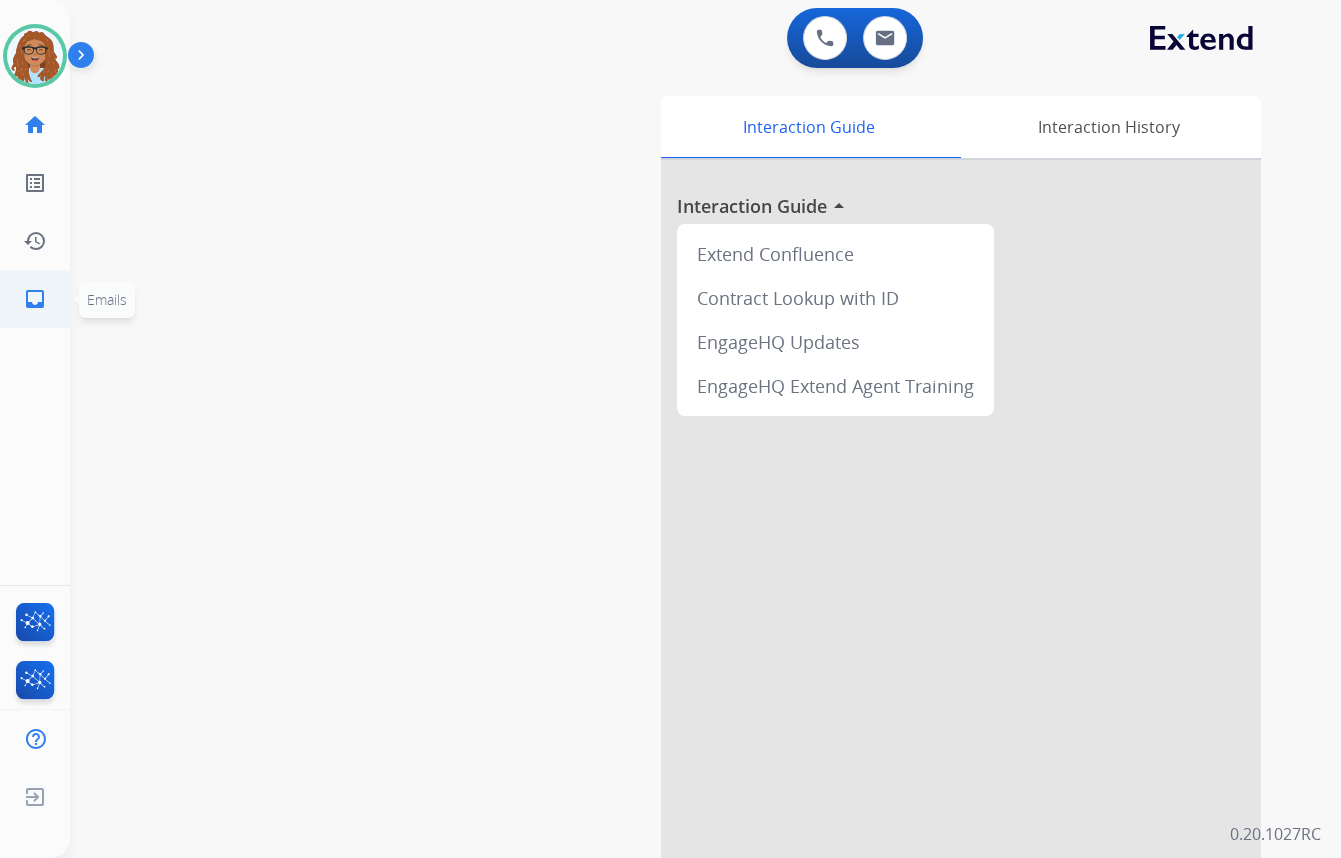 click on "inbox  Emails" 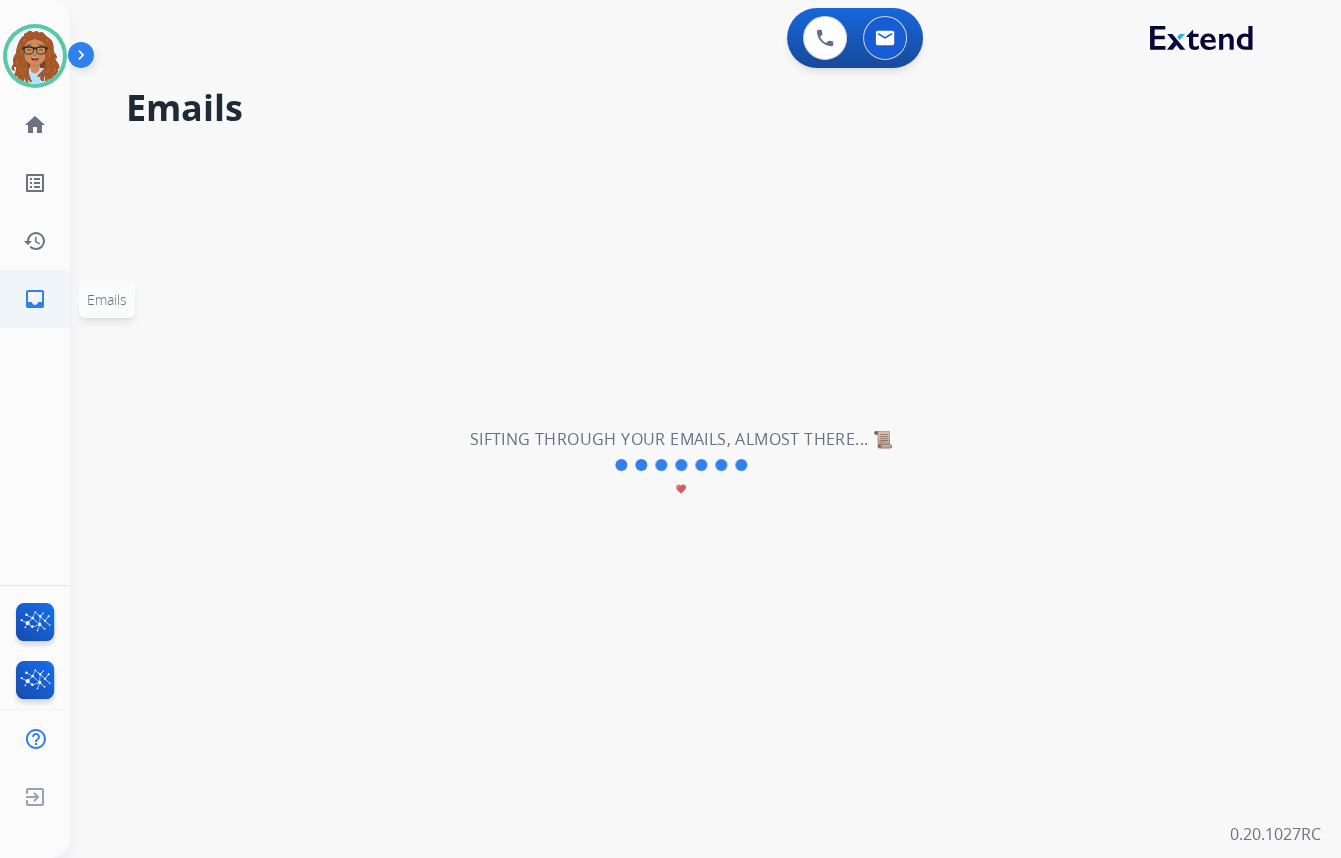 click on "inbox" 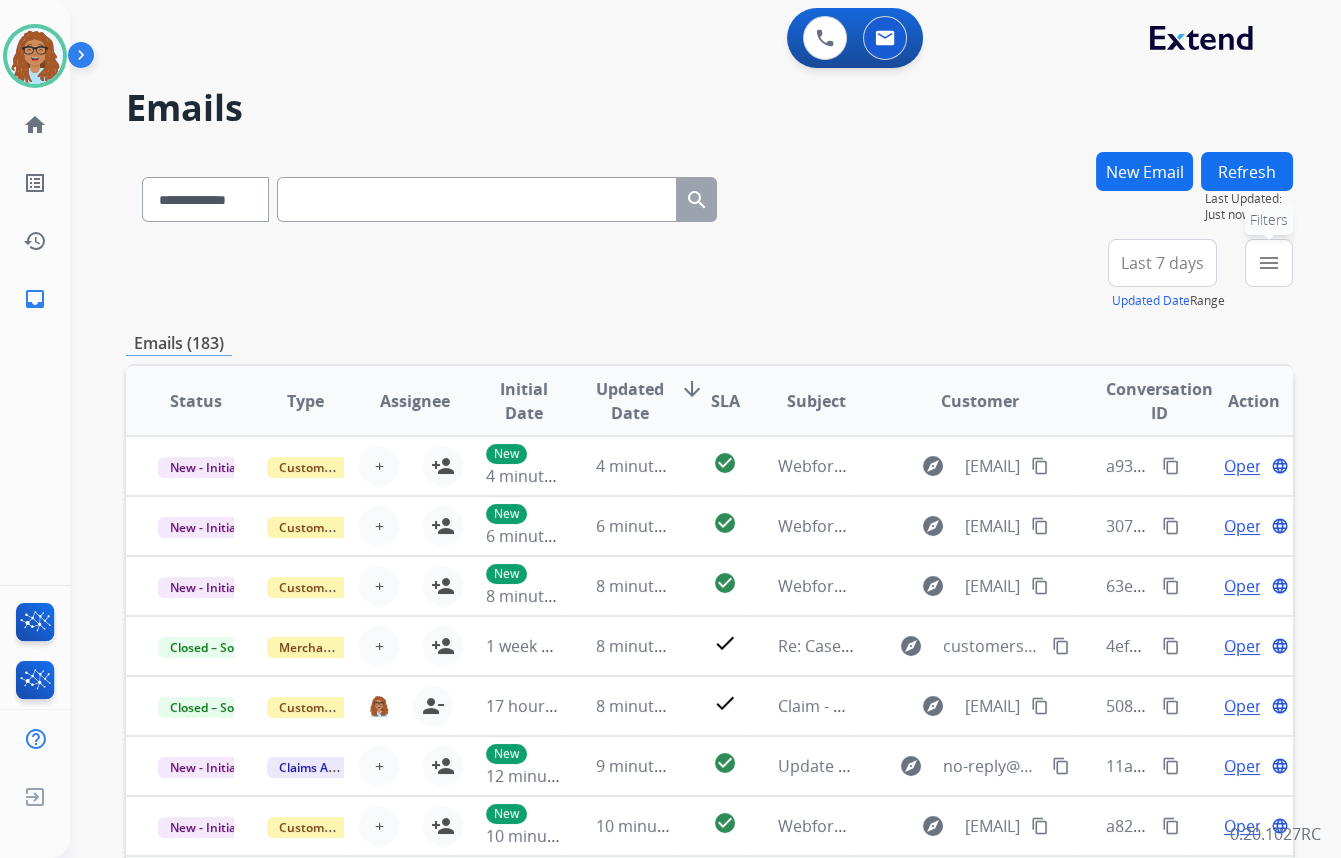 click on "menu" at bounding box center [1269, 263] 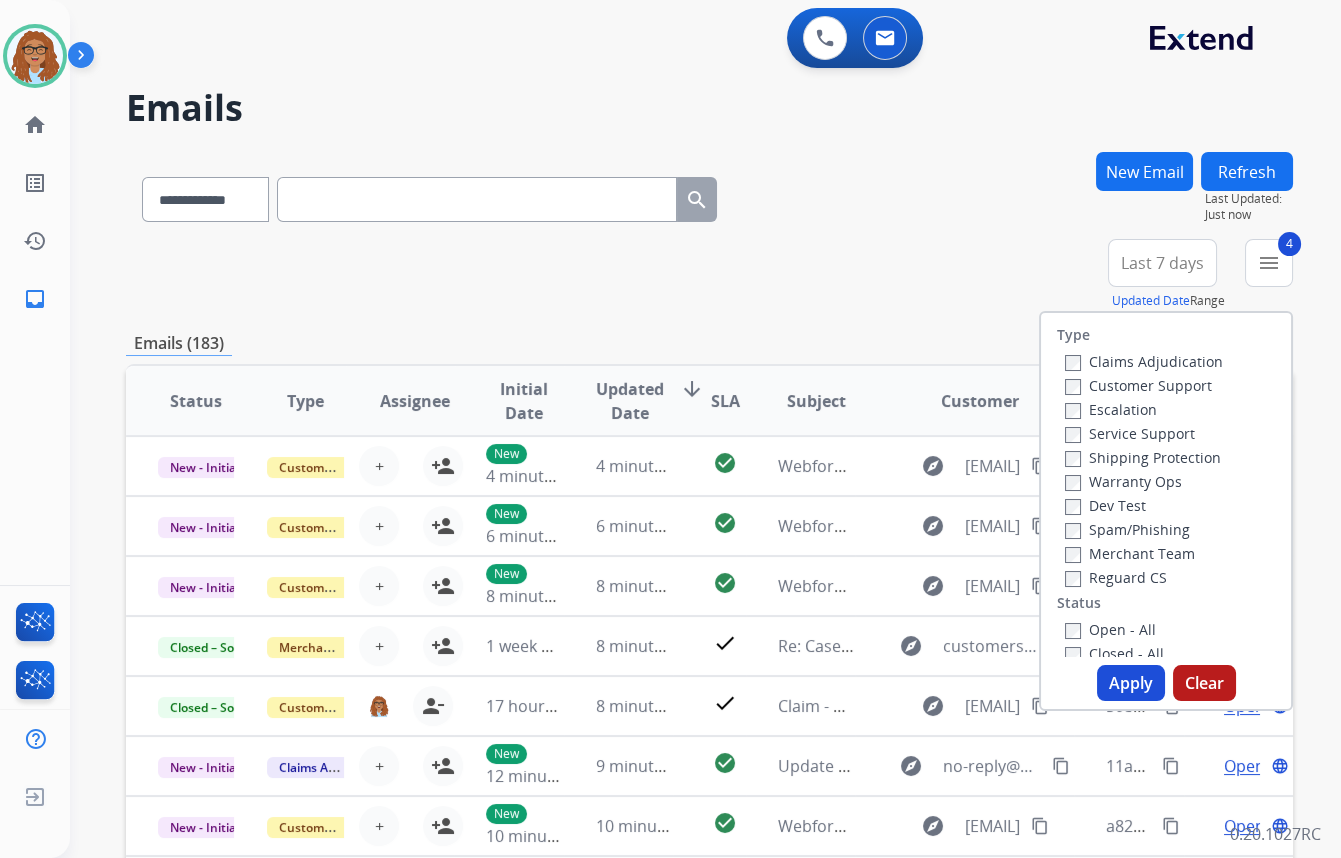 click on "Apply" at bounding box center [1131, 683] 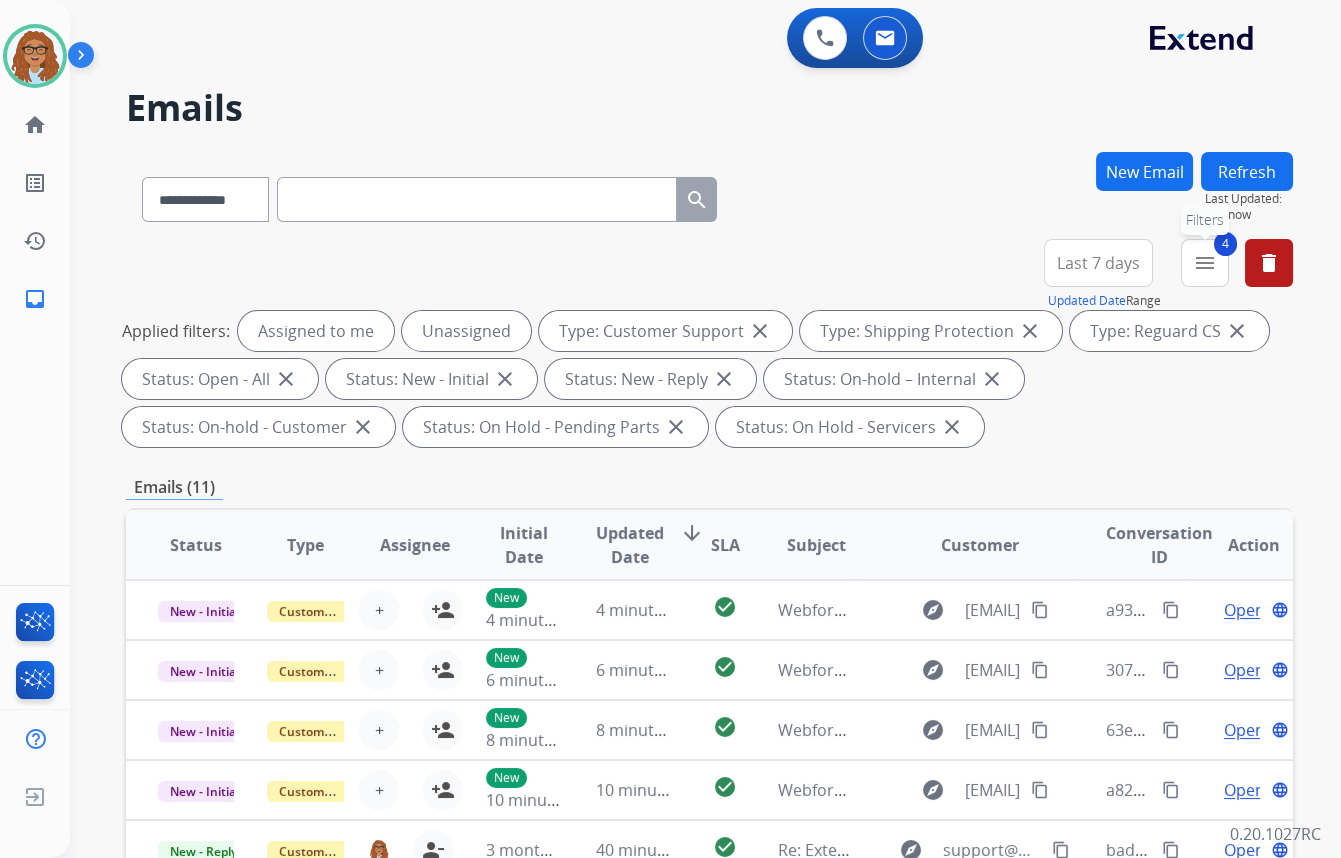 click on "menu" at bounding box center [1205, 263] 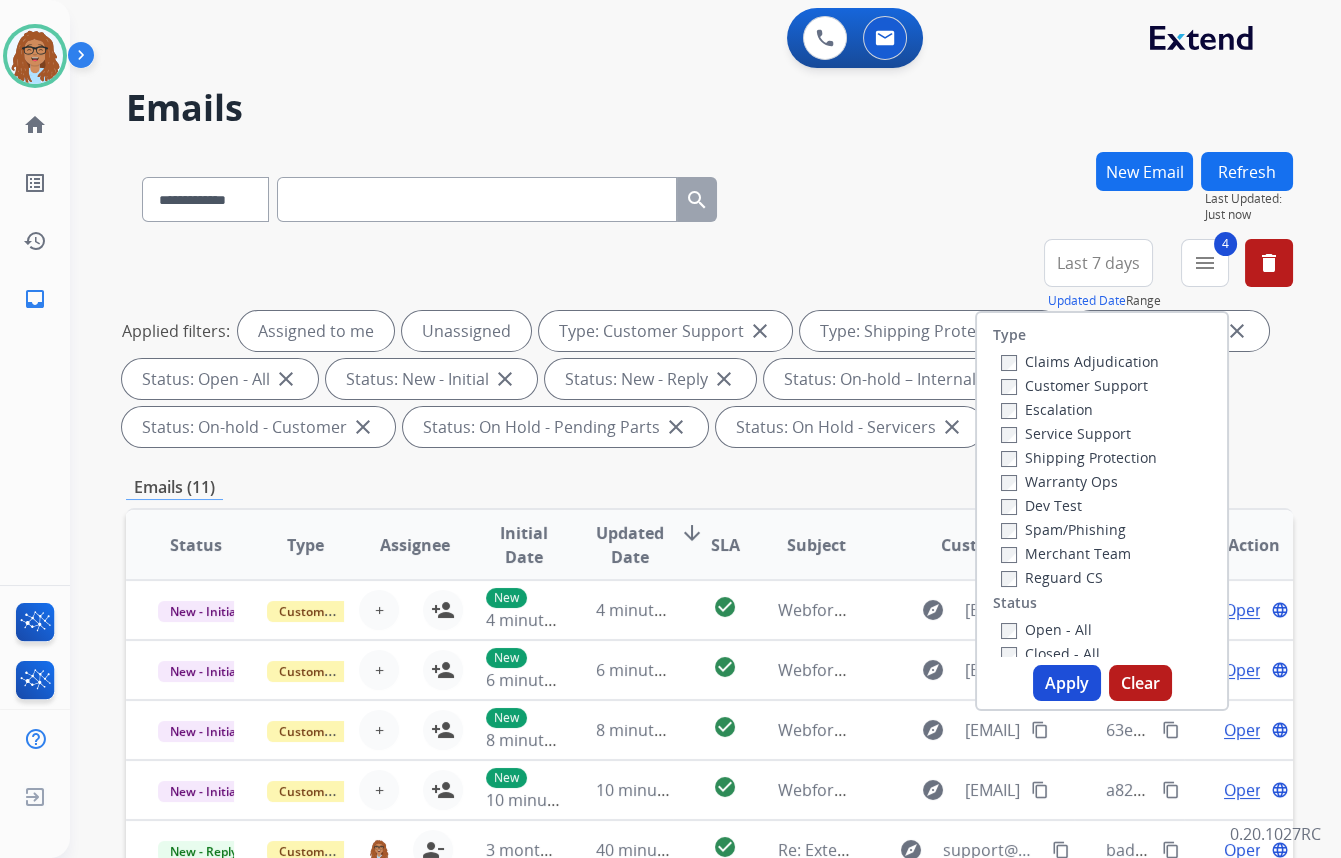 click on "**********" at bounding box center (709, 195) 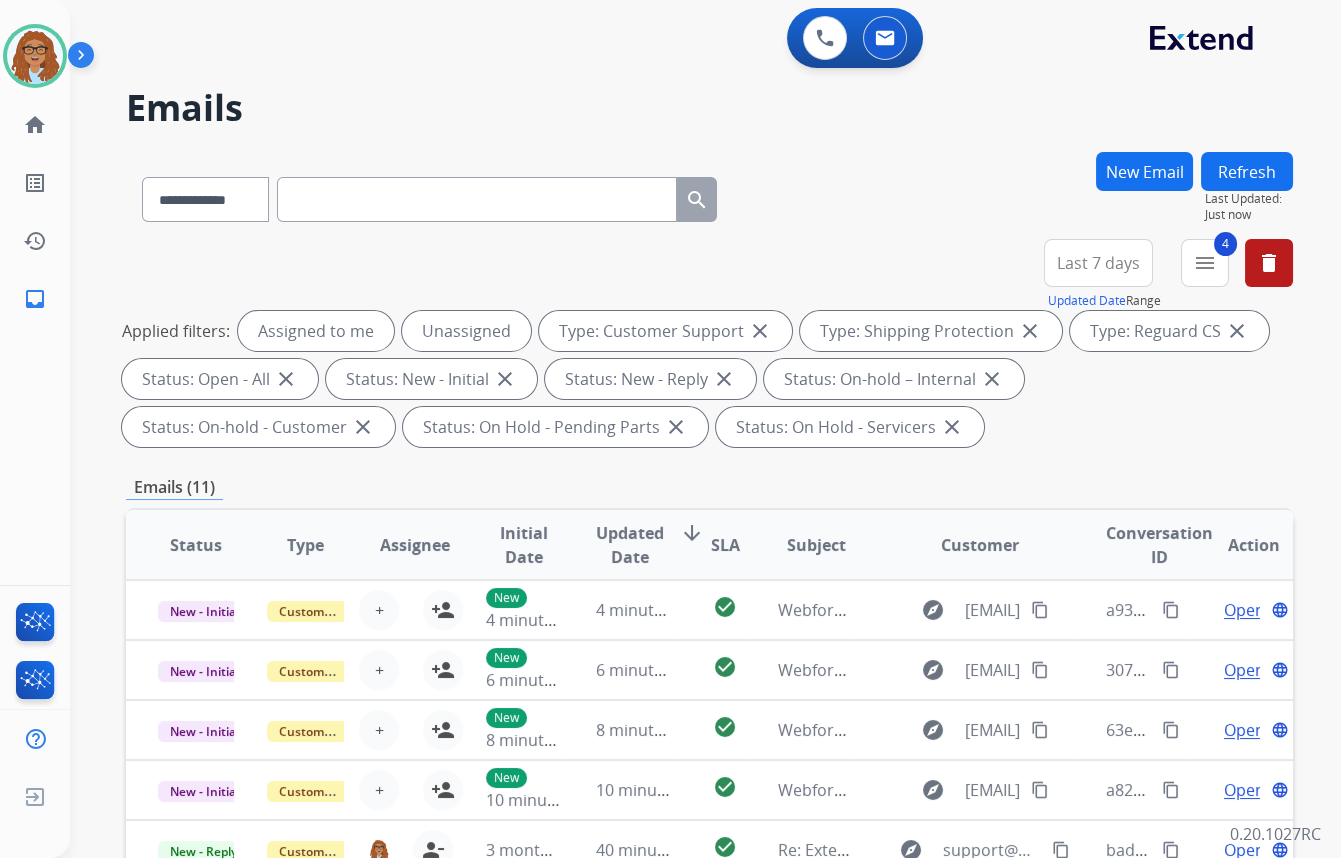click on "Last 7 days" at bounding box center (1098, 263) 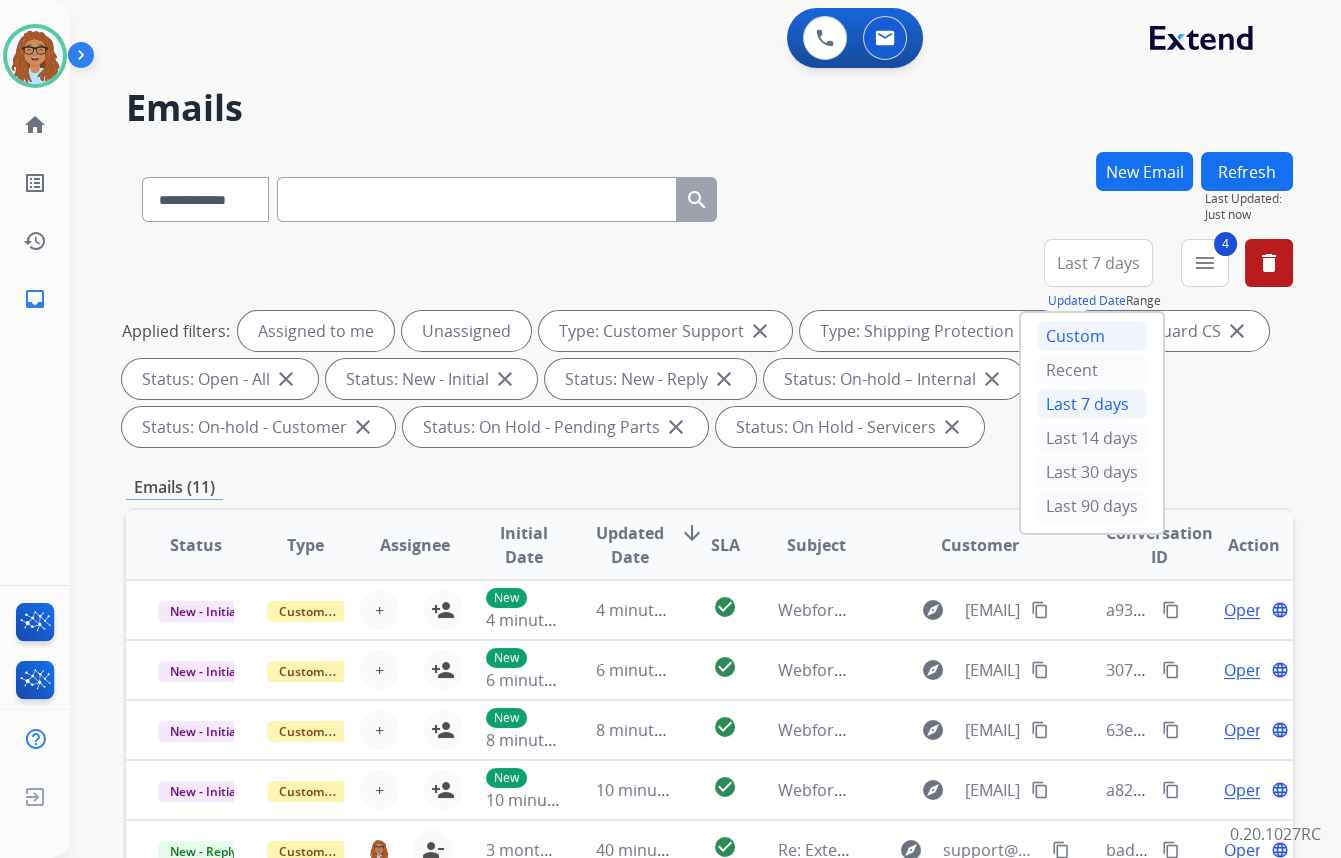 click on "Custom" at bounding box center (1092, 336) 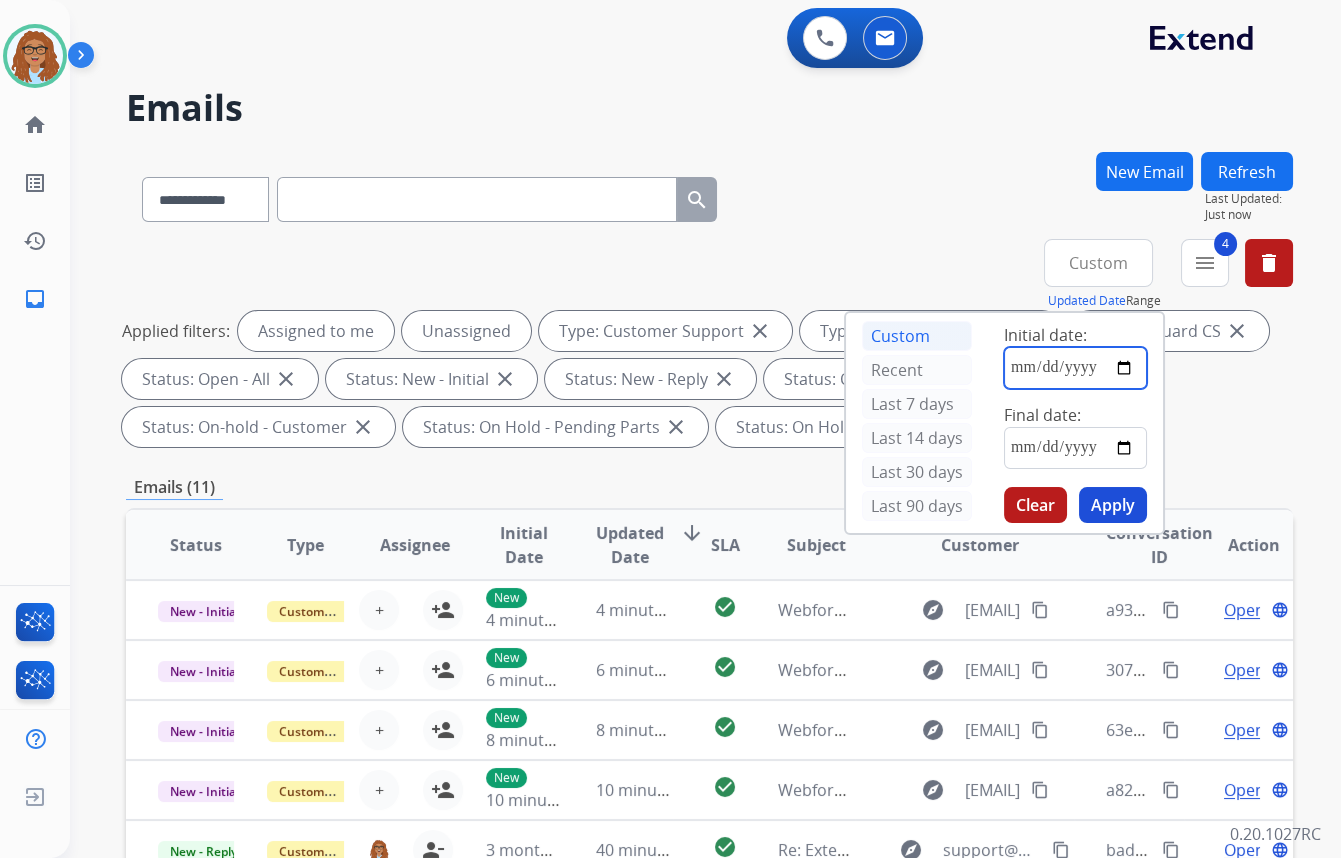 click at bounding box center (1075, 368) 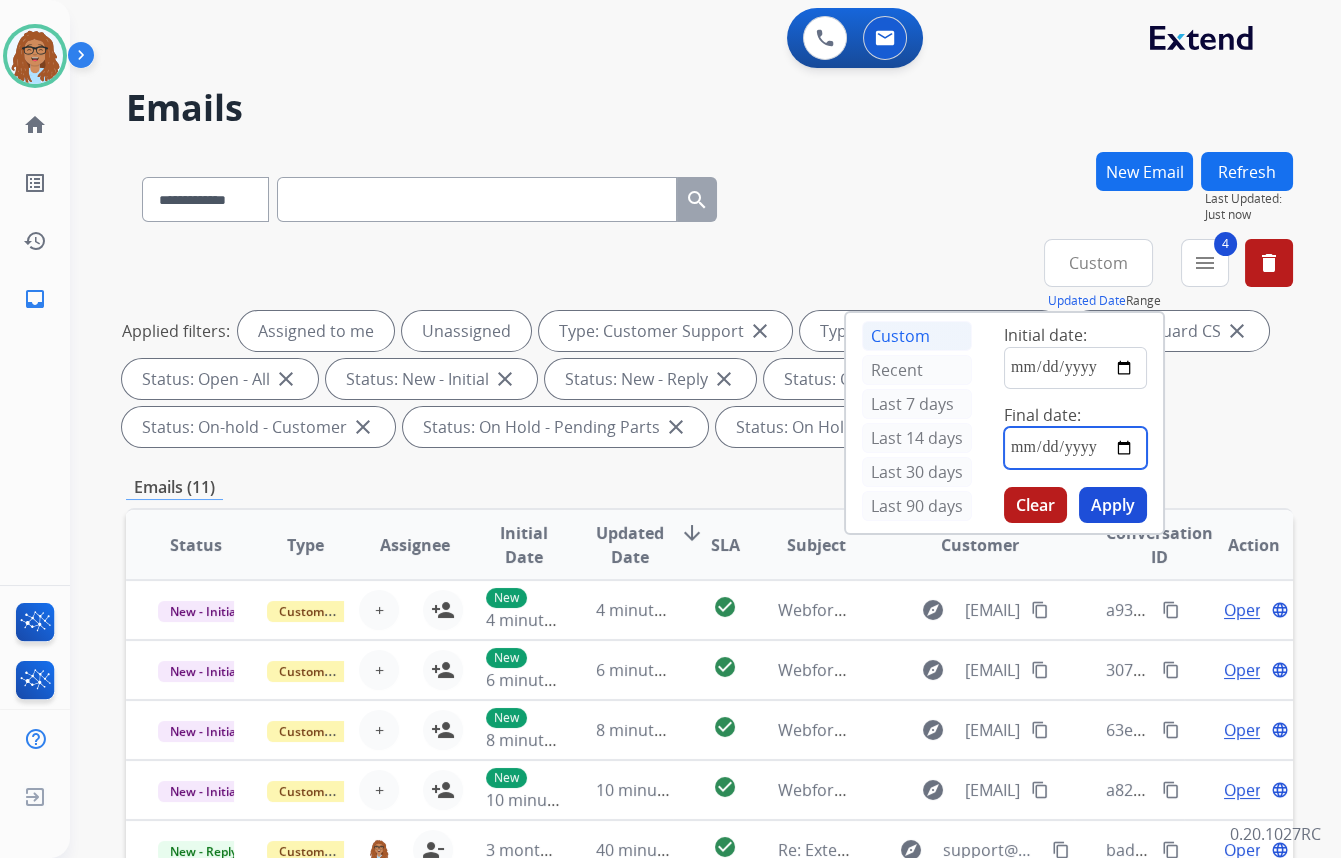 click at bounding box center (1075, 448) 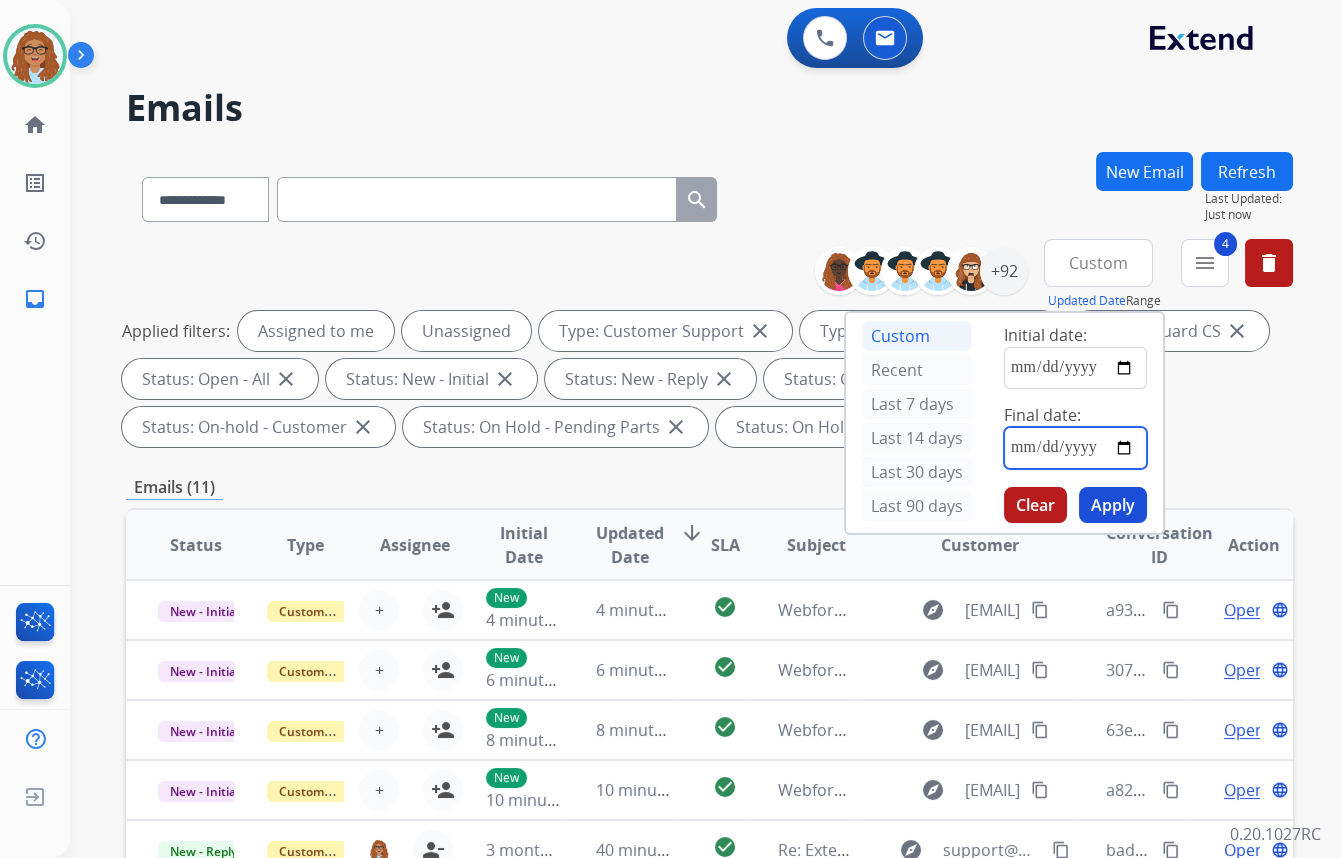 type on "**********" 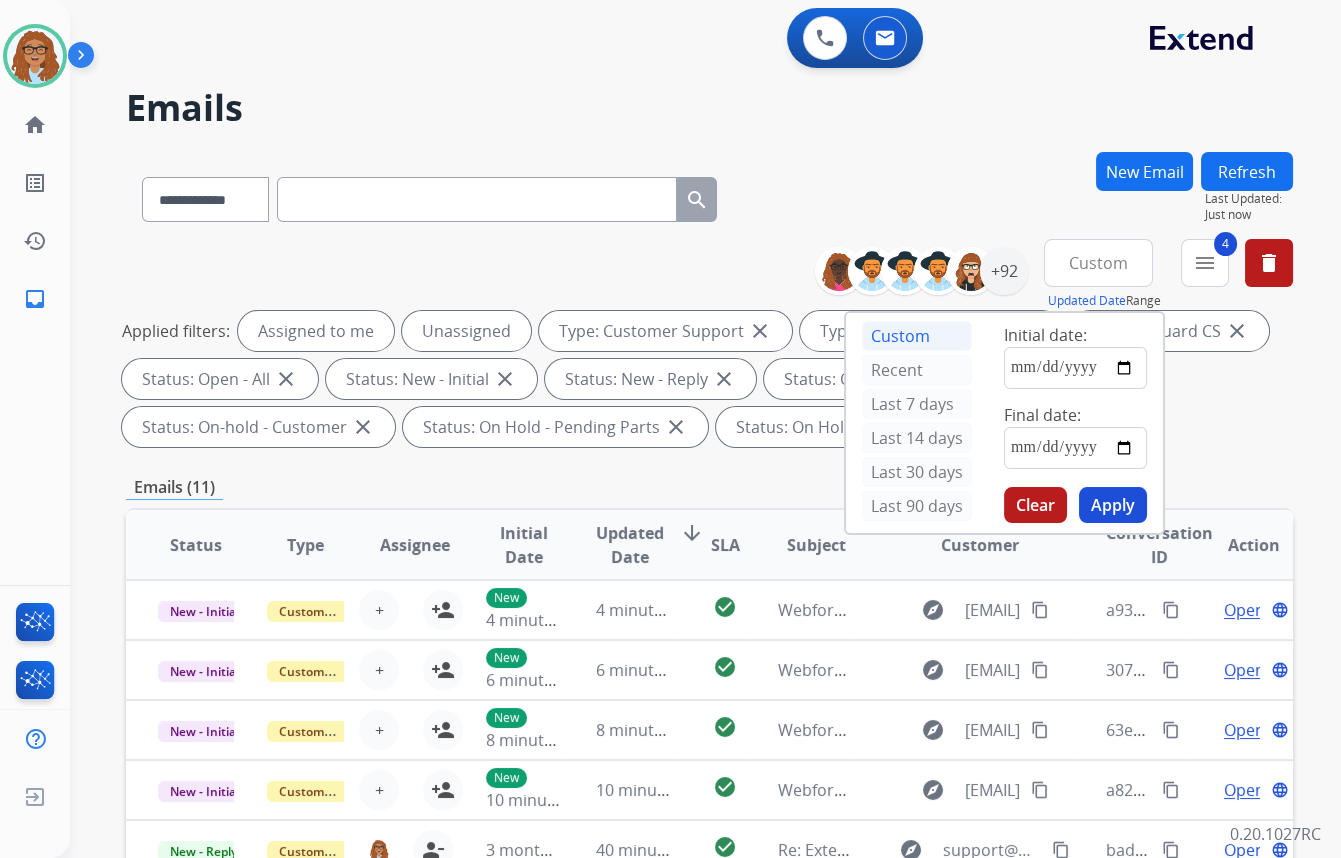 click on "Apply" at bounding box center (1113, 505) 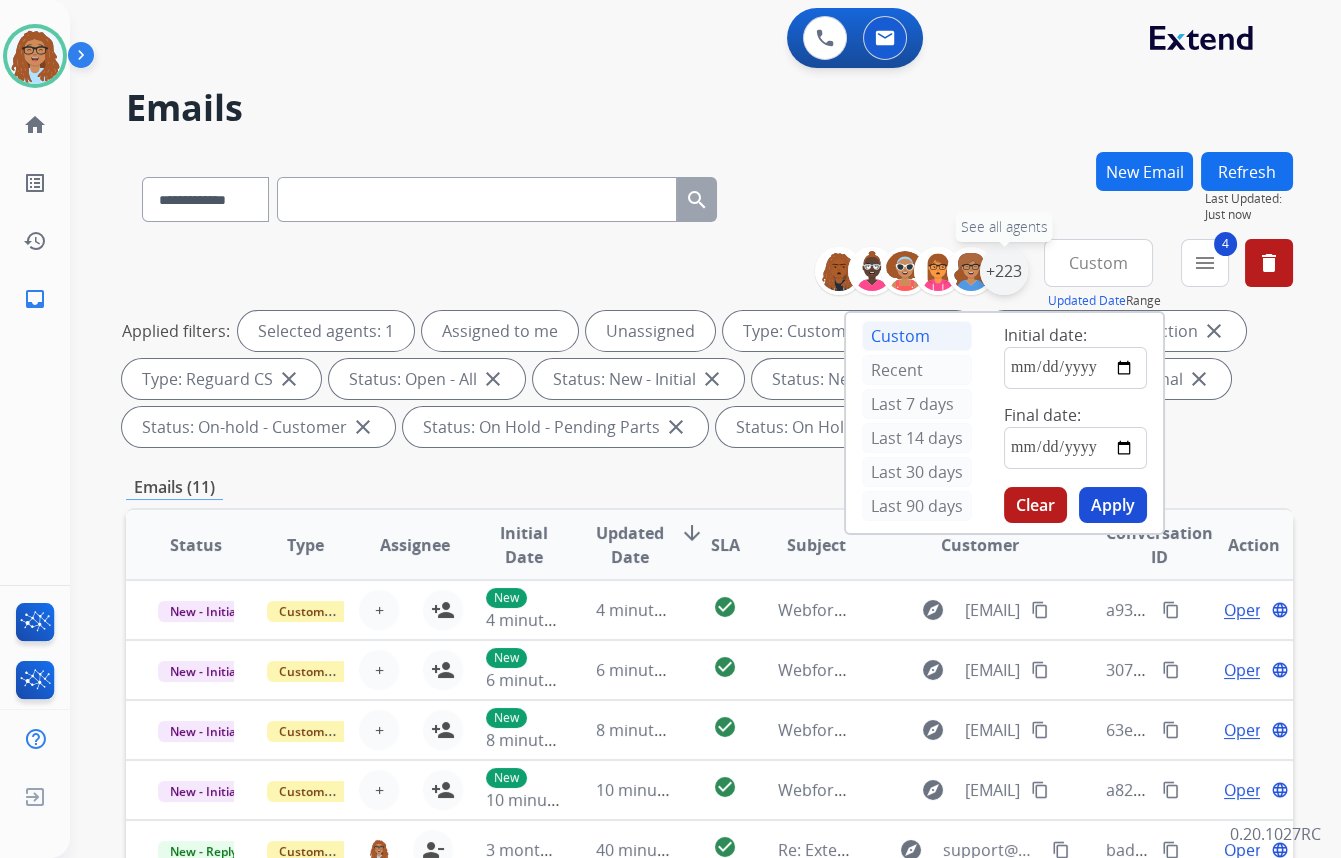 drag, startPoint x: 992, startPoint y: 265, endPoint x: 992, endPoint y: 311, distance: 46 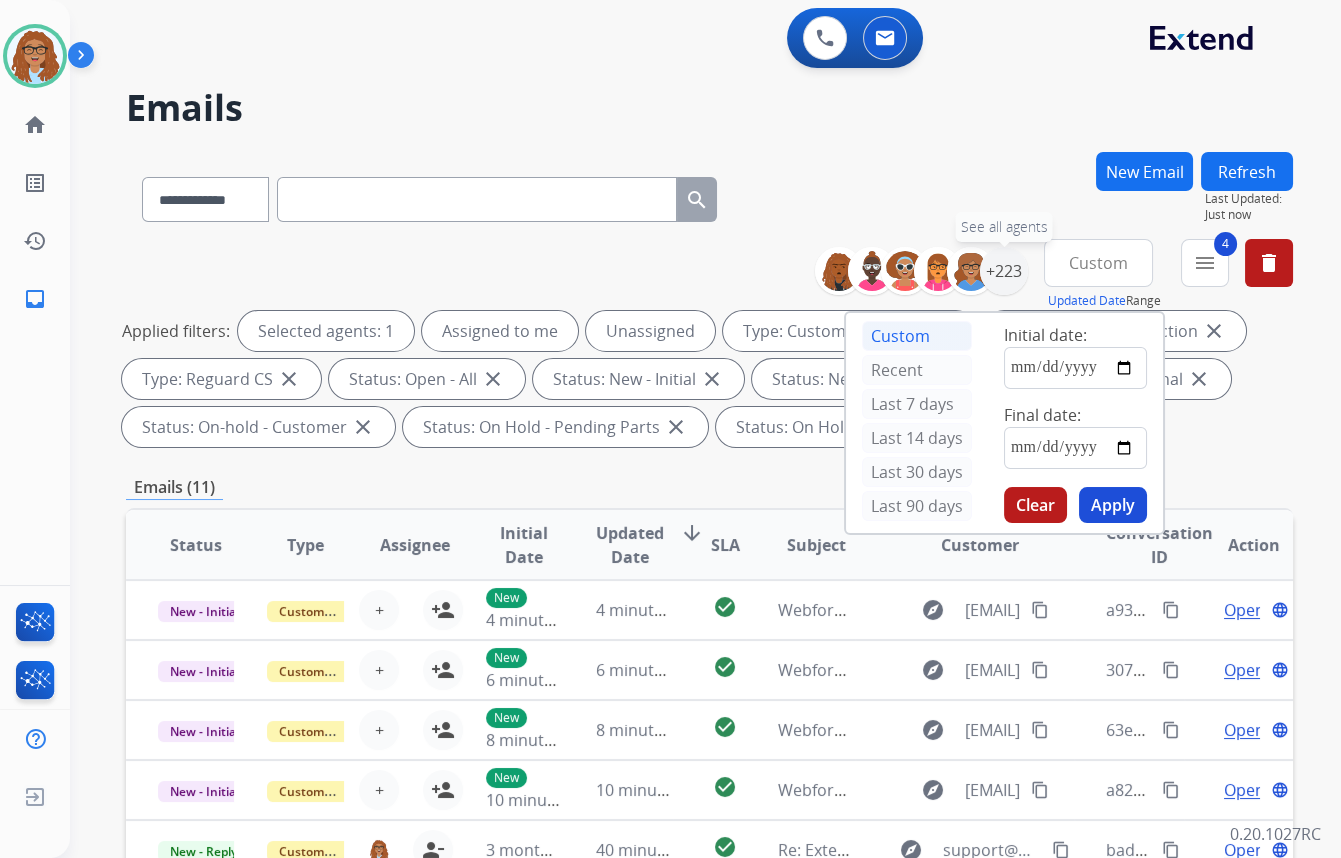 click on "+223" at bounding box center [1004, 271] 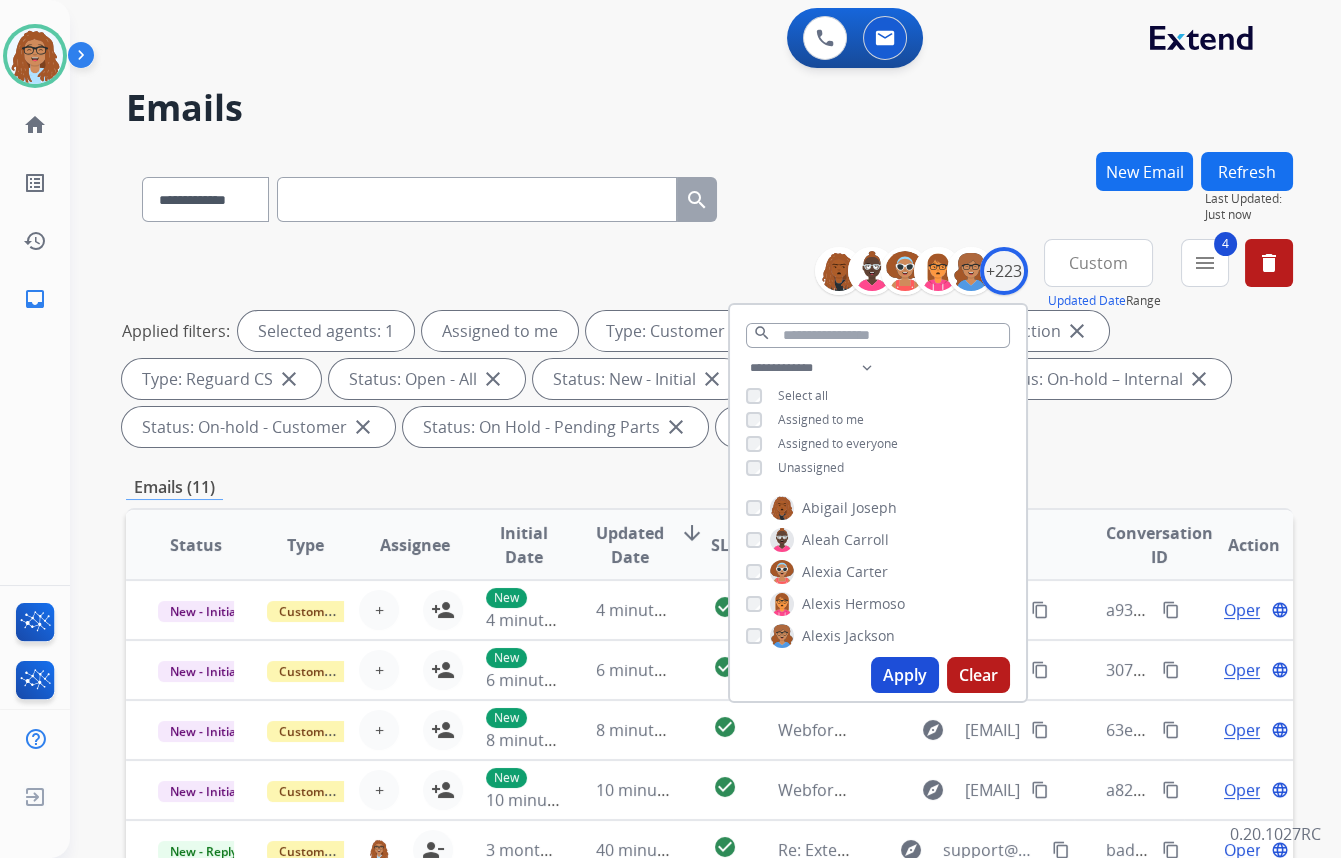 click on "Apply" at bounding box center (905, 675) 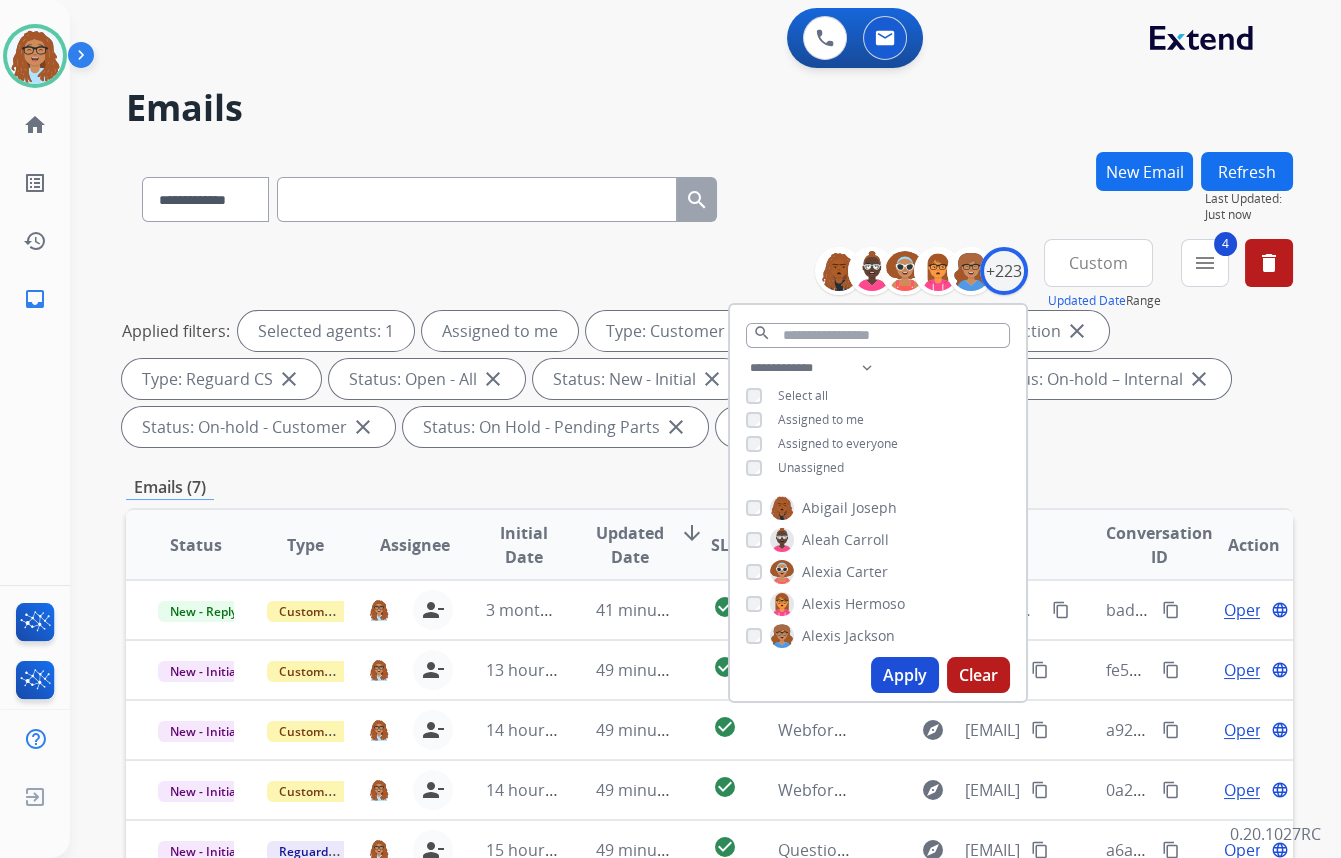 click on "**********" at bounding box center [681, 501] 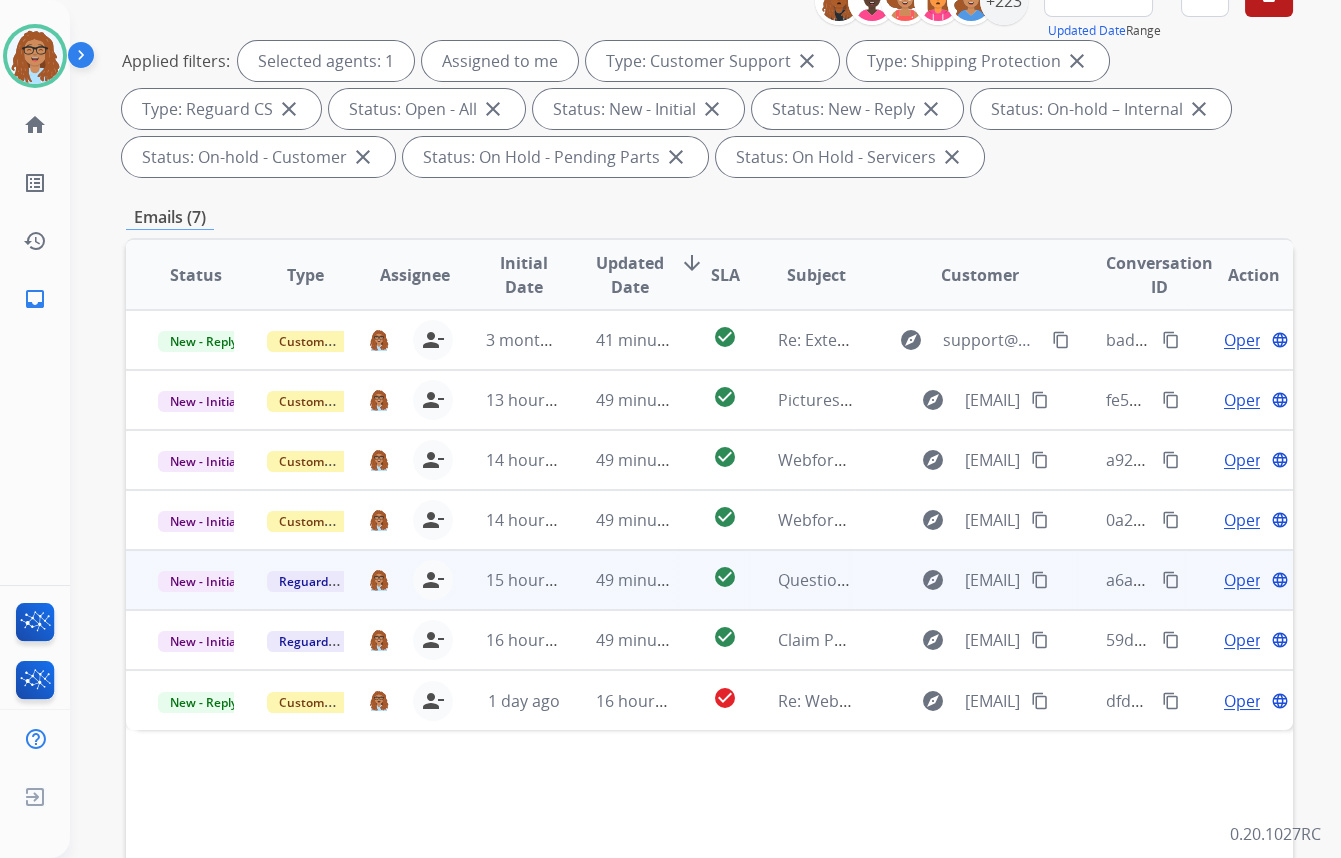 scroll, scrollTop: 272, scrollLeft: 0, axis: vertical 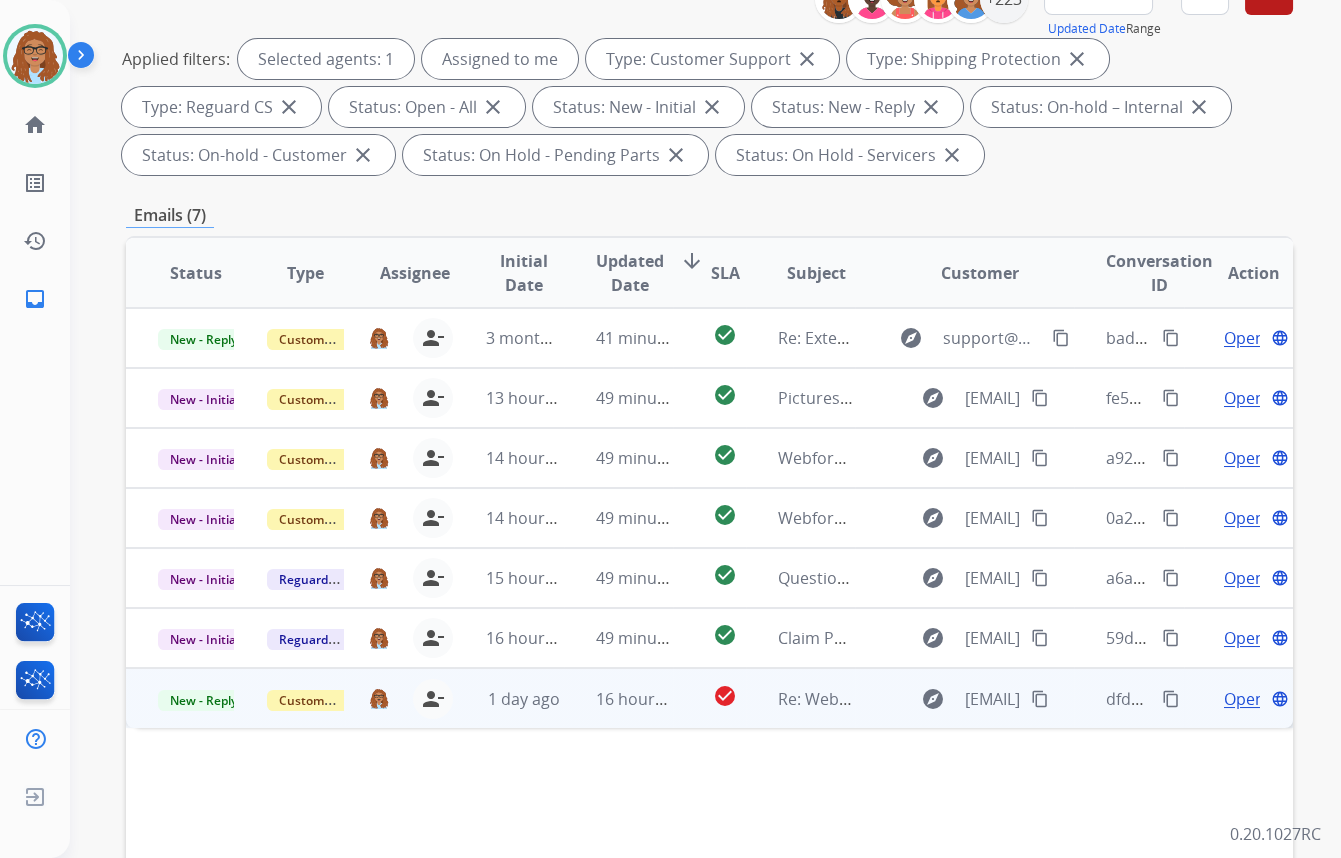 click on "content_copy" at bounding box center [1171, 699] 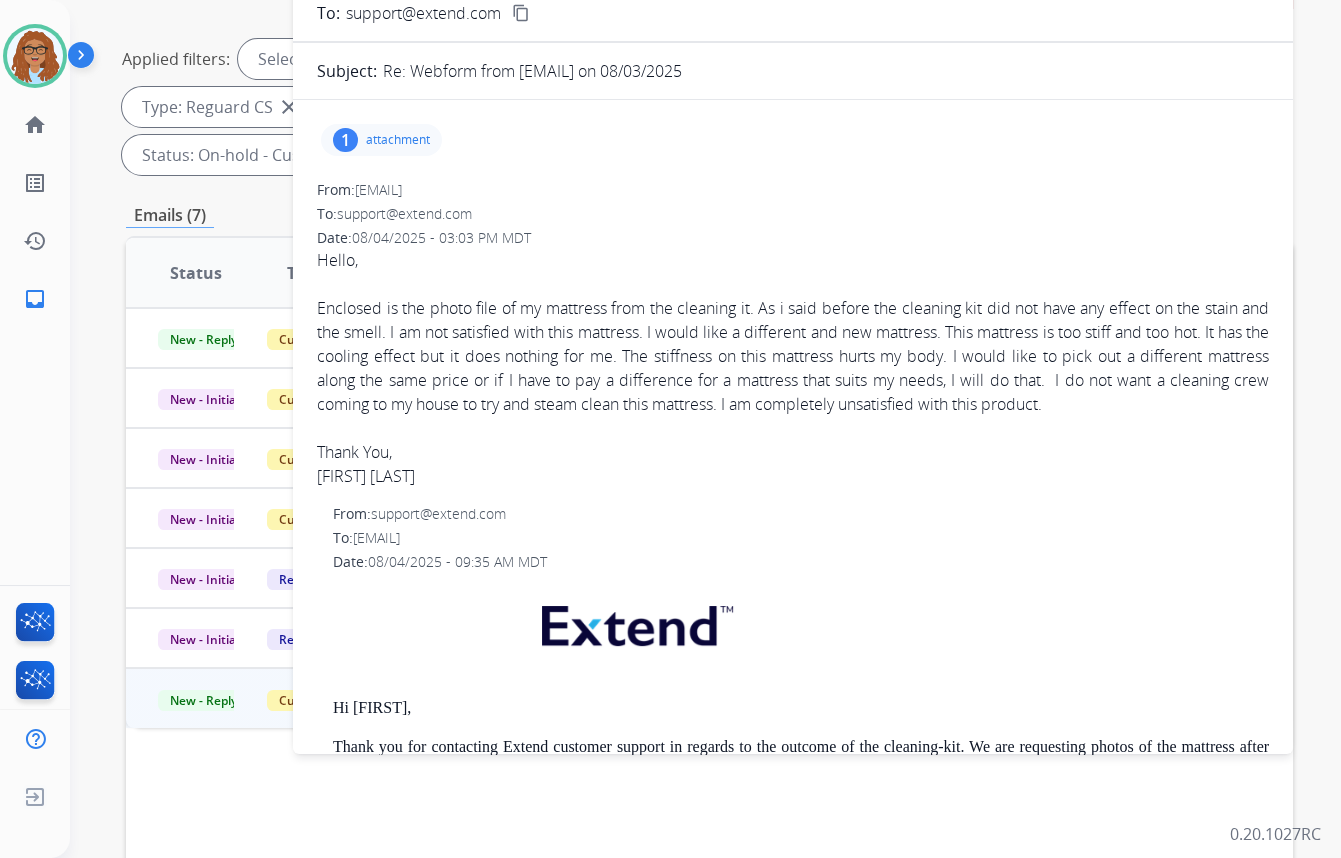 scroll, scrollTop: 0, scrollLeft: 0, axis: both 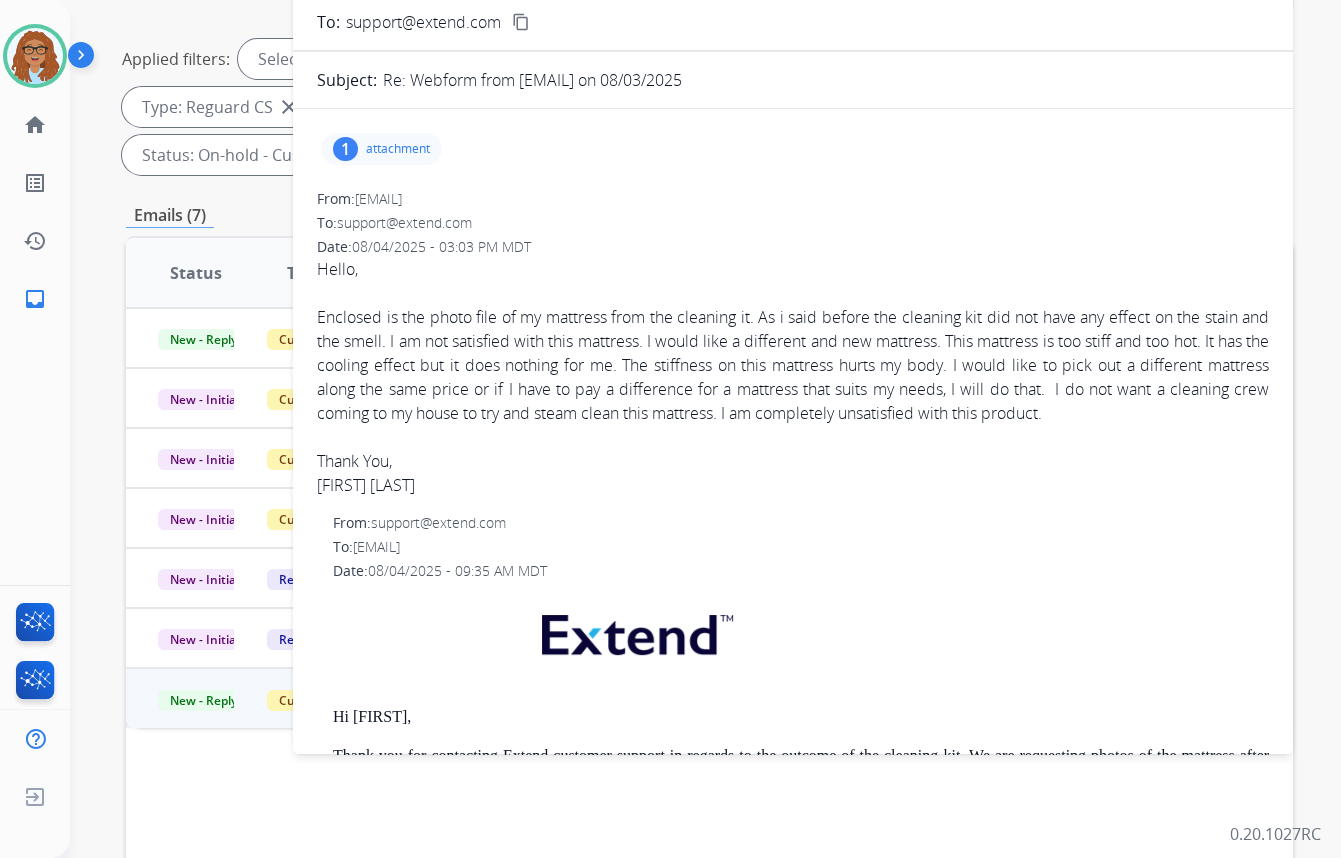 drag, startPoint x: 1161, startPoint y: 410, endPoint x: 310, endPoint y: 312, distance: 856.6242 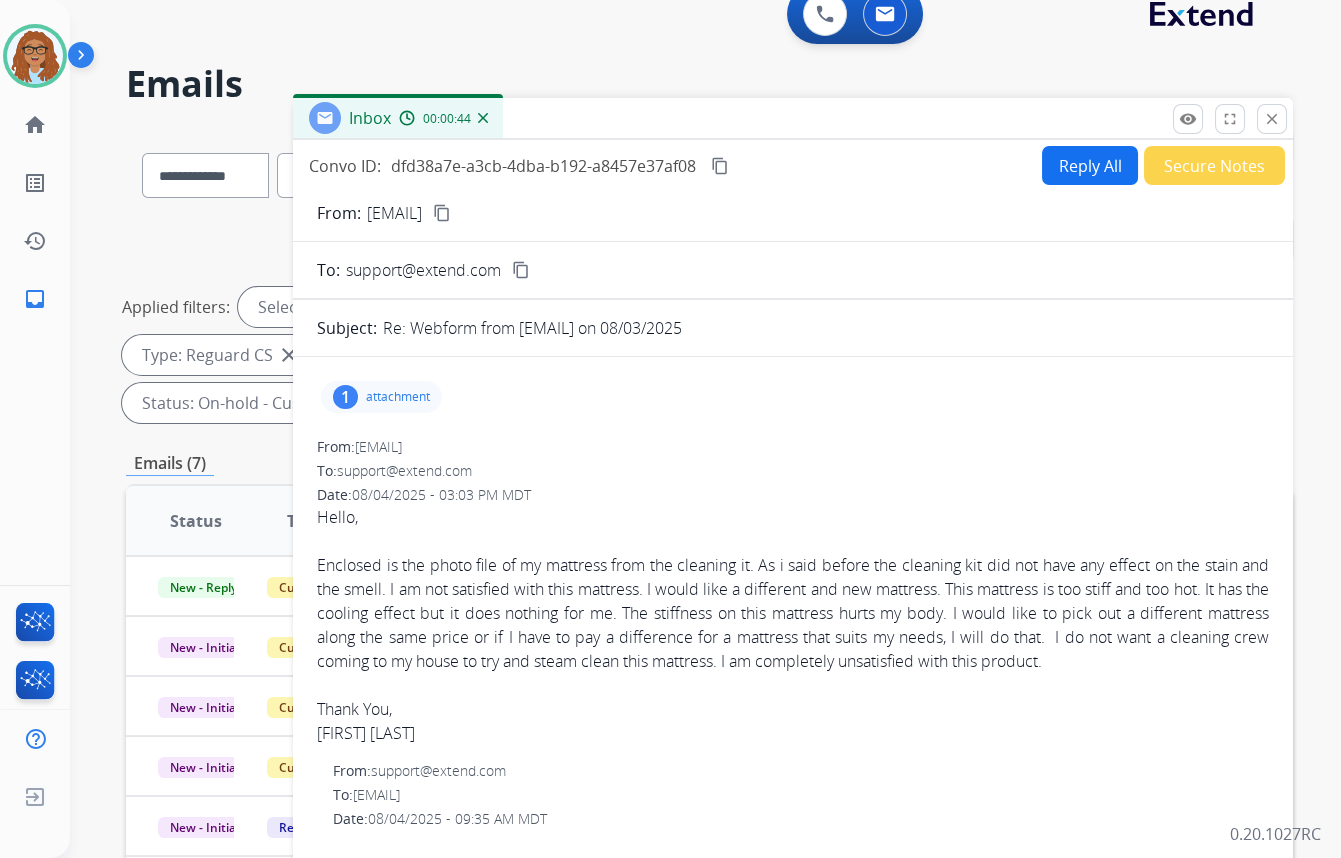 scroll, scrollTop: 0, scrollLeft: 0, axis: both 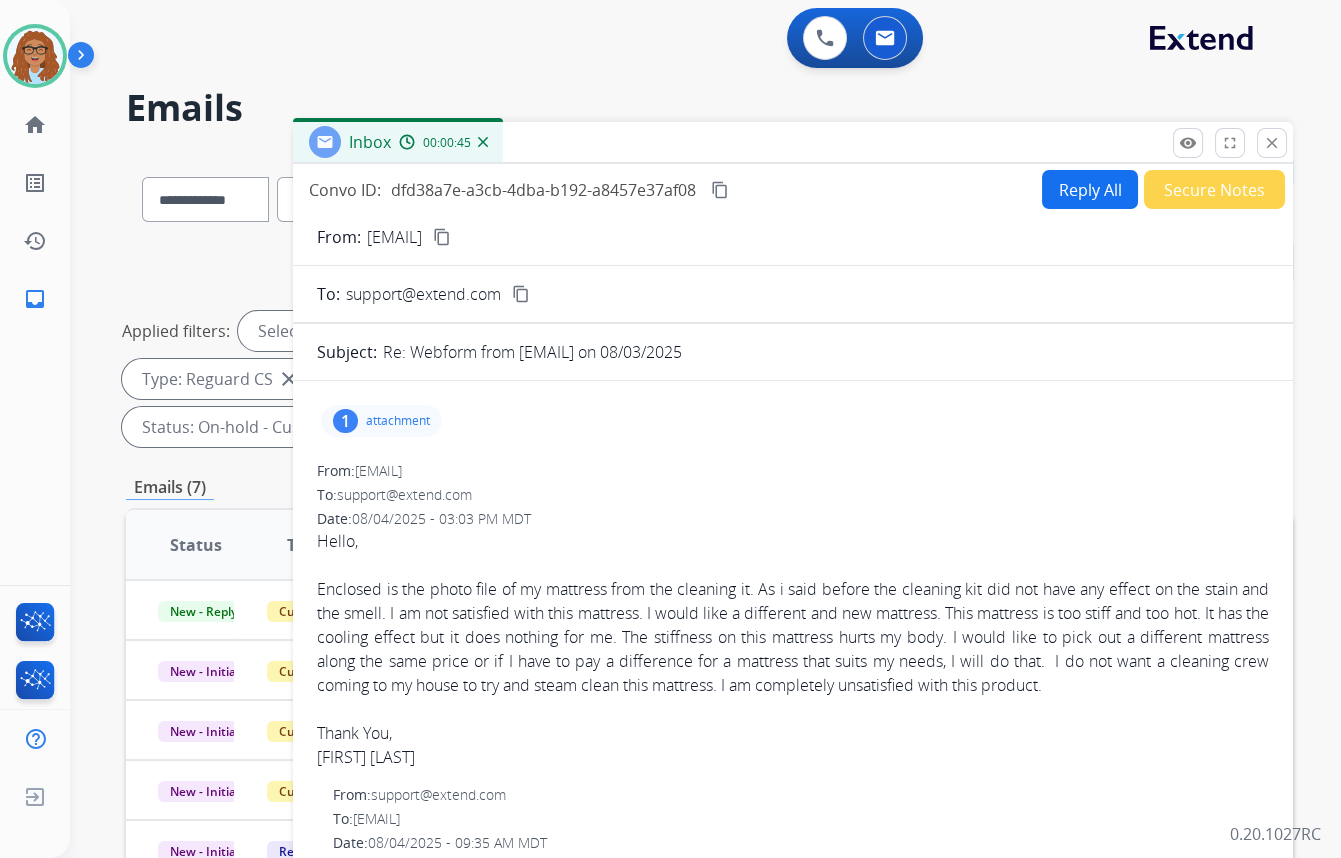 click on "content_copy" at bounding box center (720, 190) 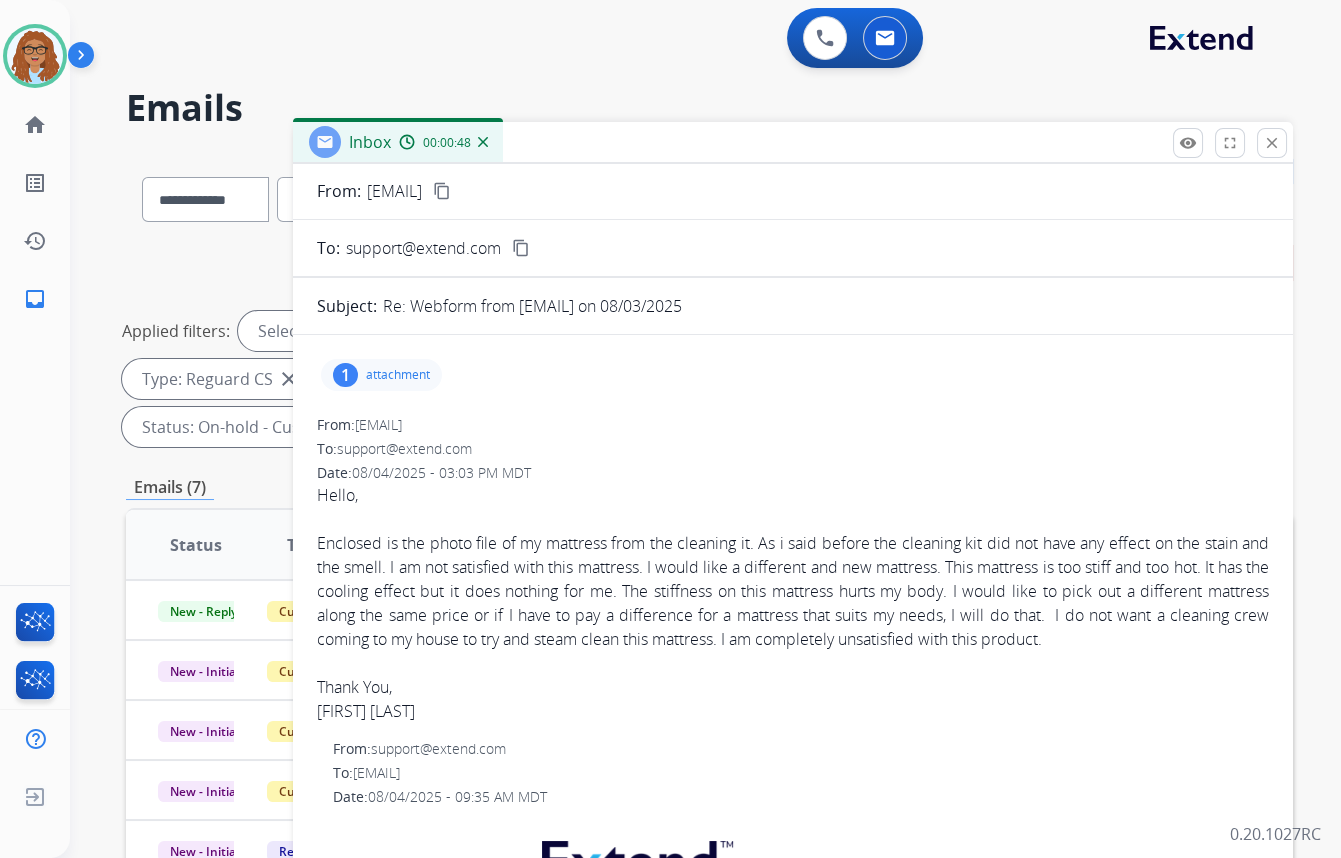 scroll, scrollTop: 90, scrollLeft: 0, axis: vertical 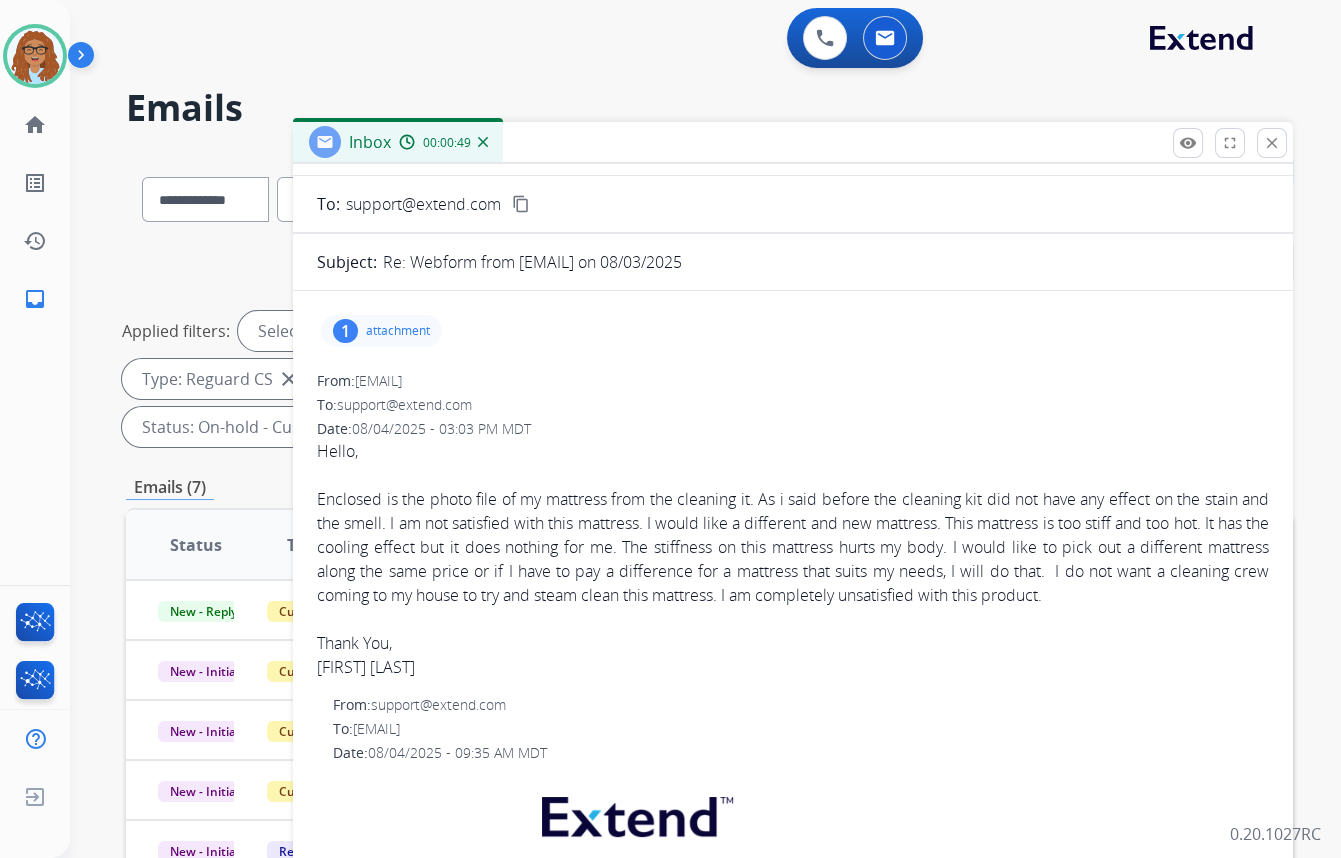 click on "1" at bounding box center [345, 331] 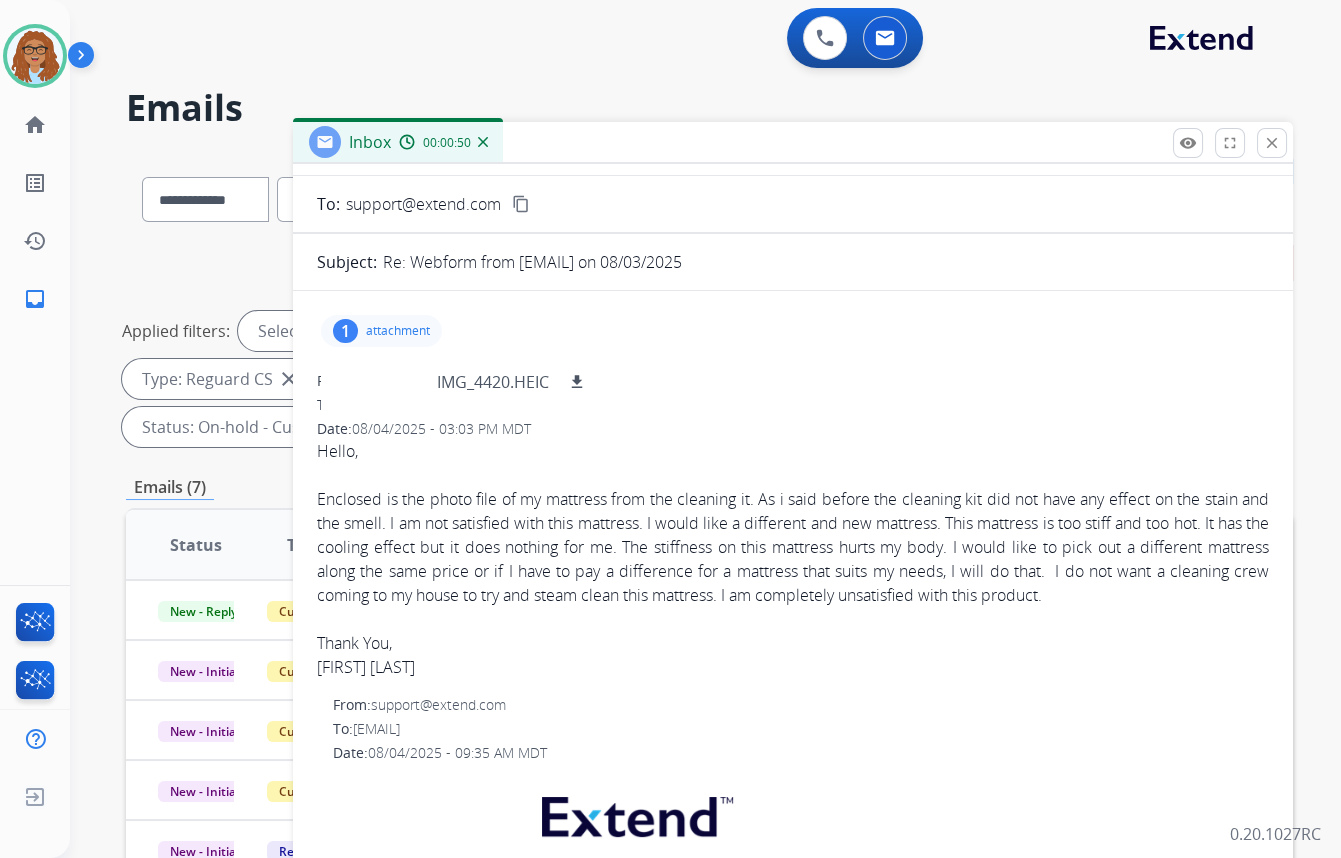 click on "1" at bounding box center (345, 331) 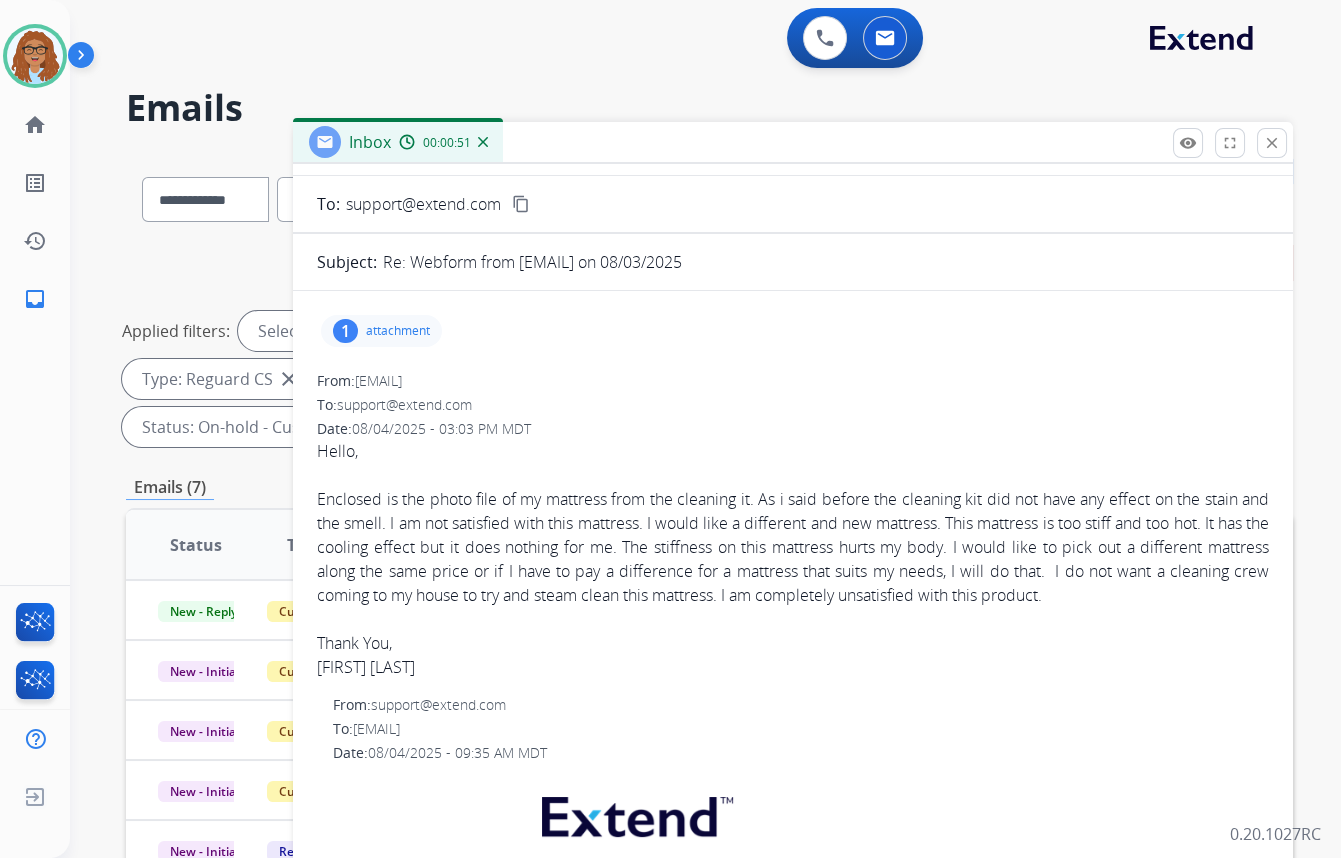 click on "1" at bounding box center [345, 331] 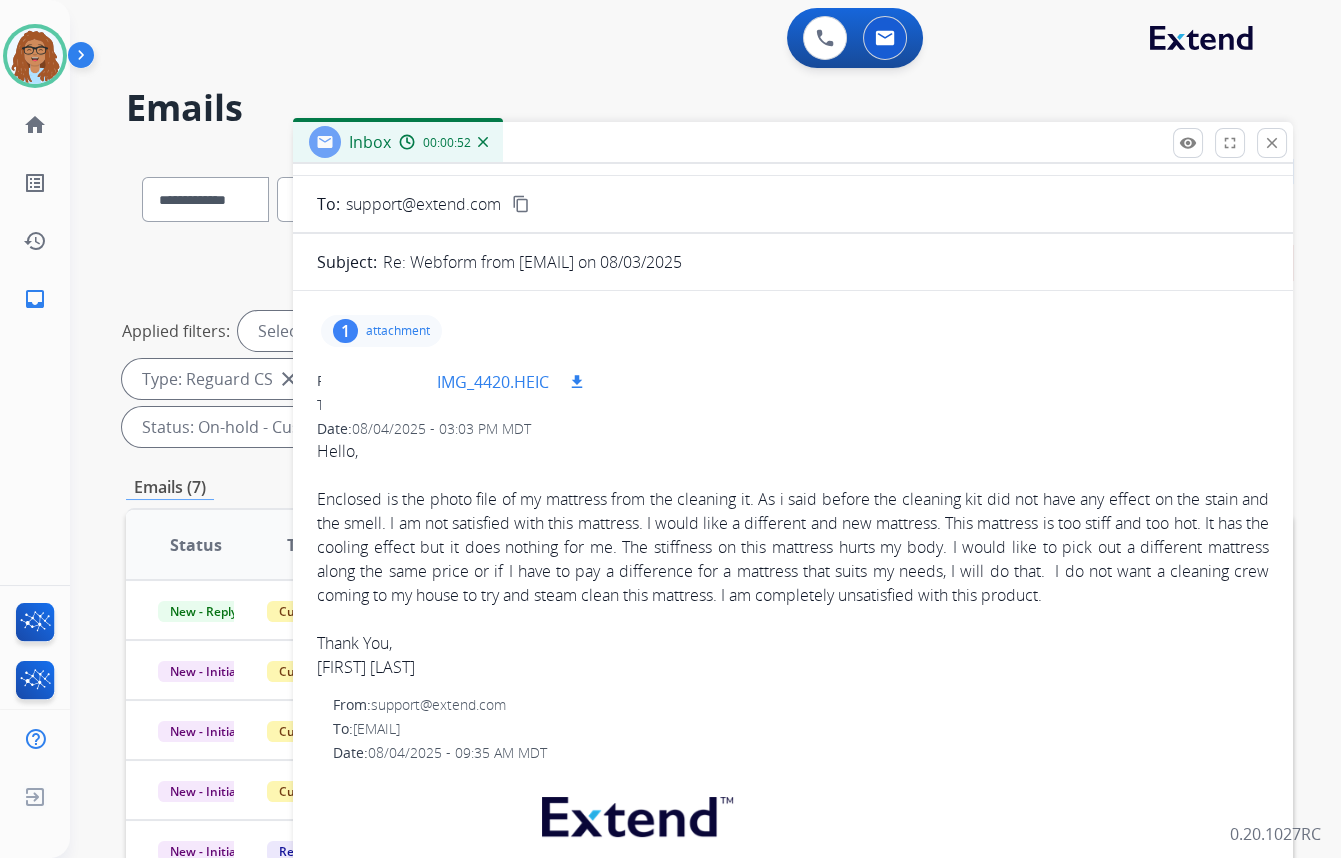 click on "download" at bounding box center [577, 382] 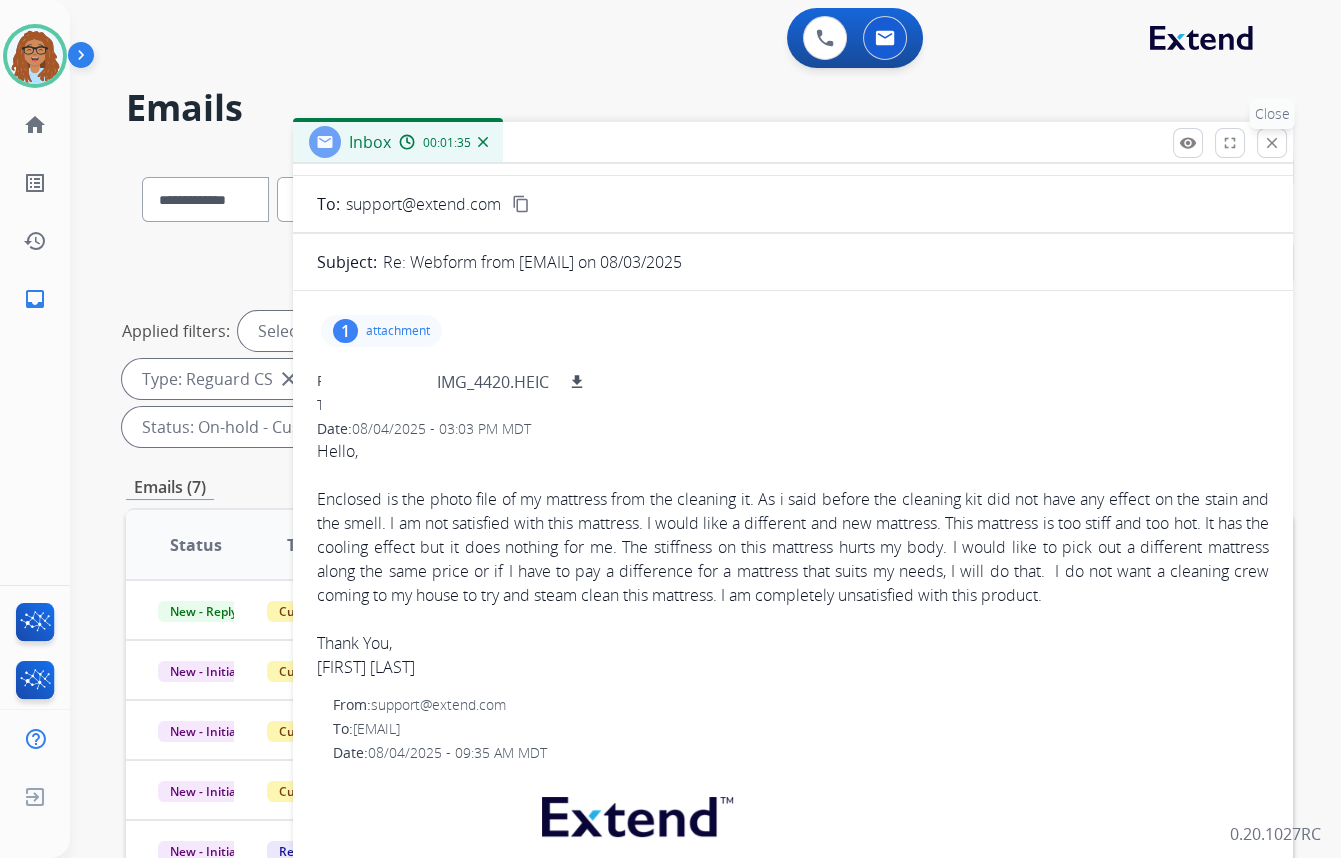 click on "close Close" at bounding box center (1272, 143) 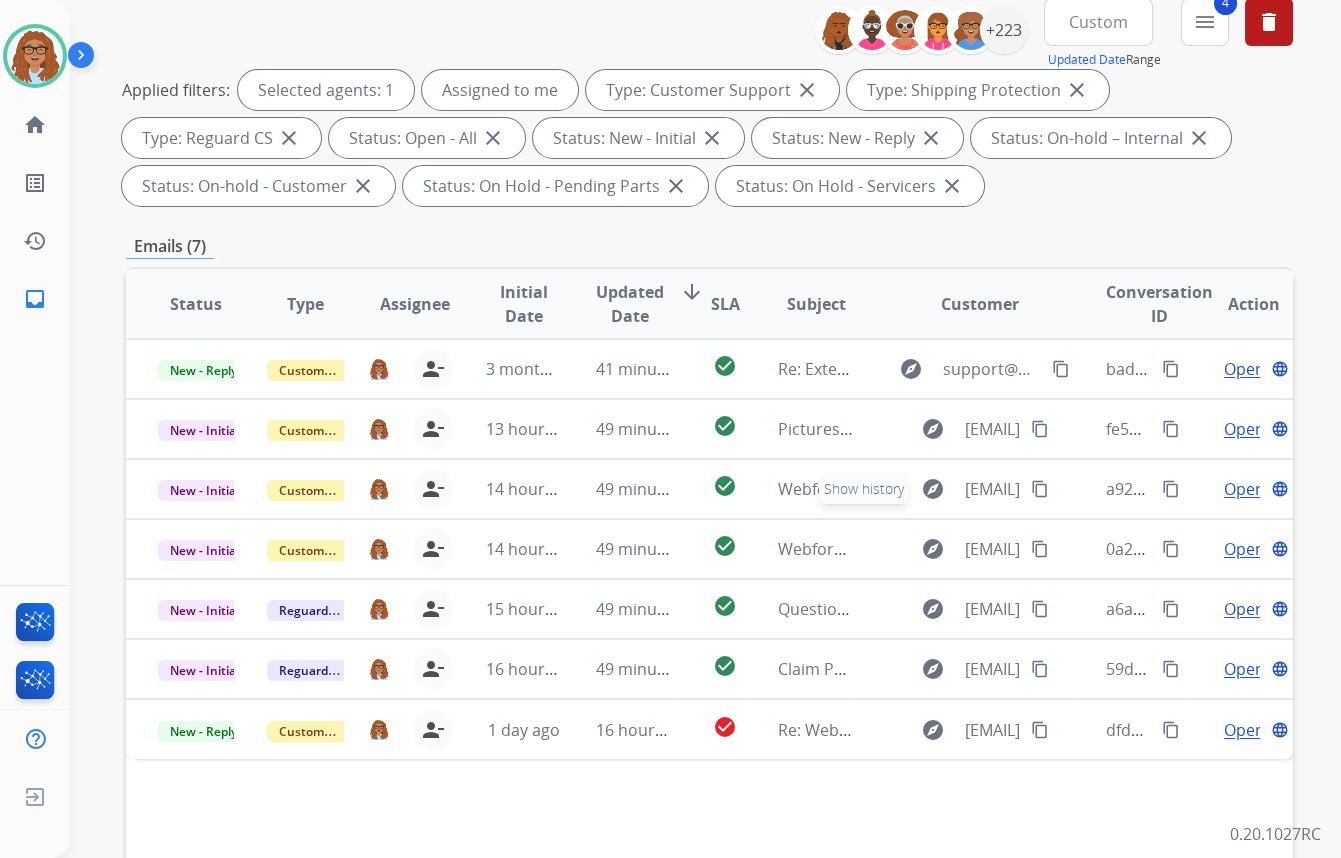 scroll, scrollTop: 363, scrollLeft: 0, axis: vertical 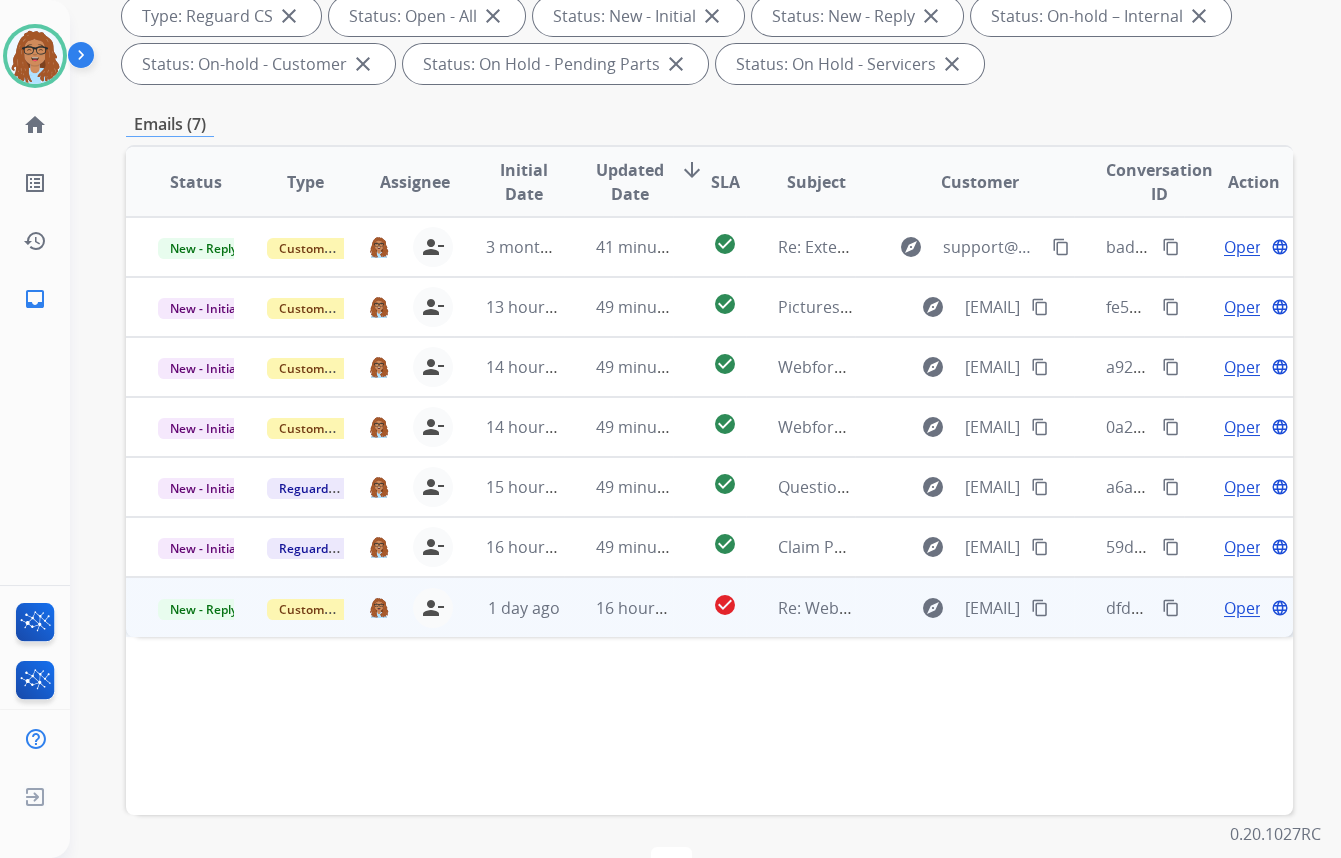 click on "Open" at bounding box center [1244, 608] 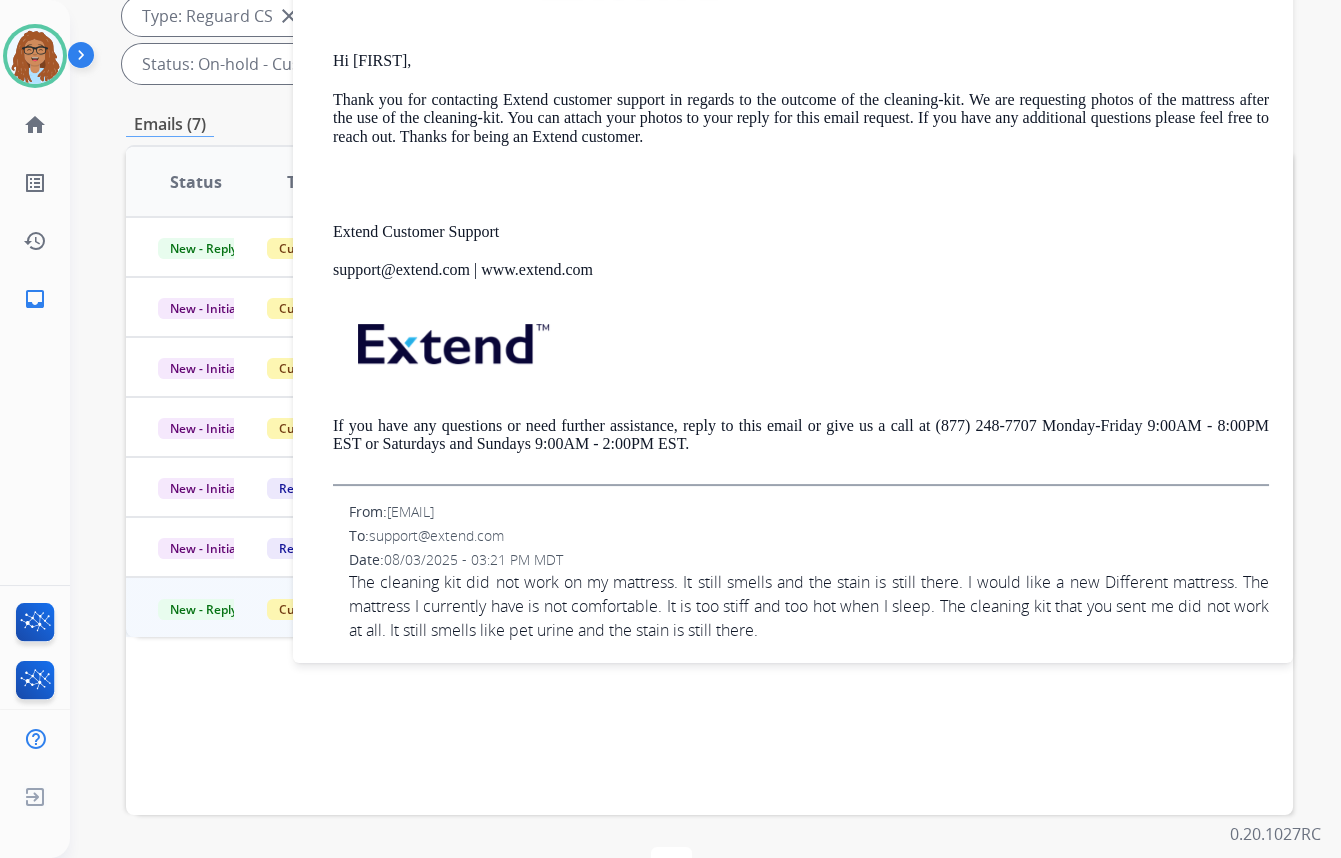 scroll, scrollTop: 575, scrollLeft: 0, axis: vertical 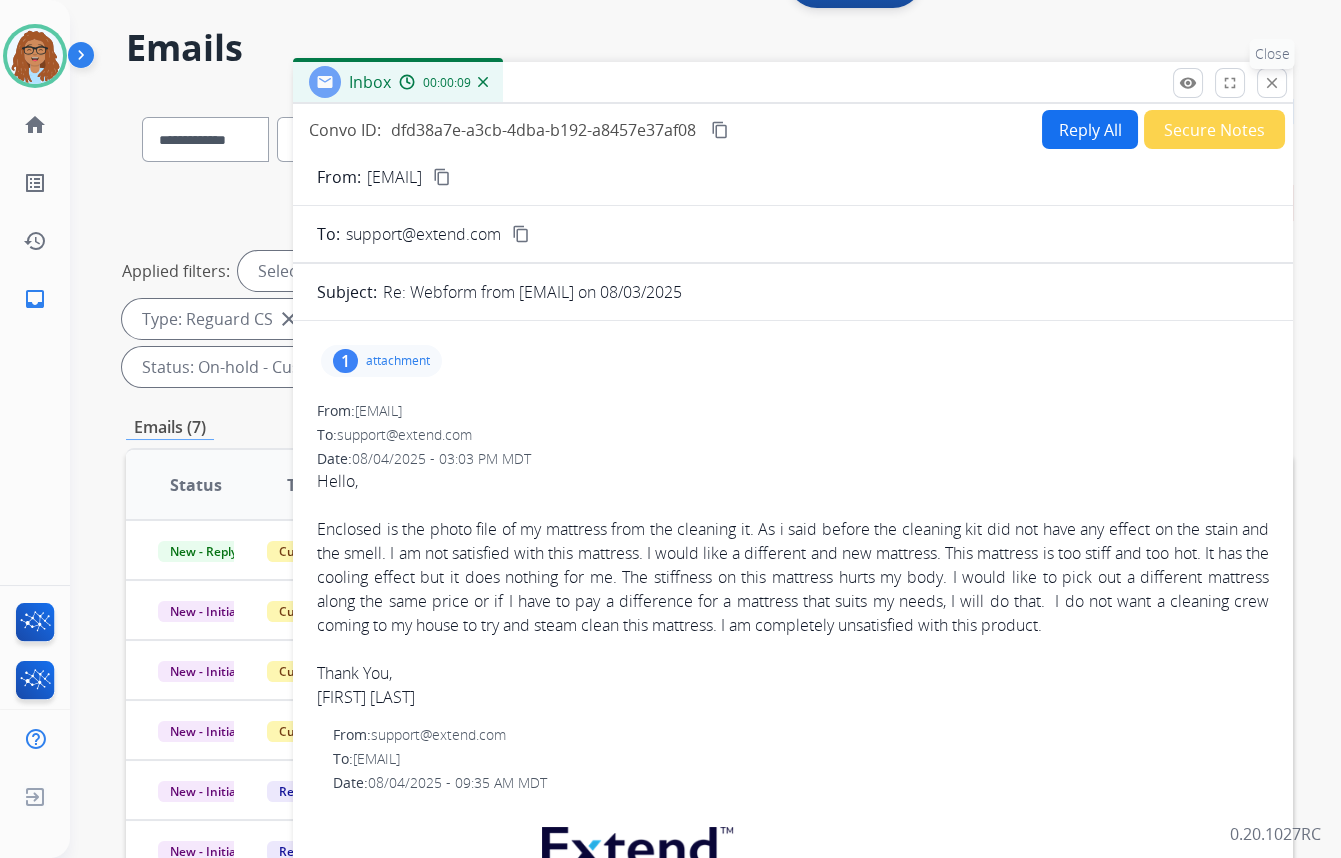click on "close" at bounding box center (1272, 83) 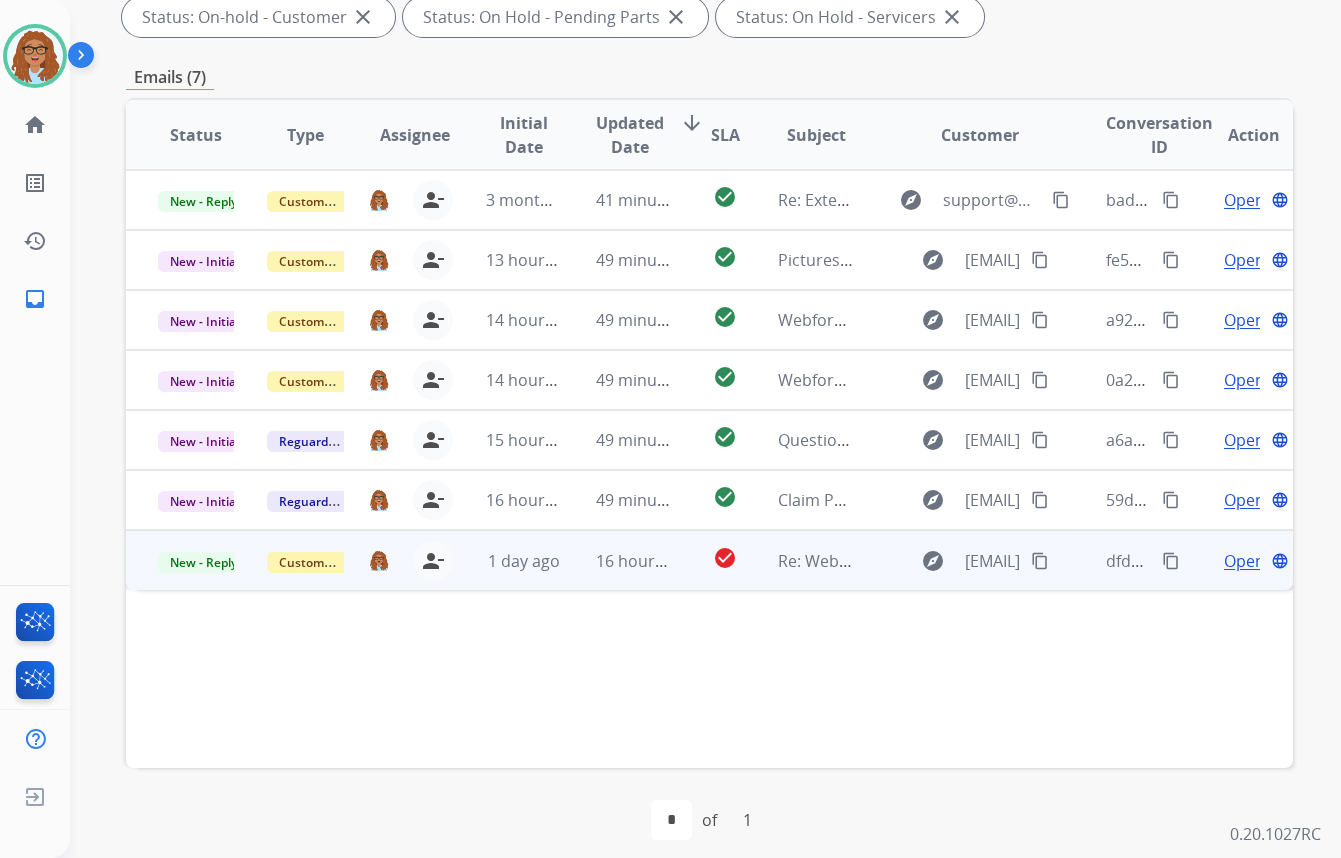 scroll, scrollTop: 423, scrollLeft: 0, axis: vertical 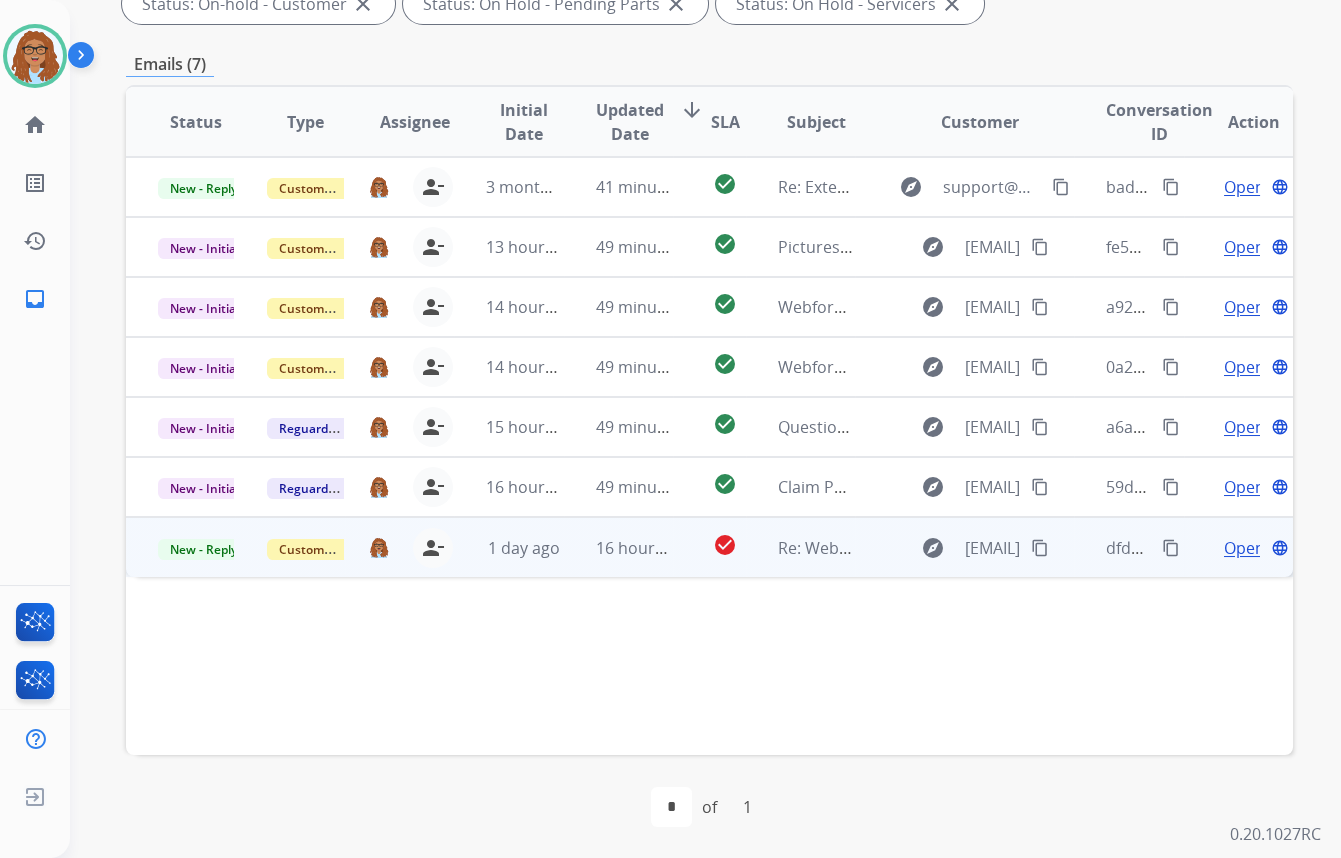 click on "Open" at bounding box center (1244, 548) 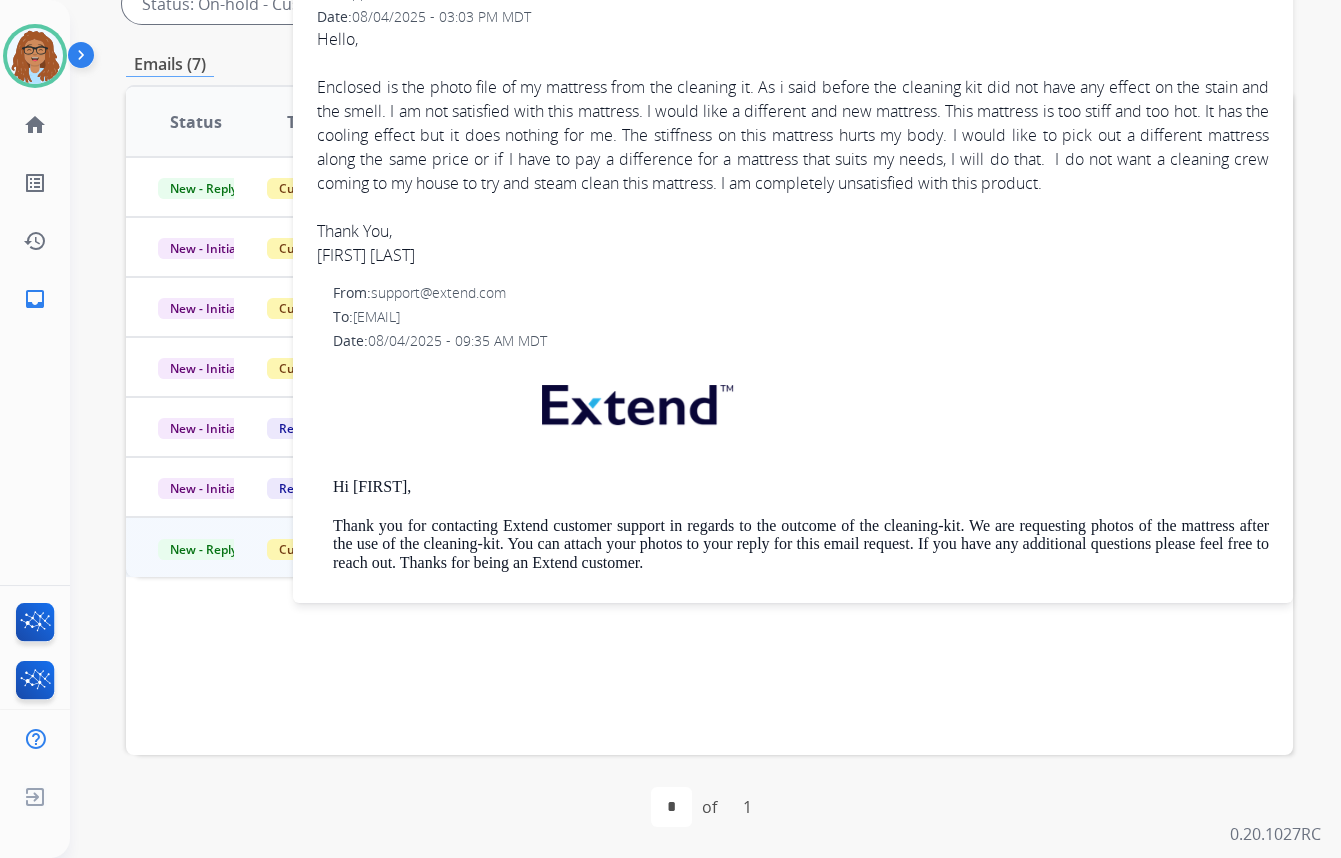 scroll, scrollTop: 0, scrollLeft: 0, axis: both 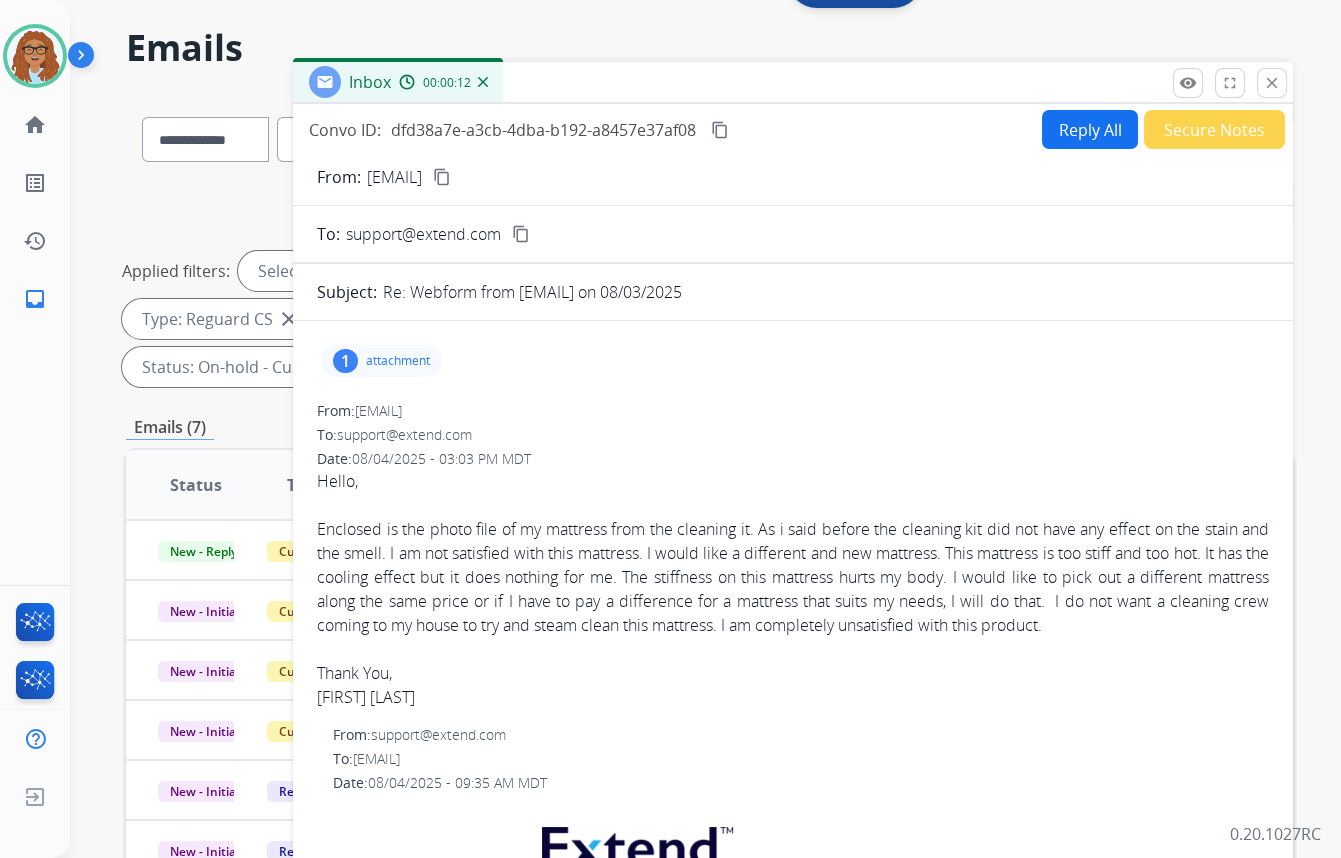 click on "Reply All" at bounding box center [1090, 129] 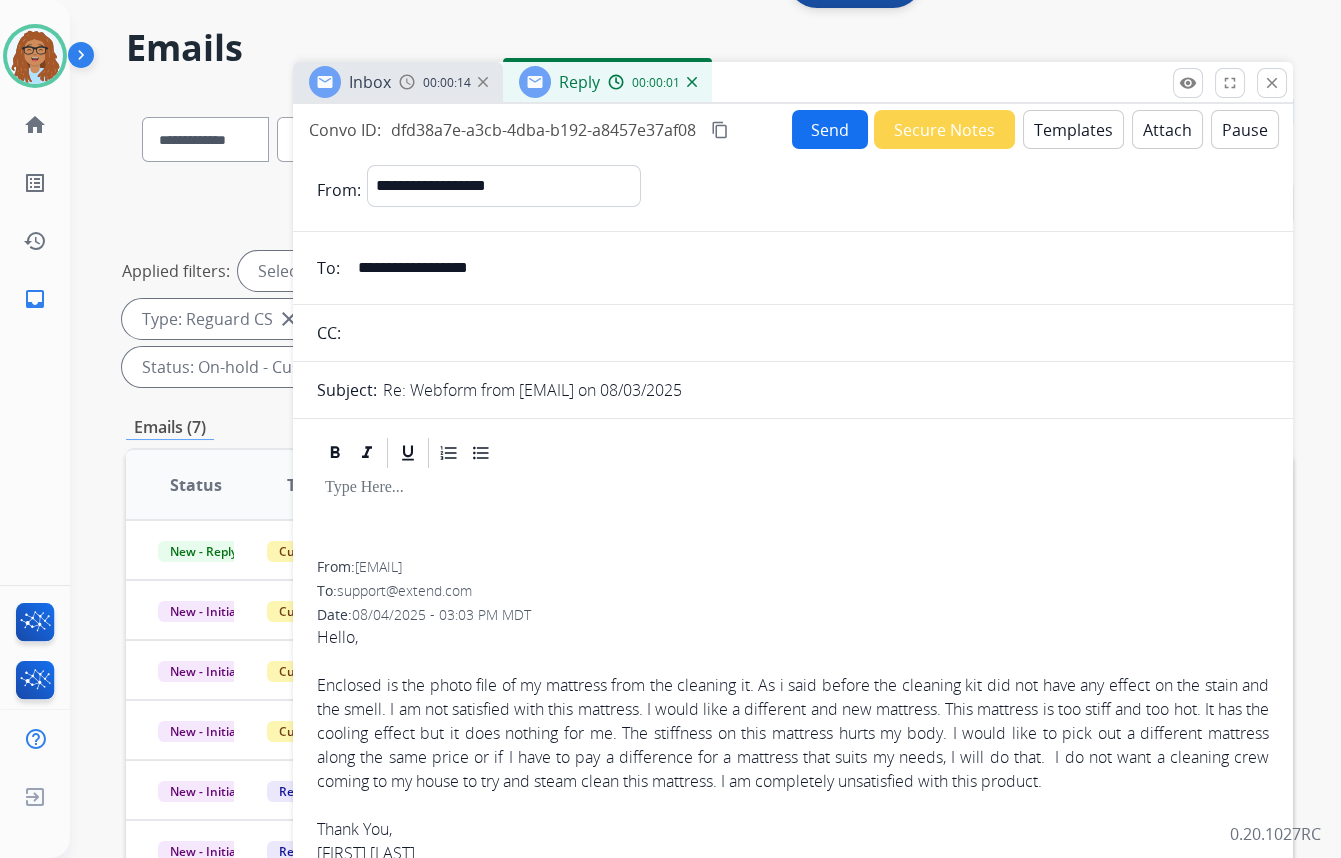 click on "Templates" at bounding box center (1073, 129) 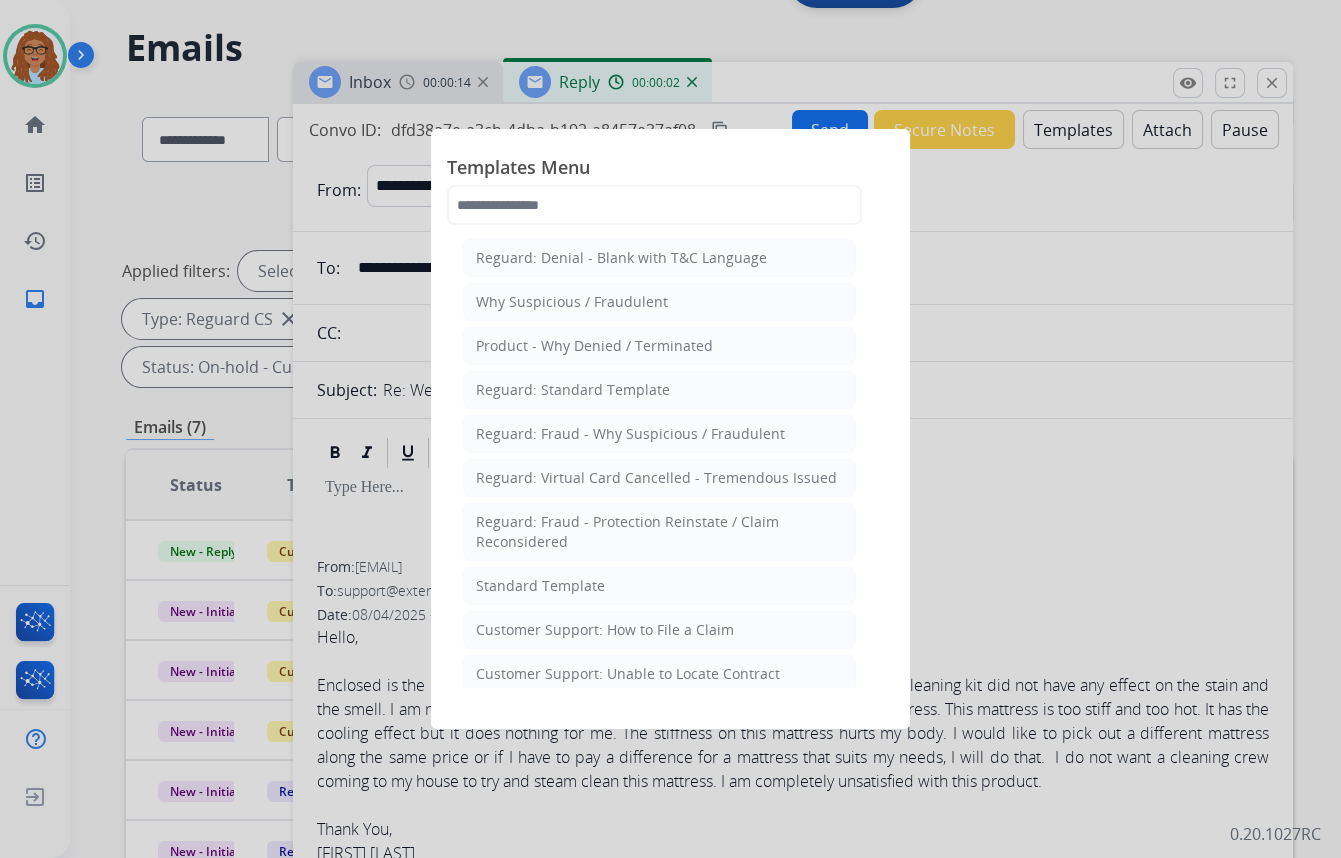 click on "Standard Template" 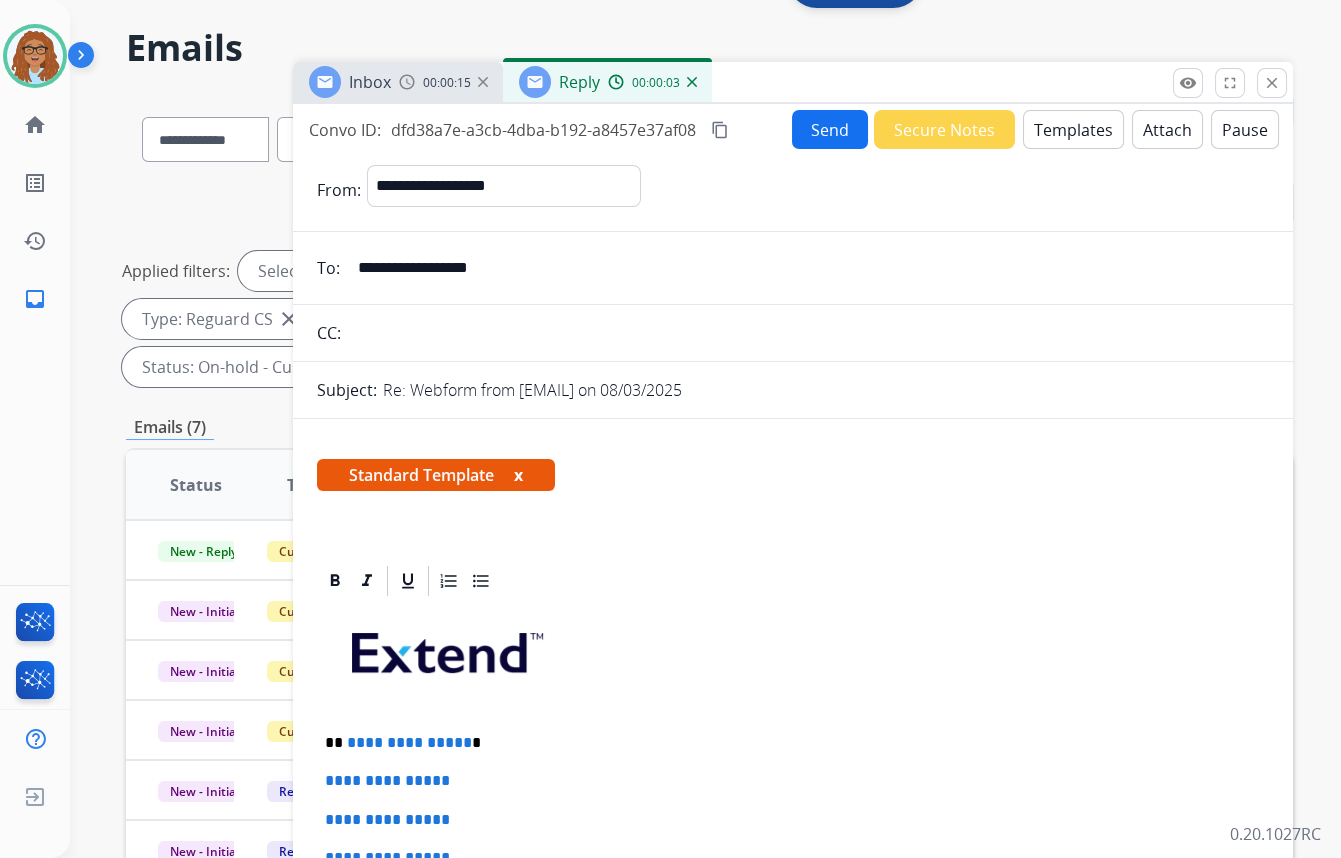 scroll, scrollTop: 181, scrollLeft: 0, axis: vertical 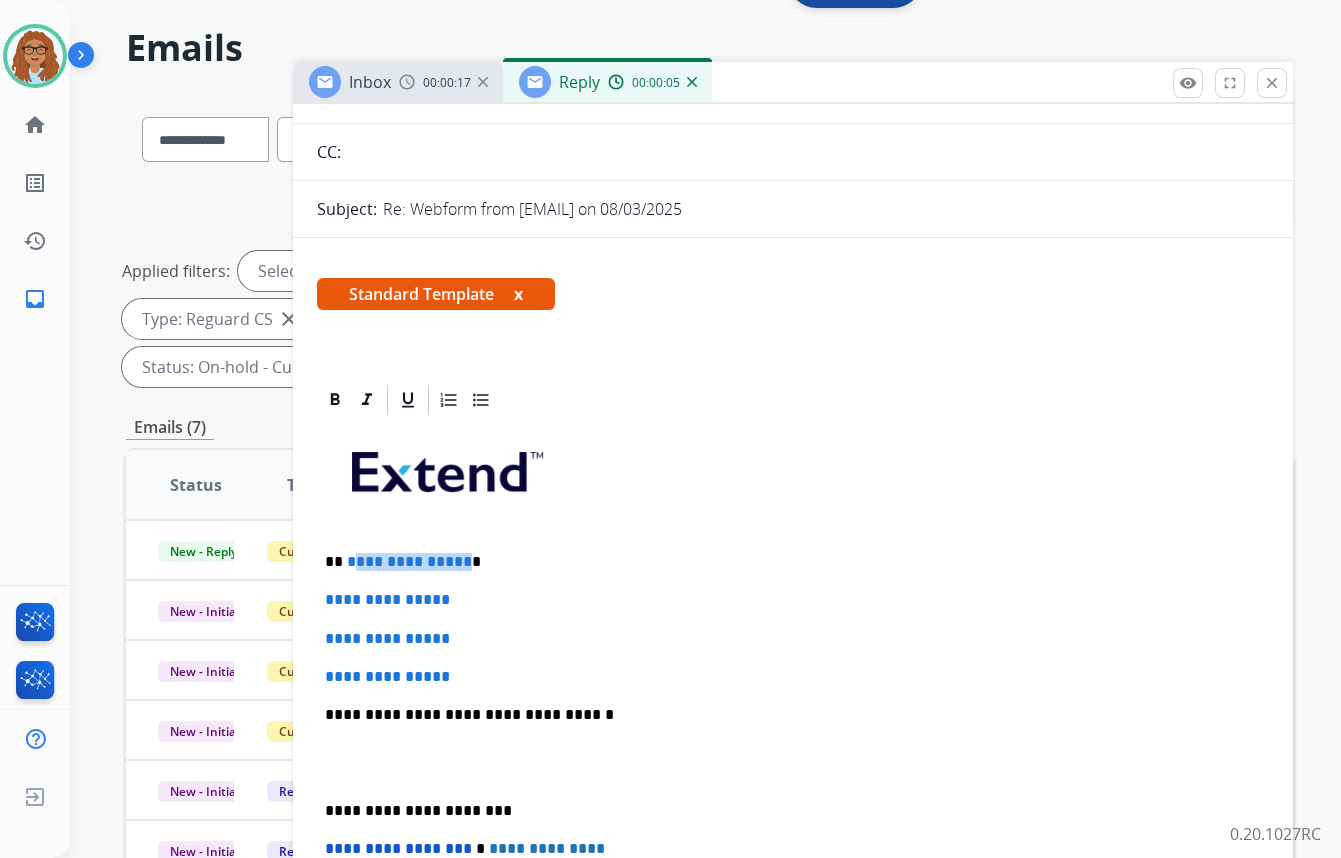 drag, startPoint x: 460, startPoint y: 546, endPoint x: 349, endPoint y: 557, distance: 111.54372 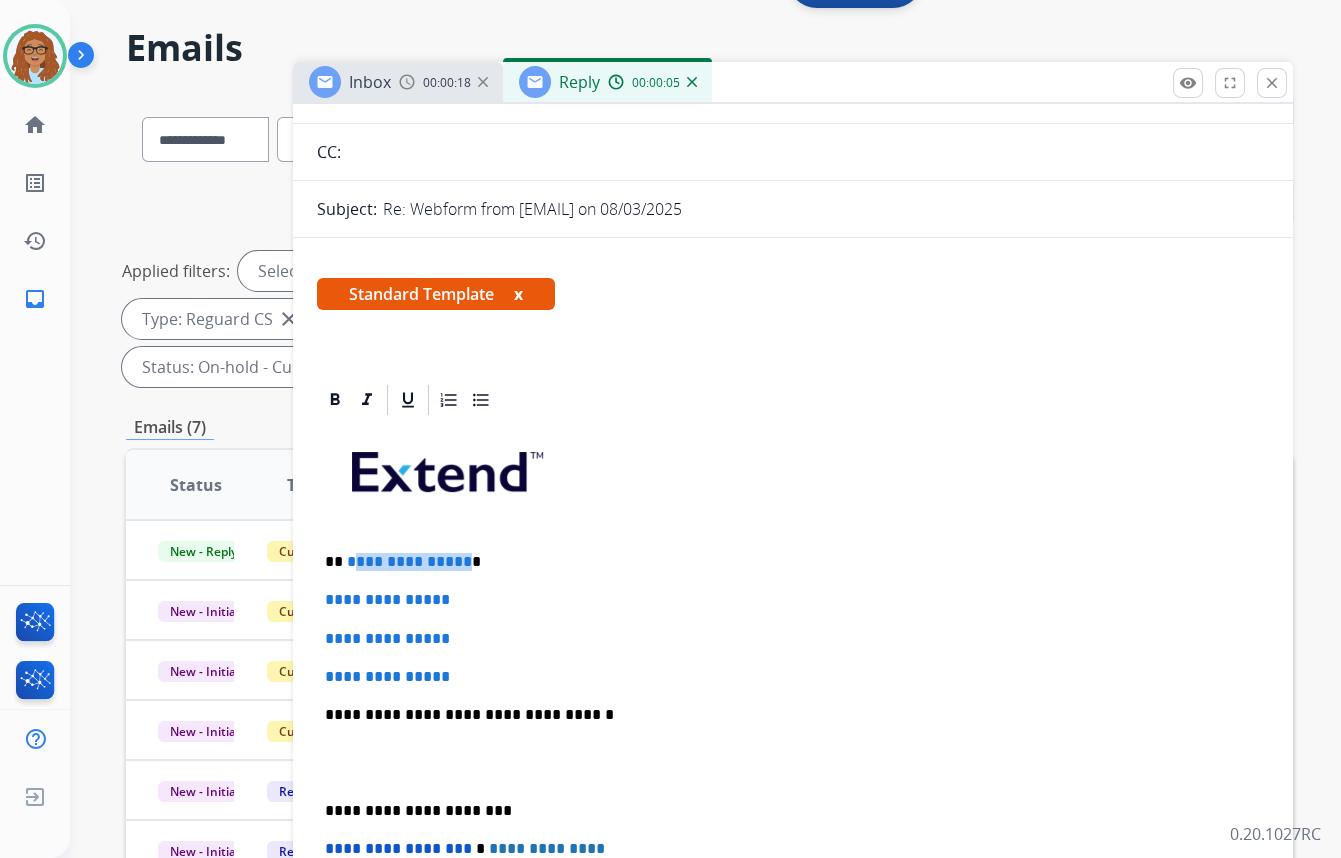 paste 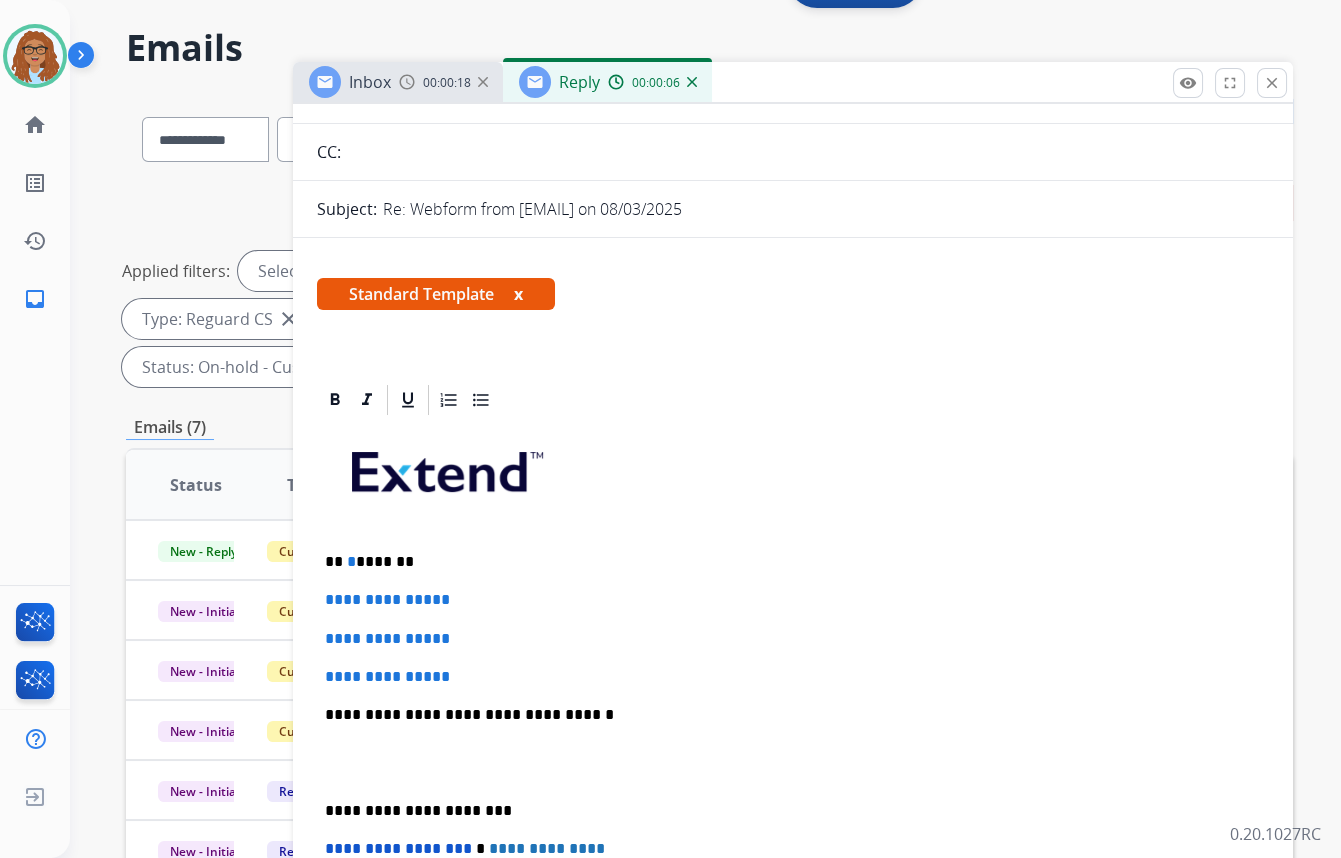 click on "*" at bounding box center [351, 561] 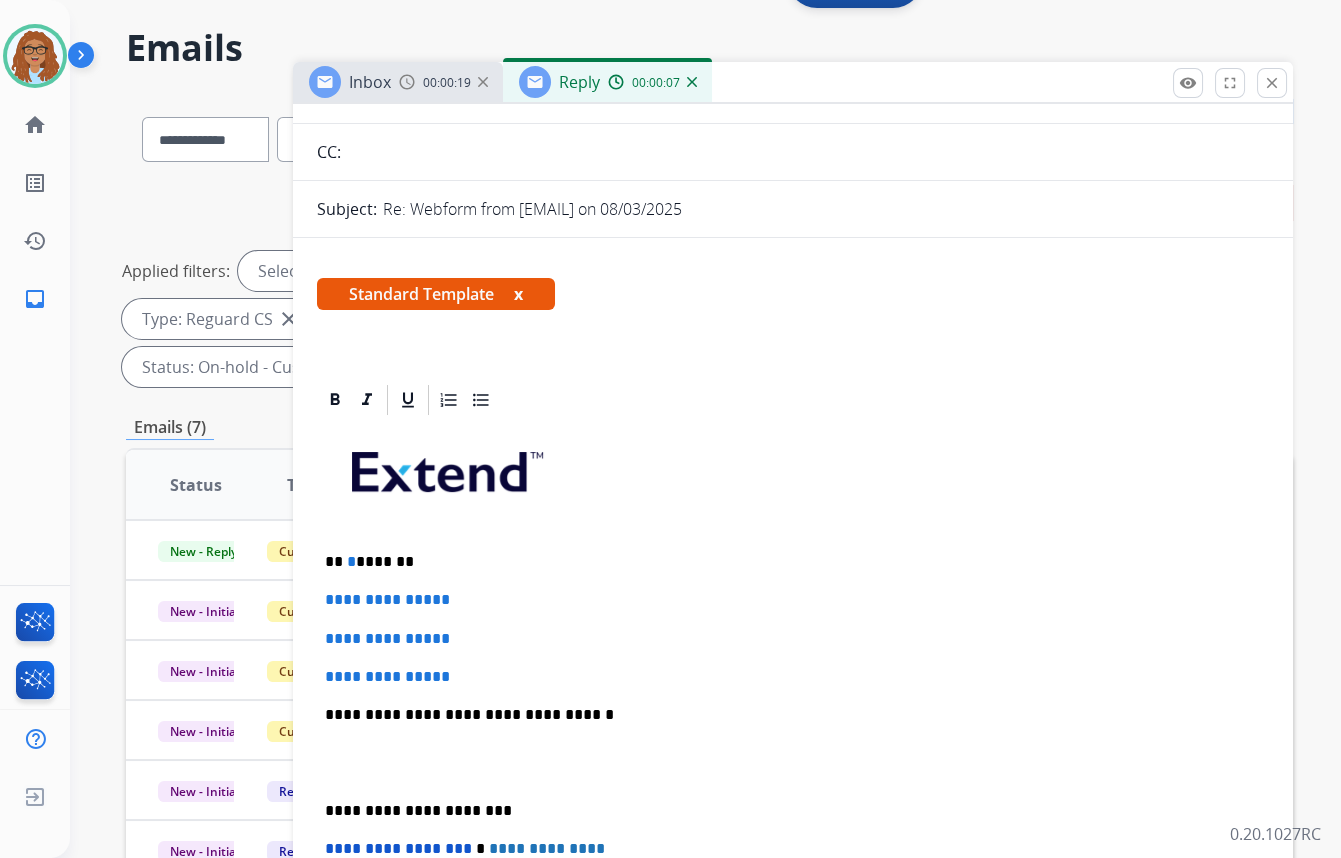 type 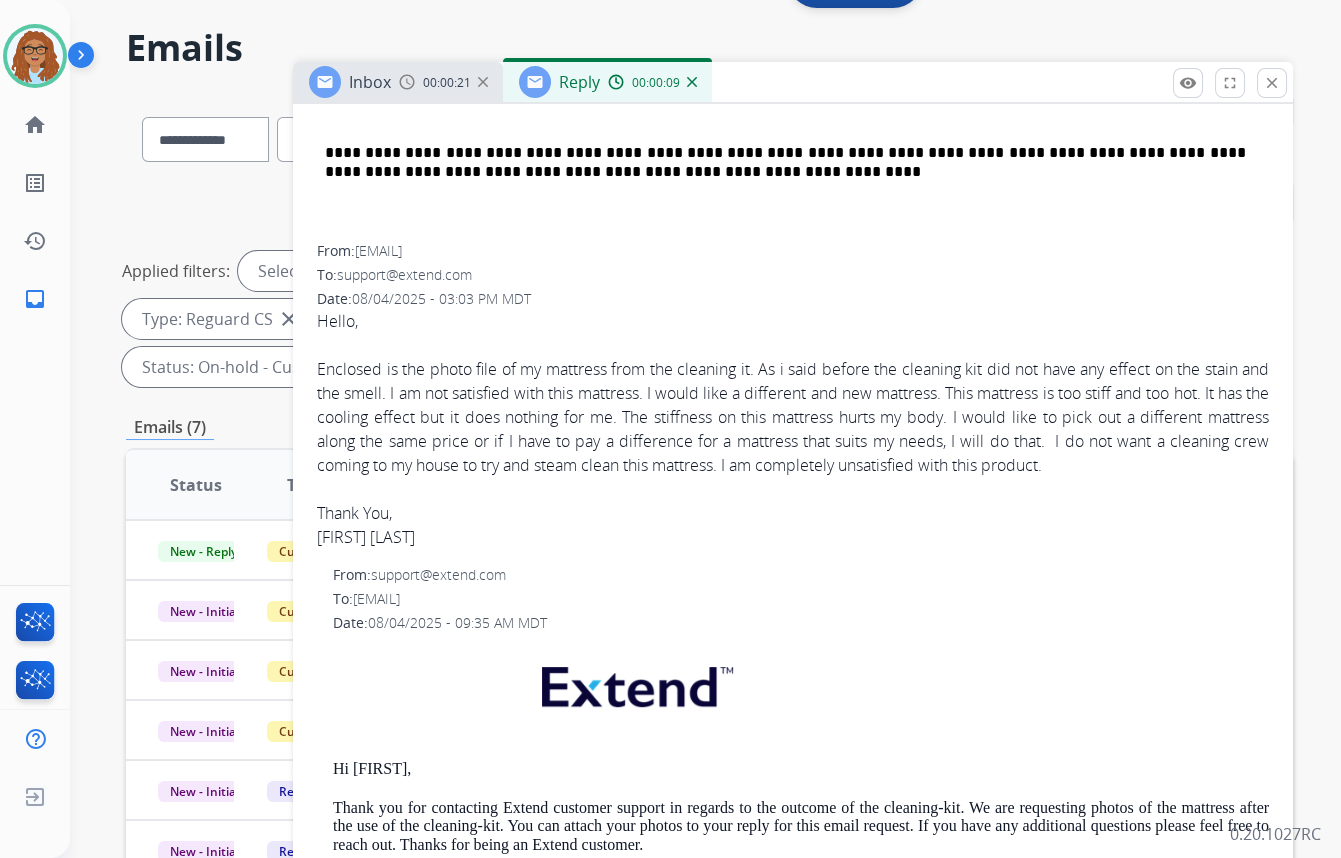 scroll, scrollTop: 1453, scrollLeft: 0, axis: vertical 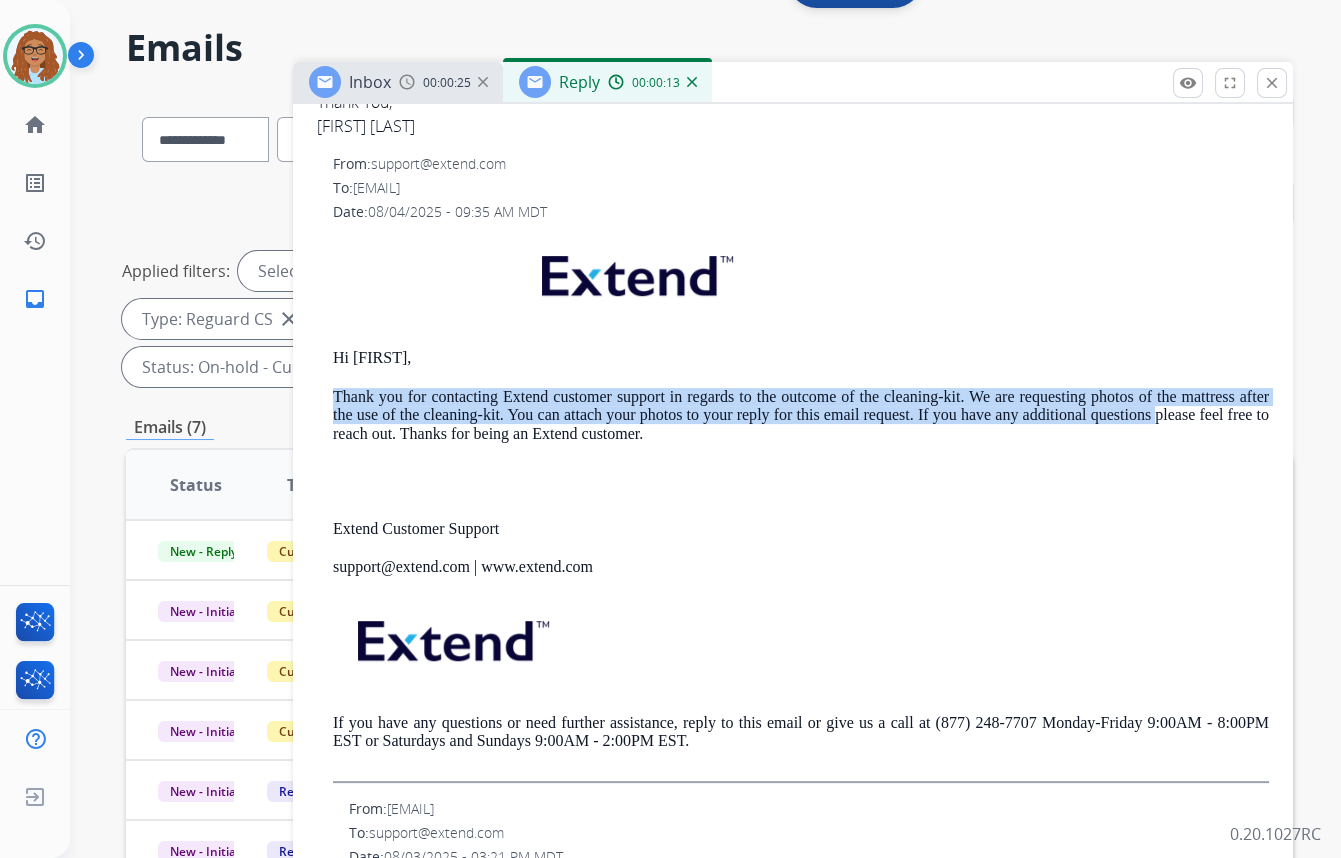 drag, startPoint x: 333, startPoint y: 390, endPoint x: 1156, endPoint y: 405, distance: 823.13666 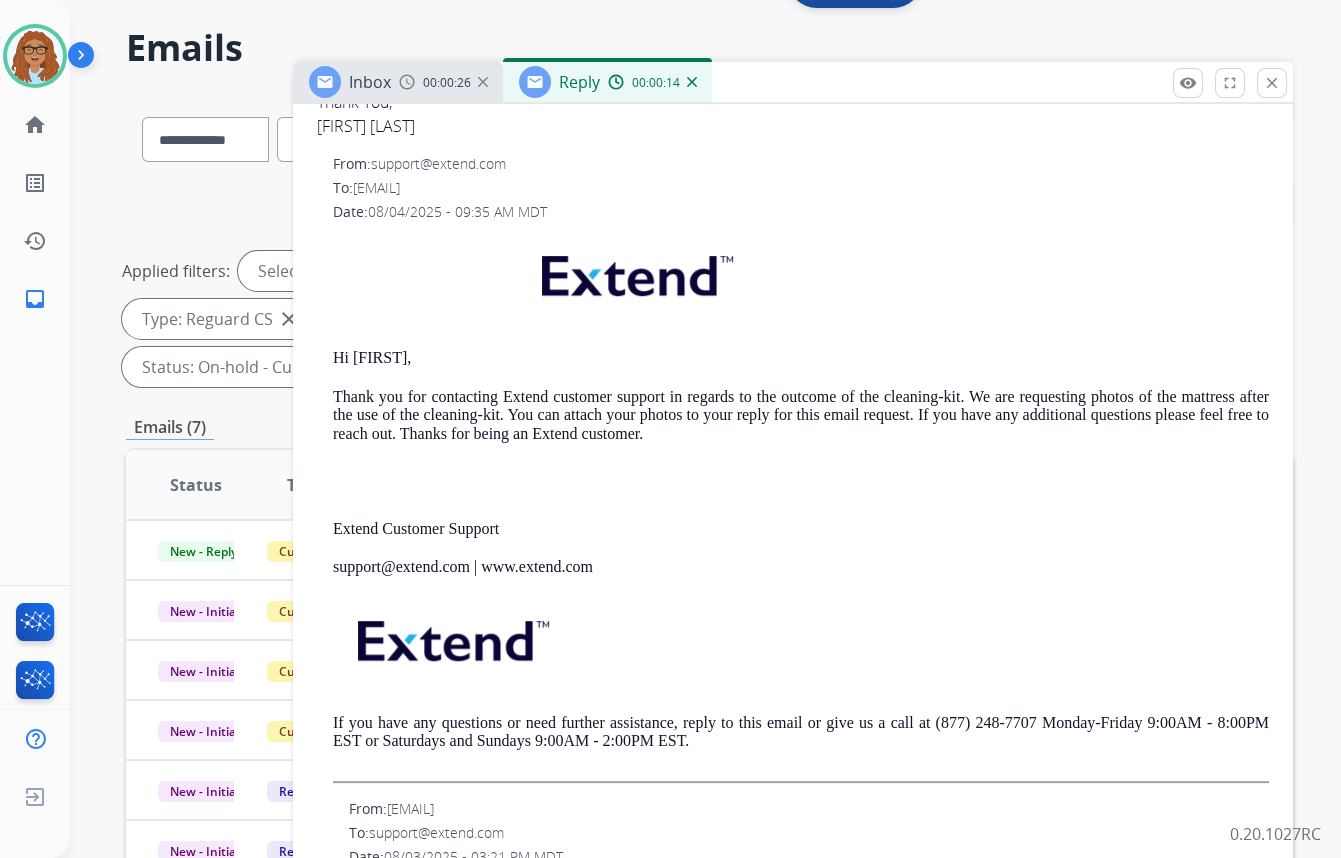 click at bounding box center (801, 481) 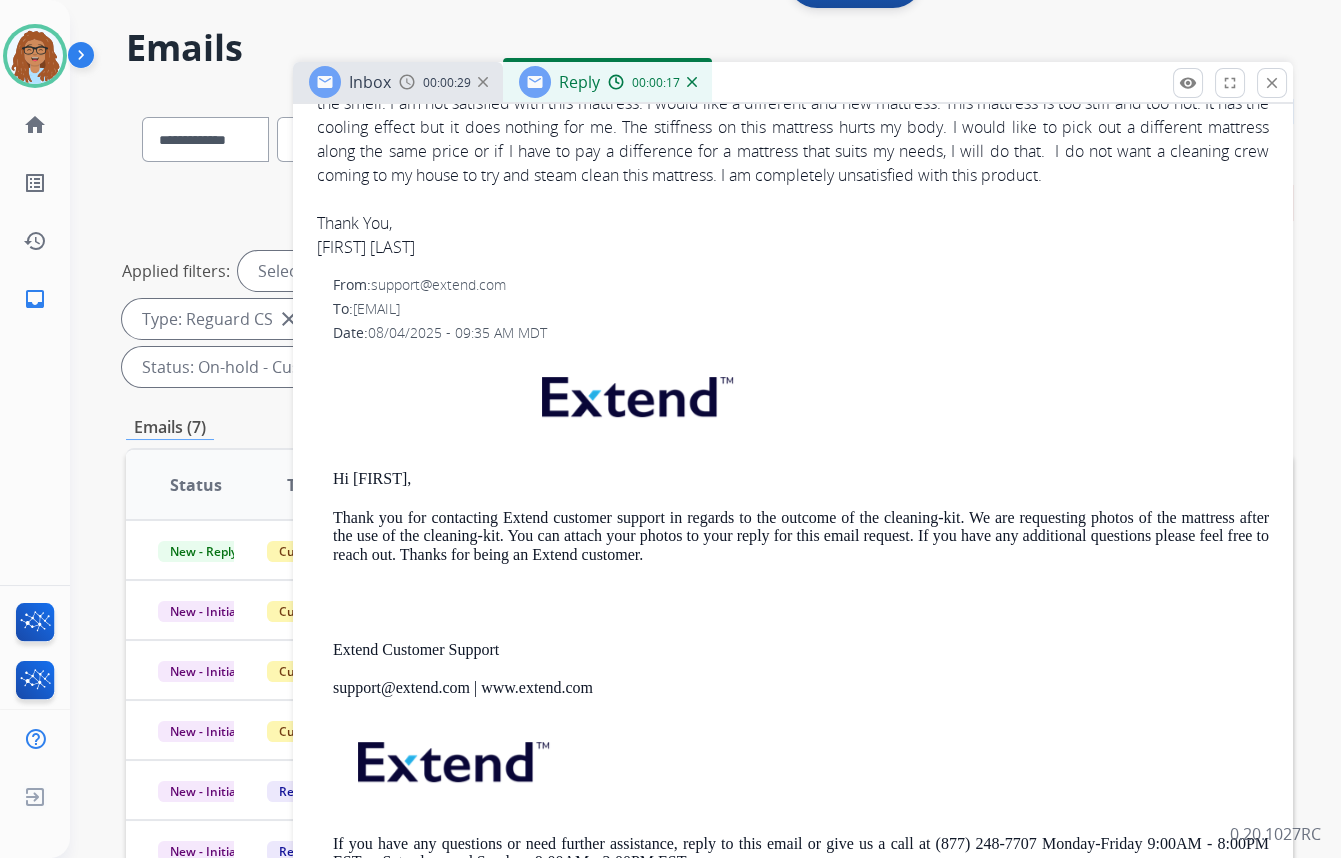 scroll, scrollTop: 1453, scrollLeft: 0, axis: vertical 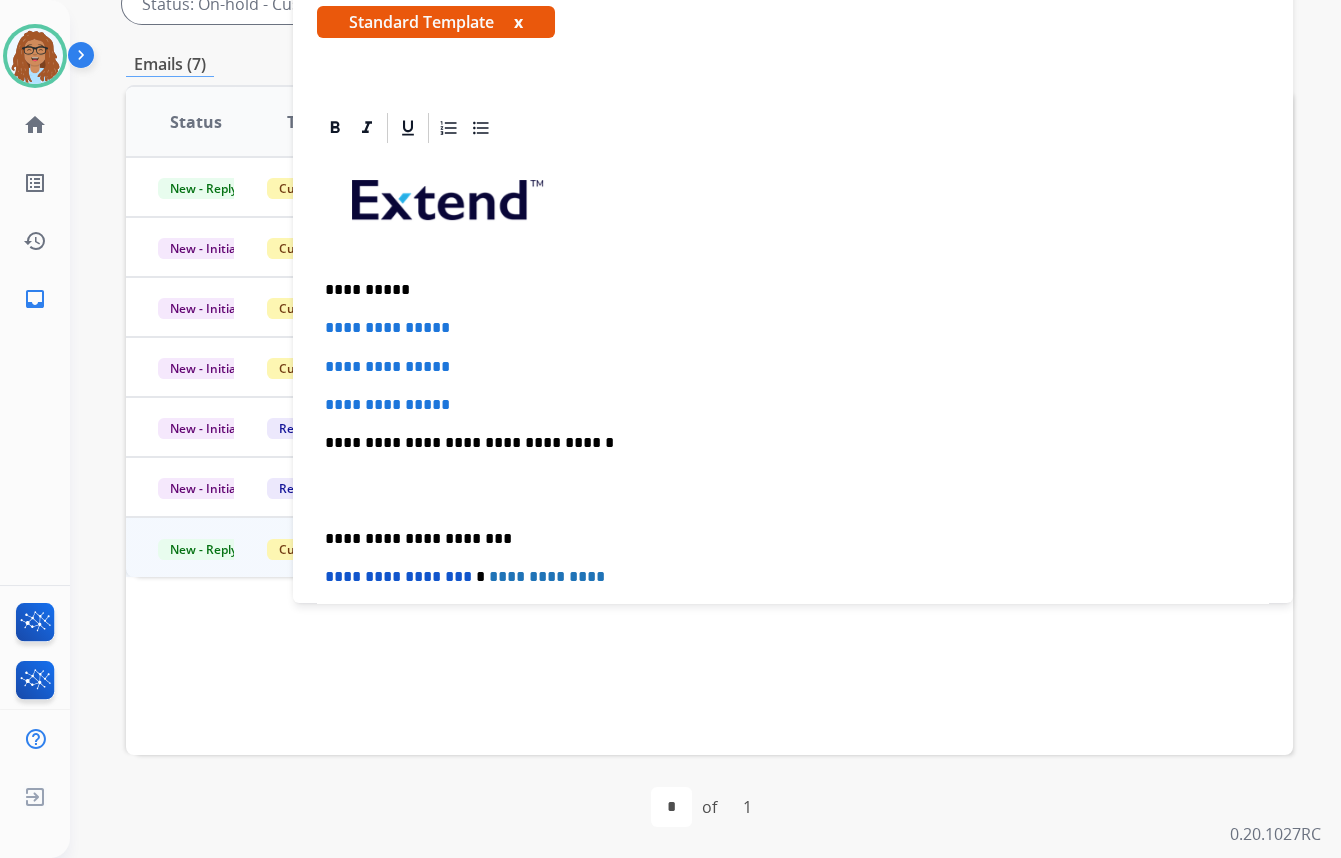 click on "**********" at bounding box center (785, 290) 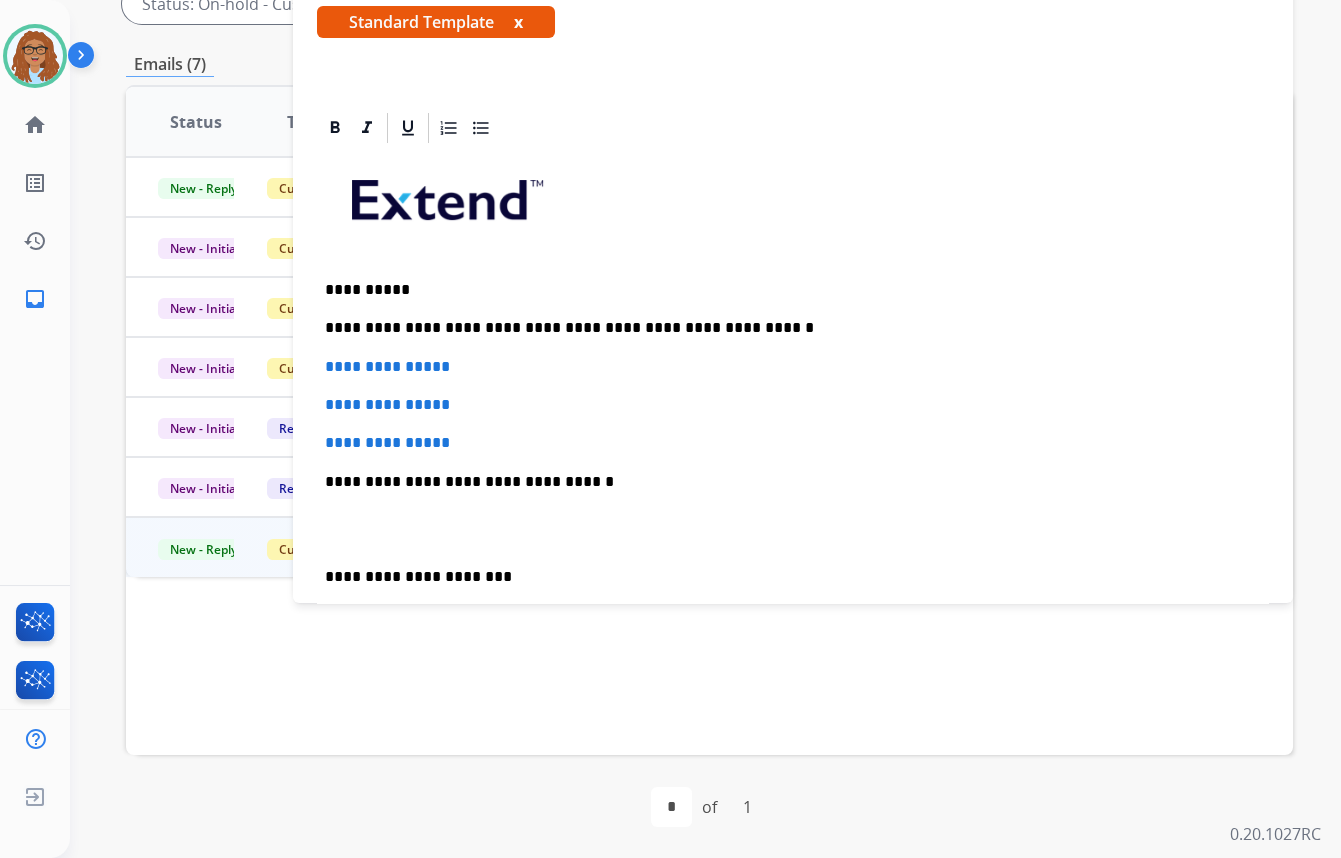 click on "**********" at bounding box center [785, 328] 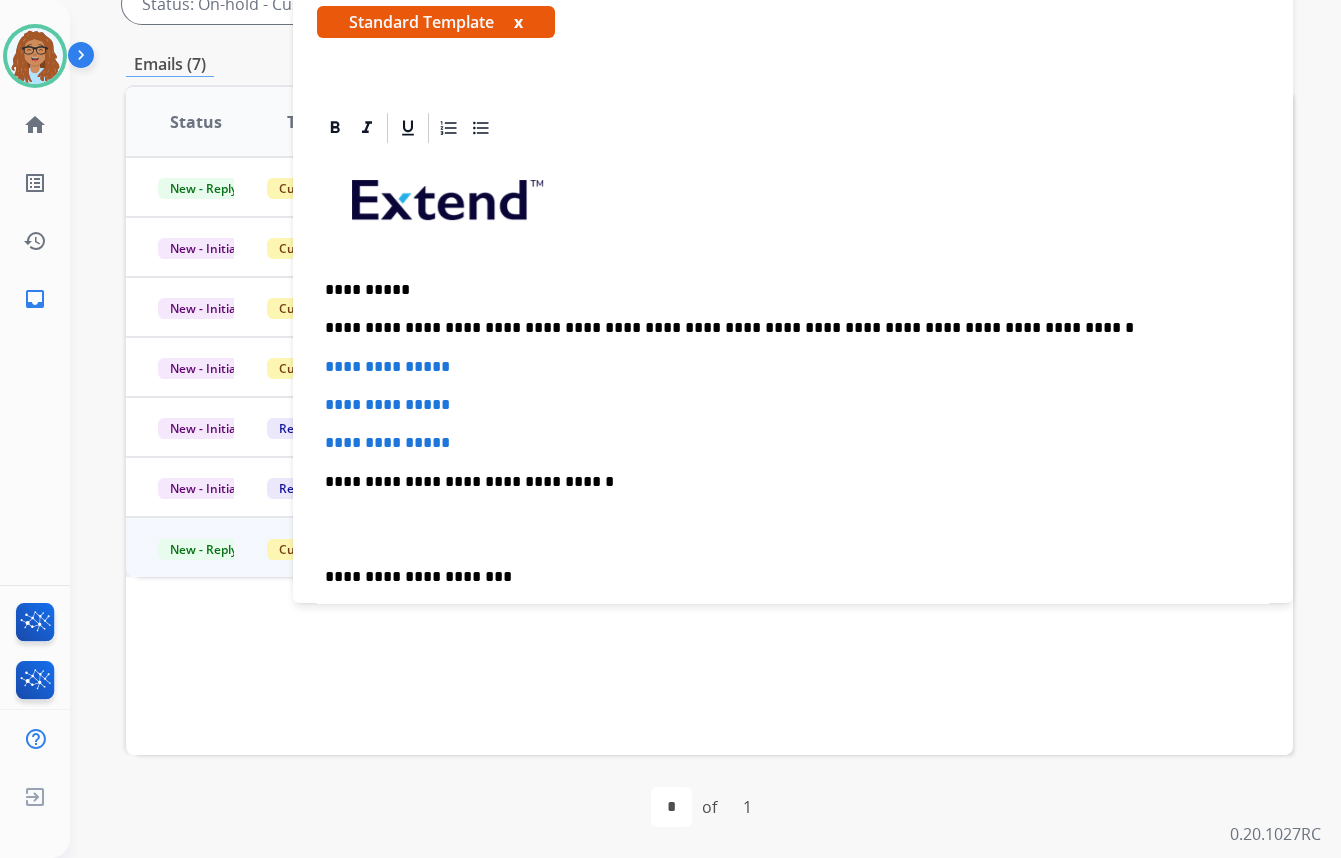 click on "**********" at bounding box center (785, 328) 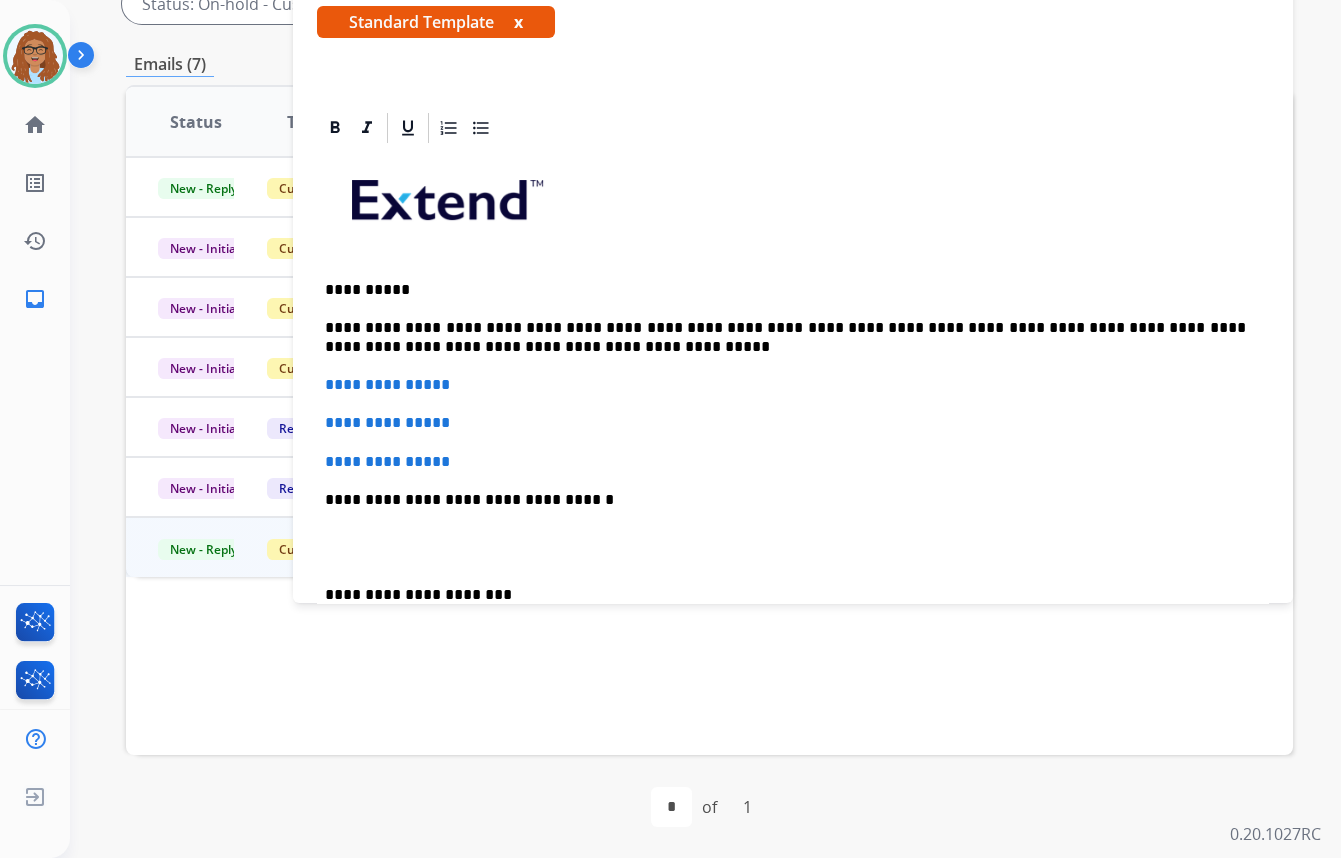 drag, startPoint x: 513, startPoint y: 347, endPoint x: 530, endPoint y: 346, distance: 17.029387 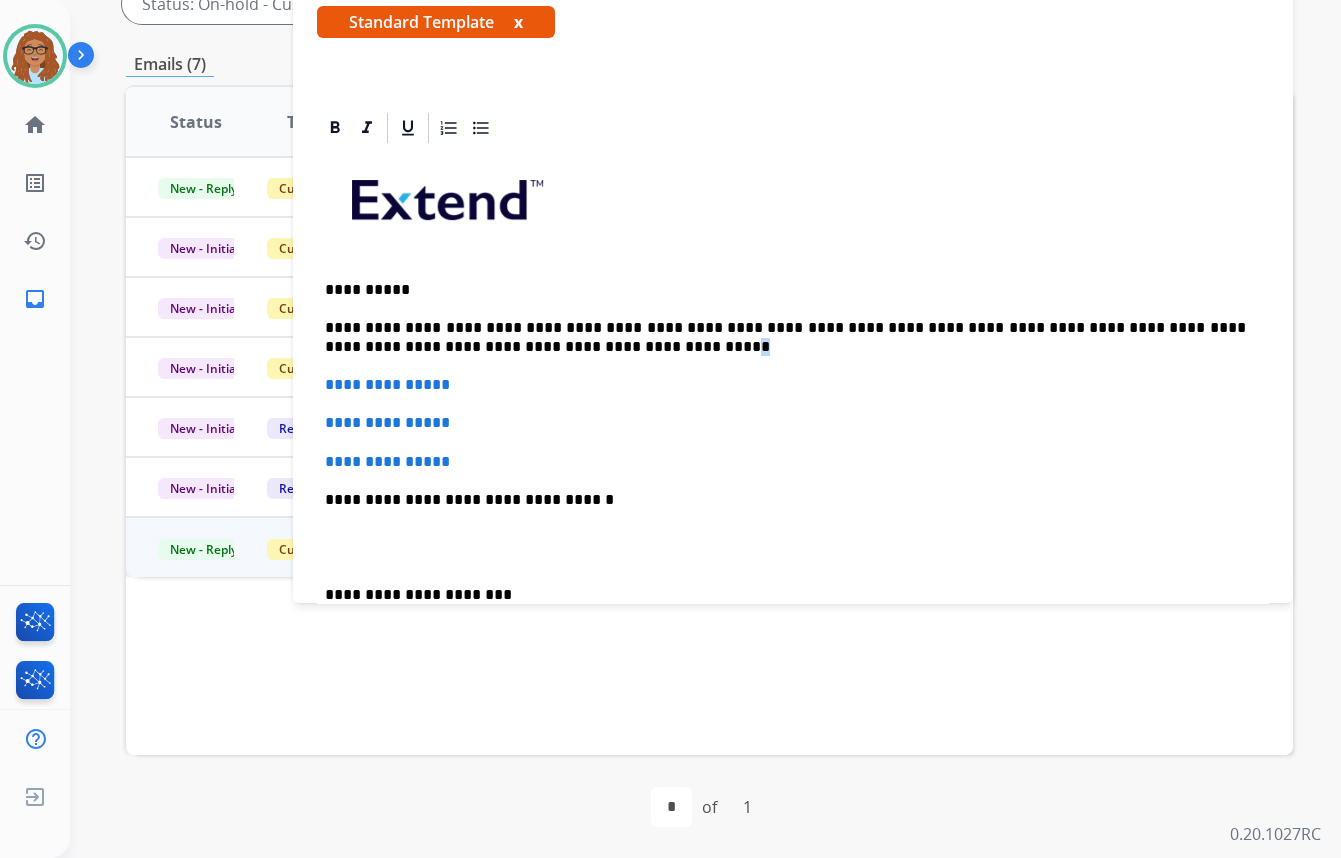 drag, startPoint x: 514, startPoint y: 343, endPoint x: 531, endPoint y: 344, distance: 17.029387 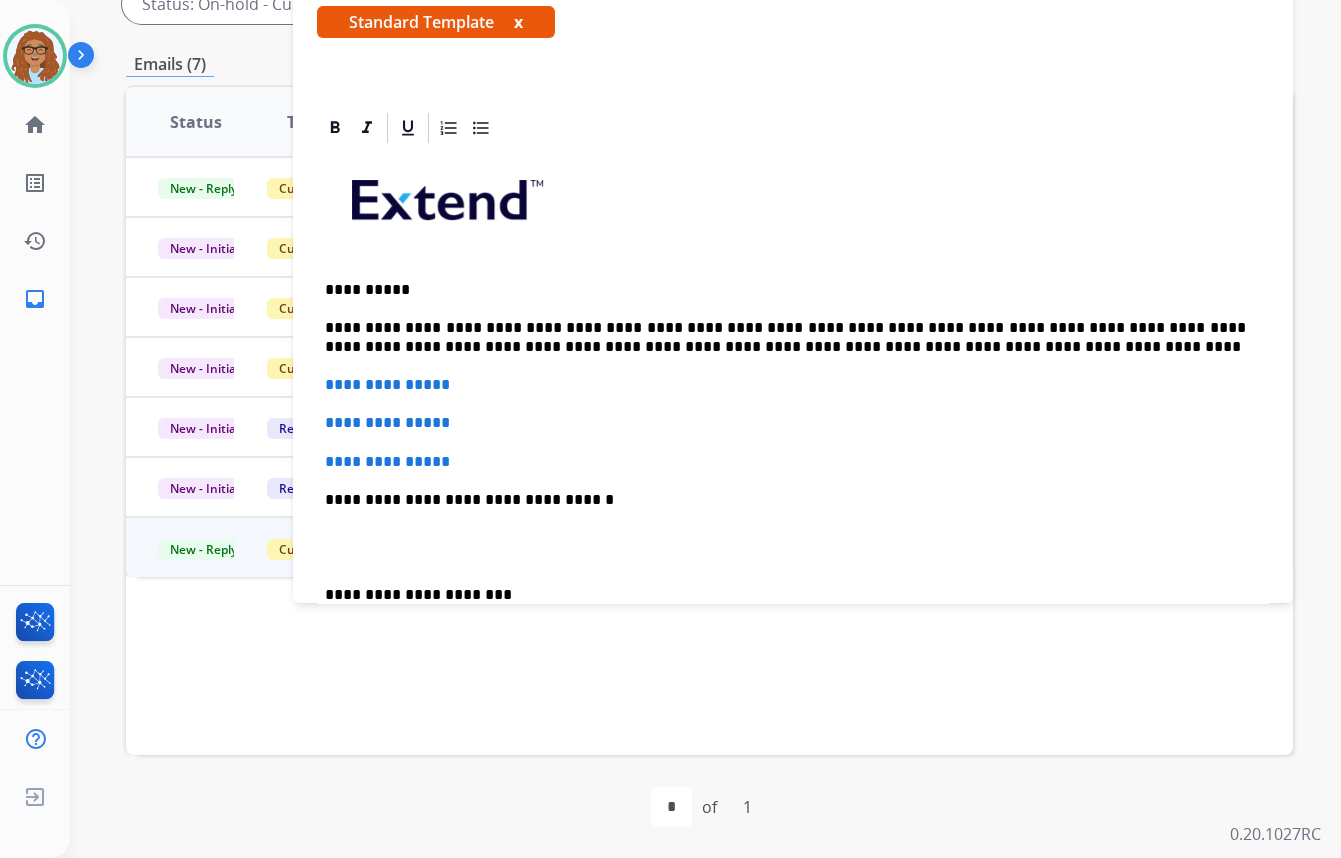 click on "**********" at bounding box center [785, 337] 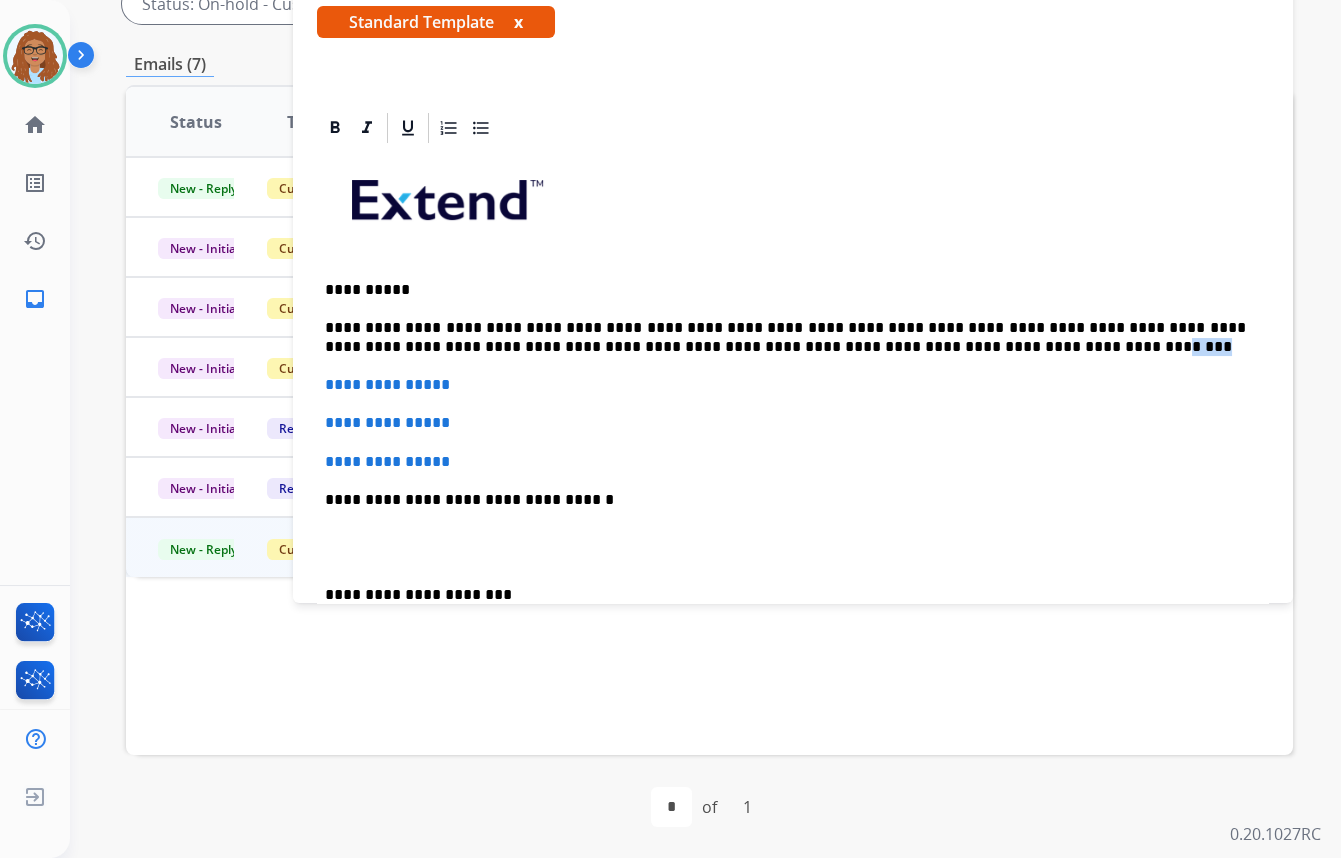 drag, startPoint x: 889, startPoint y: 345, endPoint x: 858, endPoint y: 351, distance: 31.575306 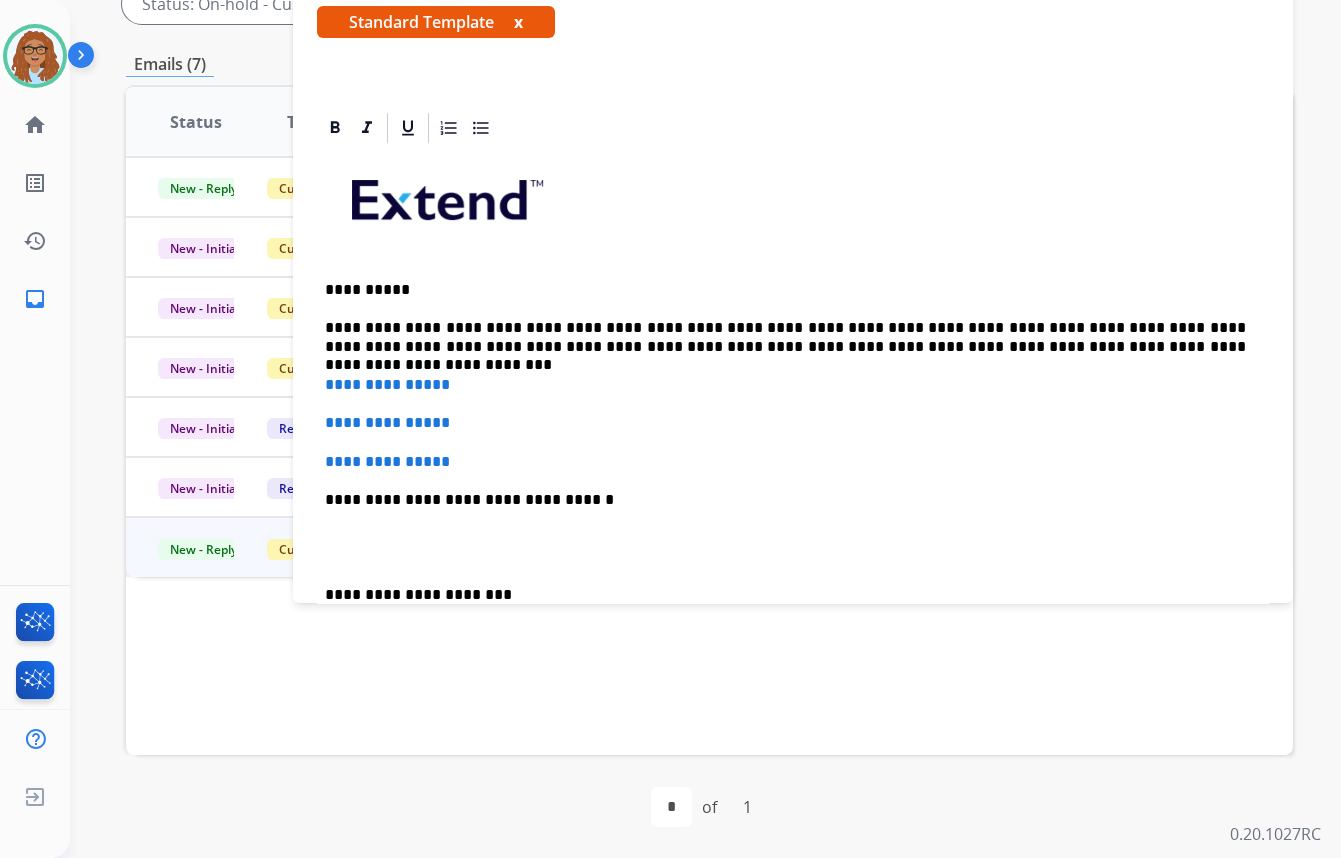 drag, startPoint x: 948, startPoint y: 343, endPoint x: 958, endPoint y: 347, distance: 10.770329 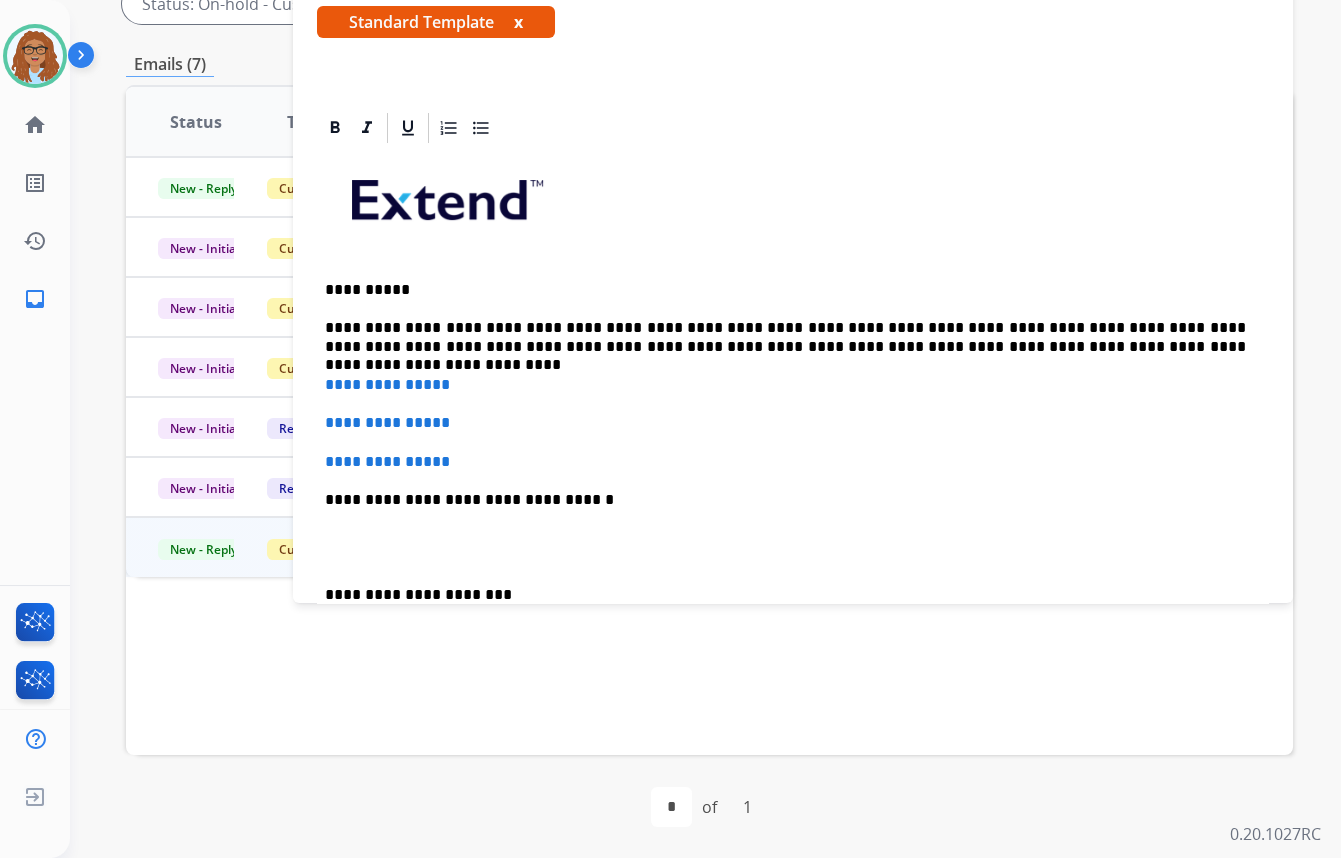 click on "**********" at bounding box center [785, 337] 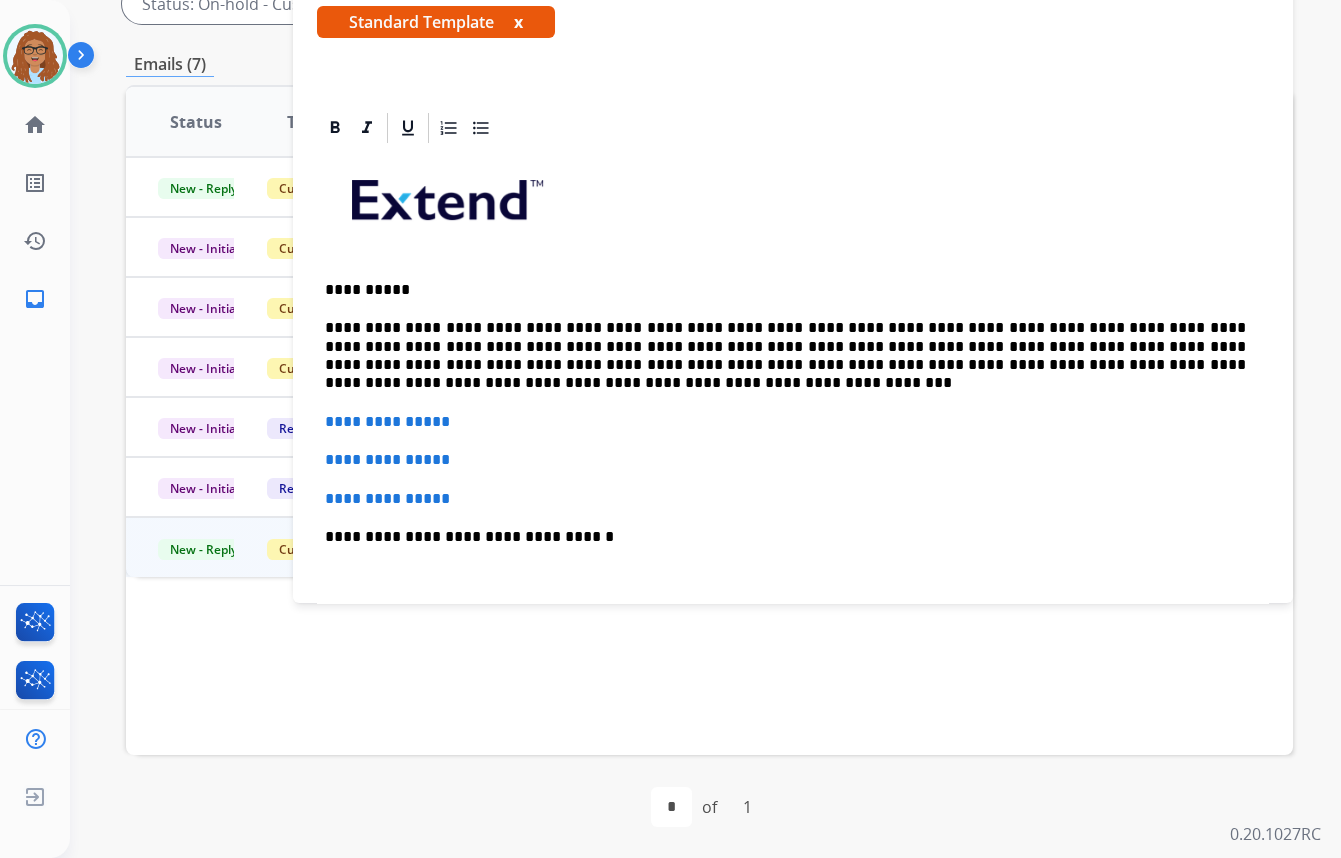 click on "**********" at bounding box center [785, 356] 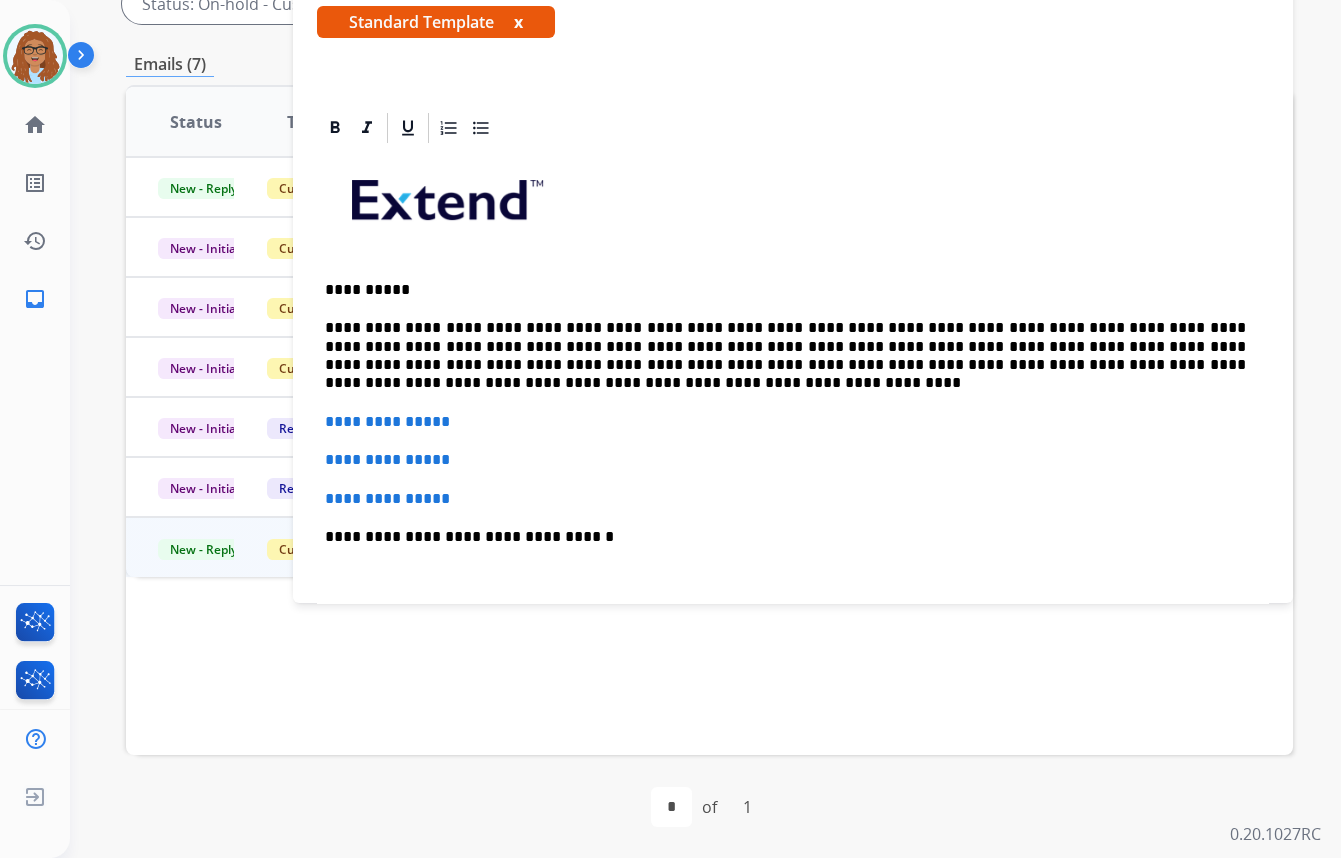 click on "**********" at bounding box center (785, 356) 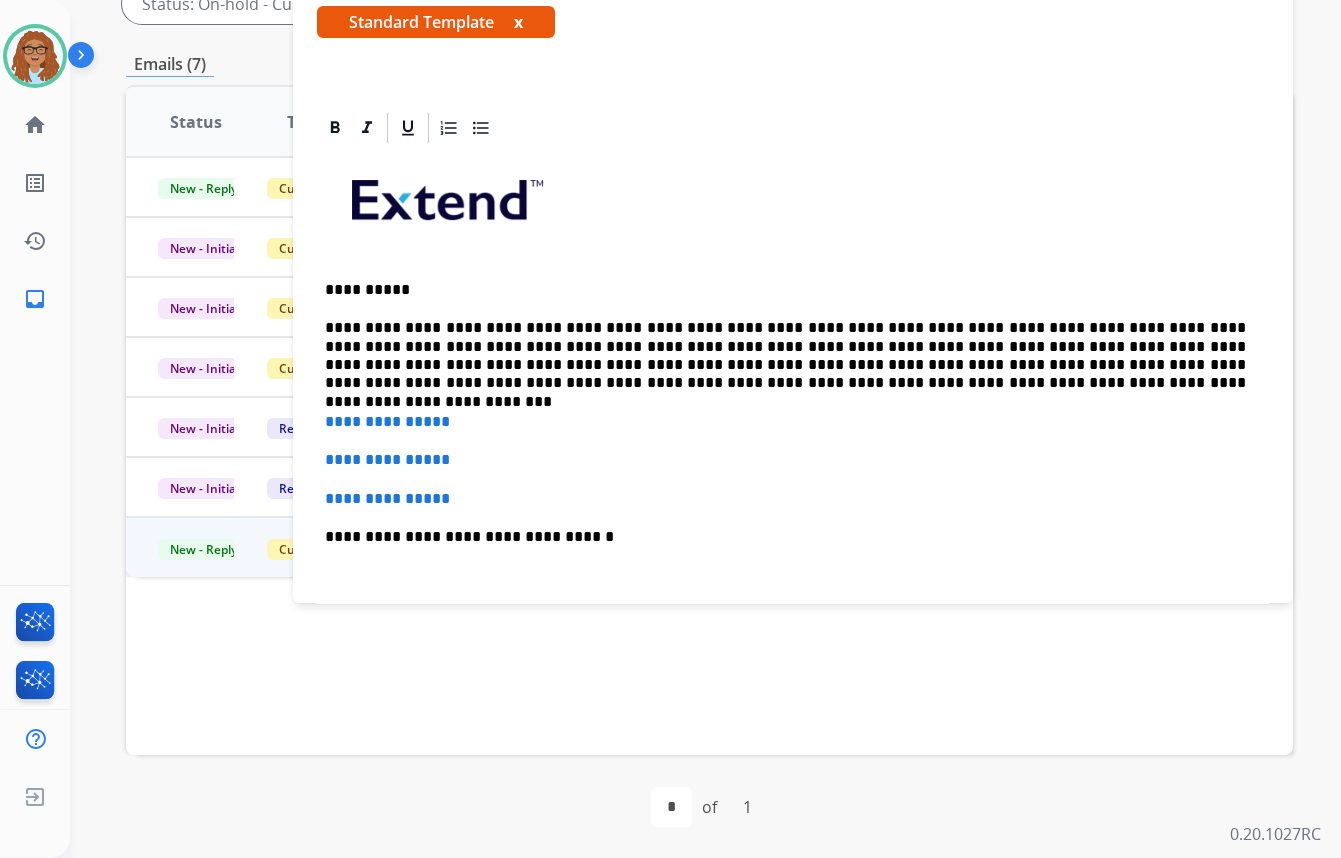 drag, startPoint x: 660, startPoint y: 384, endPoint x: 630, endPoint y: 409, distance: 39.051247 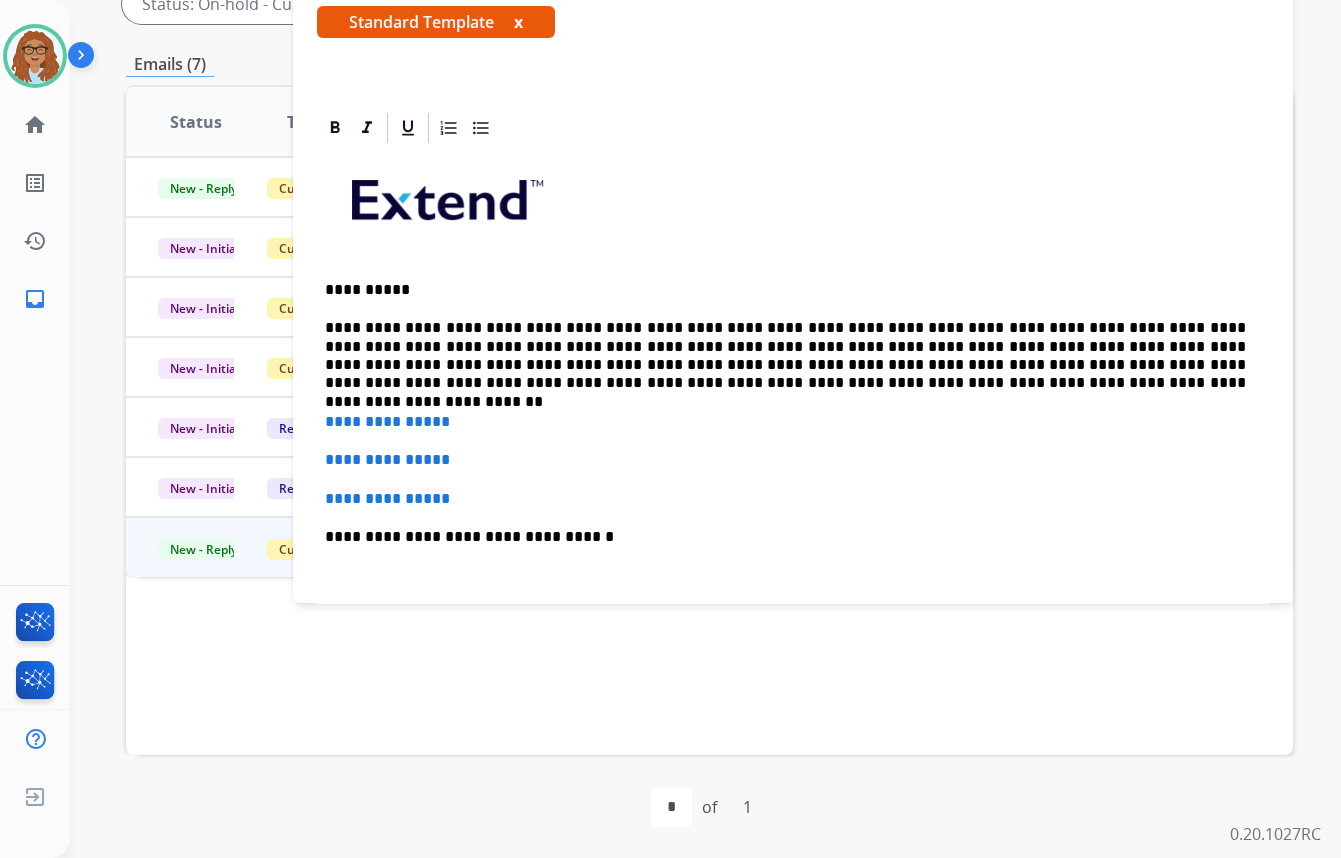 click on "**********" at bounding box center (785, 356) 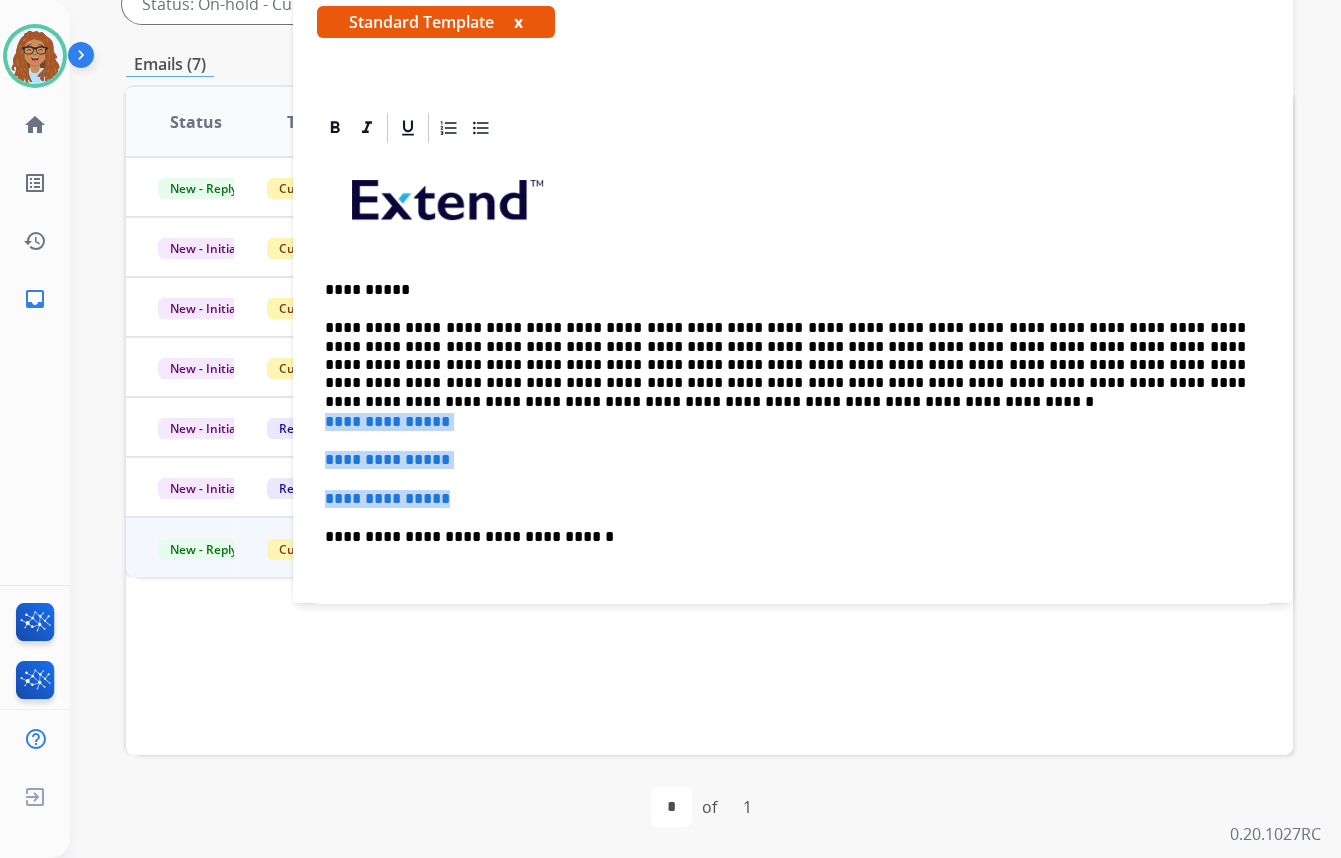 drag, startPoint x: 465, startPoint y: 487, endPoint x: 324, endPoint y: 421, distance: 155.68237 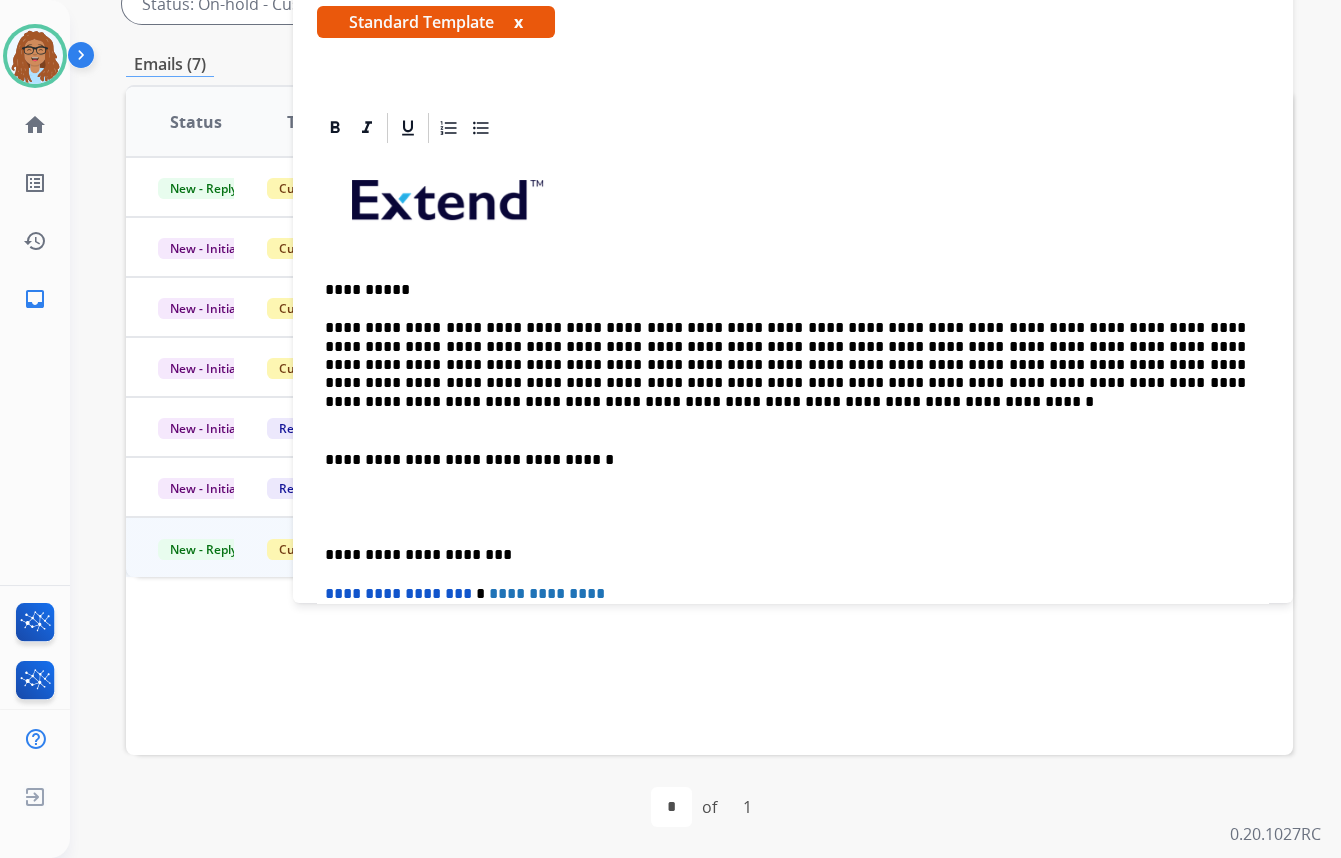 click on "**********" at bounding box center (793, 498) 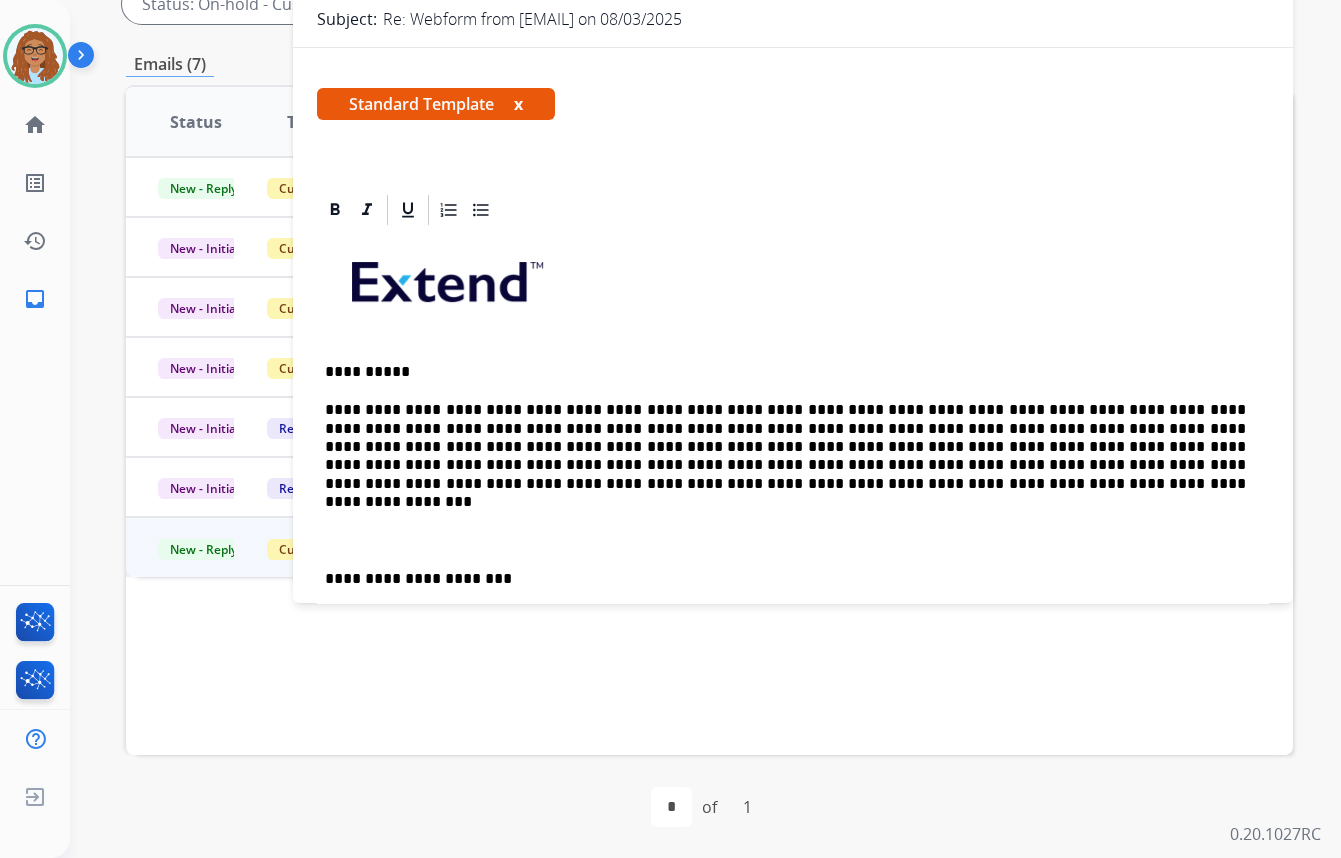 scroll, scrollTop: 0, scrollLeft: 0, axis: both 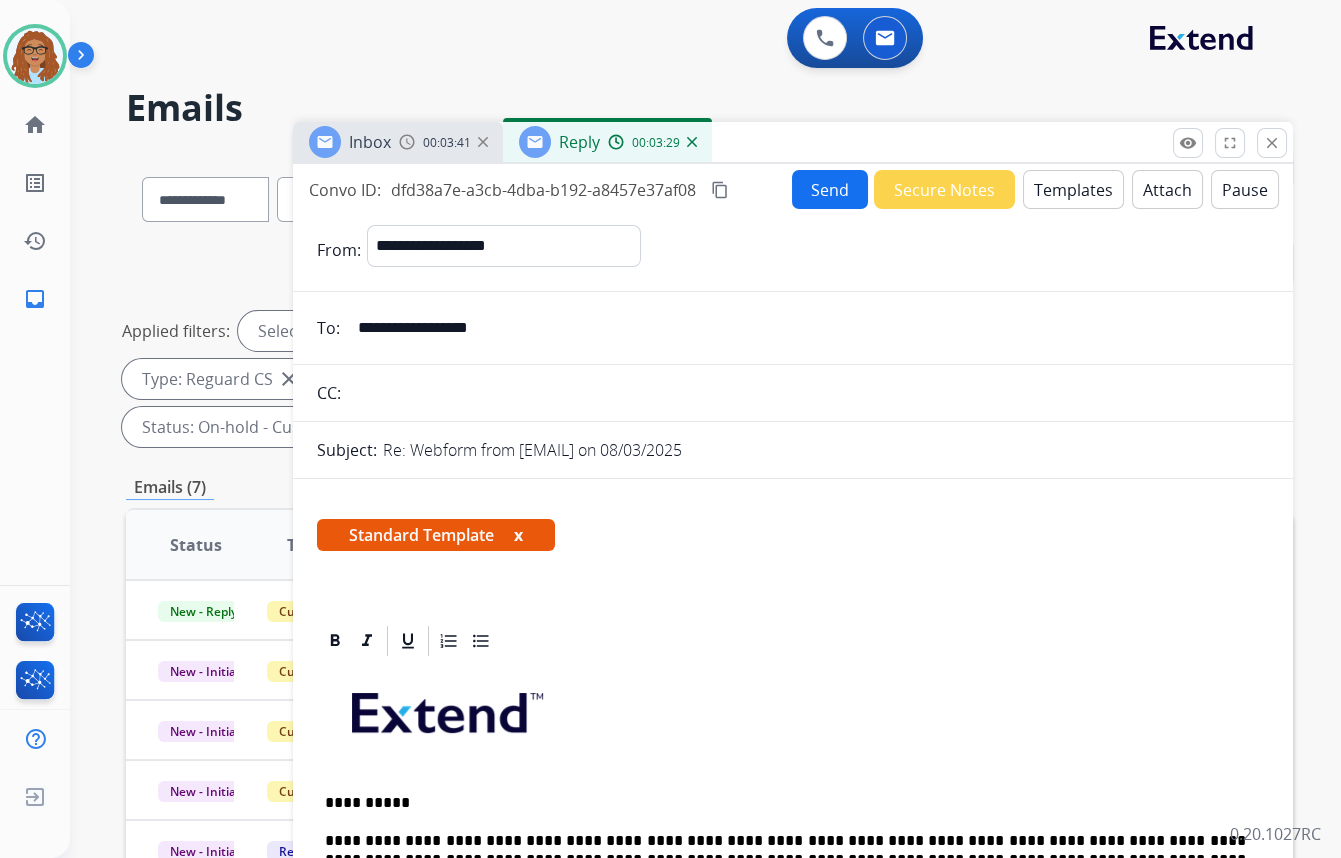 drag, startPoint x: 574, startPoint y: 314, endPoint x: 207, endPoint y: 369, distance: 371.09836 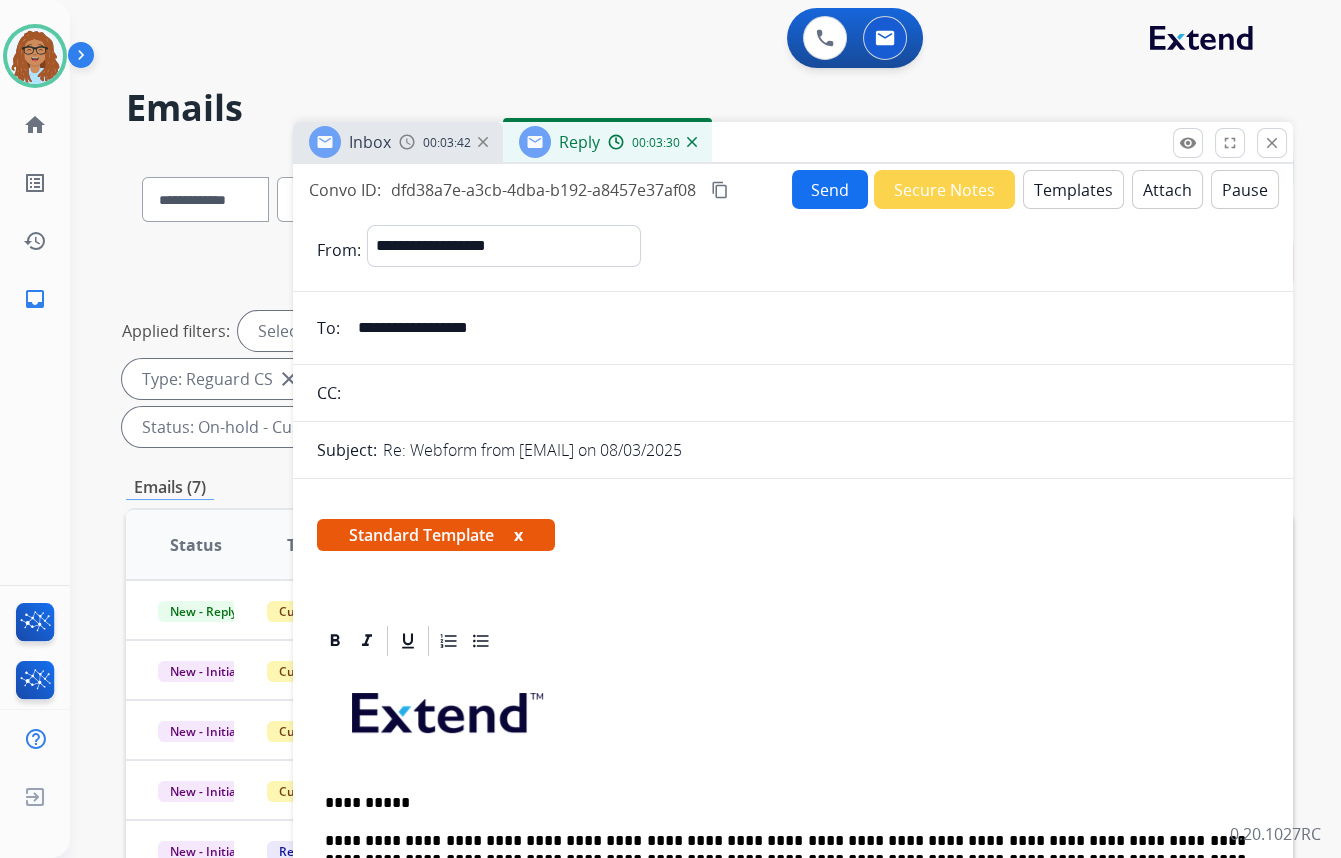 drag, startPoint x: 398, startPoint y: 386, endPoint x: 428, endPoint y: 382, distance: 30.265491 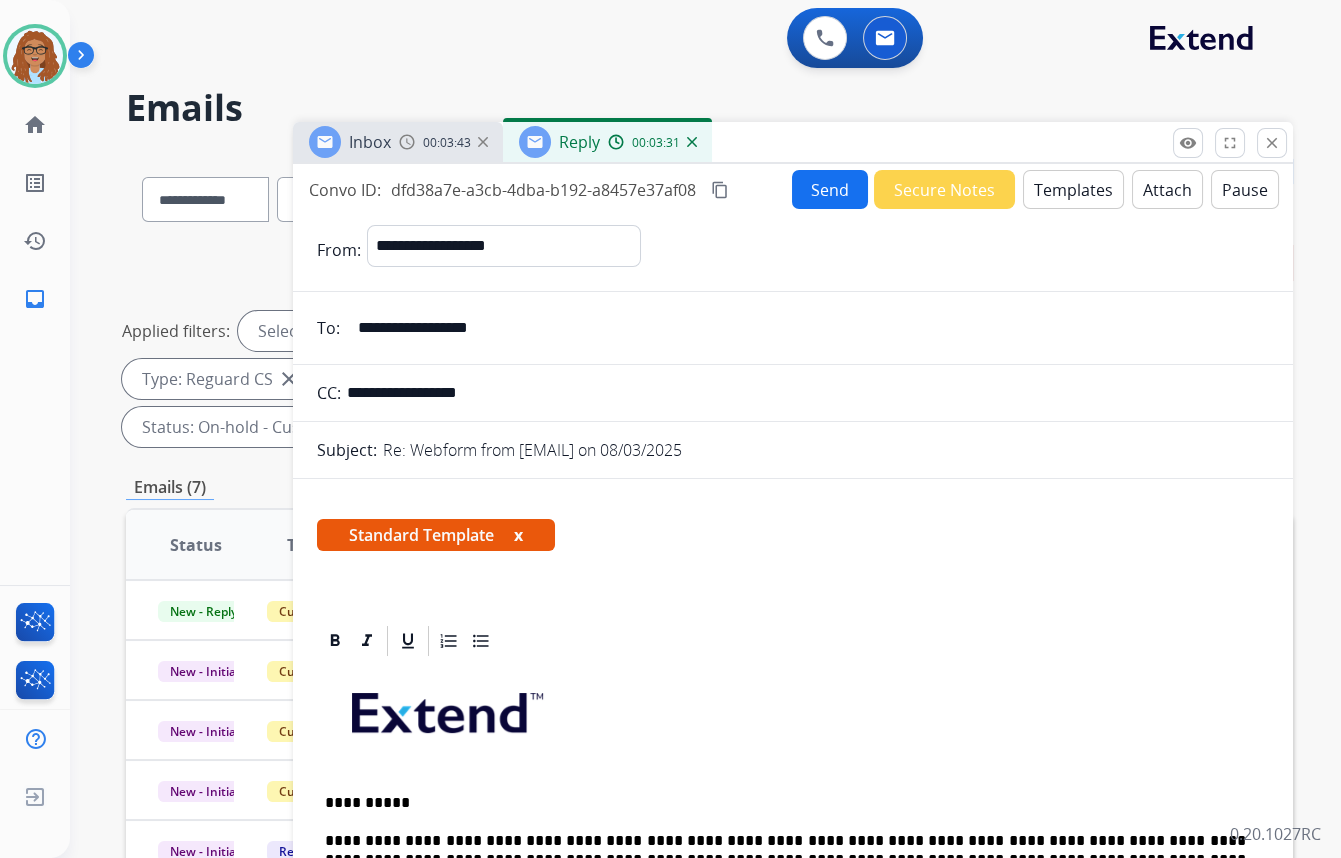 type on "**********" 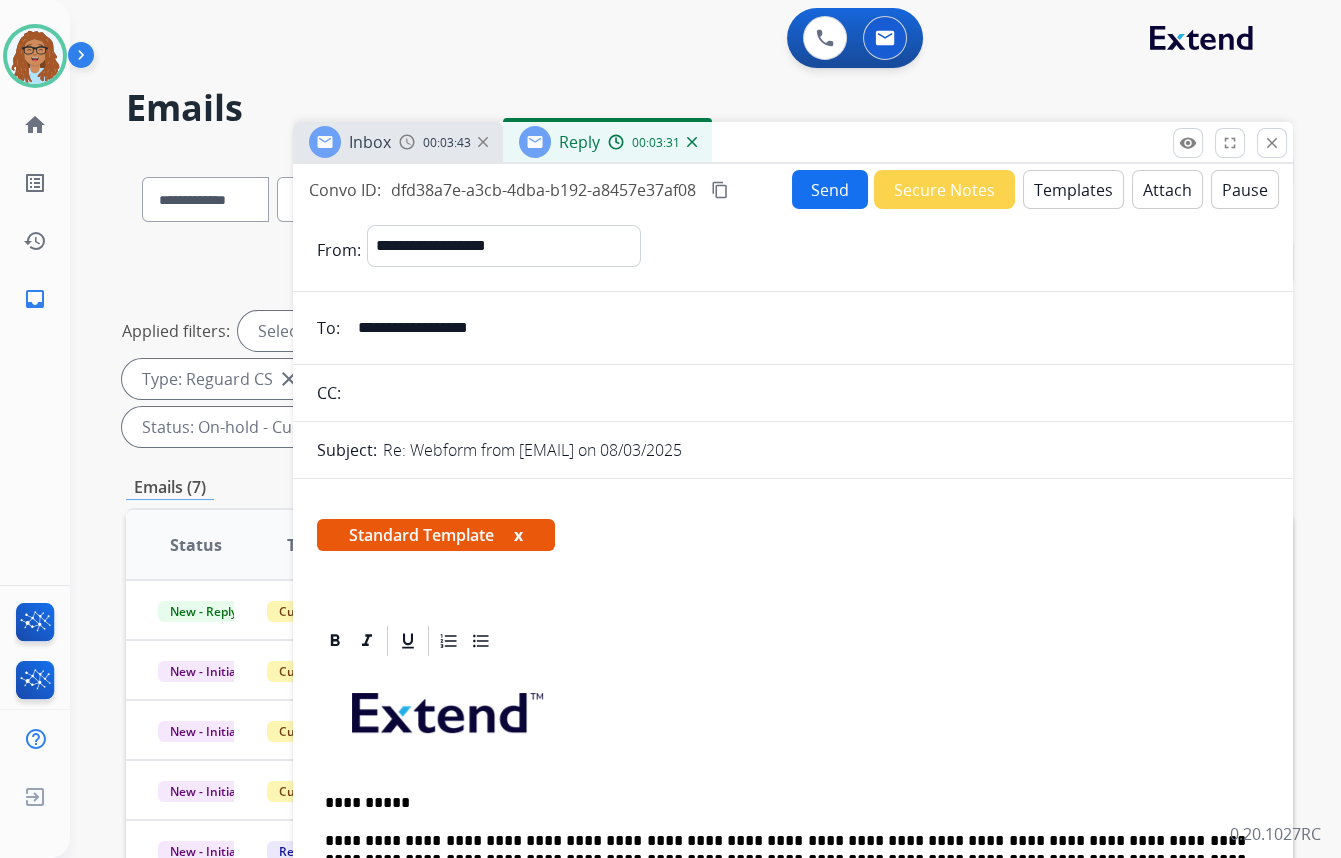 click on "Send" at bounding box center (830, 189) 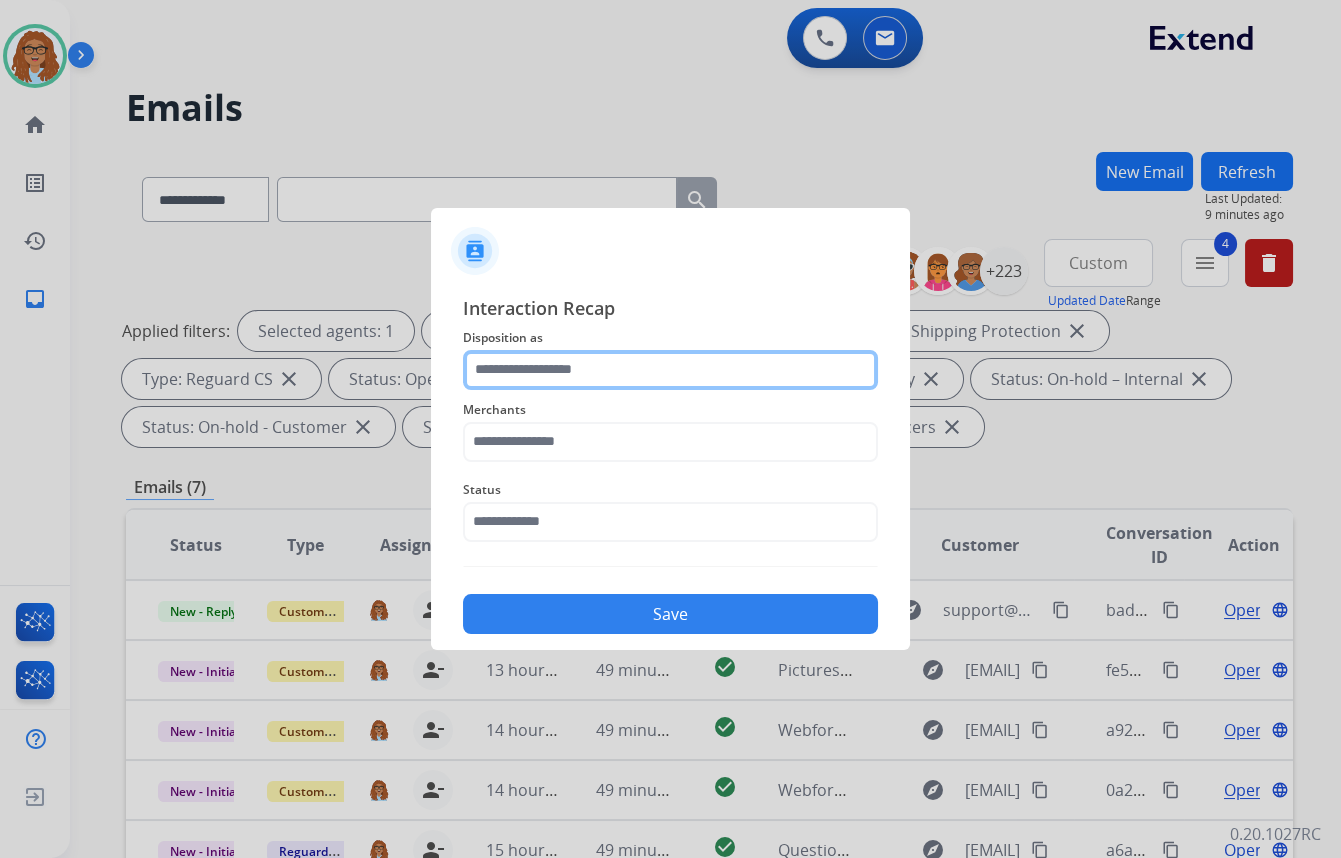 click 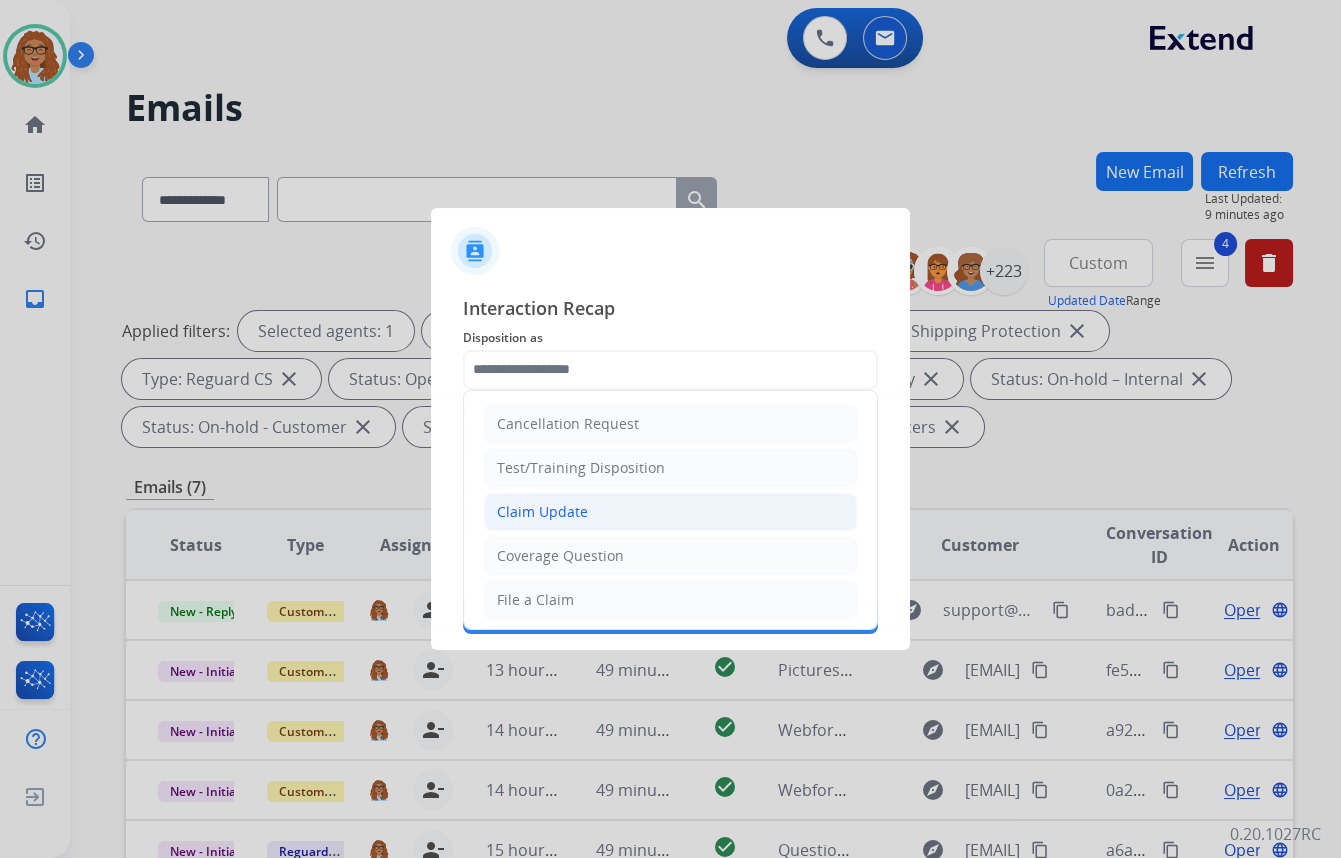 click on "Claim Update" 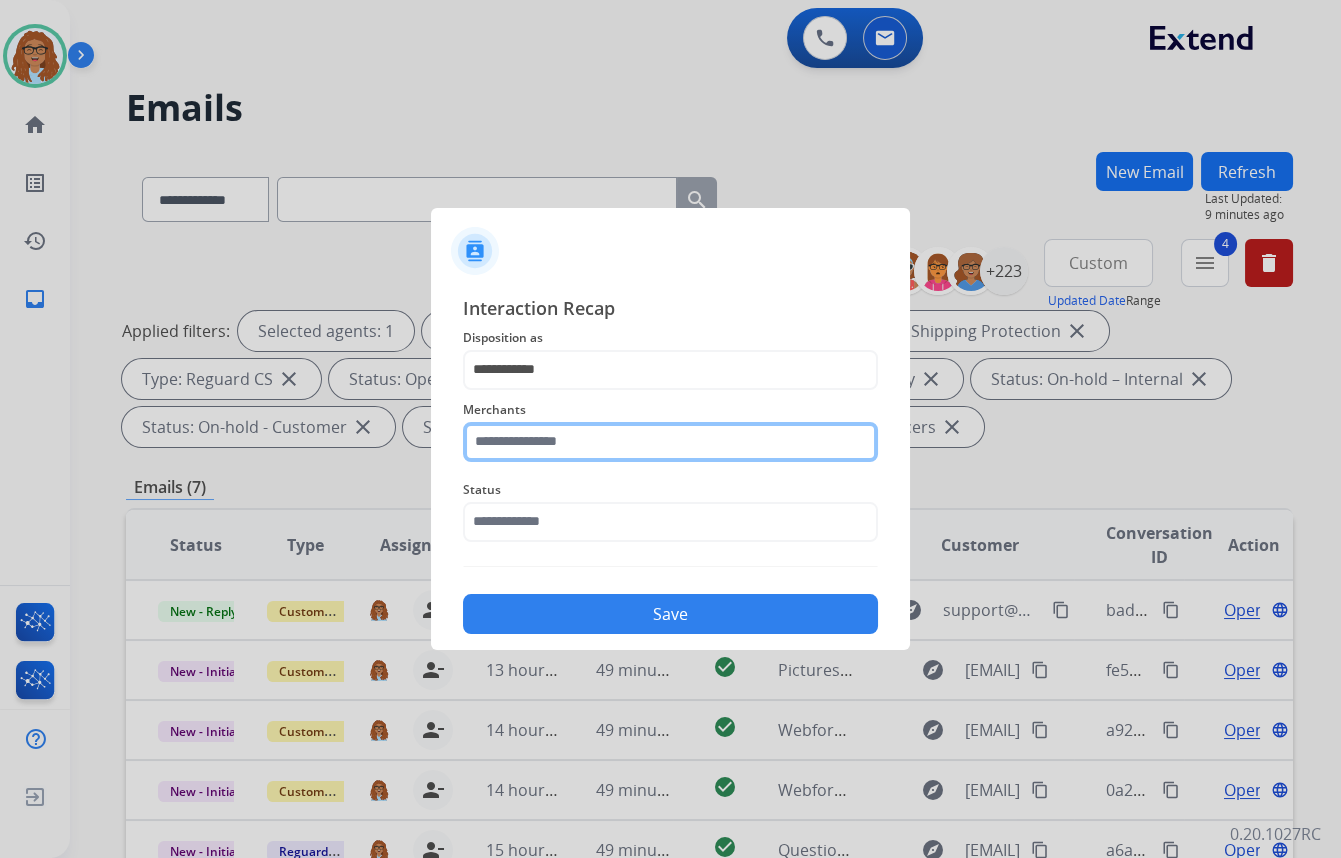 click 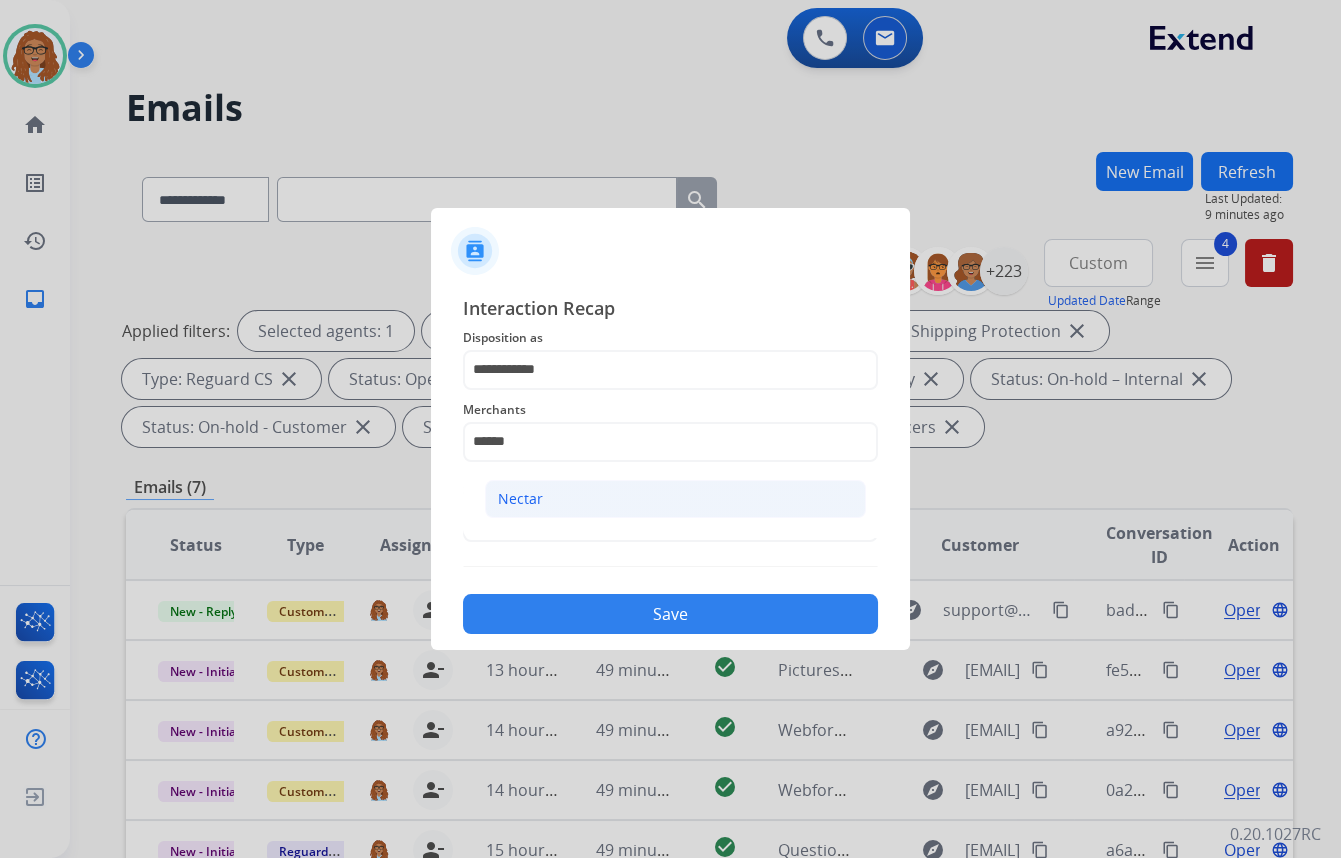 click on "Nectar" 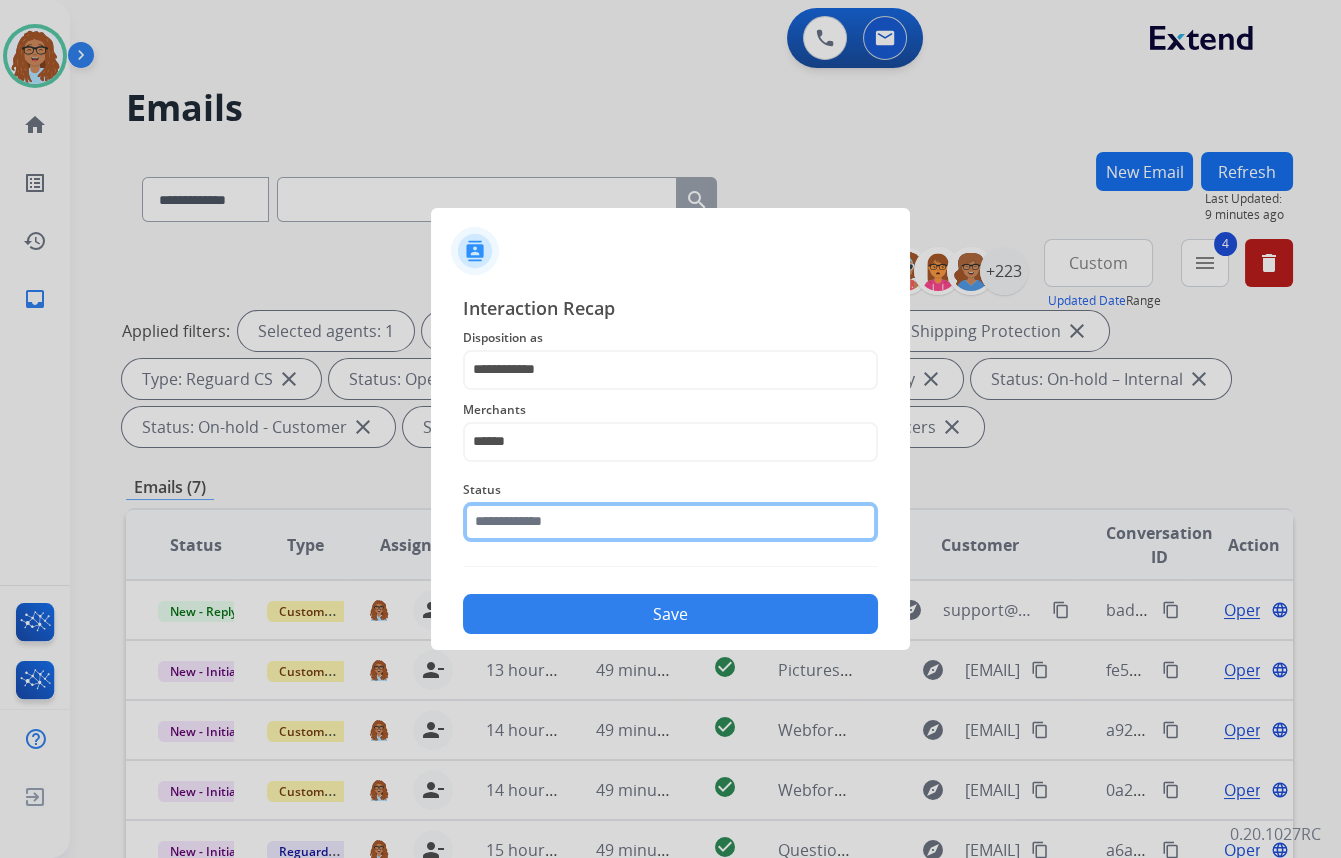click 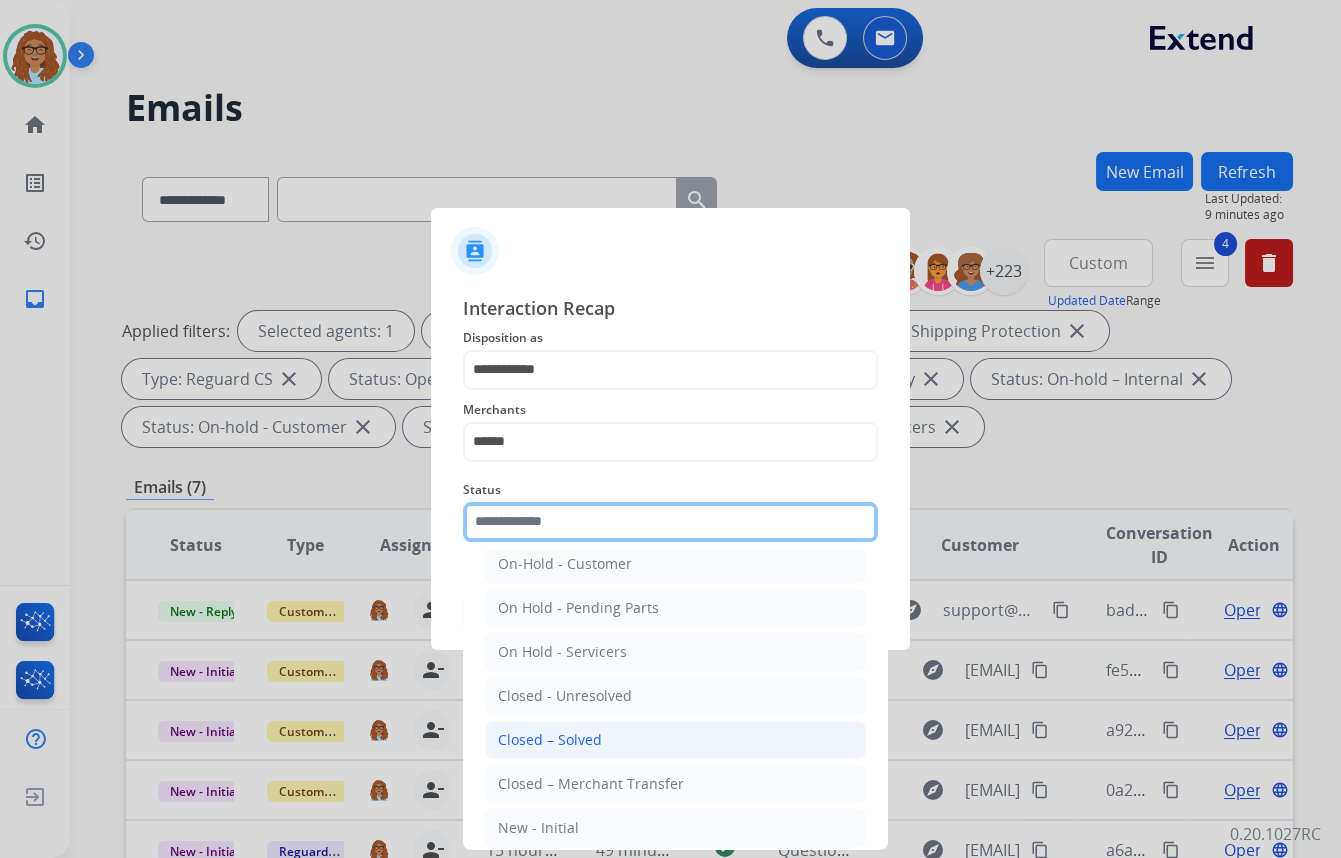 scroll, scrollTop: 90, scrollLeft: 0, axis: vertical 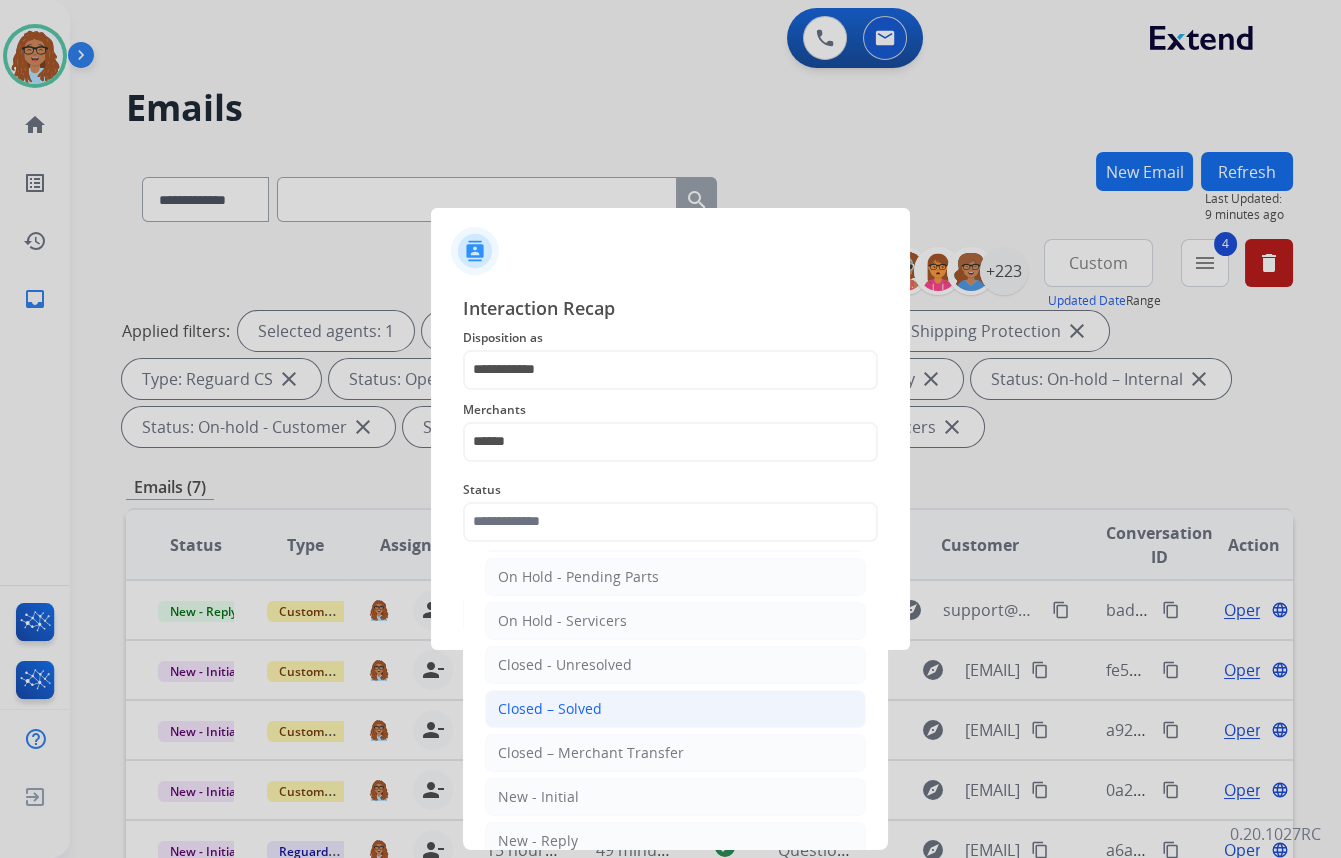click on "Closed – Solved" 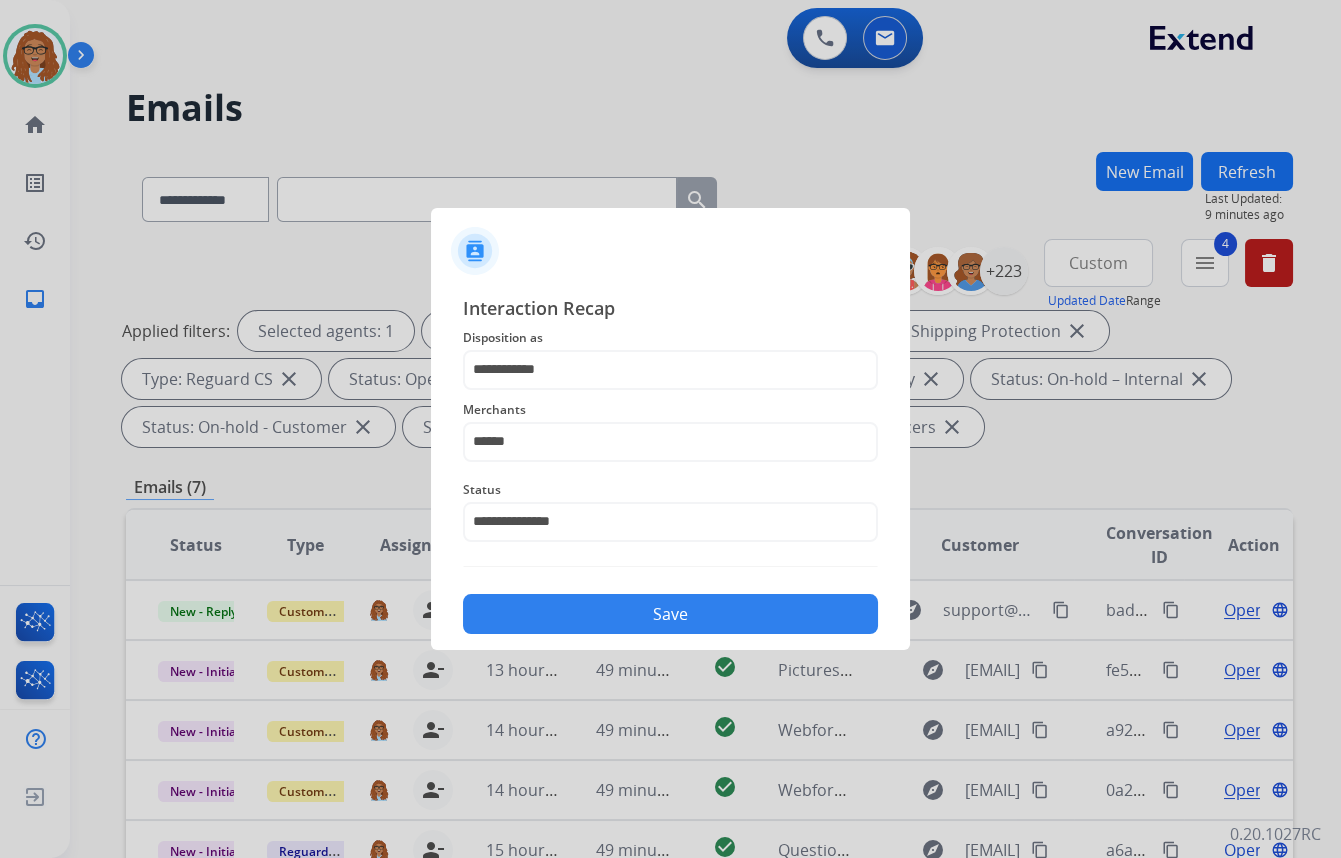 click on "Save" 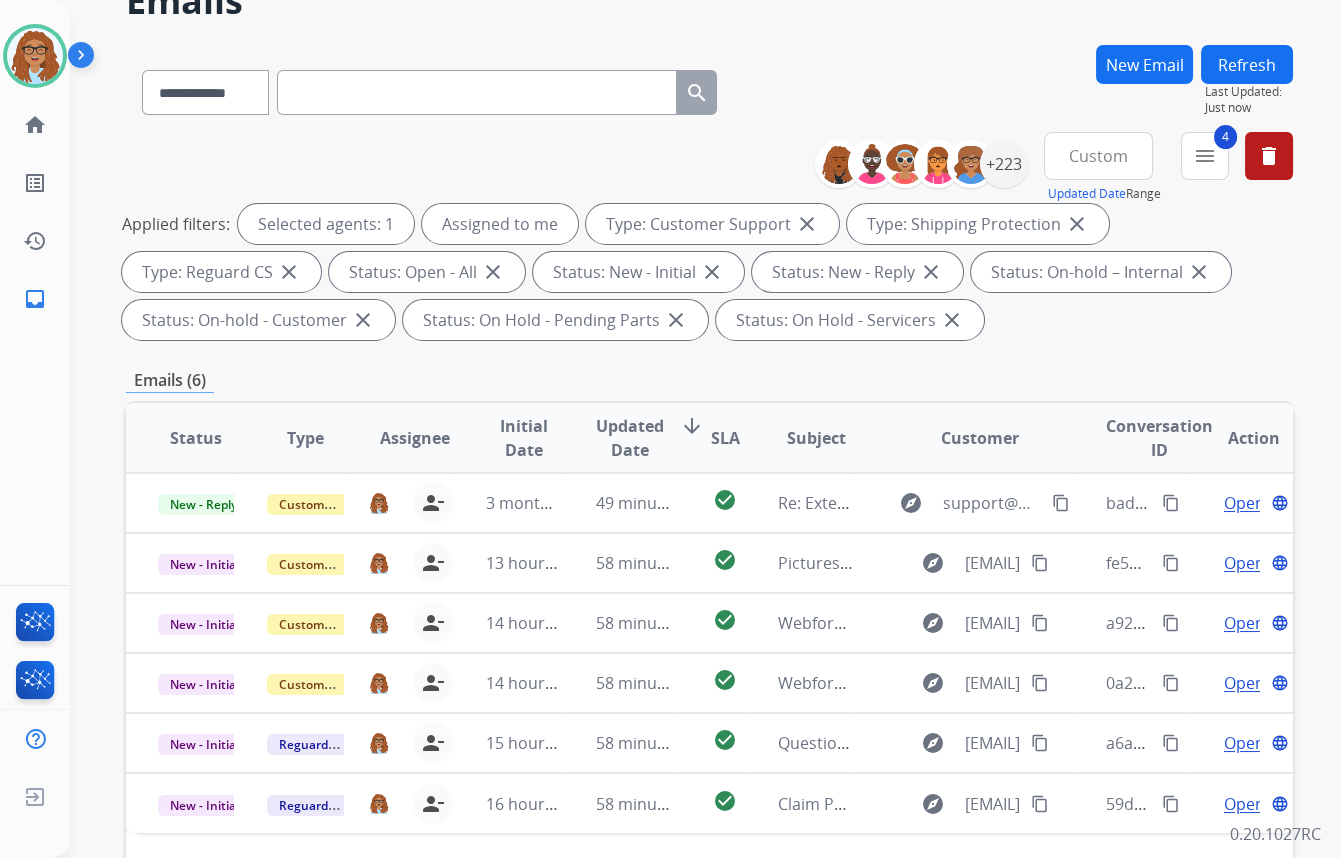 scroll, scrollTop: 423, scrollLeft: 0, axis: vertical 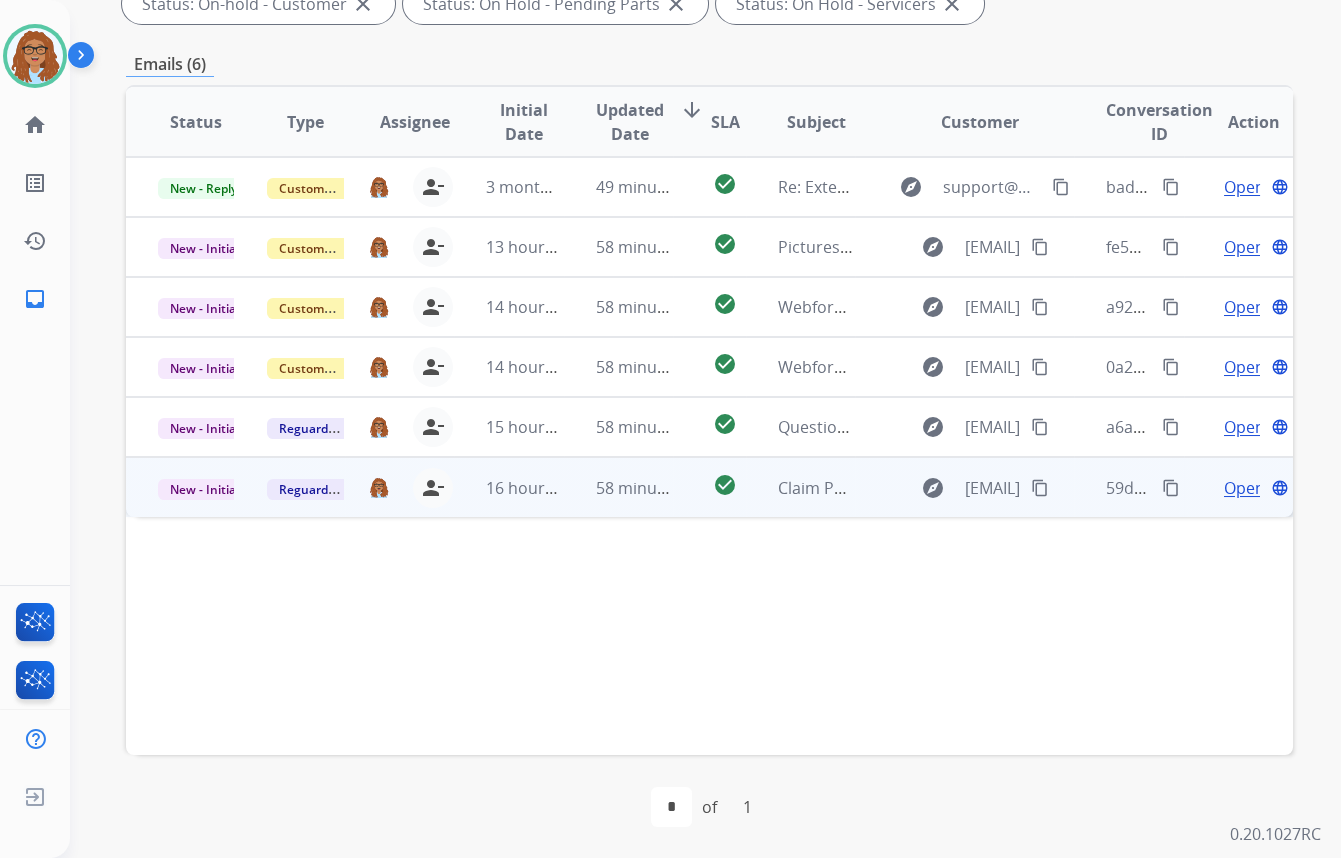 click on "content_copy" at bounding box center (1171, 488) 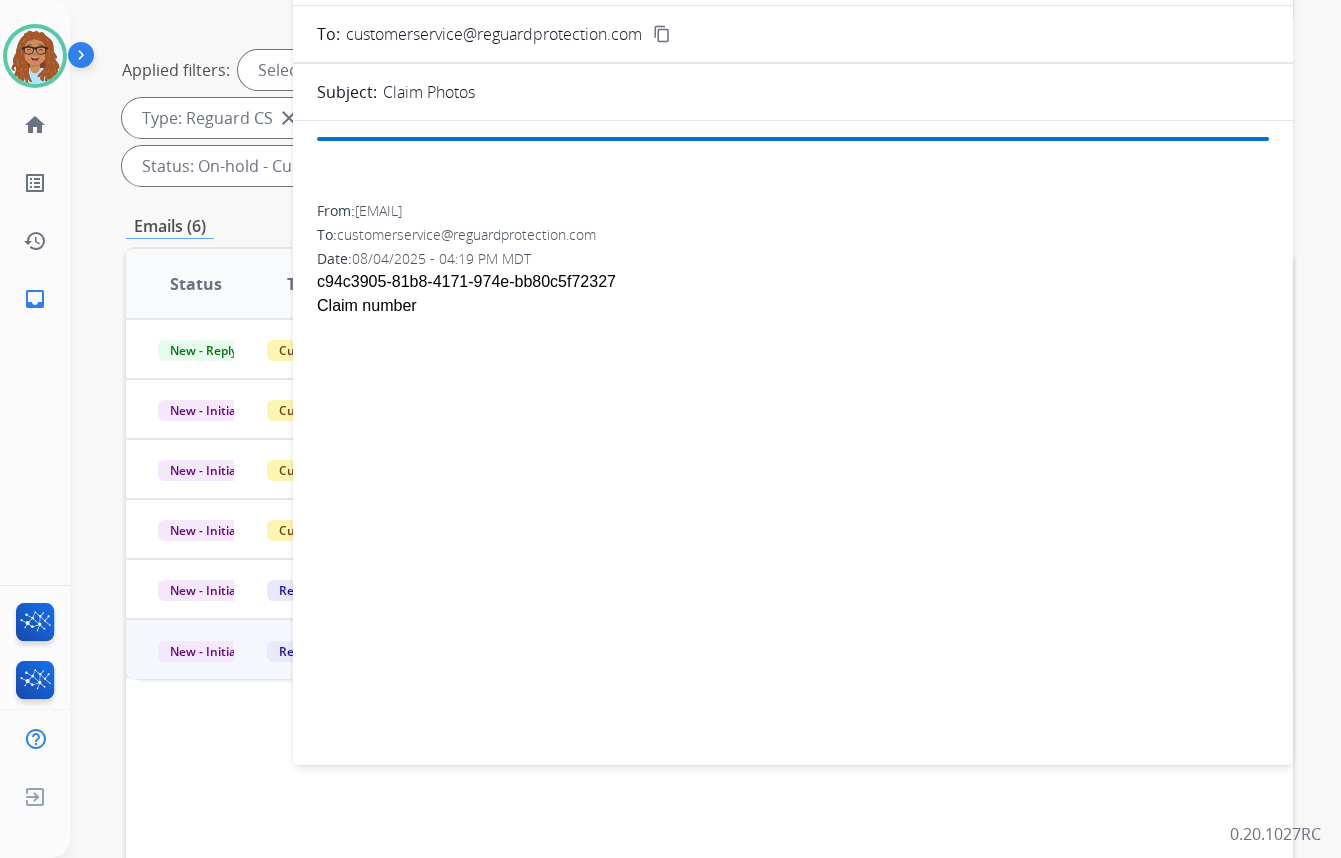 scroll, scrollTop: 241, scrollLeft: 0, axis: vertical 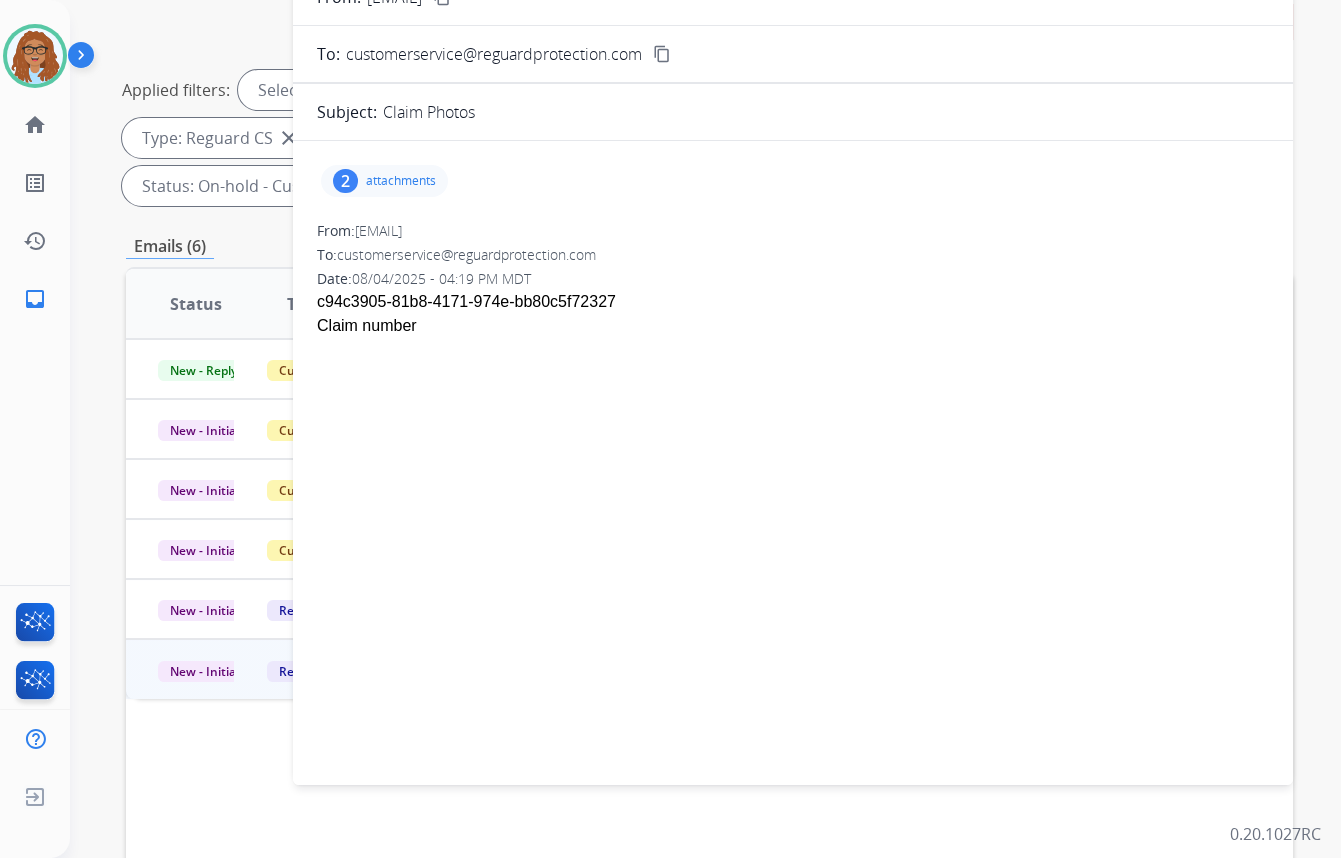 click on "2" at bounding box center [345, 181] 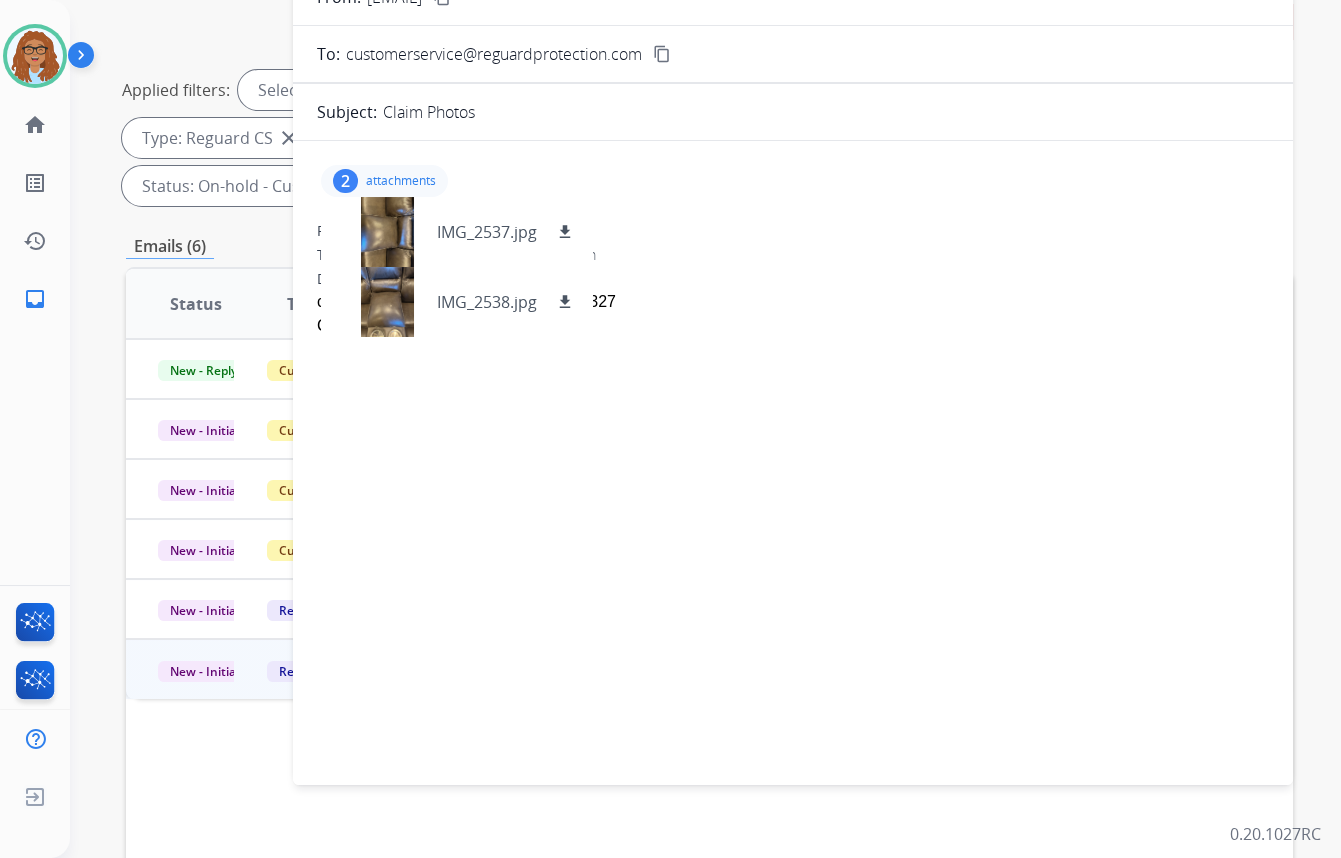 click on "2" at bounding box center (345, 181) 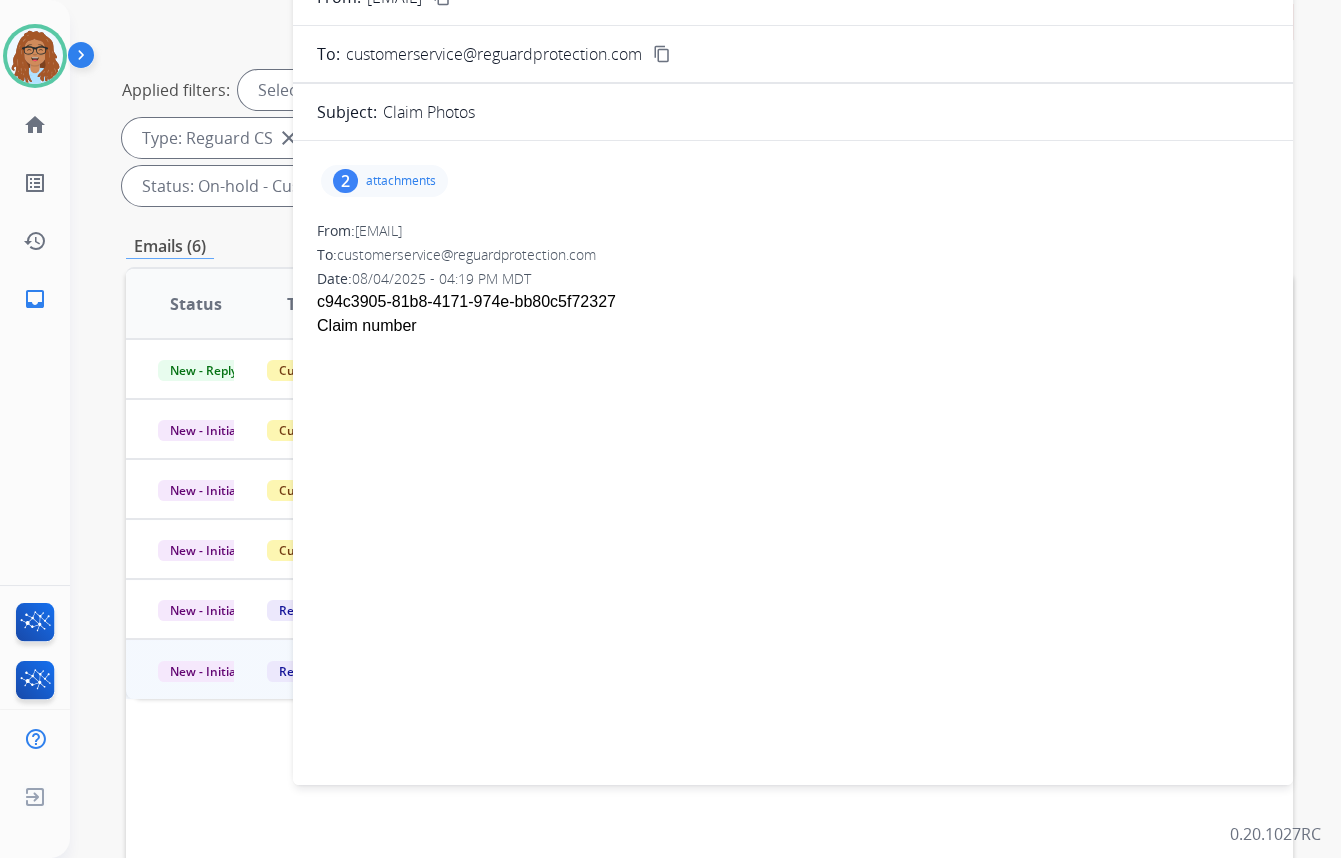drag, startPoint x: 412, startPoint y: 327, endPoint x: 319, endPoint y: 301, distance: 96.56604 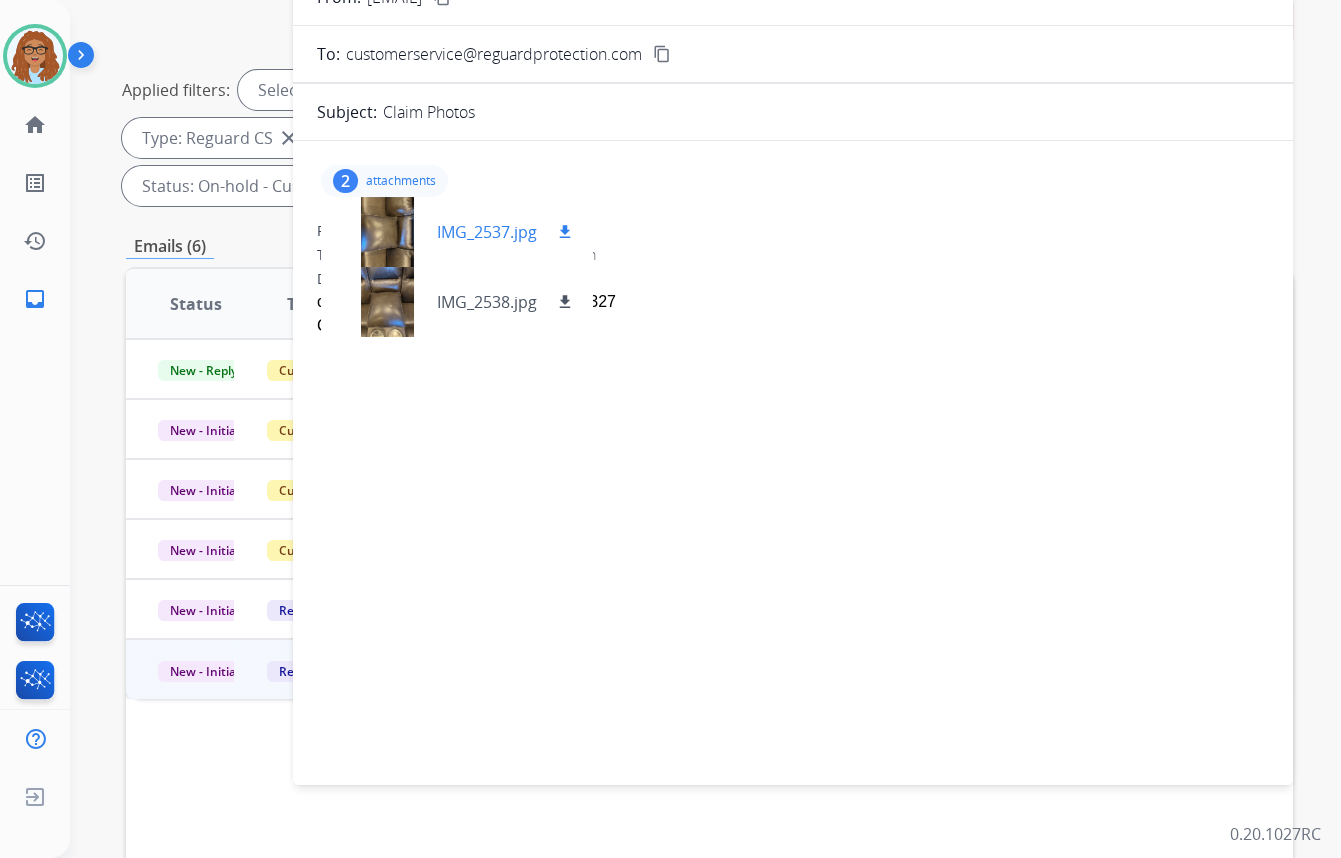 click on "download" at bounding box center (565, 232) 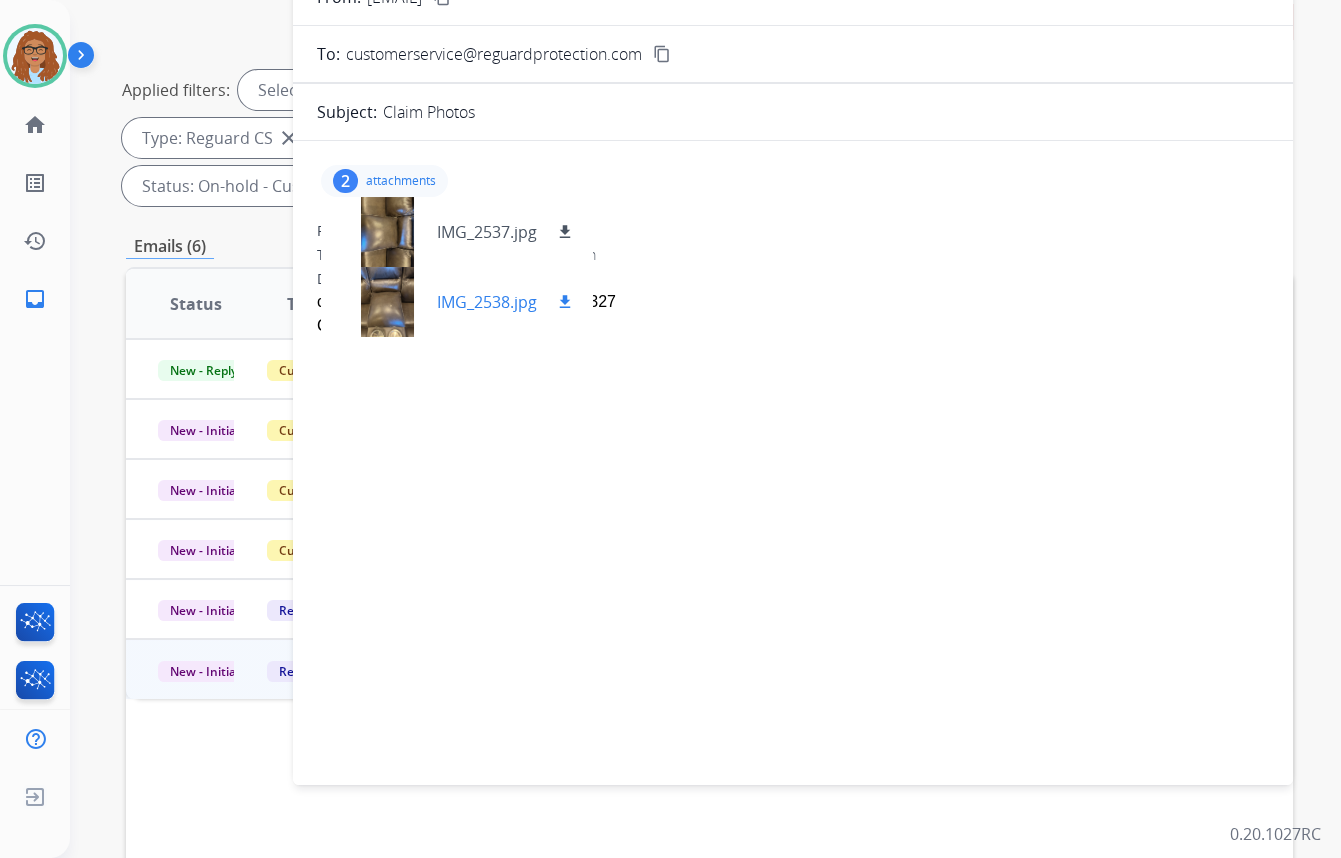 click on "download" at bounding box center [565, 302] 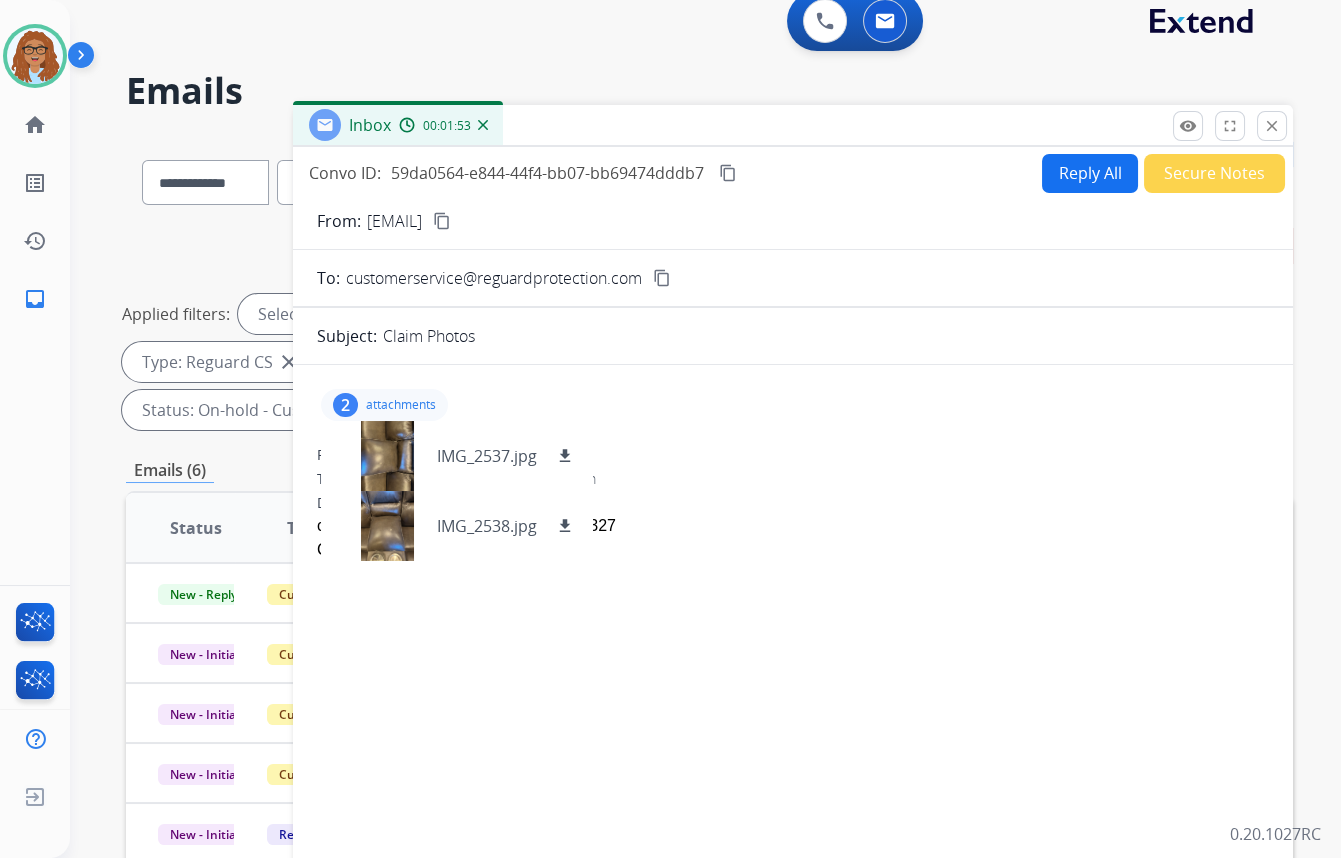 scroll, scrollTop: 0, scrollLeft: 0, axis: both 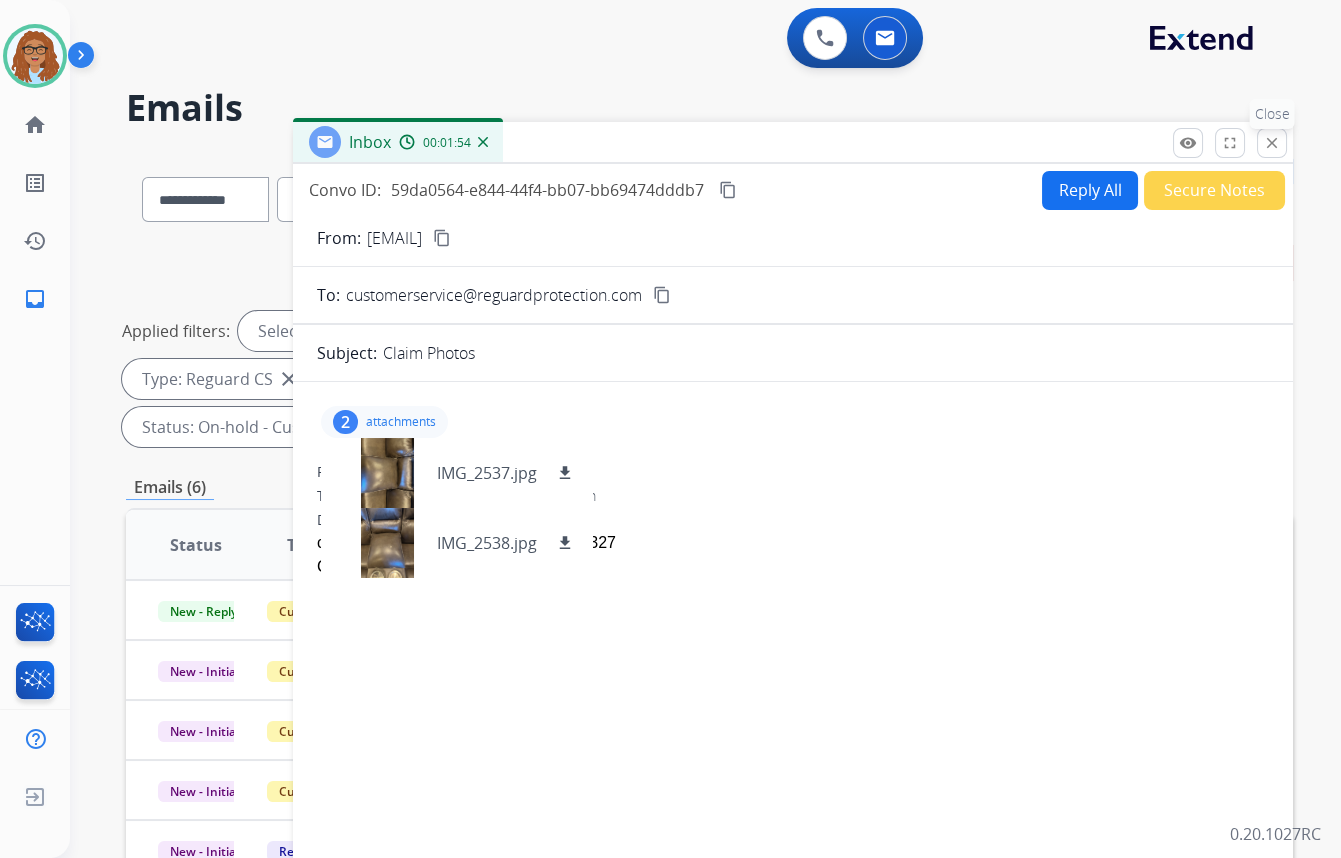 click on "close" at bounding box center (1272, 143) 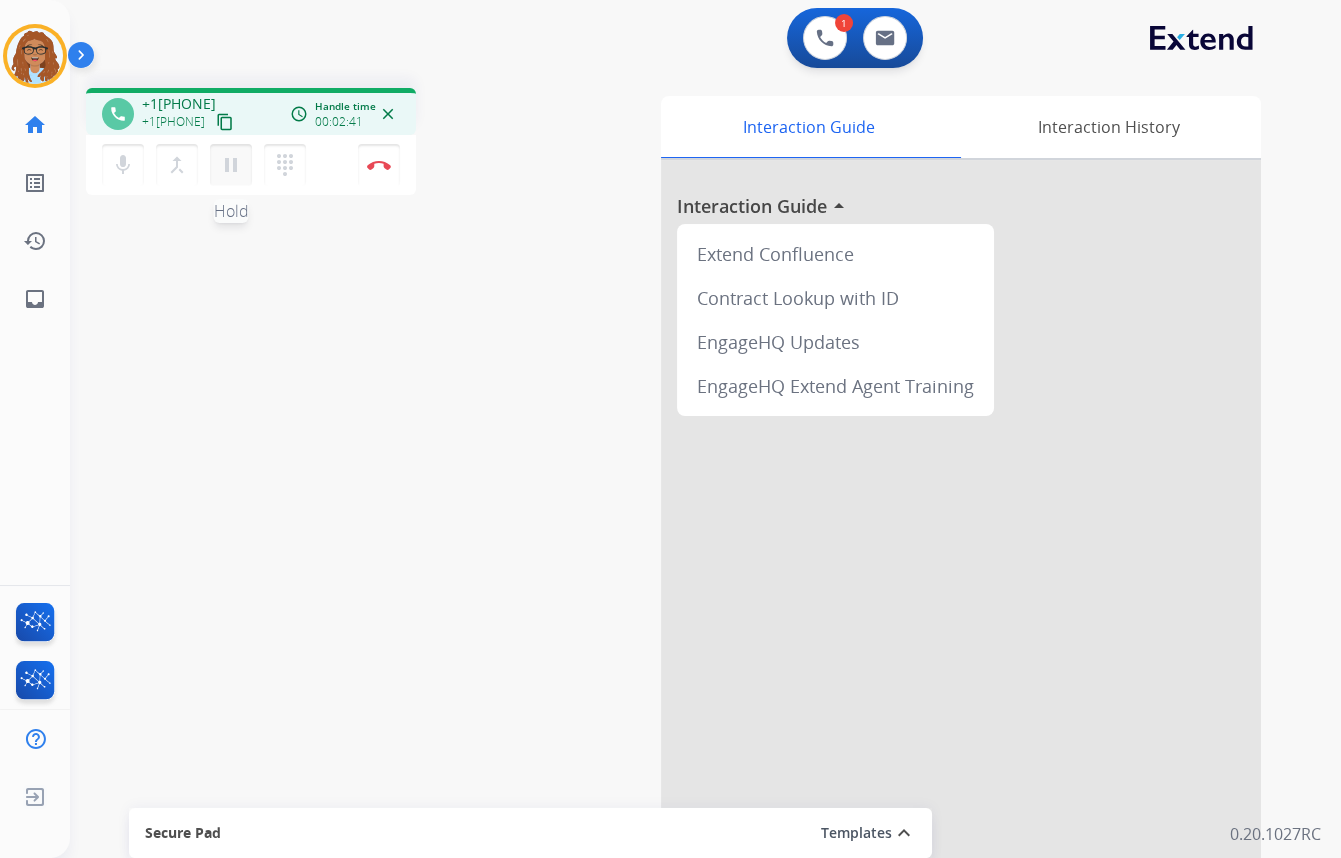 click on "pause" at bounding box center [231, 165] 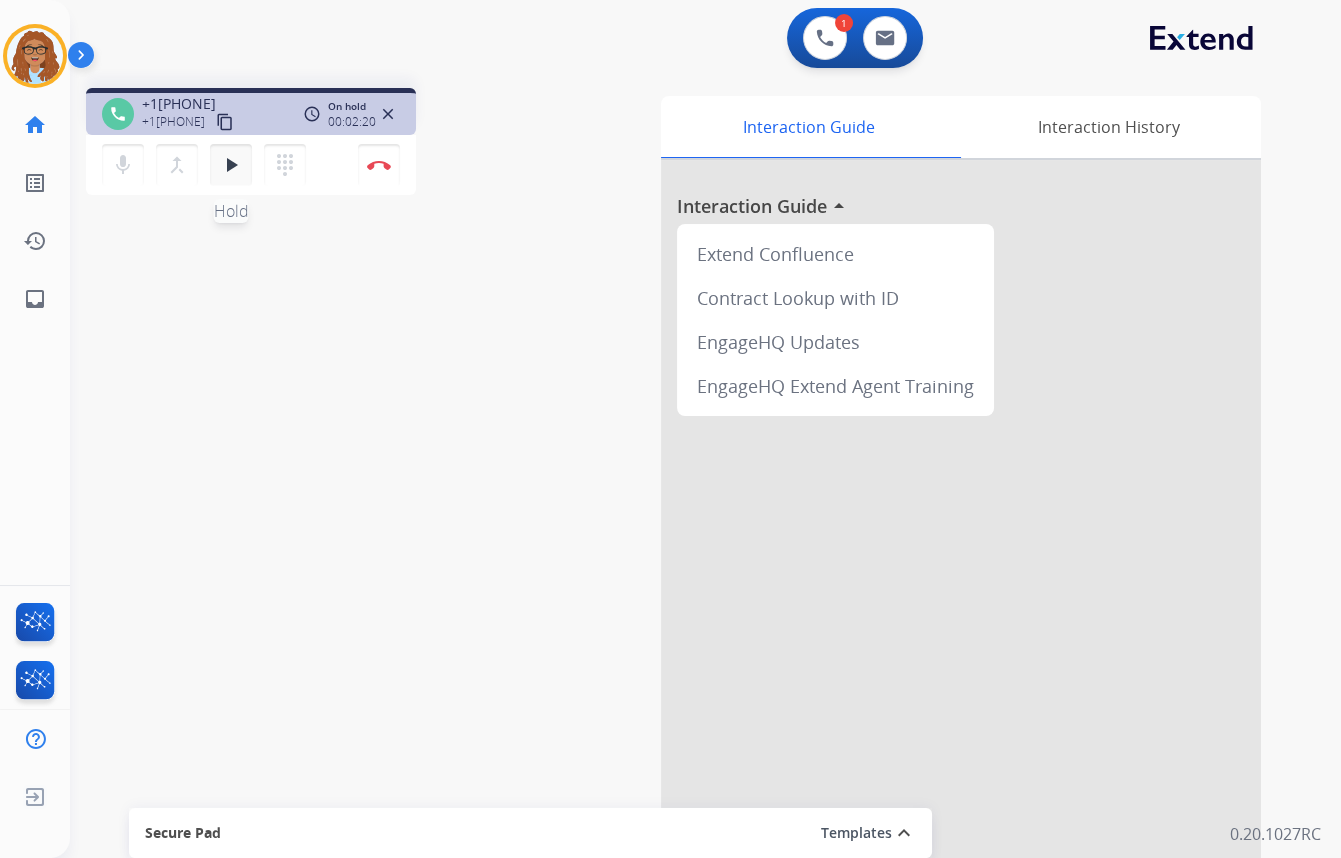 click on "play_arrow" at bounding box center [231, 165] 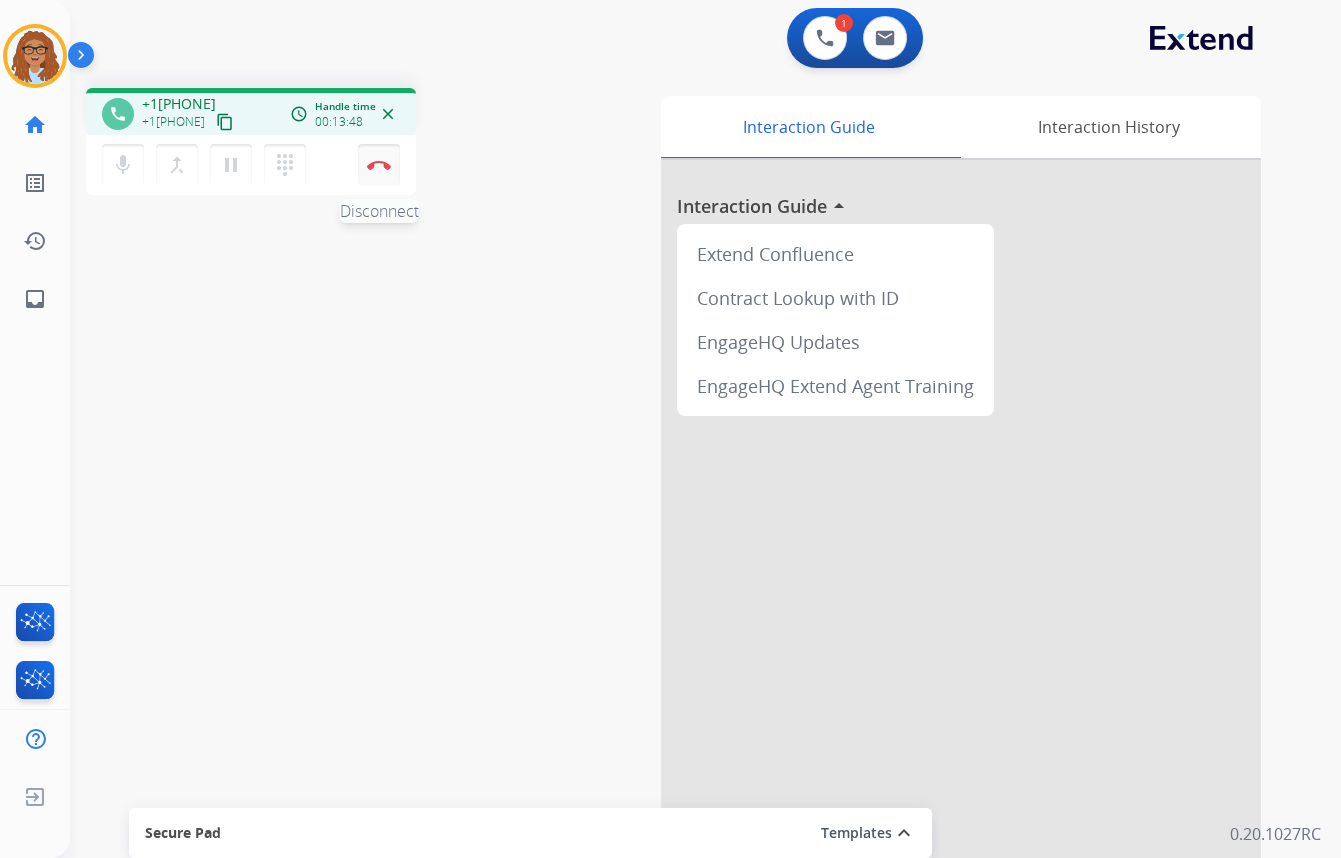 click at bounding box center (379, 165) 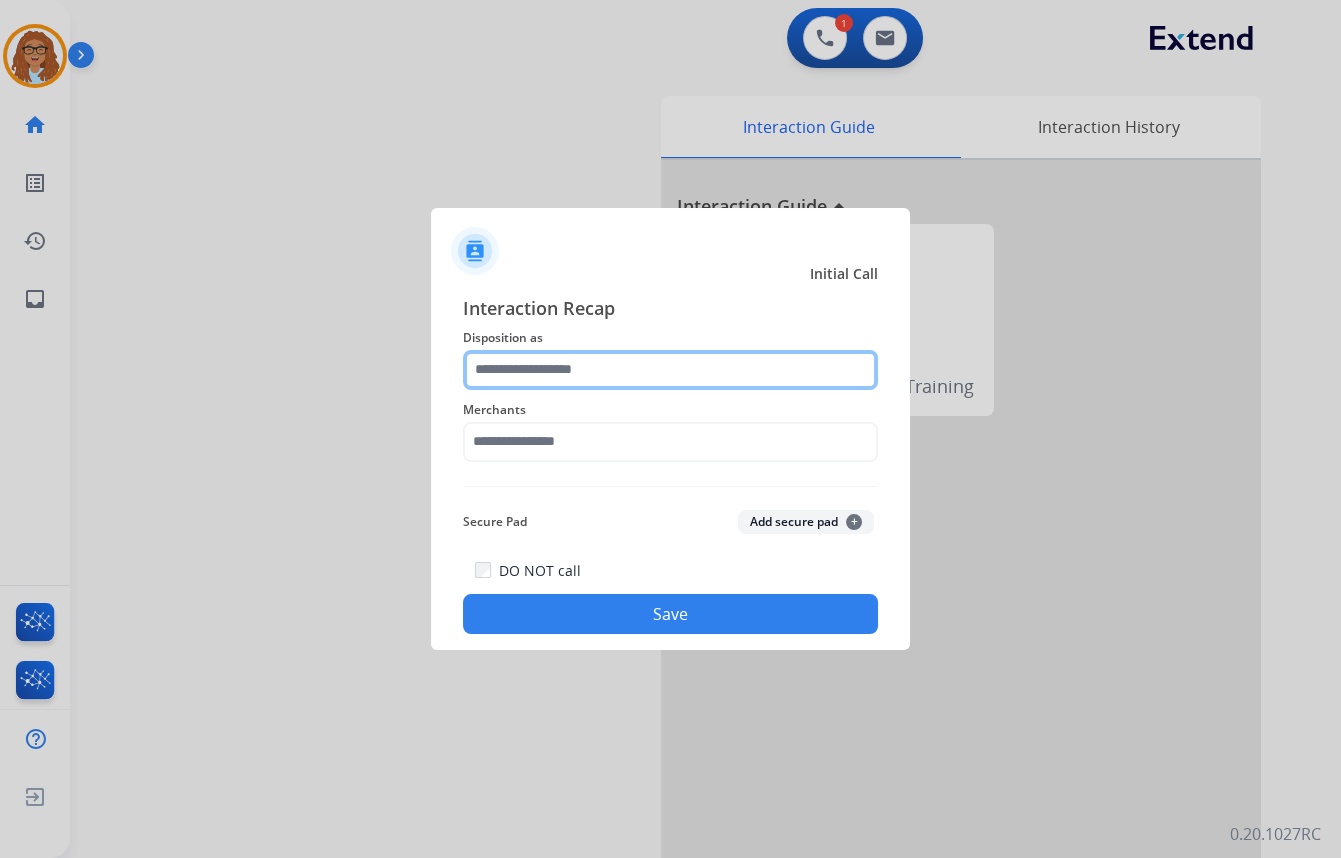 click 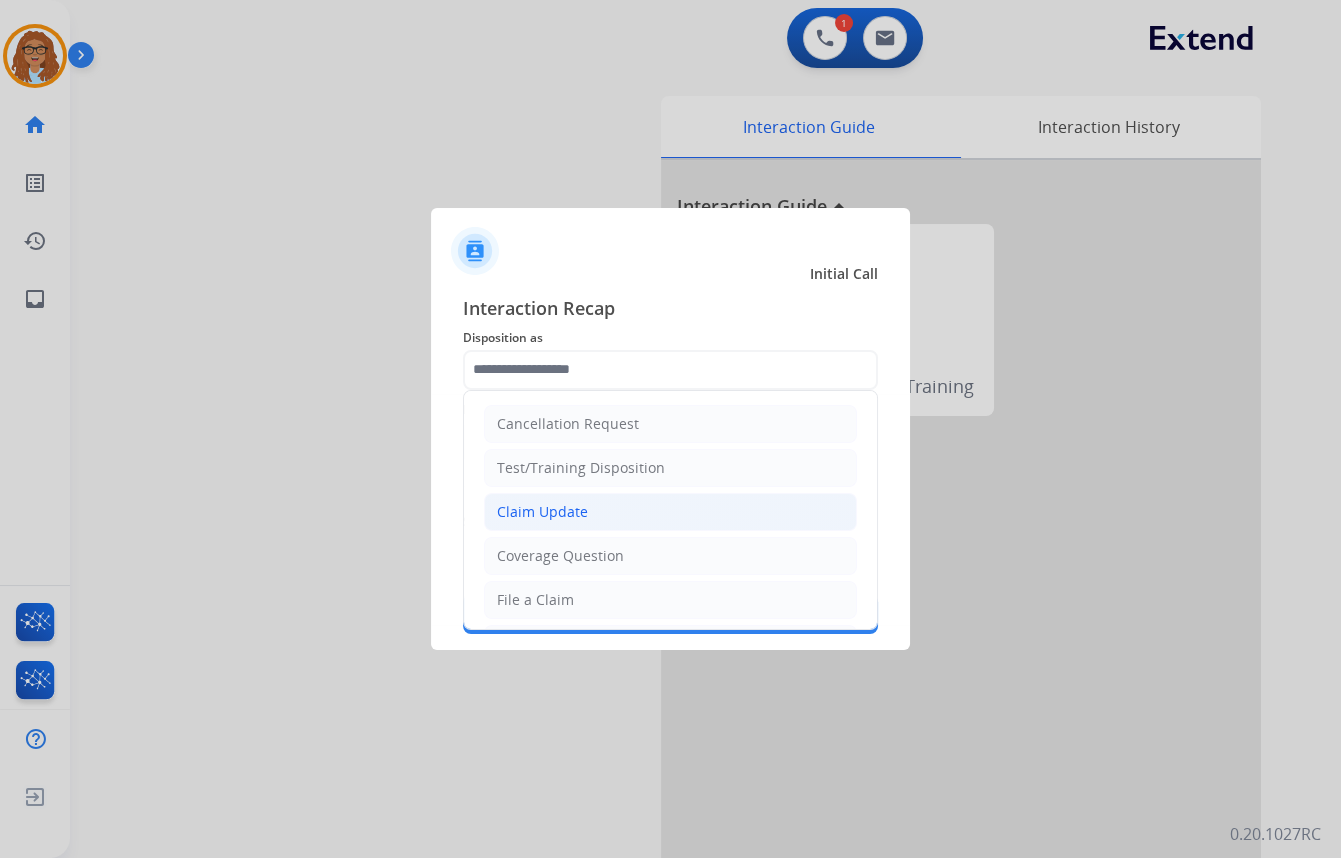 click on "Claim Update" 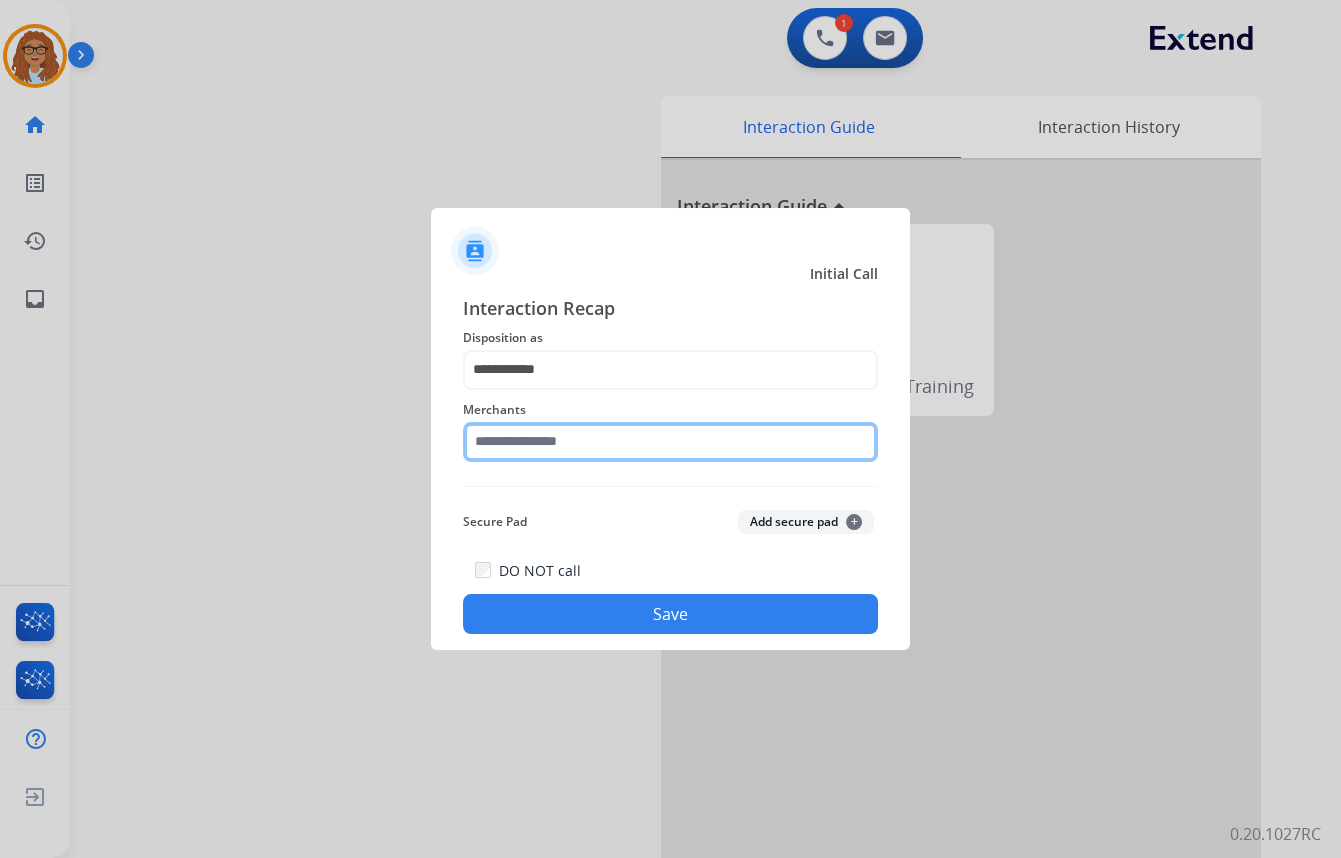 click 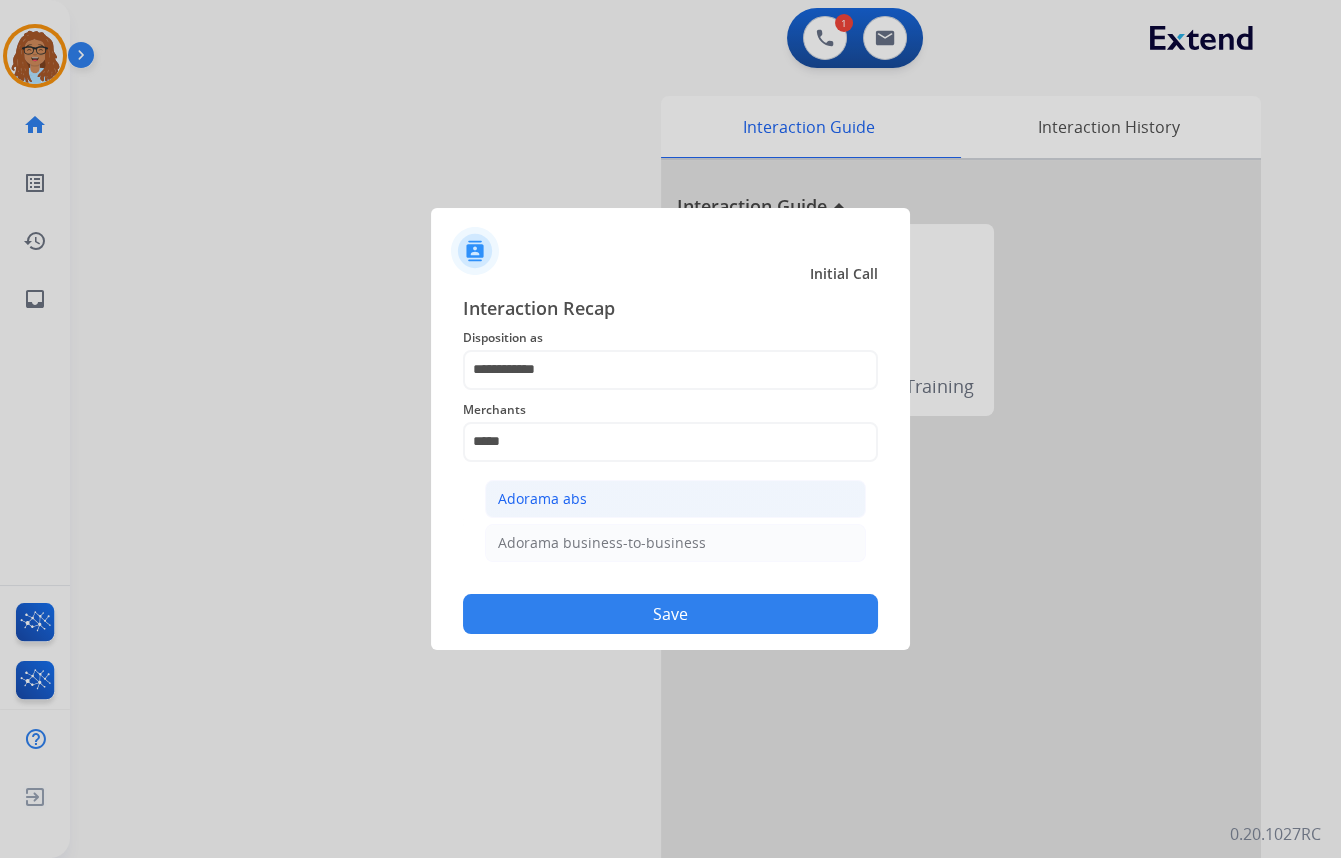 click on "Adorama abs" 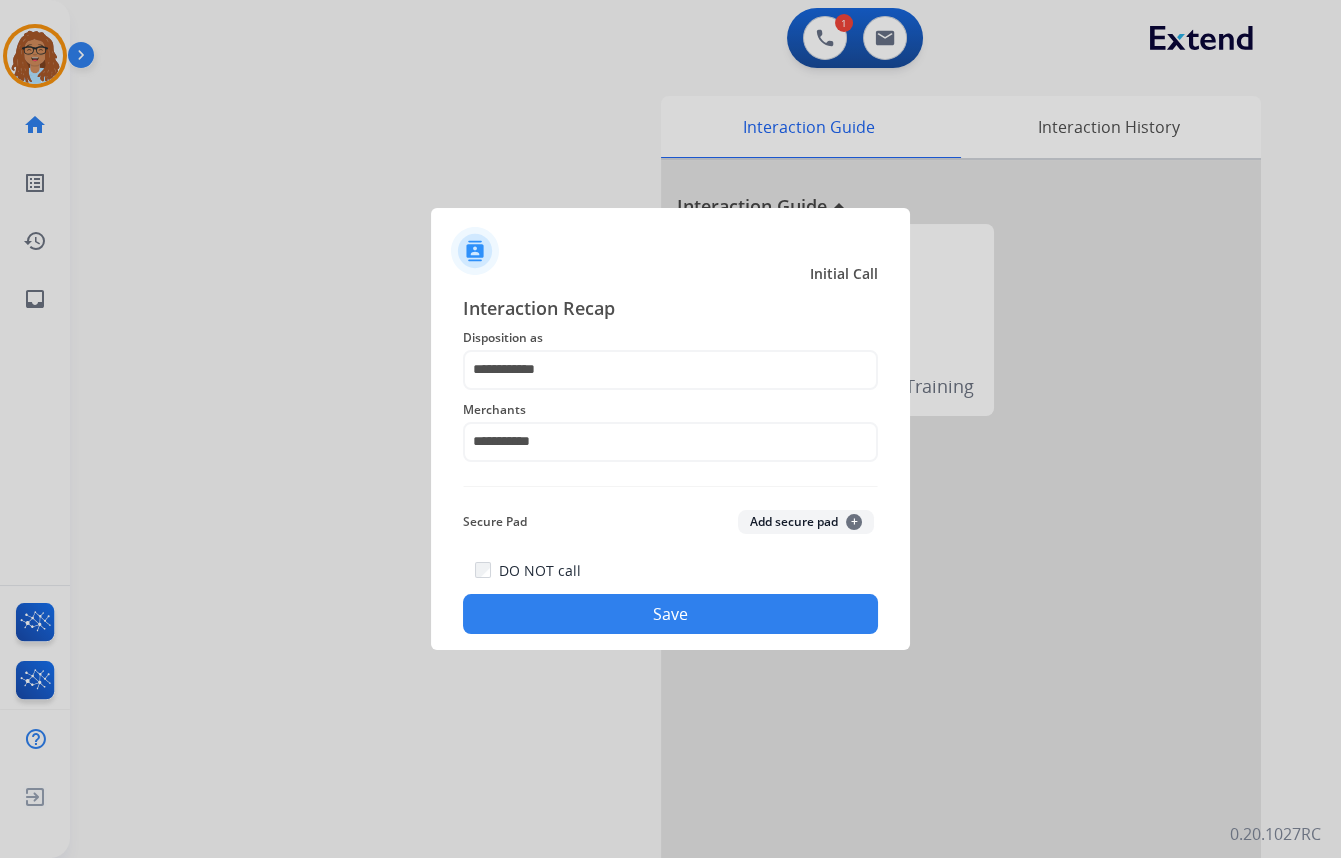 click on "Save" 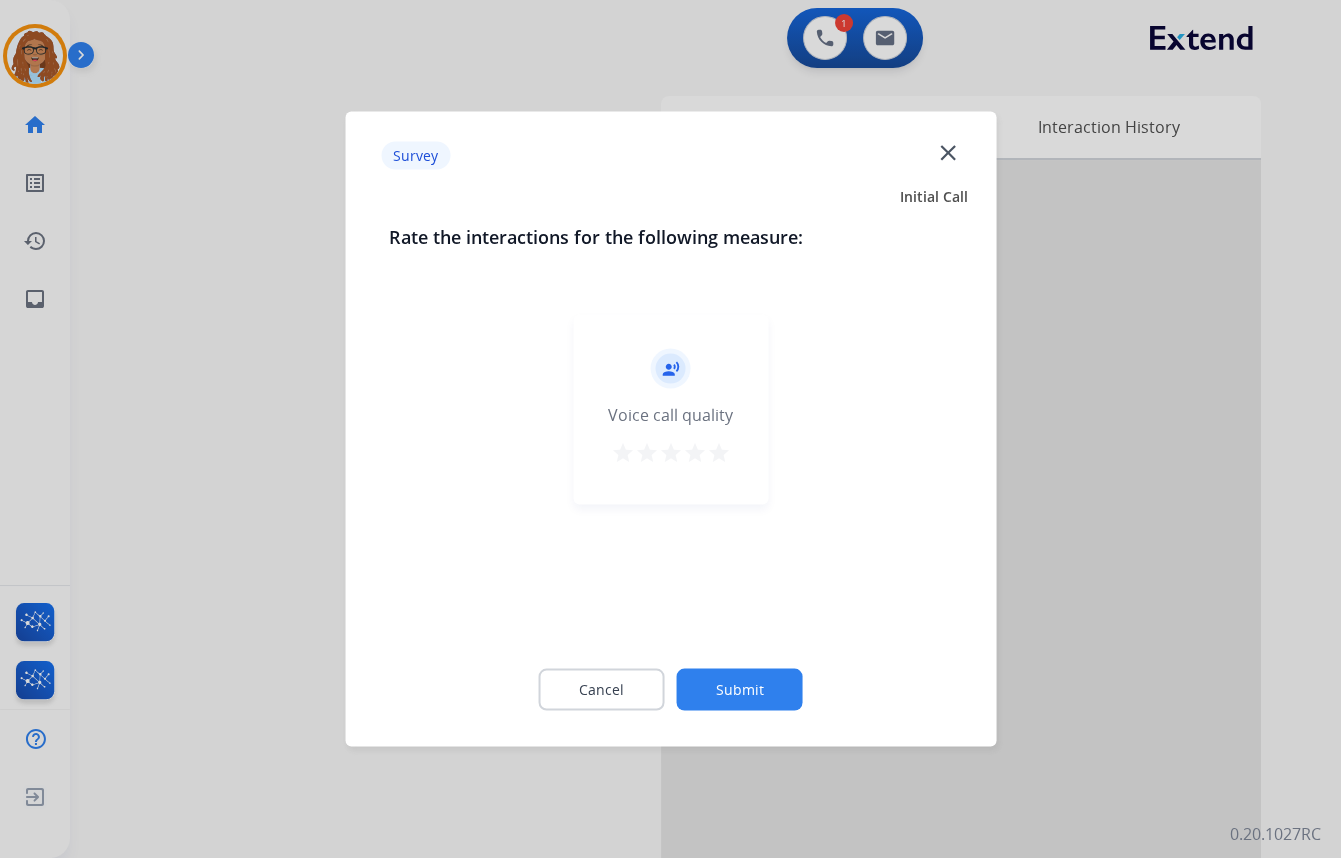 click on "close" 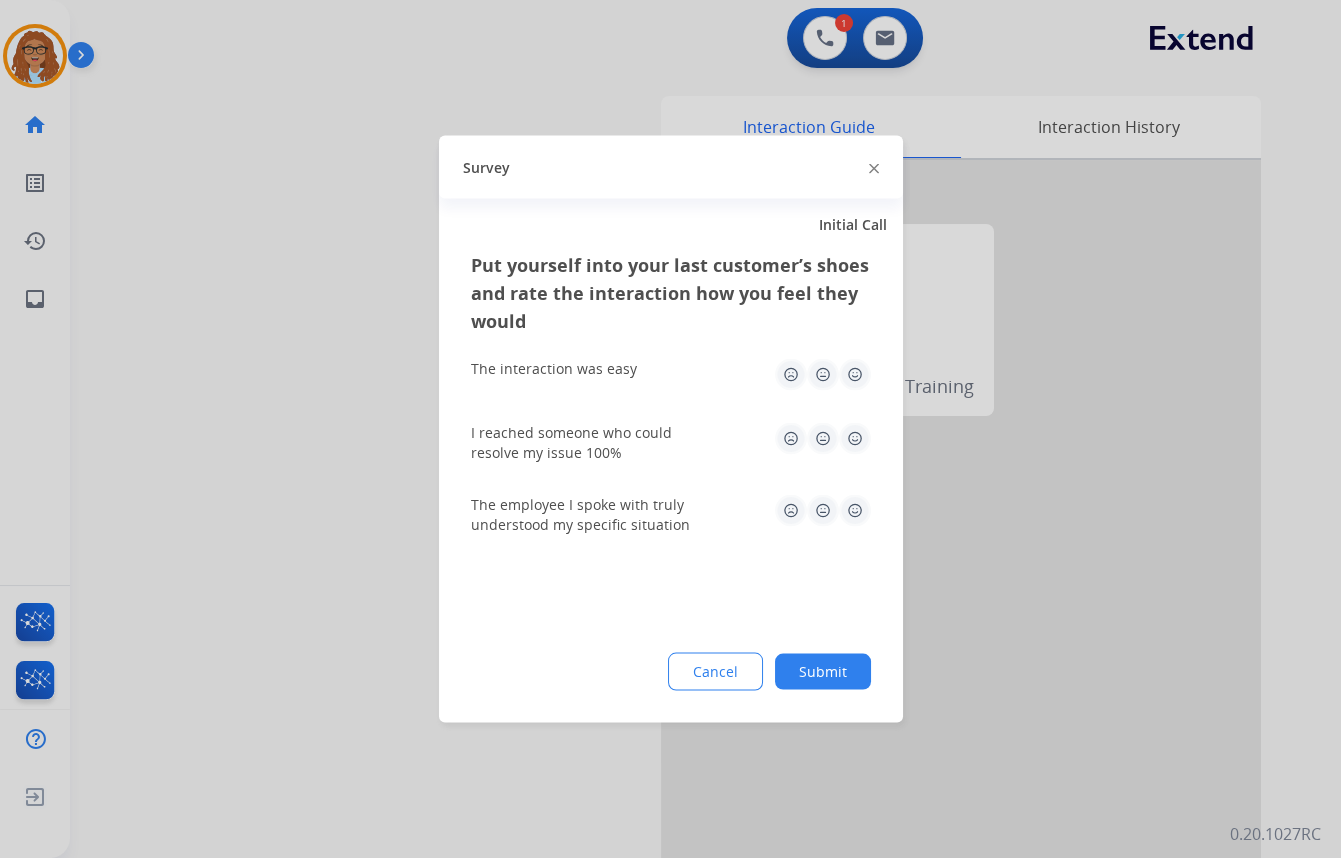 click 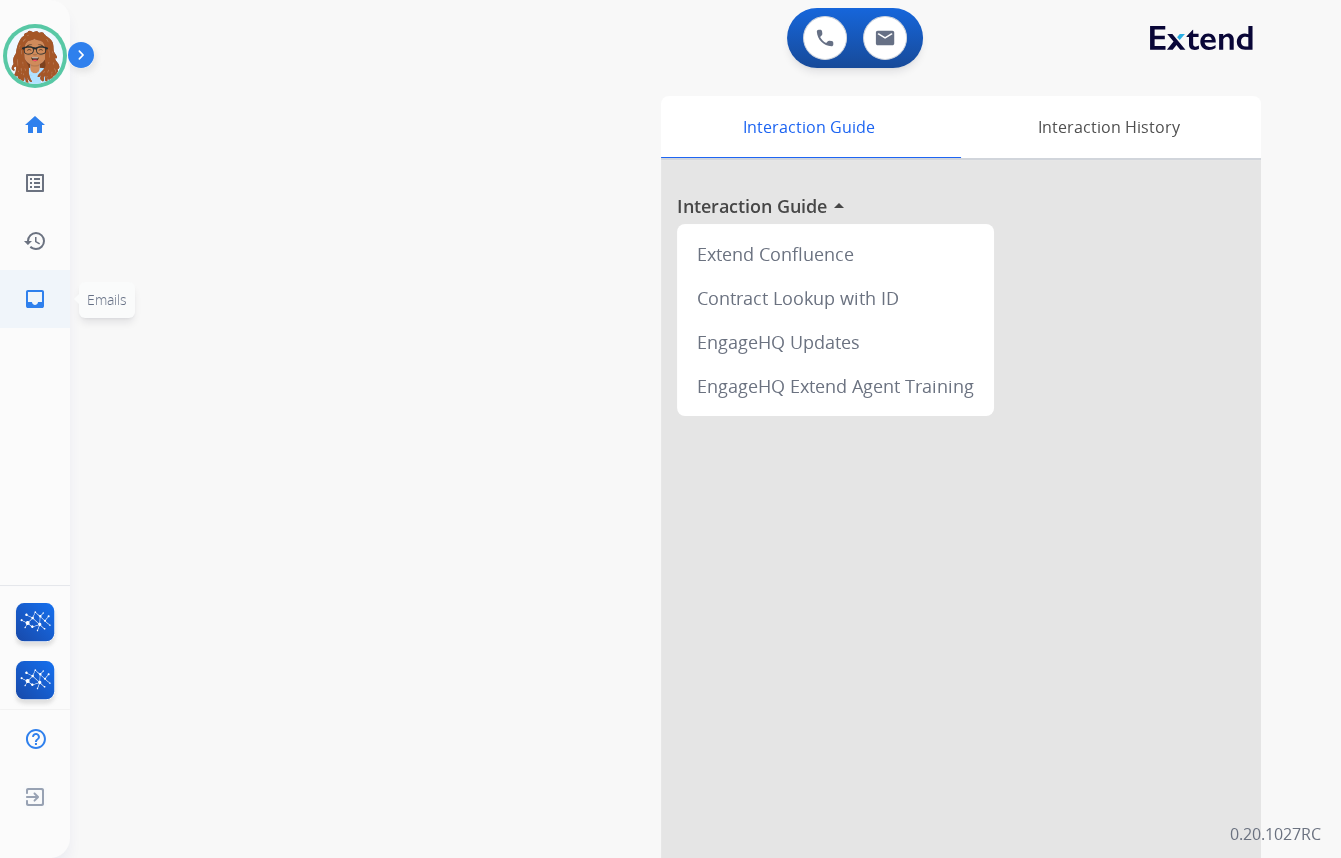 click on "inbox  Emails" 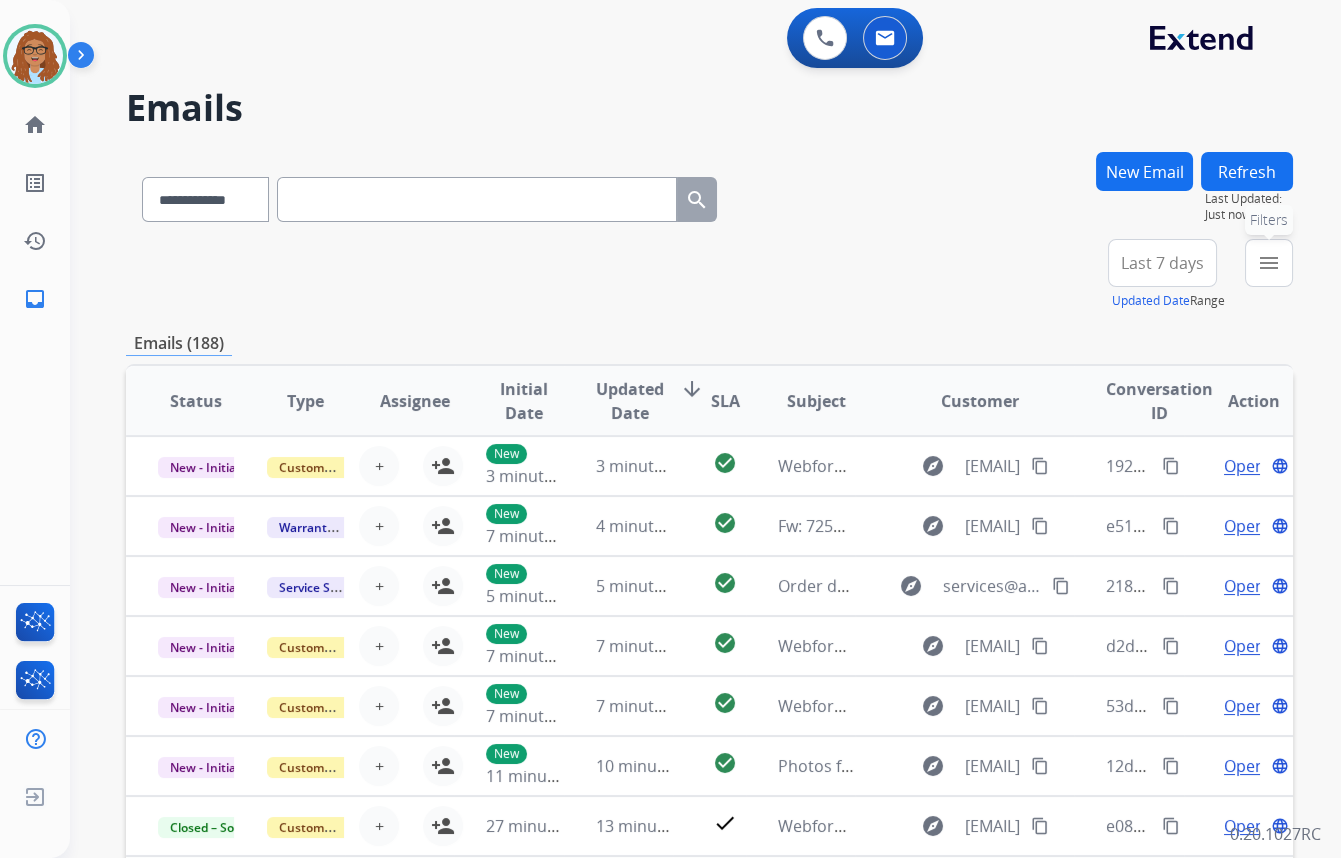 click on "menu" at bounding box center [1269, 263] 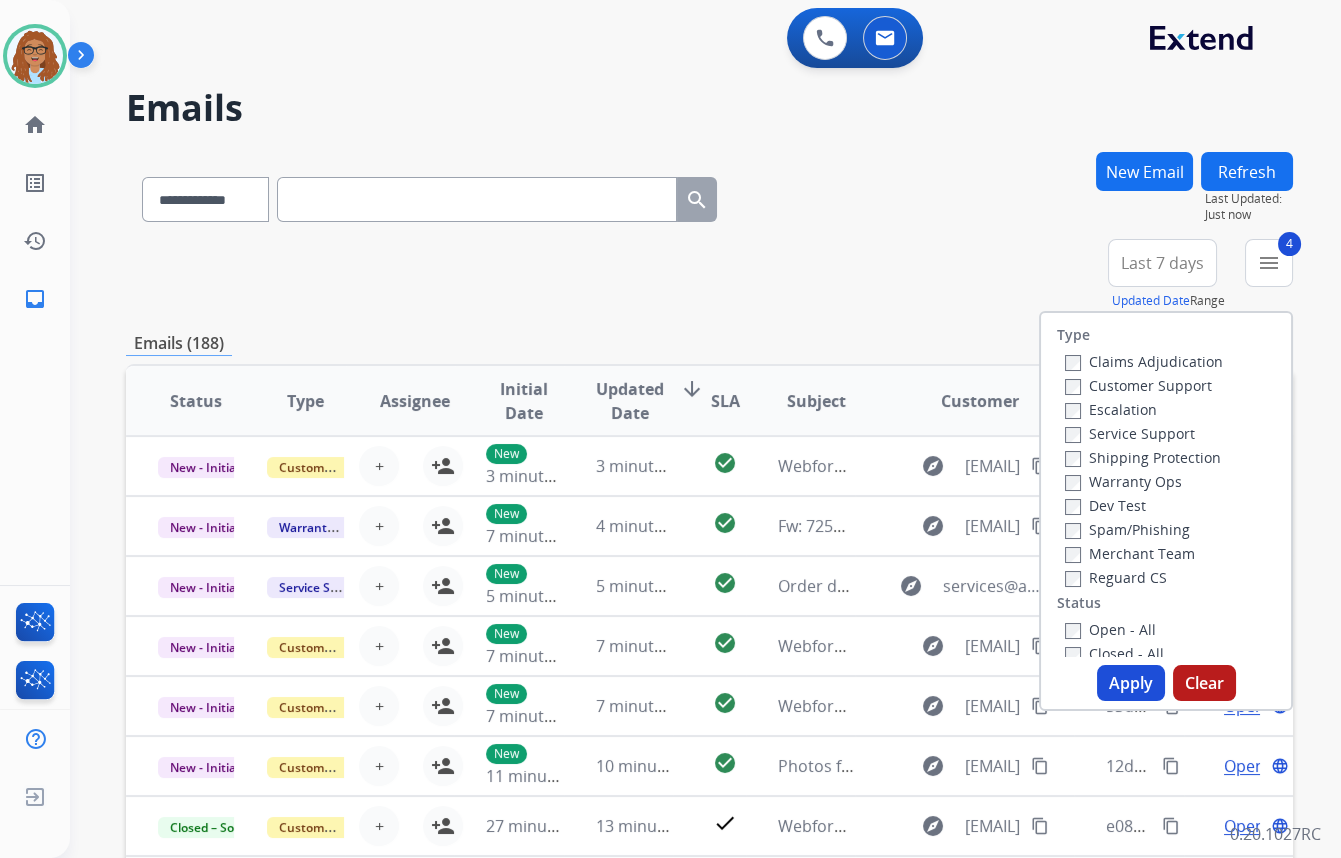 click on "Apply" at bounding box center (1131, 683) 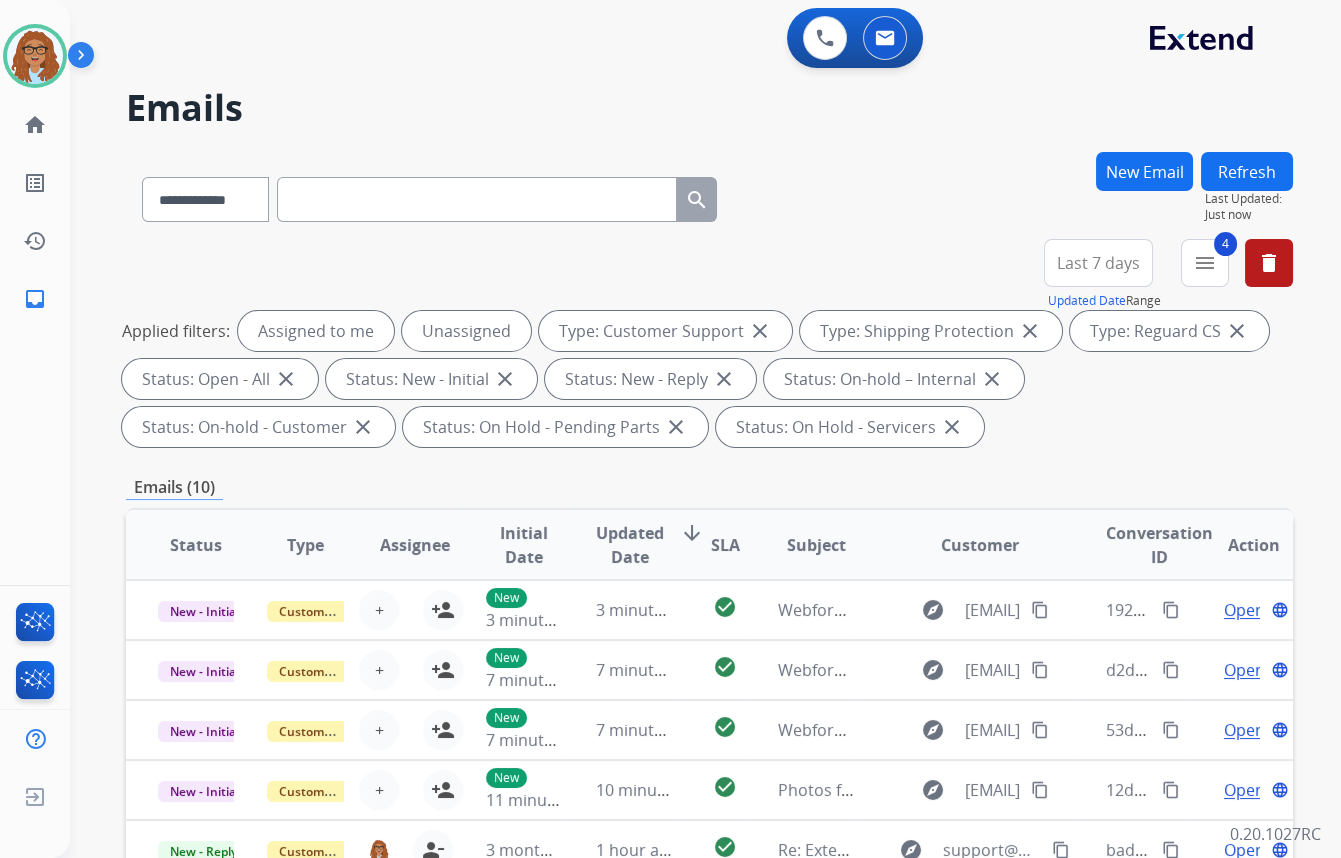 scroll, scrollTop: 1, scrollLeft: 0, axis: vertical 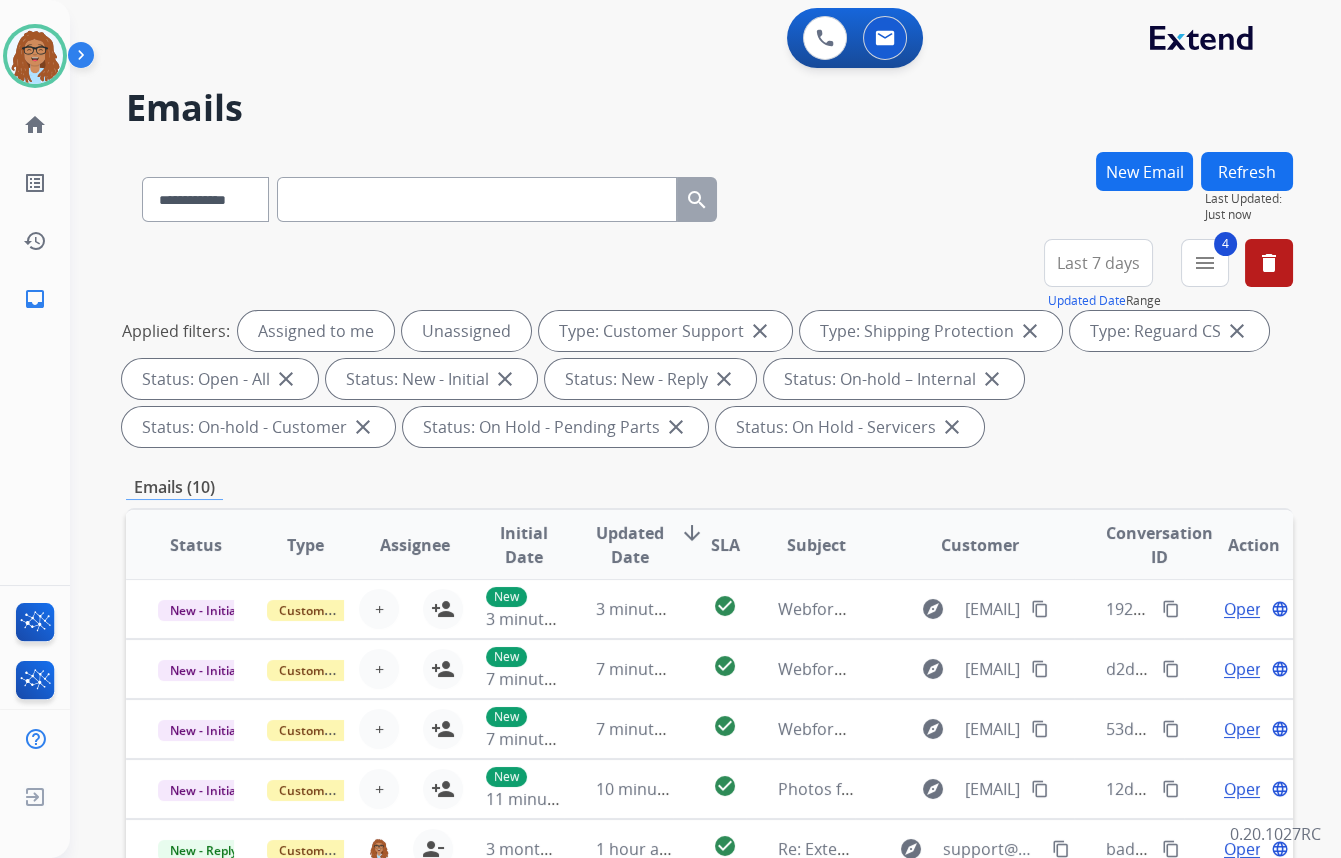 click on "Last 7 days" at bounding box center (1098, 263) 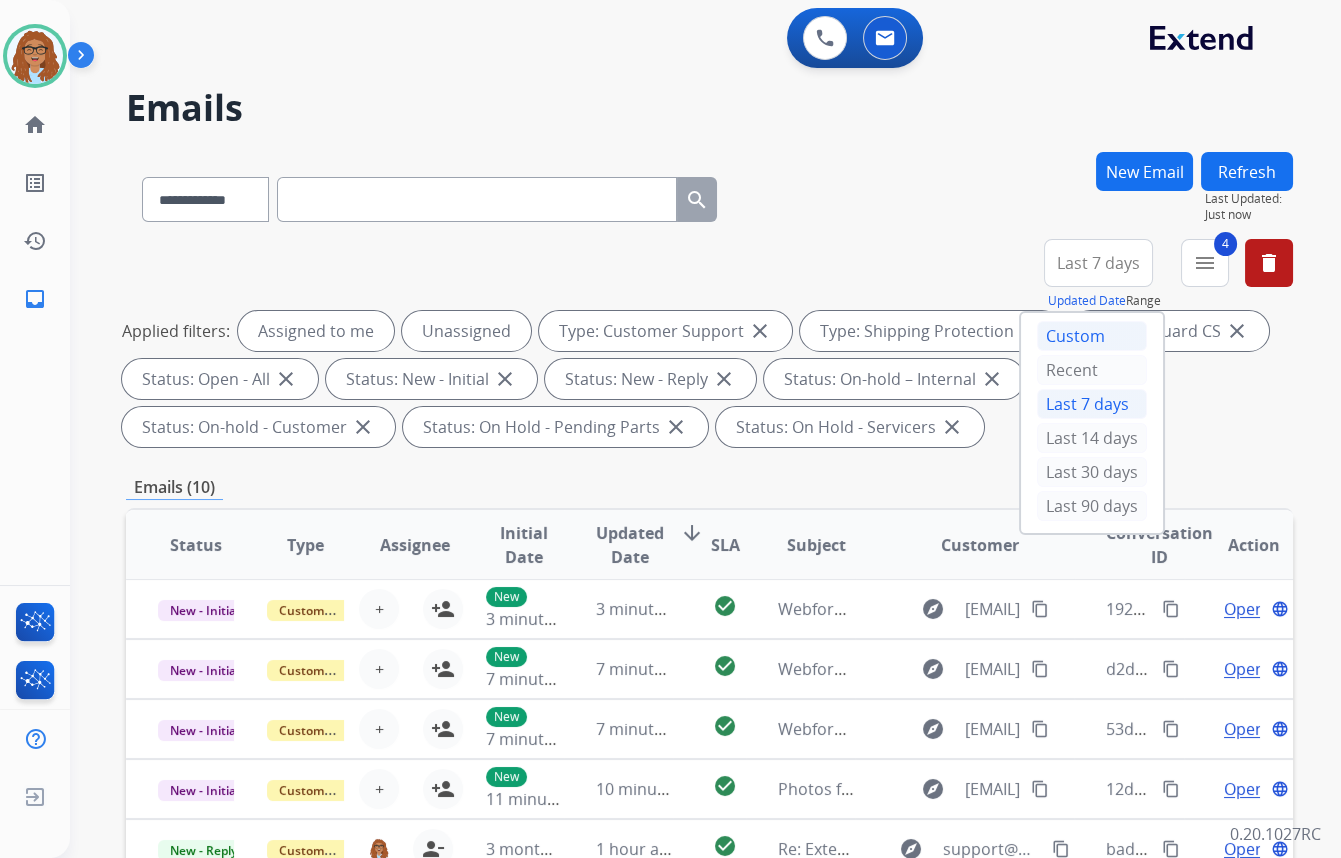 click on "Custom" at bounding box center [1092, 336] 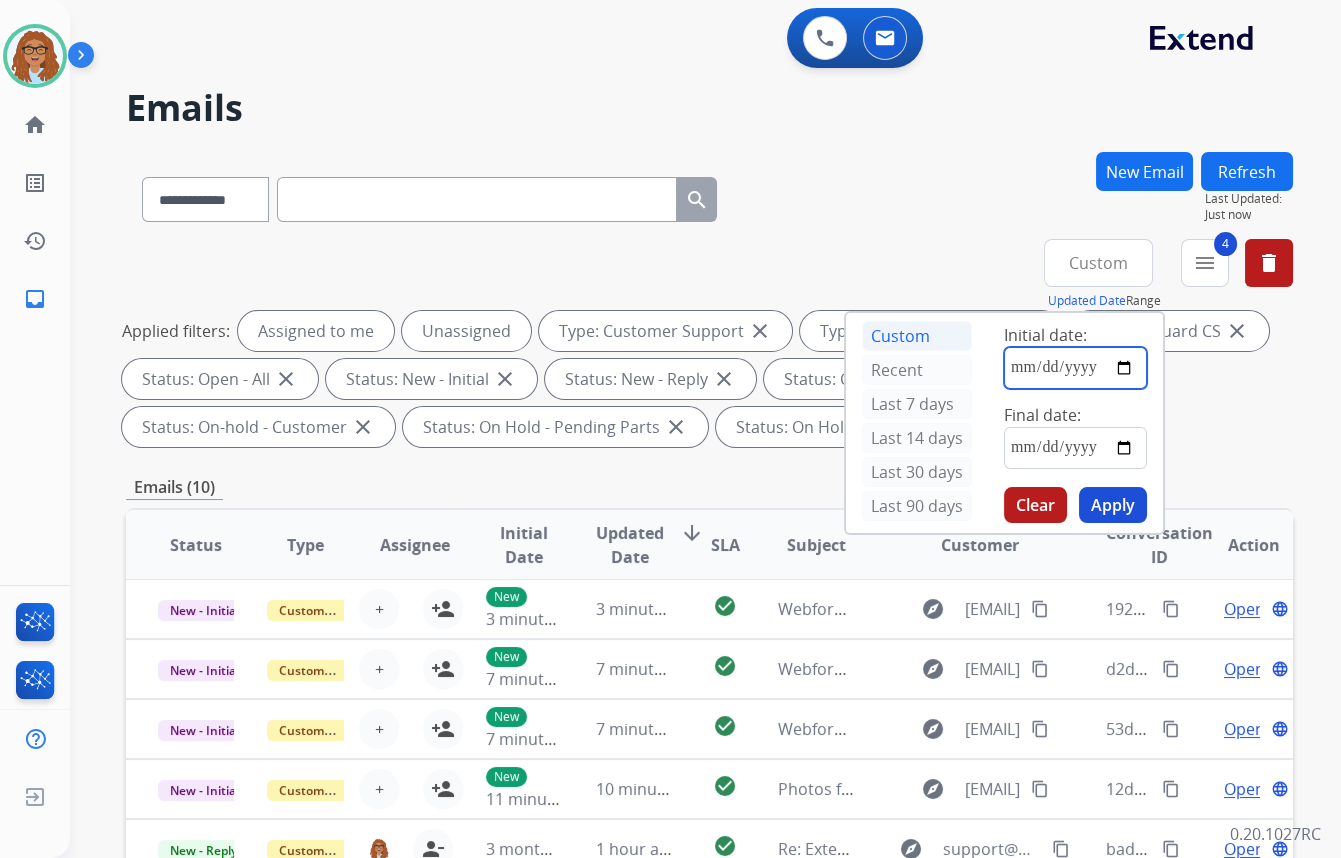 click at bounding box center (1075, 368) 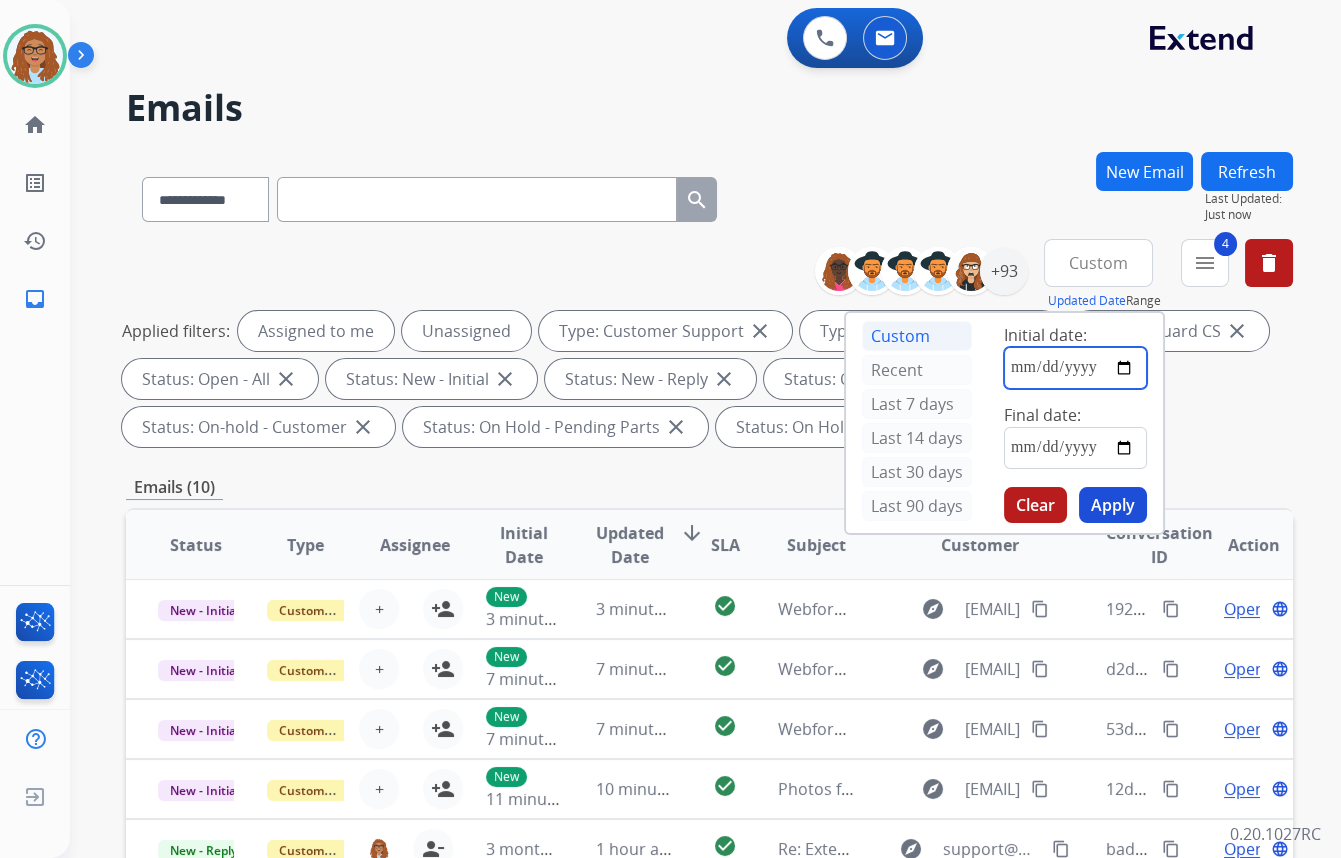type on "**********" 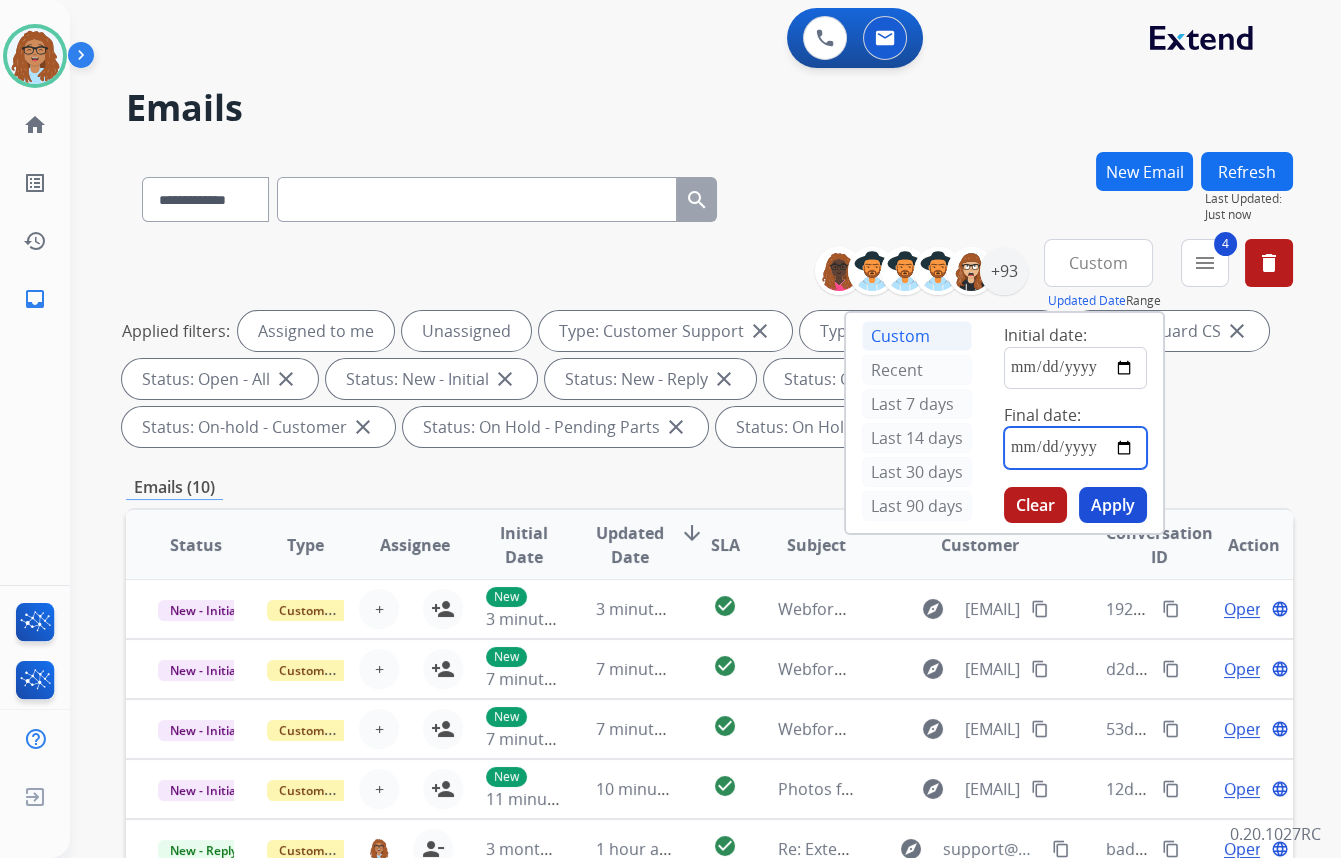 click at bounding box center (1075, 448) 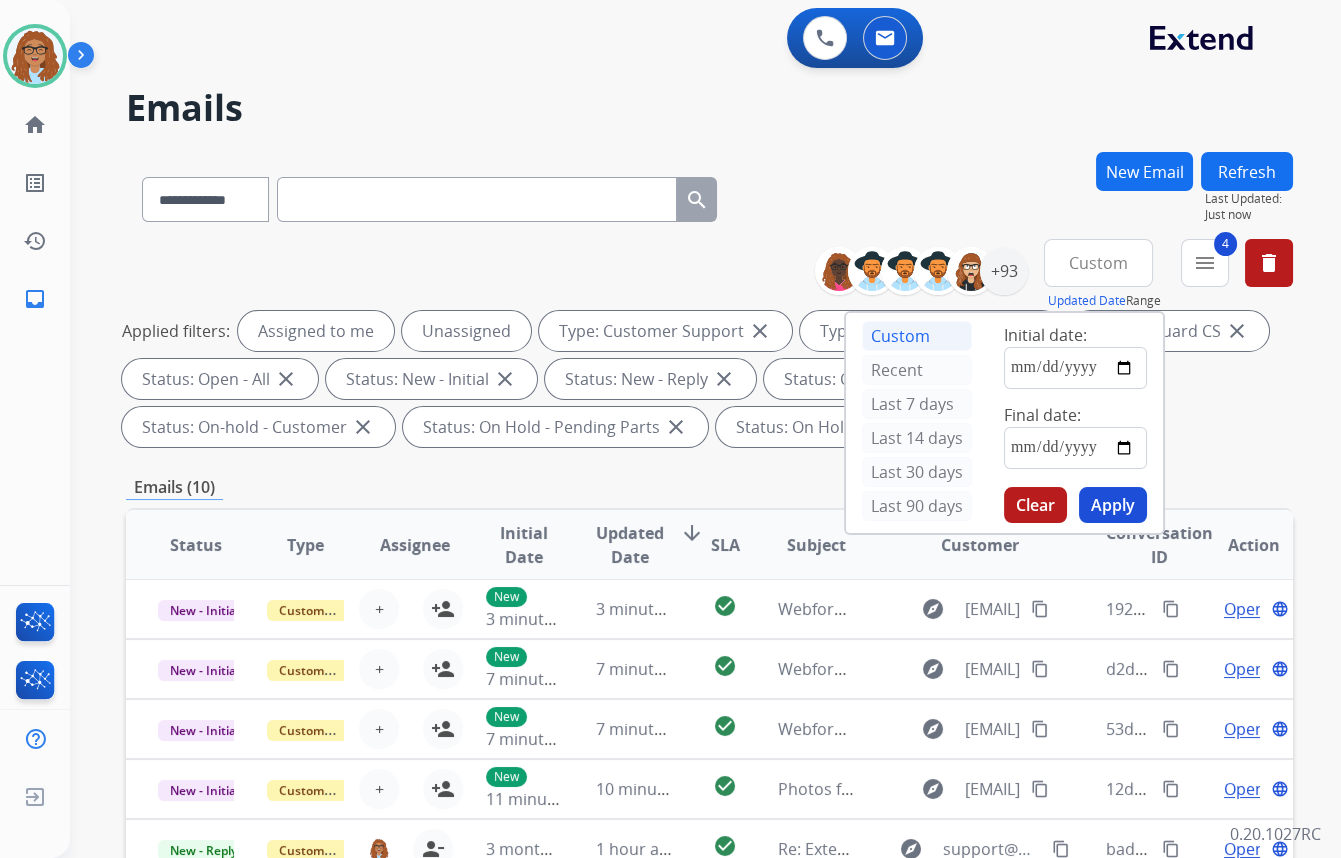 click on "Apply" at bounding box center (1113, 505) 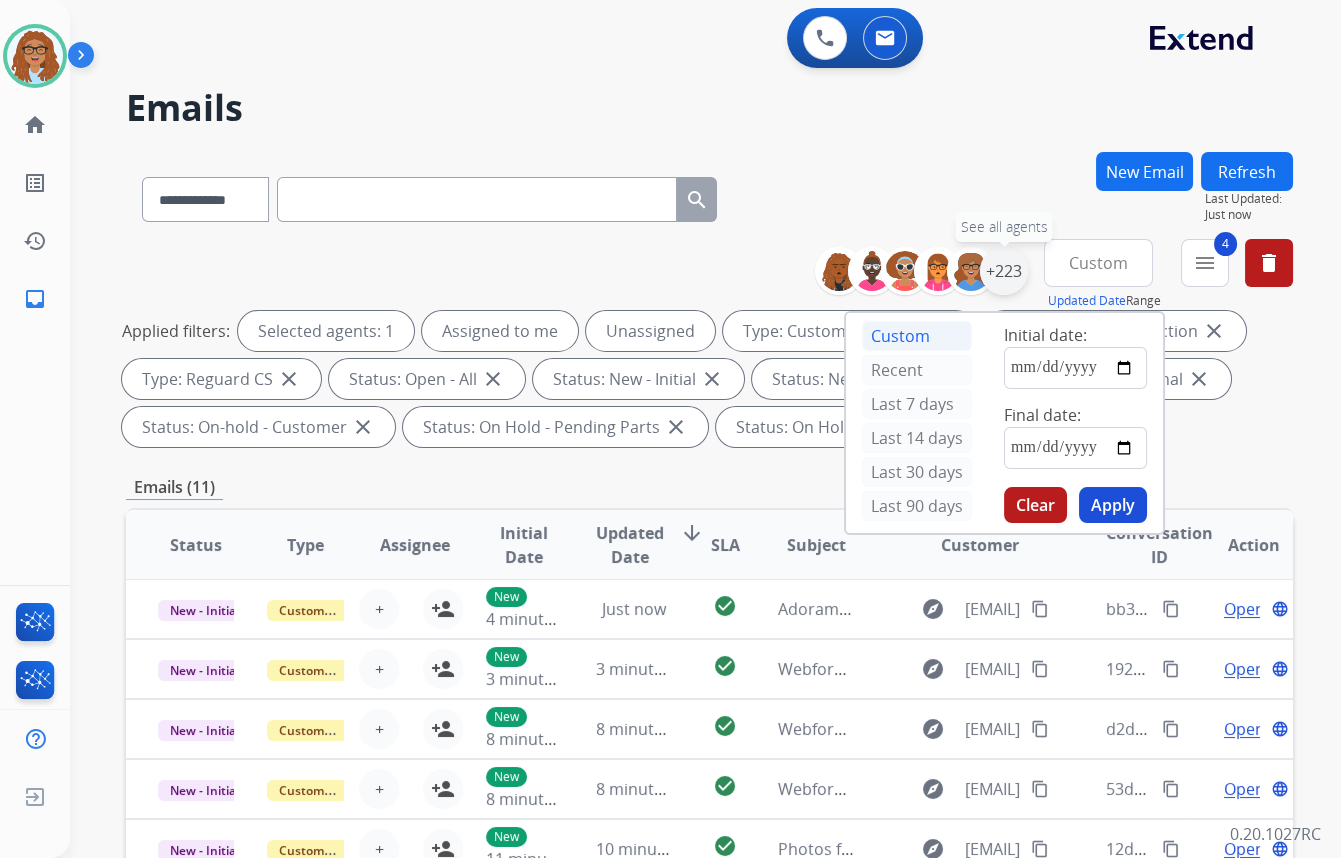 drag, startPoint x: 1011, startPoint y: 278, endPoint x: 992, endPoint y: 301, distance: 29.832869 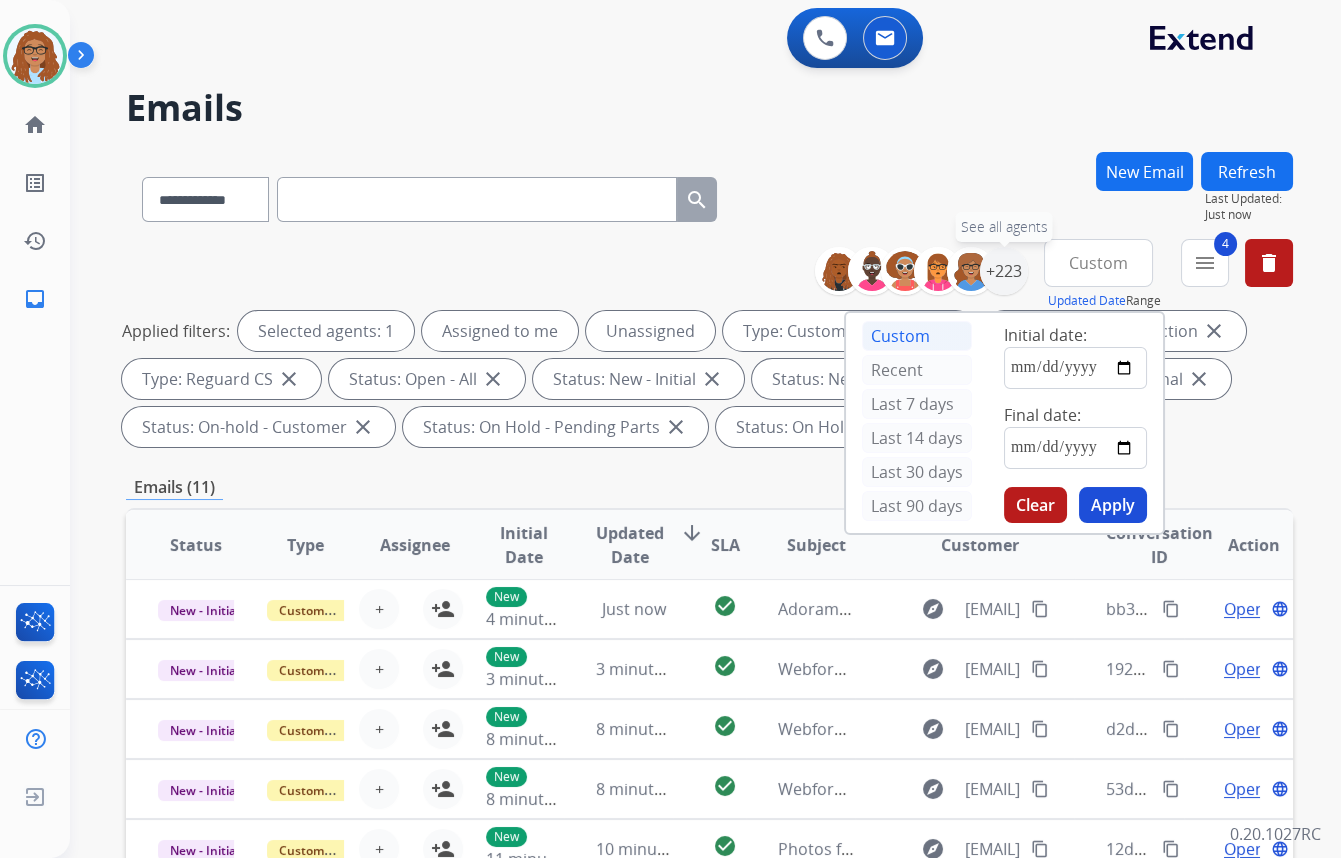 click on "+223" at bounding box center (1004, 271) 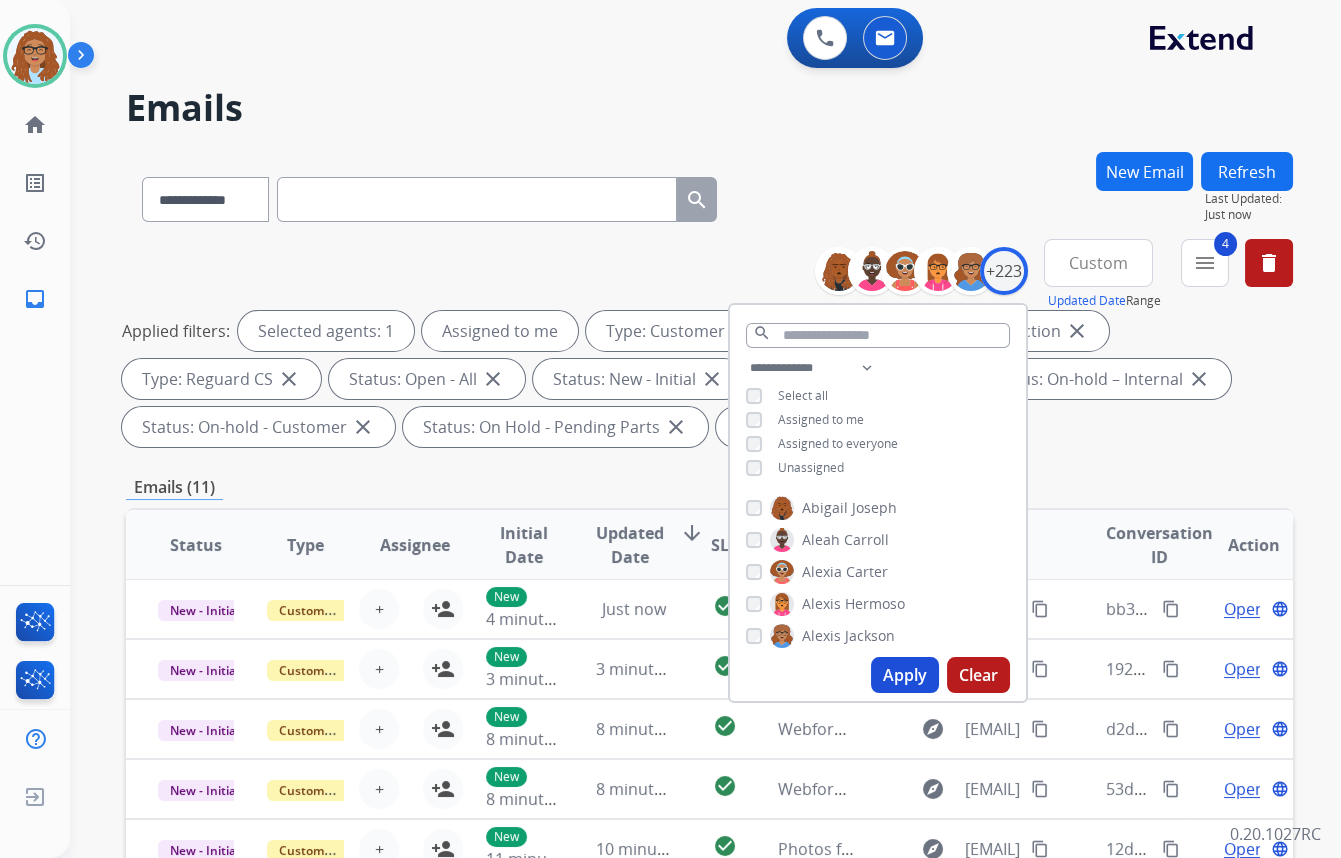 click on "Apply" at bounding box center [905, 675] 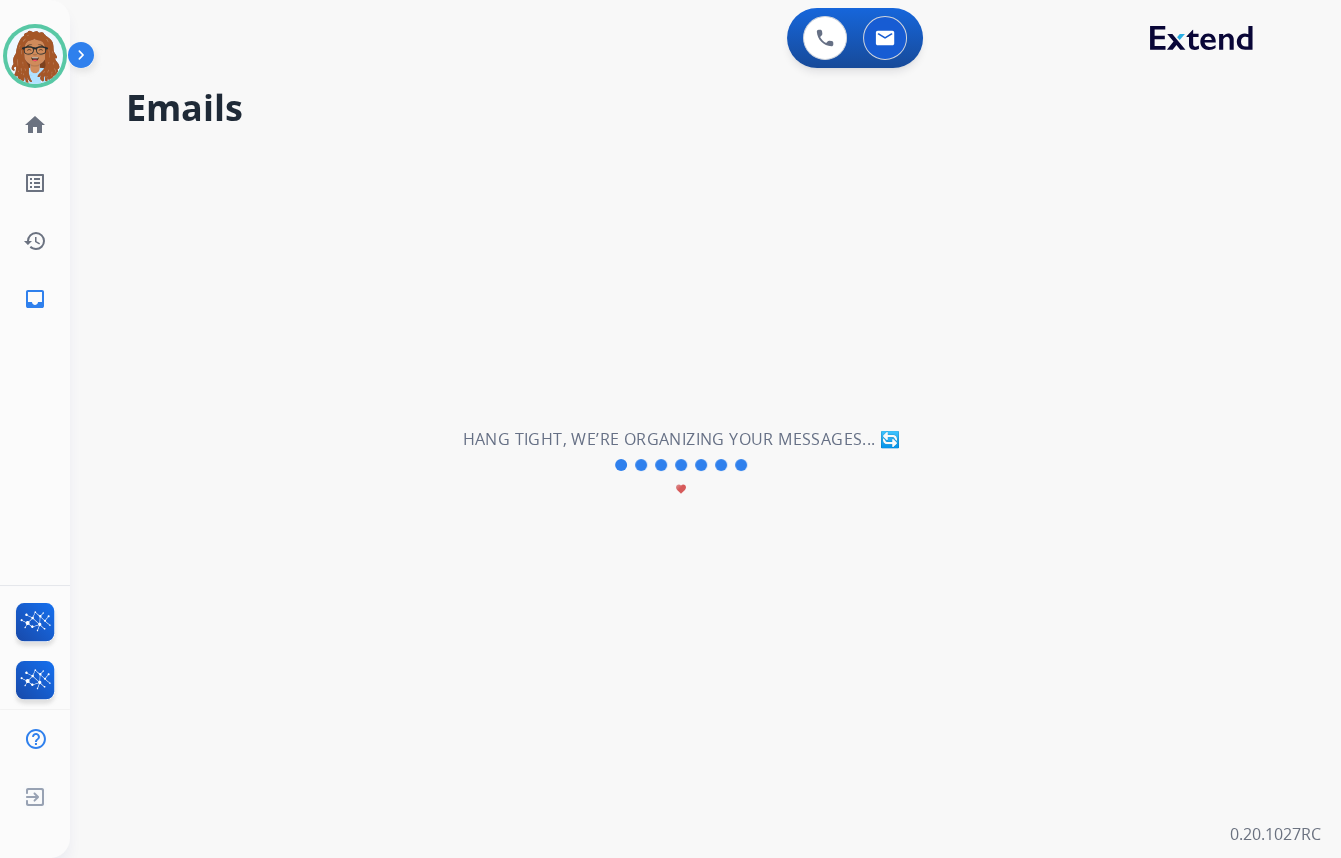scroll, scrollTop: 0, scrollLeft: 0, axis: both 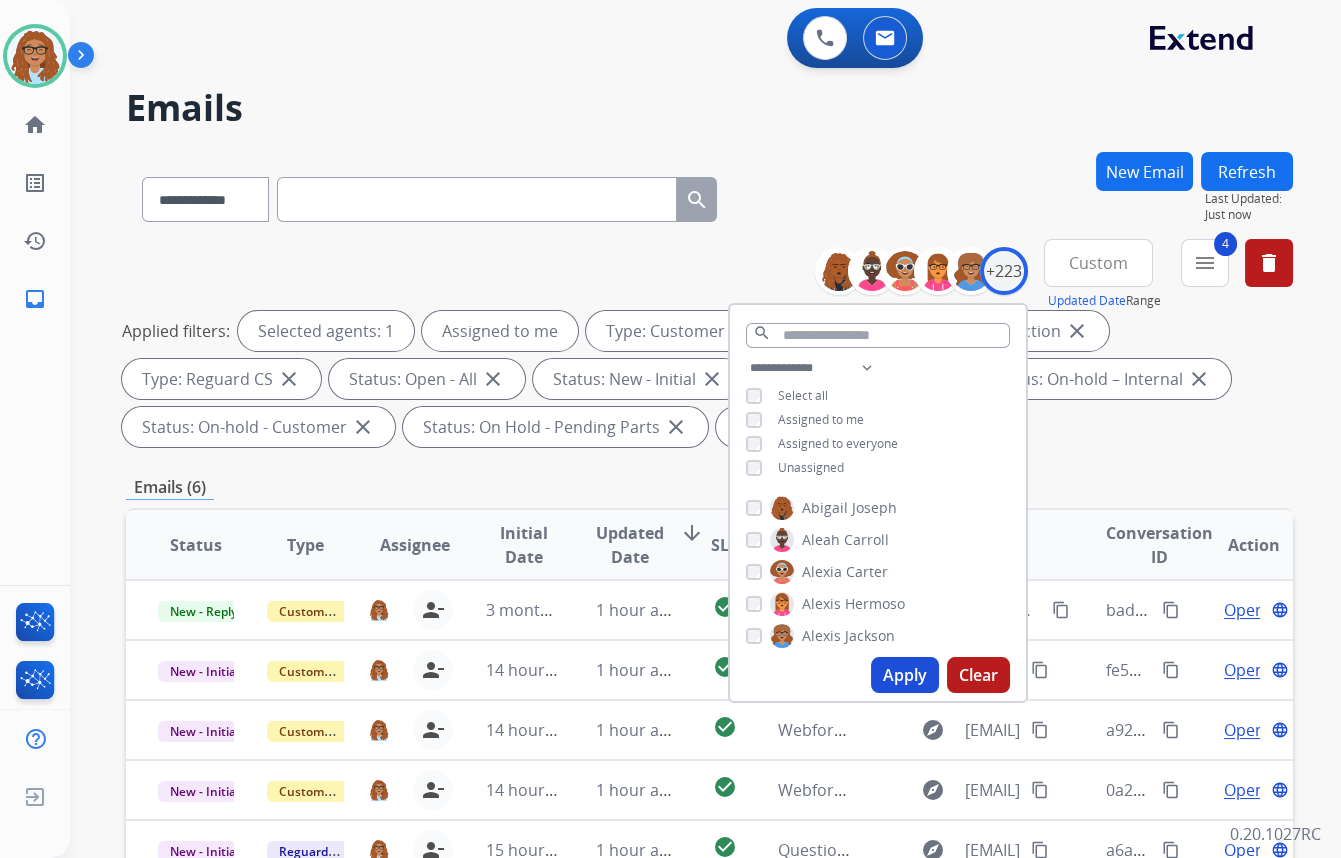 click on "Emails" at bounding box center (709, 108) 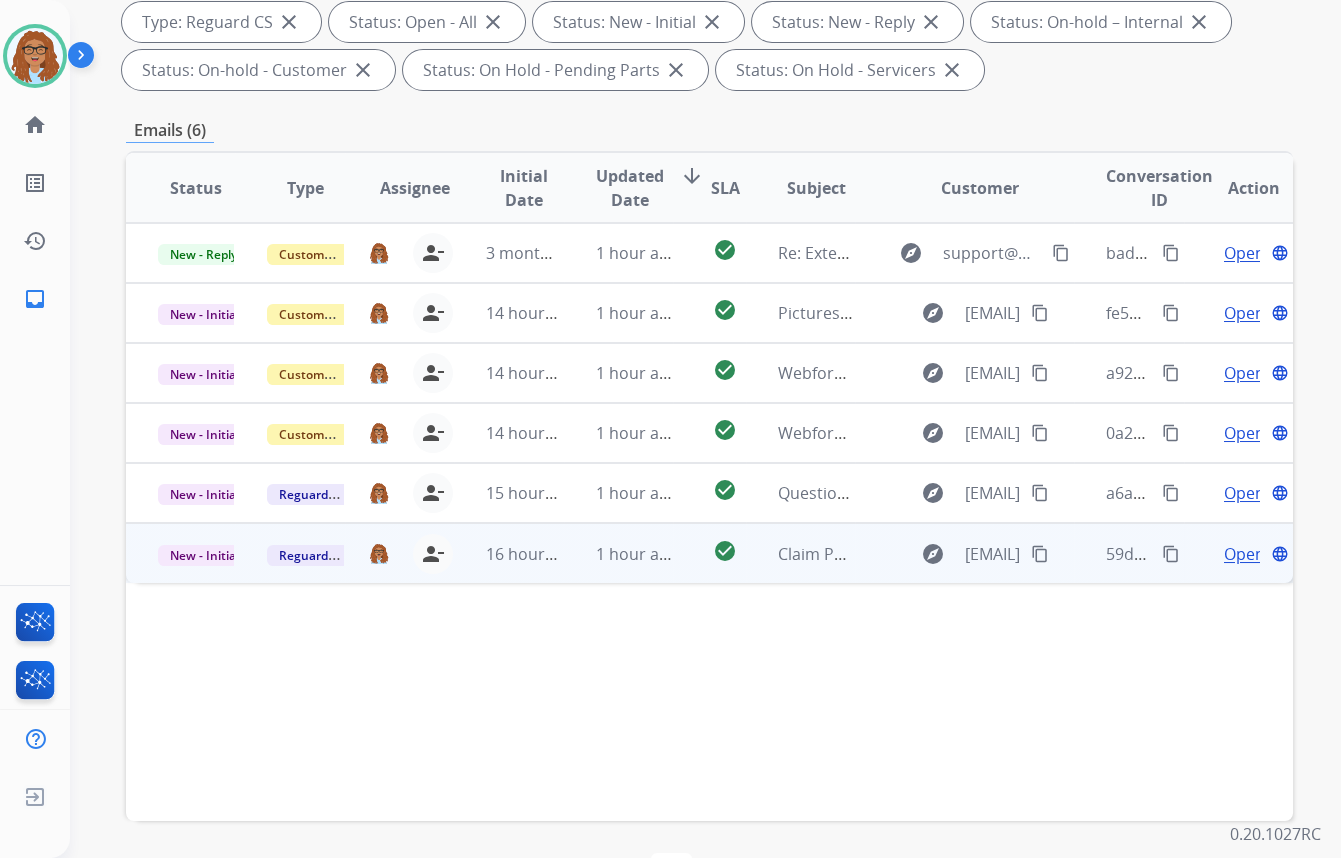 scroll, scrollTop: 363, scrollLeft: 0, axis: vertical 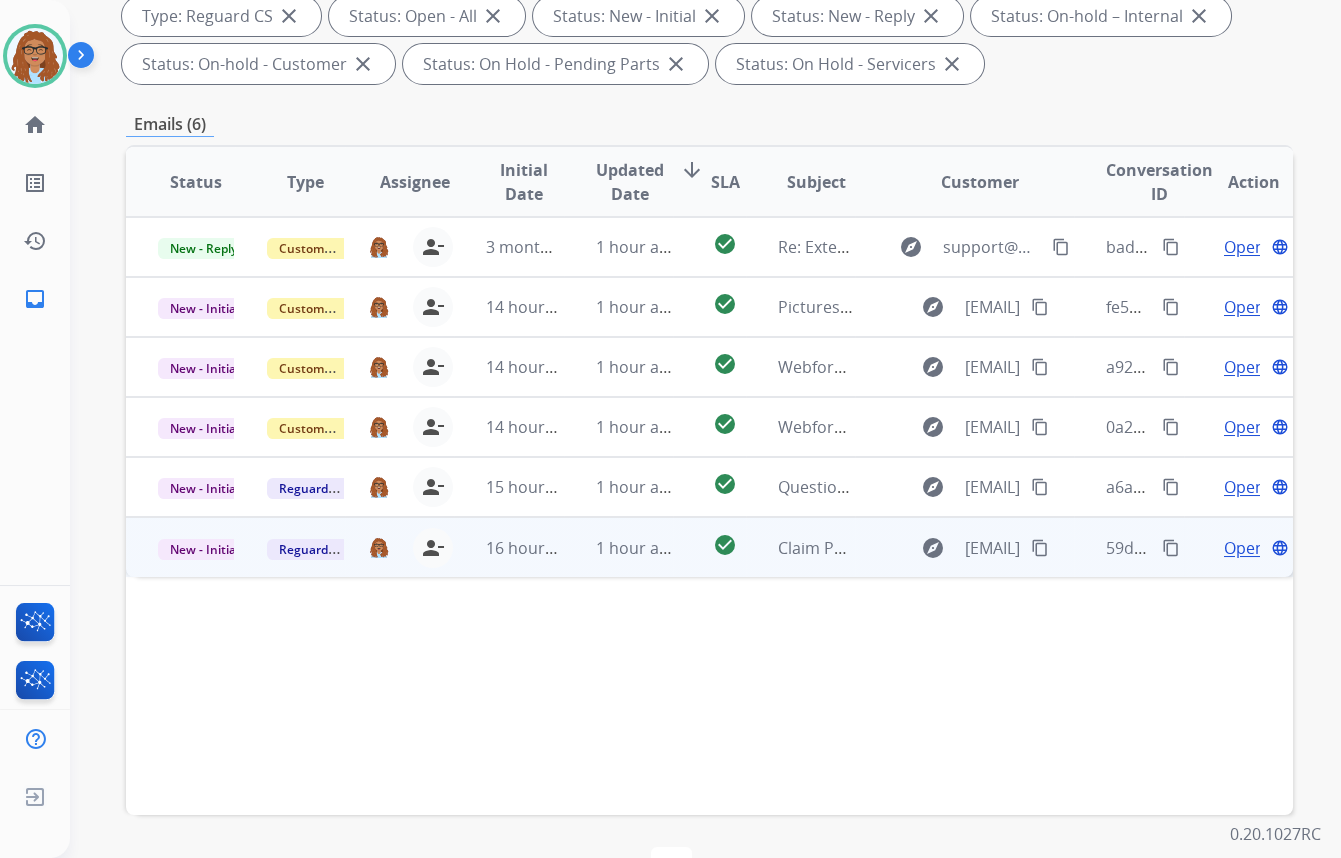 click on "Open" at bounding box center [1244, 548] 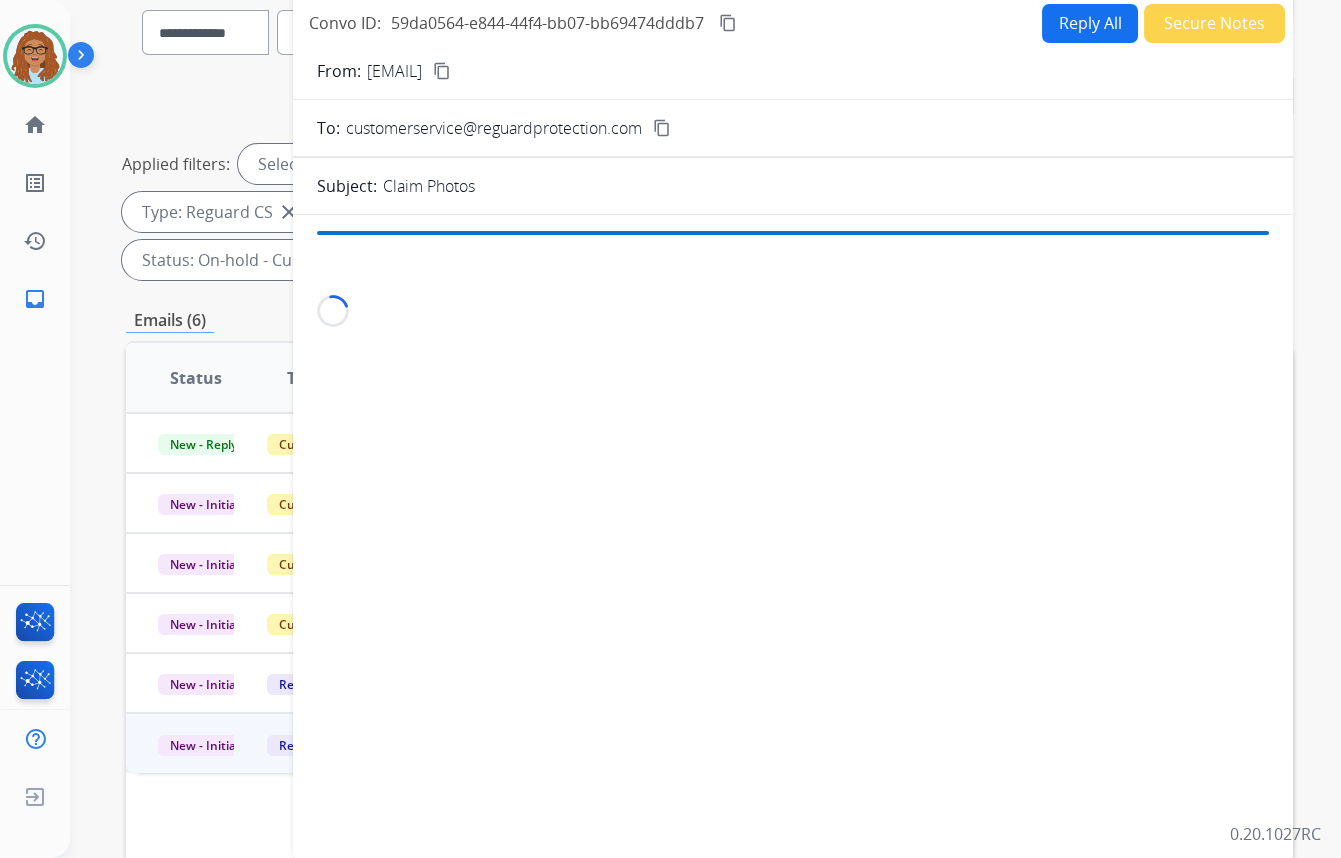 scroll, scrollTop: 0, scrollLeft: 0, axis: both 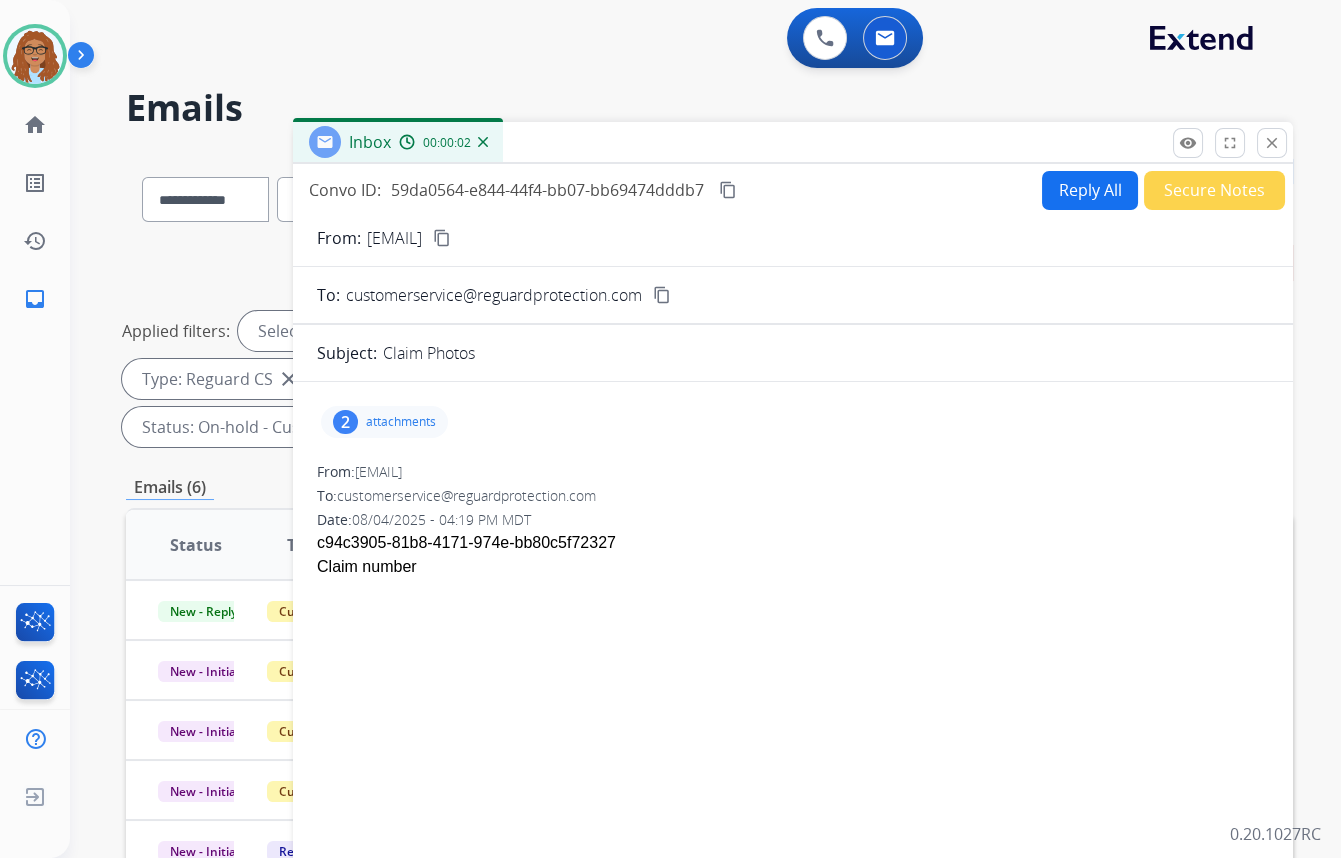 click on "Reply All" at bounding box center [1090, 190] 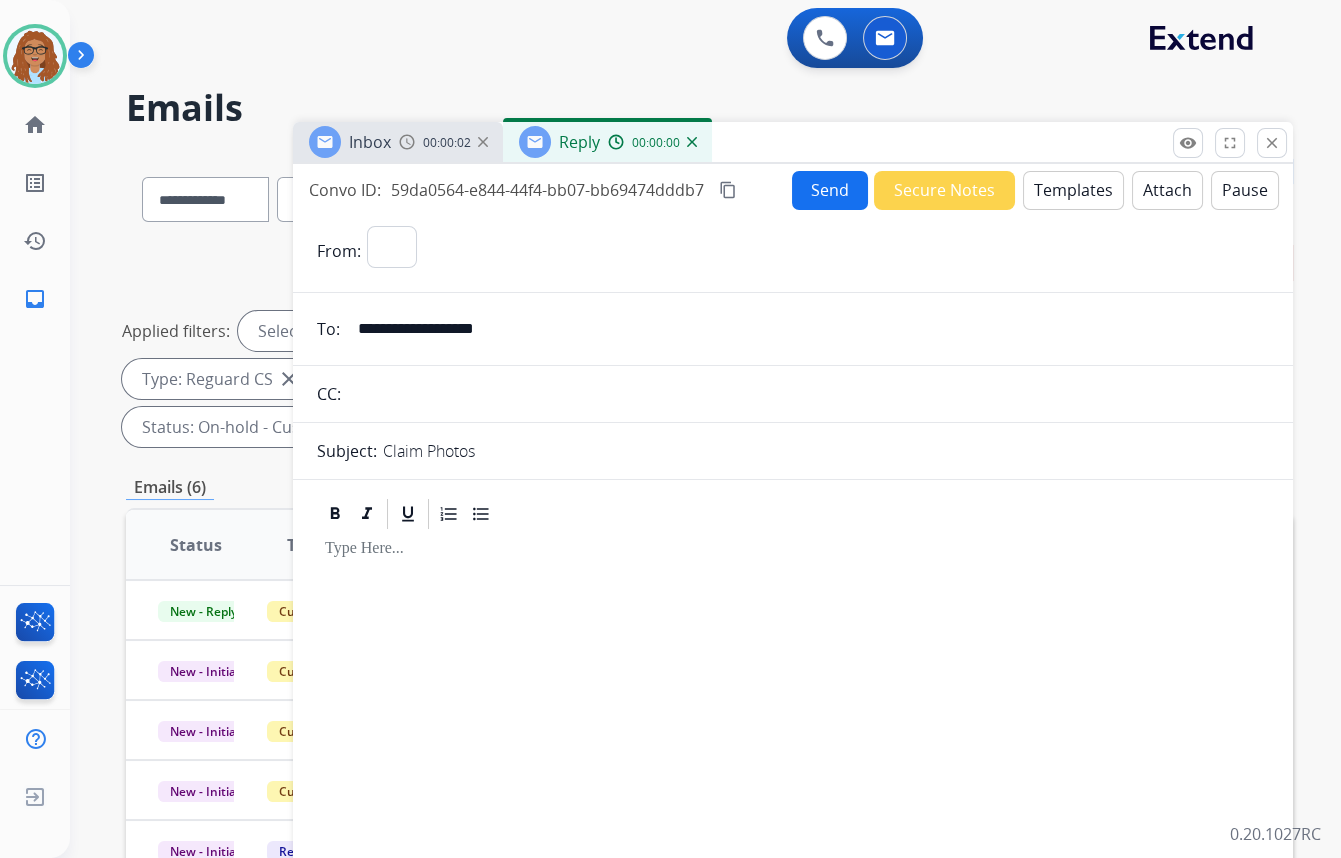 select on "**********" 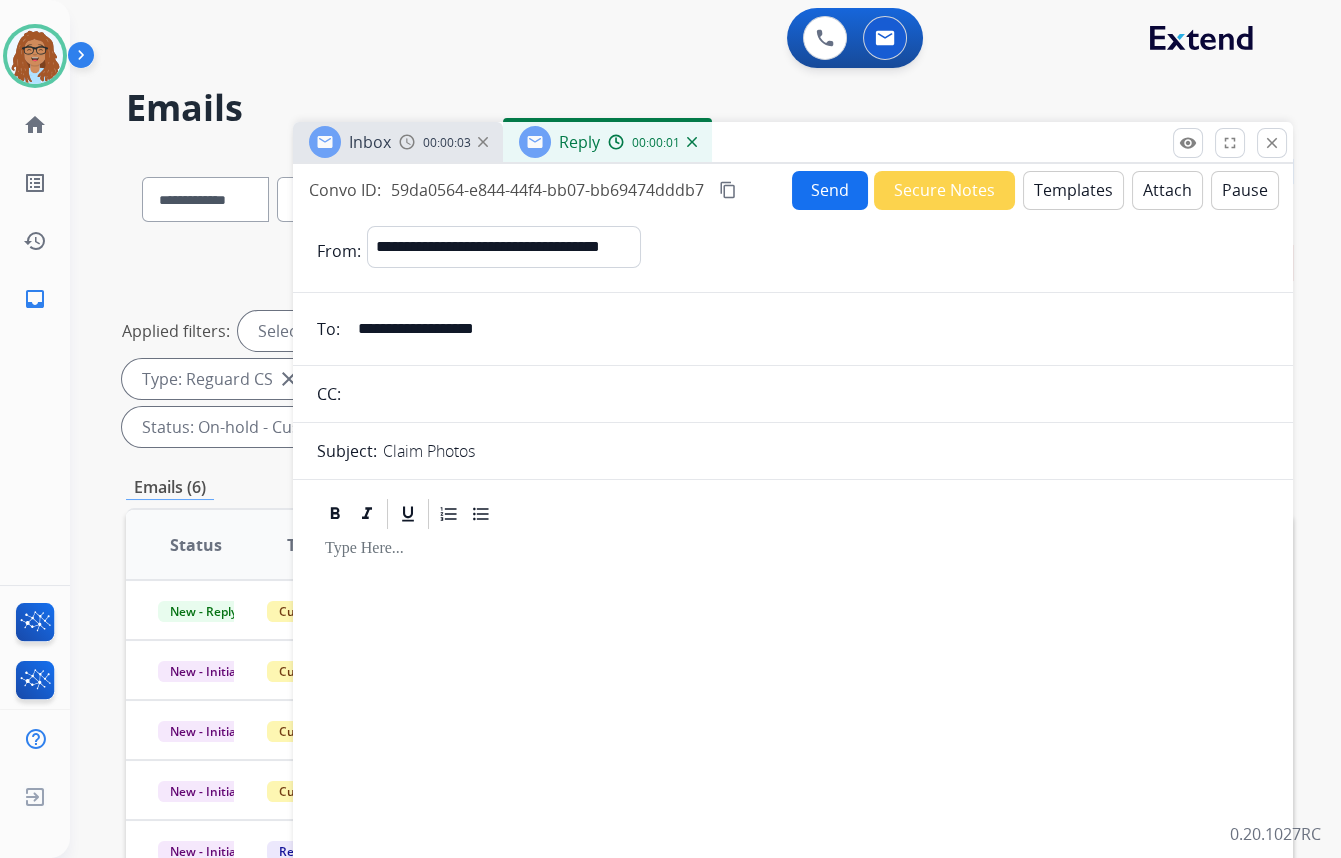 click on "Templates" at bounding box center [1073, 190] 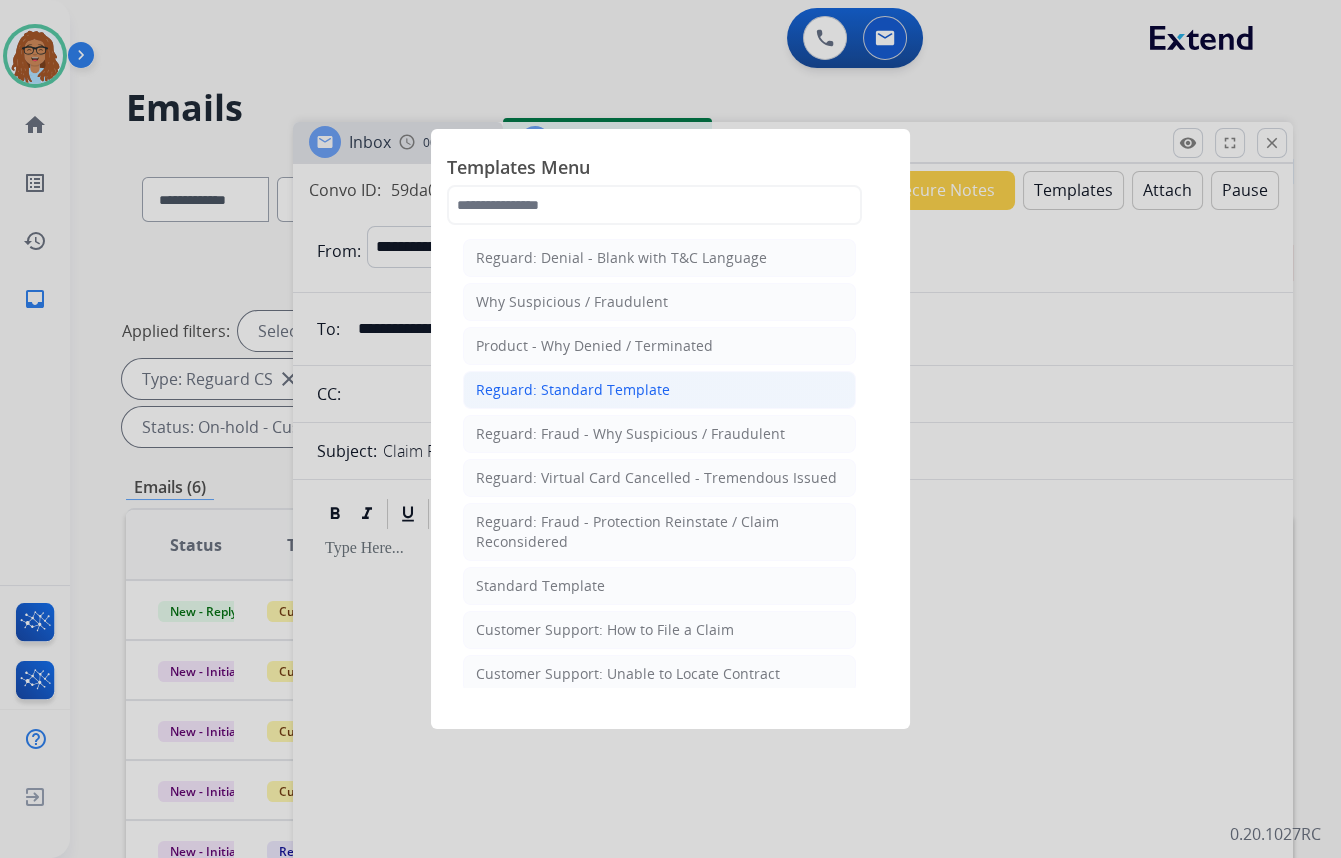 click on "Reguard: Standard Template" 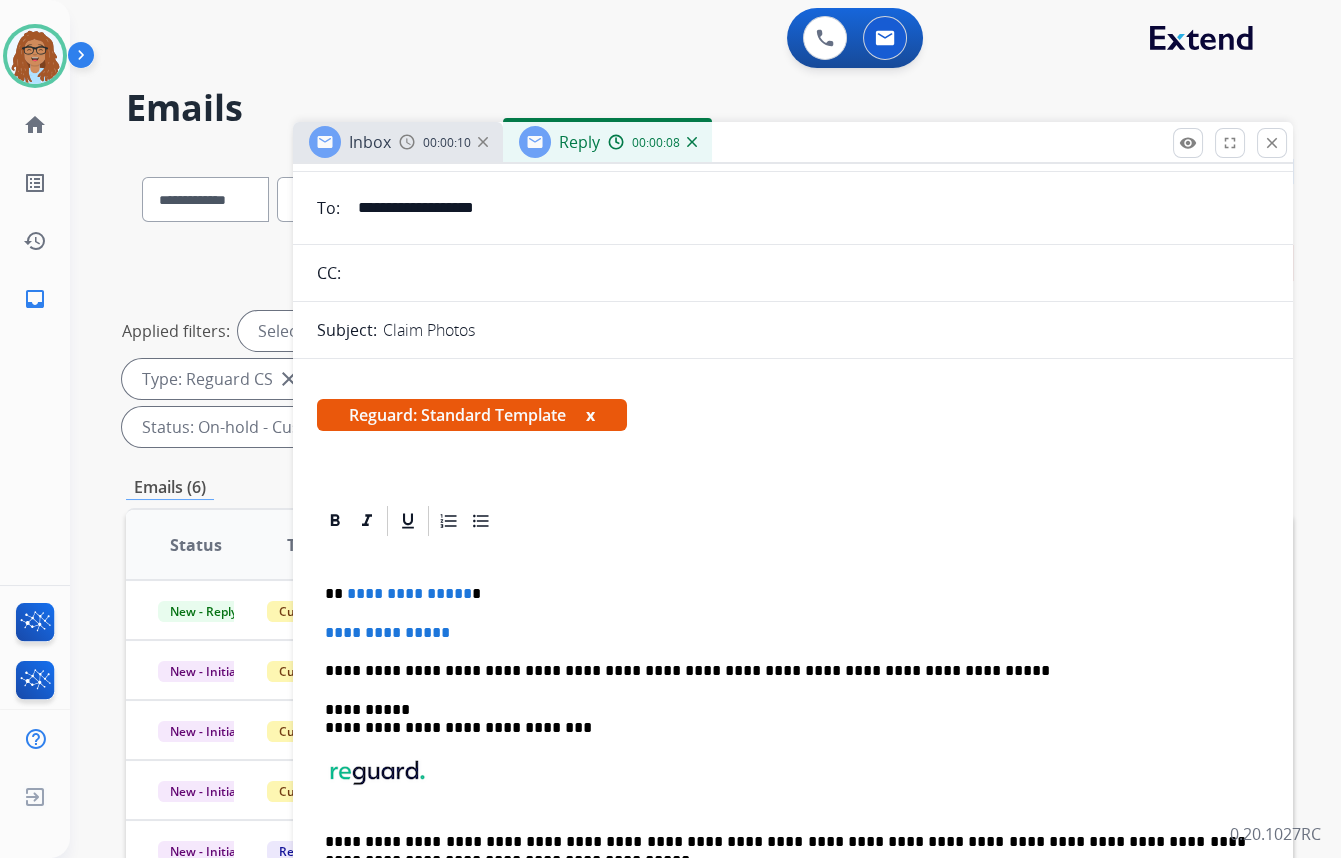 scroll, scrollTop: 170, scrollLeft: 0, axis: vertical 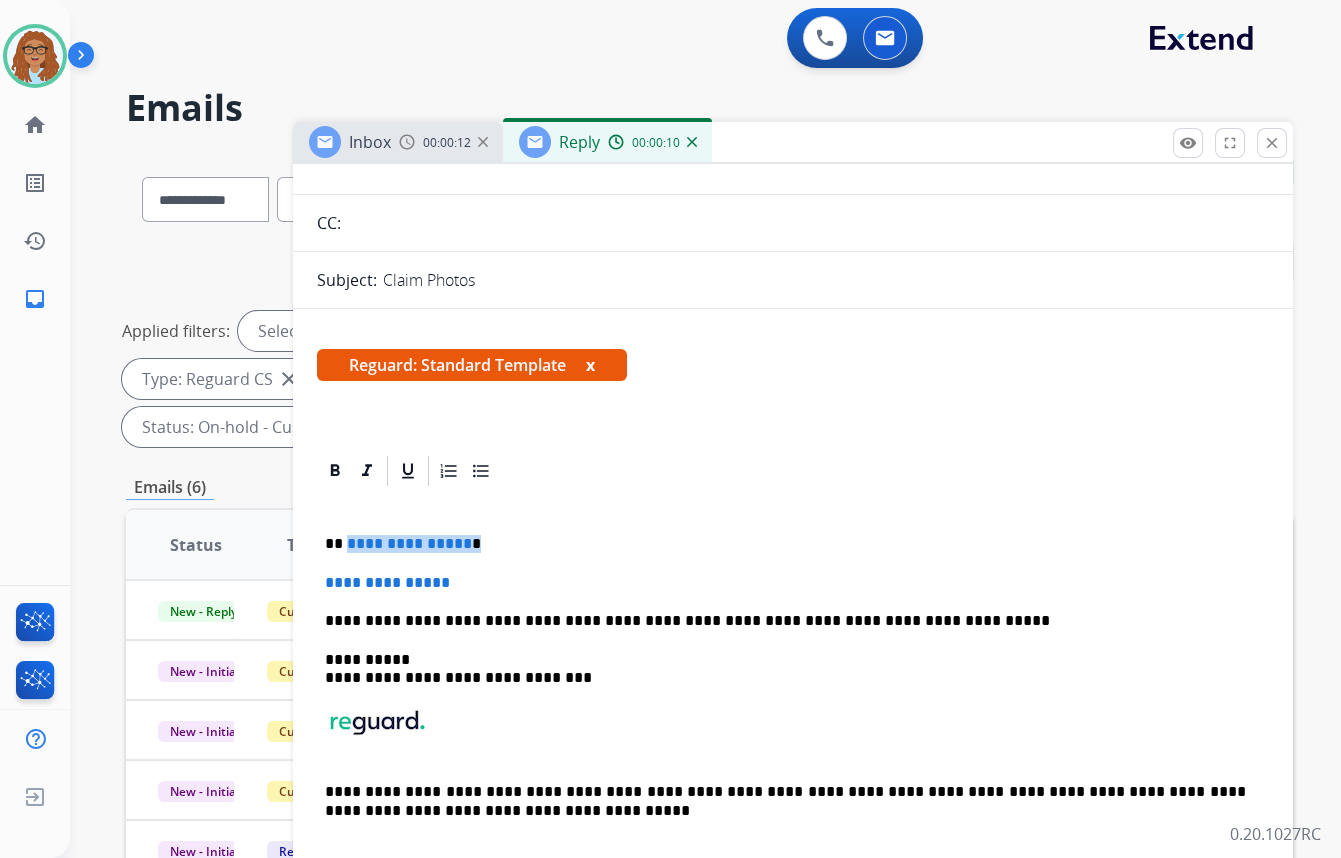 drag, startPoint x: 462, startPoint y: 534, endPoint x: 346, endPoint y: 547, distance: 116.72617 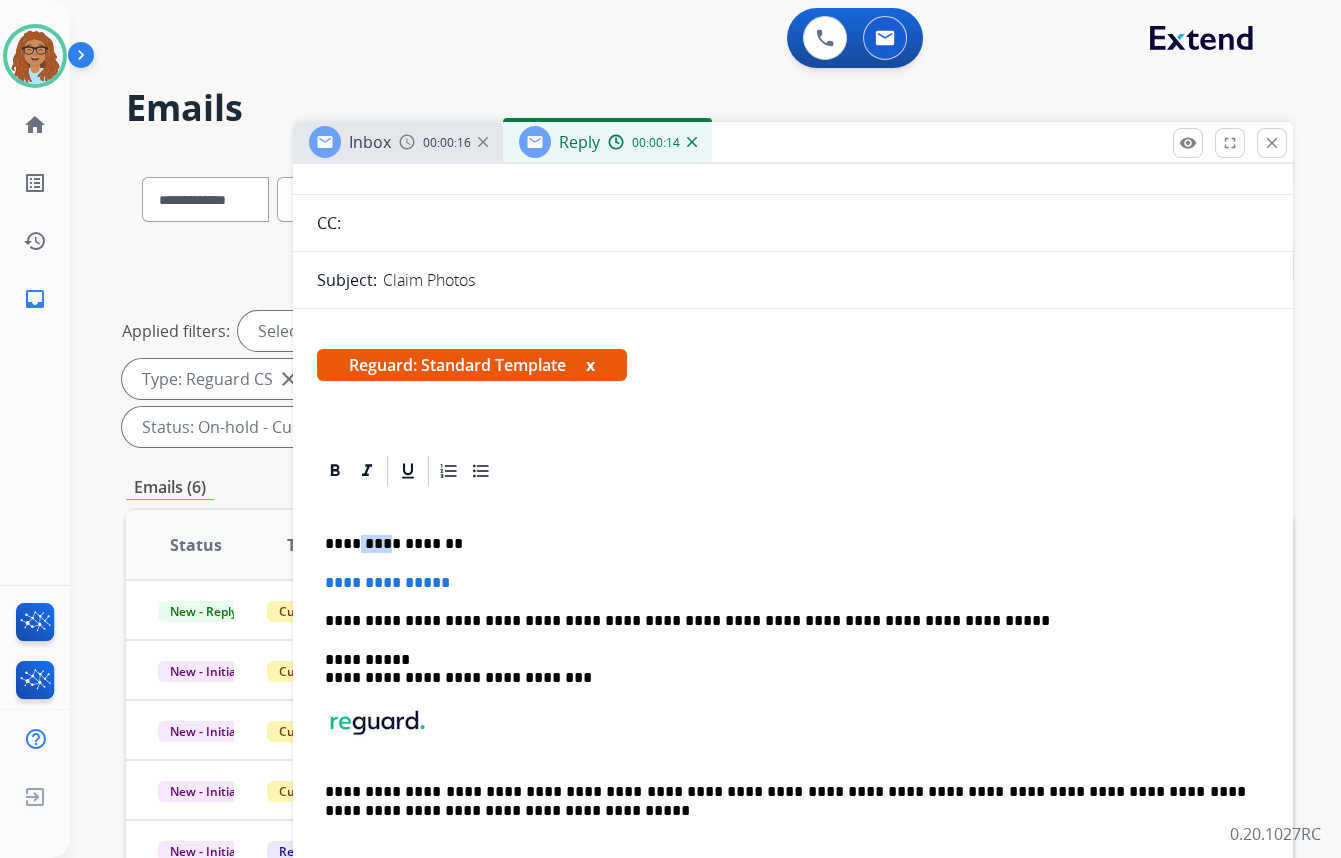 drag, startPoint x: 390, startPoint y: 540, endPoint x: 353, endPoint y: 540, distance: 37 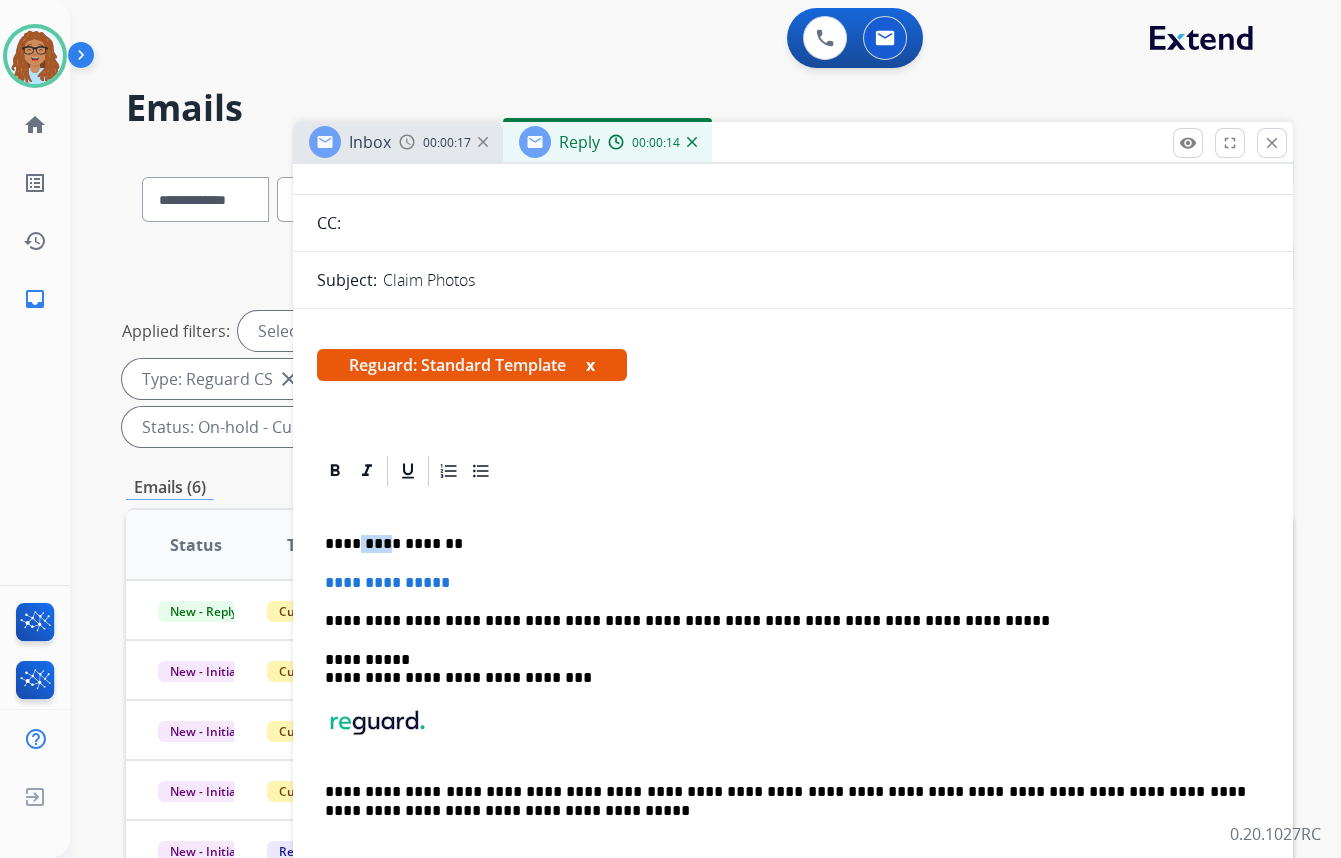 type 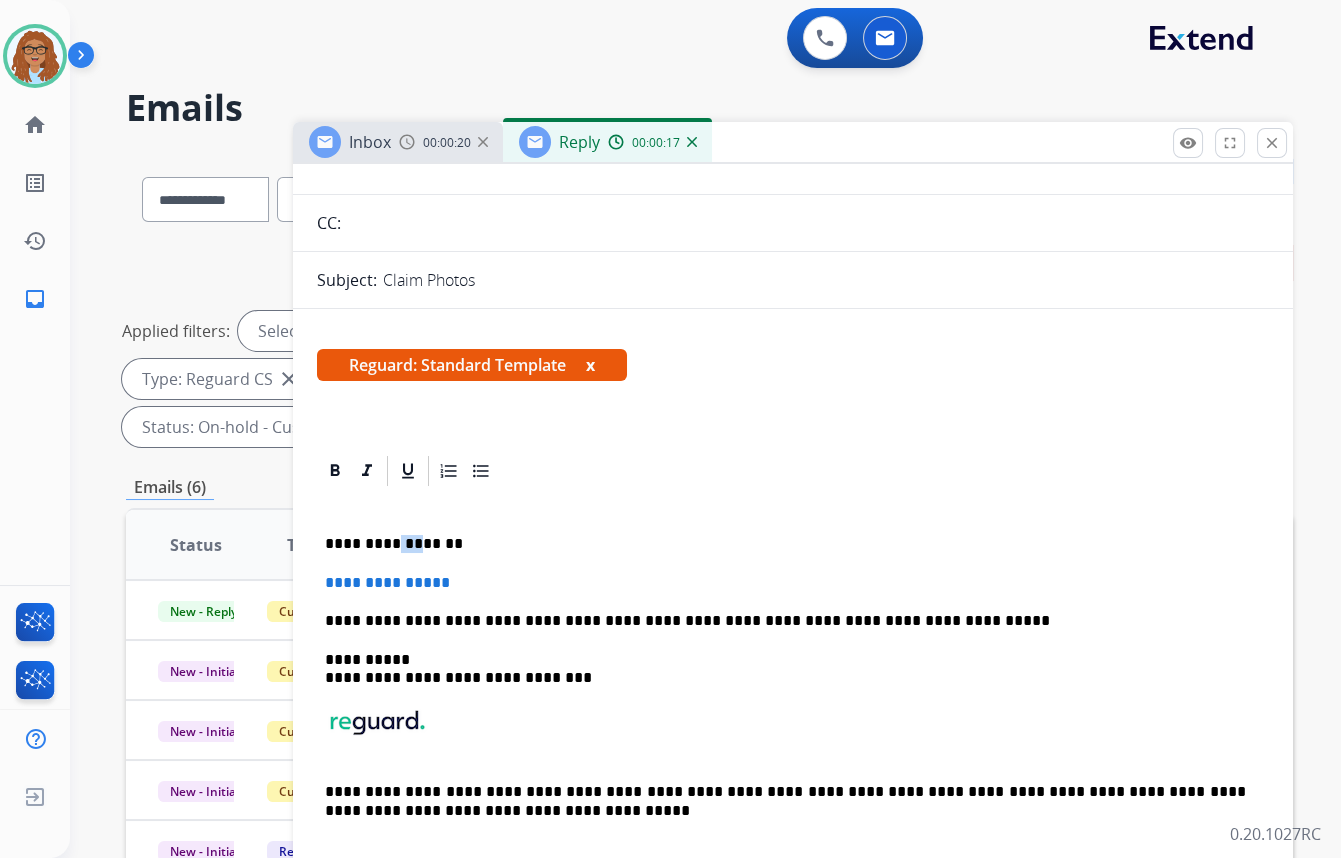 drag, startPoint x: 414, startPoint y: 540, endPoint x: 379, endPoint y: 541, distance: 35.014282 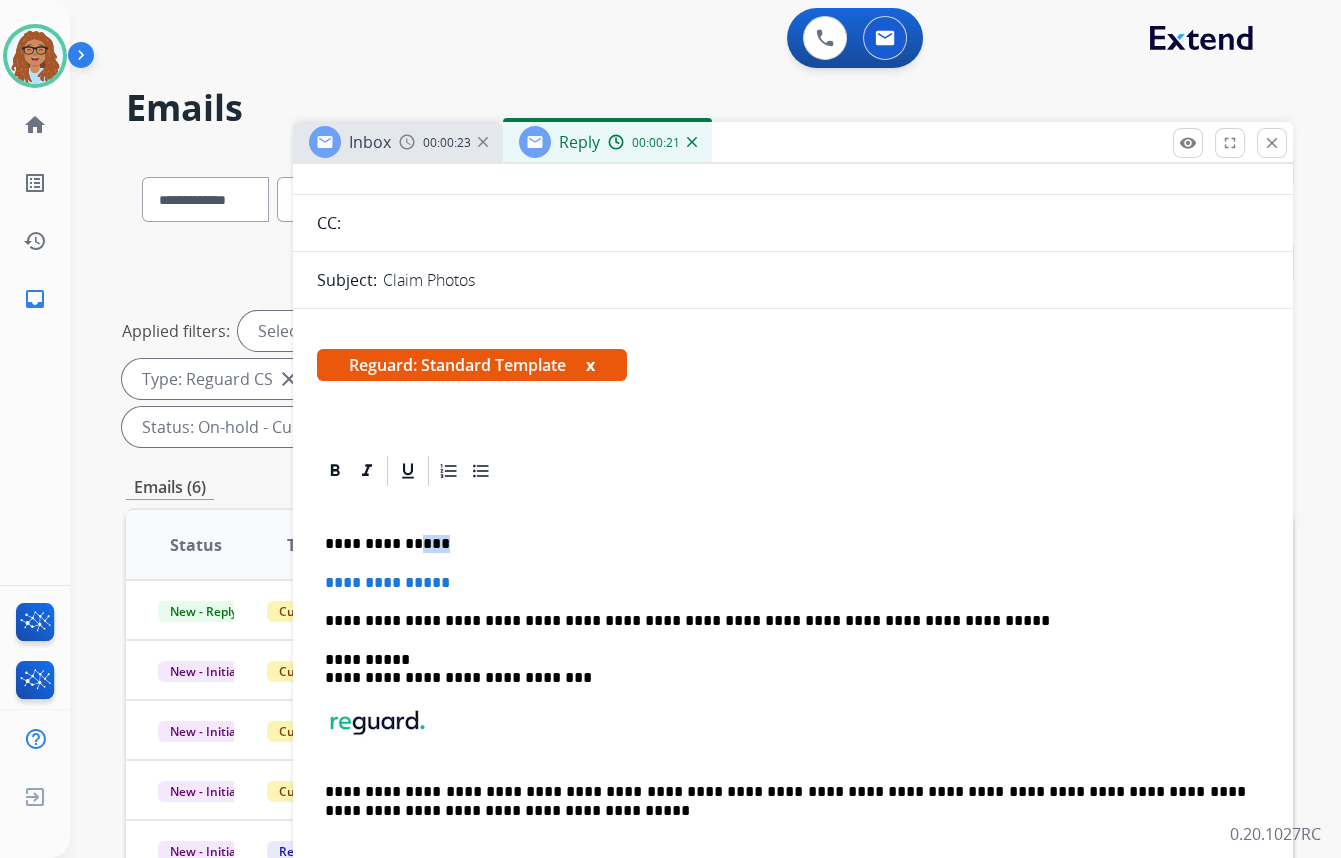 drag, startPoint x: 436, startPoint y: 541, endPoint x: 412, endPoint y: 545, distance: 24.33105 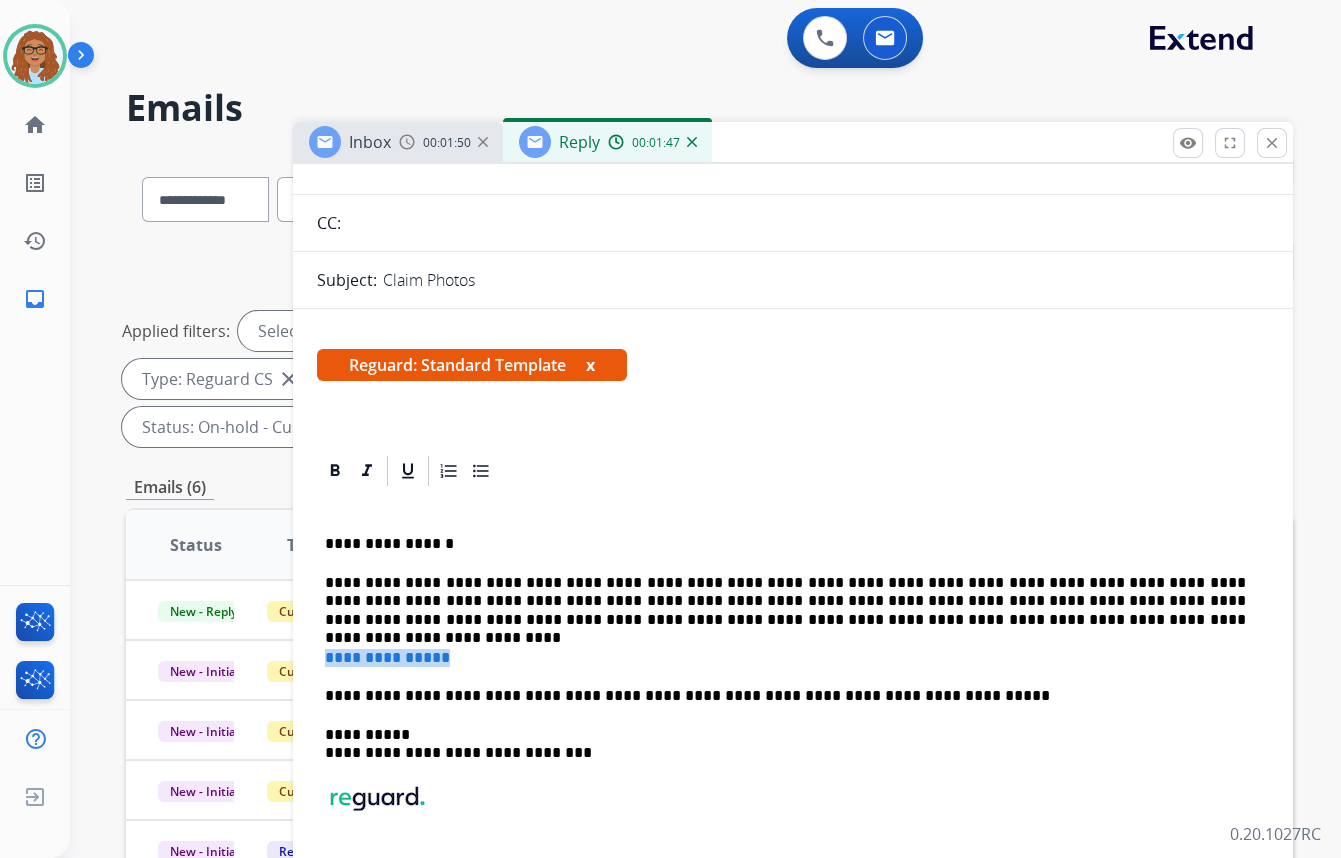 drag, startPoint x: 469, startPoint y: 656, endPoint x: 325, endPoint y: 662, distance: 144.12494 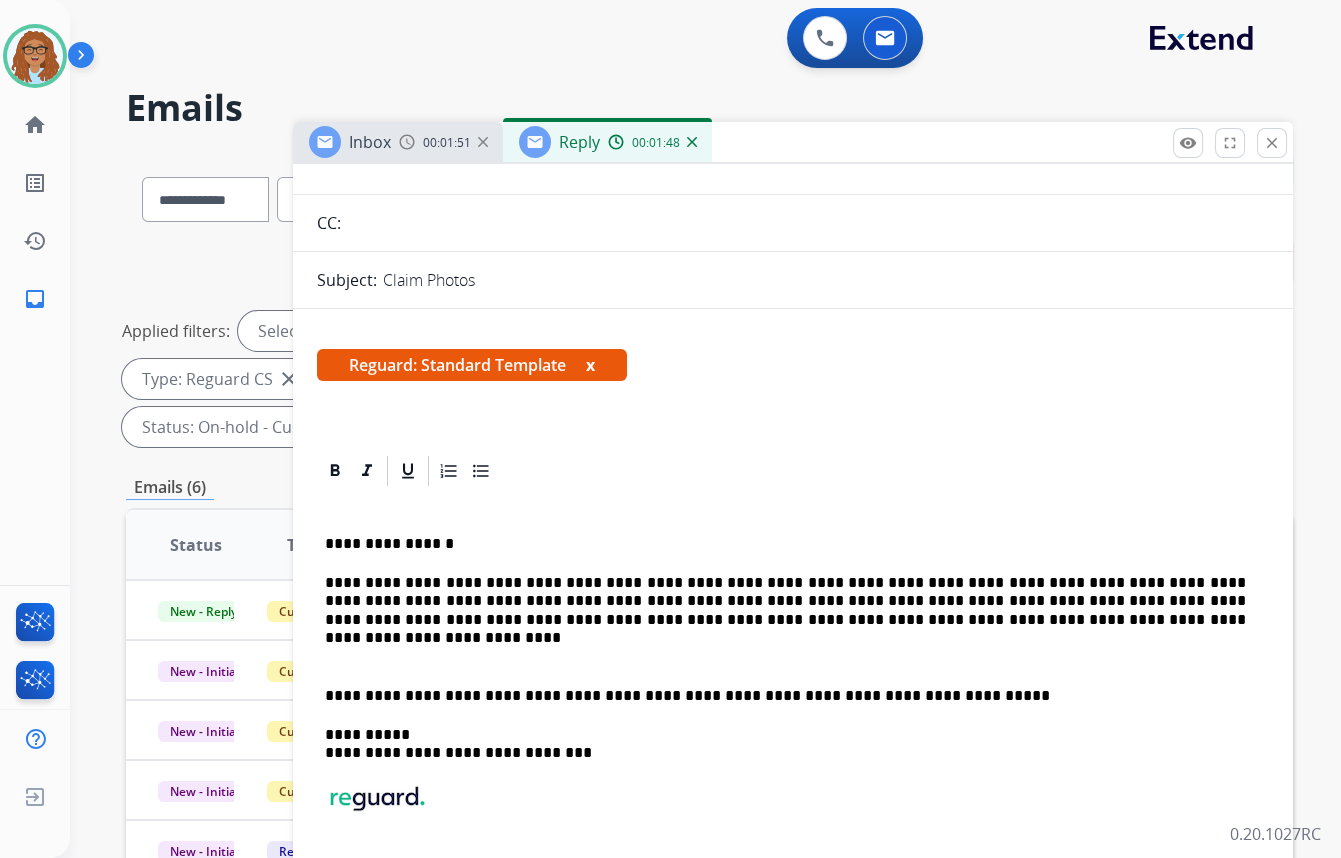 click on "**********" at bounding box center (793, 724) 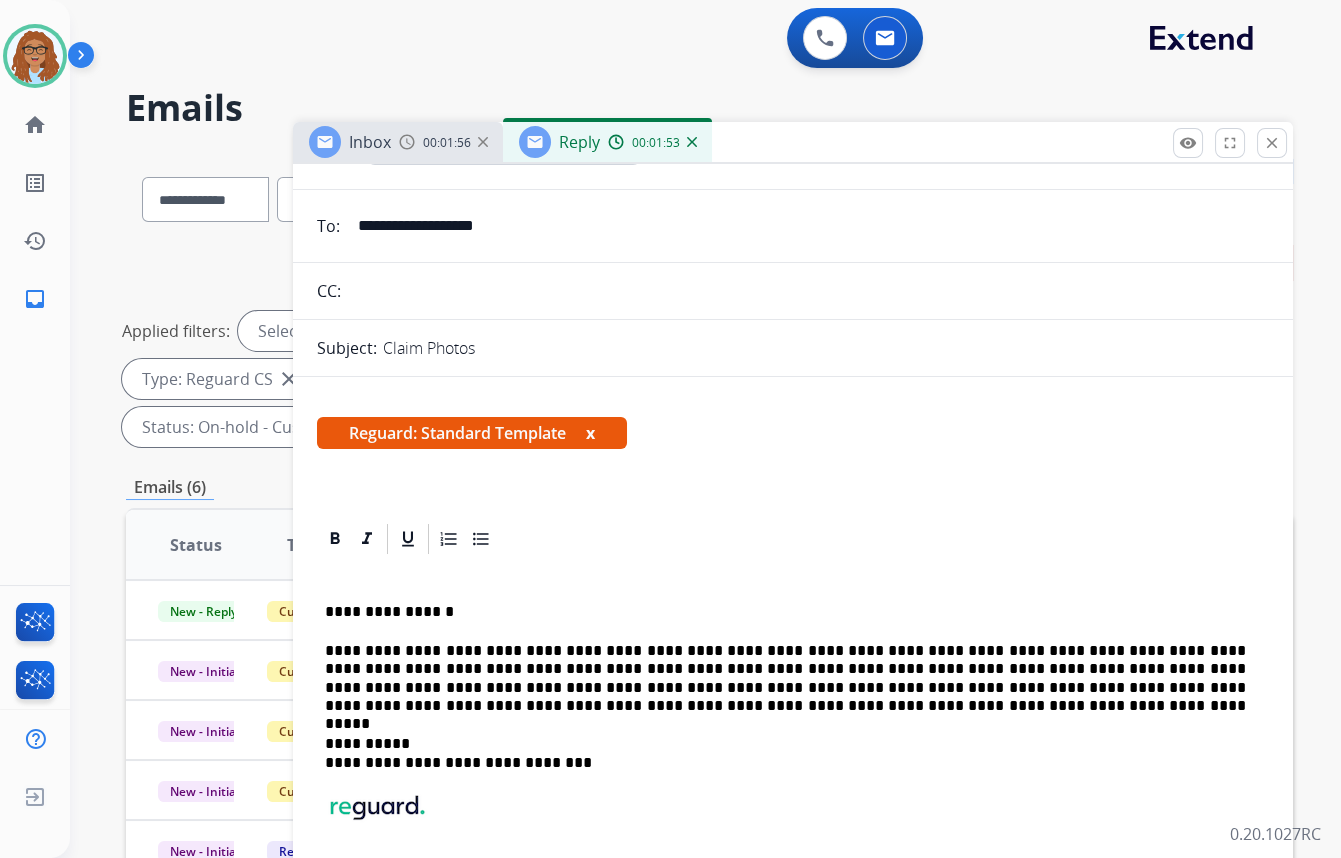 scroll, scrollTop: 0, scrollLeft: 0, axis: both 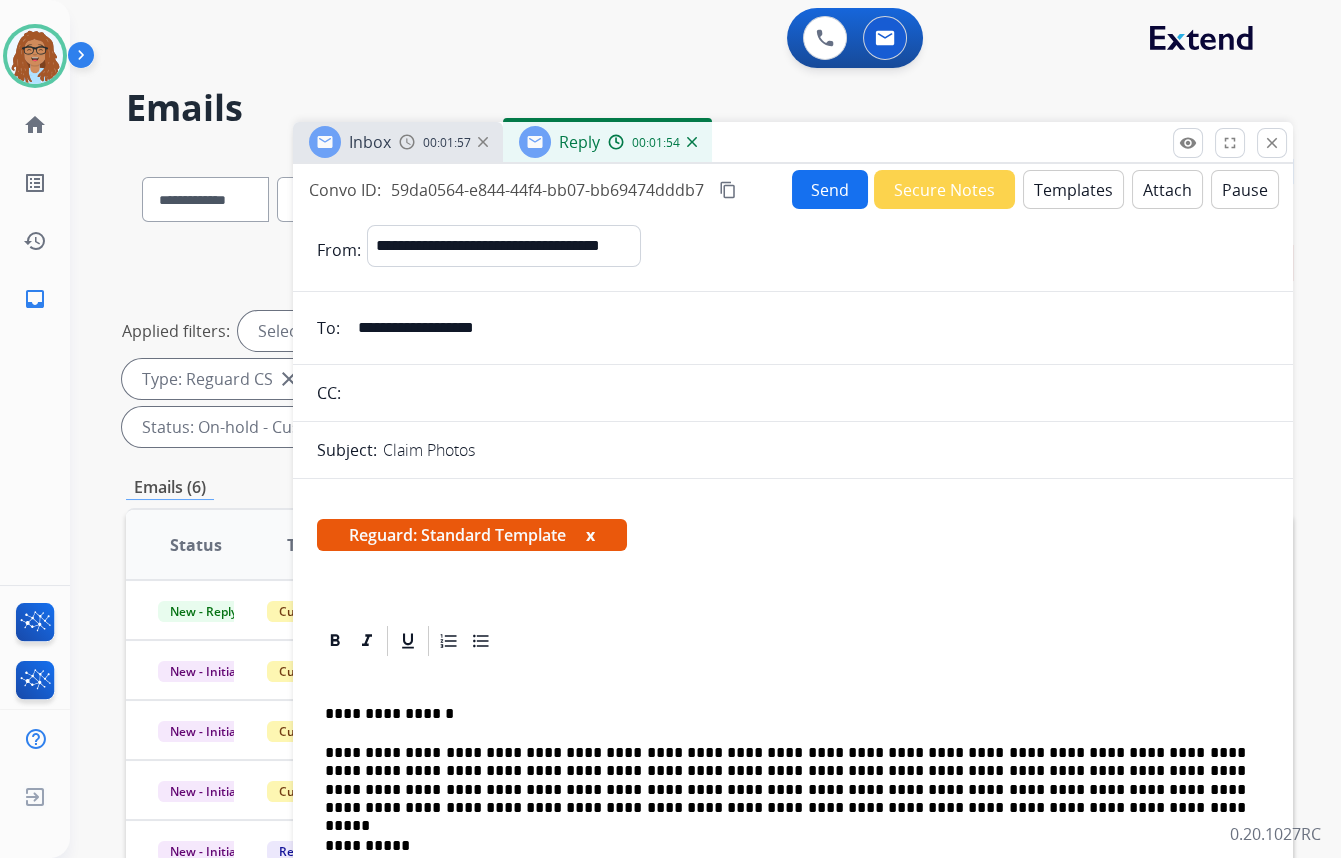 drag, startPoint x: 566, startPoint y: 331, endPoint x: 247, endPoint y: 320, distance: 319.1896 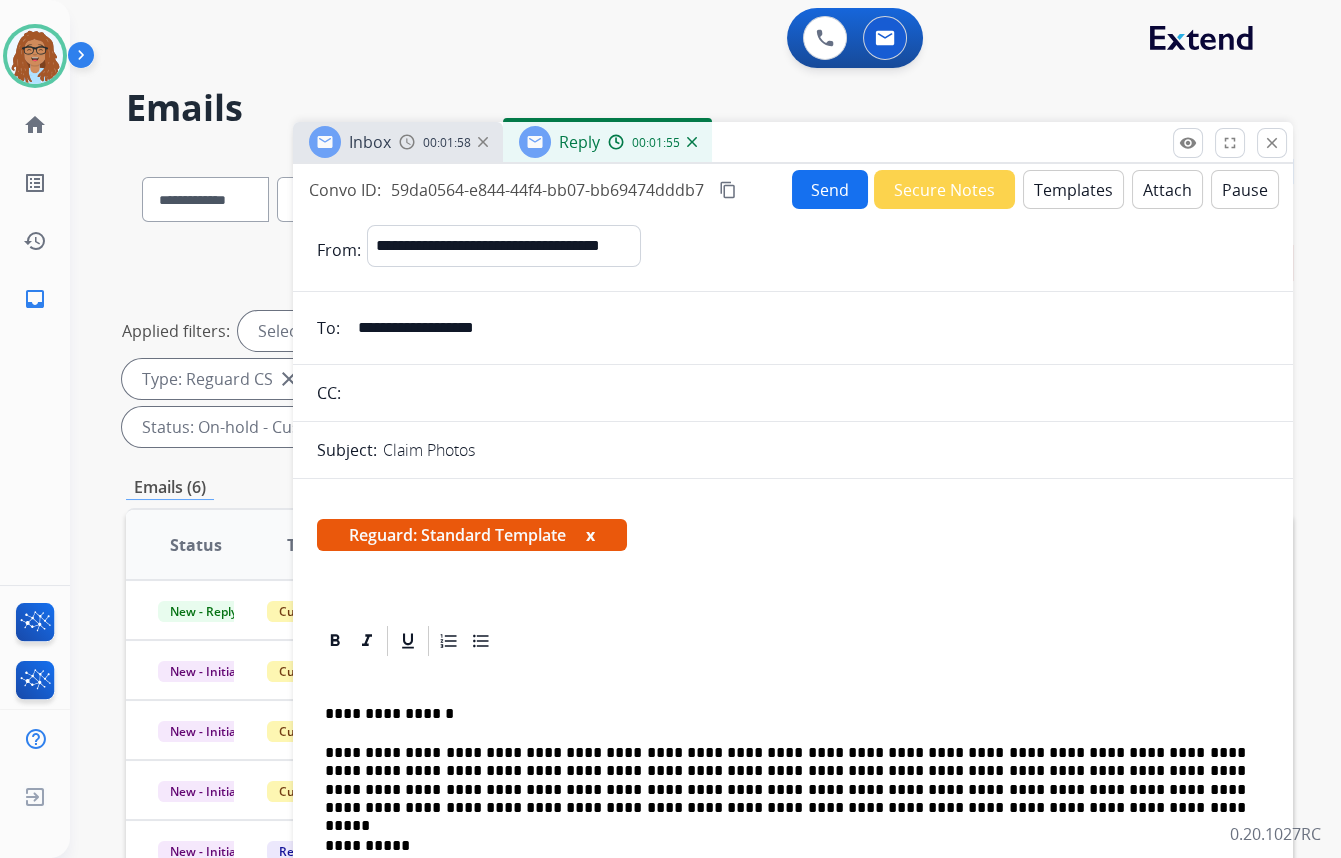 drag, startPoint x: 446, startPoint y: 394, endPoint x: 479, endPoint y: 380, distance: 35.846897 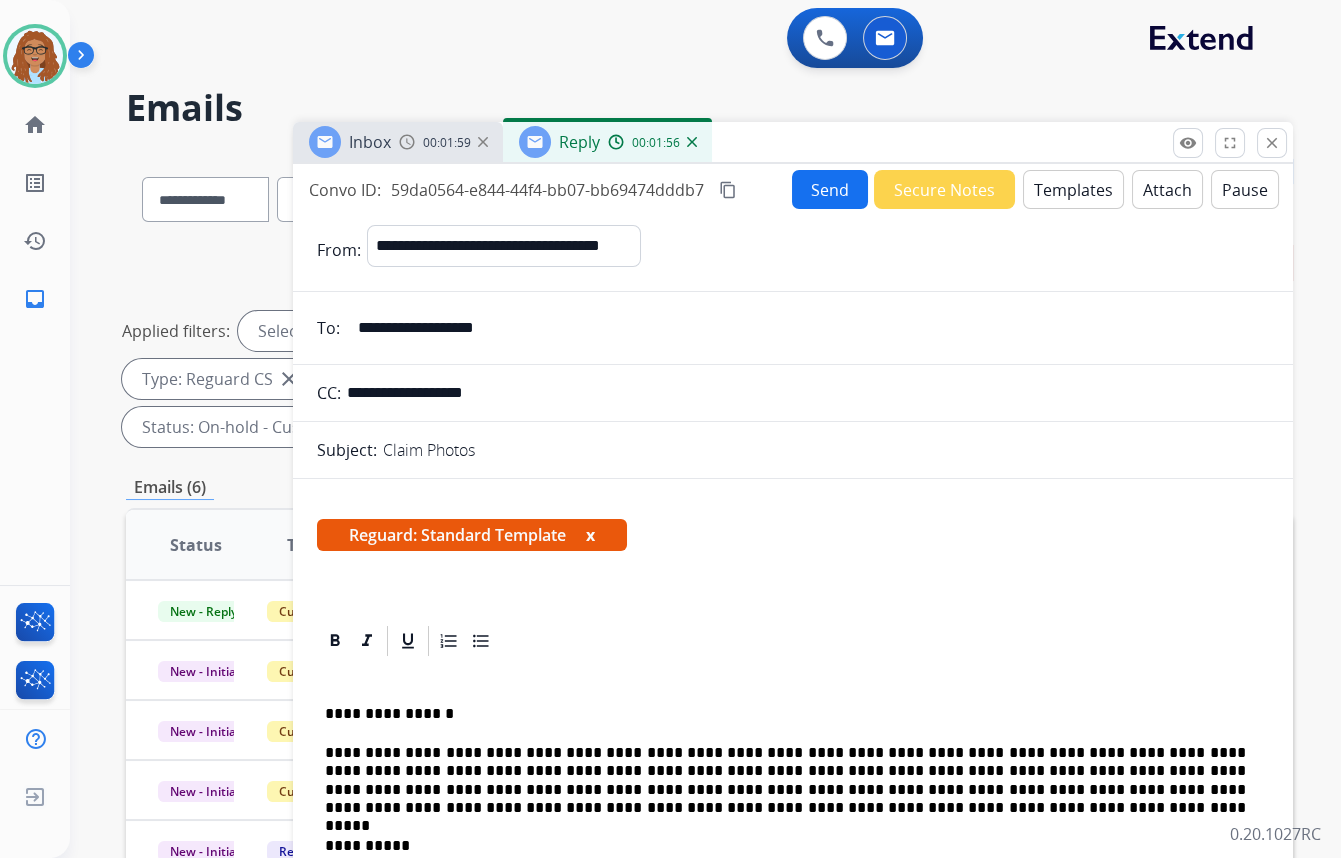 type on "**********" 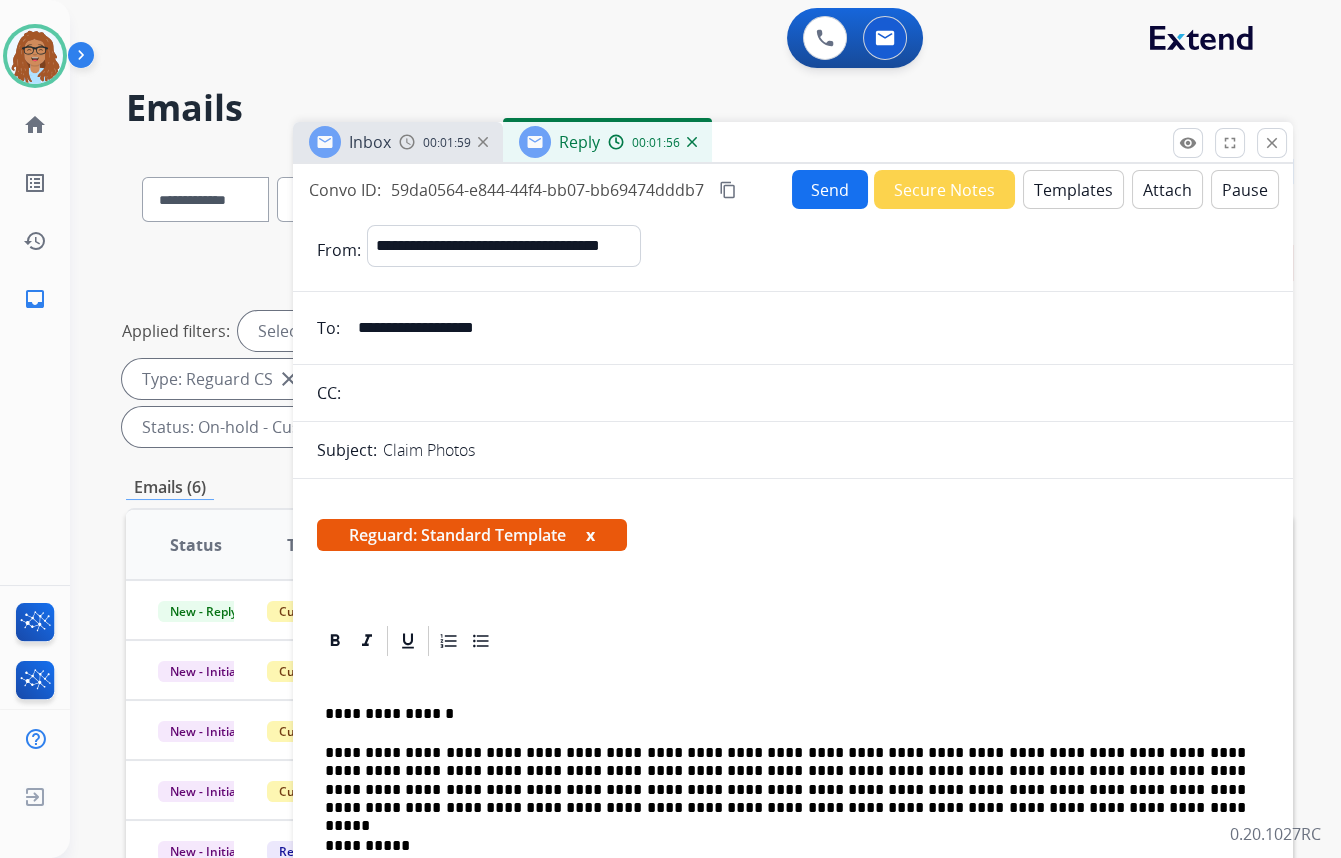 click on "Send" at bounding box center (830, 189) 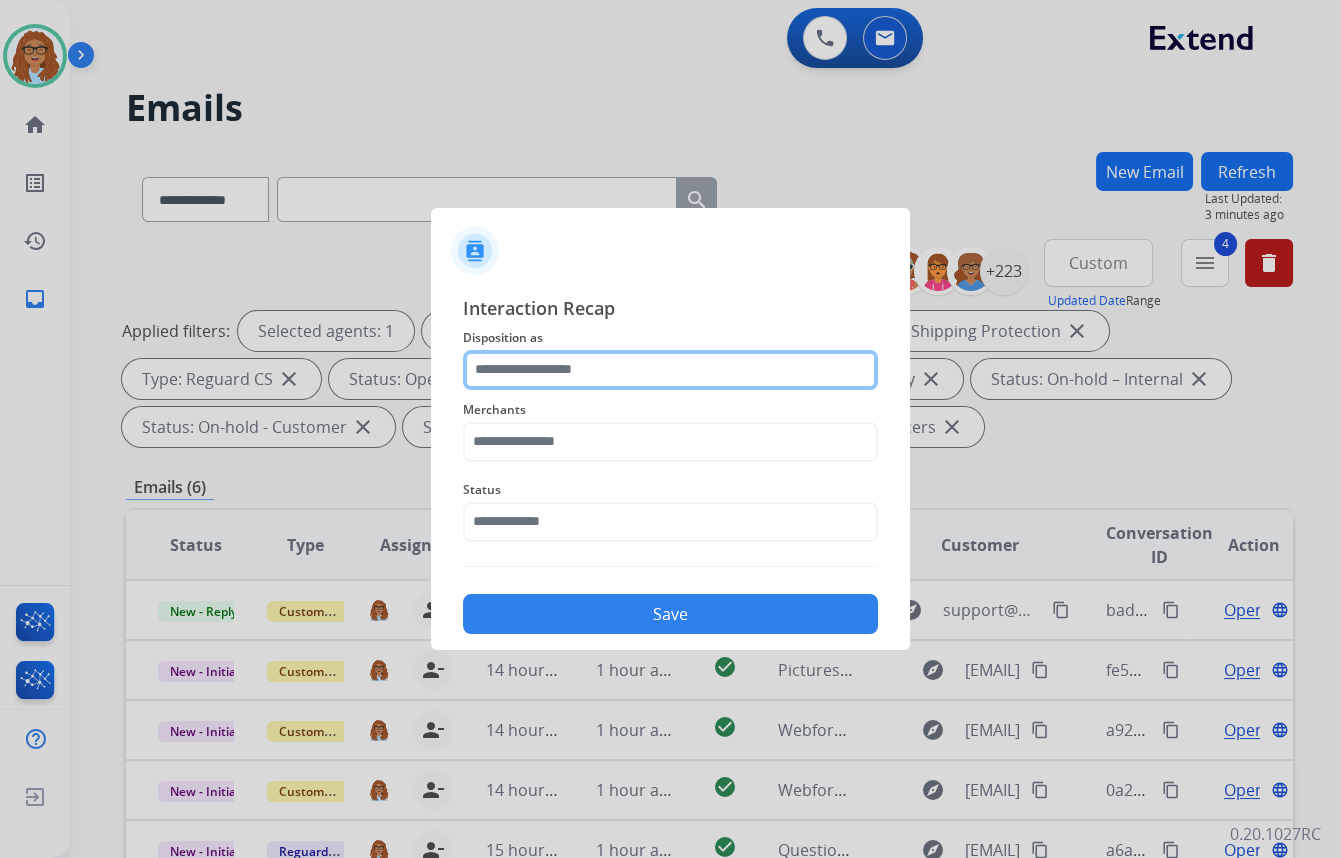 click 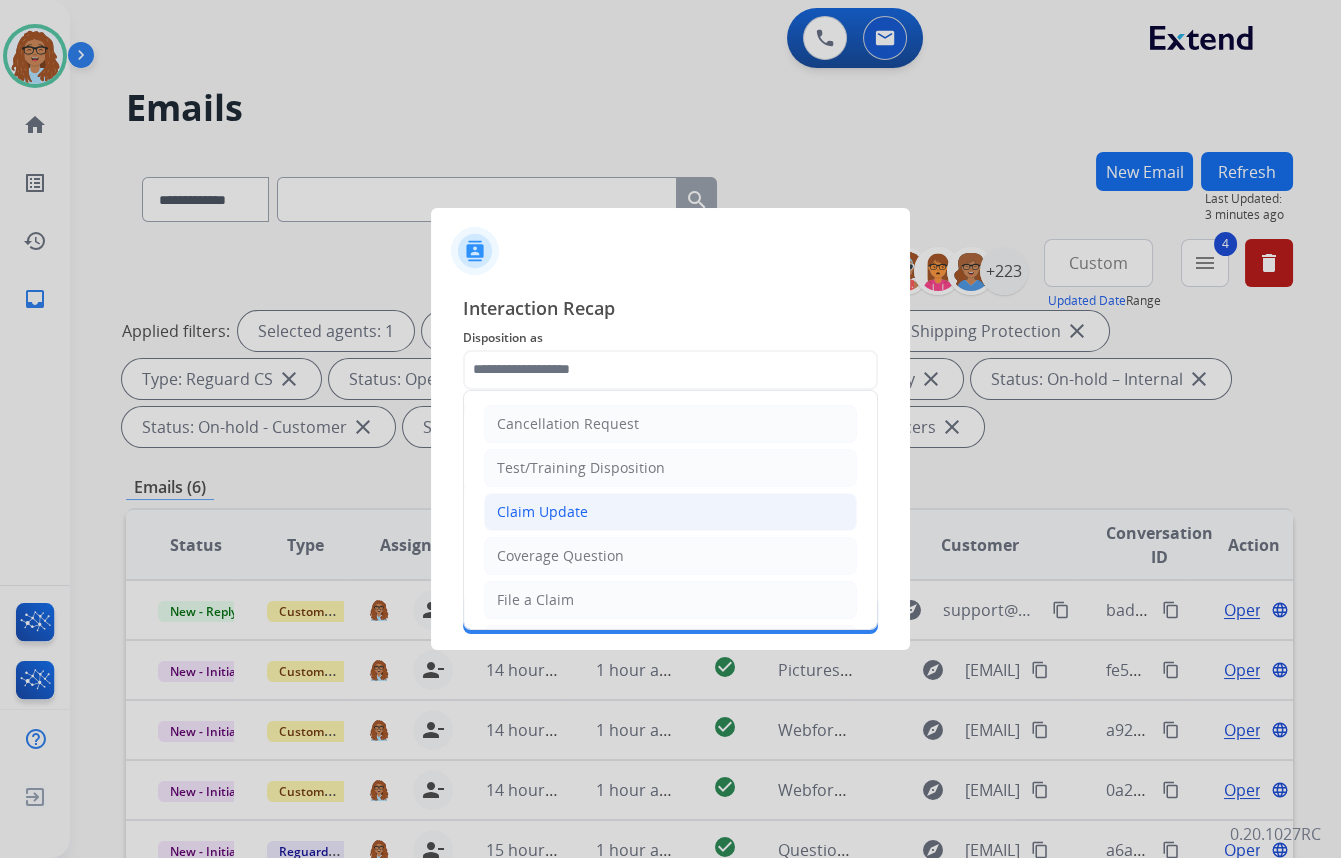 click on "Claim Update" 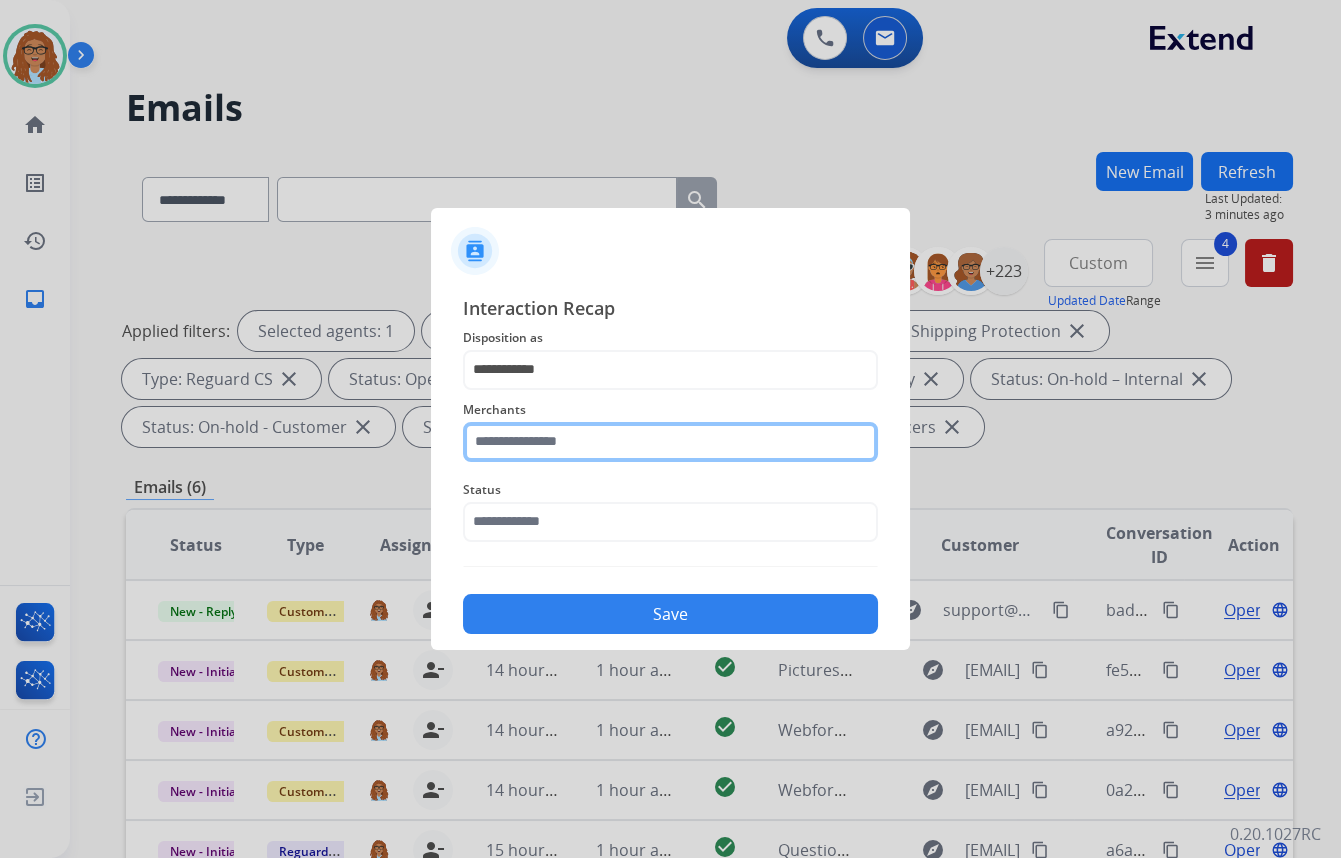 click 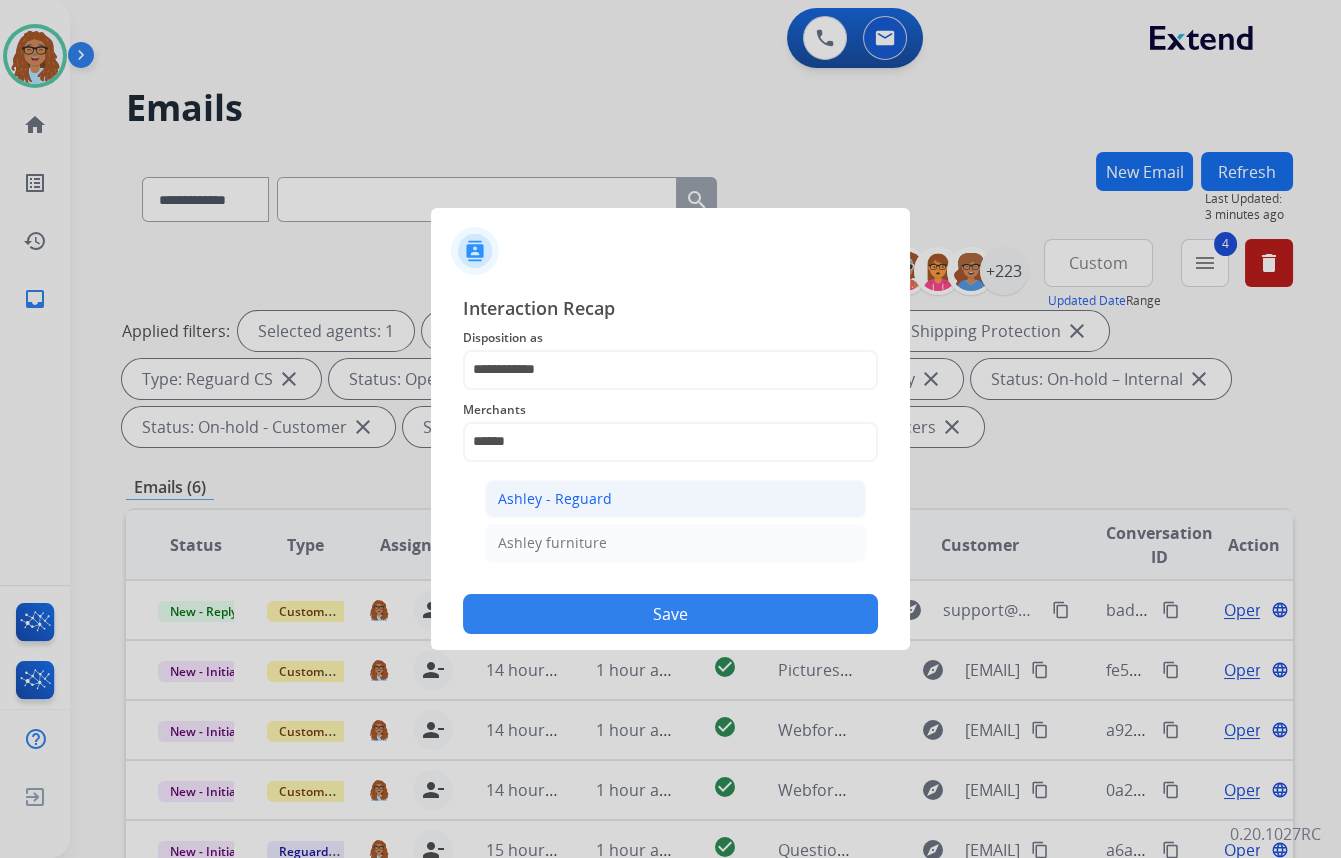 click on "Ashley - Reguard" 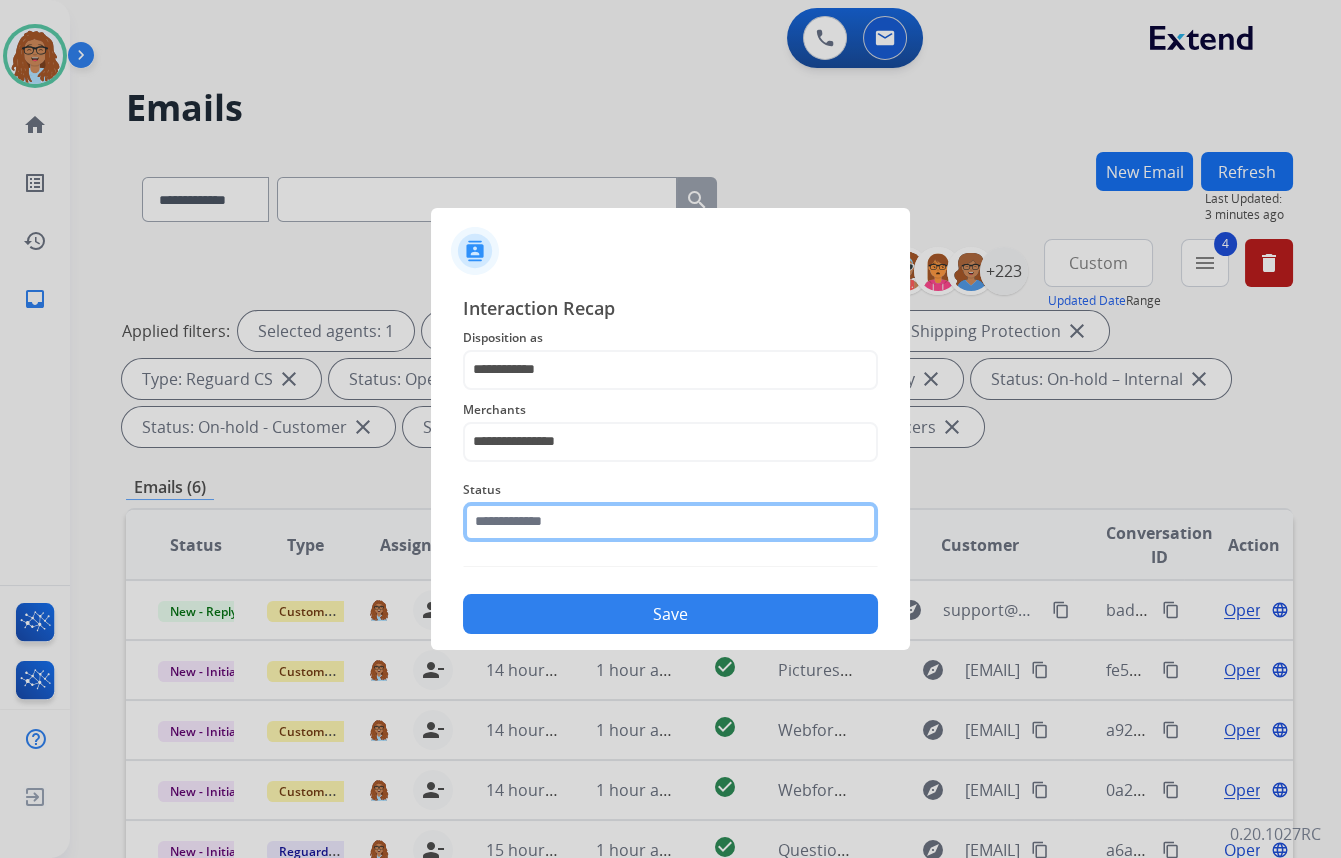click 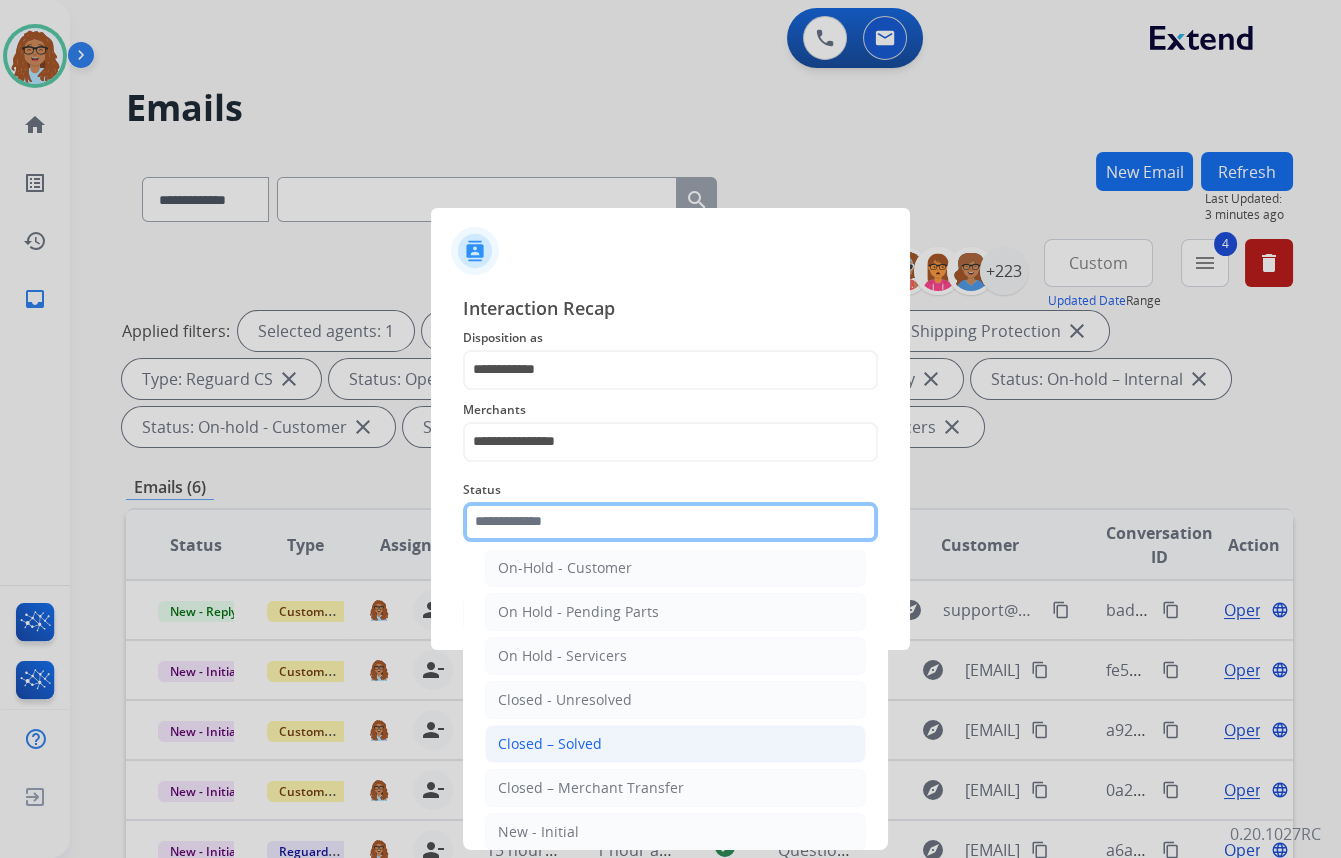 scroll, scrollTop: 118, scrollLeft: 0, axis: vertical 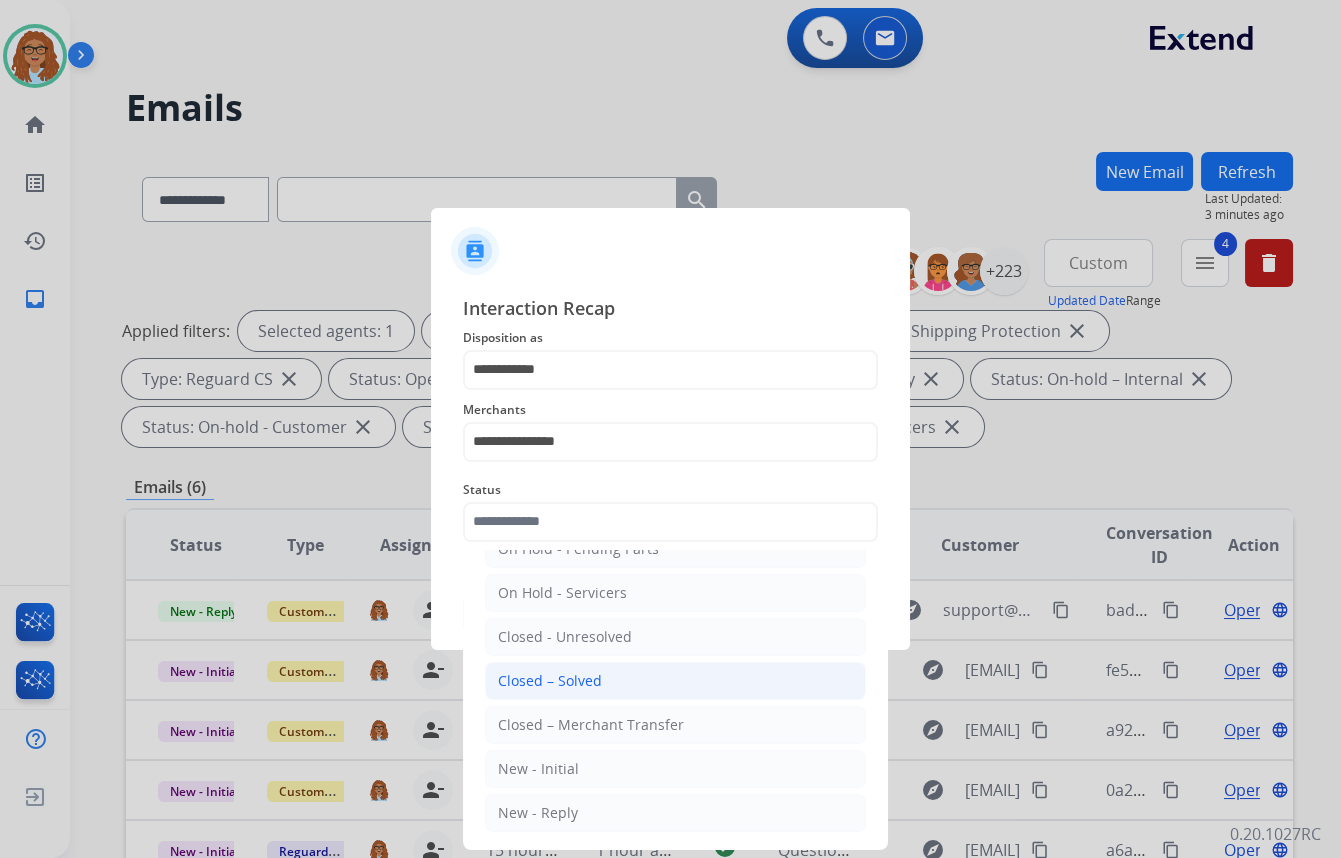click on "Closed – Solved" 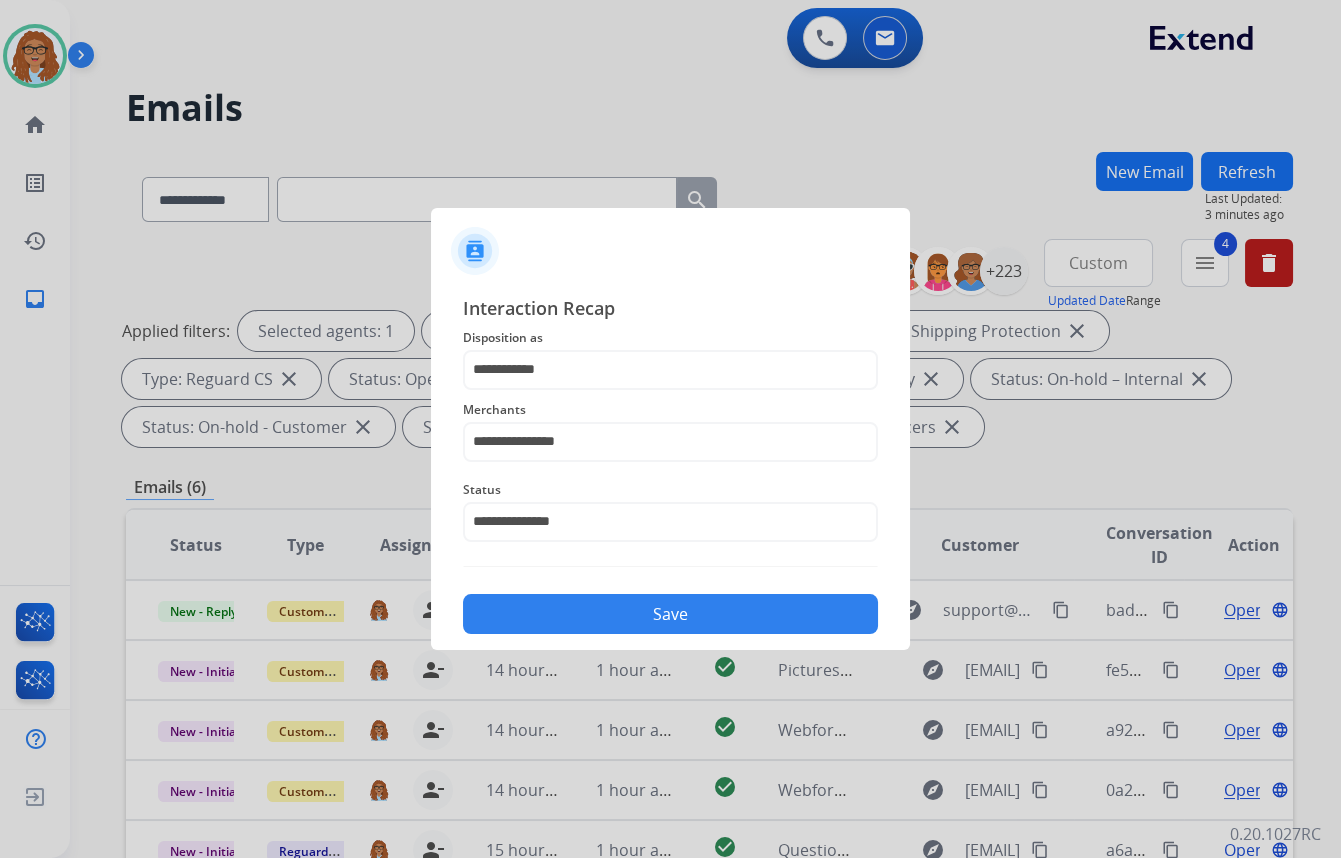 click on "Save" 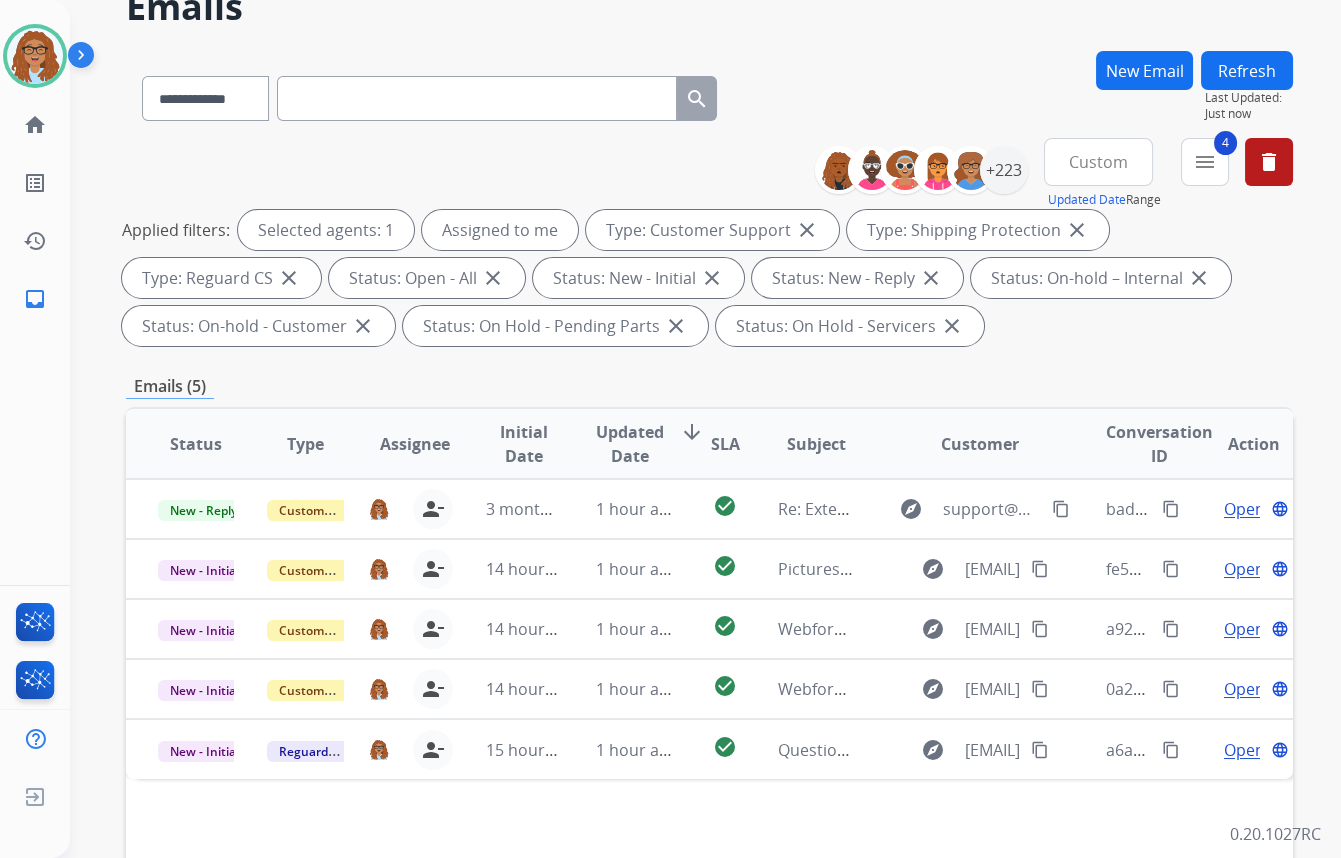 scroll, scrollTop: 363, scrollLeft: 0, axis: vertical 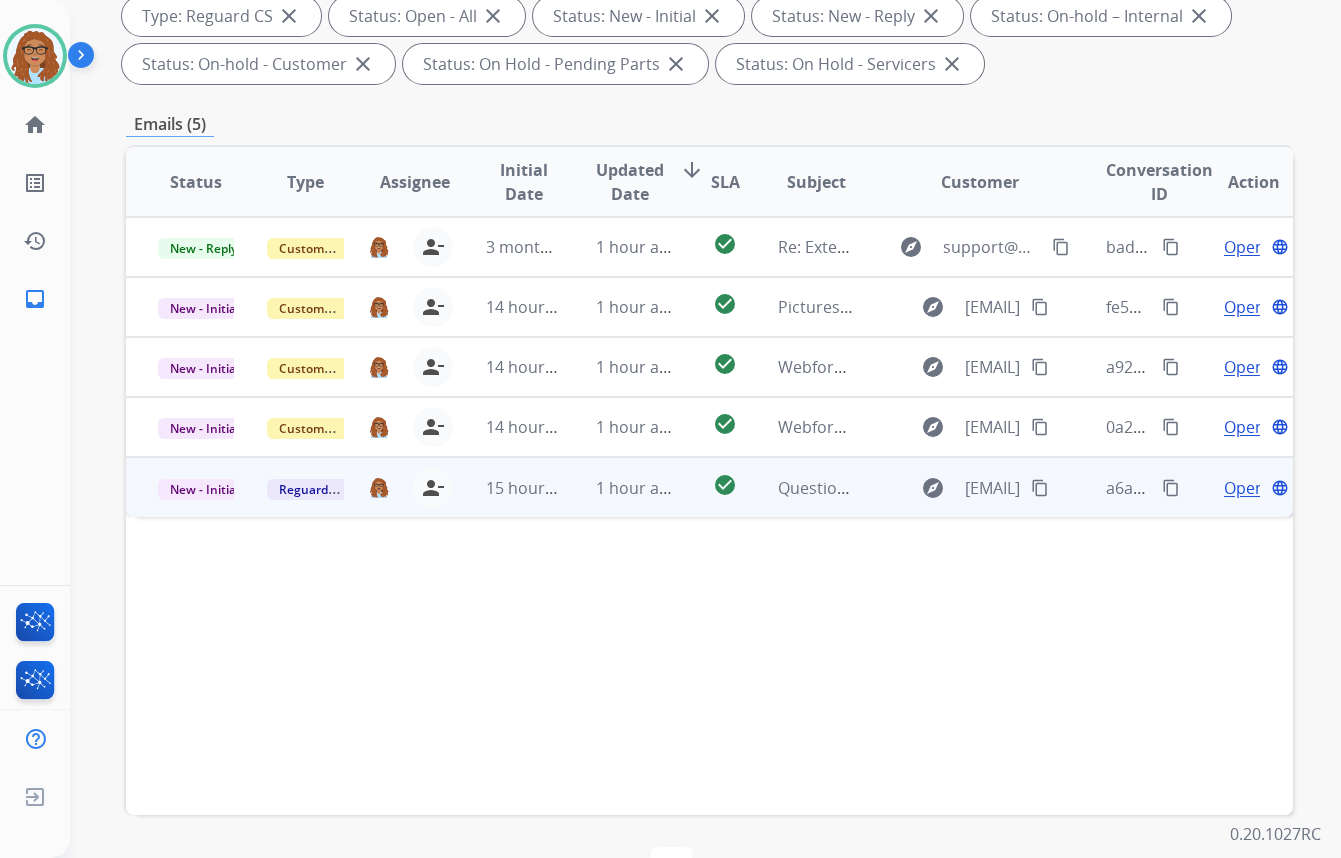 click on "content_copy" at bounding box center [1171, 488] 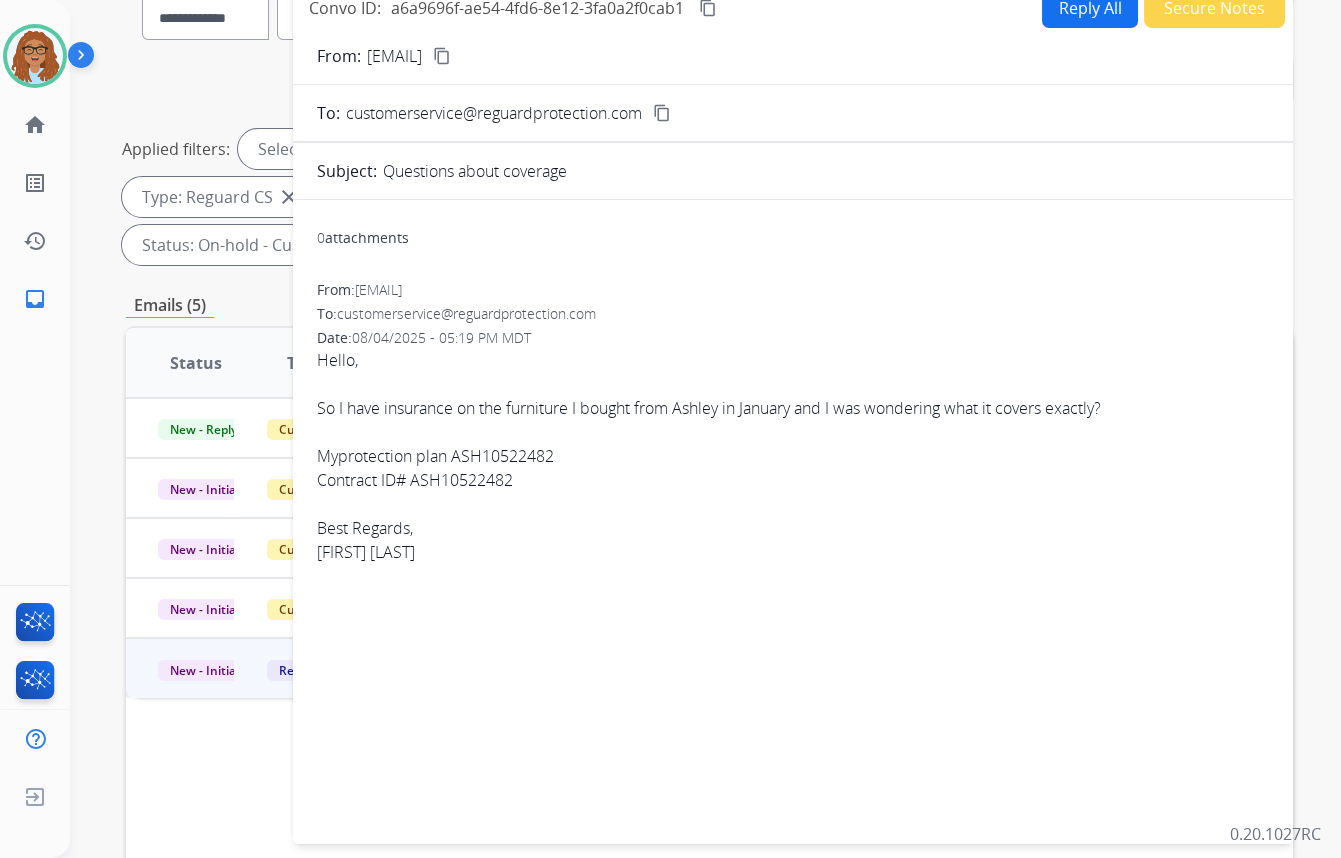 scroll, scrollTop: 181, scrollLeft: 0, axis: vertical 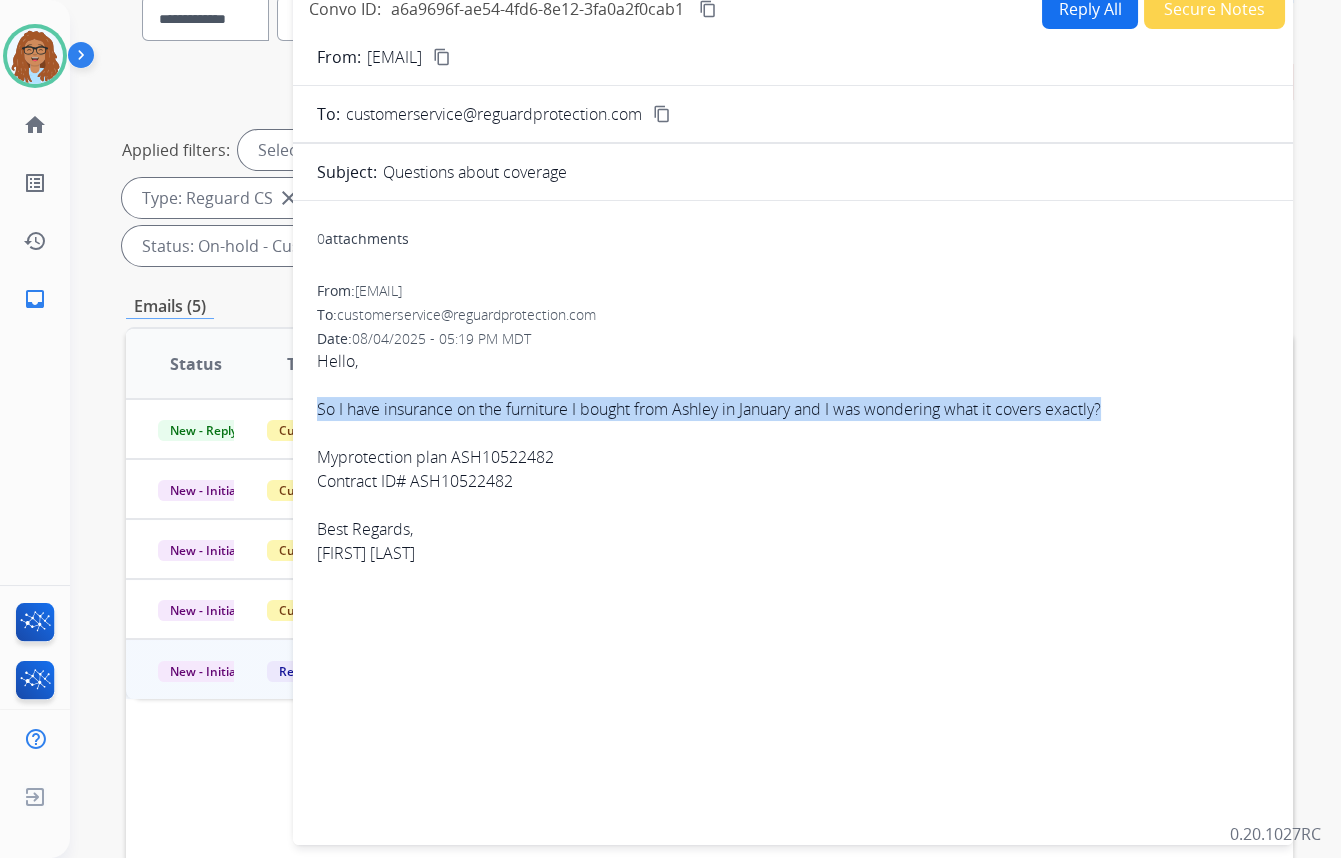 drag, startPoint x: 1103, startPoint y: 410, endPoint x: 294, endPoint y: 402, distance: 809.03955 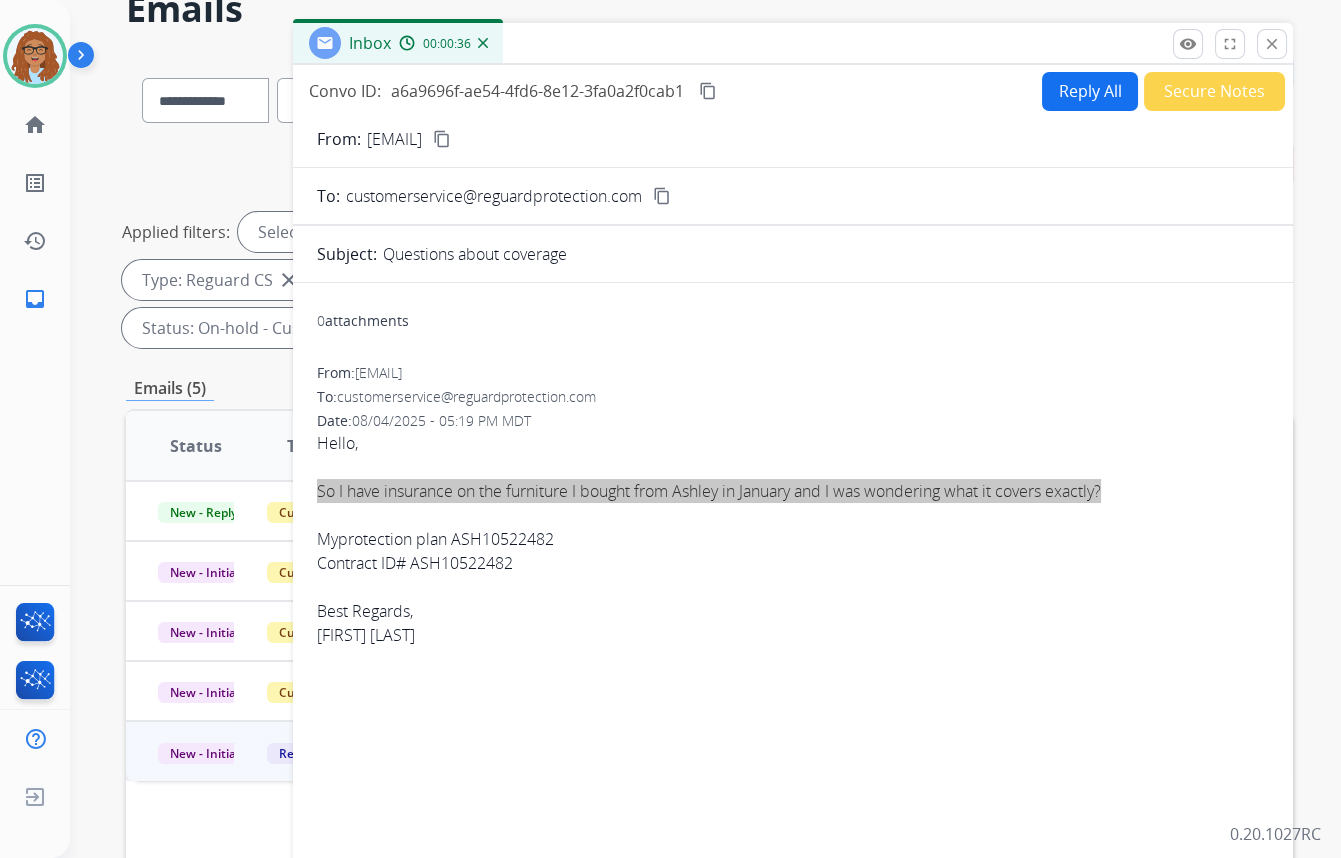 scroll, scrollTop: 0, scrollLeft: 0, axis: both 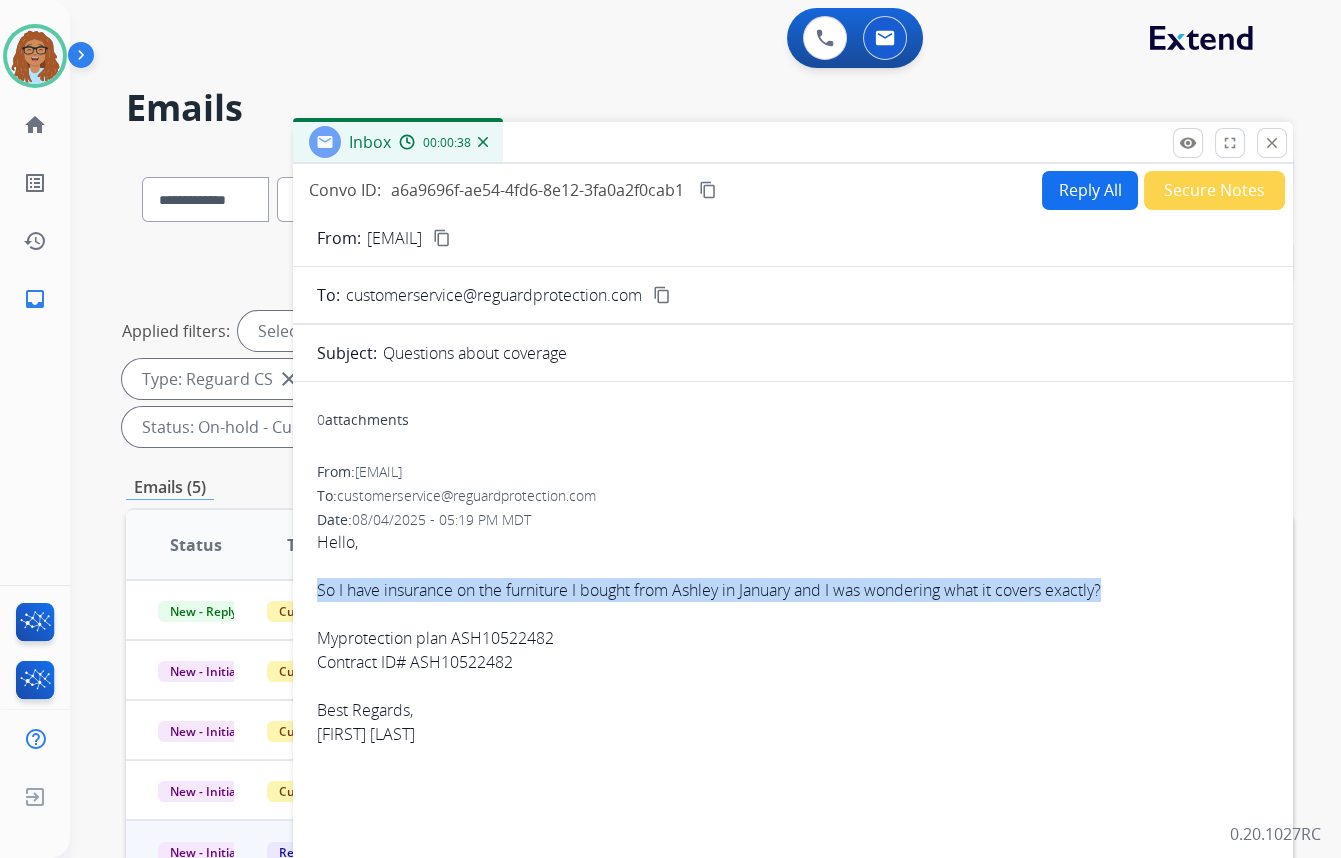 drag, startPoint x: 1263, startPoint y: 141, endPoint x: 1249, endPoint y: 141, distance: 14 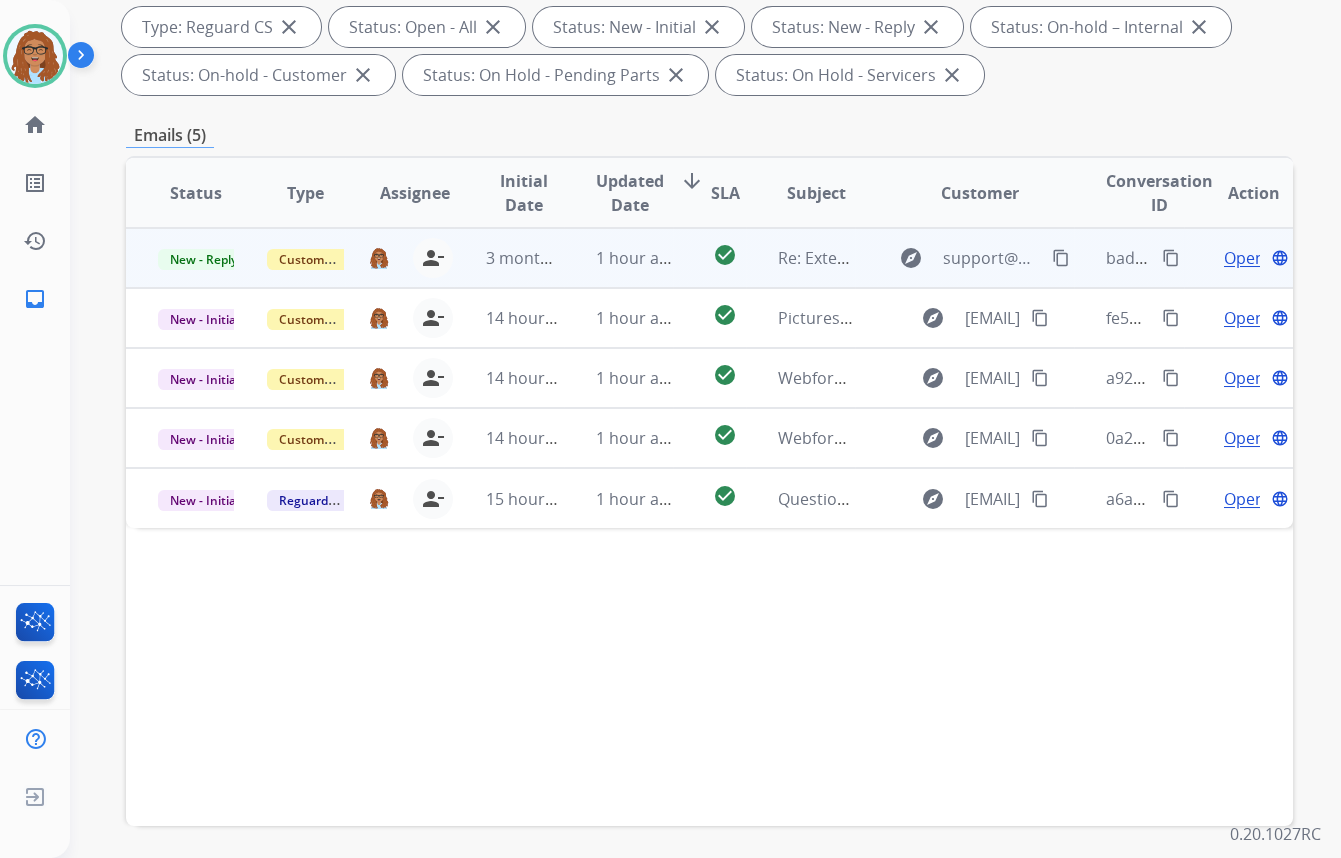 scroll, scrollTop: 363, scrollLeft: 0, axis: vertical 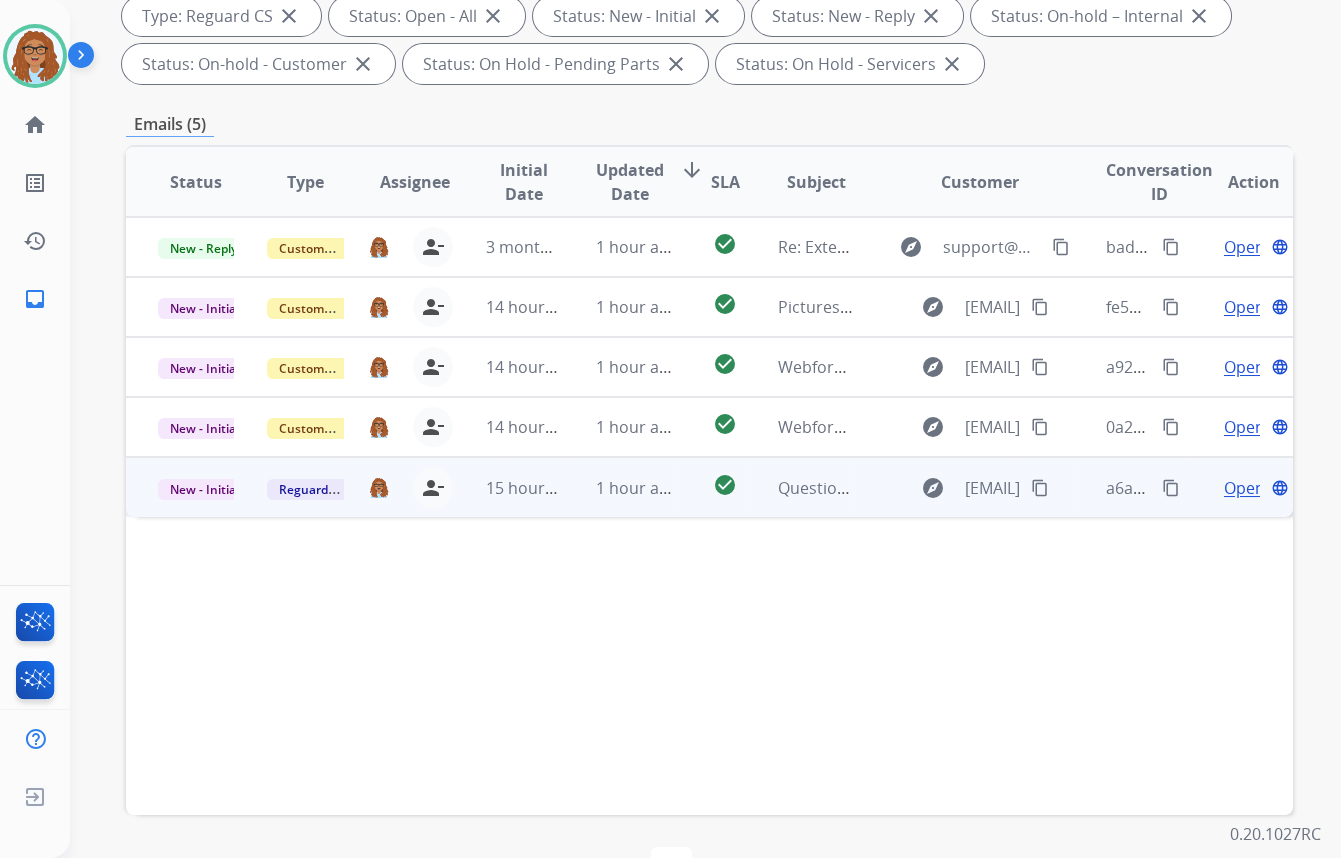 click on "Open" at bounding box center [1244, 488] 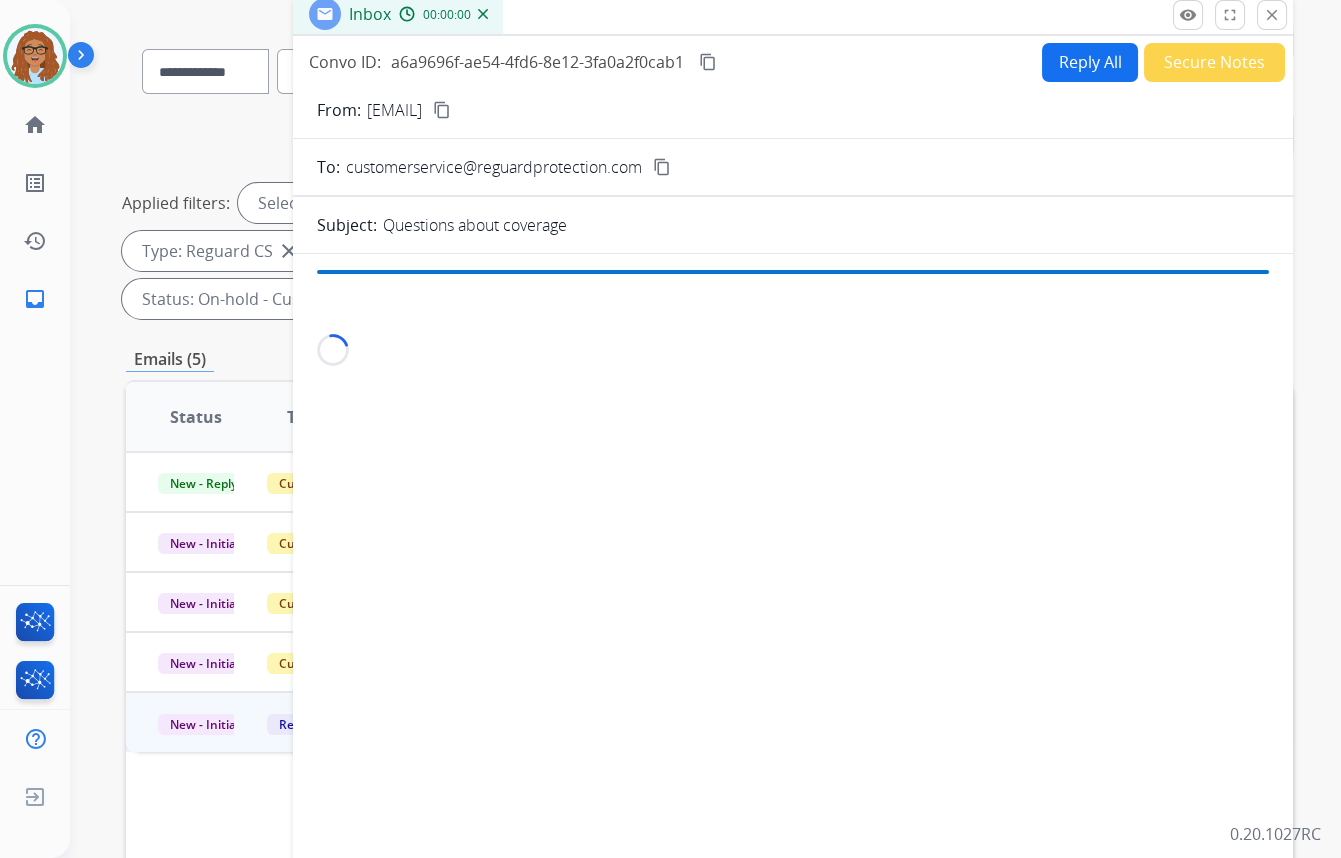 scroll, scrollTop: 90, scrollLeft: 0, axis: vertical 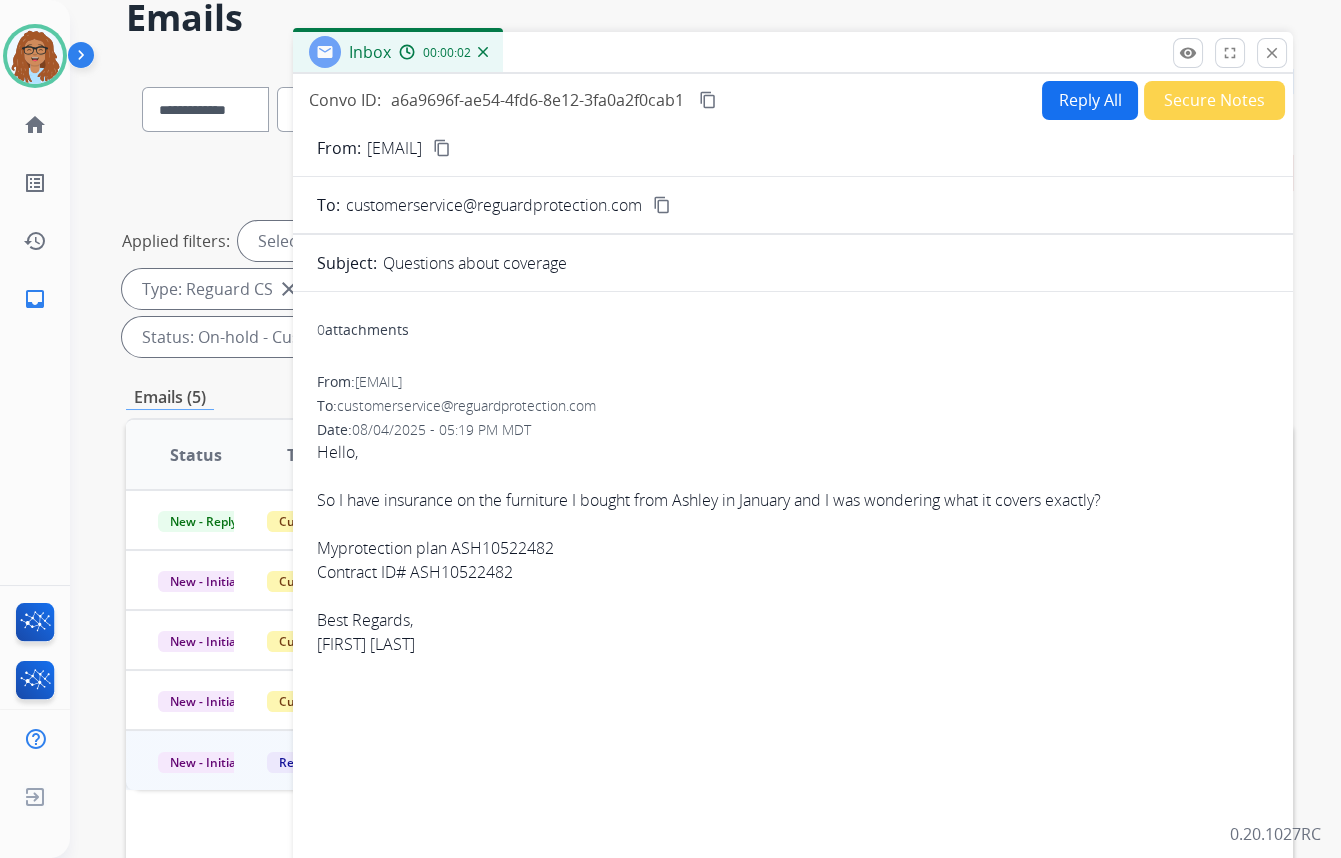 click on "From: [EMAIL] content_copy To:  customerservice@reguardprotection.com  content_copy Subject:  Questions about coverage  0  attachments  From:  [EMAIL]   To:  customerservice@reguardprotection.com  Date:  08/04/2025 - 05:19 PM MDT Hello, So I have insurance on the furniture I bought from Ashley in January and I was wondering what it covers exactly? My protection plan ASH10522482 Contract ID# ASH10522482 Best Regards, Omar Anguiano" at bounding box center [793, 524] 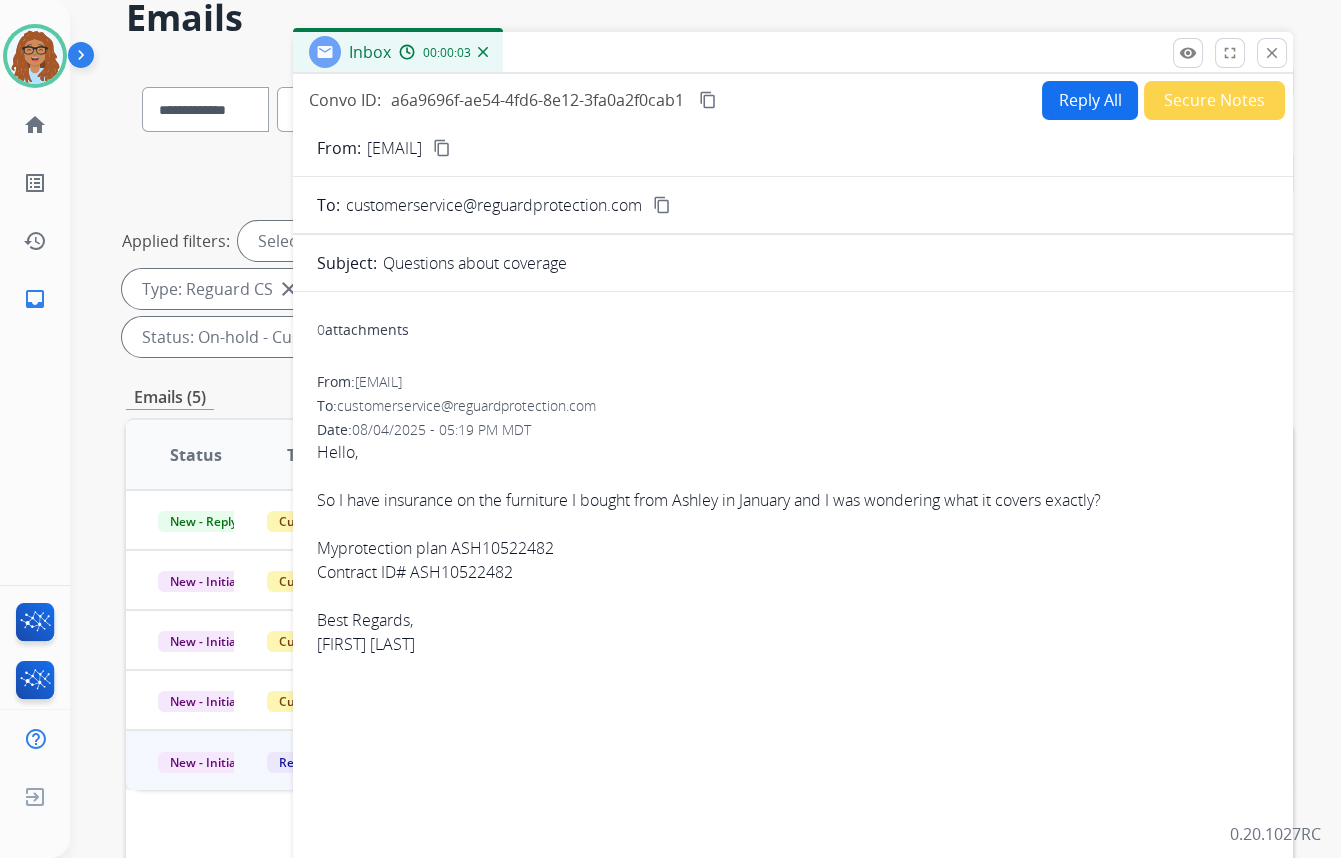 click on "Reply All" at bounding box center (1090, 100) 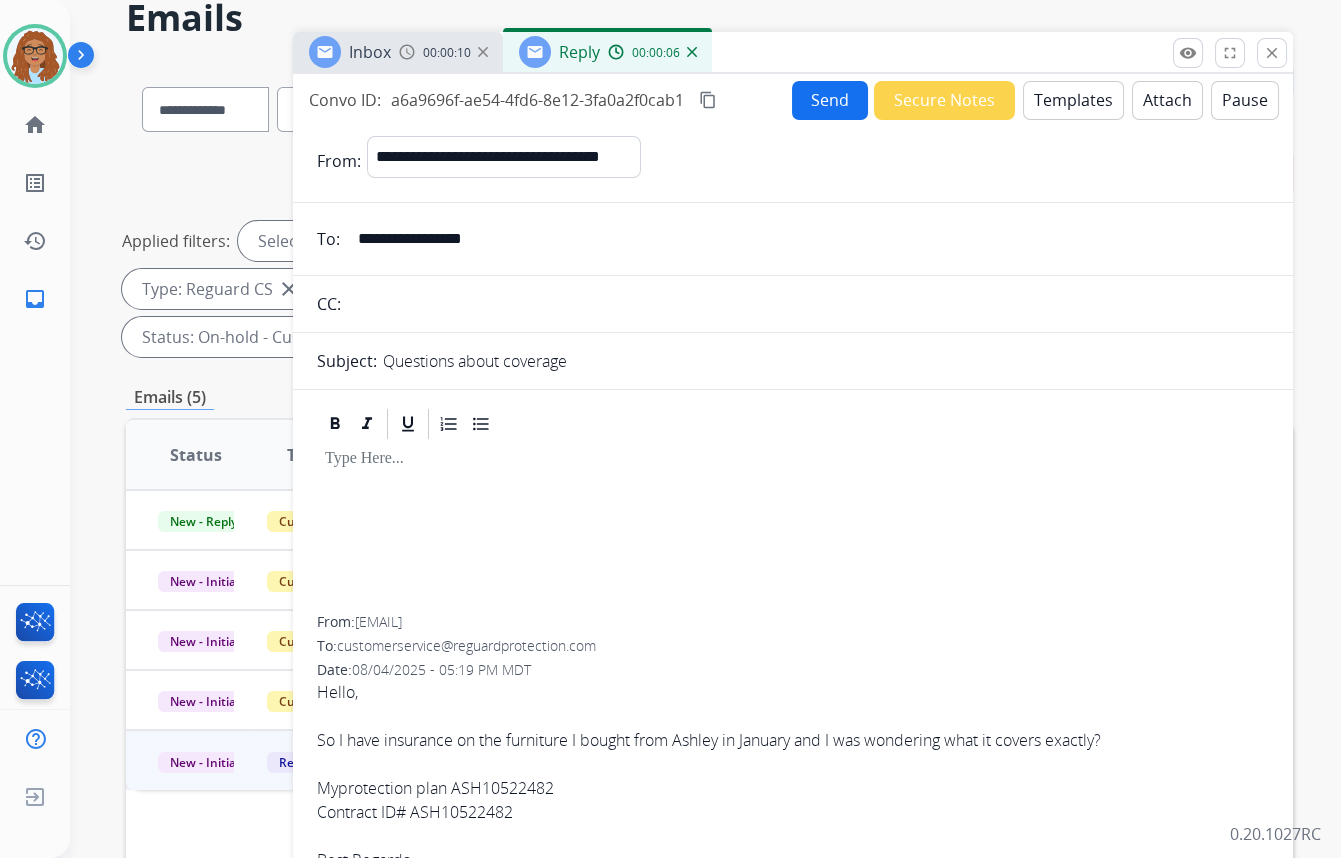 drag, startPoint x: 400, startPoint y: 236, endPoint x: 322, endPoint y: 240, distance: 78.10249 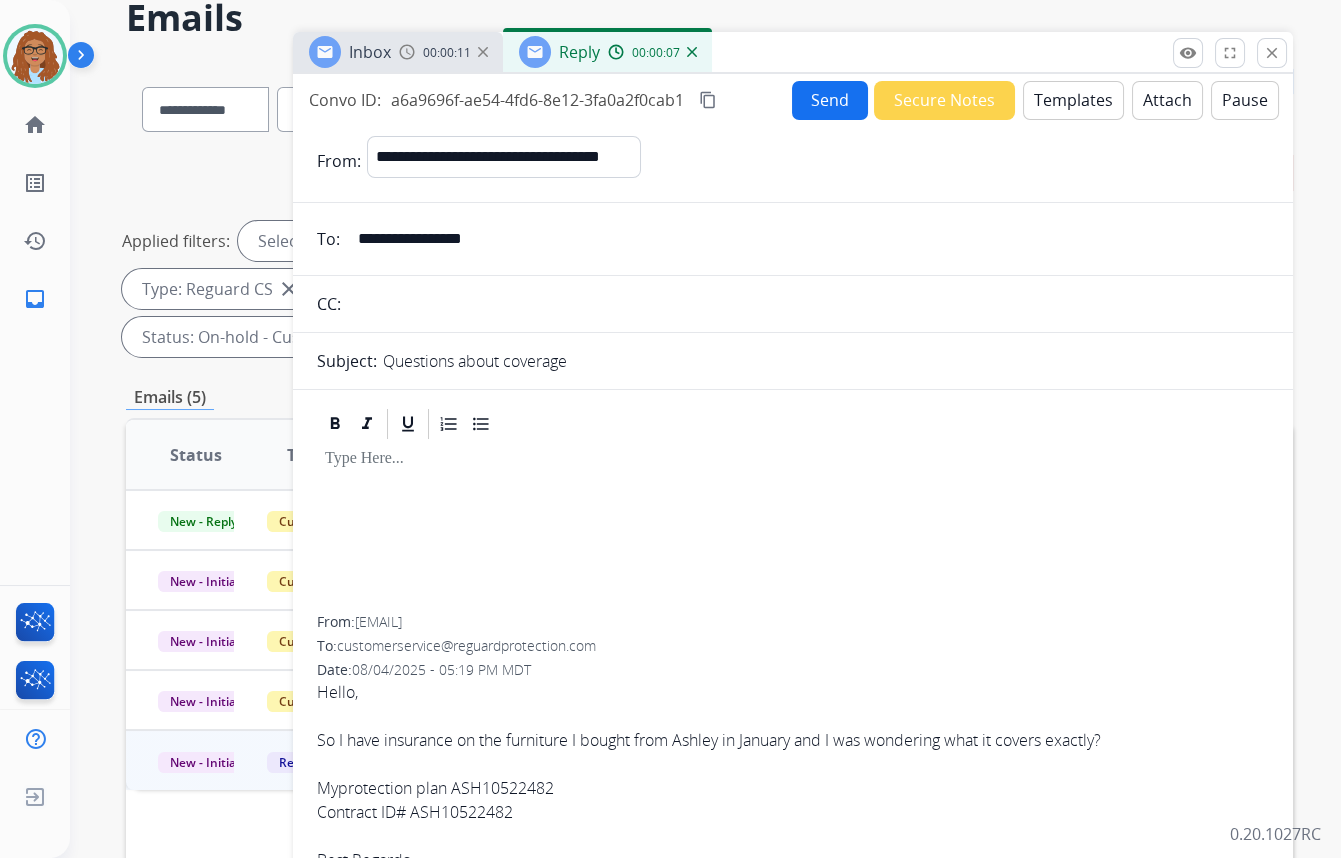 drag, startPoint x: 489, startPoint y: 315, endPoint x: 550, endPoint y: 270, distance: 75.802376 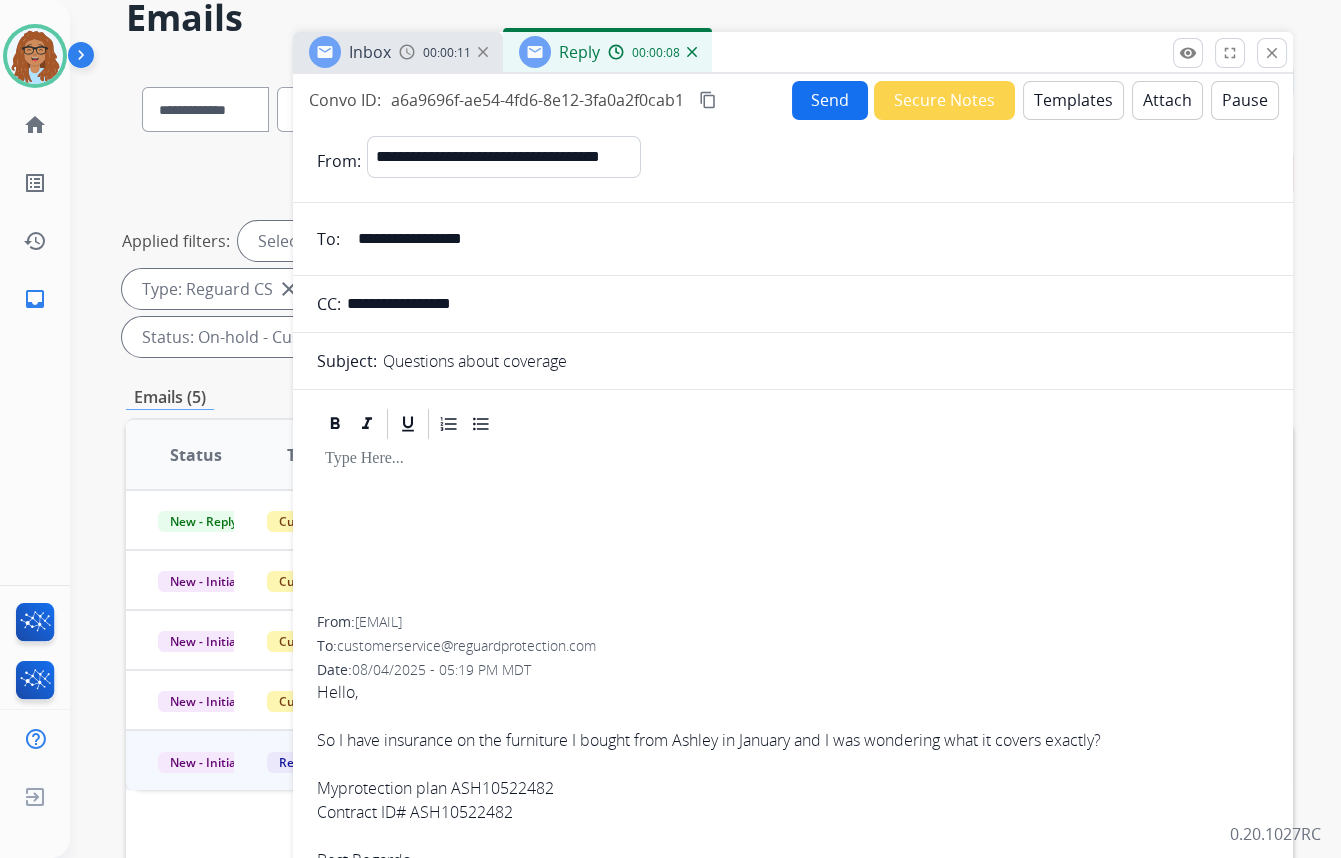 type on "**********" 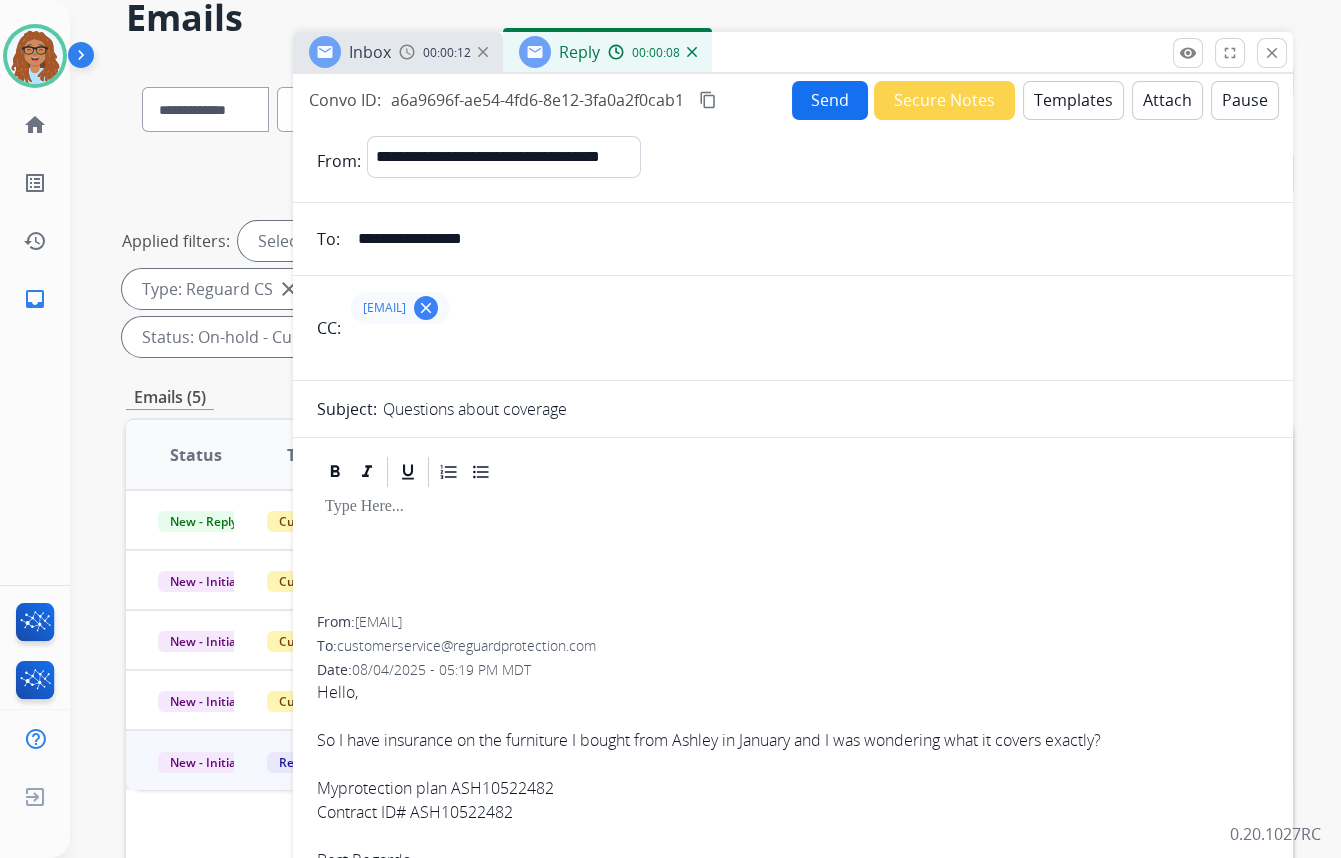 click on "Templates" at bounding box center (1073, 100) 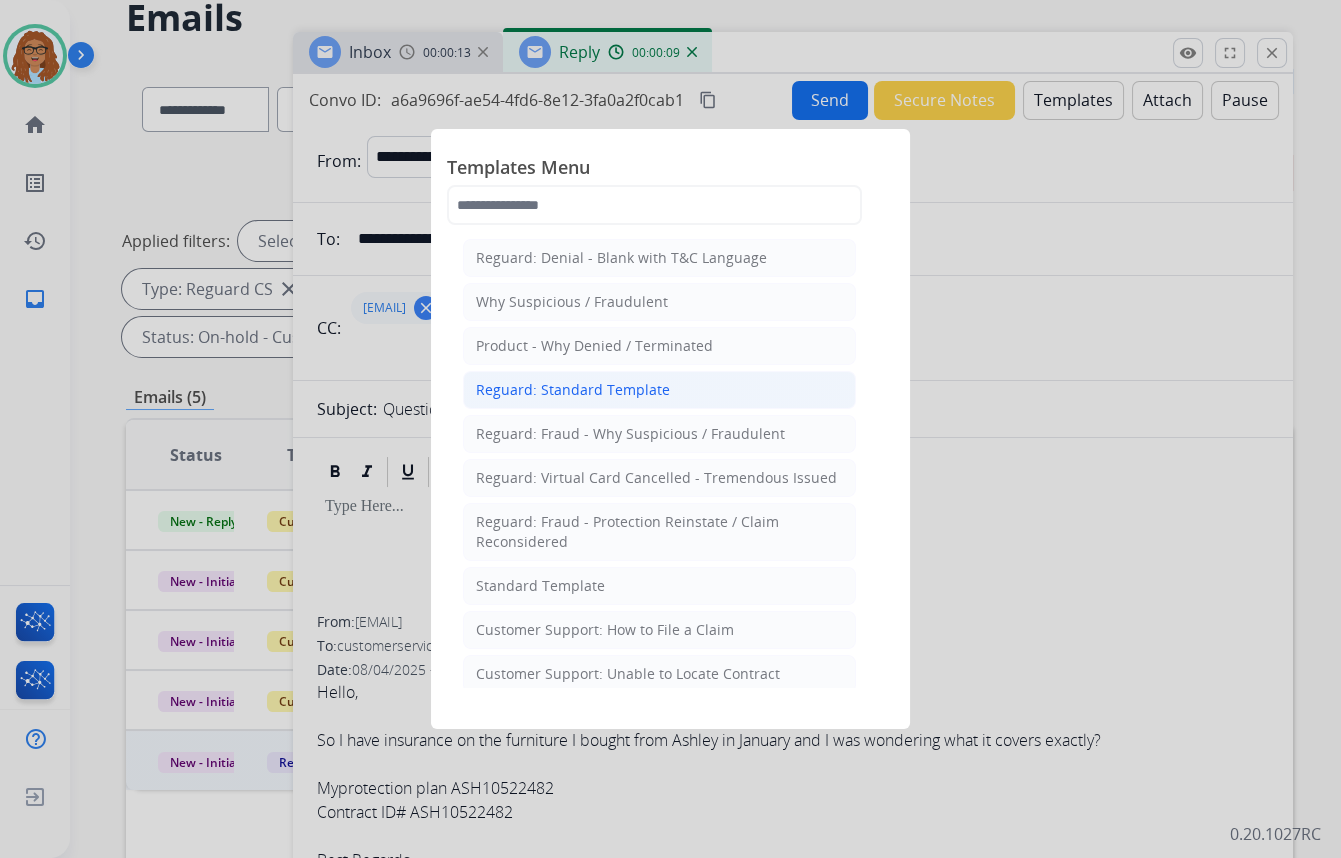 click on "Reguard: Standard Template" 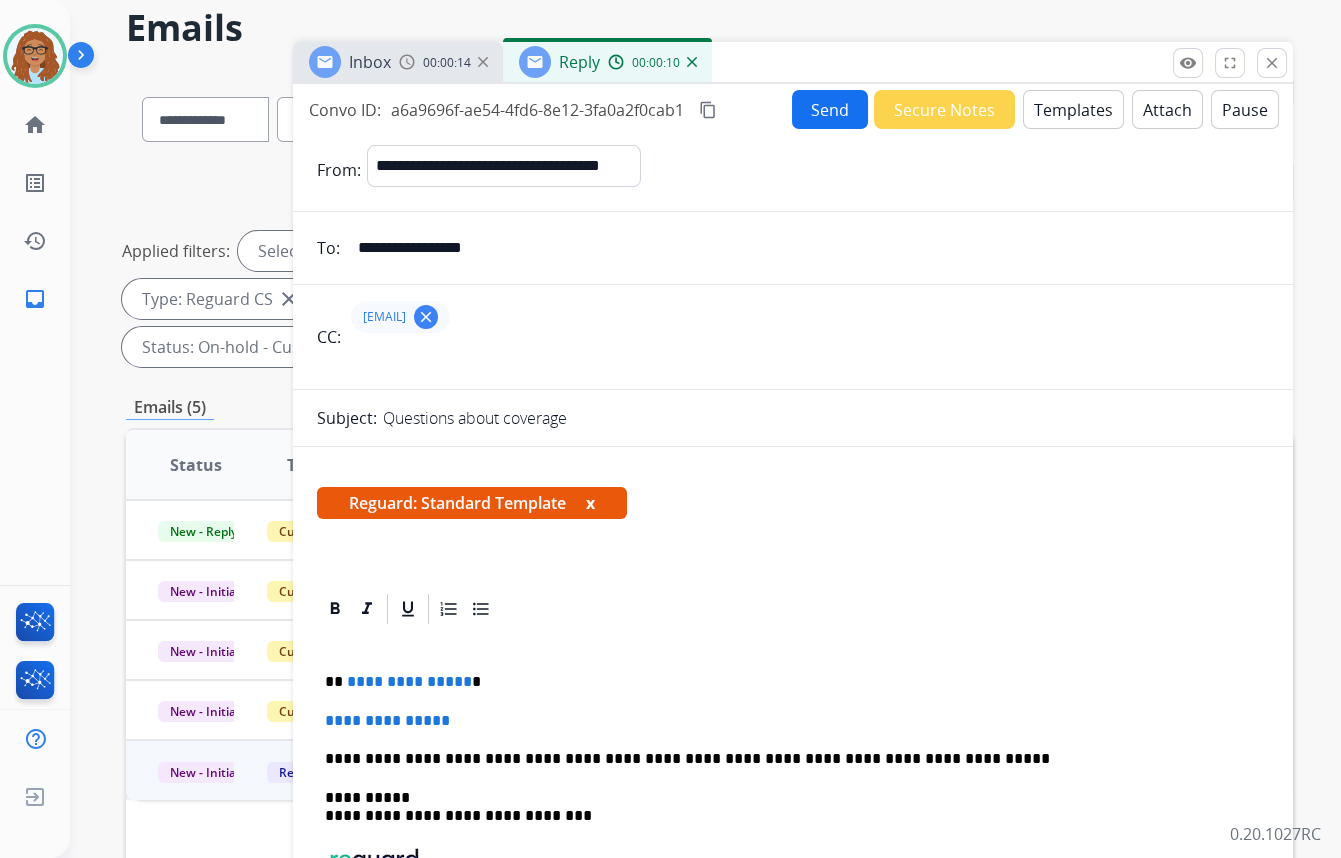 scroll, scrollTop: 90, scrollLeft: 0, axis: vertical 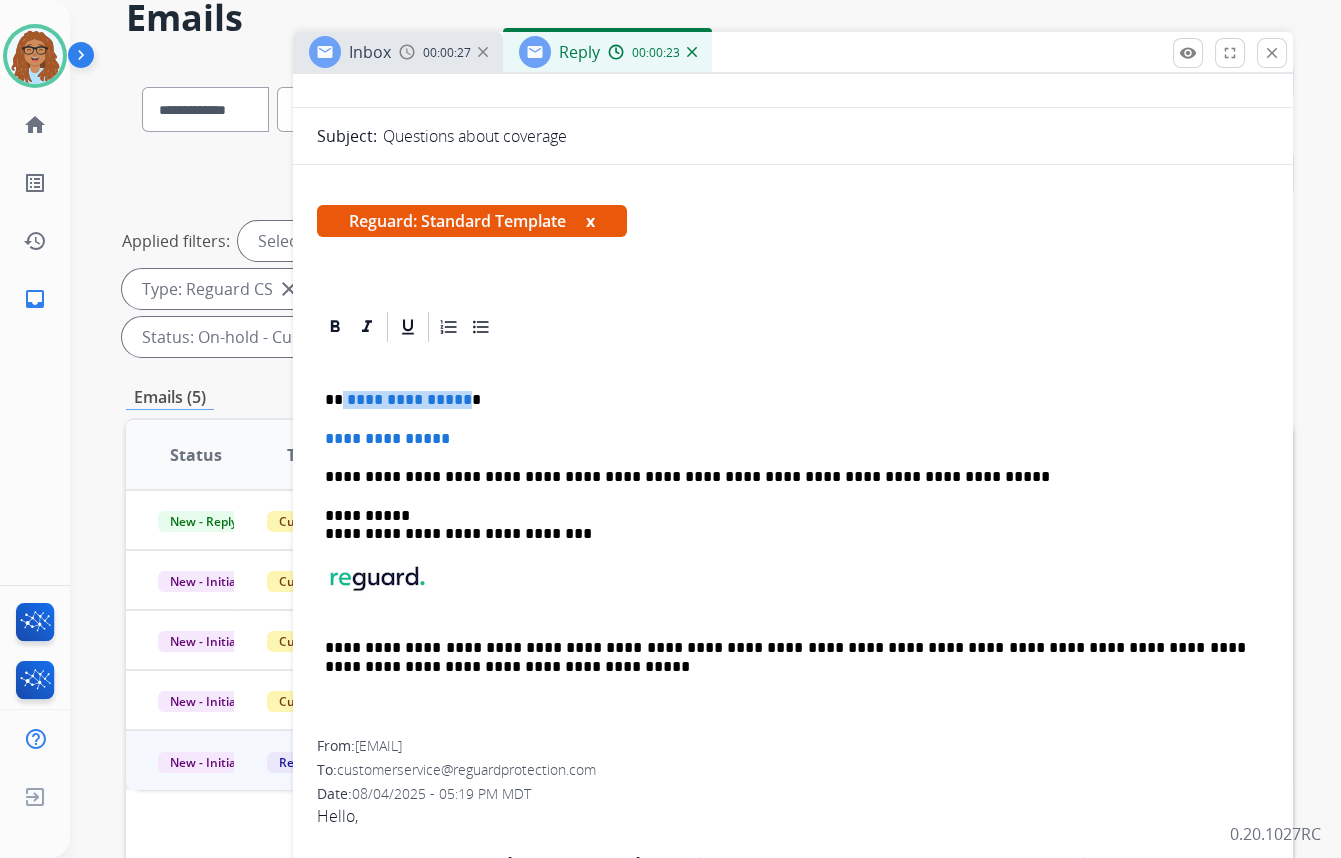drag, startPoint x: 460, startPoint y: 390, endPoint x: 342, endPoint y: 399, distance: 118.34272 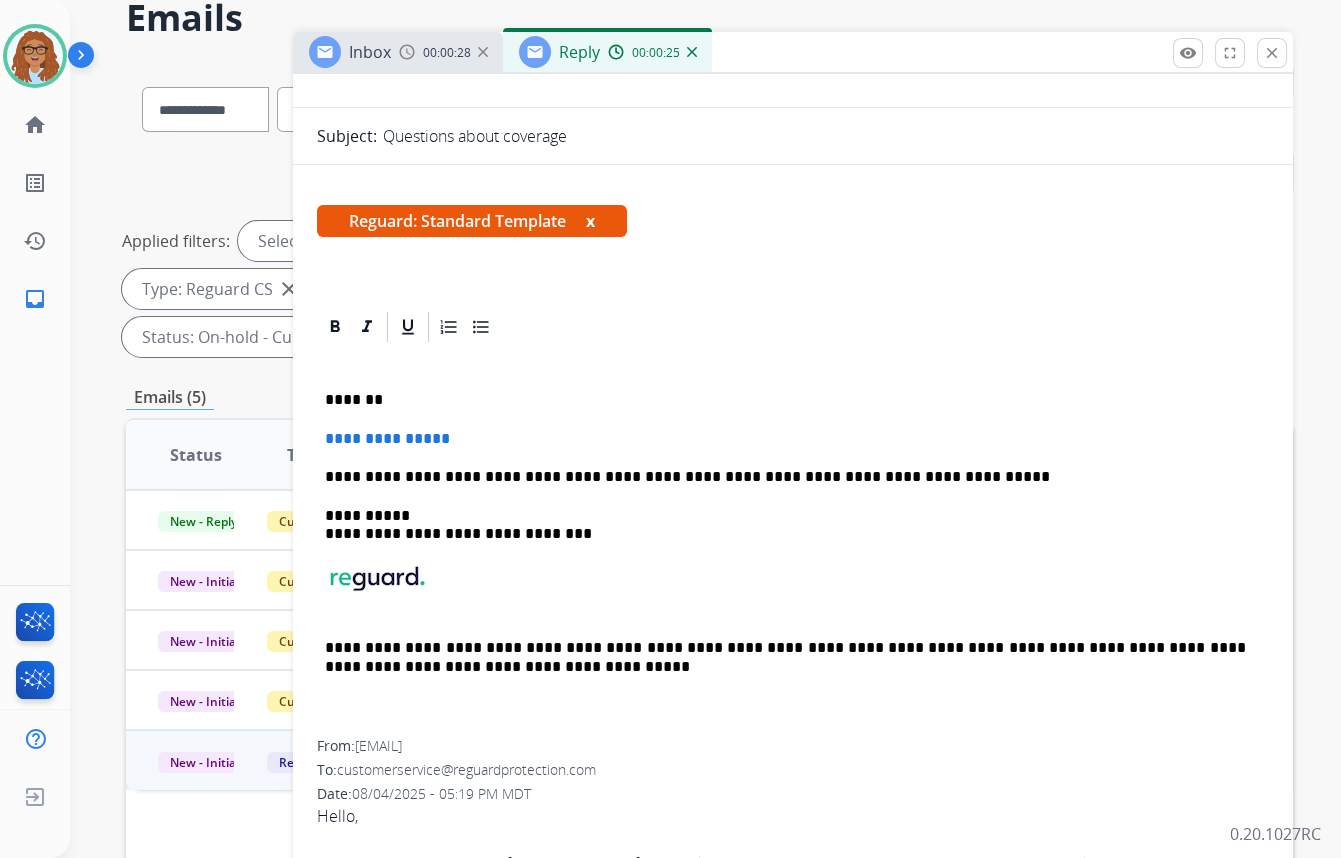 click on "*******" at bounding box center [785, 400] 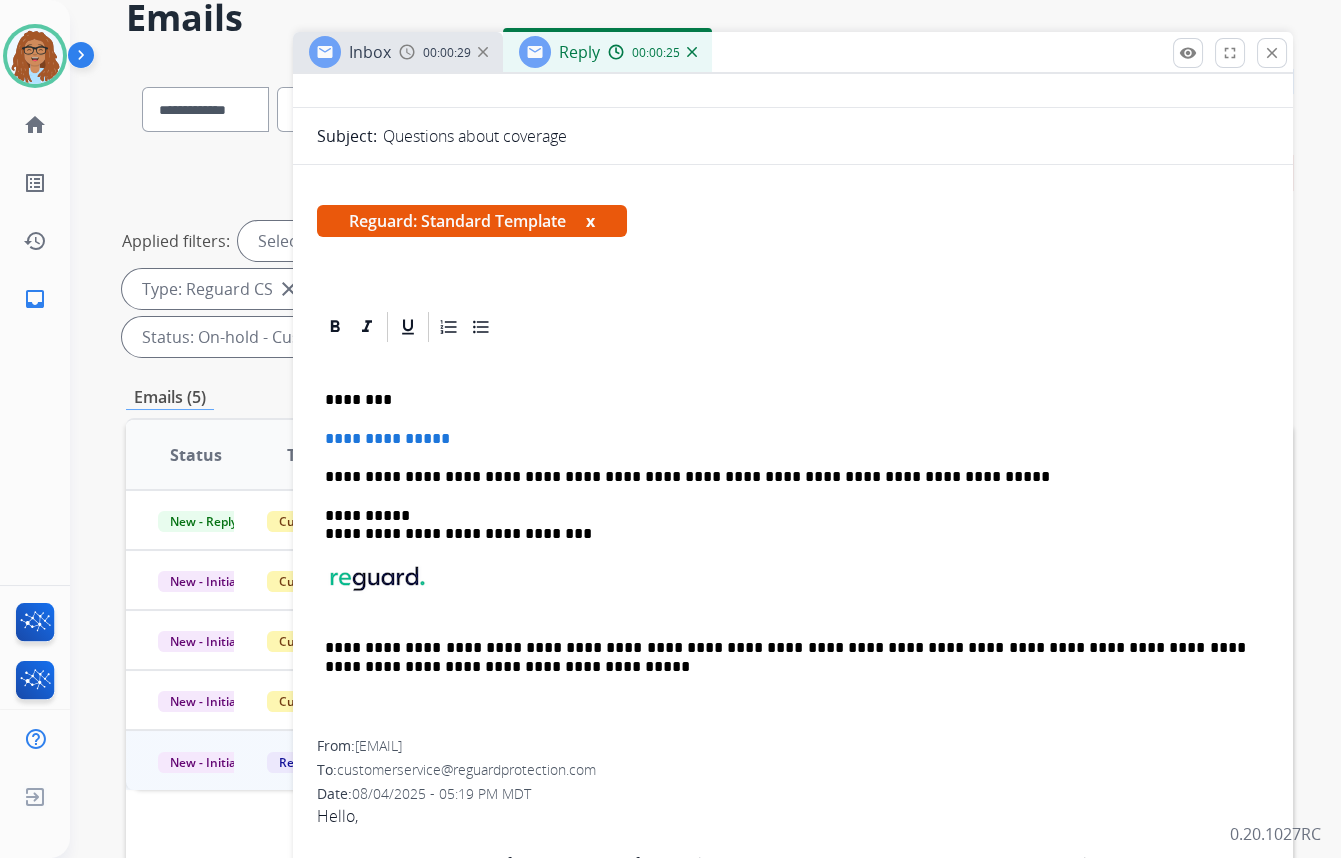 click on "********" at bounding box center (785, 400) 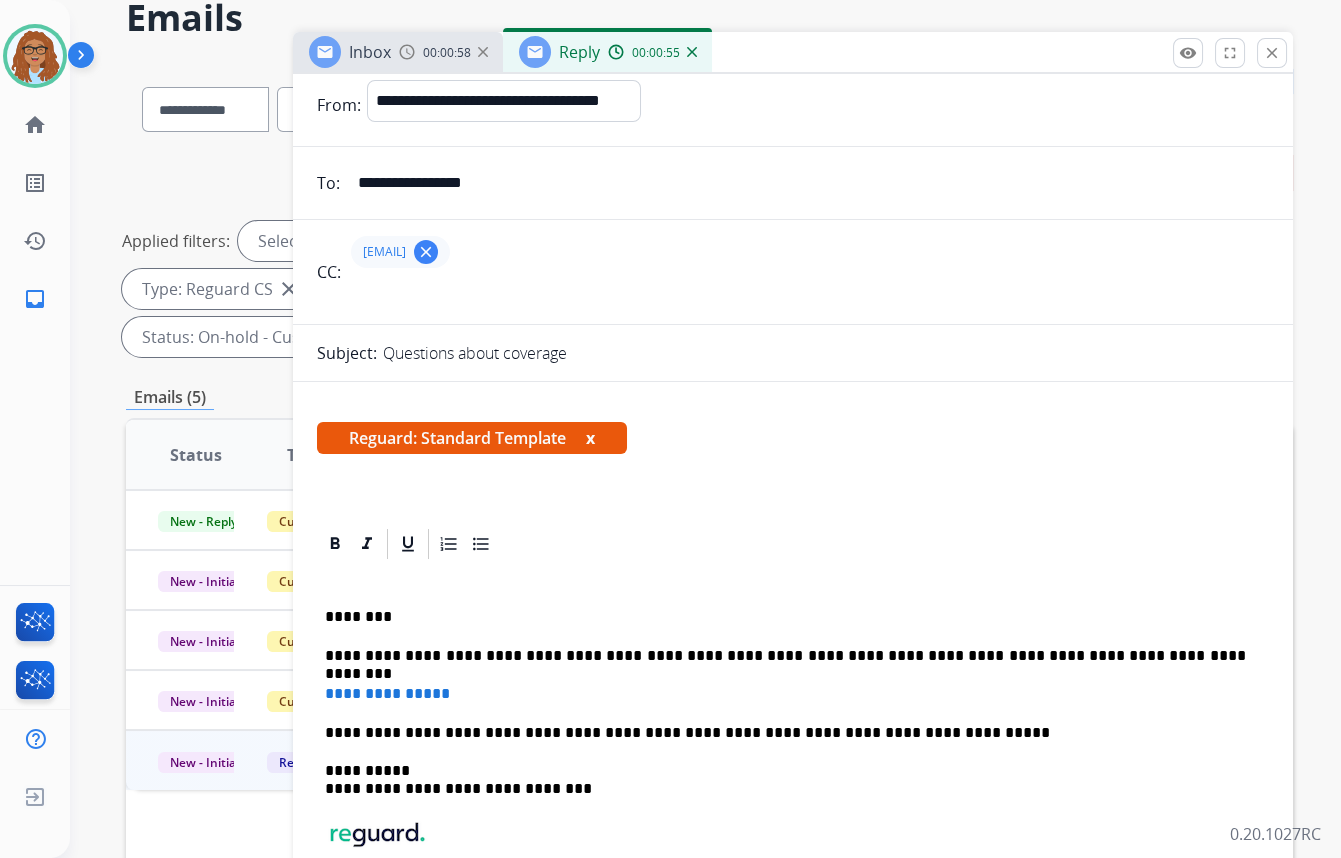 scroll, scrollTop: 0, scrollLeft: 0, axis: both 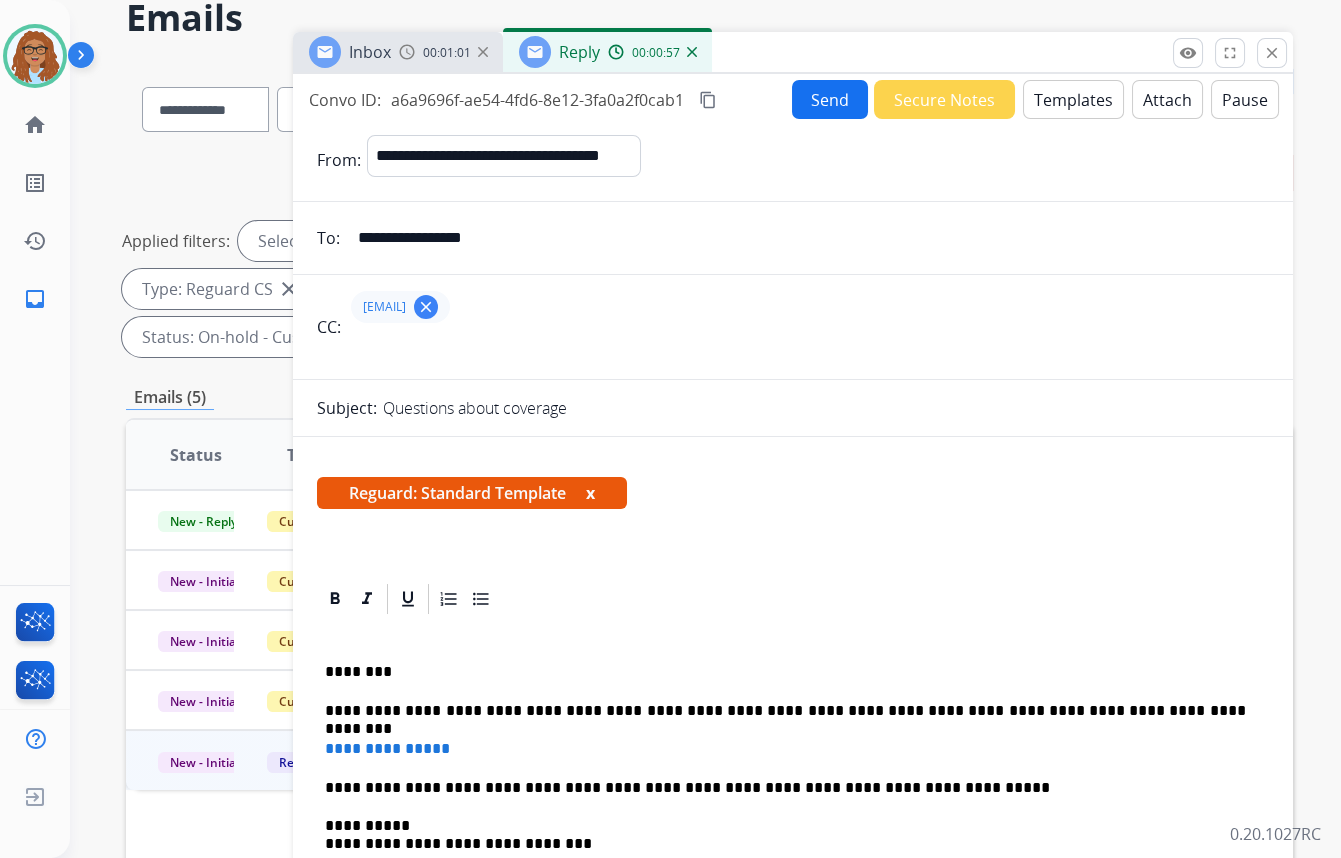 drag, startPoint x: 538, startPoint y: 244, endPoint x: 337, endPoint y: 236, distance: 201.15913 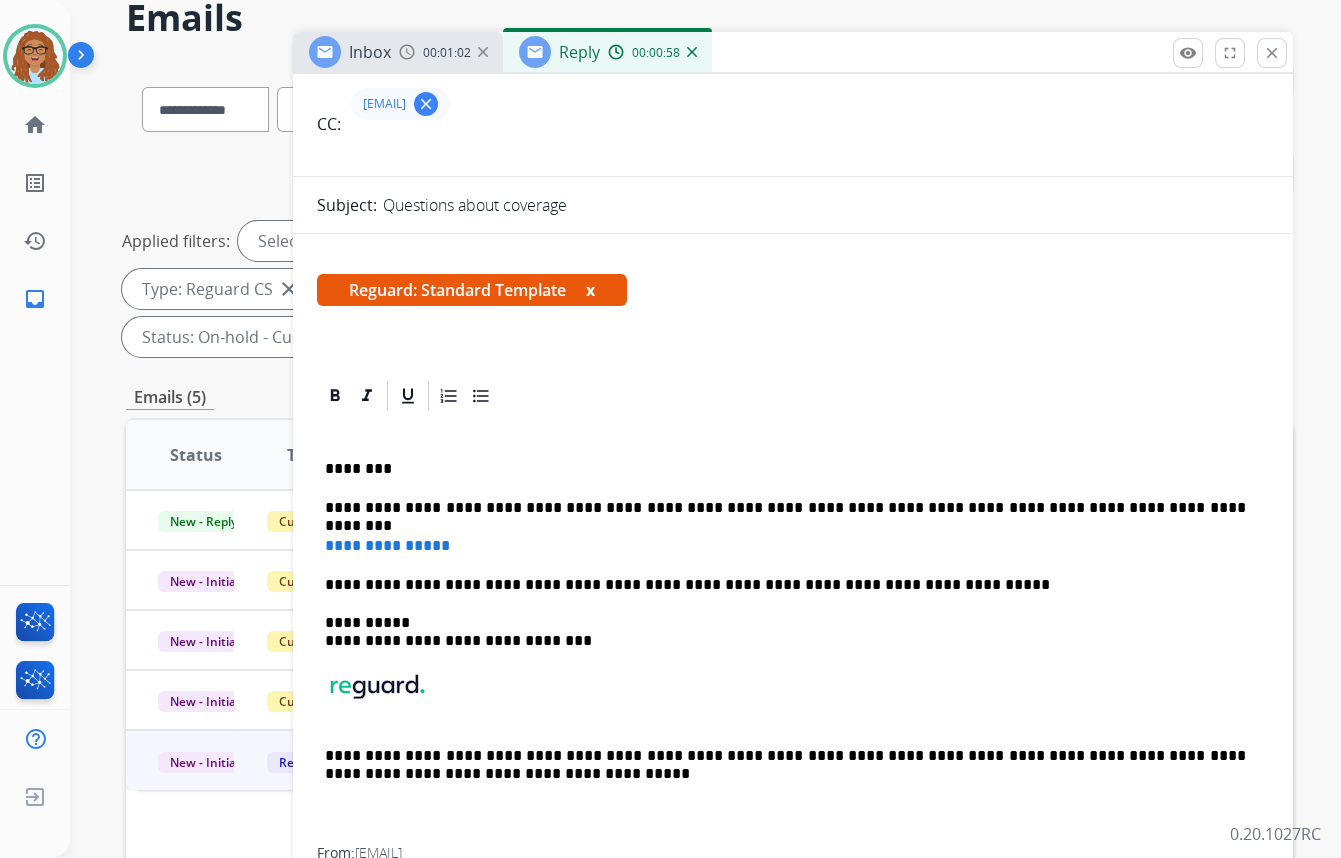 scroll, scrollTop: 272, scrollLeft: 0, axis: vertical 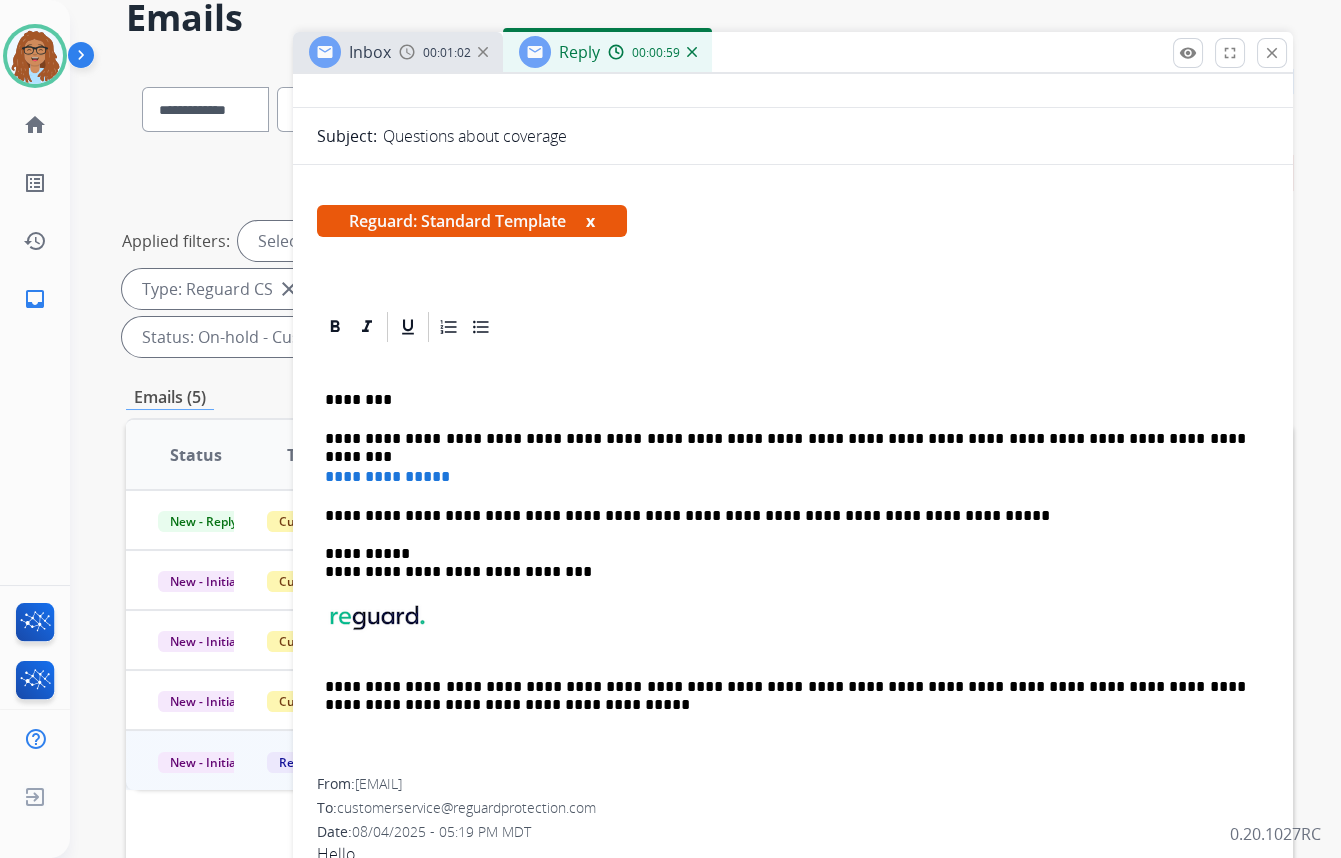 click on "**********" at bounding box center [785, 439] 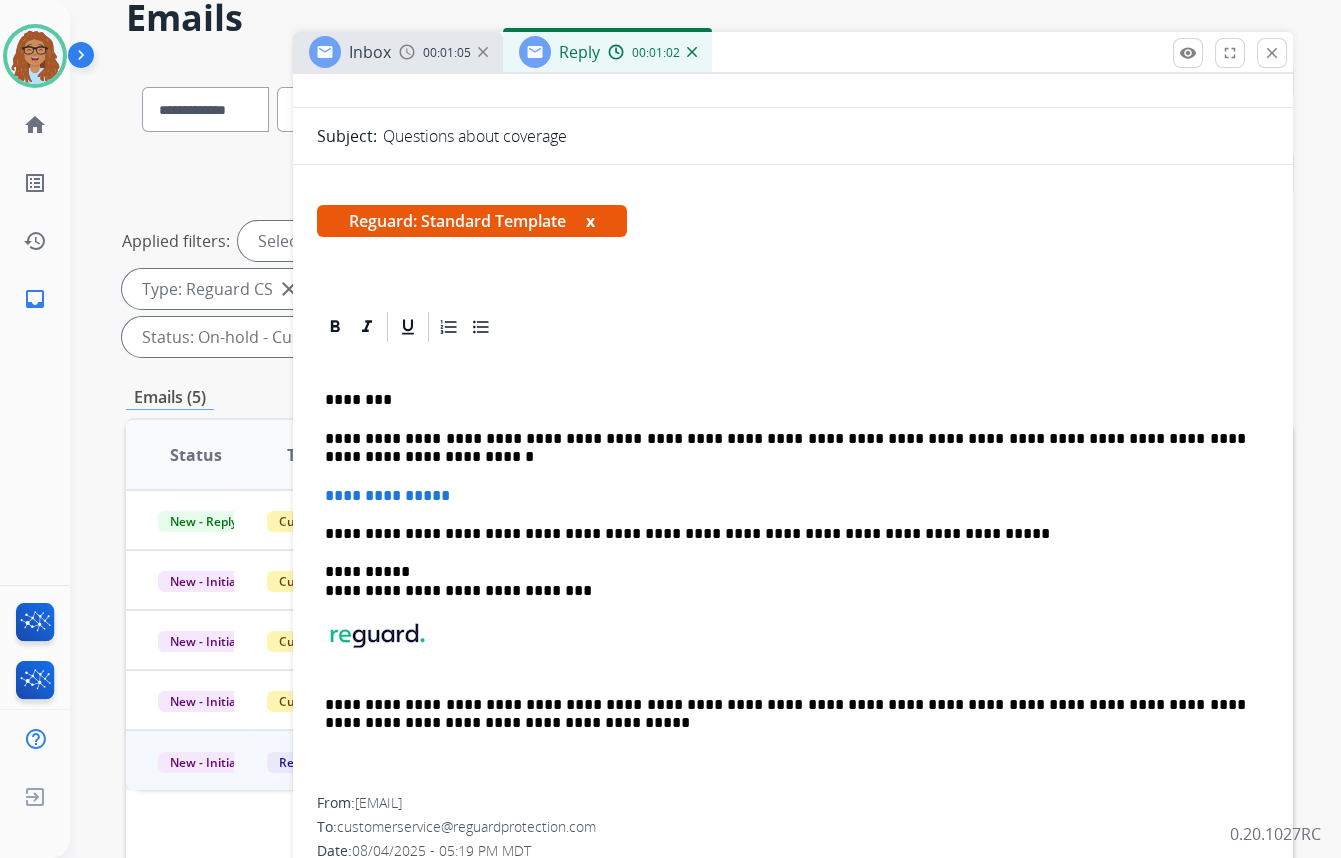 click on "**********" at bounding box center (785, 448) 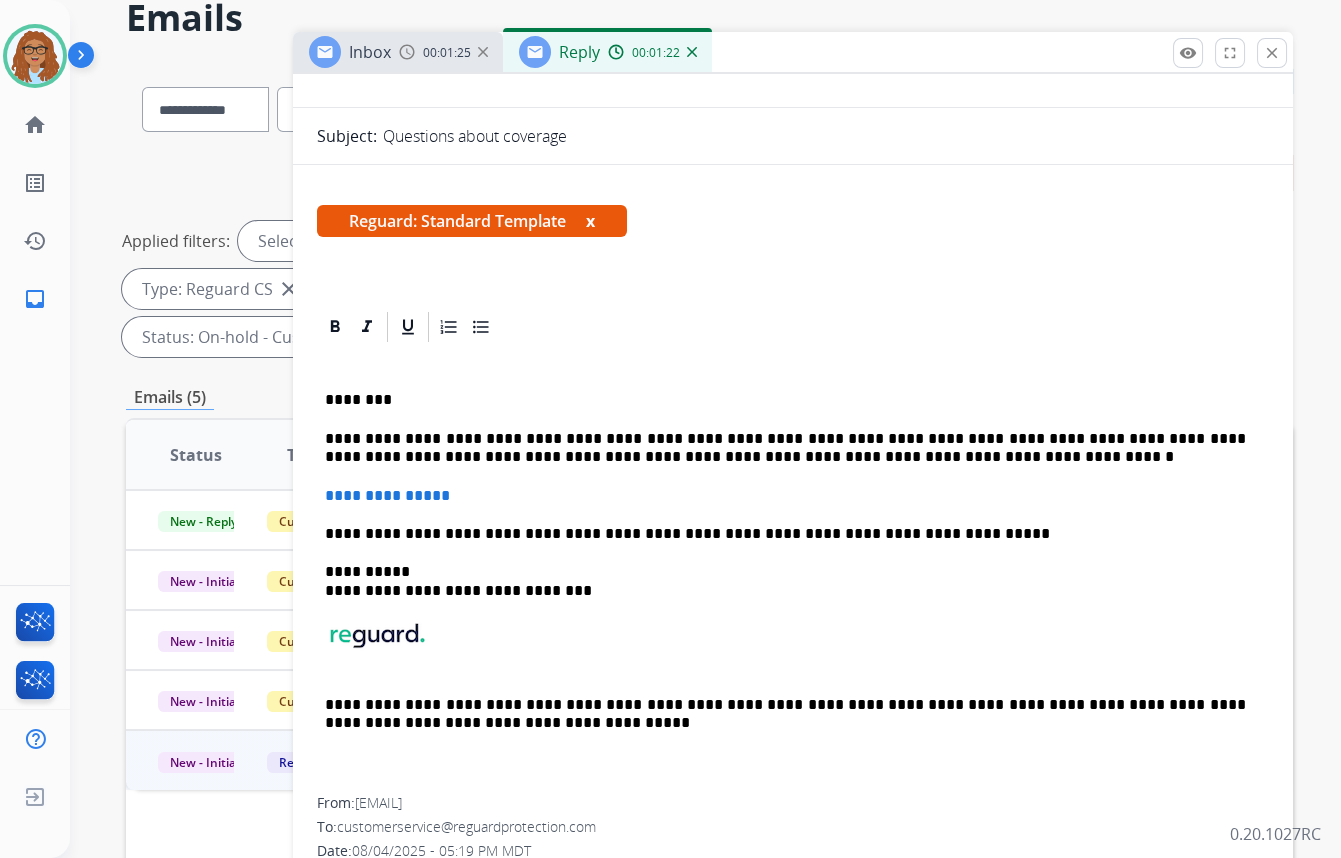 click on "**********" at bounding box center [785, 448] 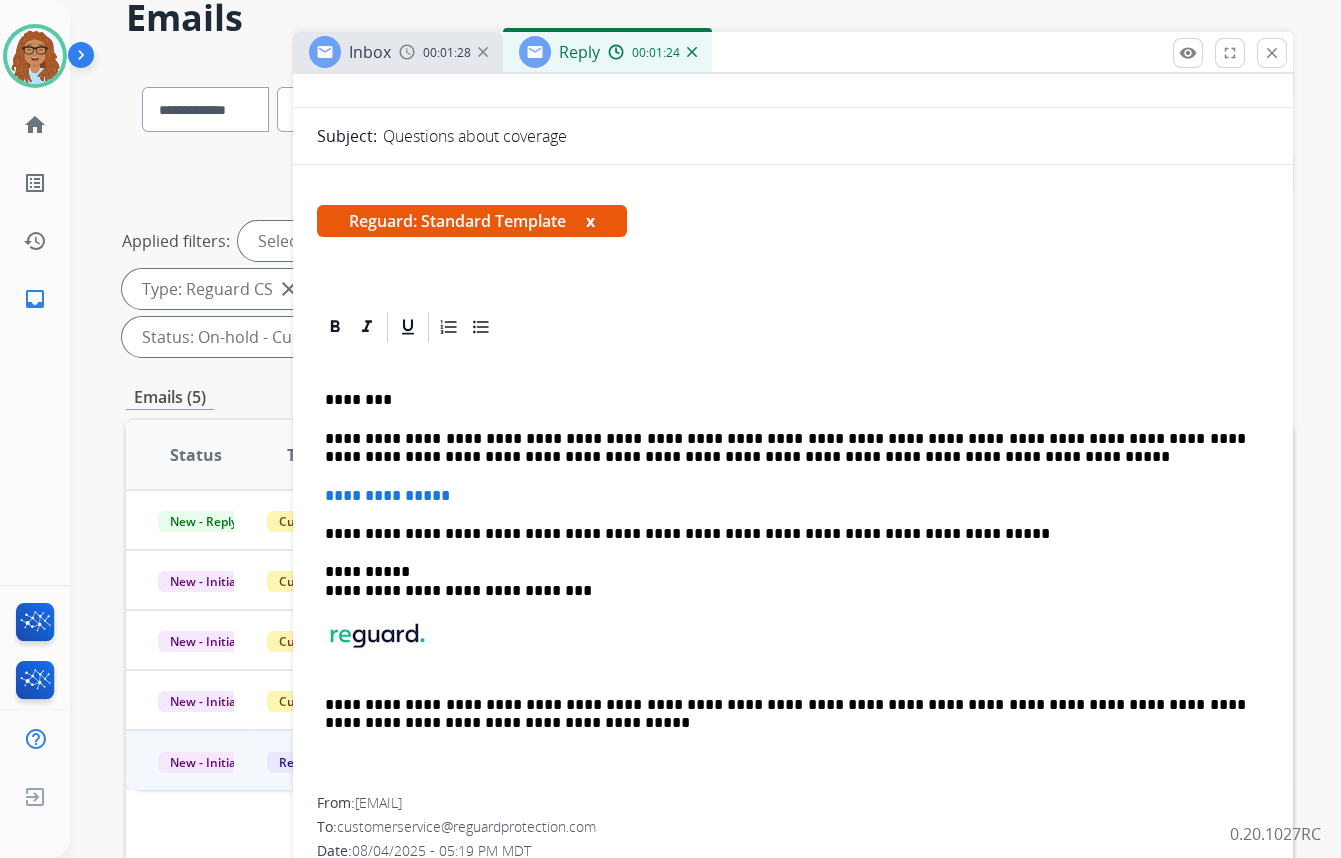 click on "**********" at bounding box center (785, 448) 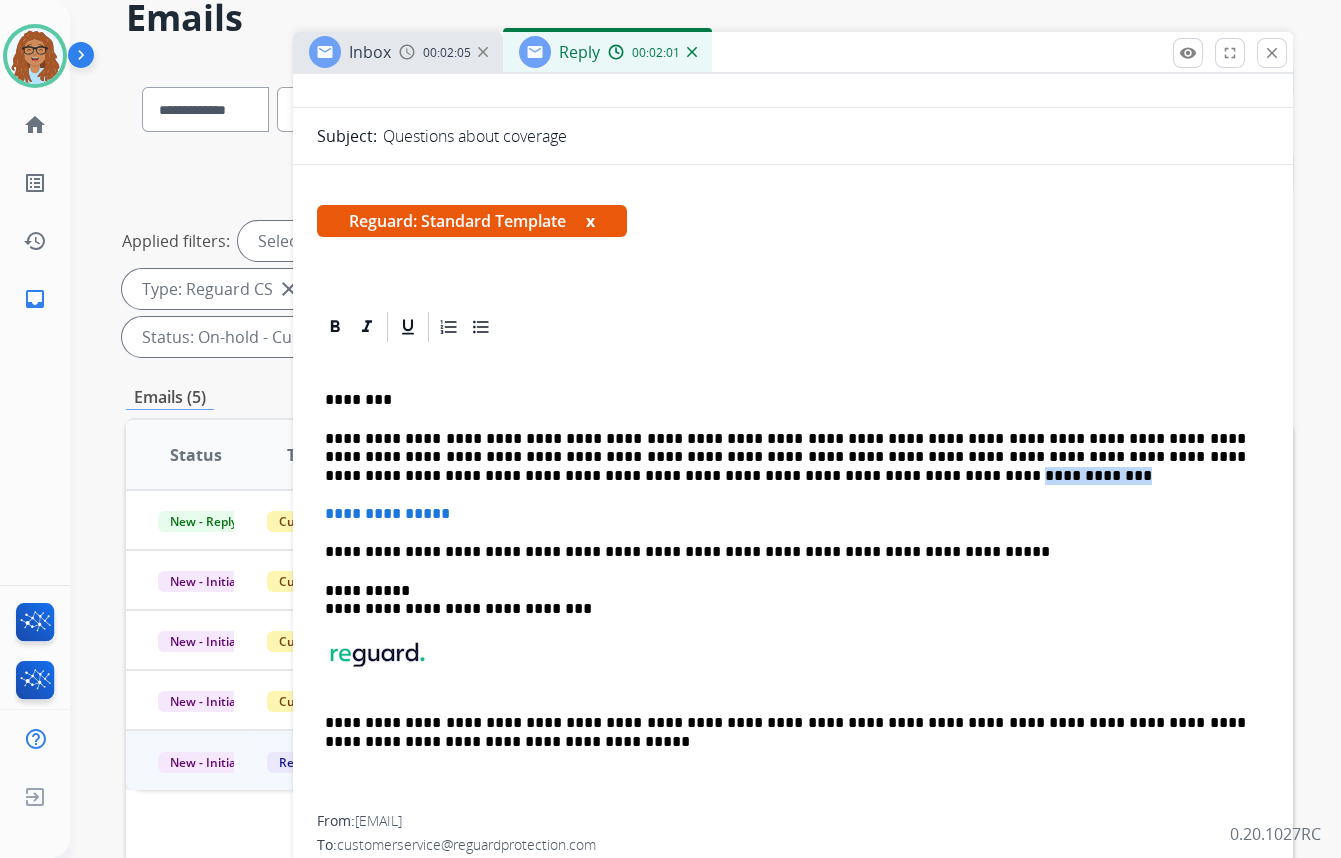 drag, startPoint x: 816, startPoint y: 470, endPoint x: 705, endPoint y: 473, distance: 111.040535 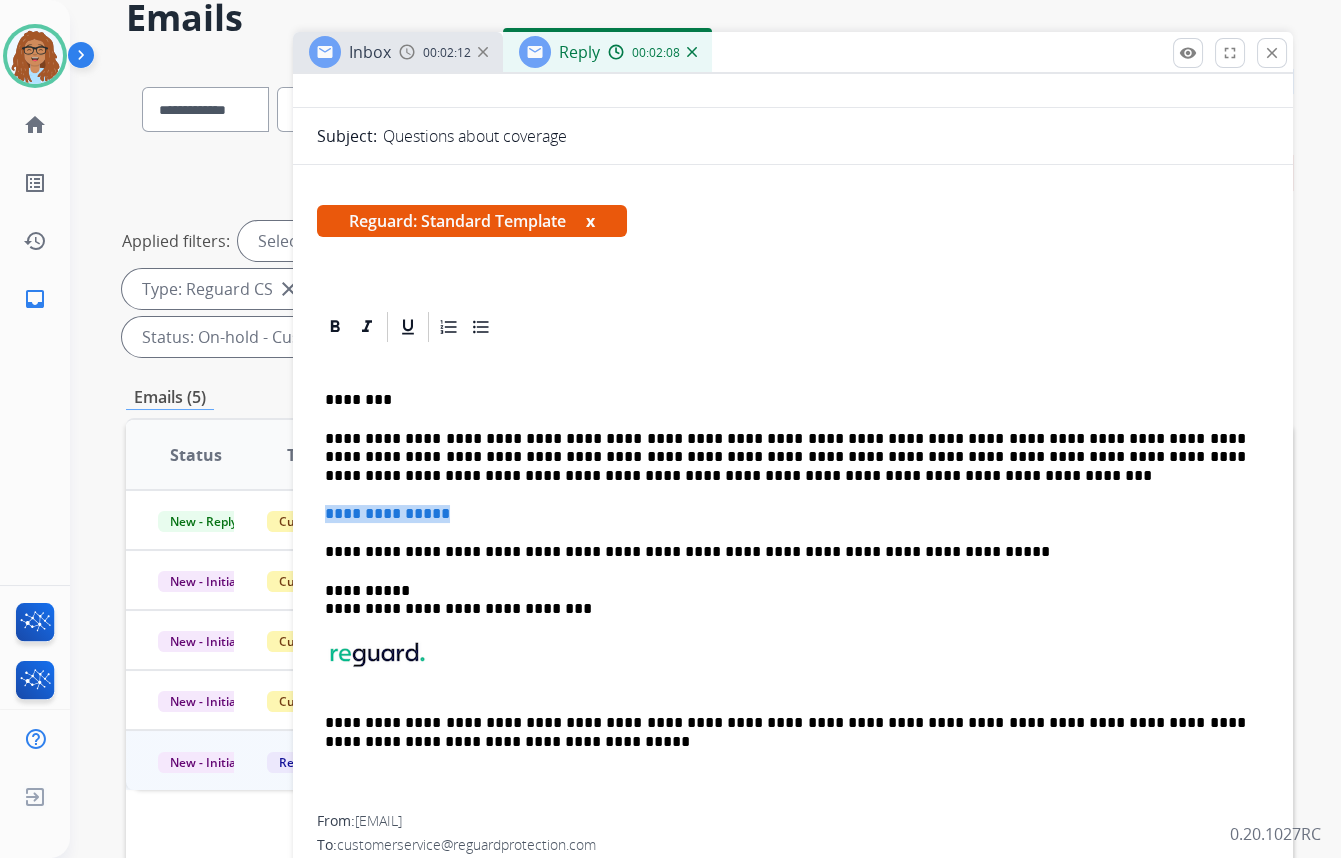 drag, startPoint x: 469, startPoint y: 504, endPoint x: 325, endPoint y: 511, distance: 144.17004 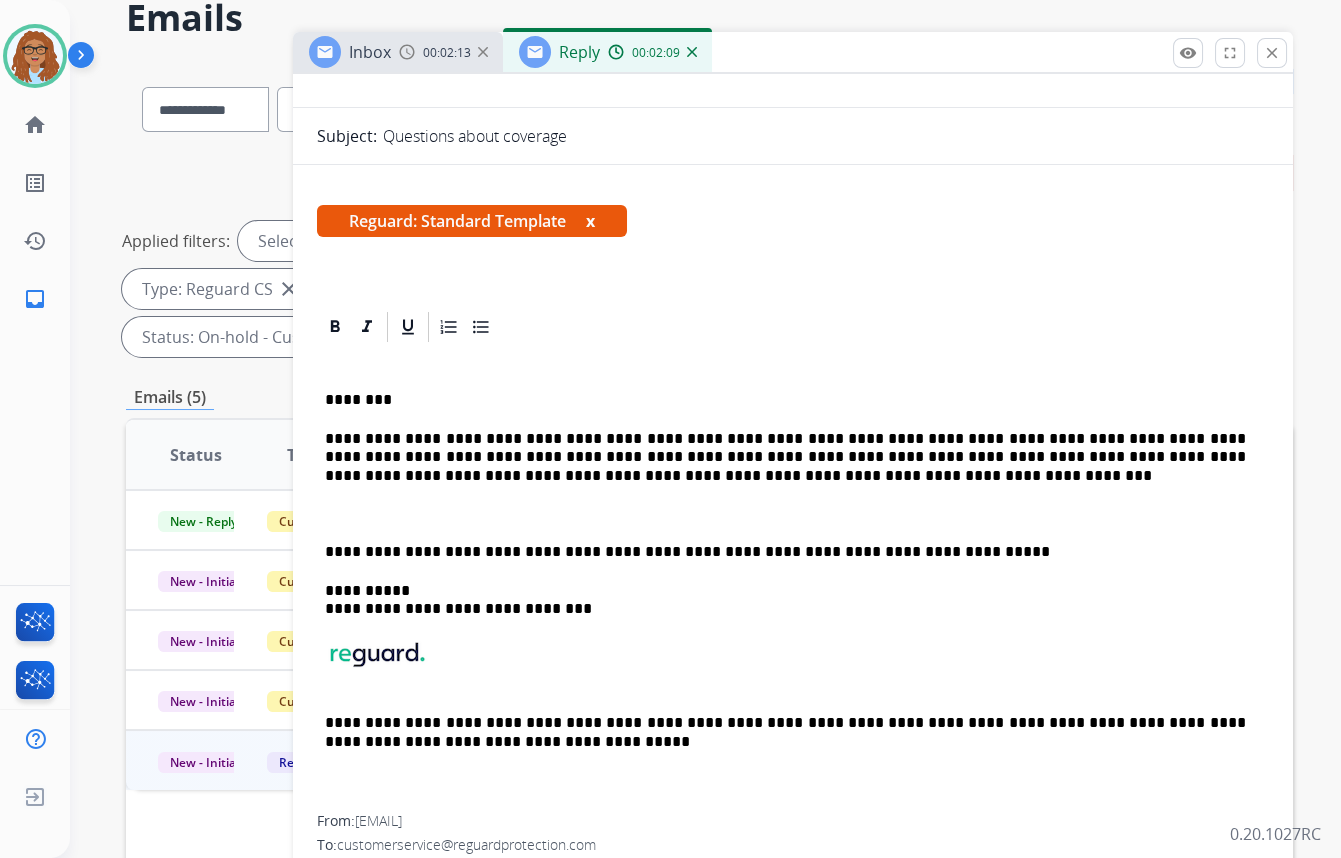 click on "**********" at bounding box center (793, 580) 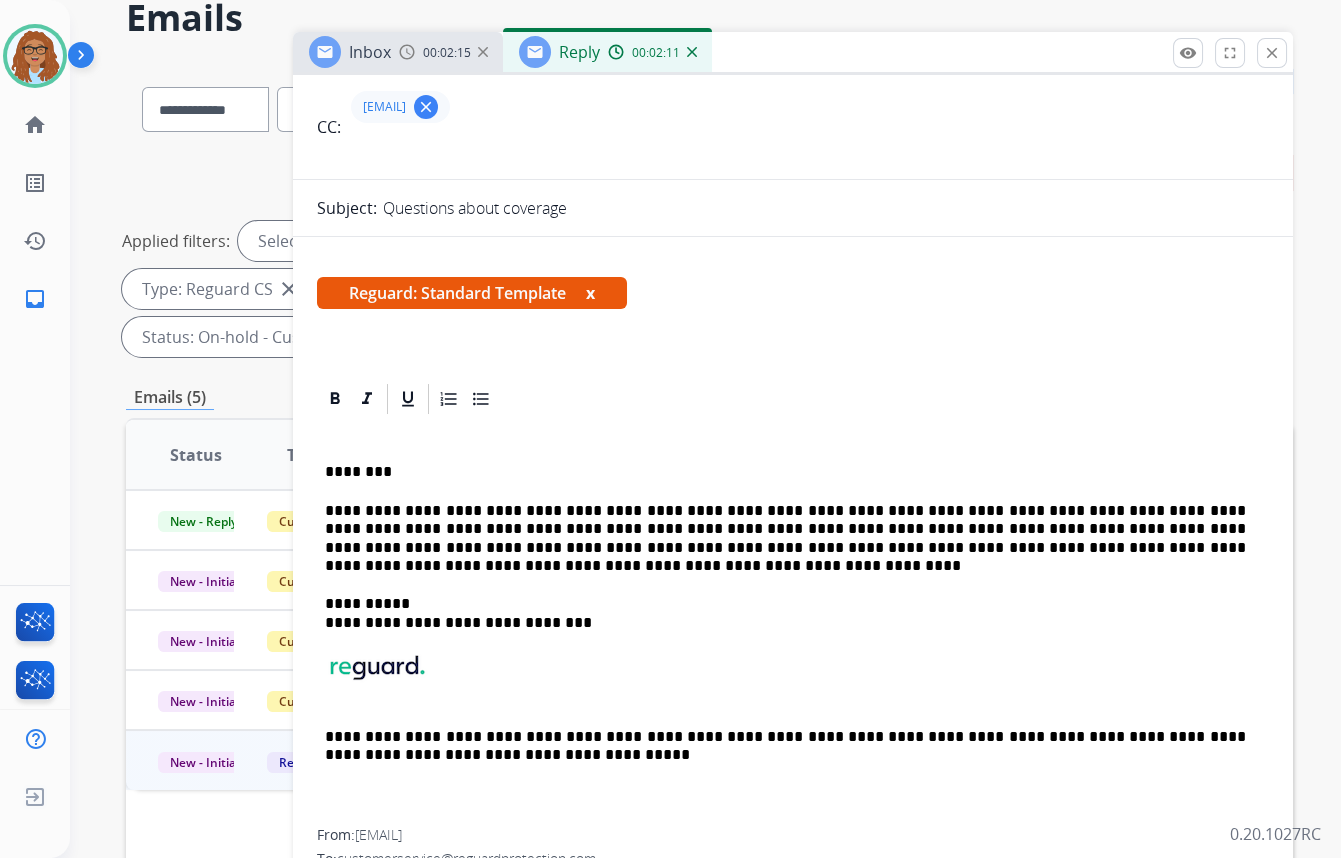 scroll, scrollTop: 0, scrollLeft: 0, axis: both 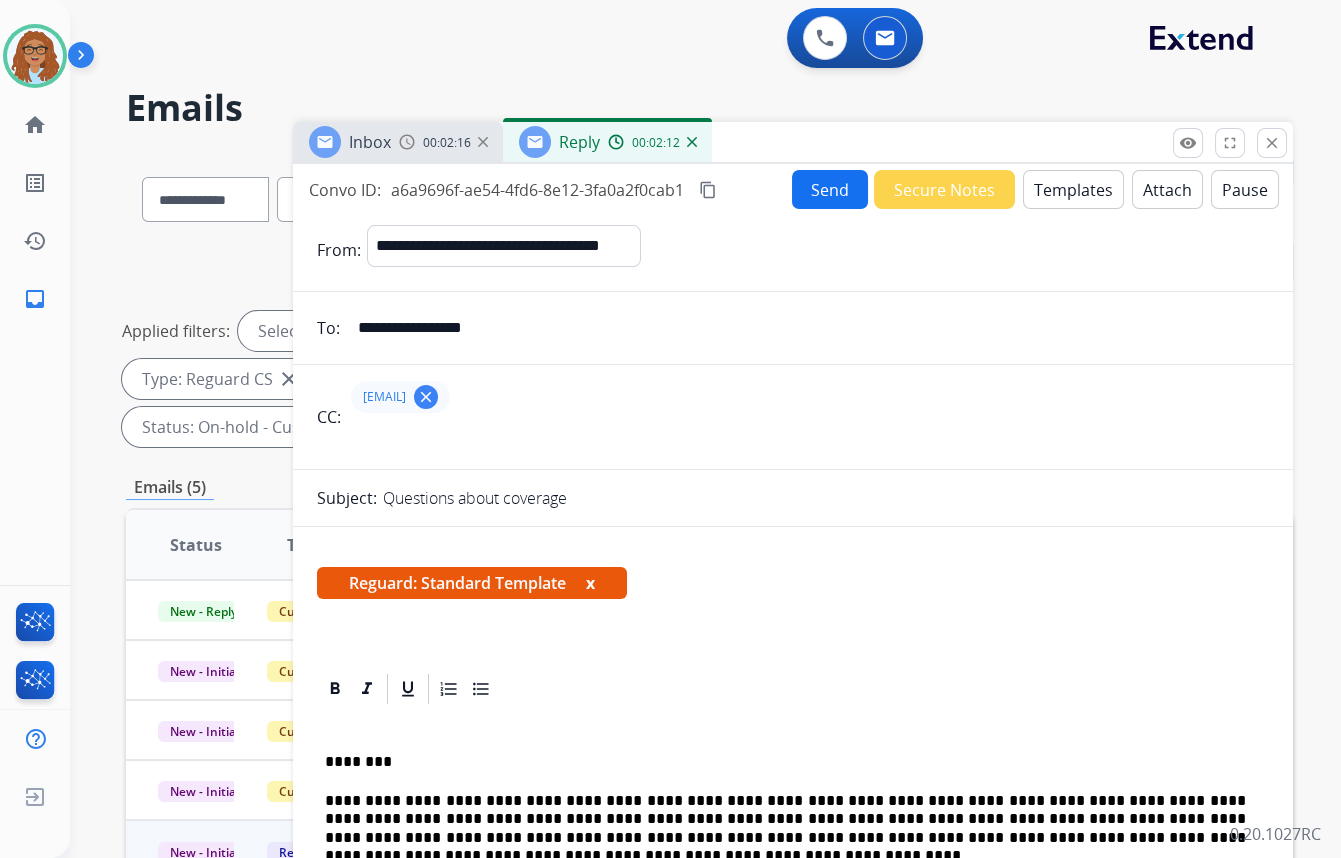 click on "Attach" at bounding box center [1167, 189] 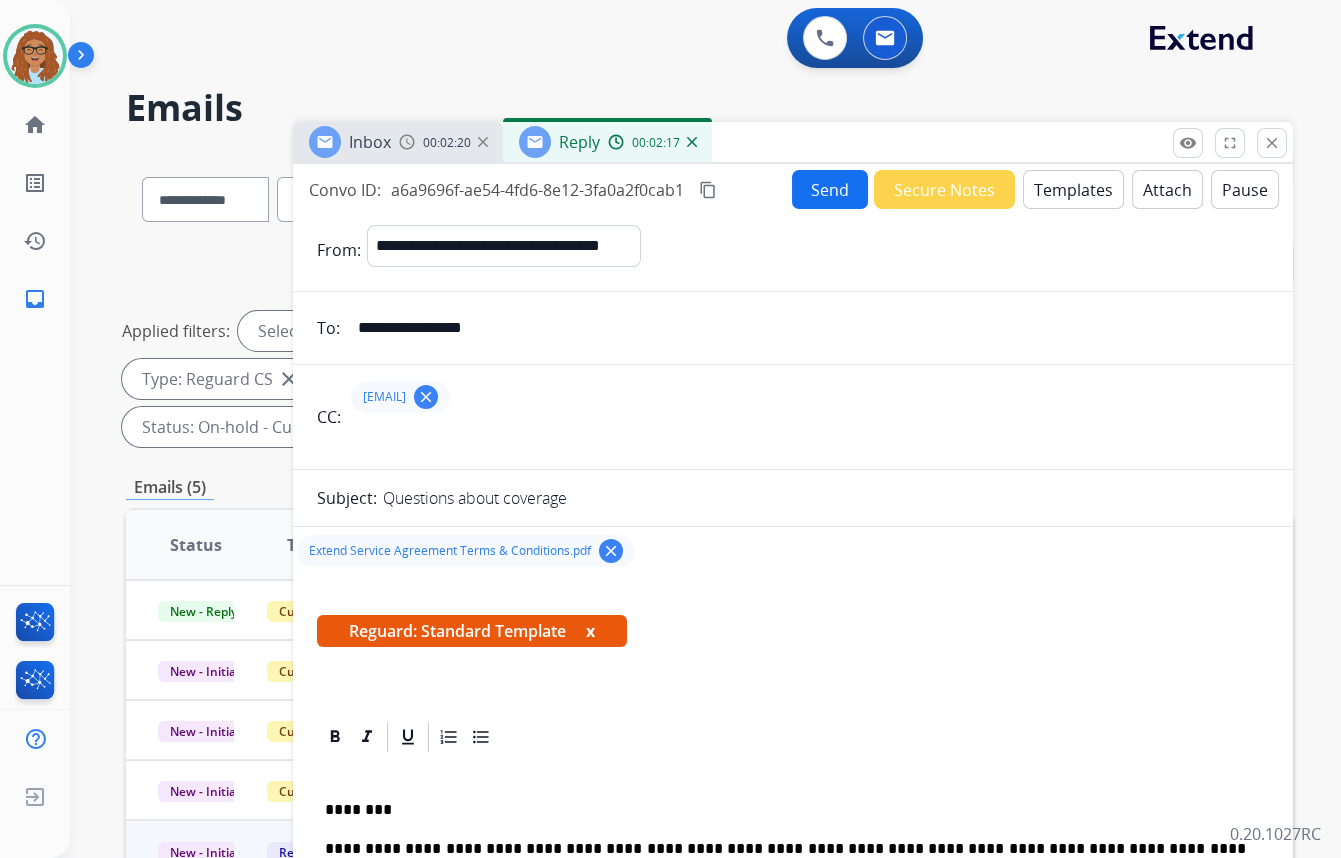 click on "Attach" at bounding box center (1167, 189) 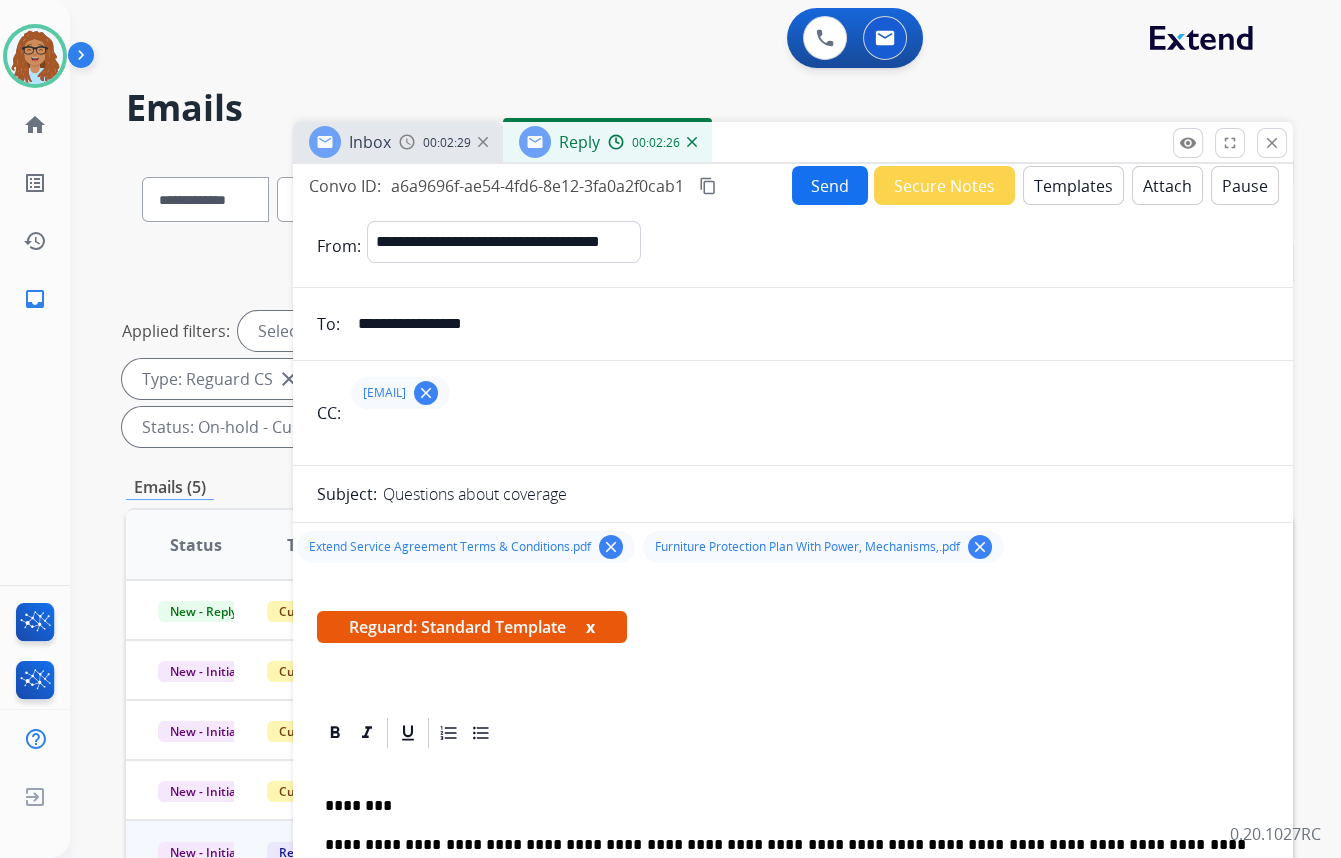 scroll, scrollTop: 0, scrollLeft: 0, axis: both 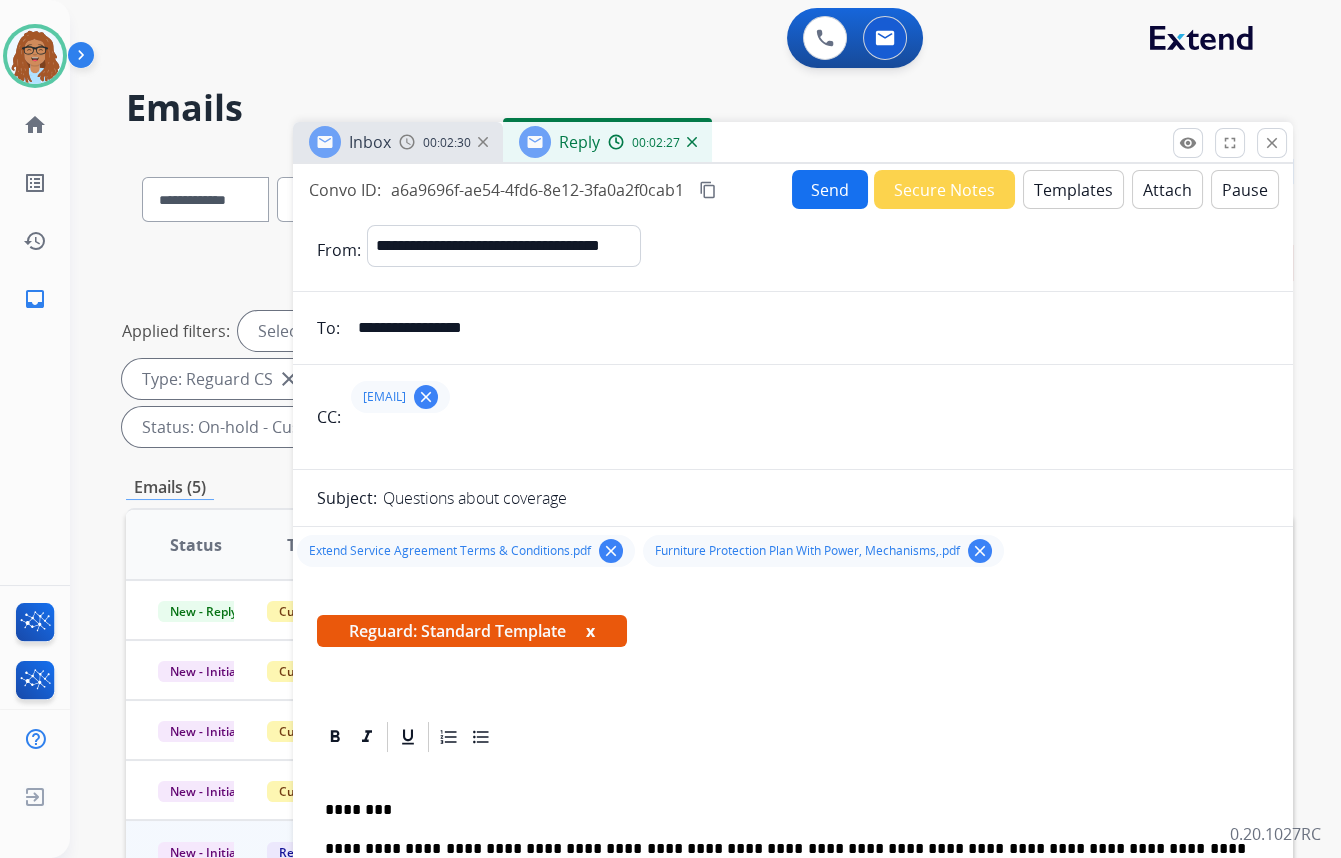 click on "Send" at bounding box center [830, 189] 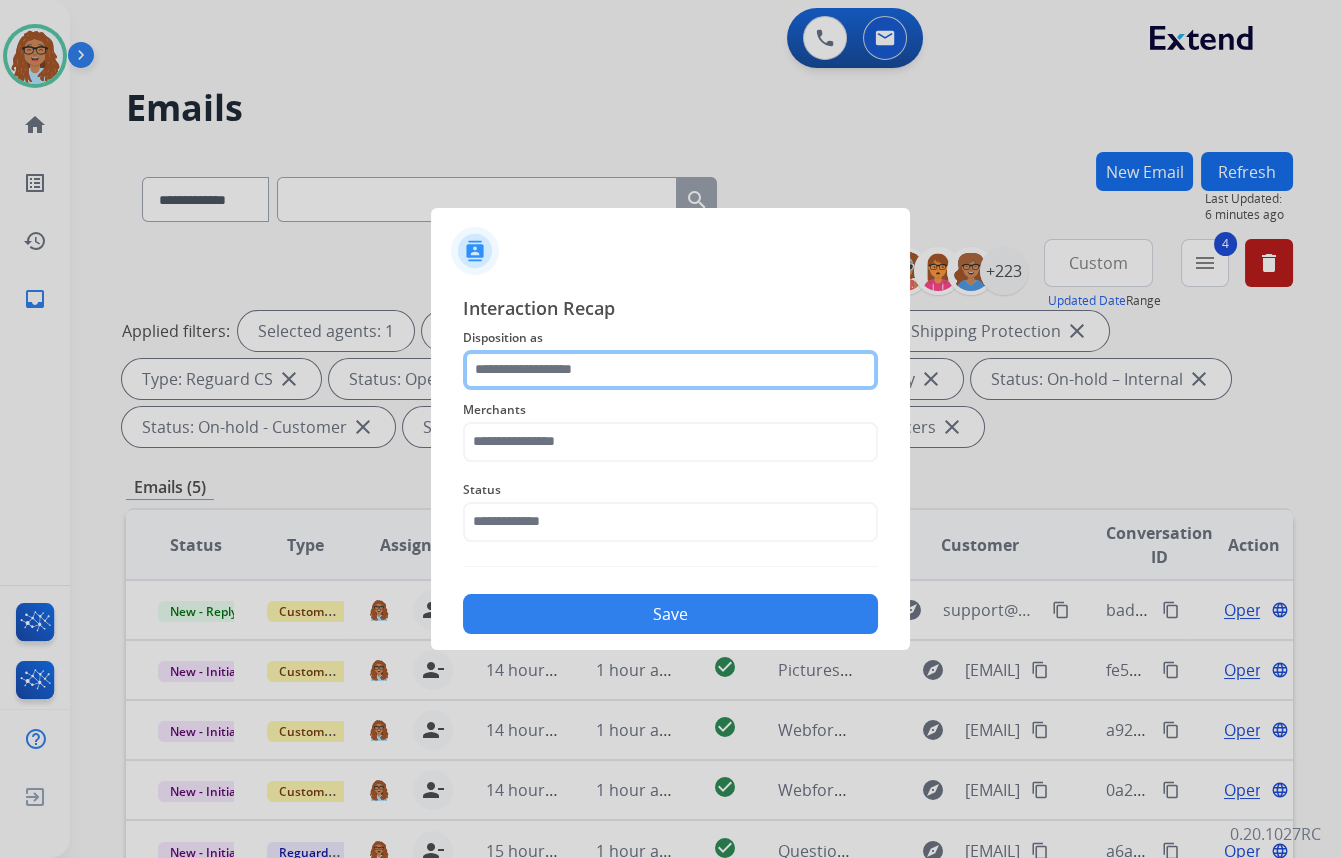 click 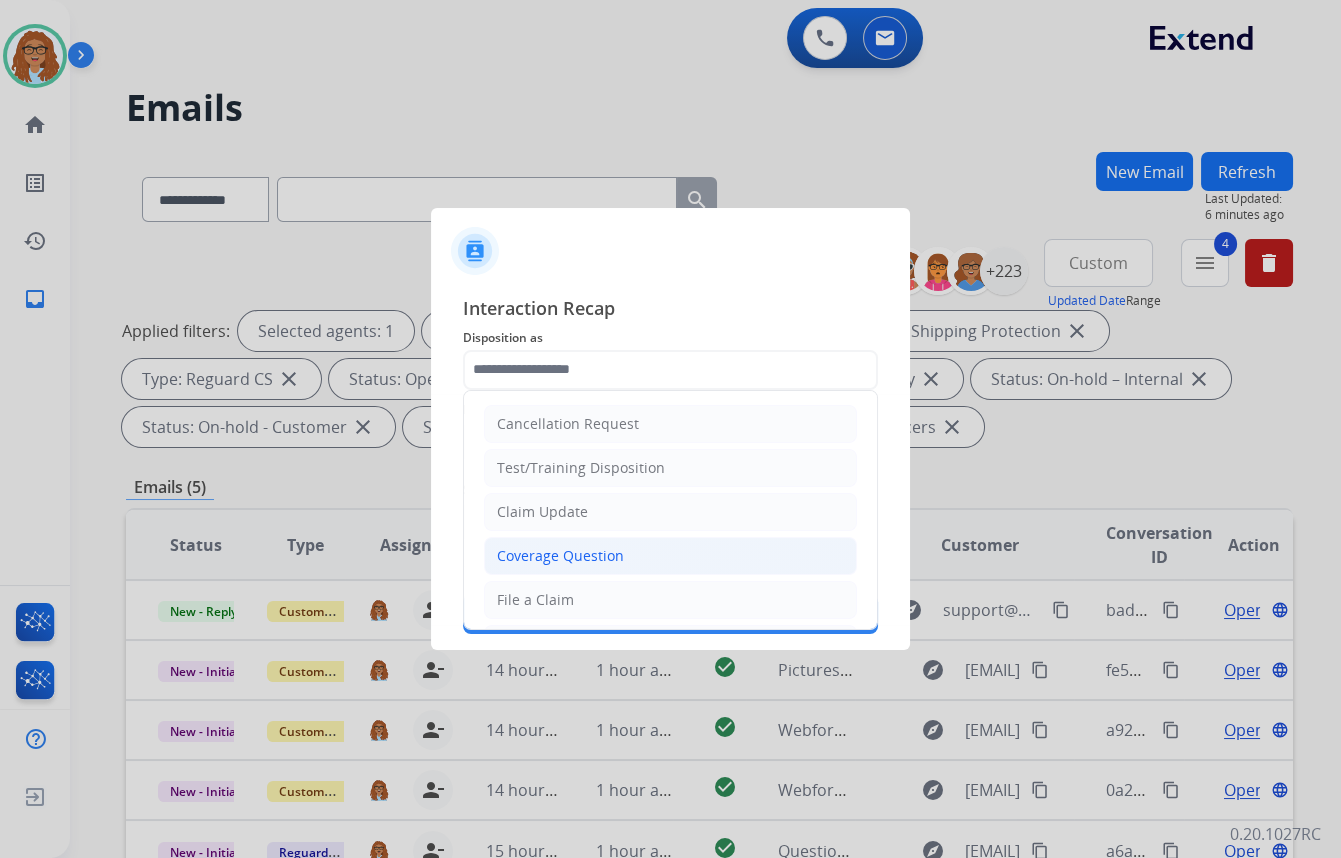 click on "Coverage Question" 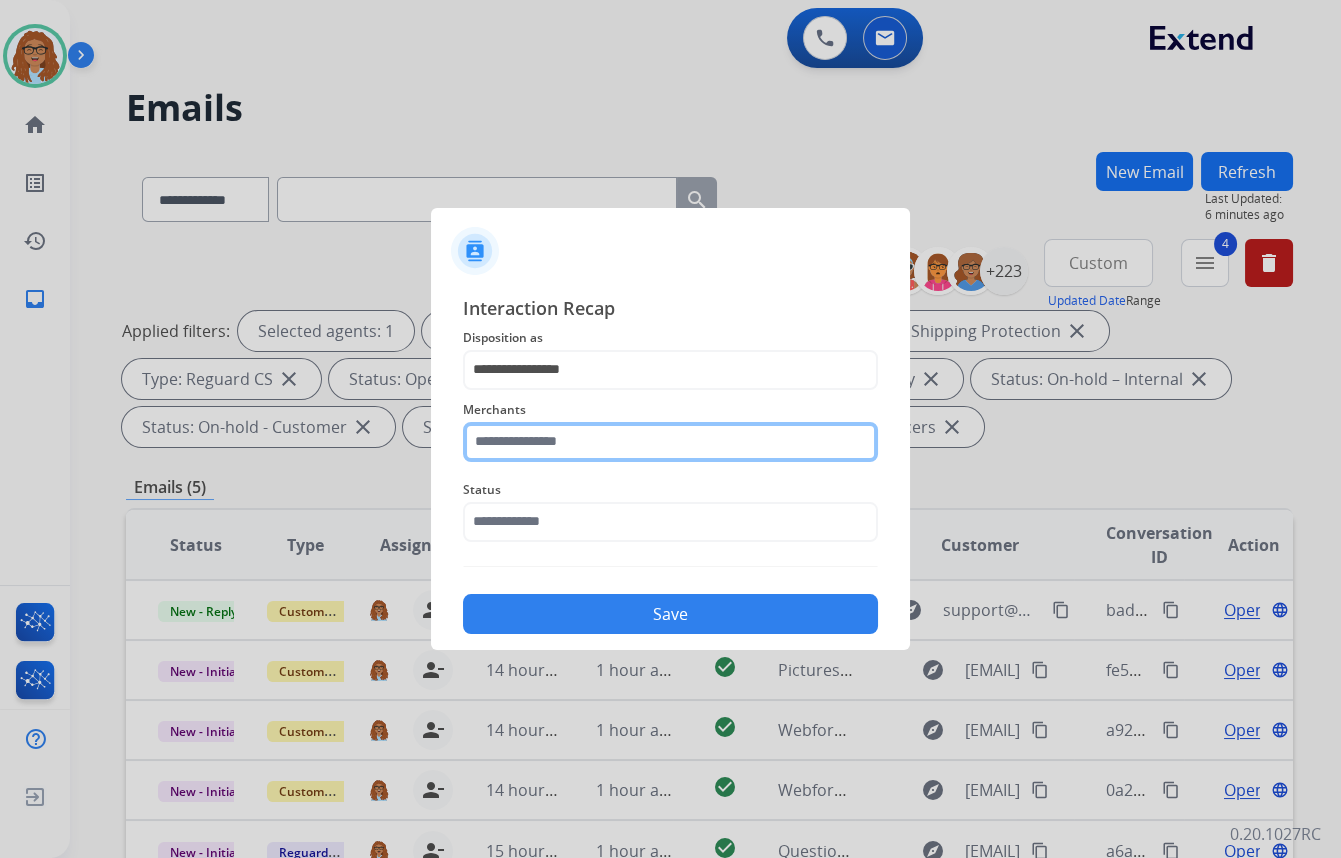 click 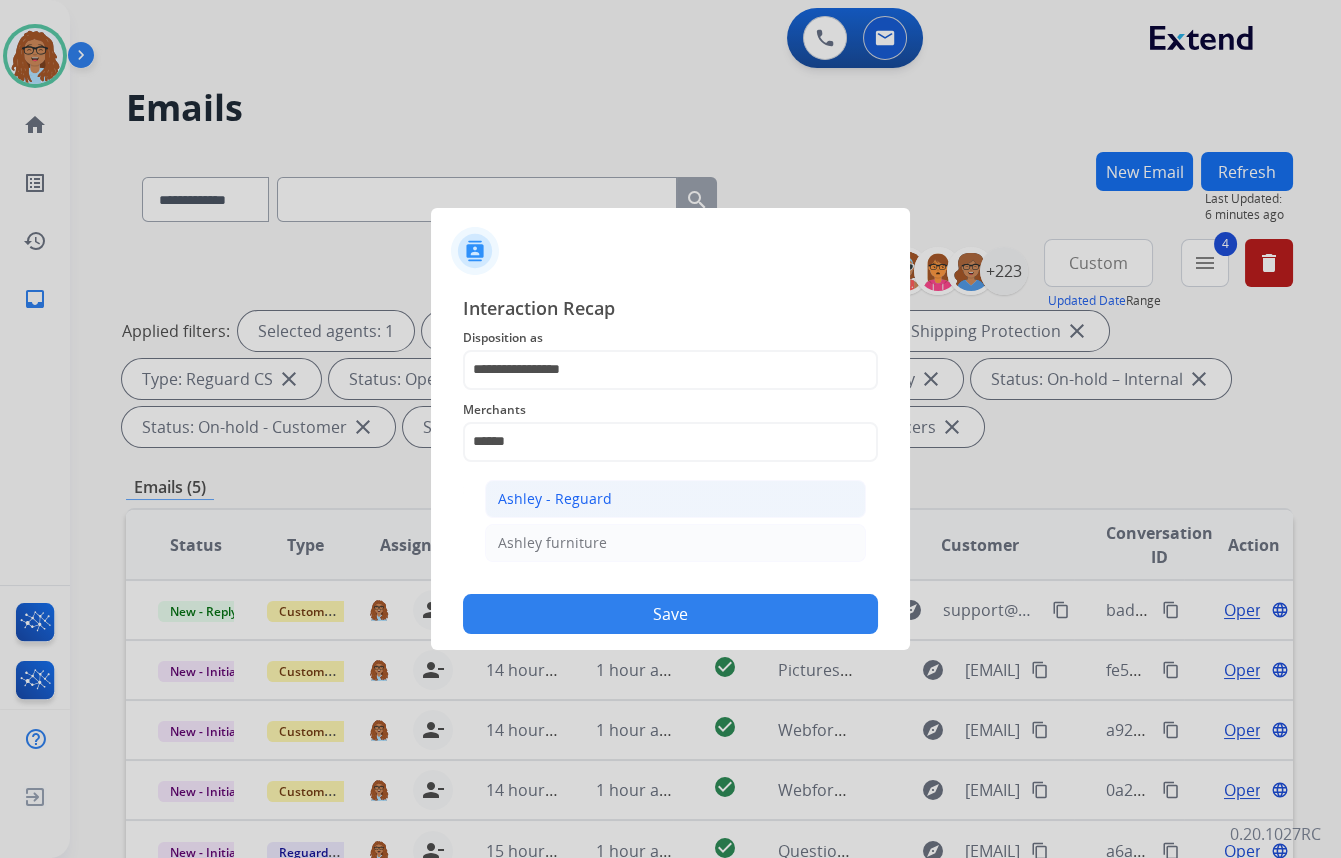 click on "Ashley - Reguard" 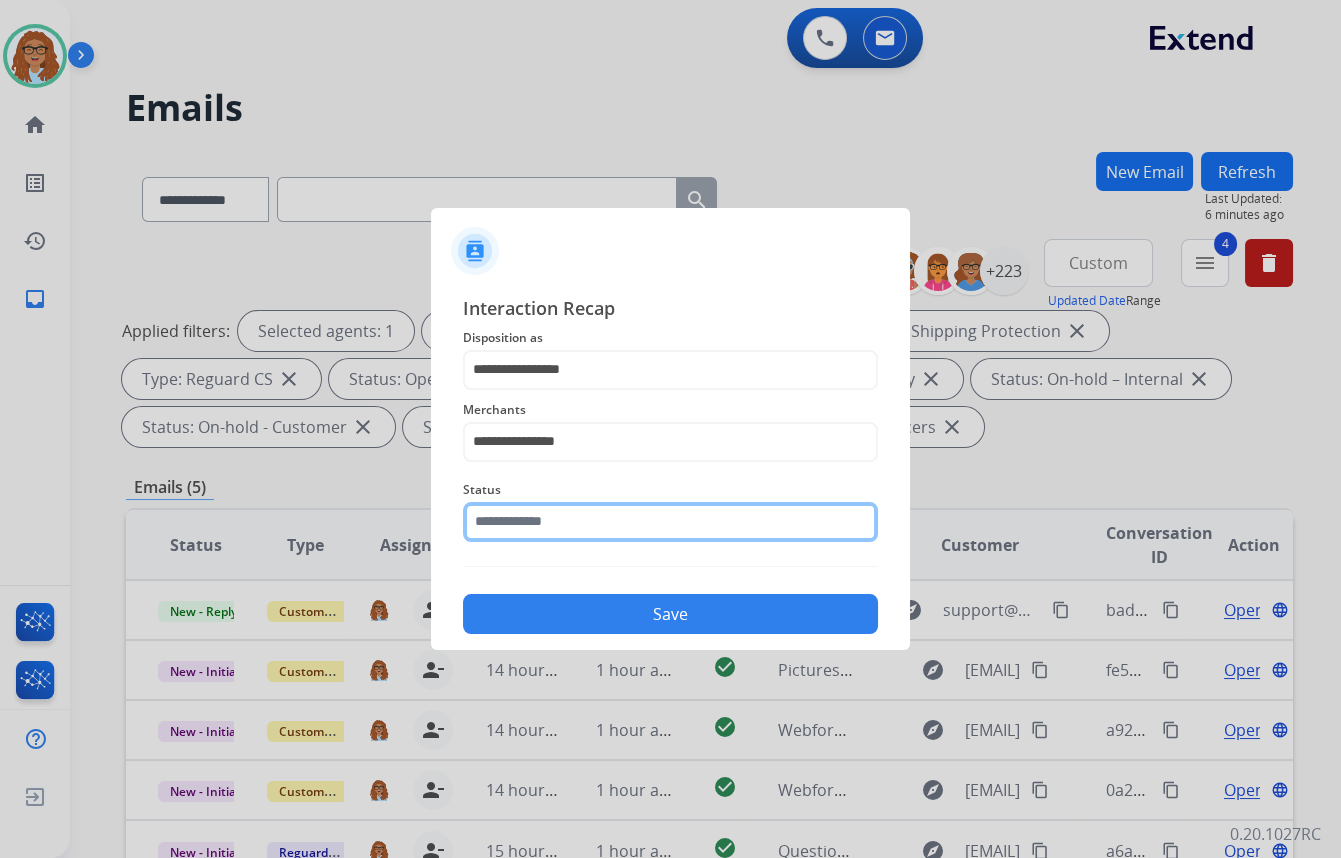click 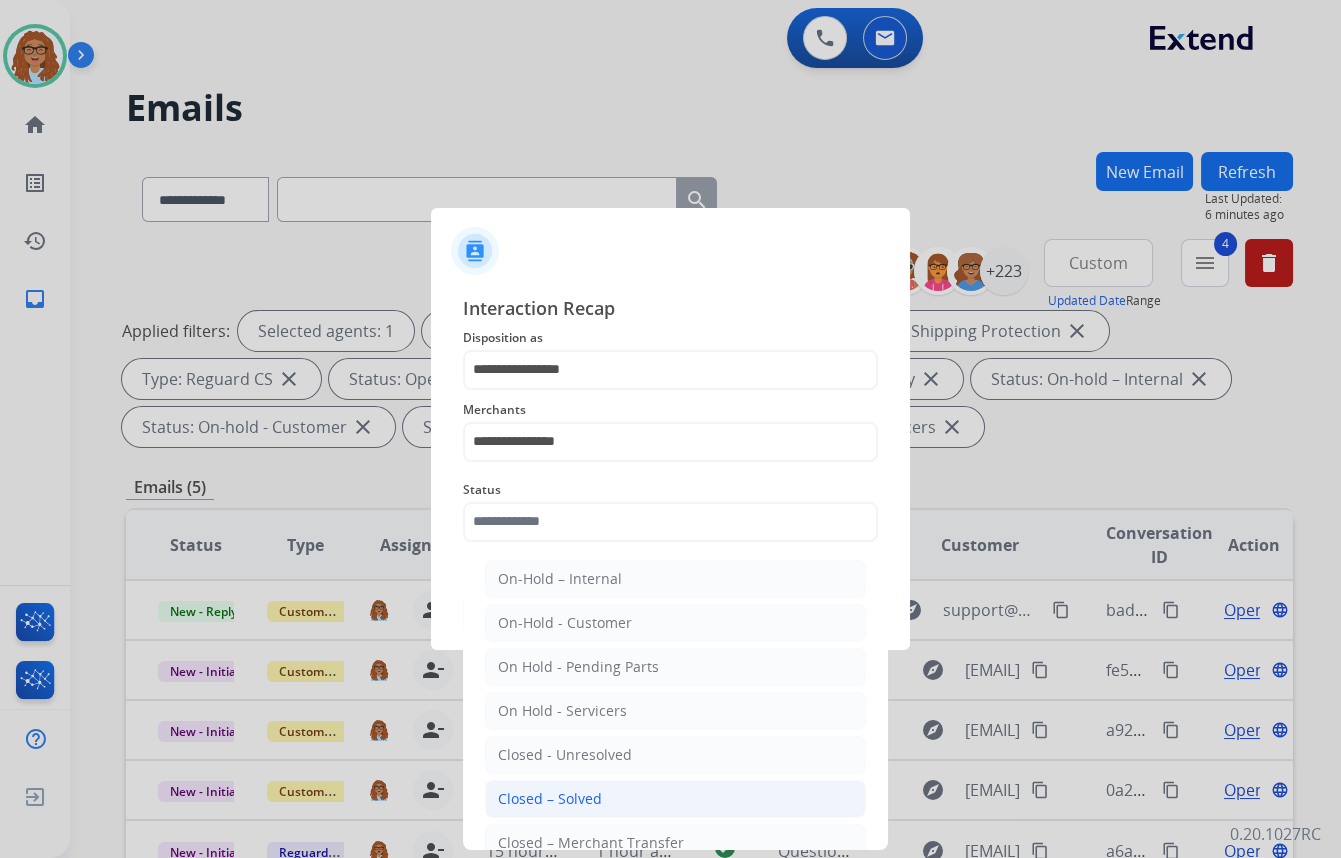 click on "Closed – Solved" 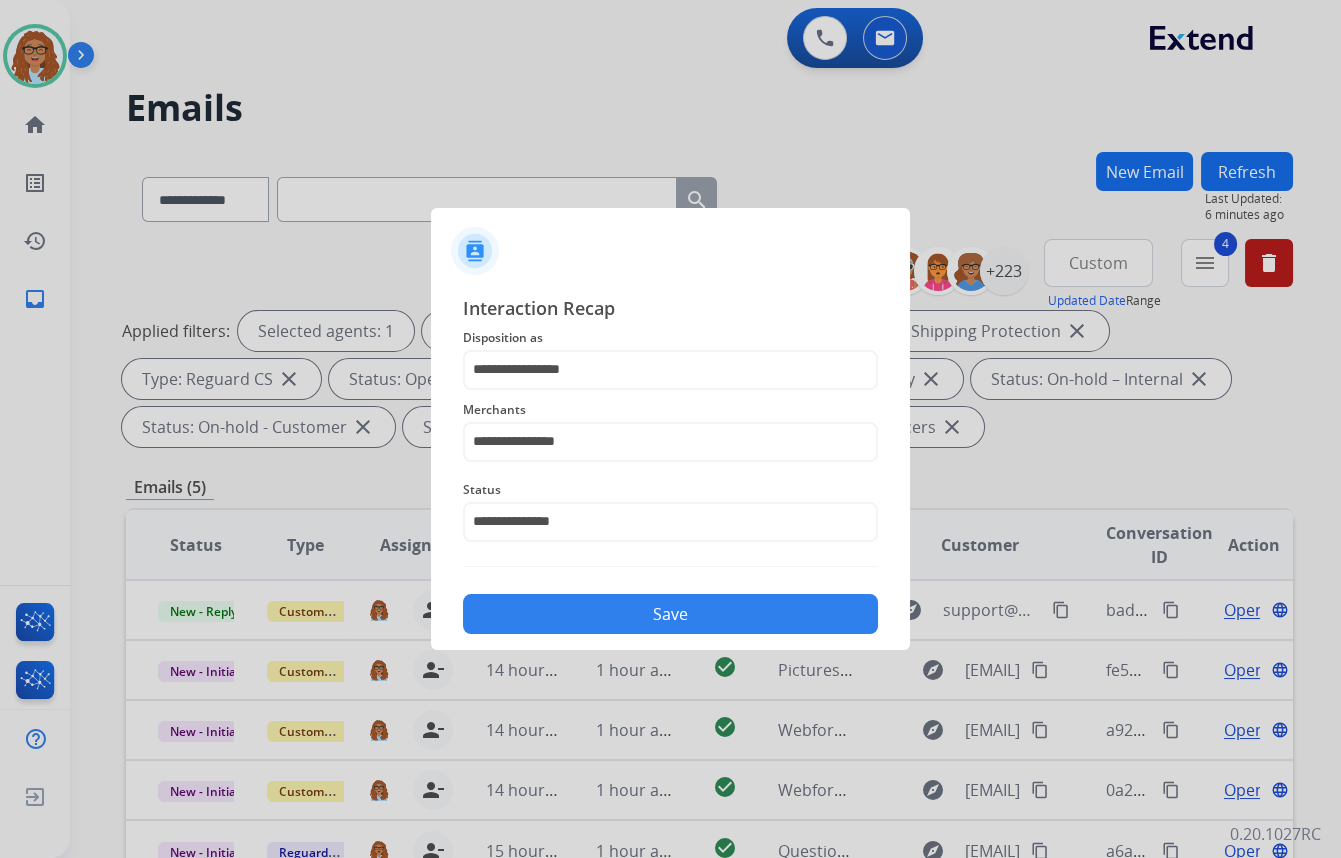 click on "Save" 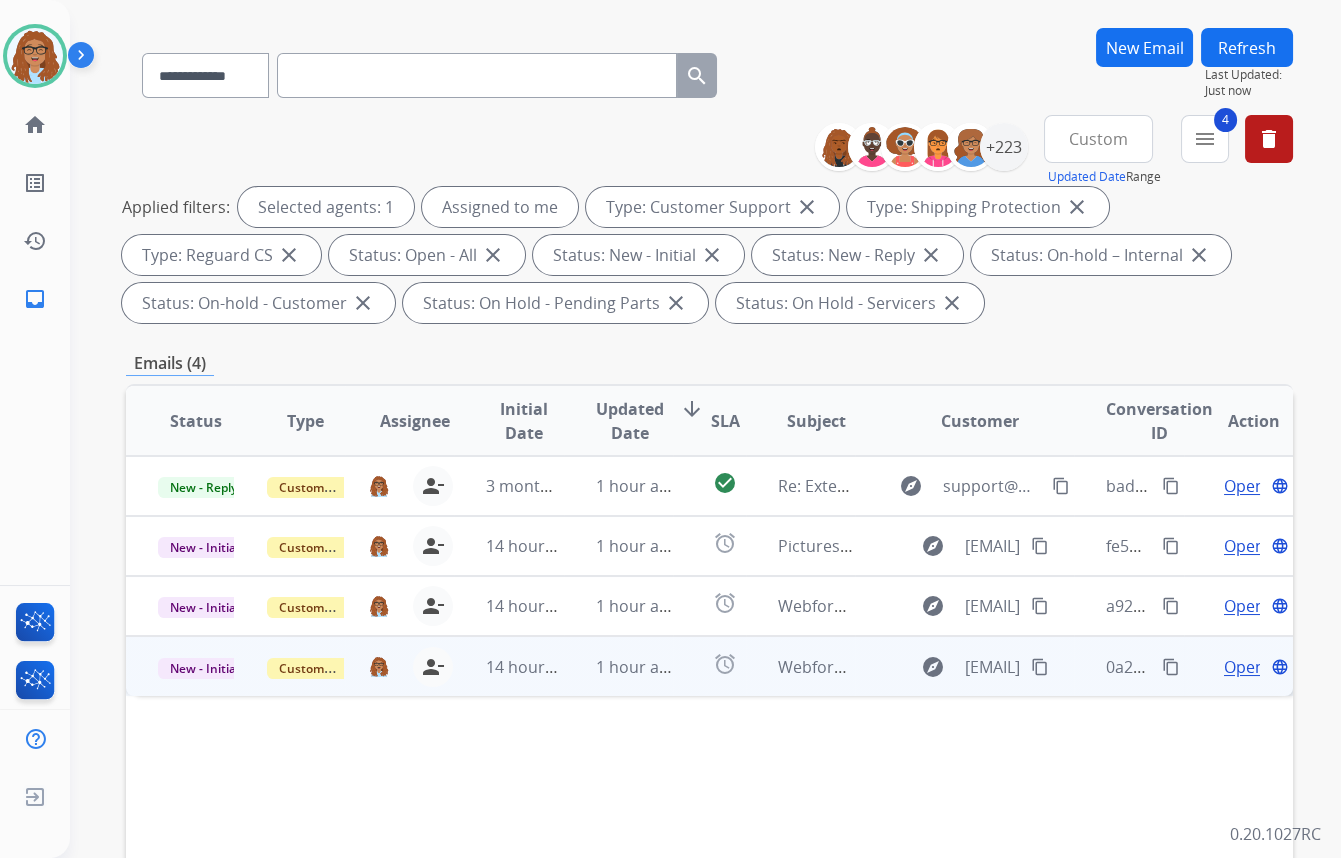 scroll, scrollTop: 181, scrollLeft: 0, axis: vertical 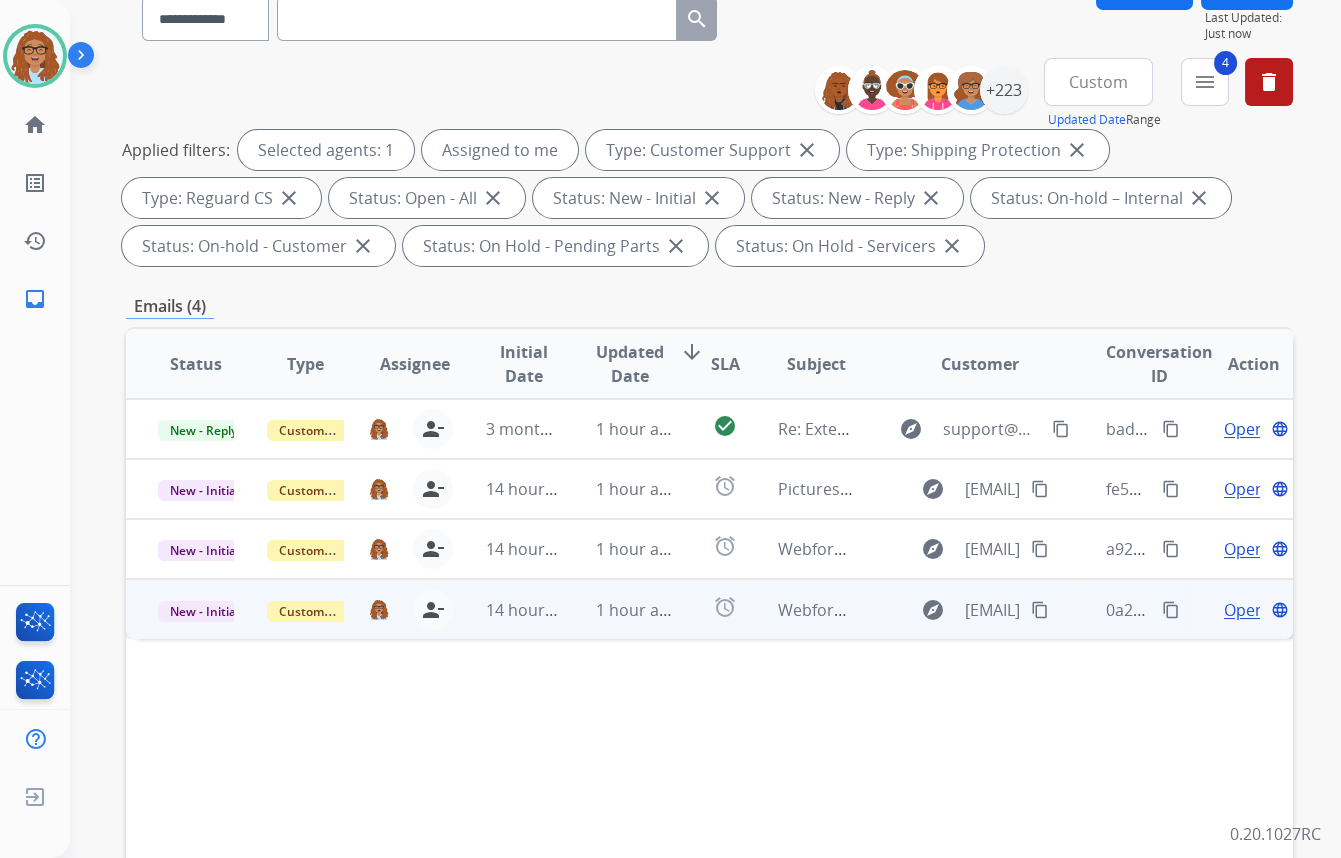 click on "content_copy" at bounding box center [1171, 610] 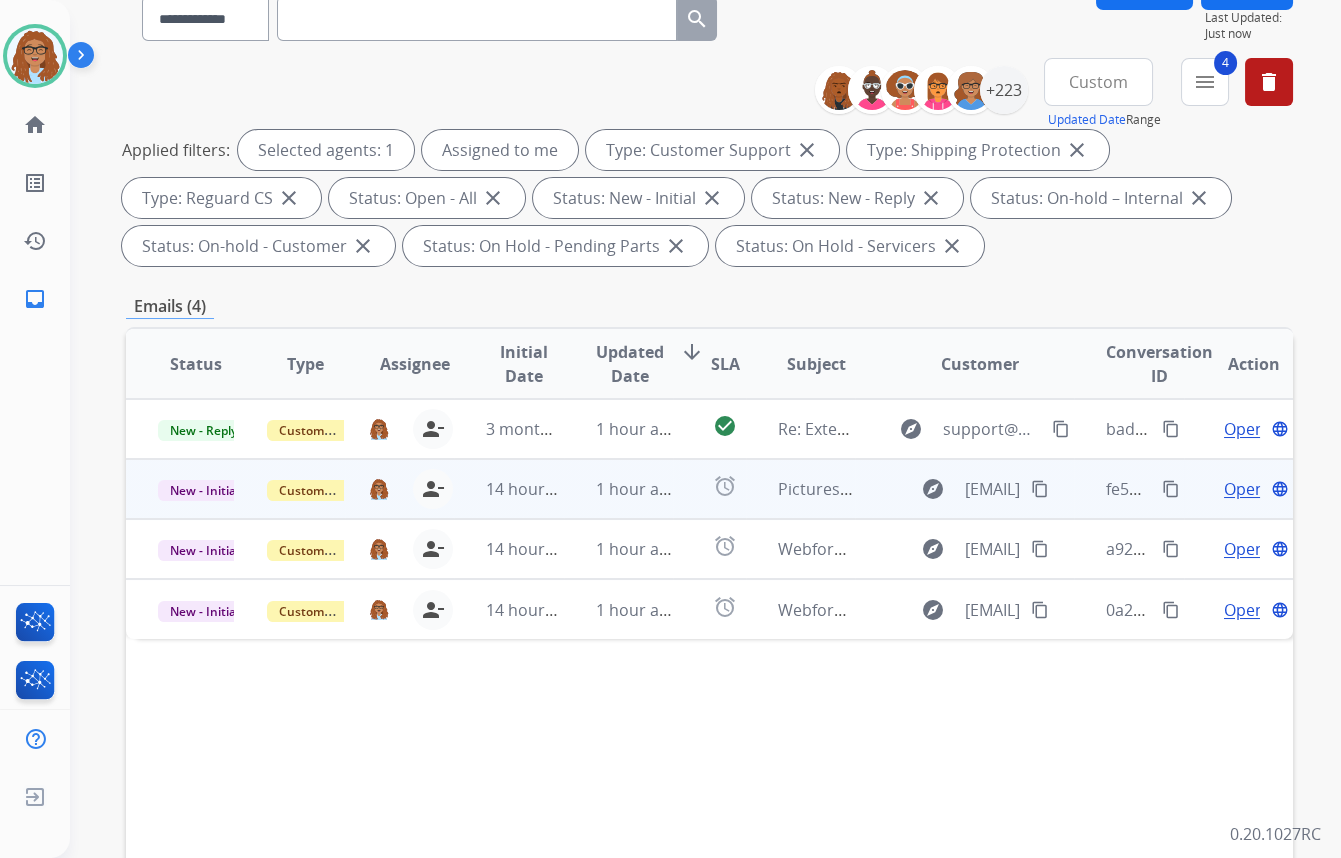 drag, startPoint x: 1047, startPoint y: 610, endPoint x: 1050, endPoint y: 502, distance: 108.04166 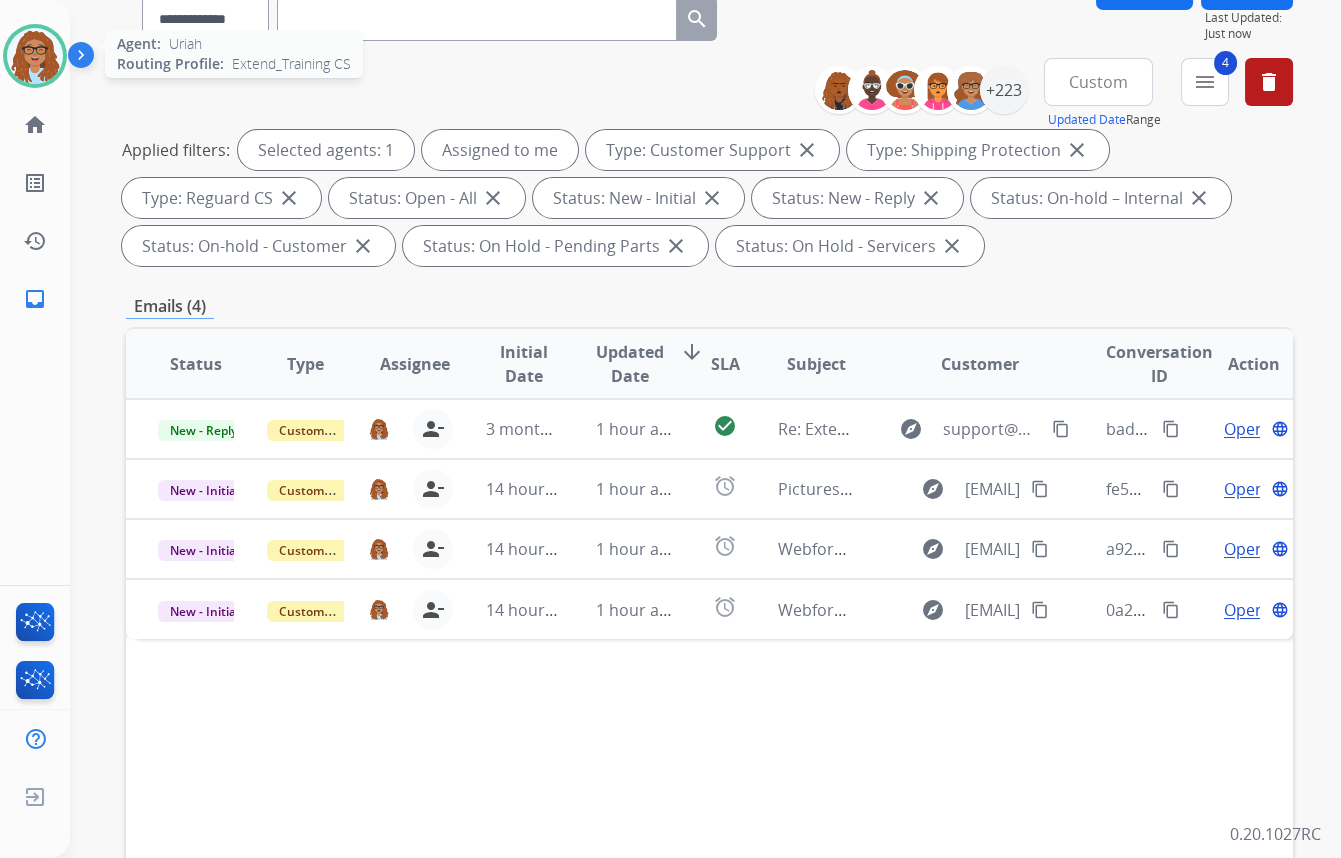 click at bounding box center (35, 56) 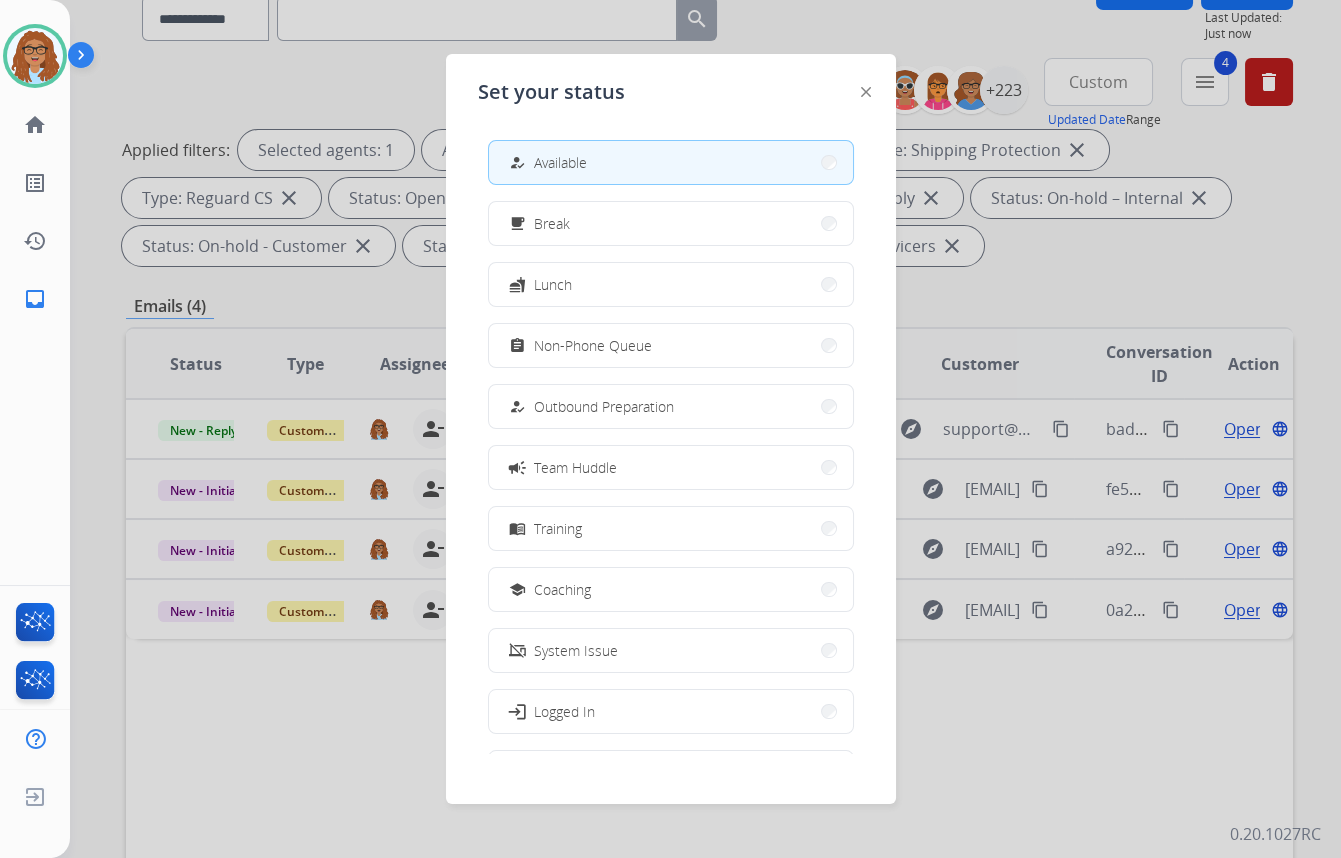 click 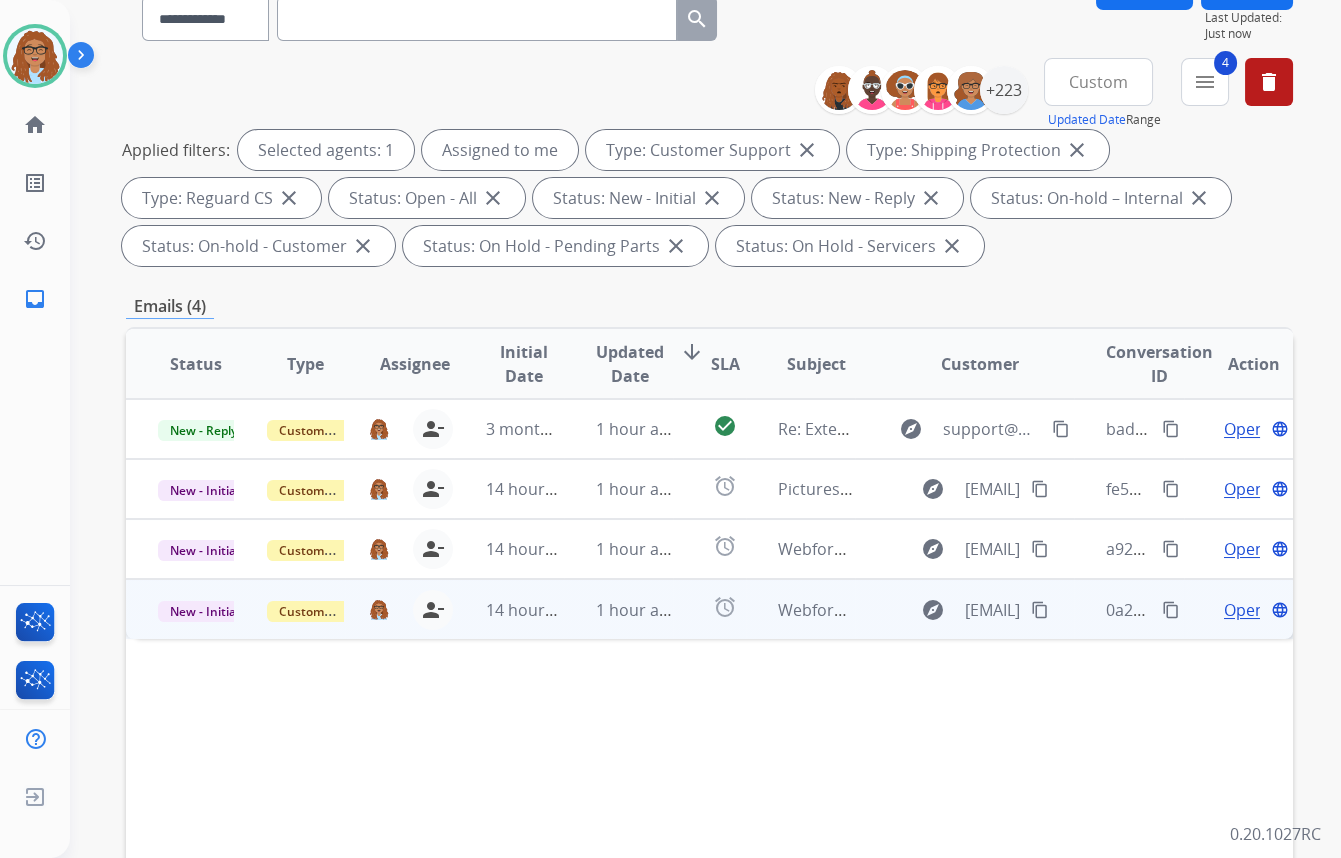 click on "Open" at bounding box center (1244, 610) 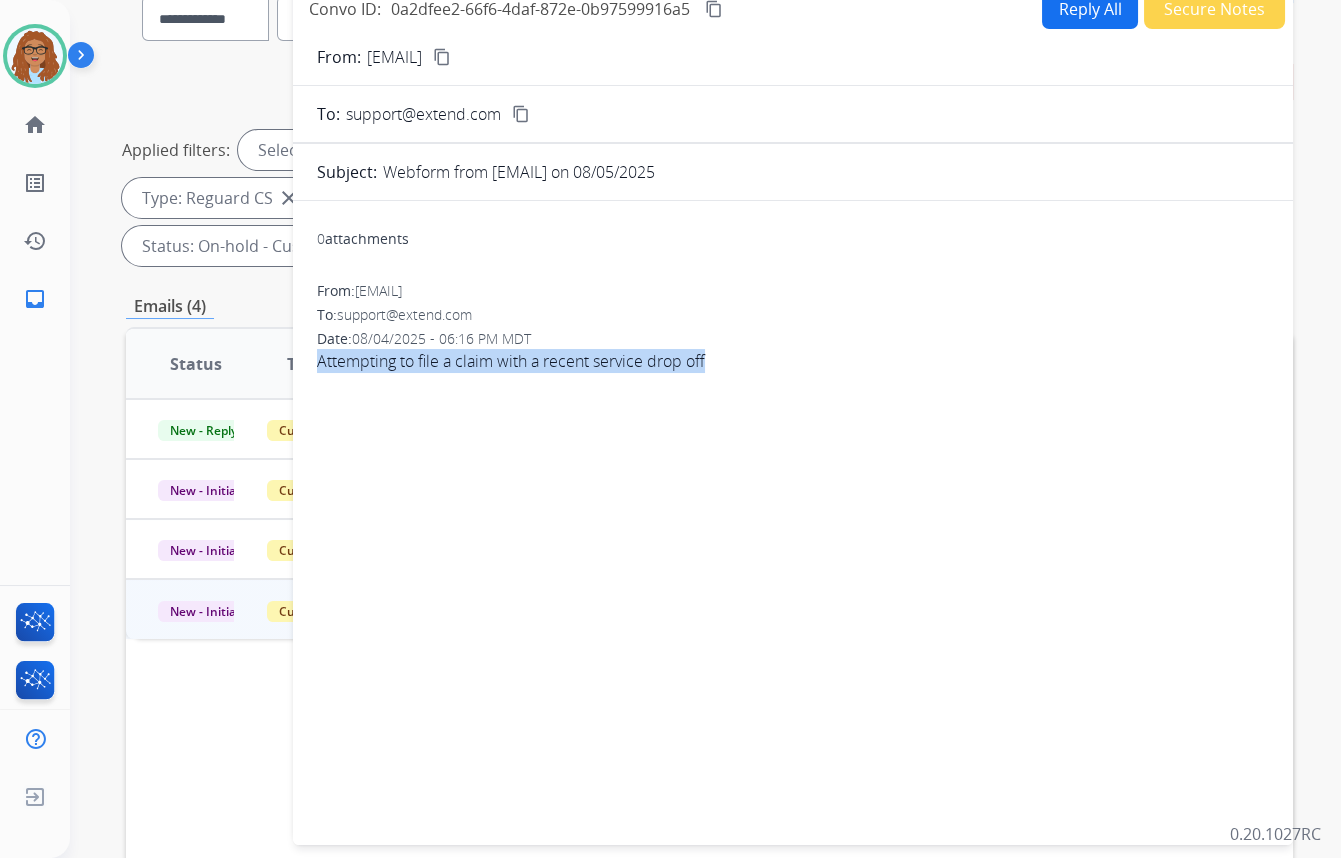 drag, startPoint x: 717, startPoint y: 360, endPoint x: 312, endPoint y: 370, distance: 405.12344 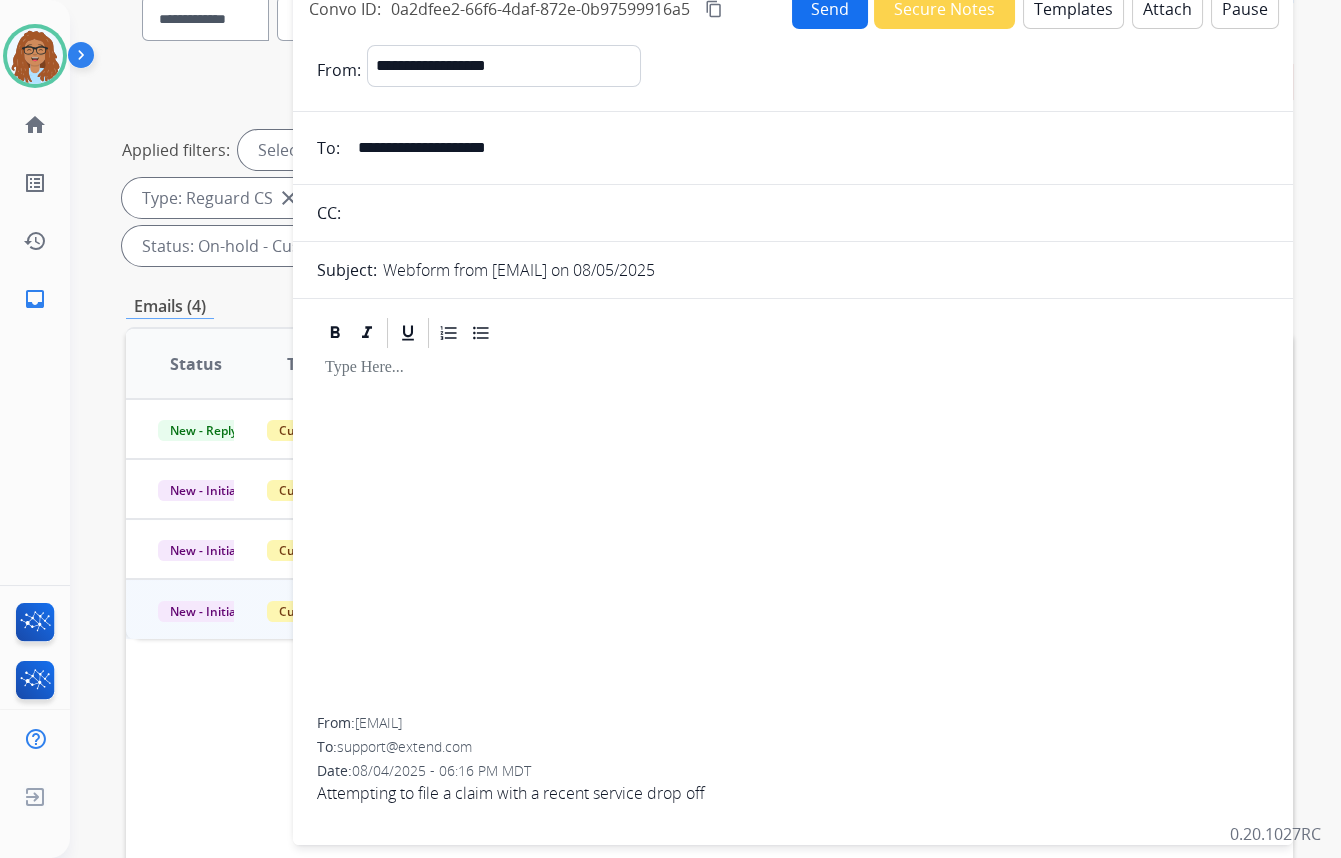 drag, startPoint x: 453, startPoint y: 154, endPoint x: 302, endPoint y: 159, distance: 151.08276 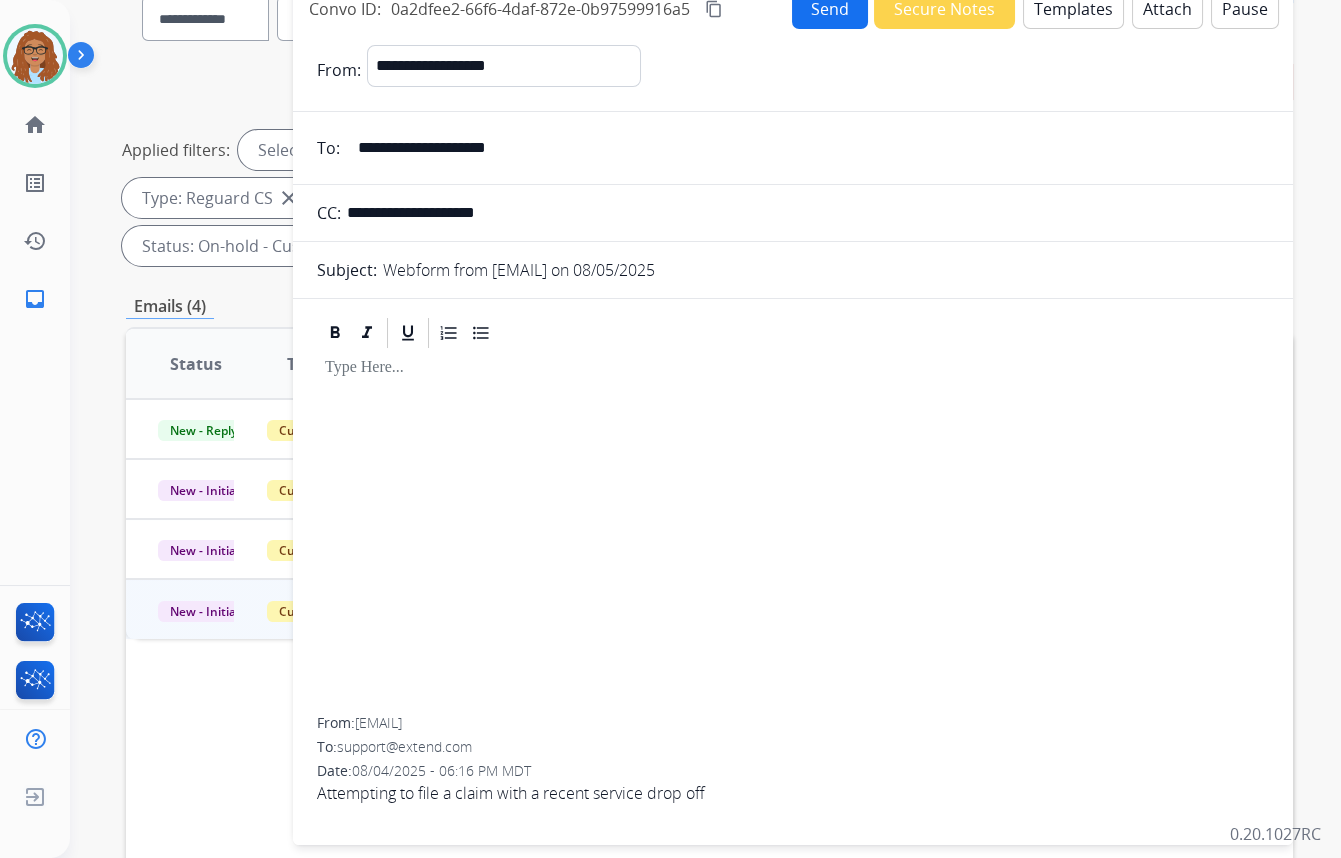 type on "**********" 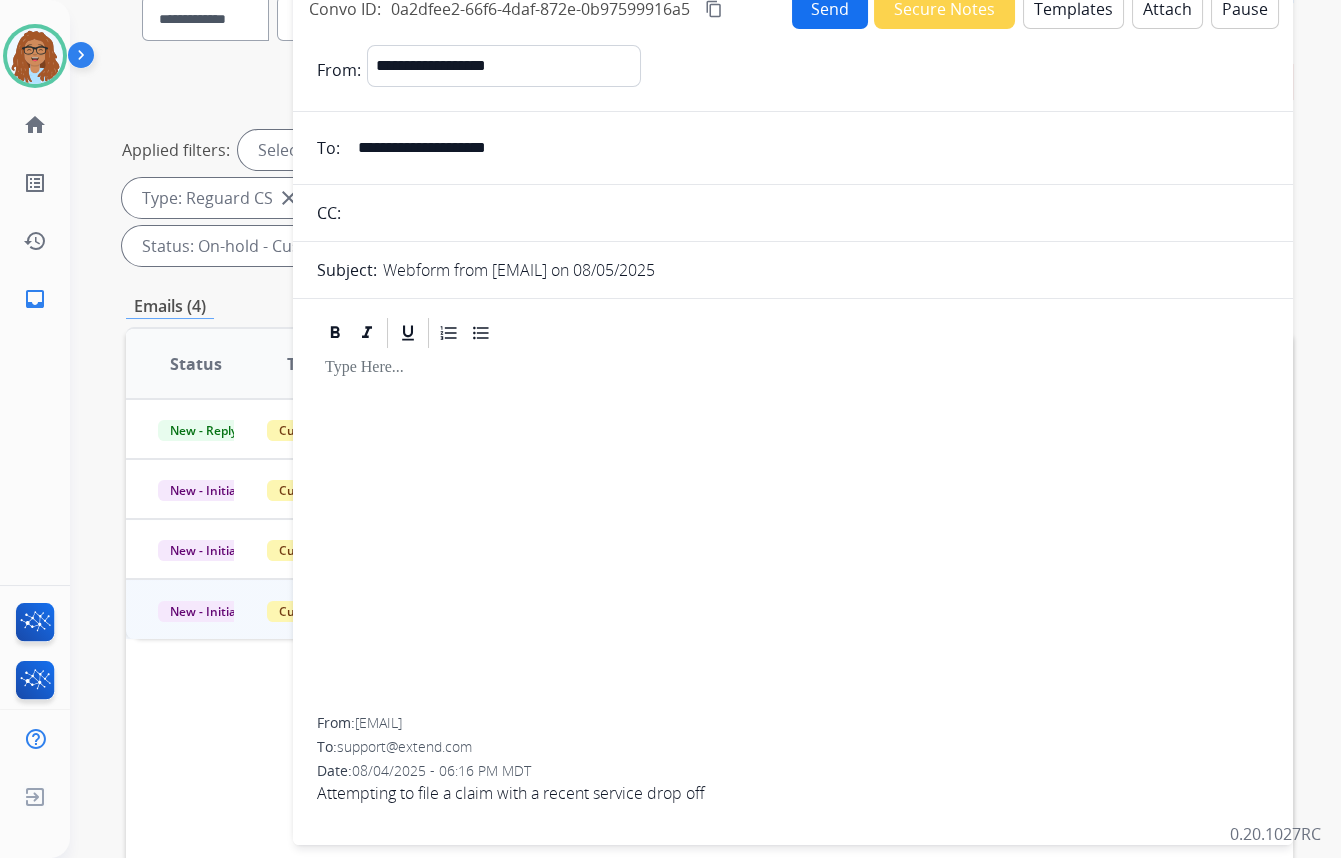 click on "Templates" at bounding box center (1073, 9) 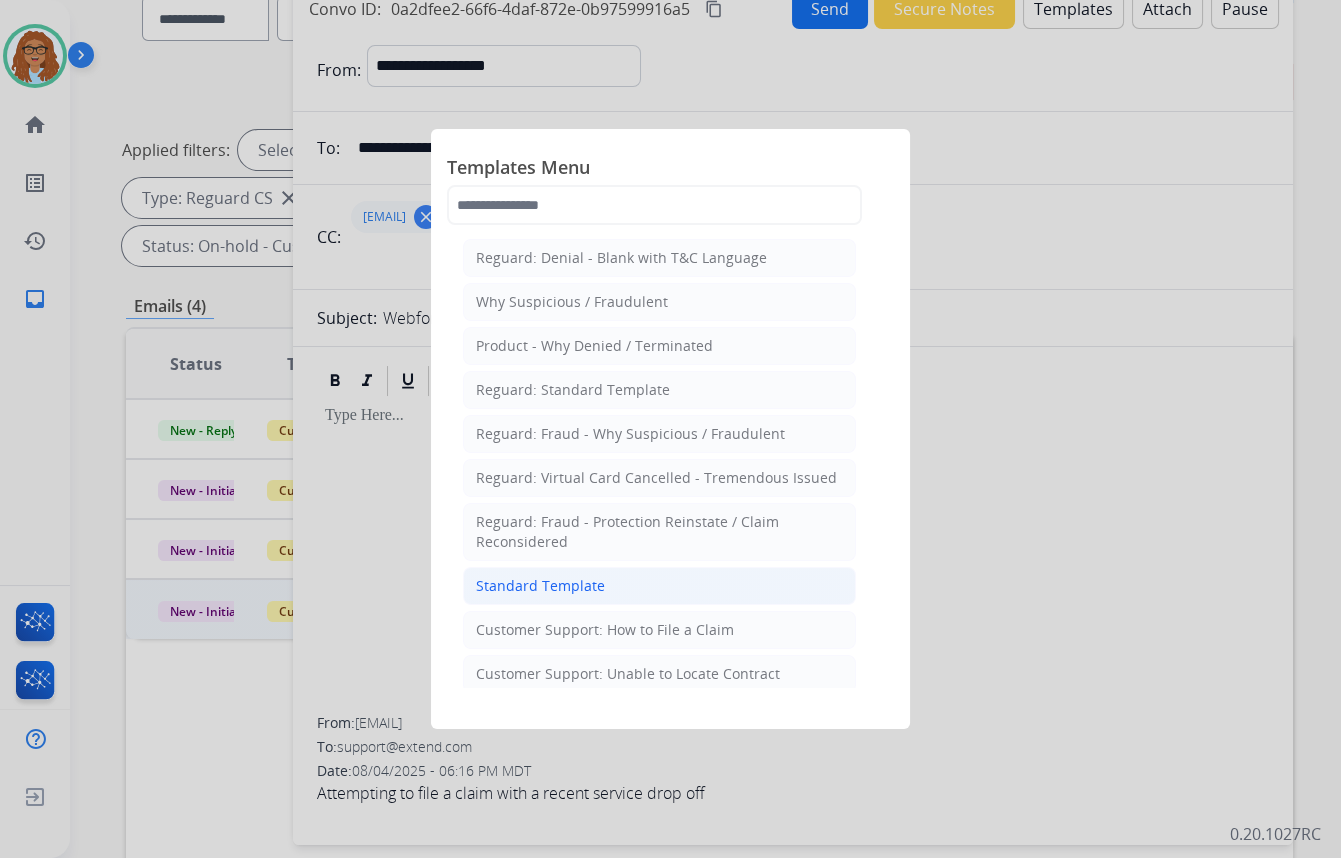 click on "Standard Template" 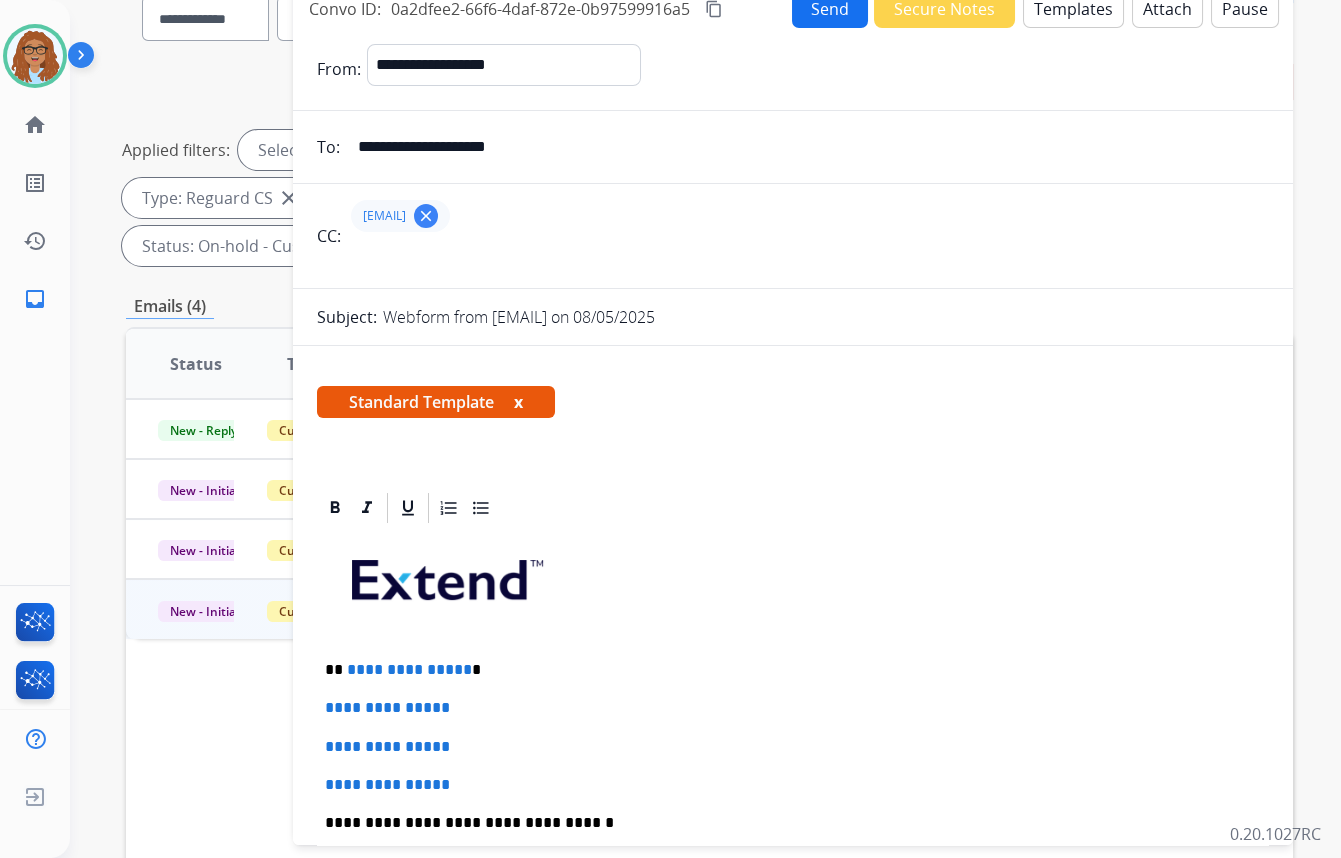 scroll, scrollTop: 90, scrollLeft: 0, axis: vertical 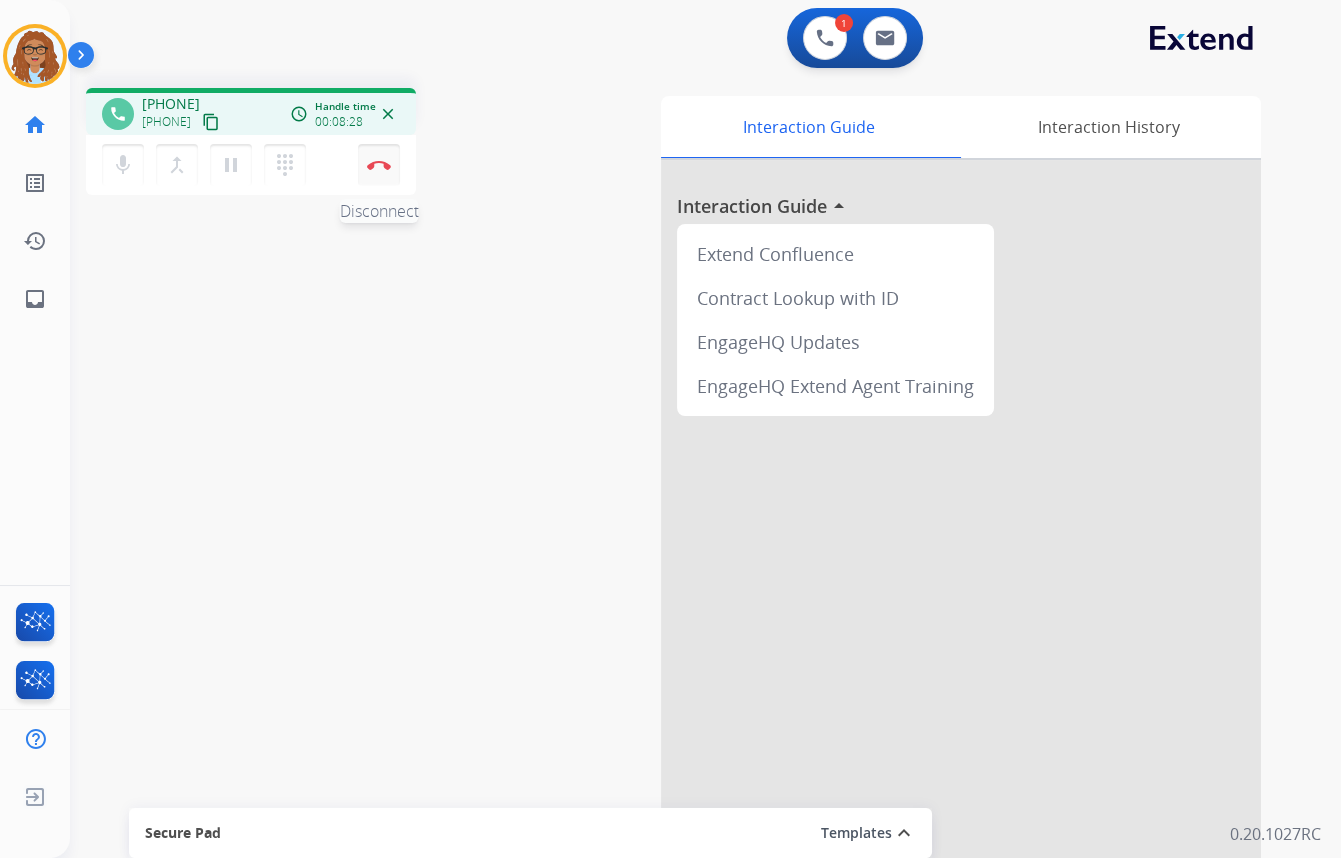 click at bounding box center (379, 165) 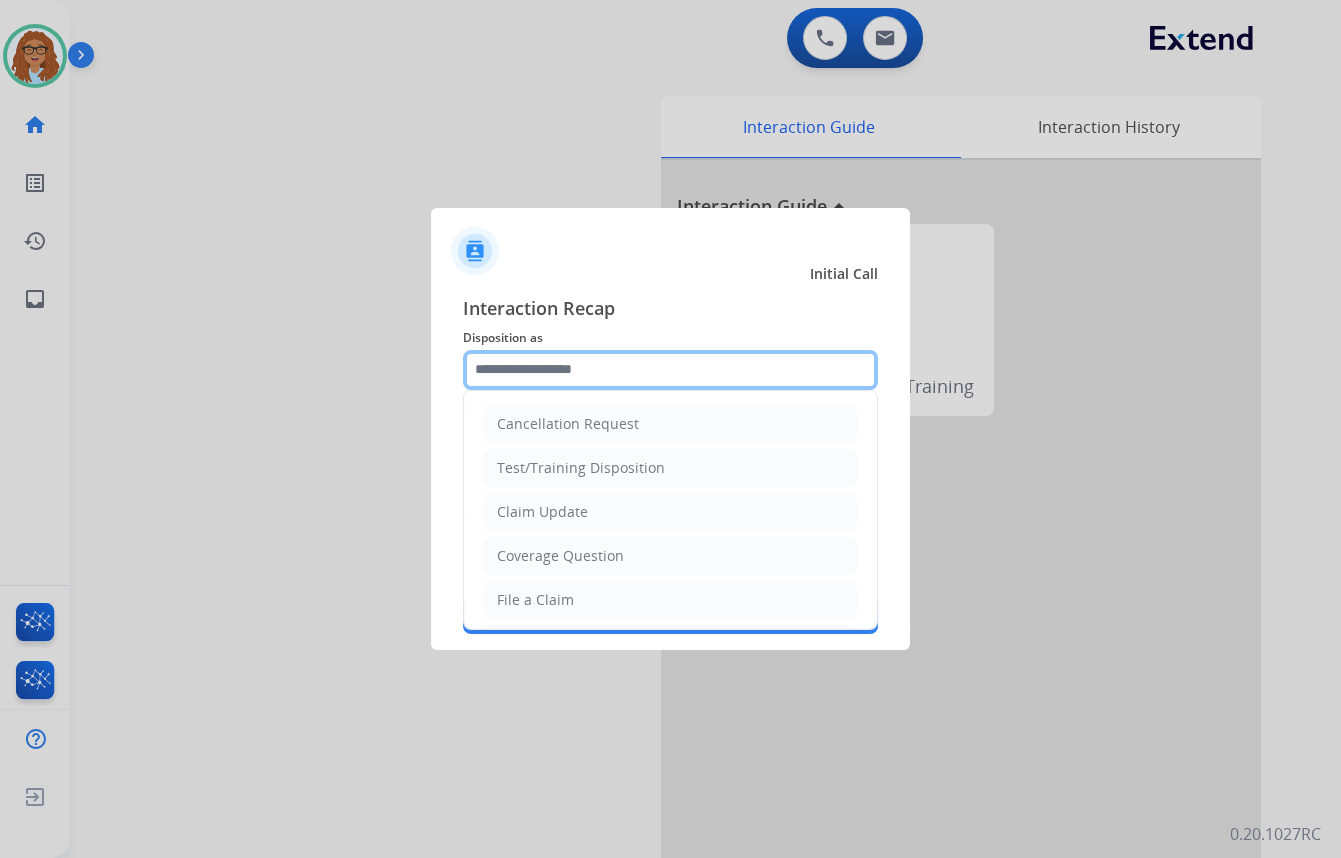 click 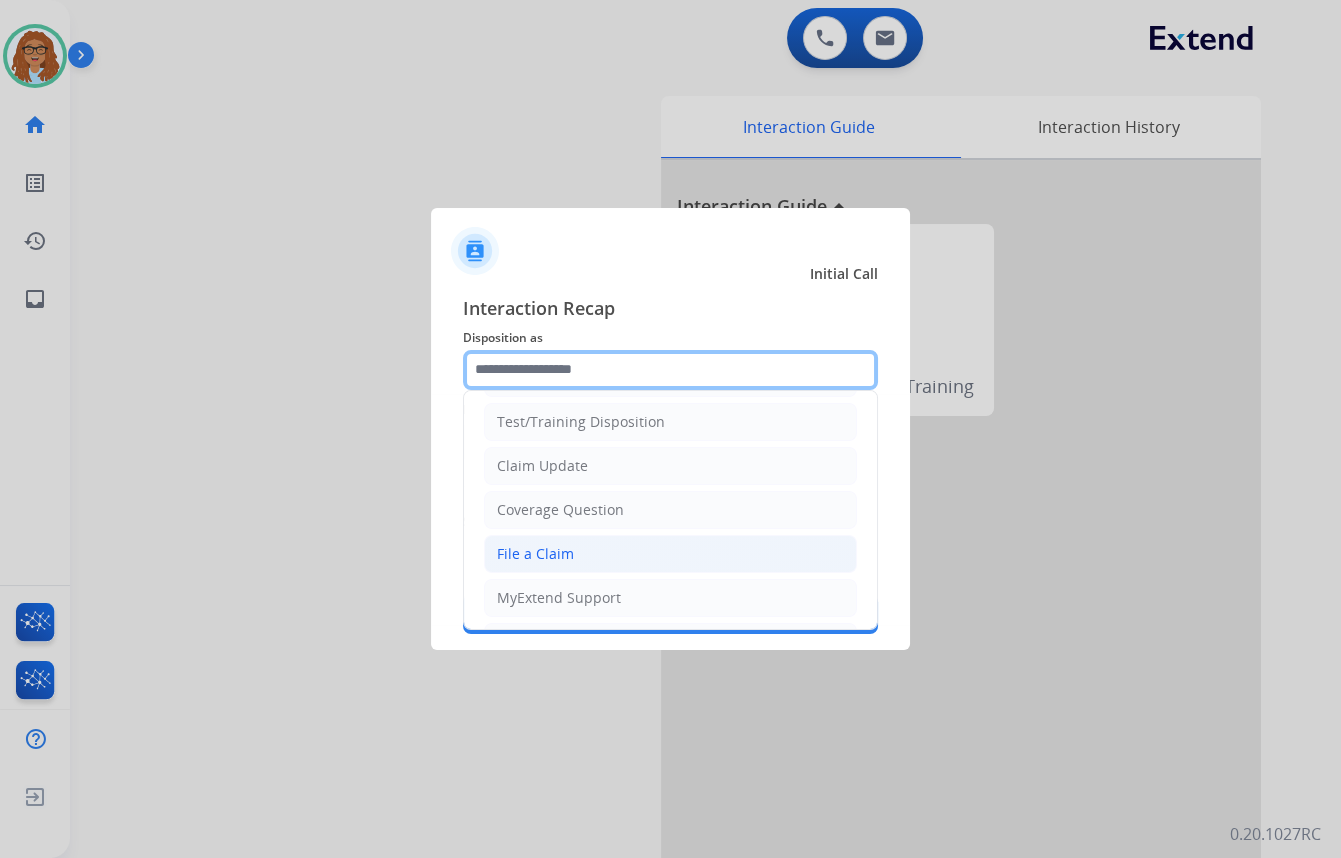 scroll, scrollTop: 90, scrollLeft: 0, axis: vertical 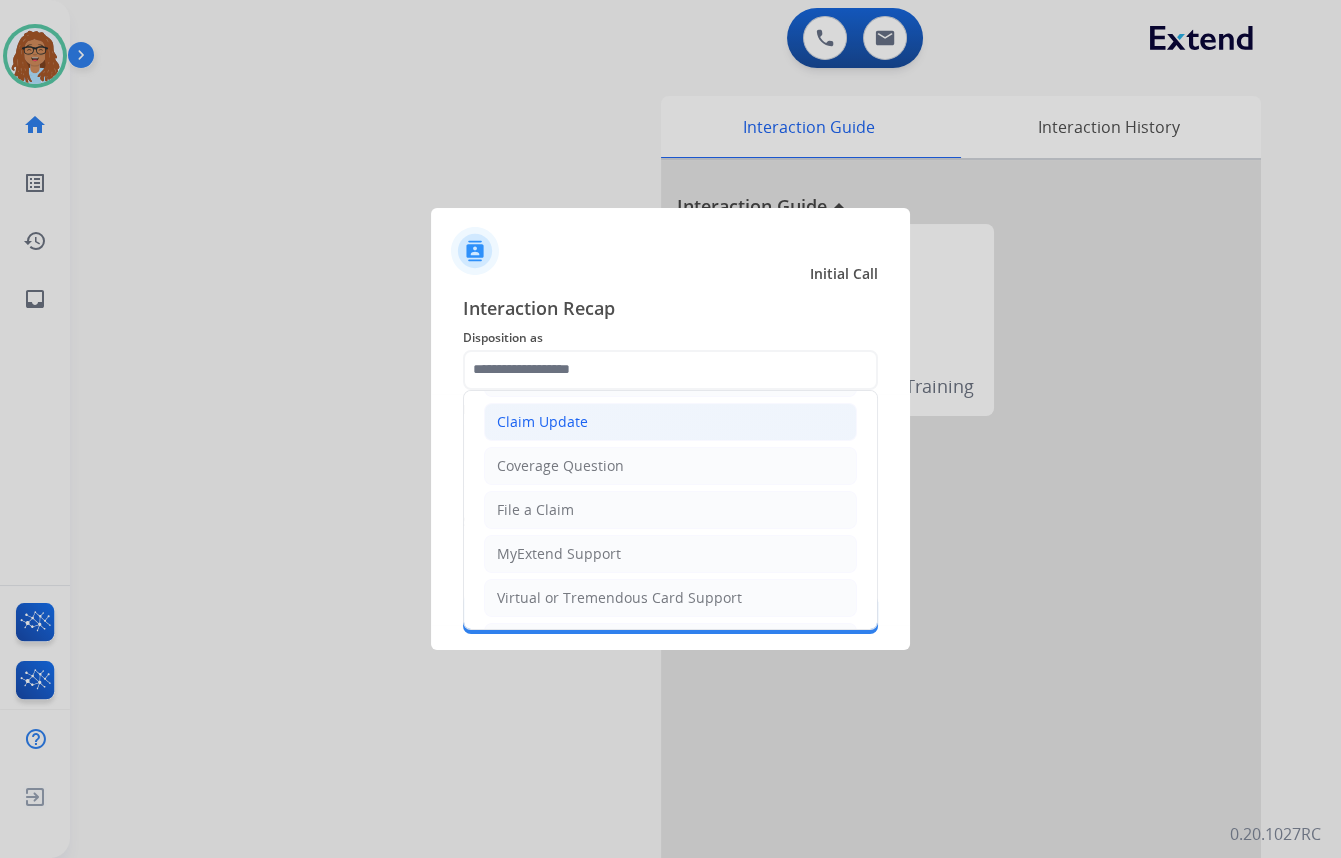 click on "Claim Update" 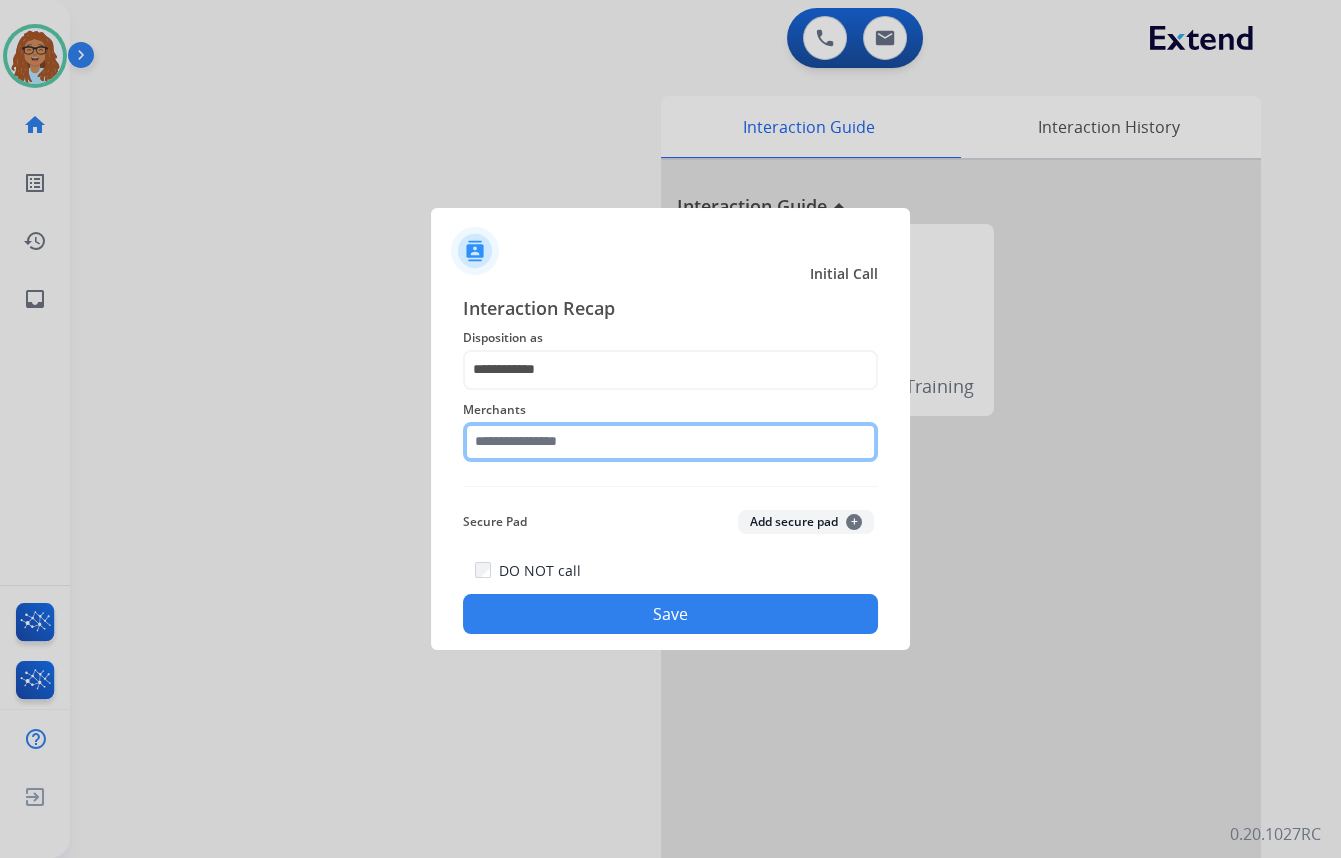 click 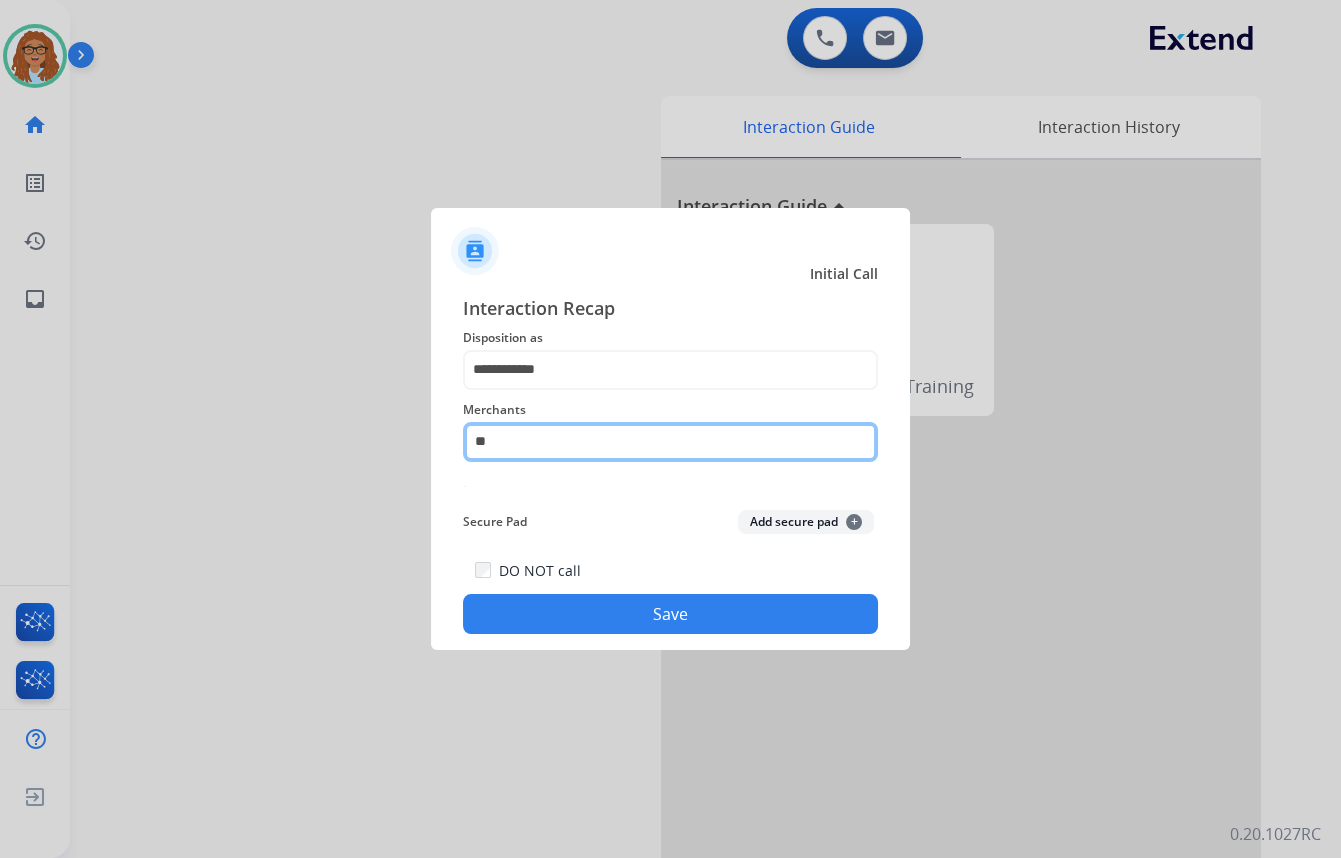 type on "*" 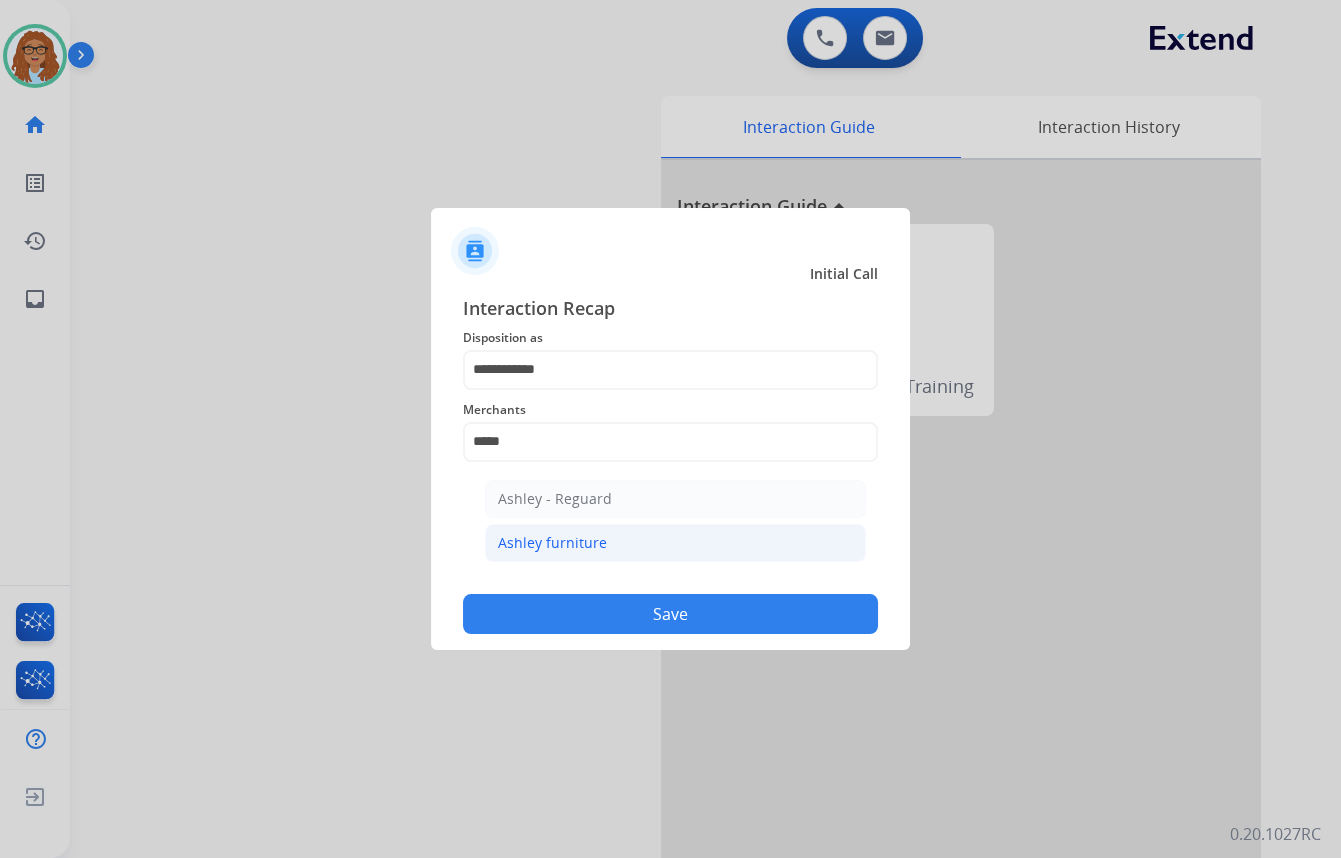 click on "Ashley furniture" 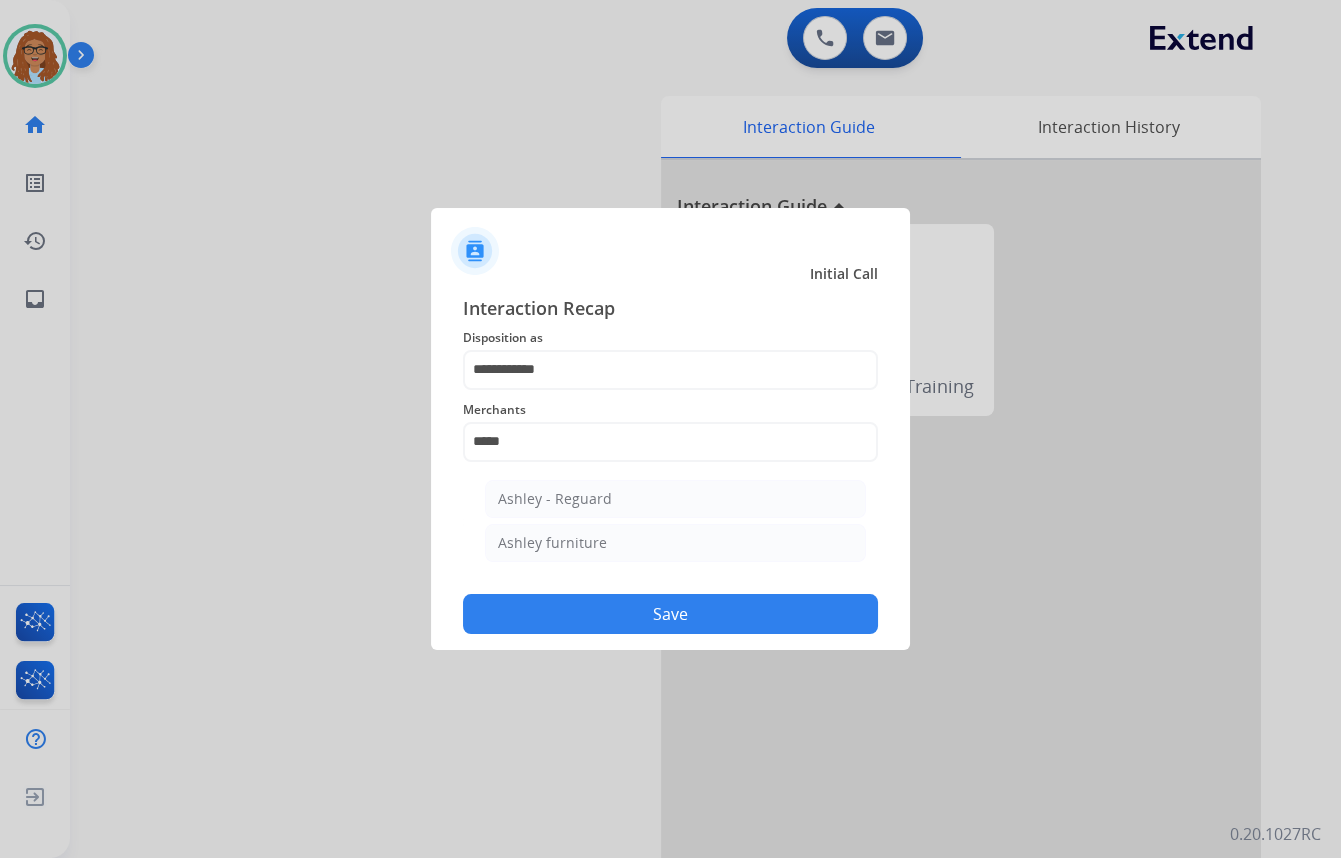 type on "**********" 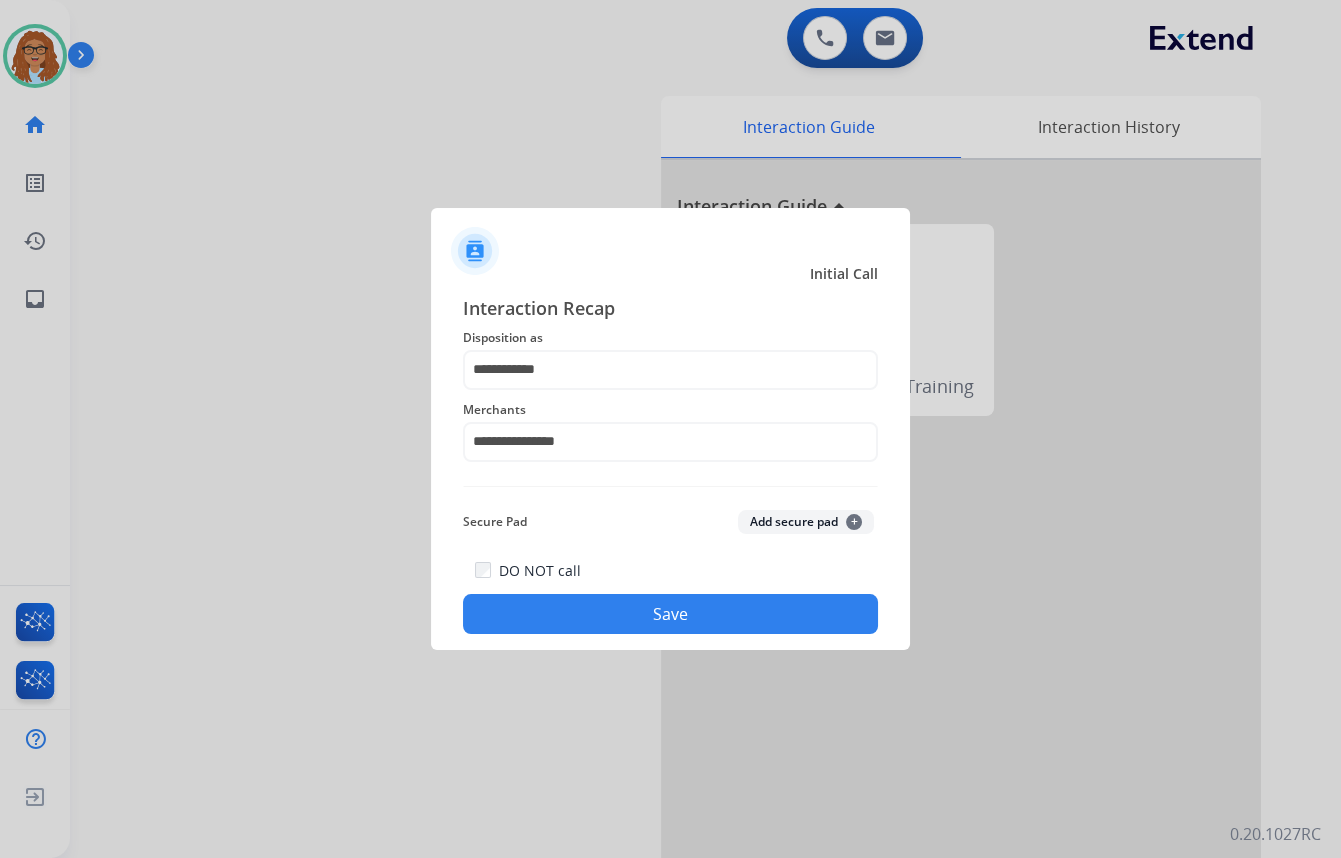 click on "Save" 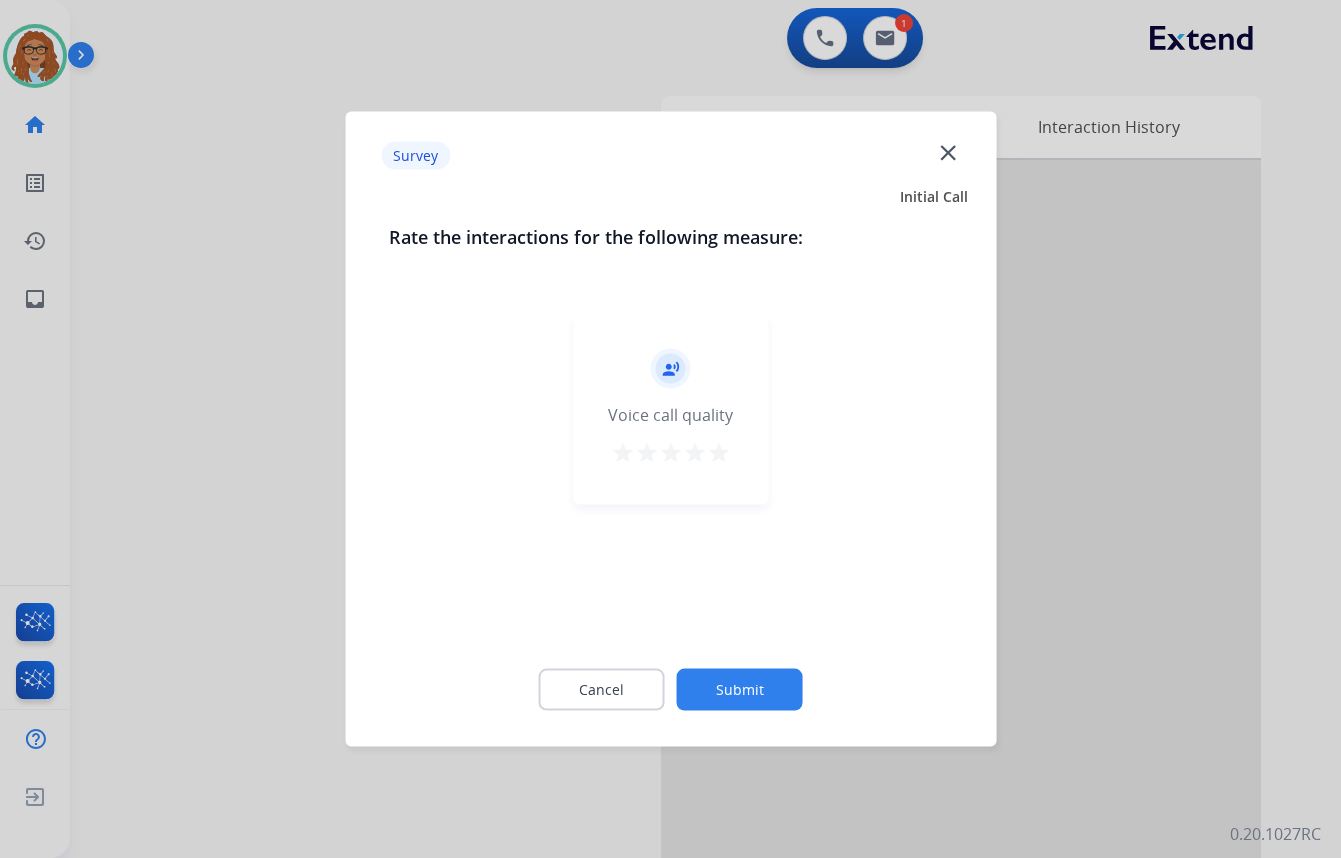 click on "close" 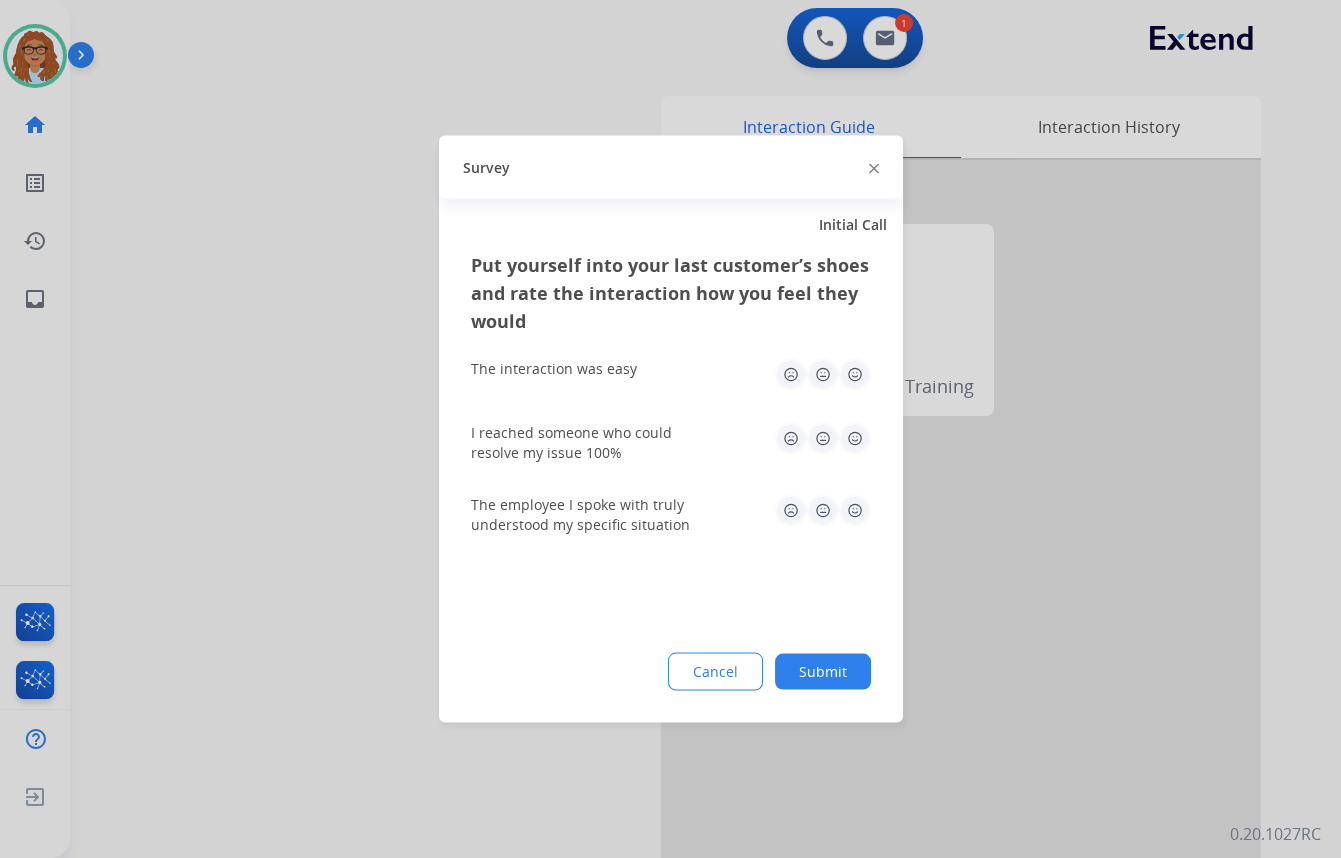 click 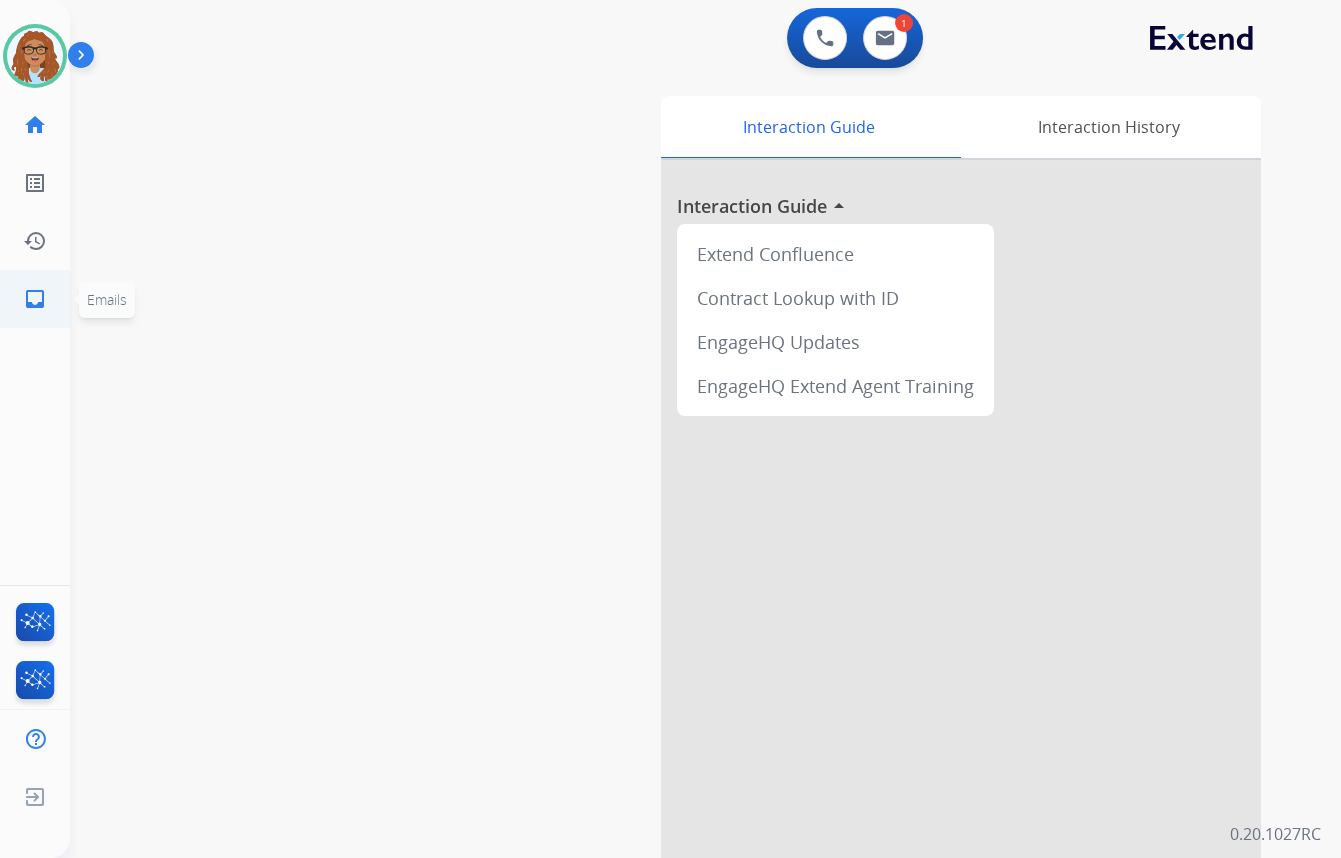 click on "inbox" 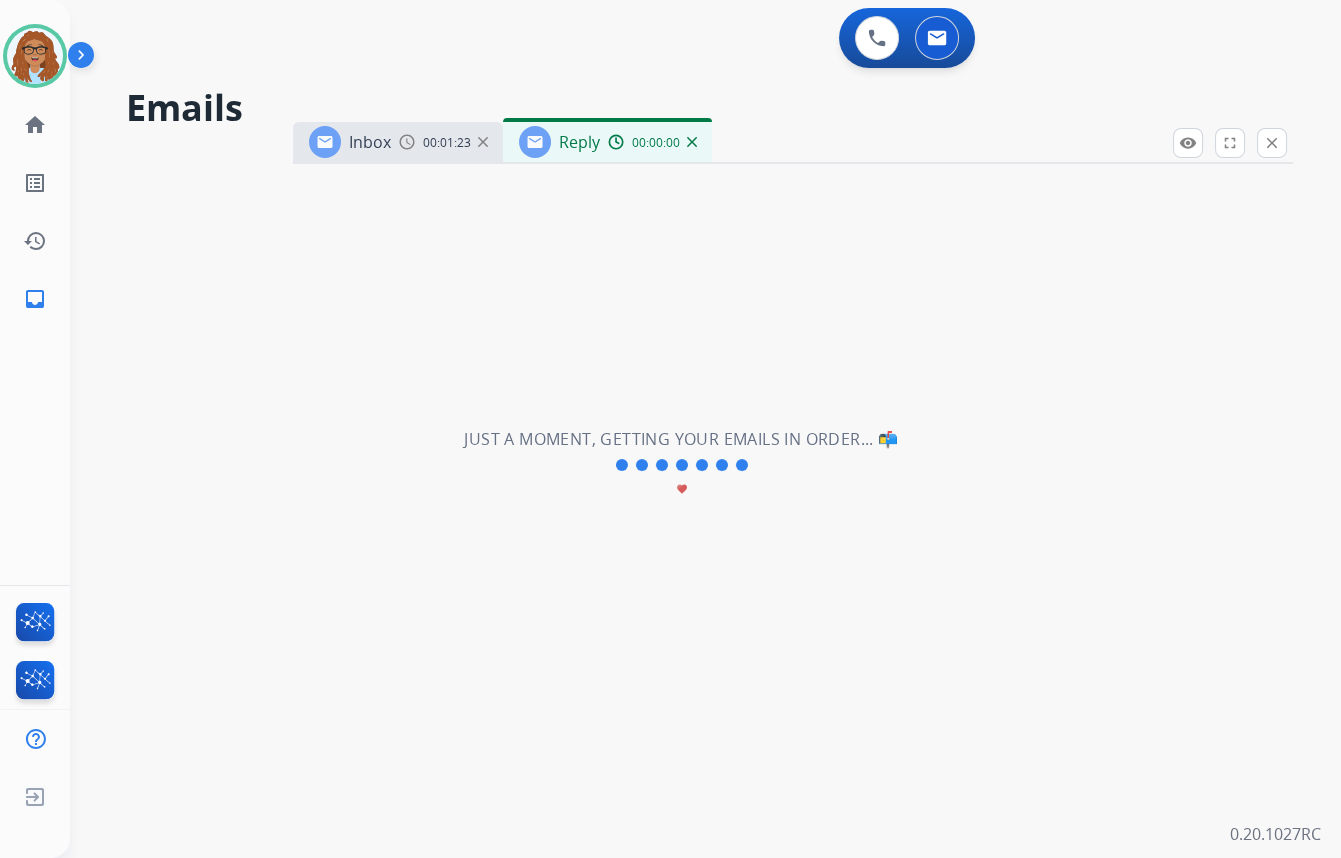 select on "**********" 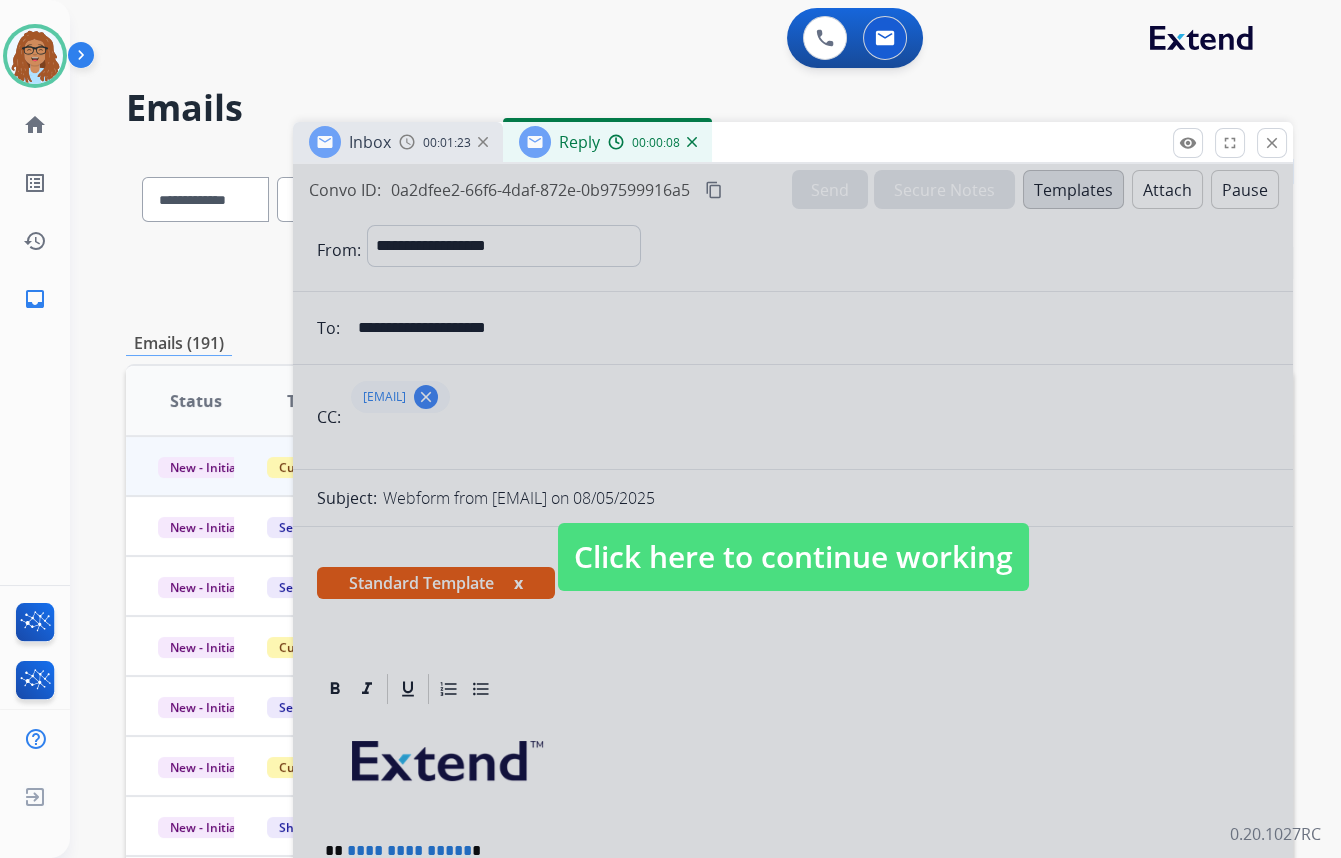 click on "Click here to continue working" at bounding box center [793, 557] 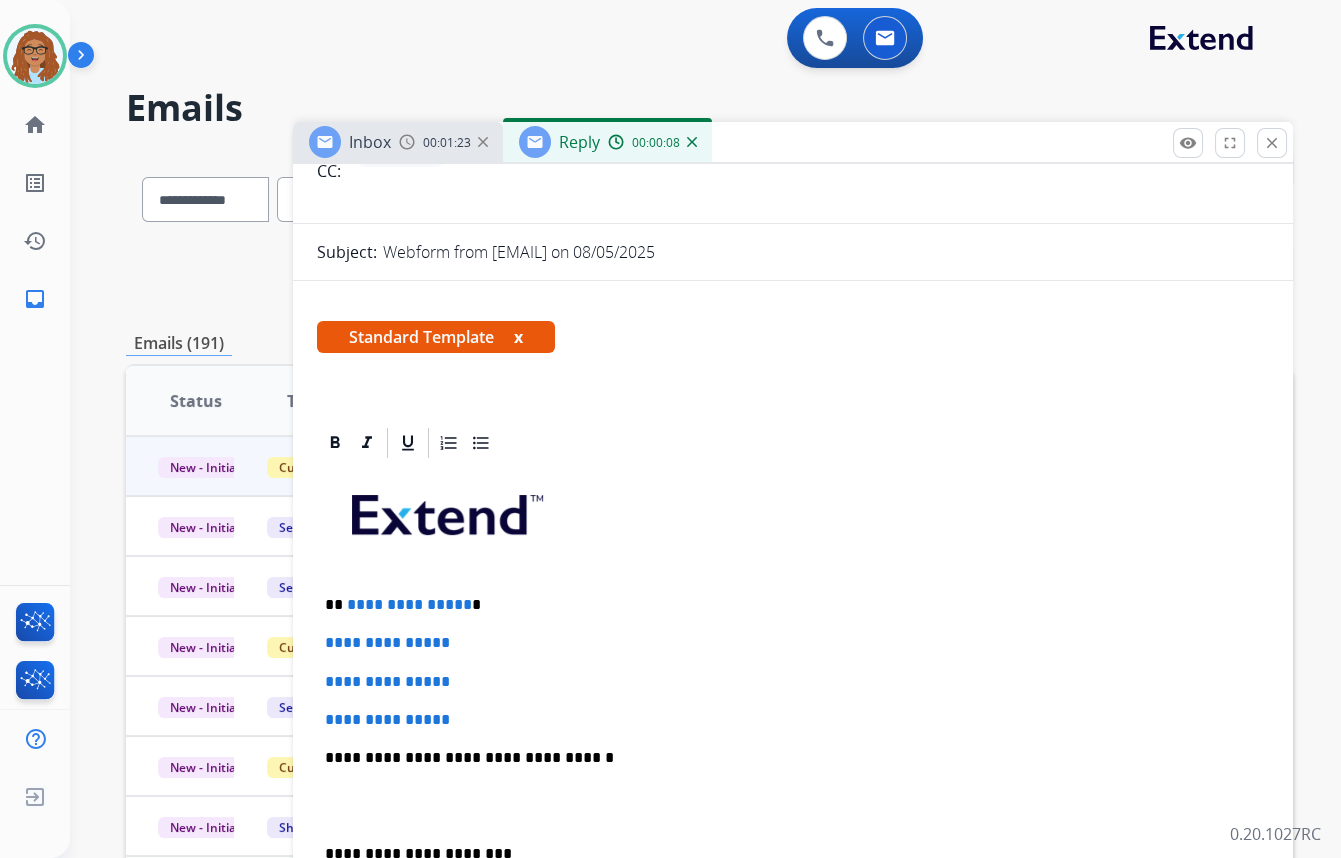 scroll, scrollTop: 272, scrollLeft: 0, axis: vertical 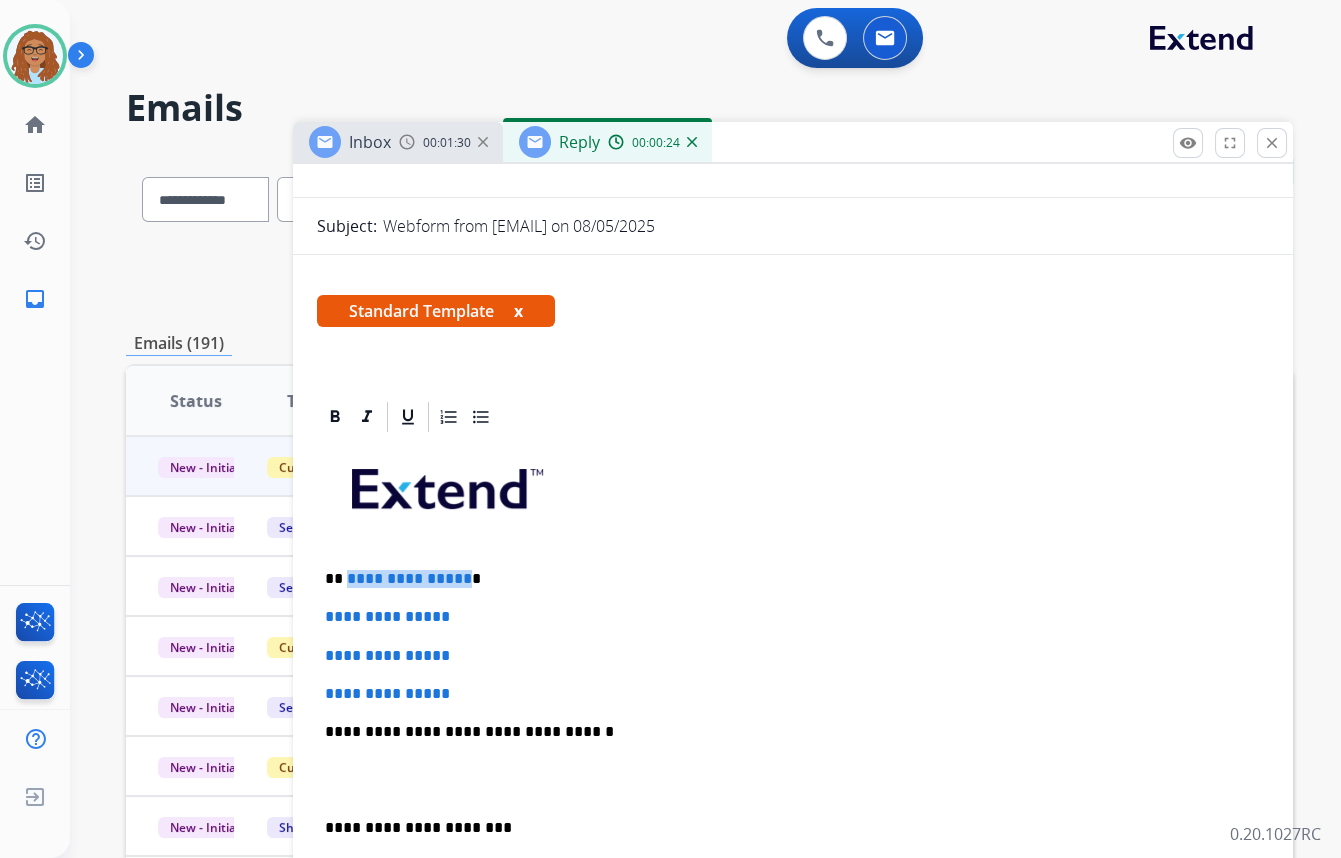 drag, startPoint x: 461, startPoint y: 567, endPoint x: 345, endPoint y: 577, distance: 116.43024 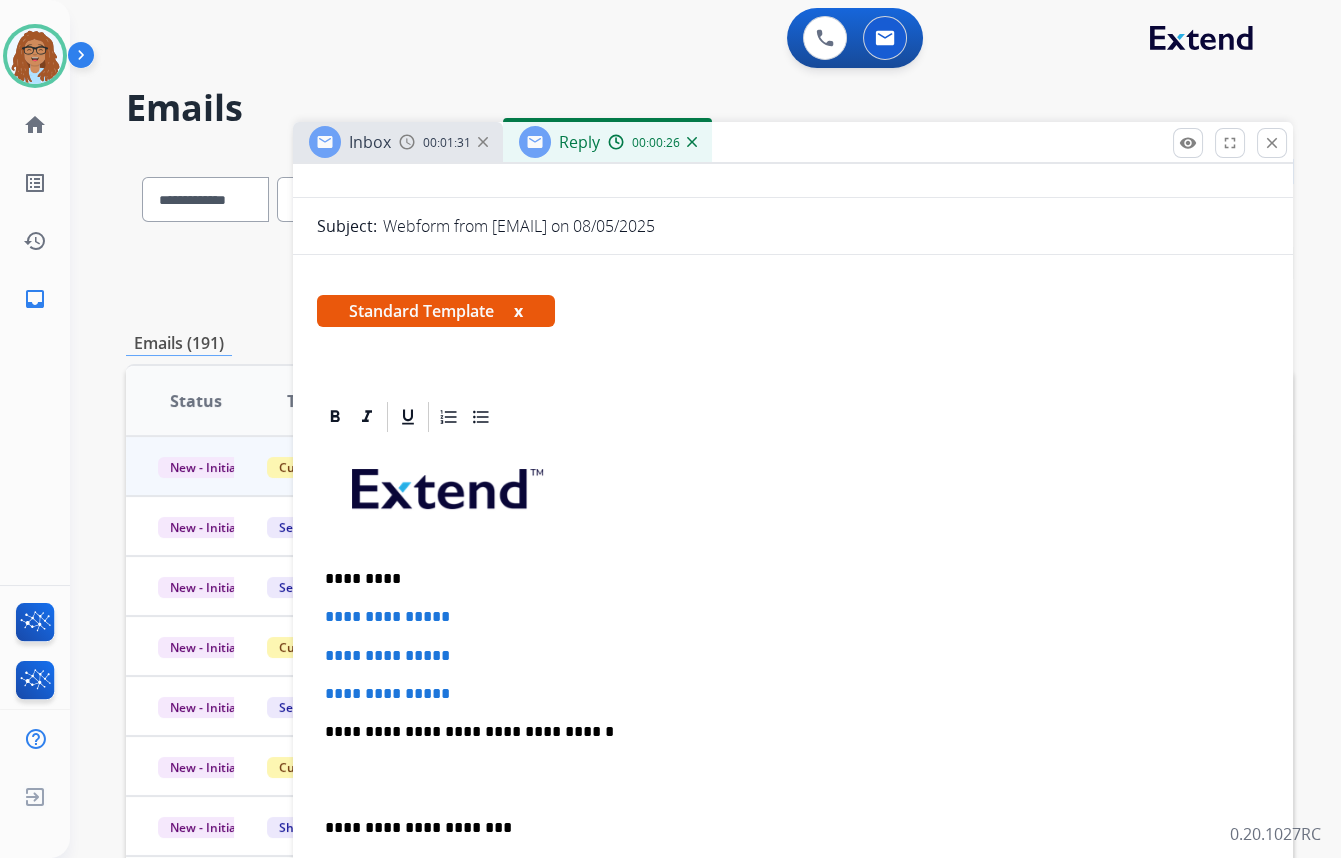 click on "*********" at bounding box center [785, 579] 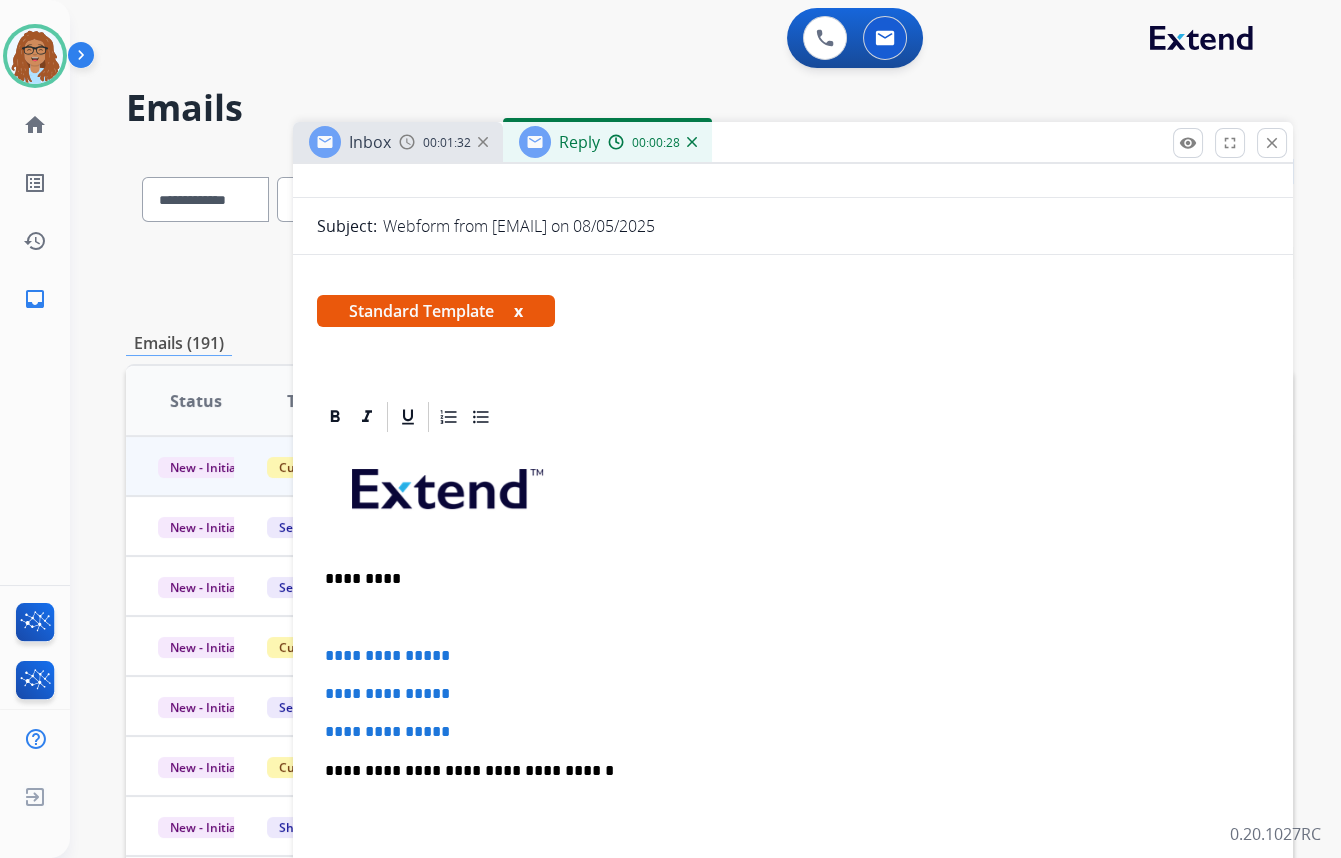 type 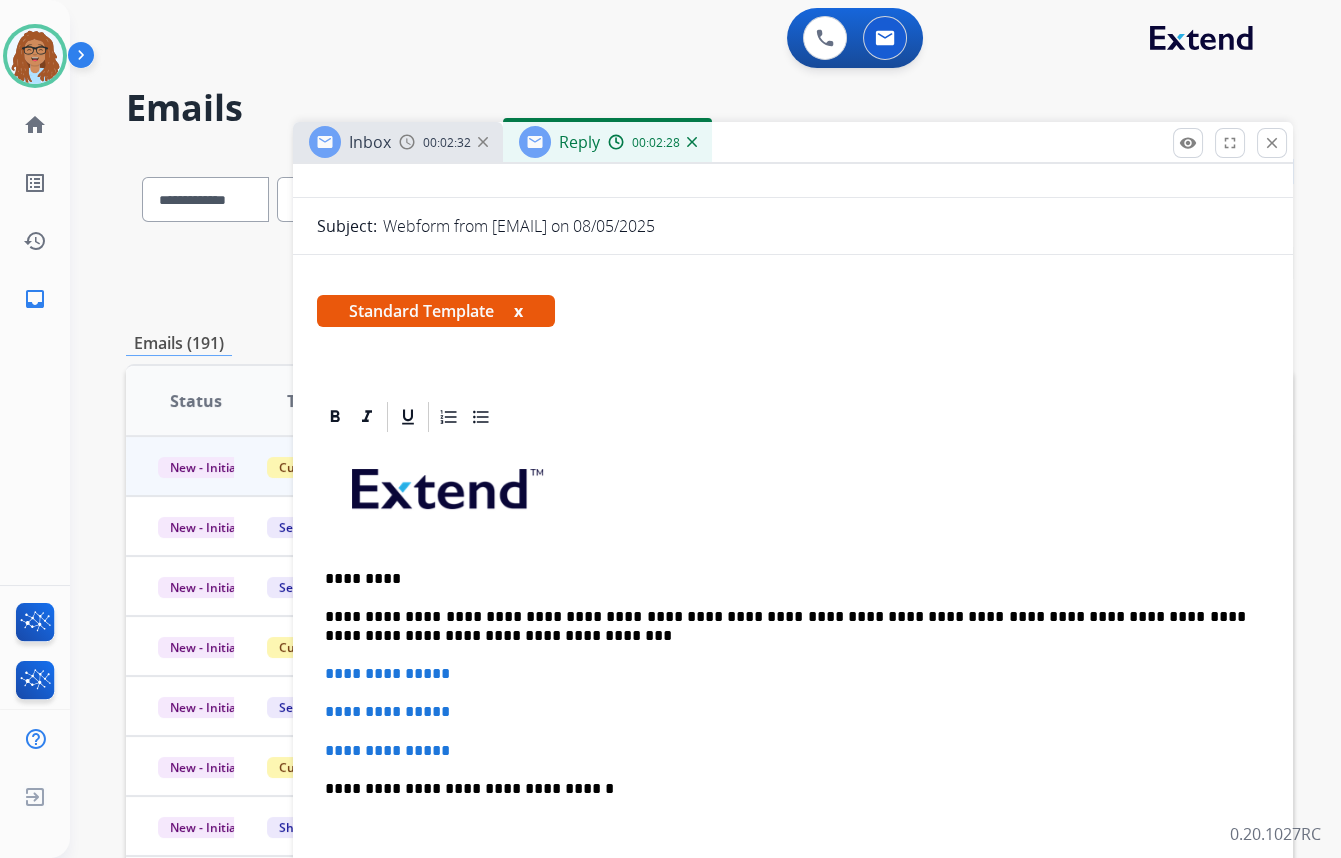 drag, startPoint x: 1250, startPoint y: 608, endPoint x: 1269, endPoint y: 620, distance: 22.472204 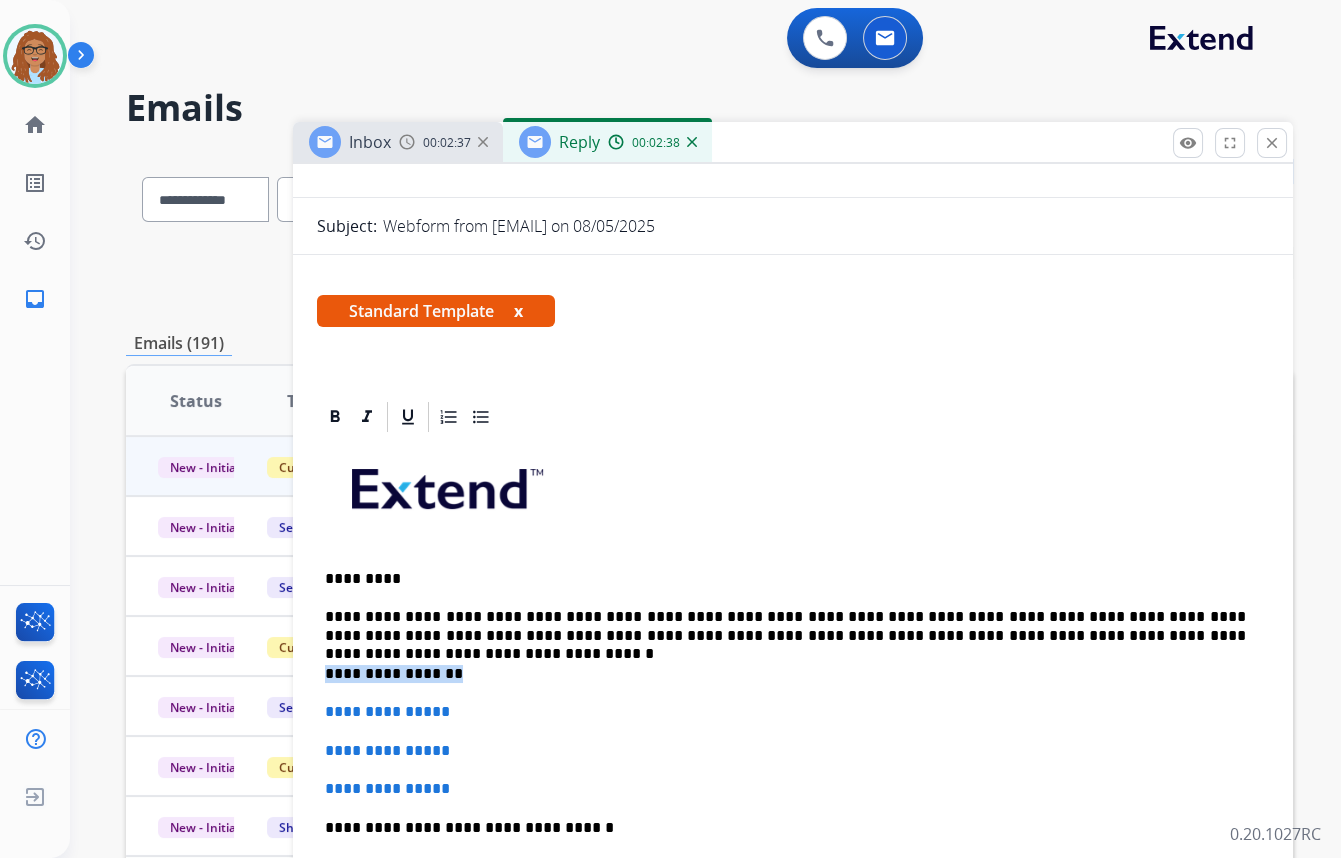 drag, startPoint x: 435, startPoint y: 672, endPoint x: 326, endPoint y: 680, distance: 109.29318 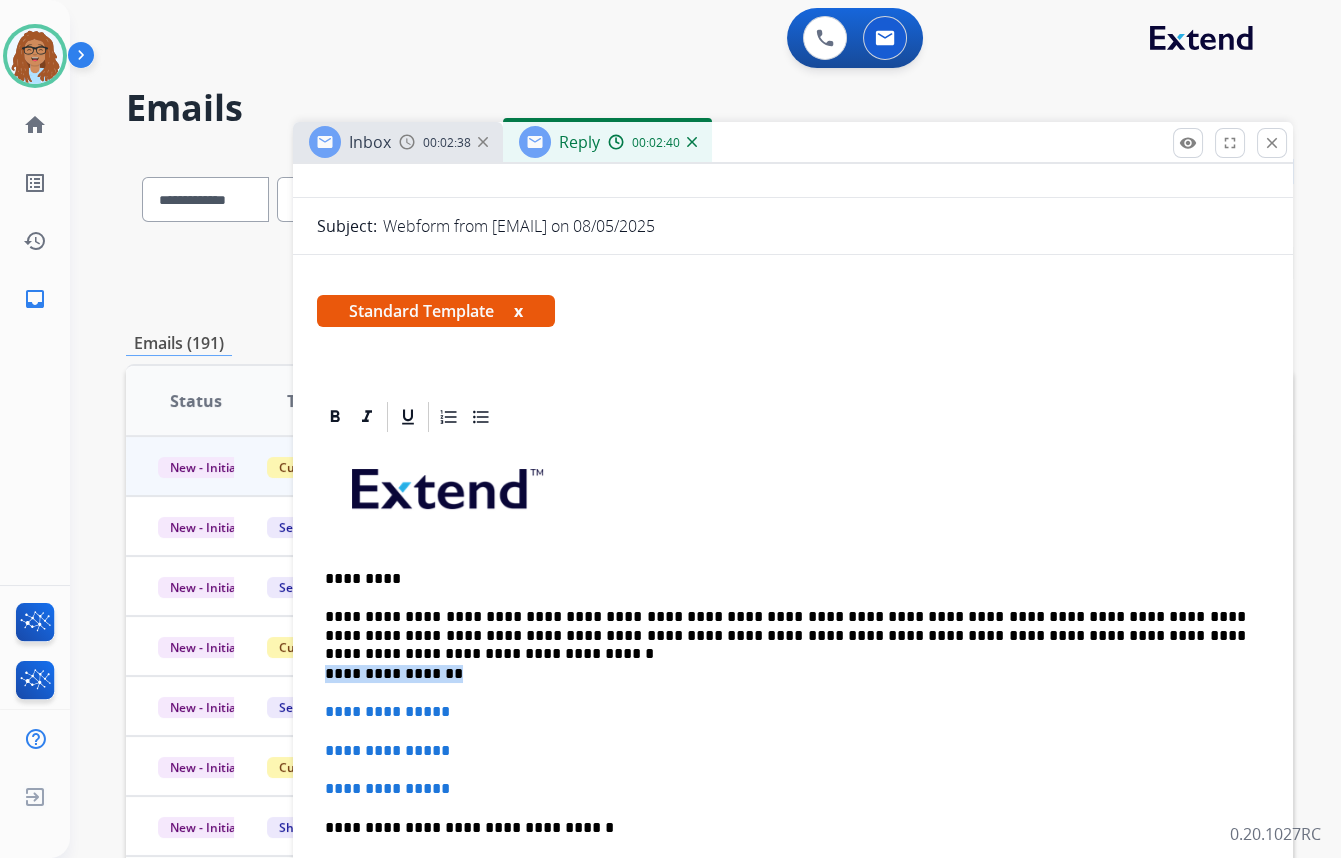 copy on "**********" 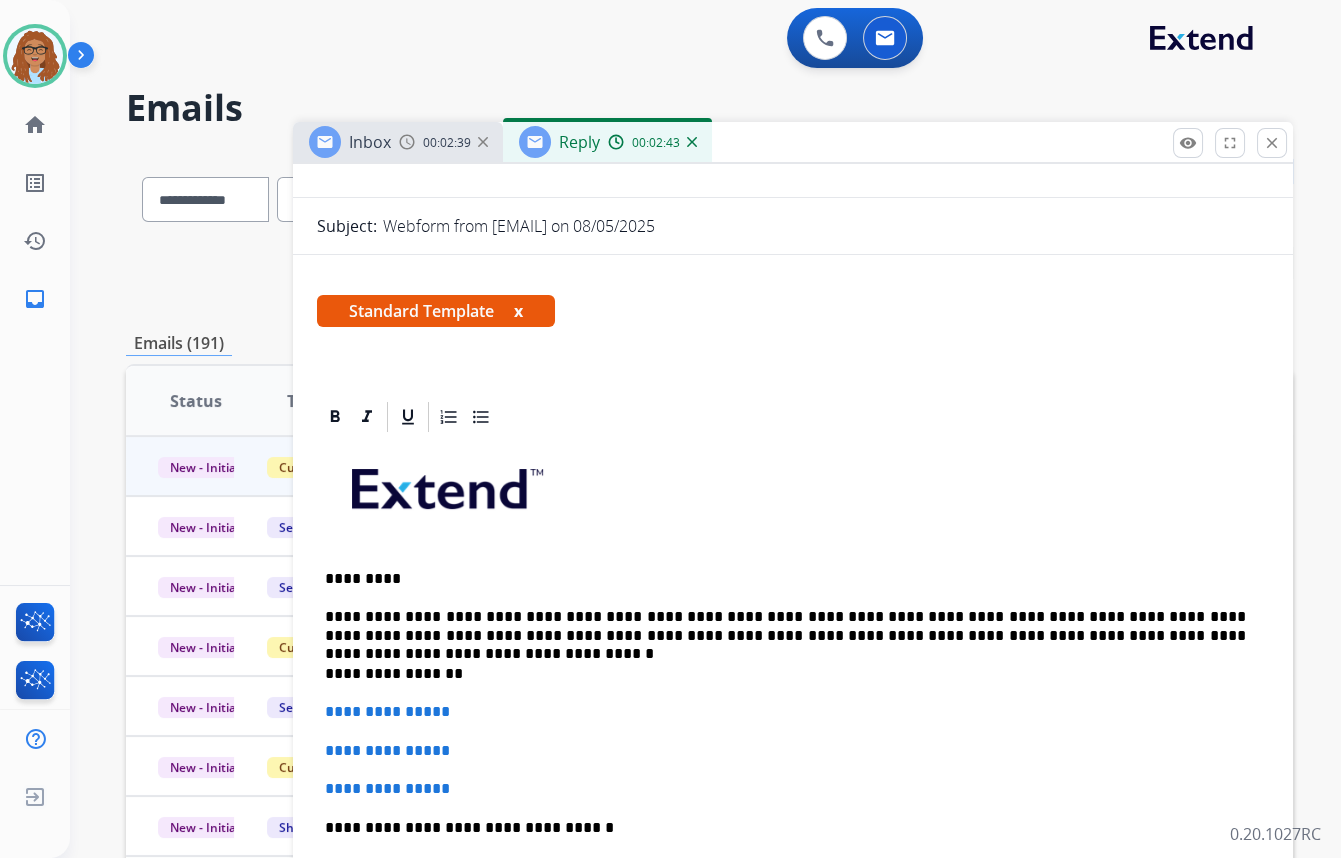 click on "**********" at bounding box center (785, 626) 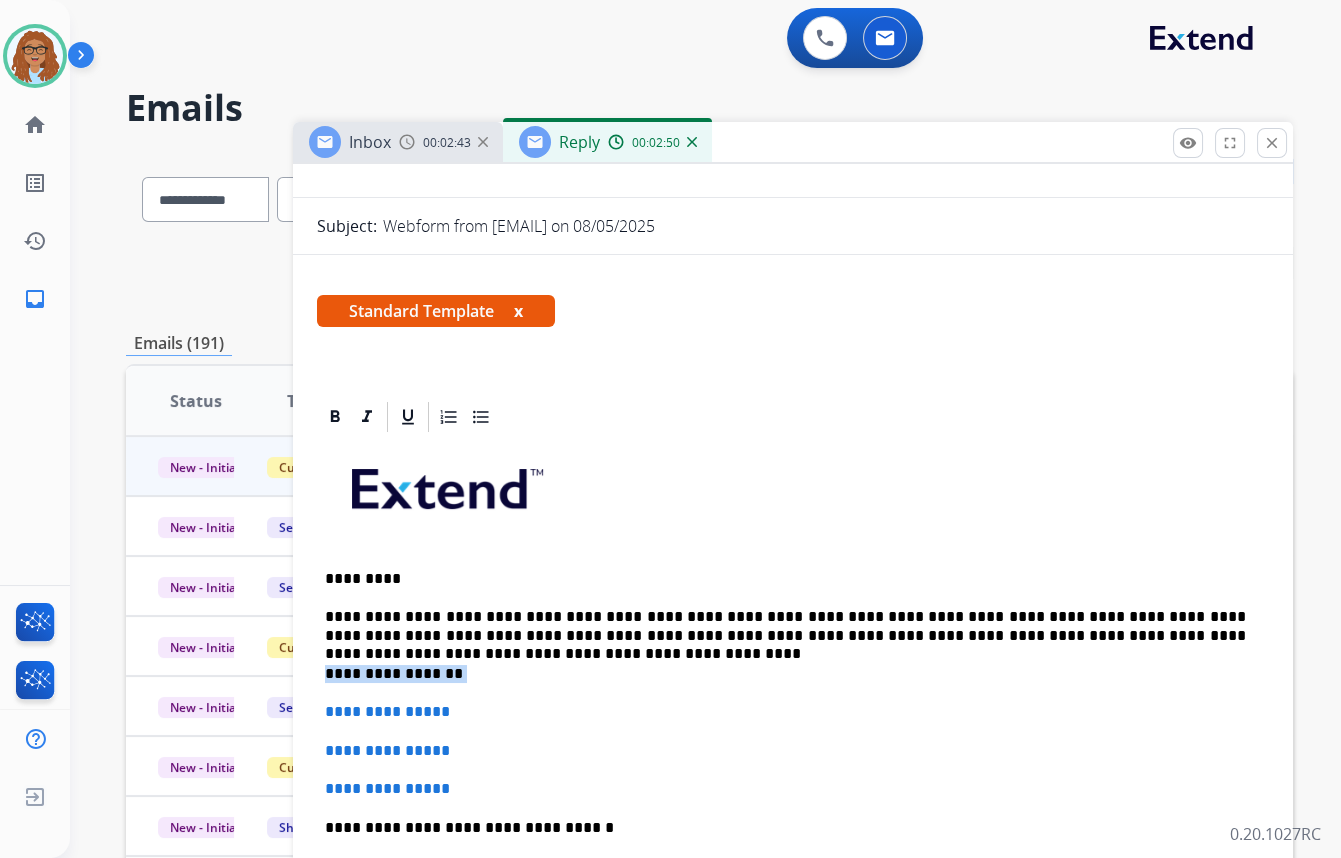 drag, startPoint x: 420, startPoint y: 670, endPoint x: 310, endPoint y: 675, distance: 110.11358 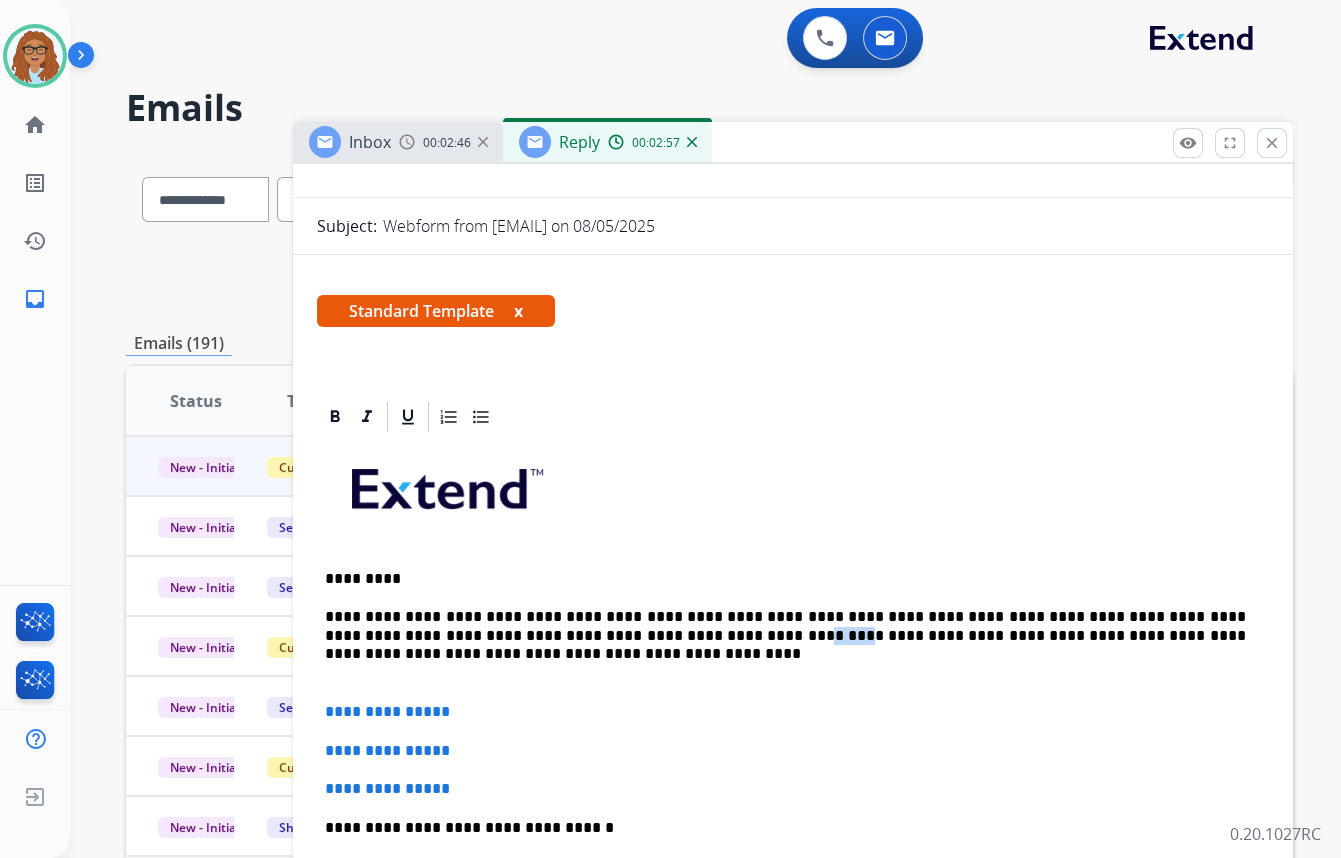 drag, startPoint x: 570, startPoint y: 634, endPoint x: 541, endPoint y: 634, distance: 29 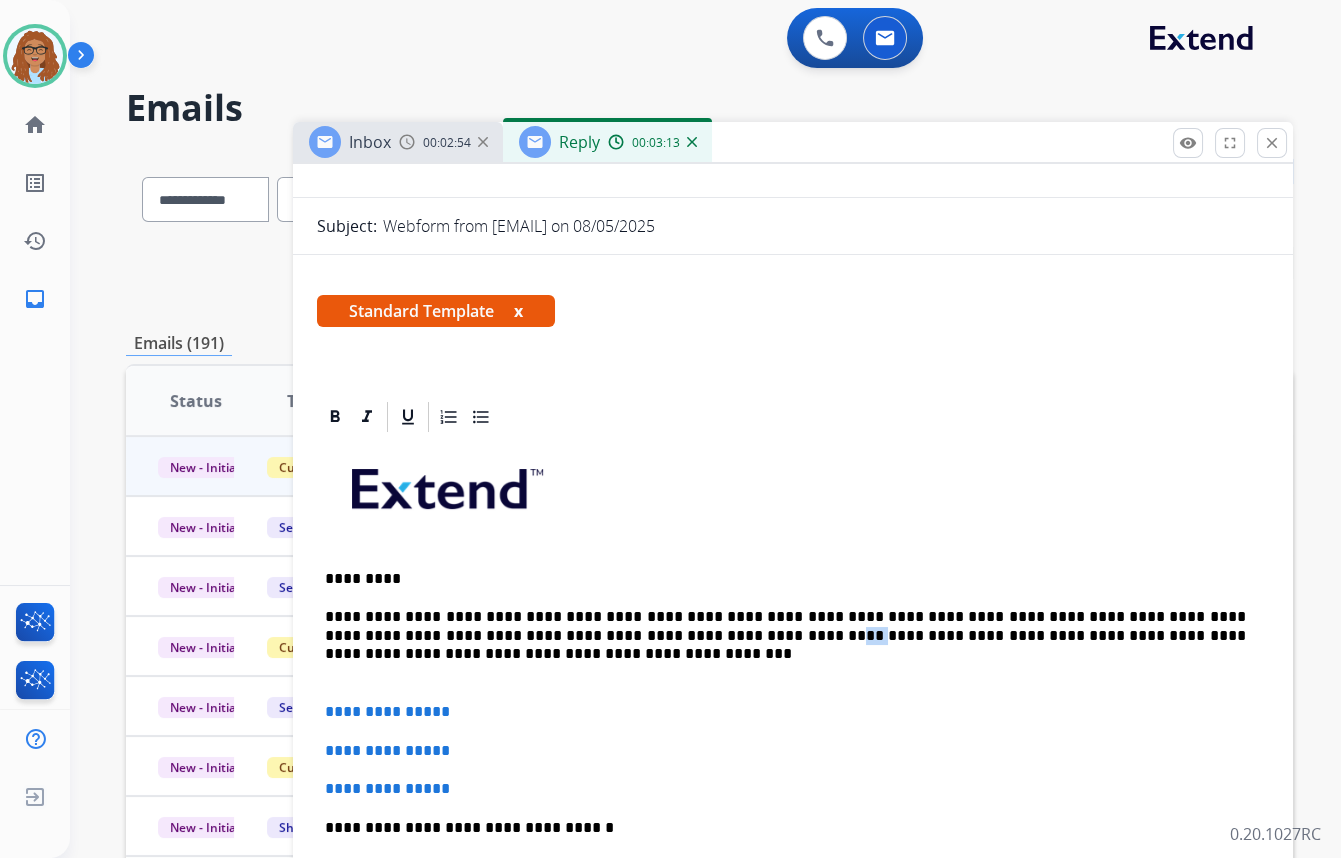 drag, startPoint x: 589, startPoint y: 632, endPoint x: 570, endPoint y: 634, distance: 19.104973 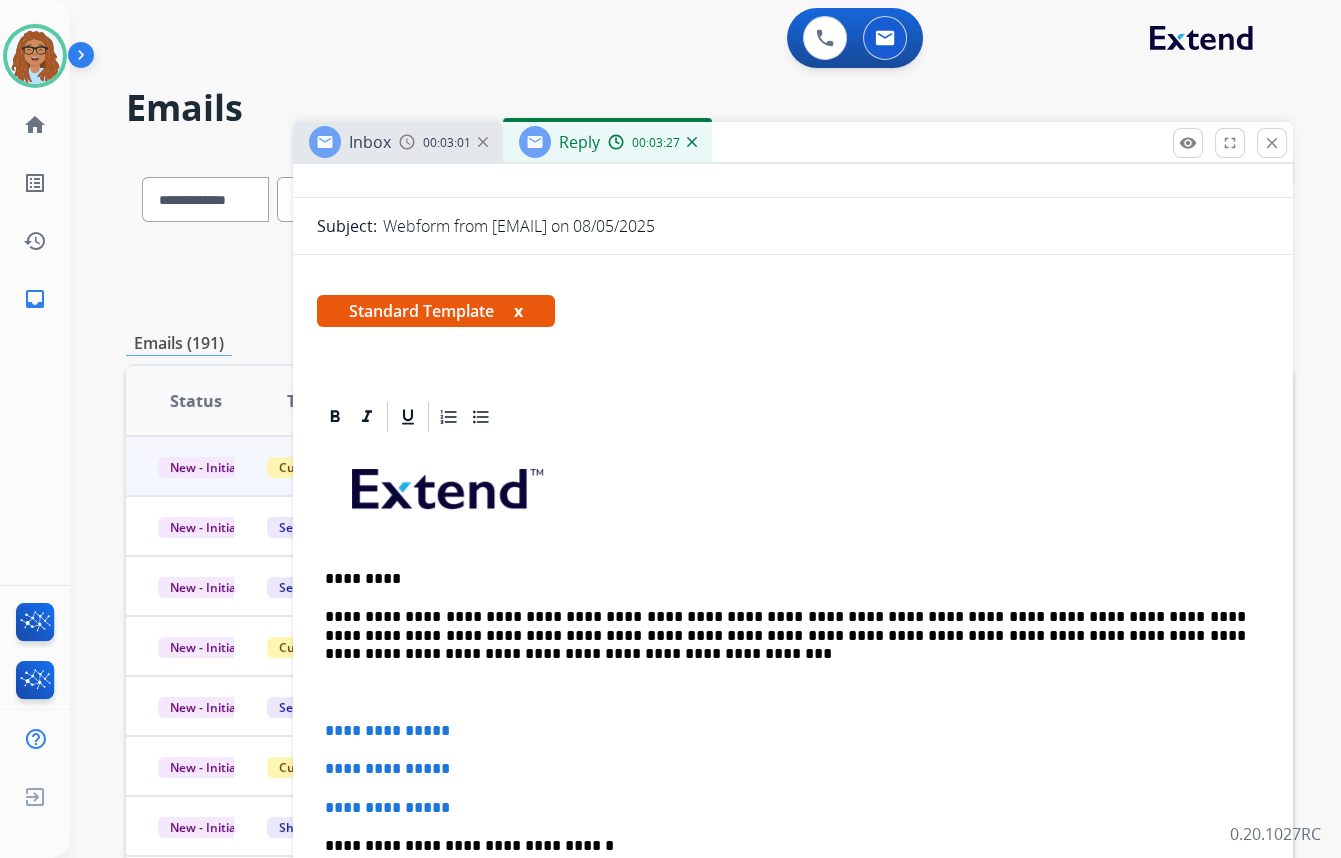 click on "**********" at bounding box center (785, 635) 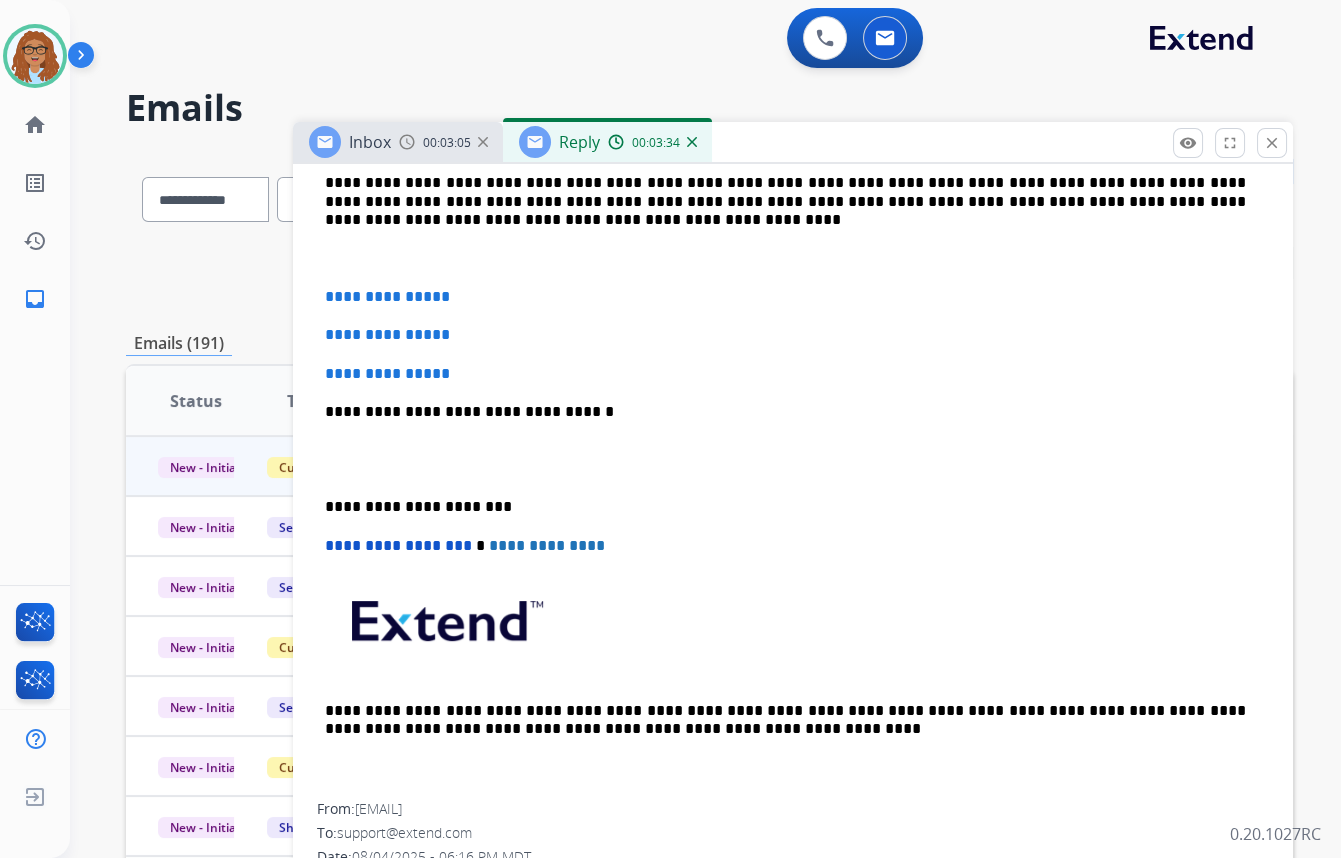 scroll, scrollTop: 713, scrollLeft: 0, axis: vertical 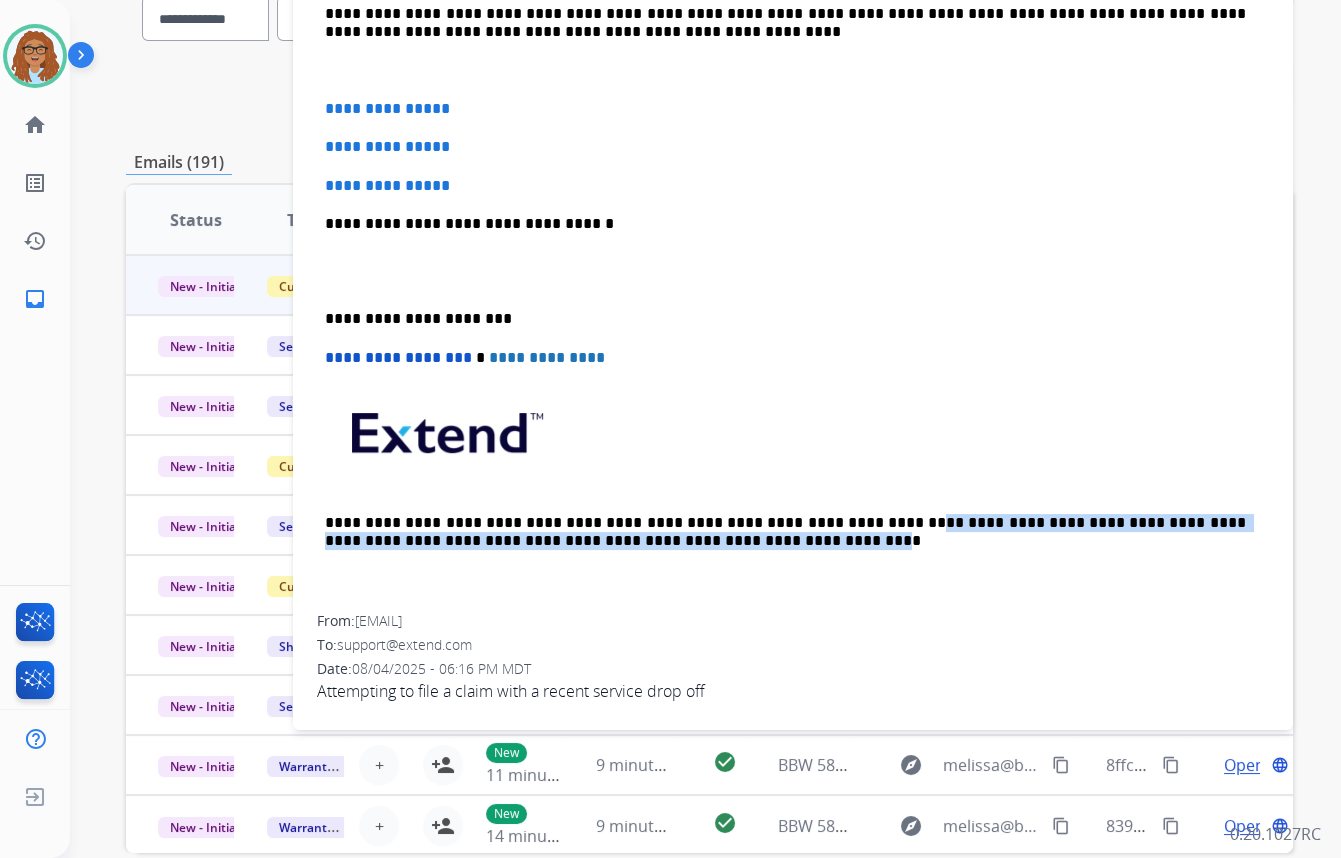 drag, startPoint x: 808, startPoint y: 517, endPoint x: 679, endPoint y: 536, distance: 130.39172 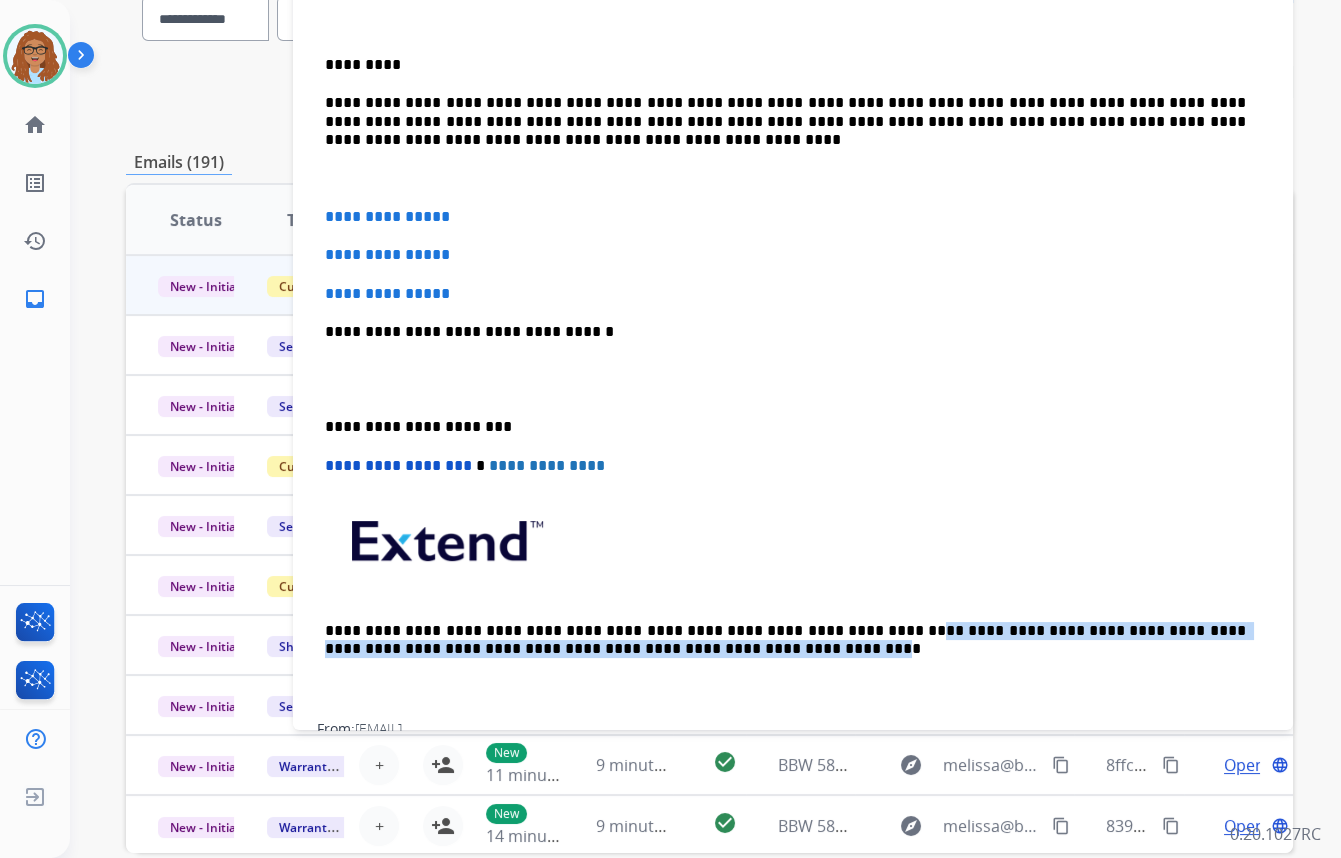 scroll, scrollTop: 350, scrollLeft: 0, axis: vertical 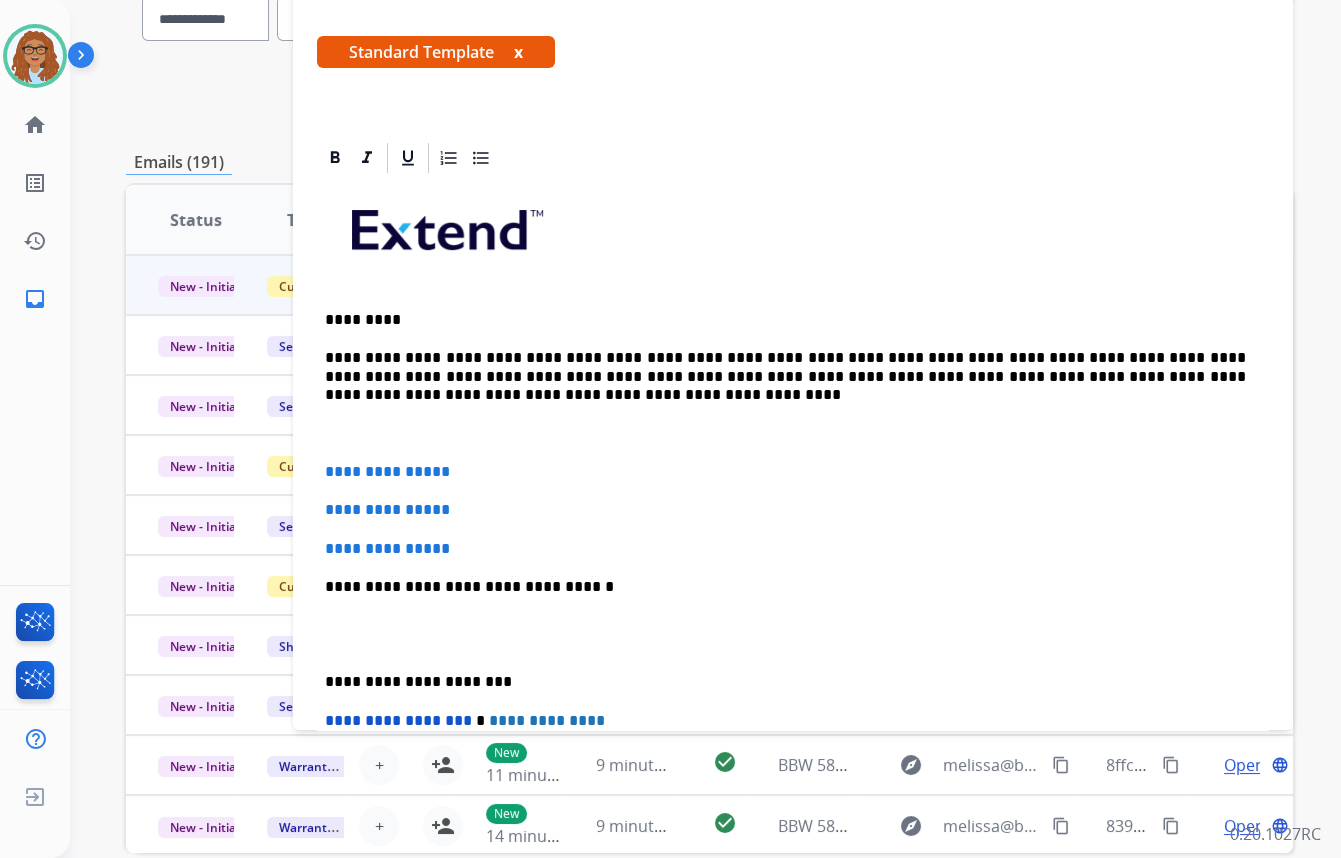 click on "**********" at bounding box center [785, 376] 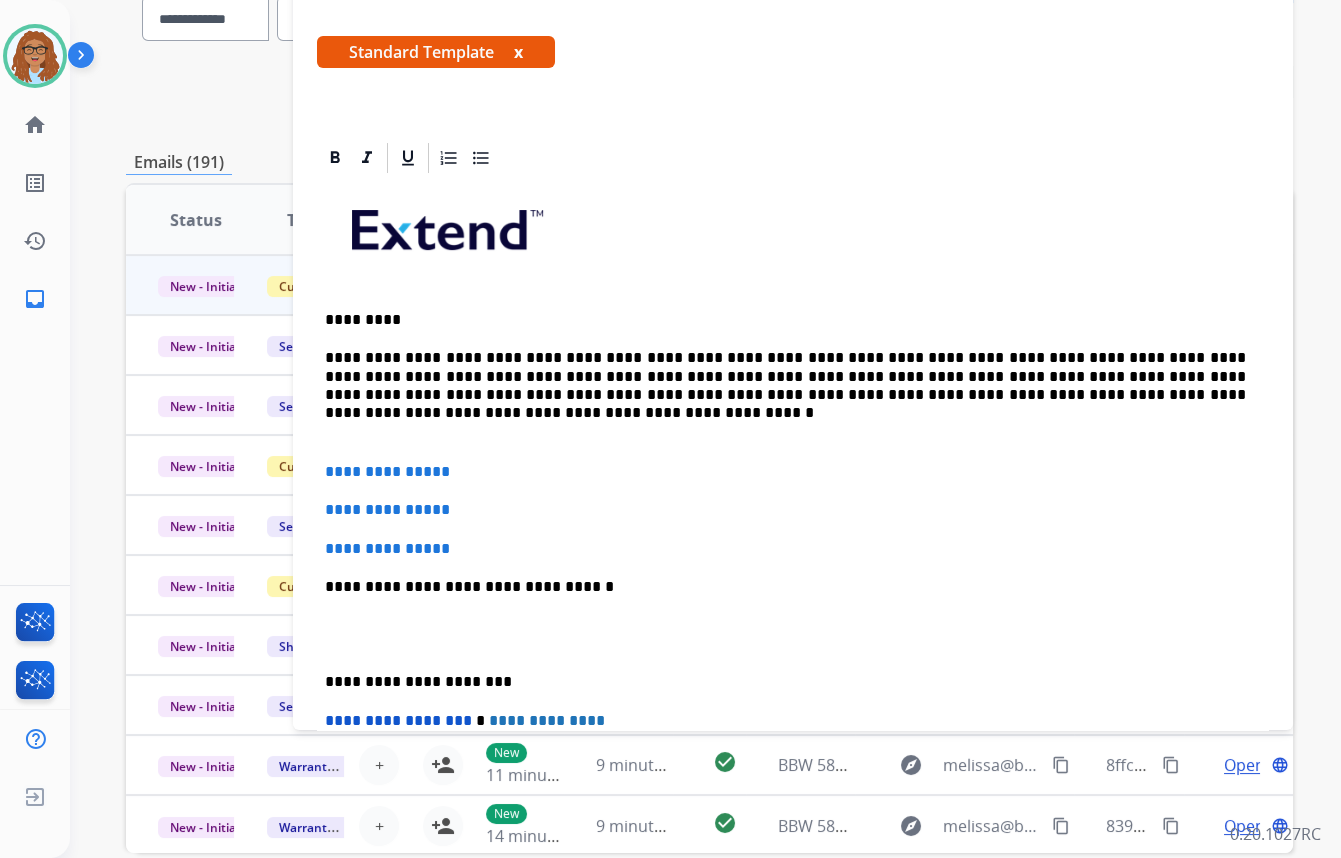 click on "**********" at bounding box center (785, 376) 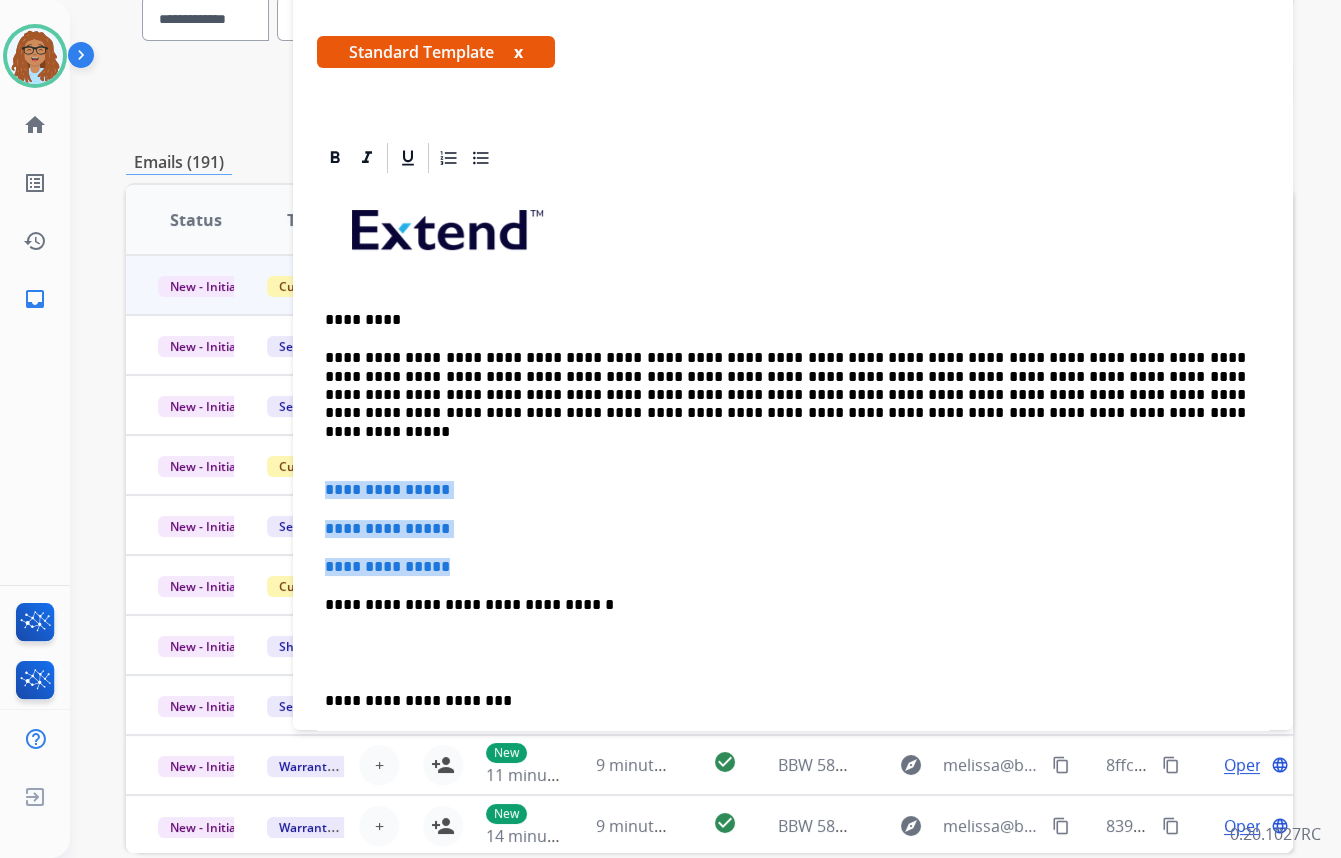 drag, startPoint x: 439, startPoint y: 563, endPoint x: 314, endPoint y: 491, distance: 144.25325 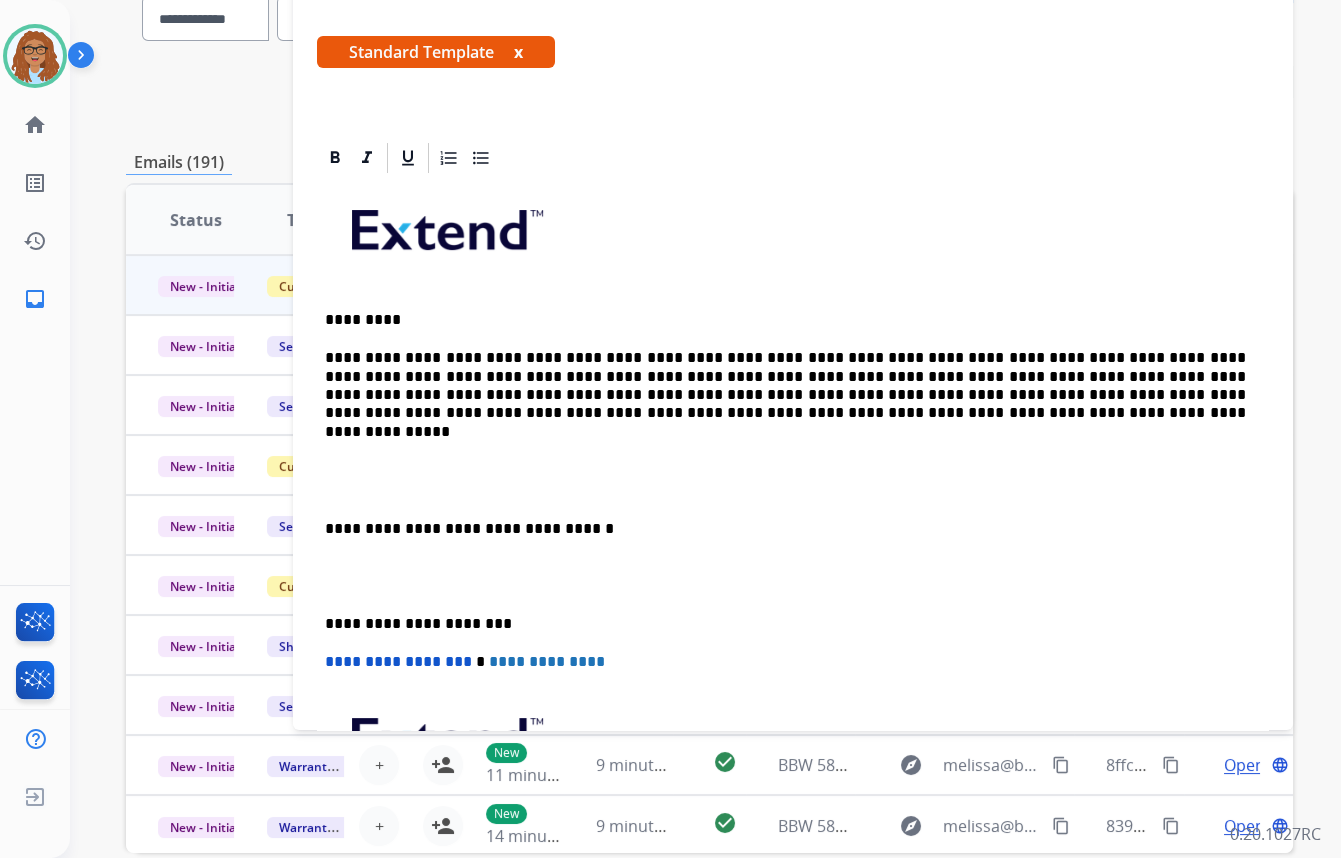 click on "**********" at bounding box center [785, 529] 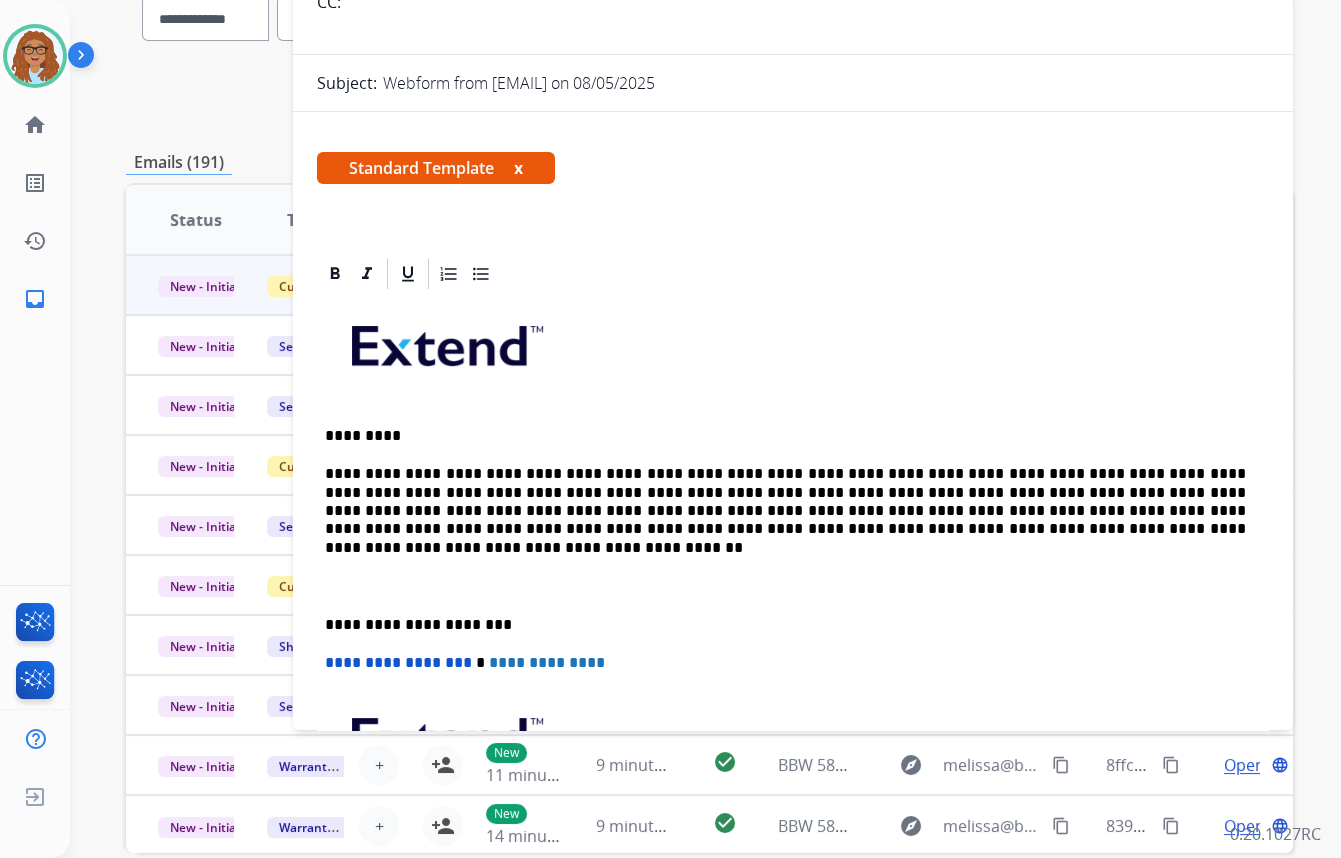 scroll, scrollTop: 0, scrollLeft: 0, axis: both 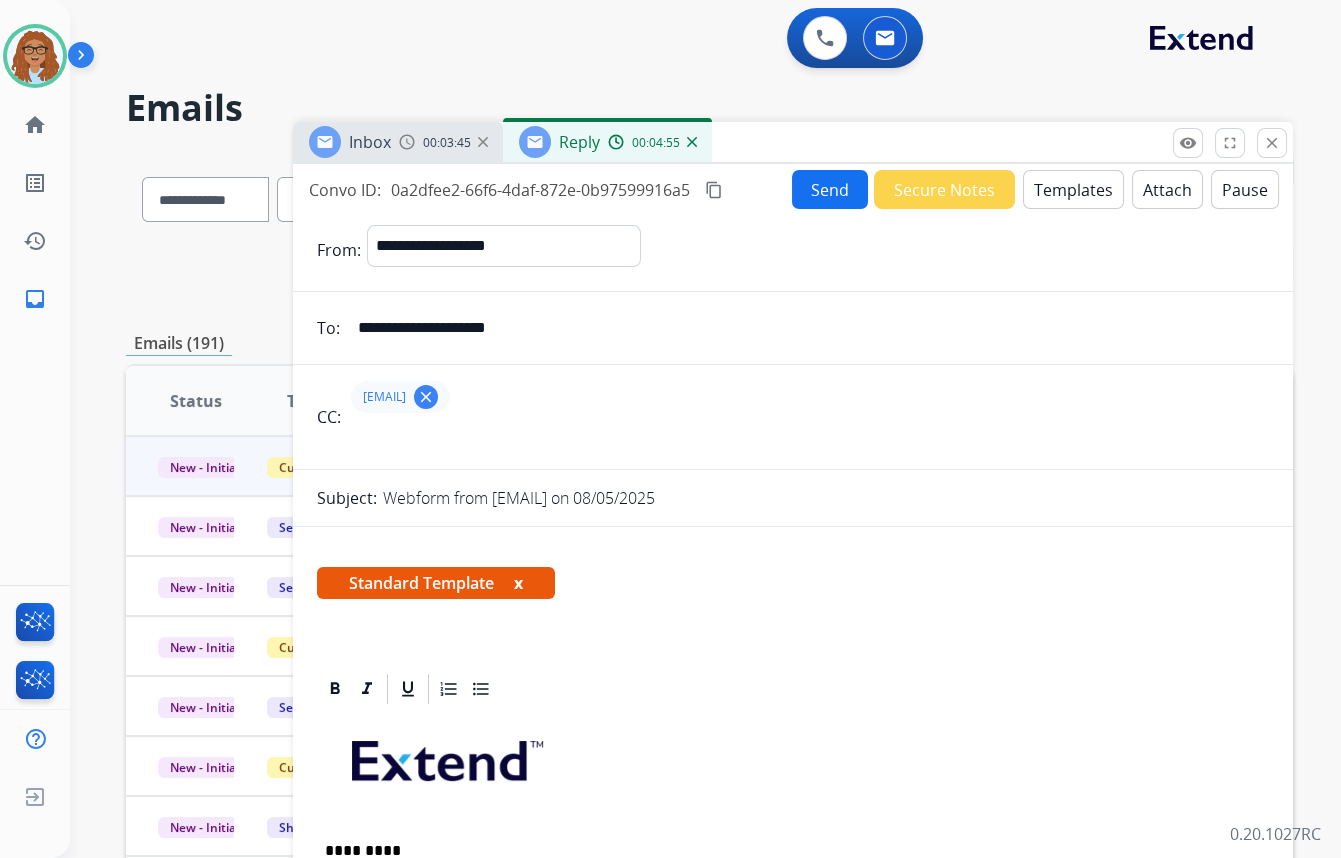 click on "Send" at bounding box center [830, 189] 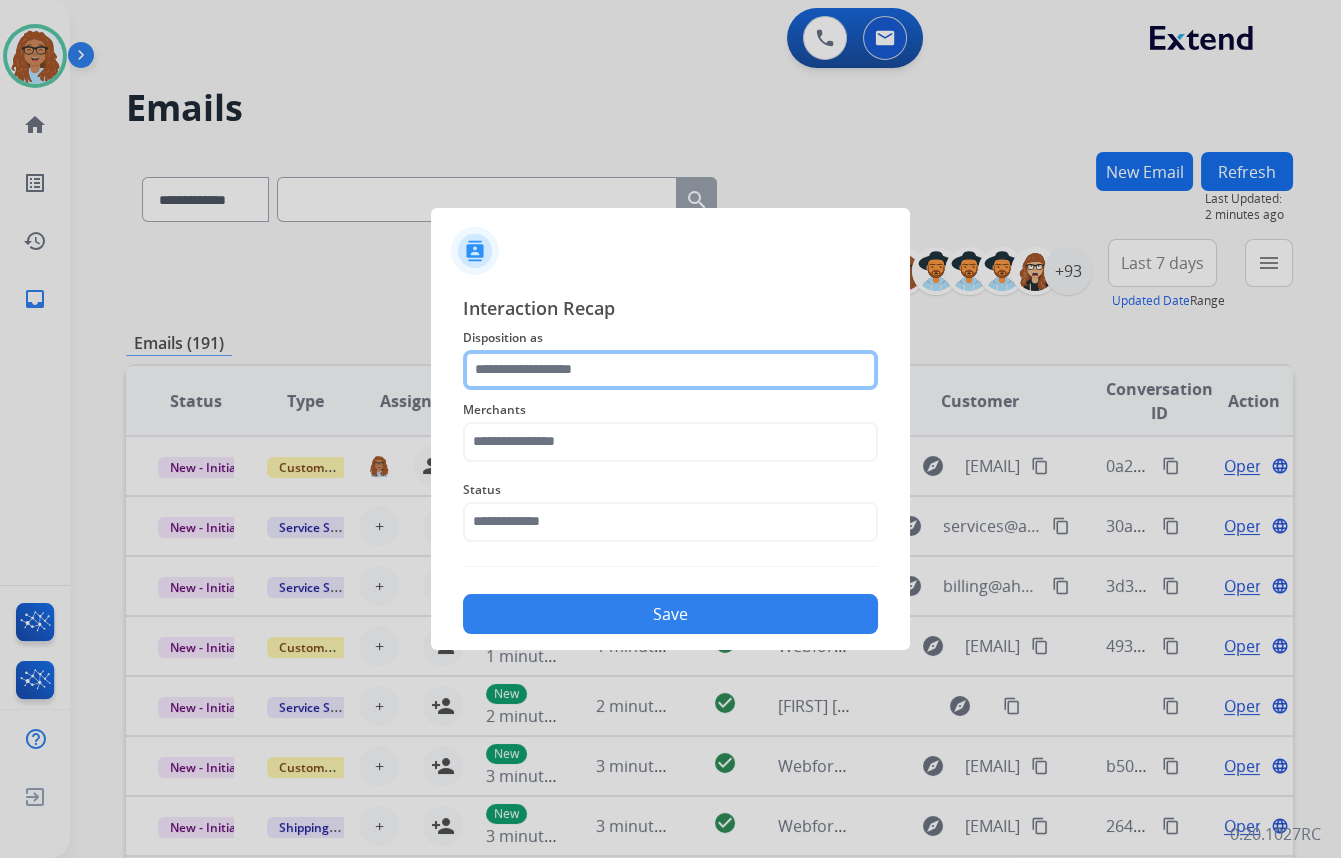 click 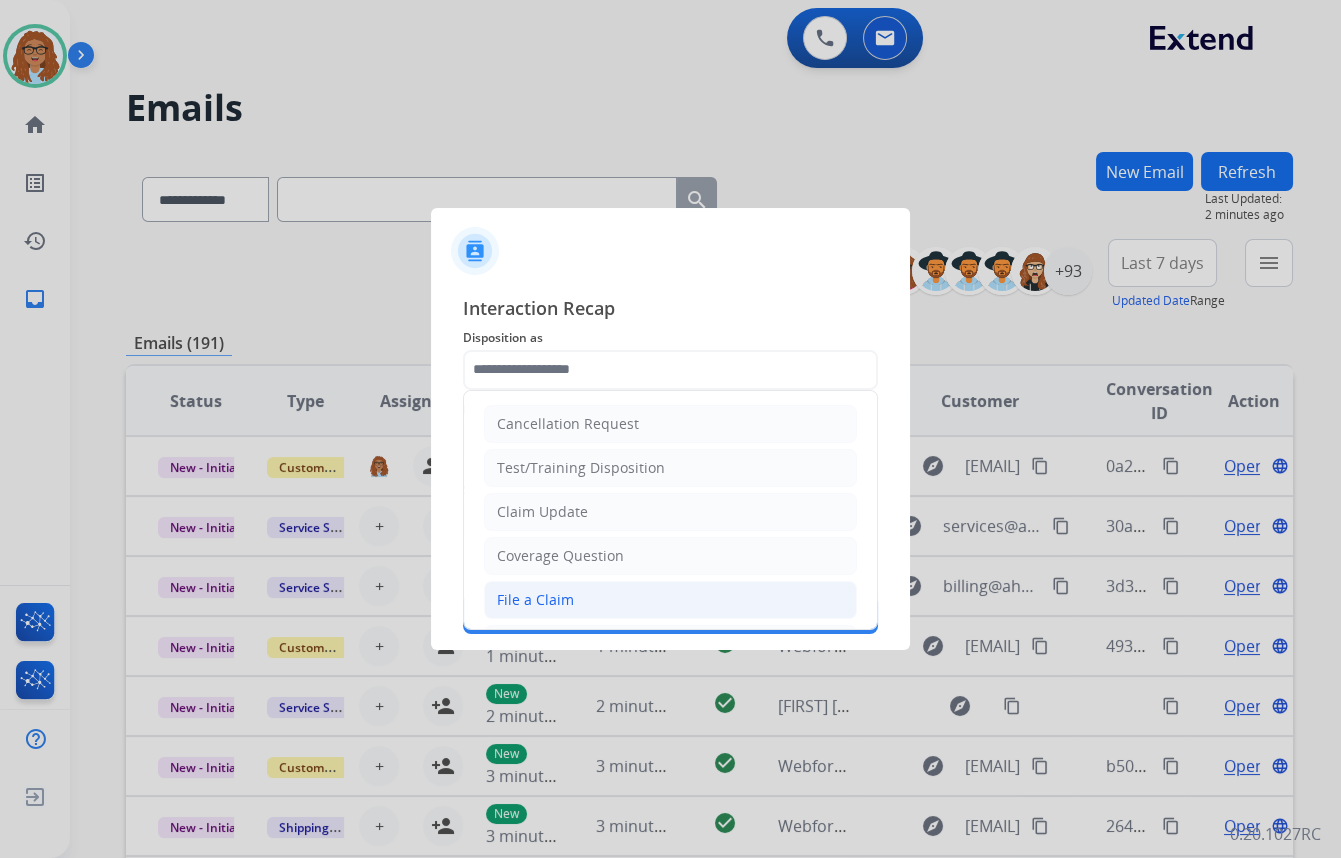 click on "File a Claim" 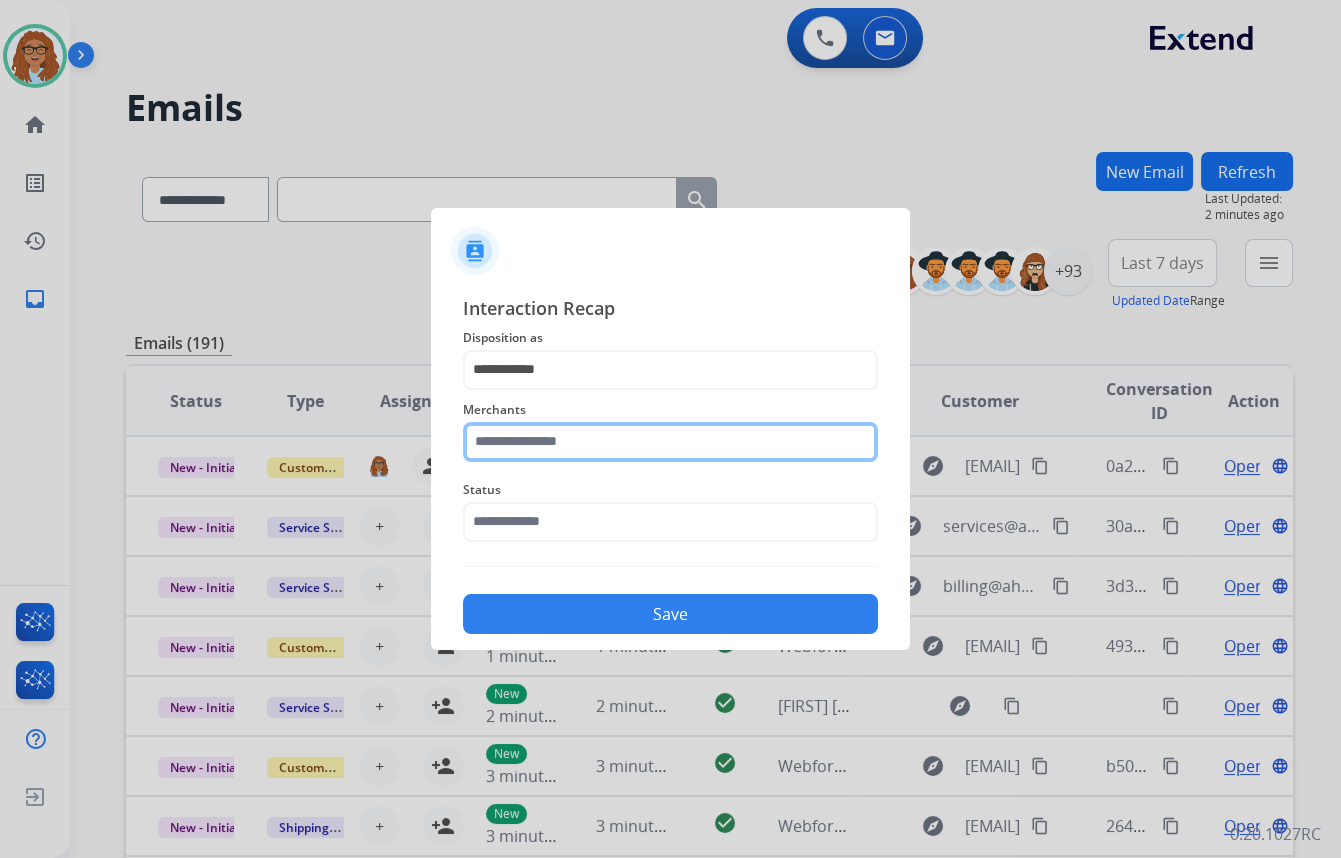 click 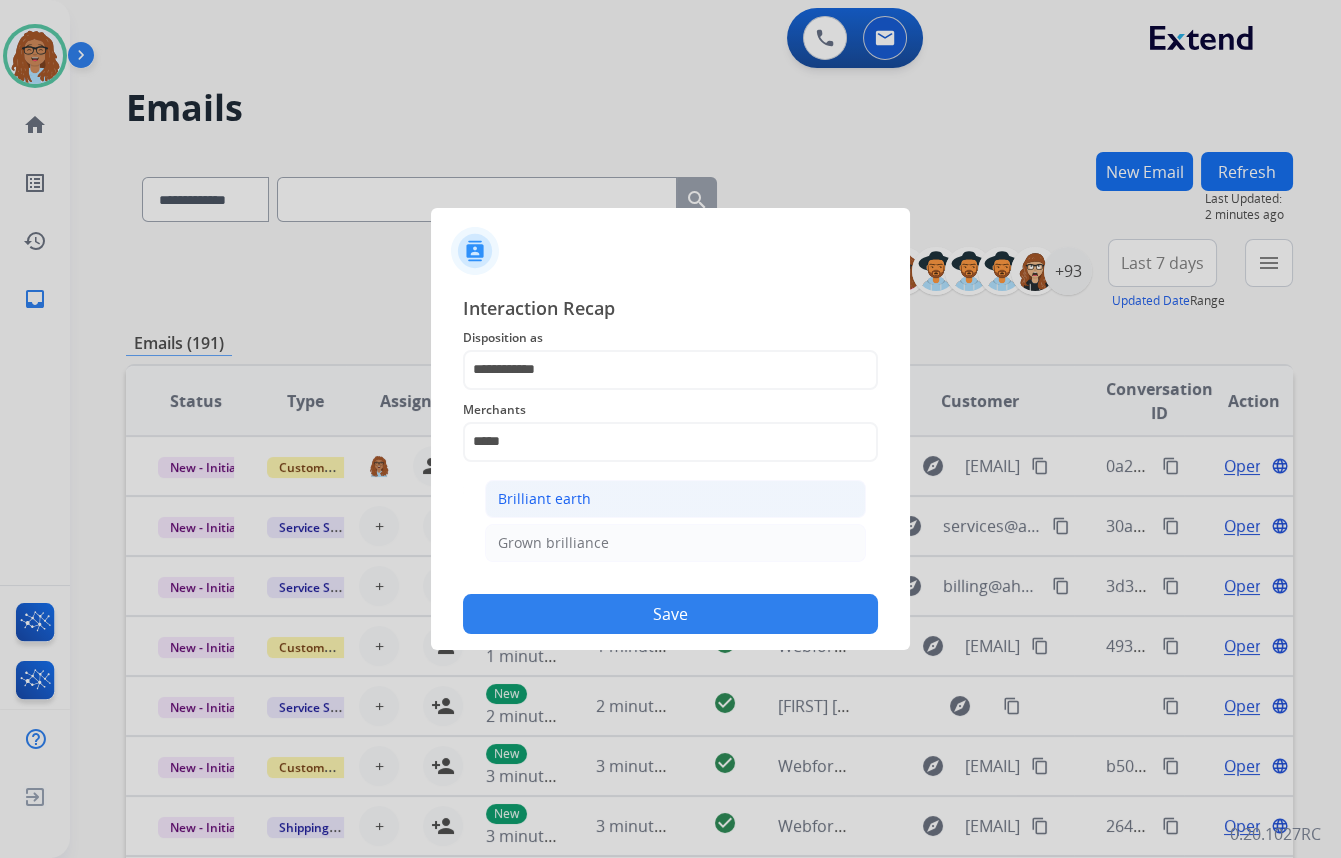 click on "Brilliant earth" 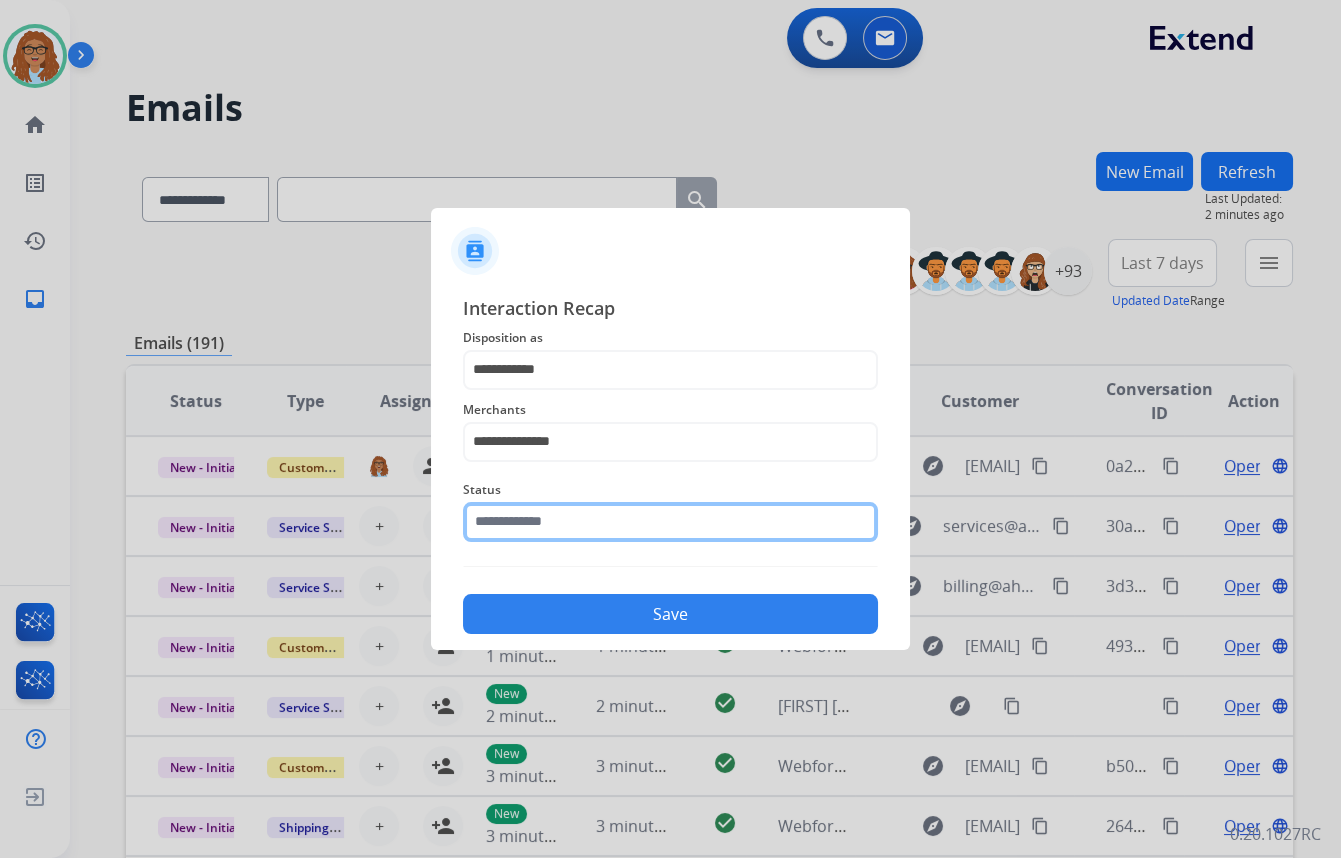 drag, startPoint x: 569, startPoint y: 509, endPoint x: 570, endPoint y: 543, distance: 34.0147 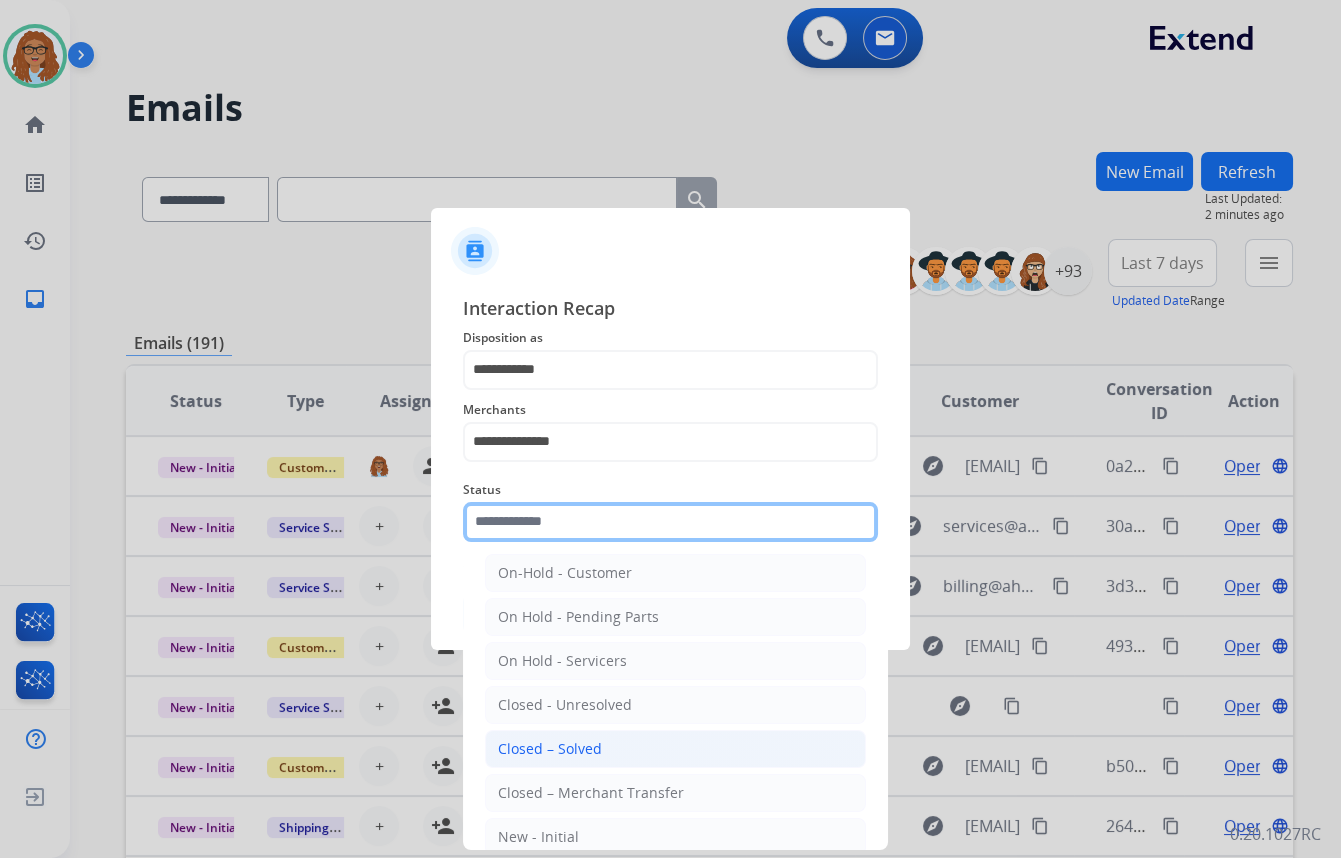 scroll, scrollTop: 90, scrollLeft: 0, axis: vertical 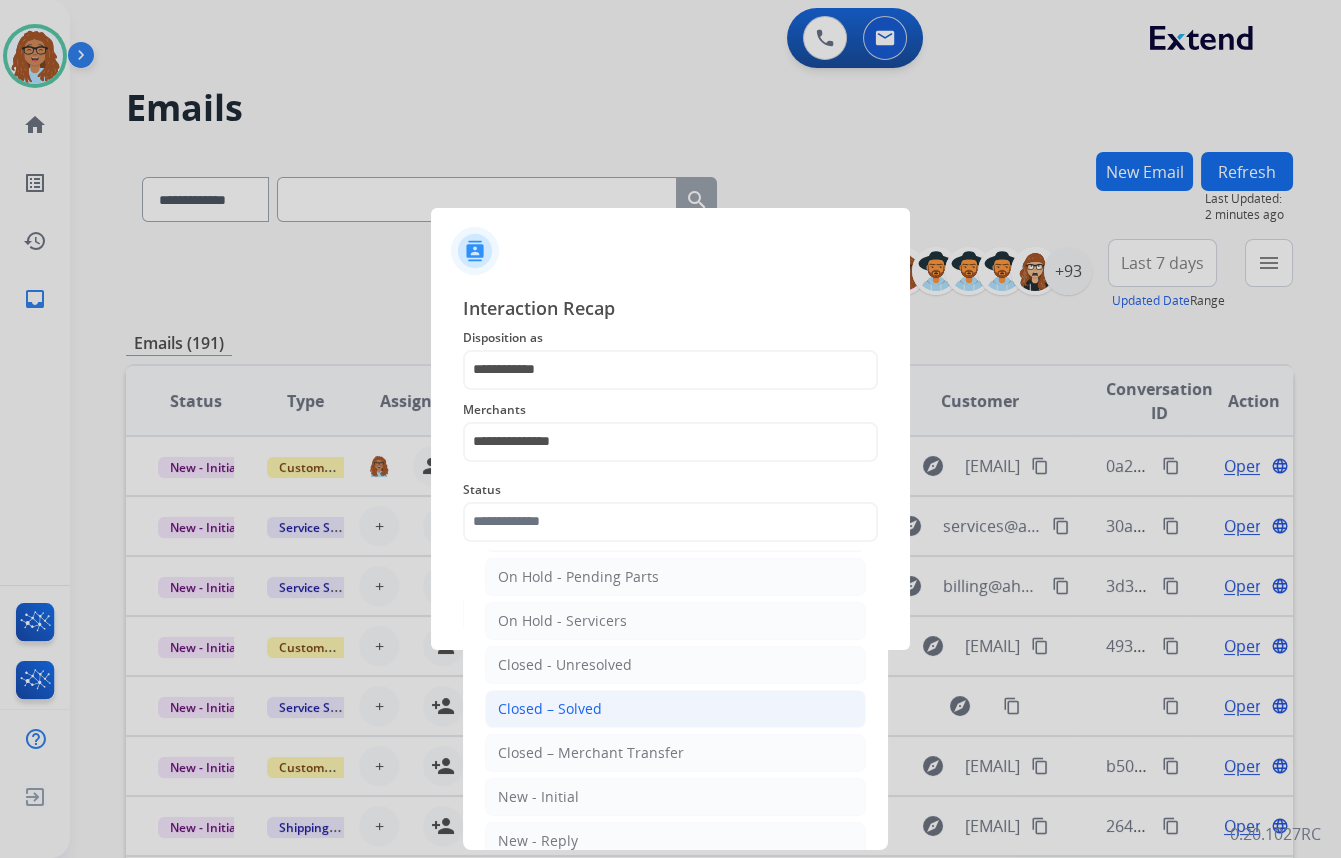 click on "Closed – Solved" 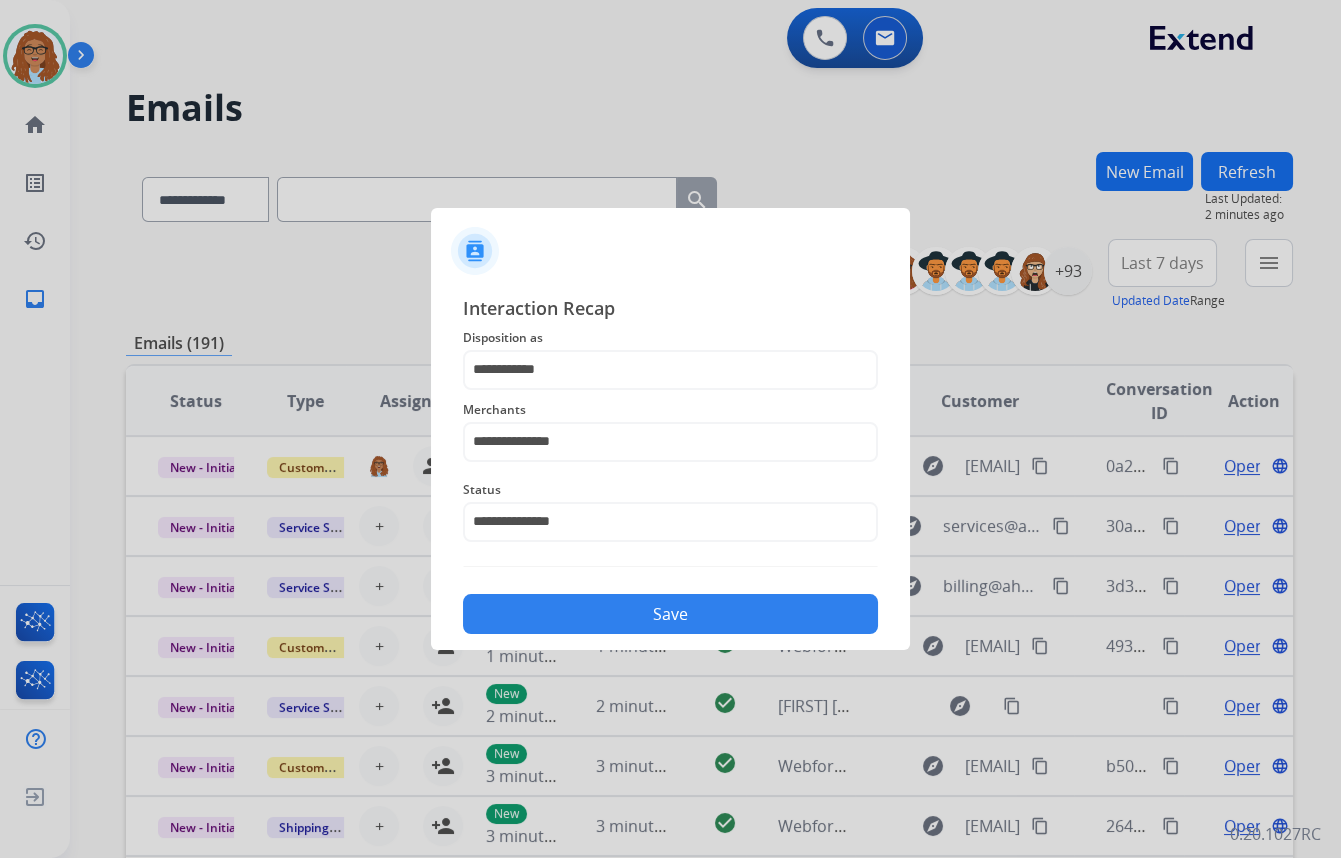 click on "Save" 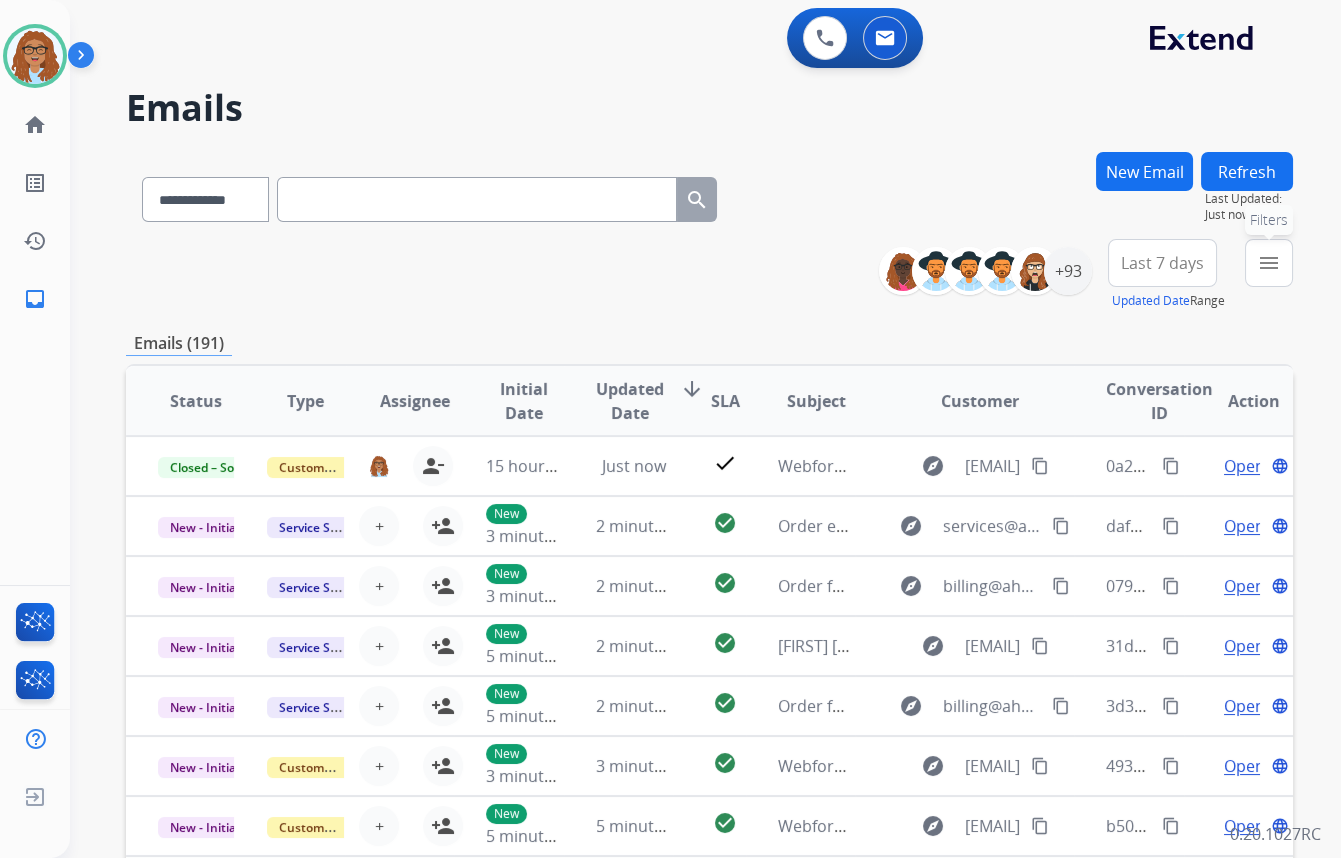 drag, startPoint x: 1260, startPoint y: 268, endPoint x: 1160, endPoint y: 323, distance: 114.12712 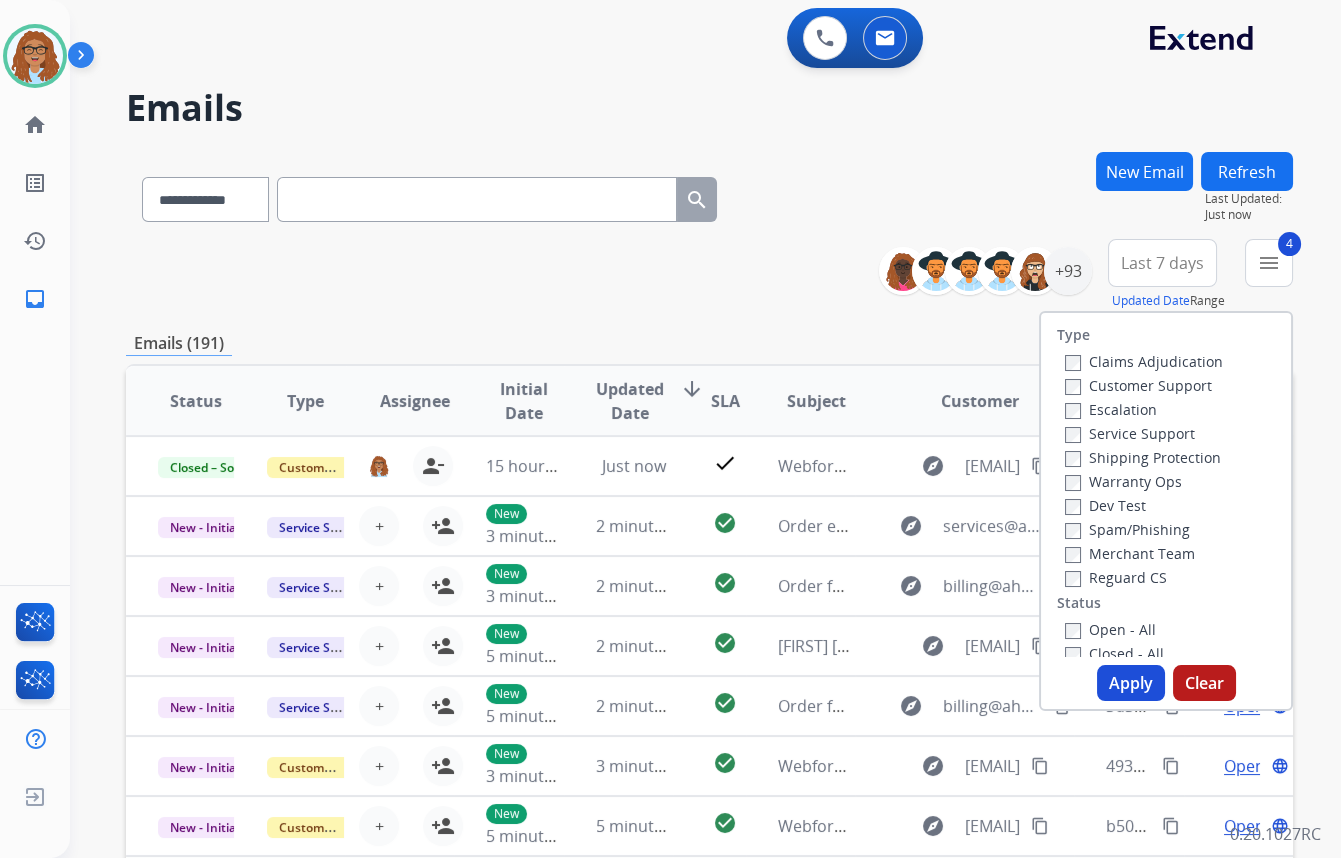 click on "Apply" at bounding box center (1131, 683) 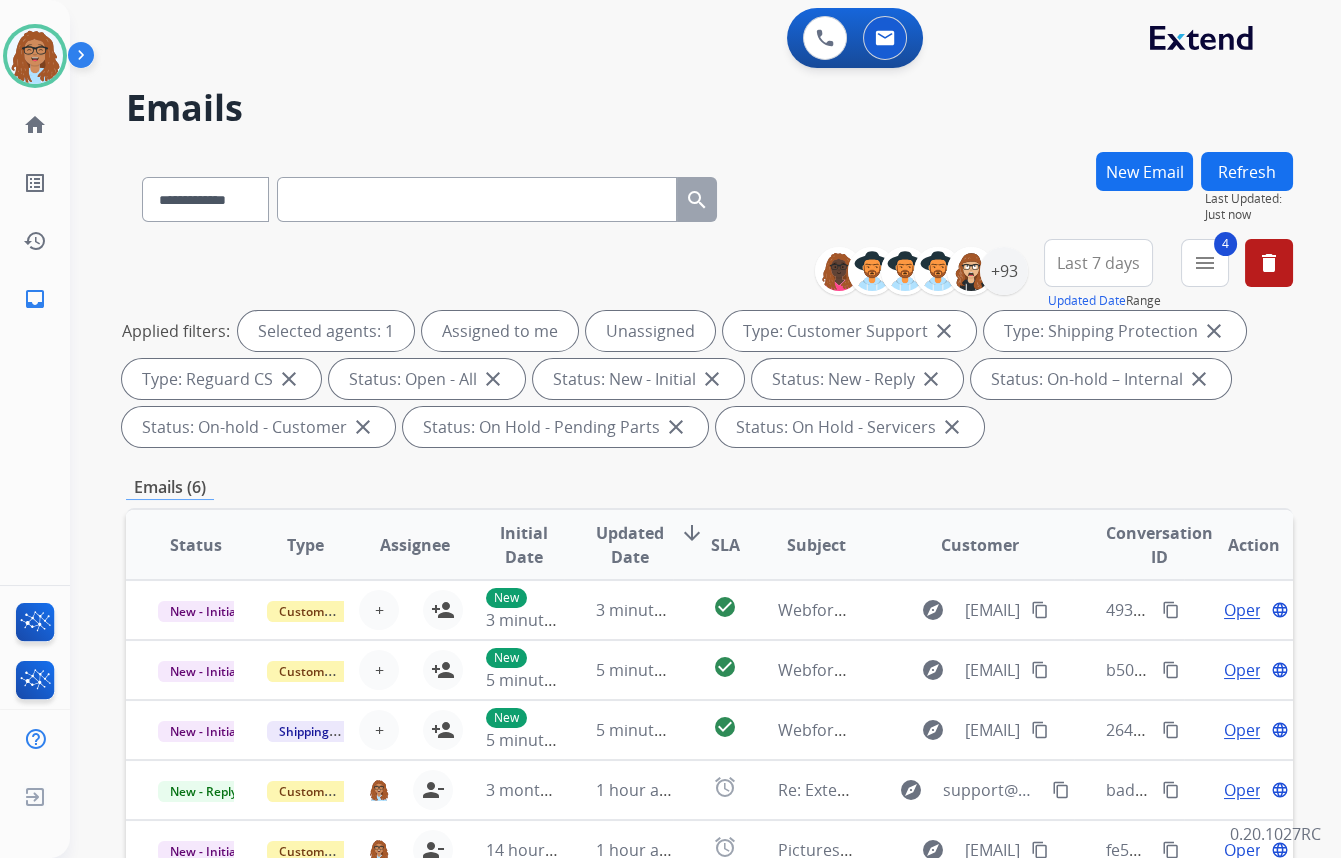 click on "Last 7 days" at bounding box center [1098, 263] 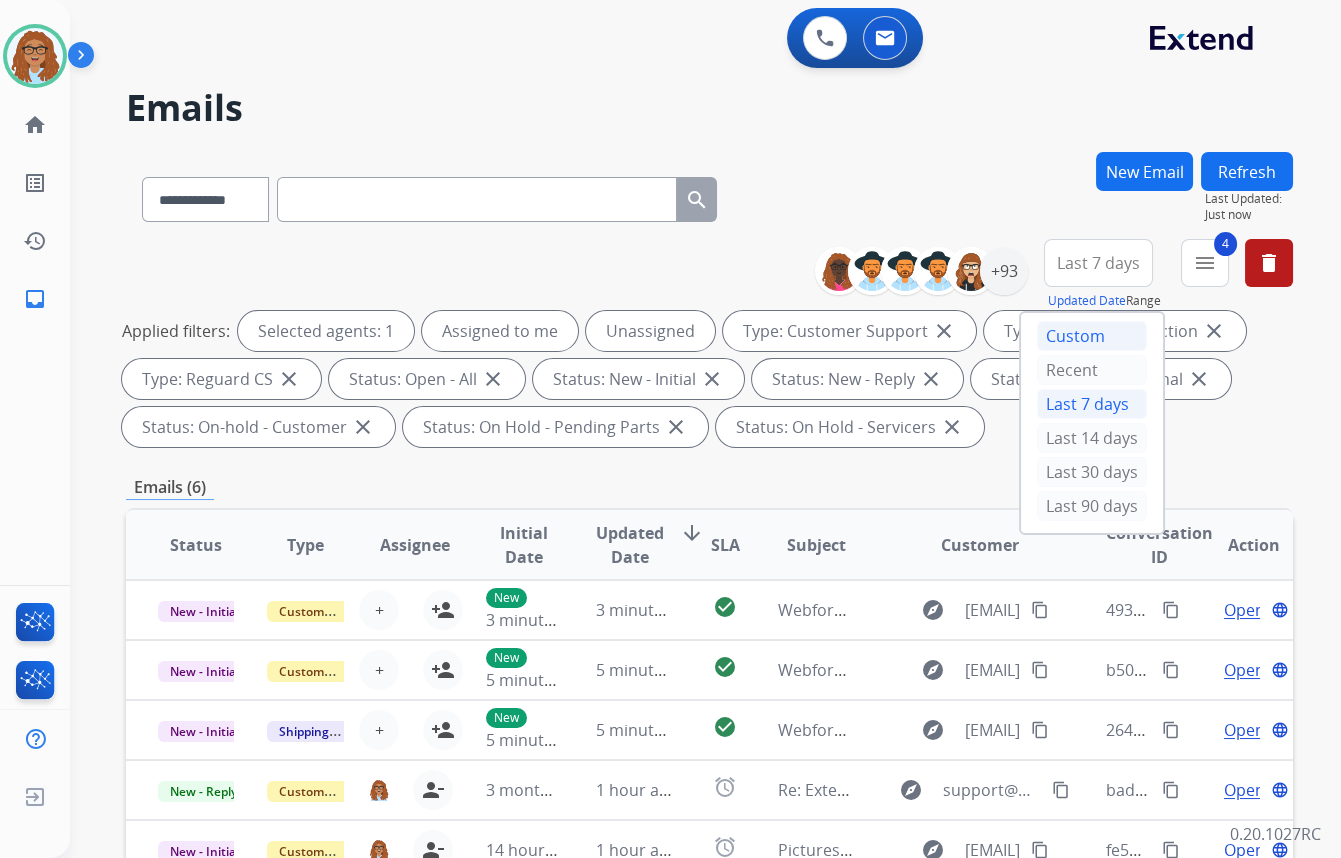 click on "Custom" at bounding box center [1092, 336] 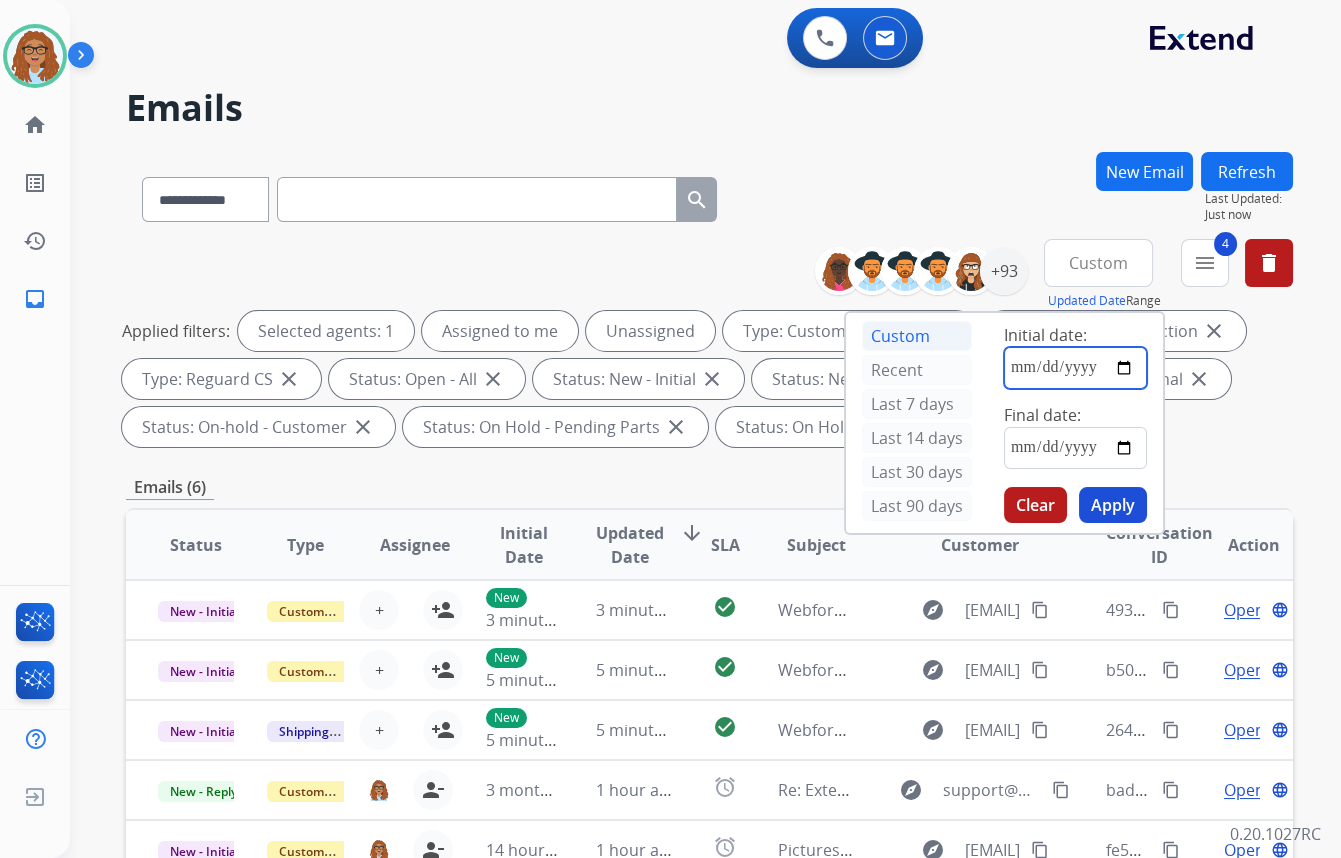 click at bounding box center (1075, 368) 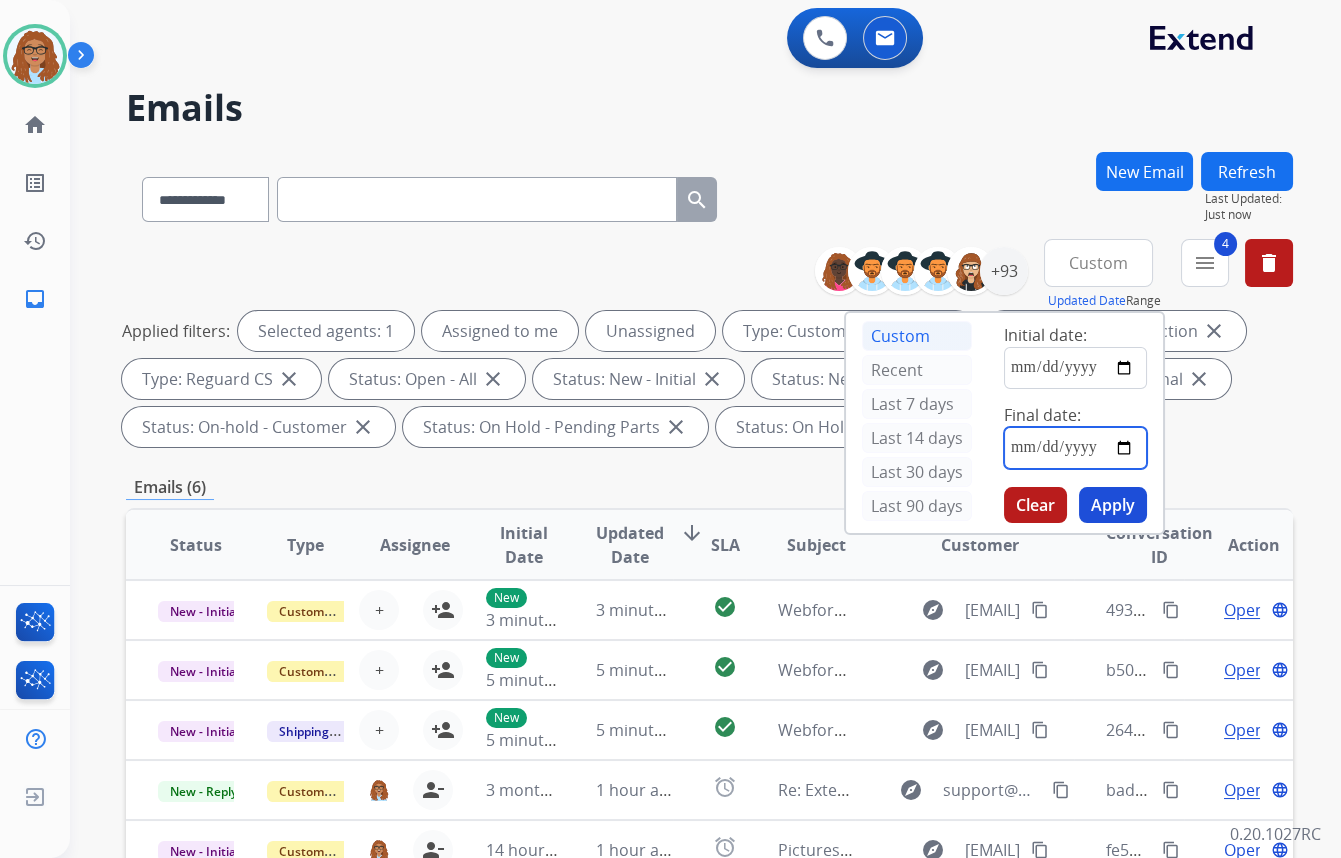 click at bounding box center [1075, 448] 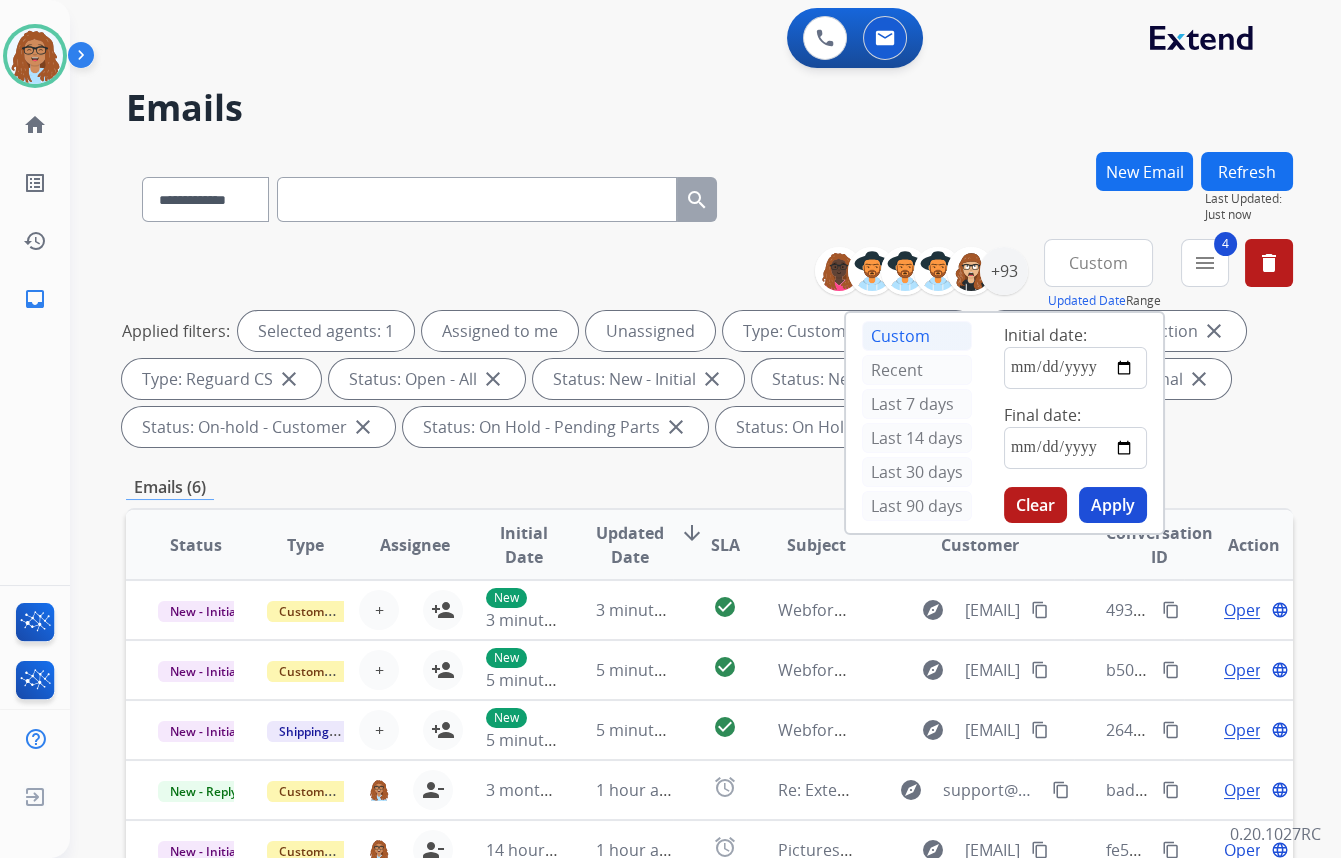 click on "Apply" at bounding box center [1113, 505] 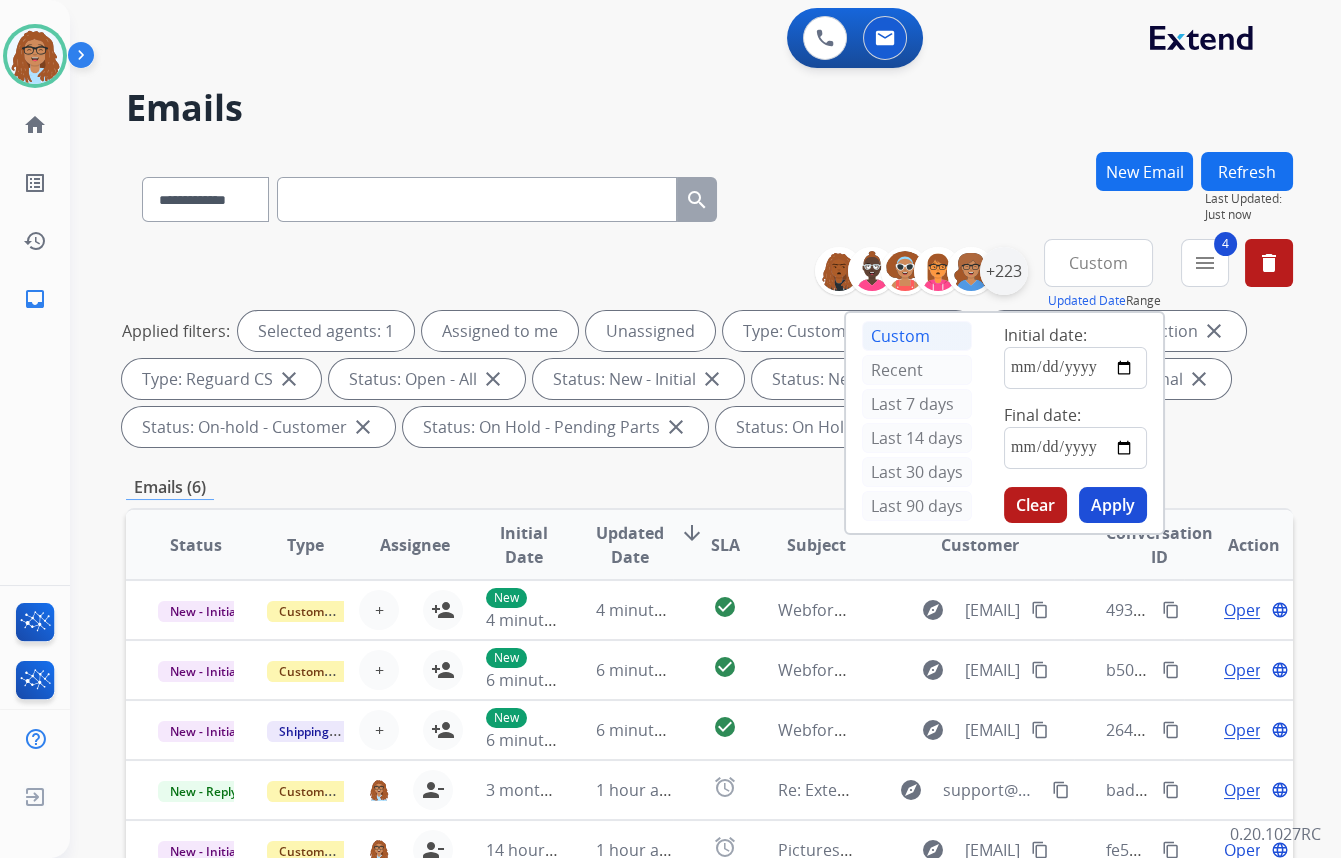 click on "+223" at bounding box center (1004, 271) 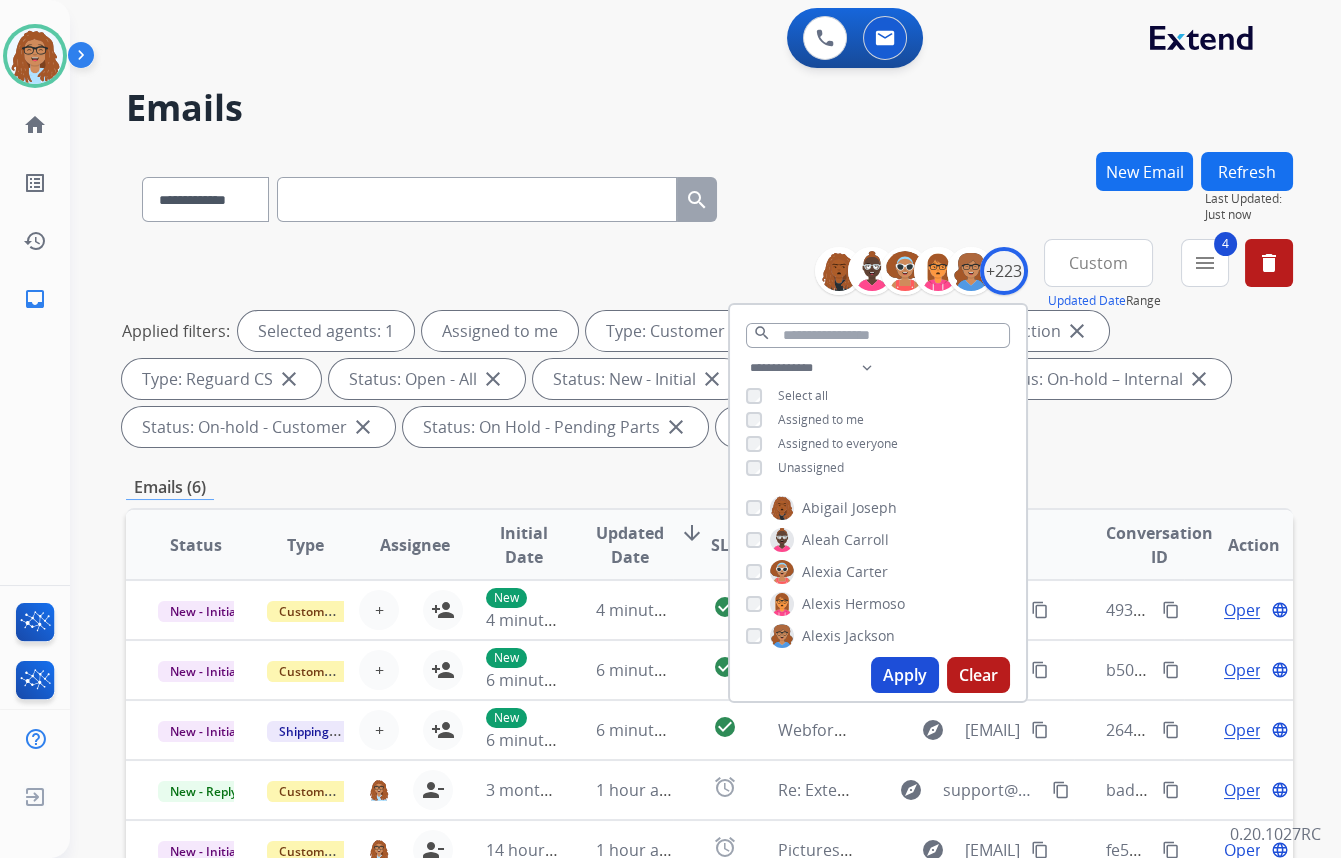 click on "Apply" at bounding box center (905, 675) 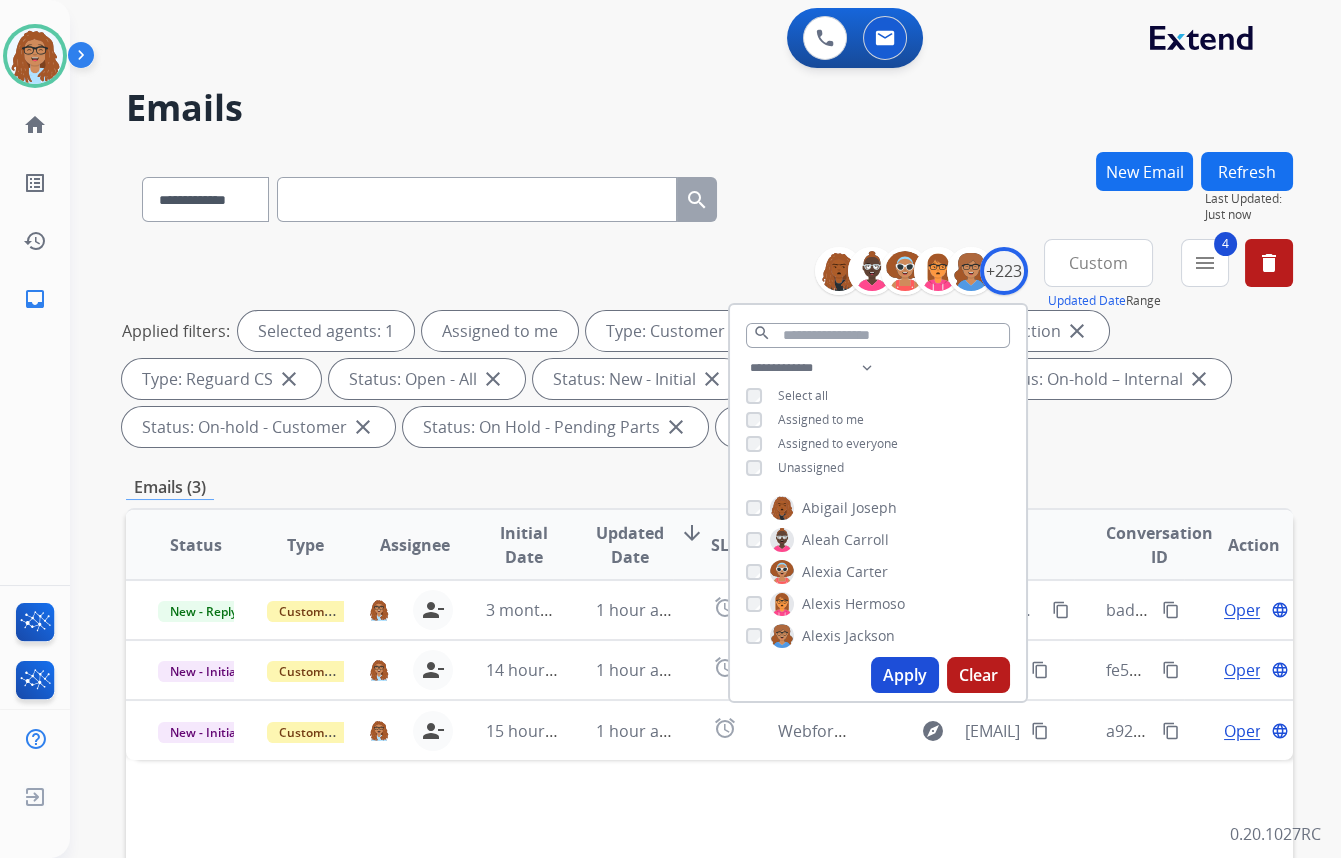 click on "**********" at bounding box center (709, 195) 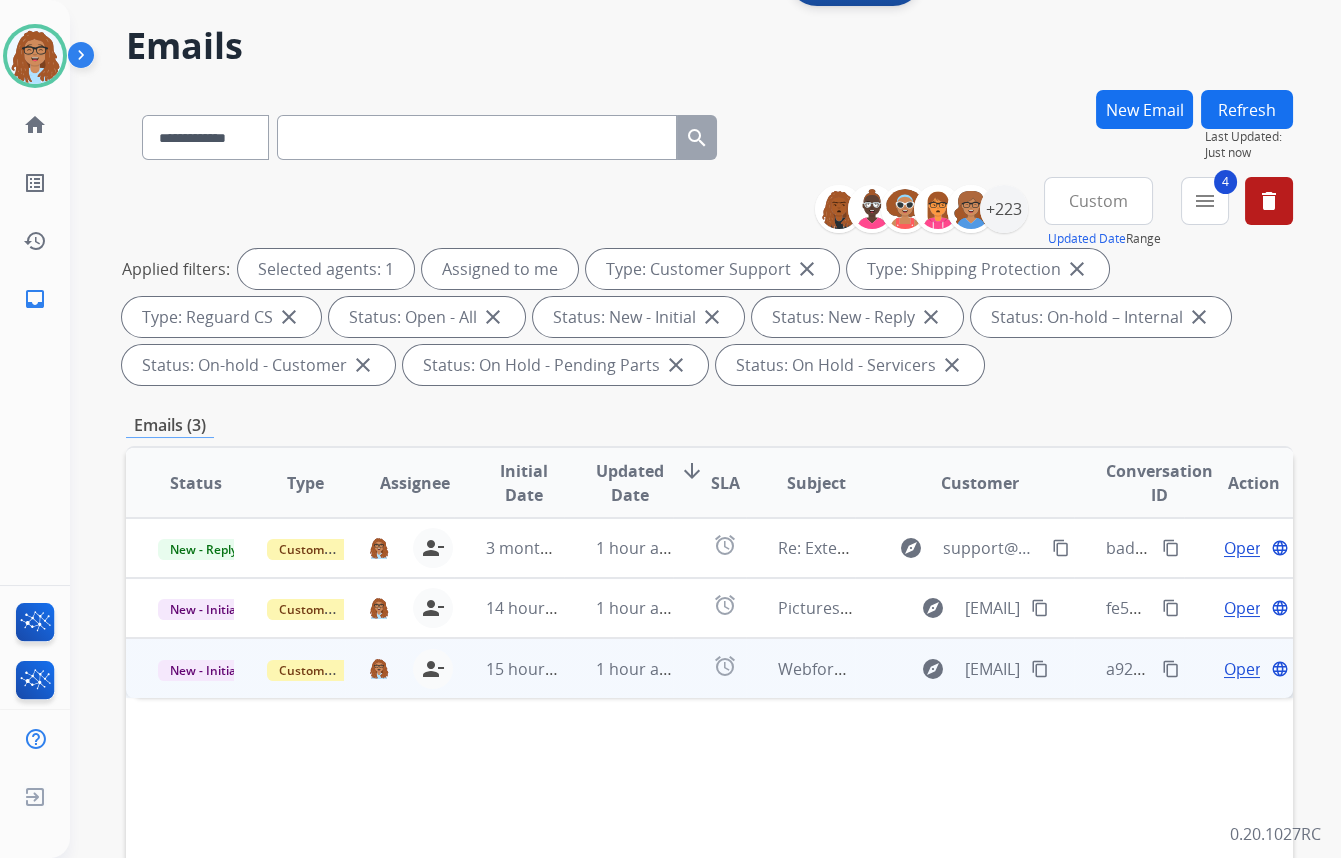 scroll, scrollTop: 90, scrollLeft: 0, axis: vertical 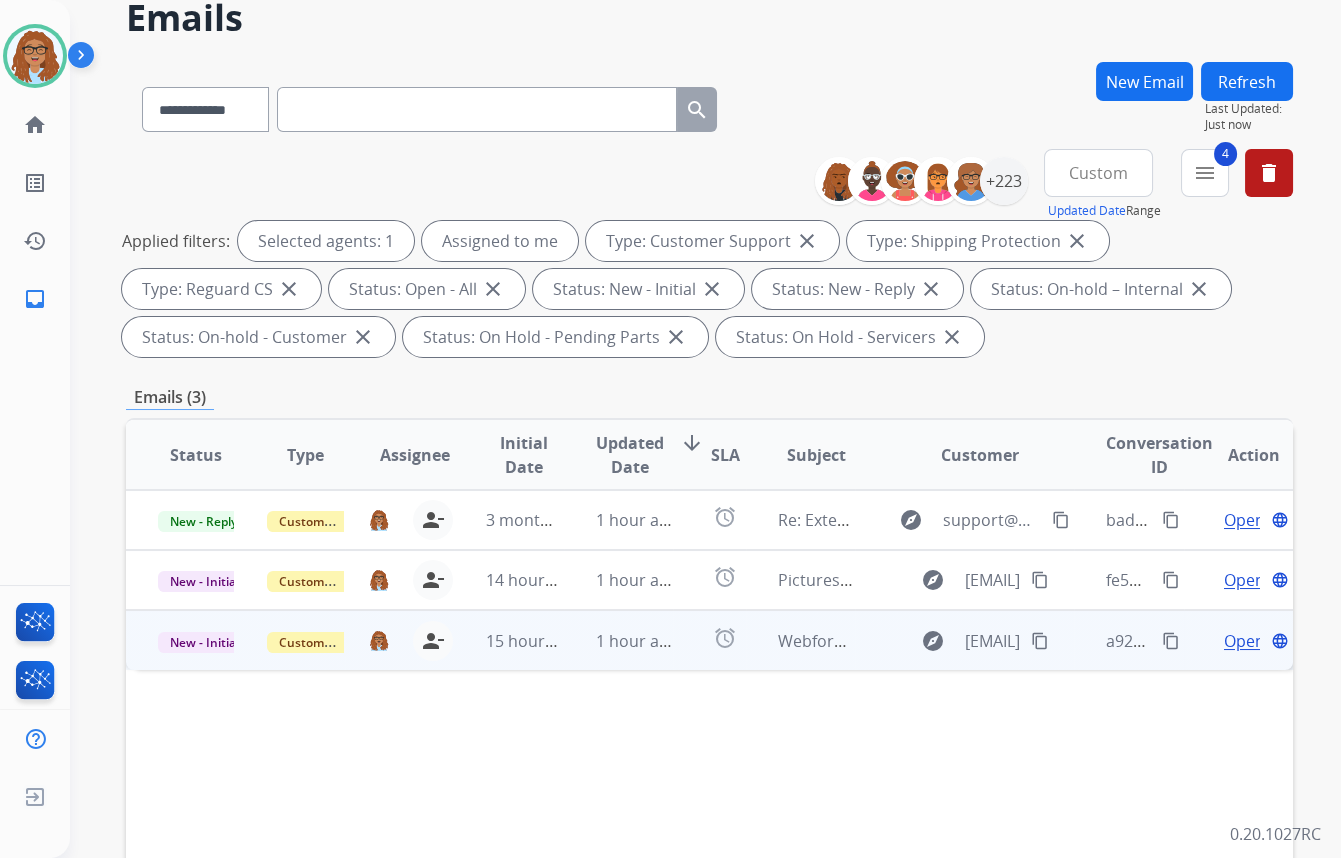click on "content_copy" at bounding box center (1171, 641) 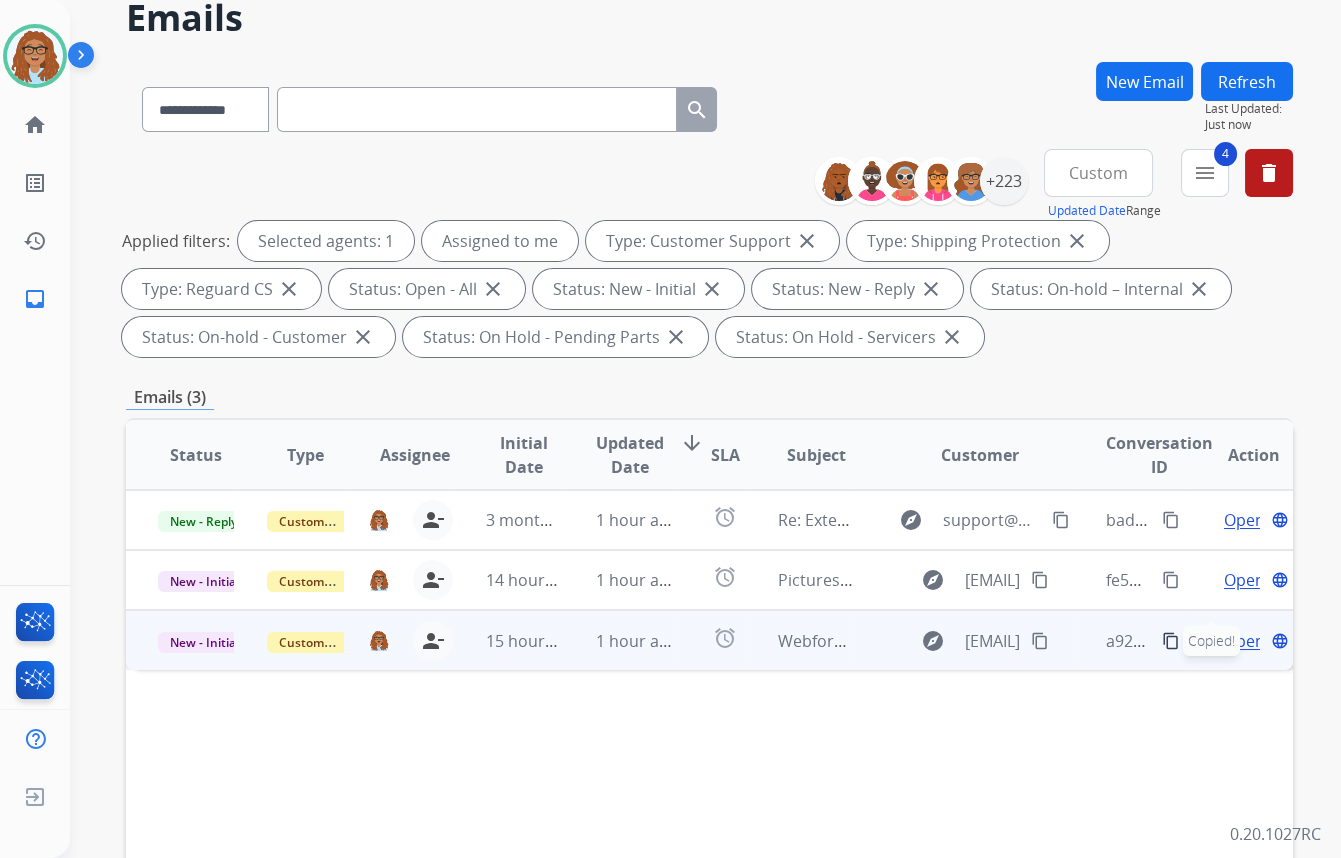 click on "content_copy" at bounding box center [1040, 641] 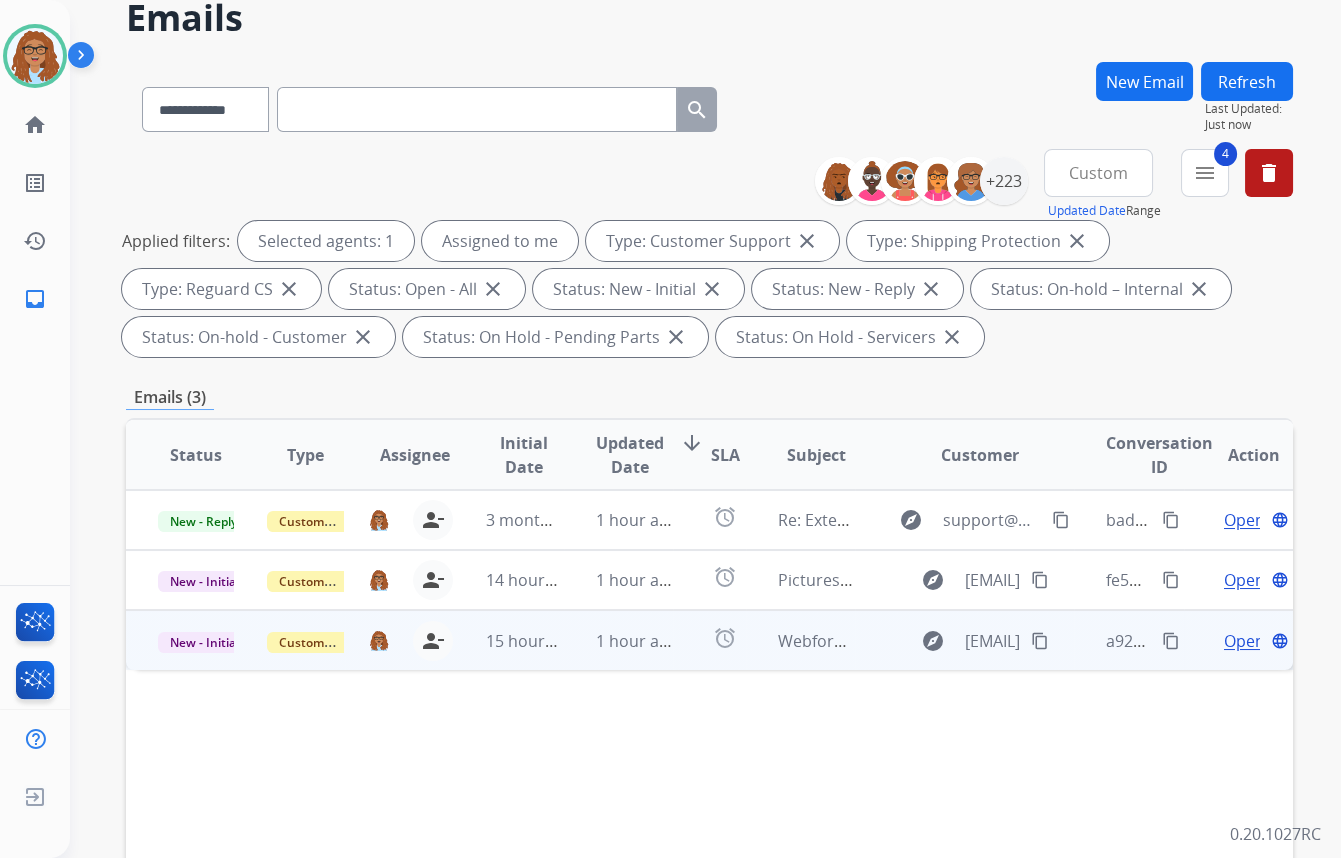 click on "Open" at bounding box center [1244, 641] 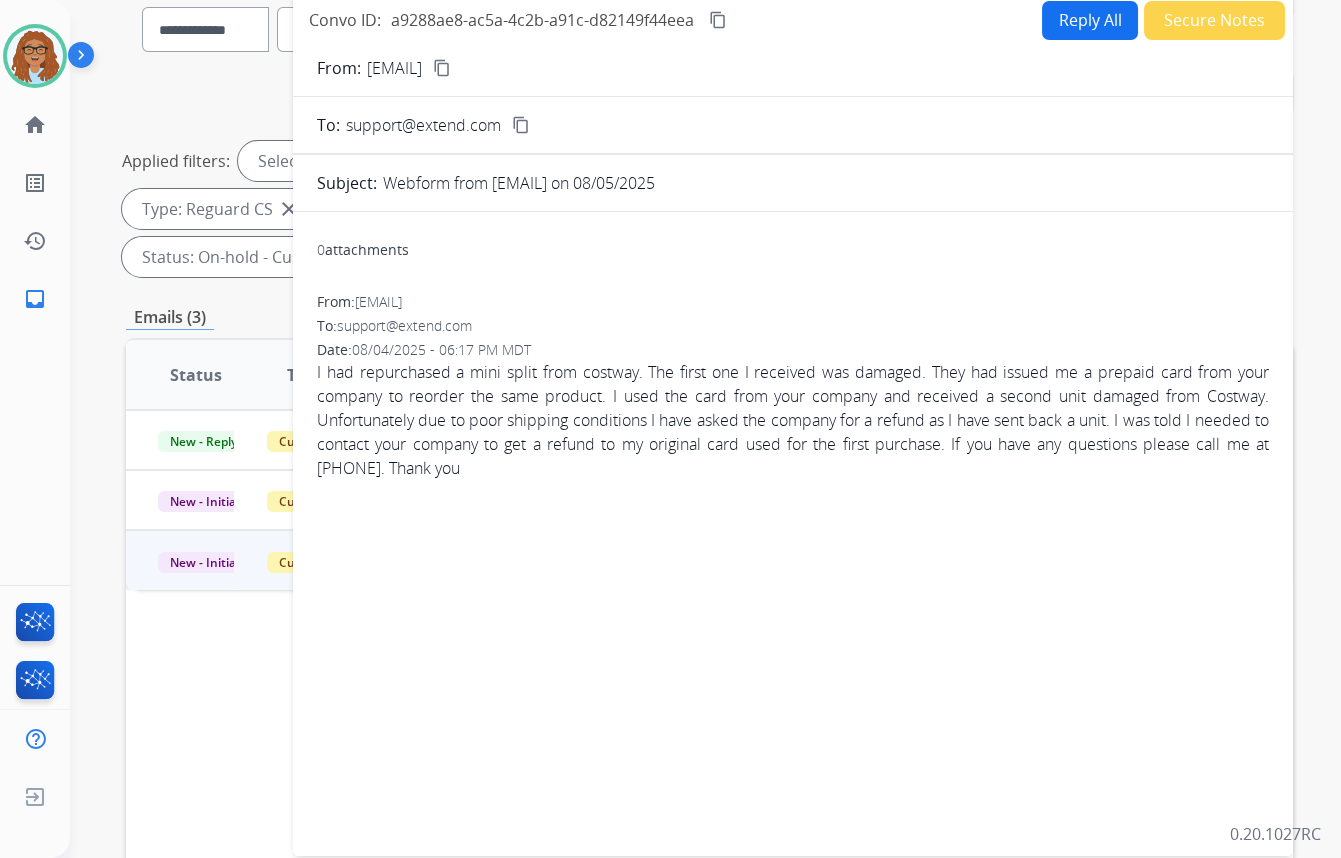 scroll, scrollTop: 181, scrollLeft: 0, axis: vertical 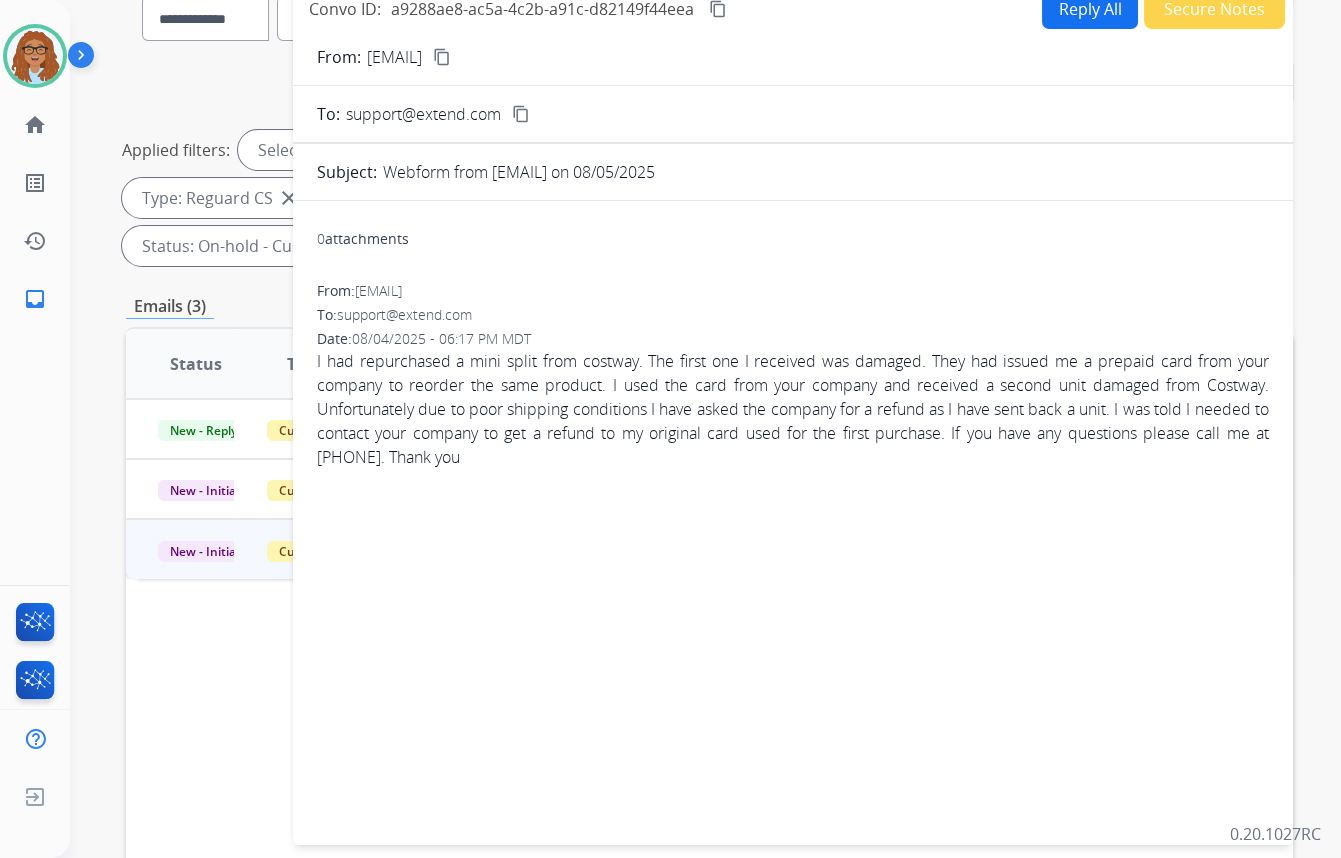 drag, startPoint x: 486, startPoint y: 458, endPoint x: 310, endPoint y: 364, distance: 199.52945 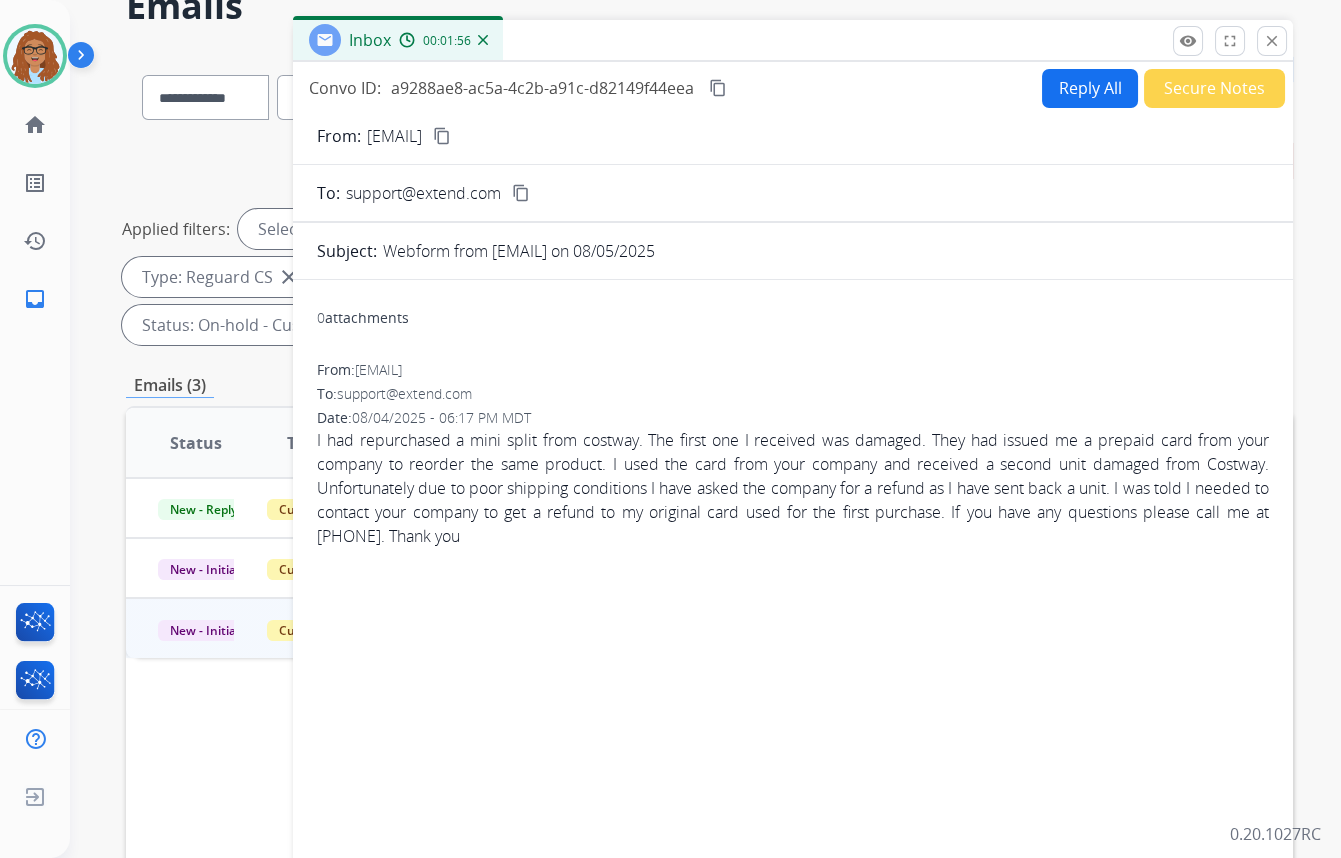 scroll, scrollTop: 90, scrollLeft: 0, axis: vertical 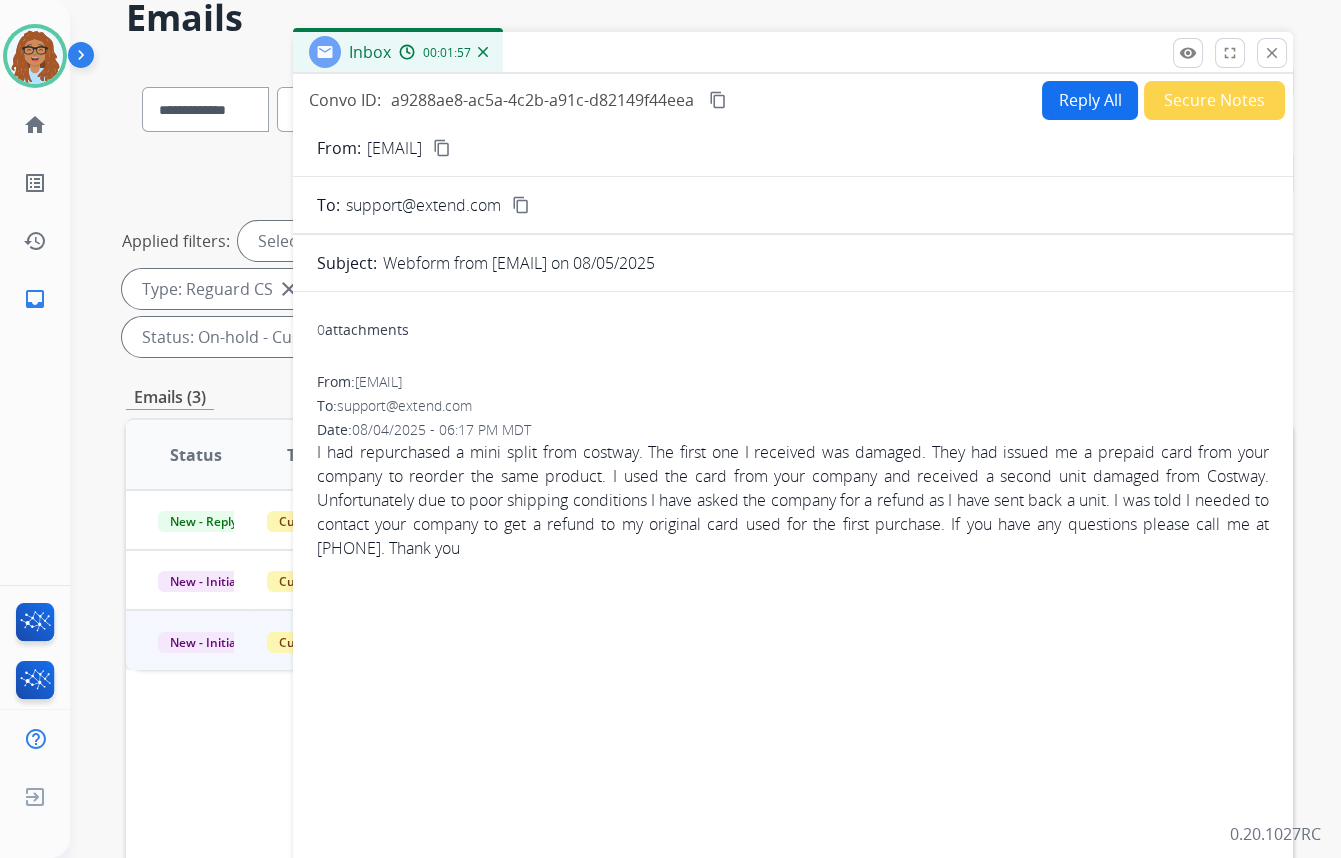 click on "Reply All" at bounding box center [1090, 100] 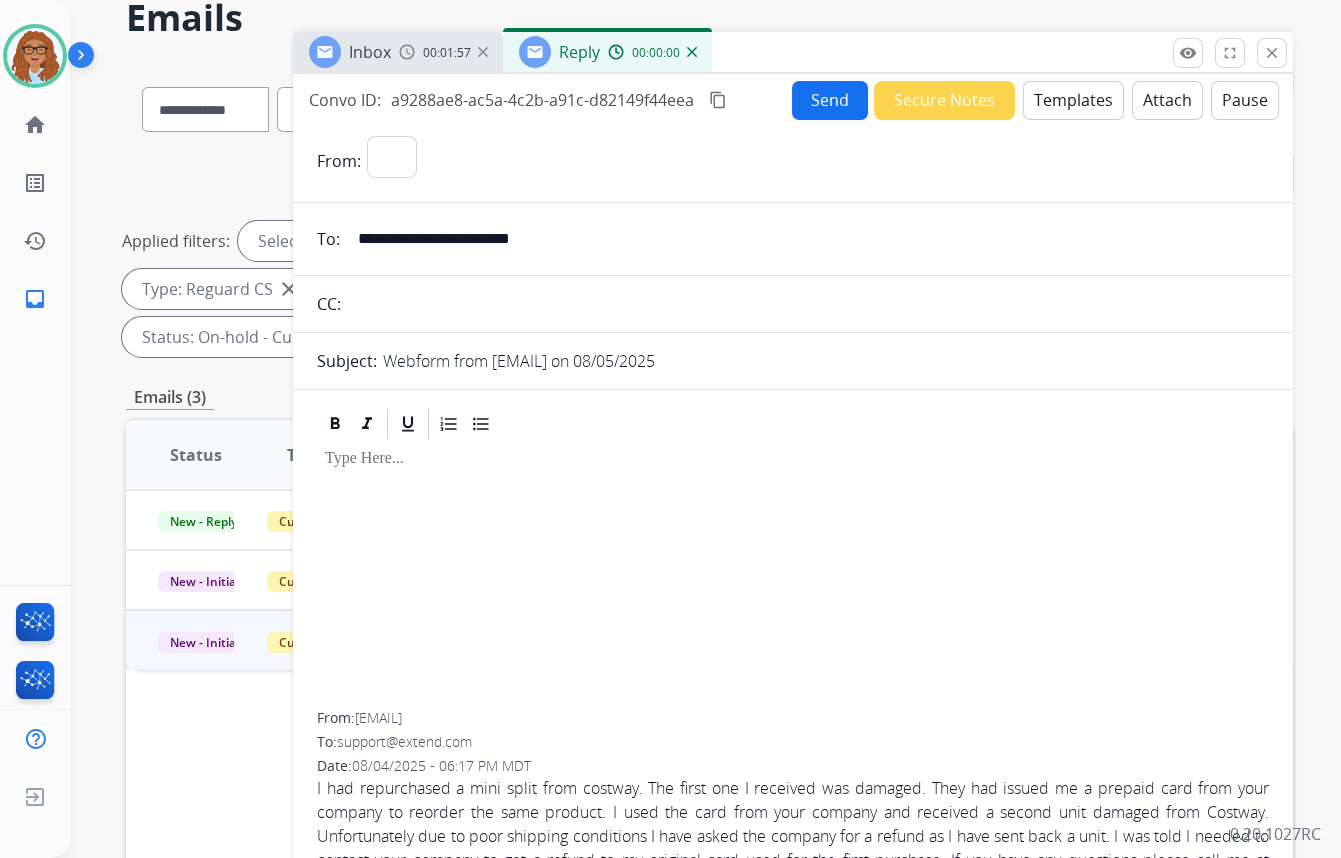 select on "**********" 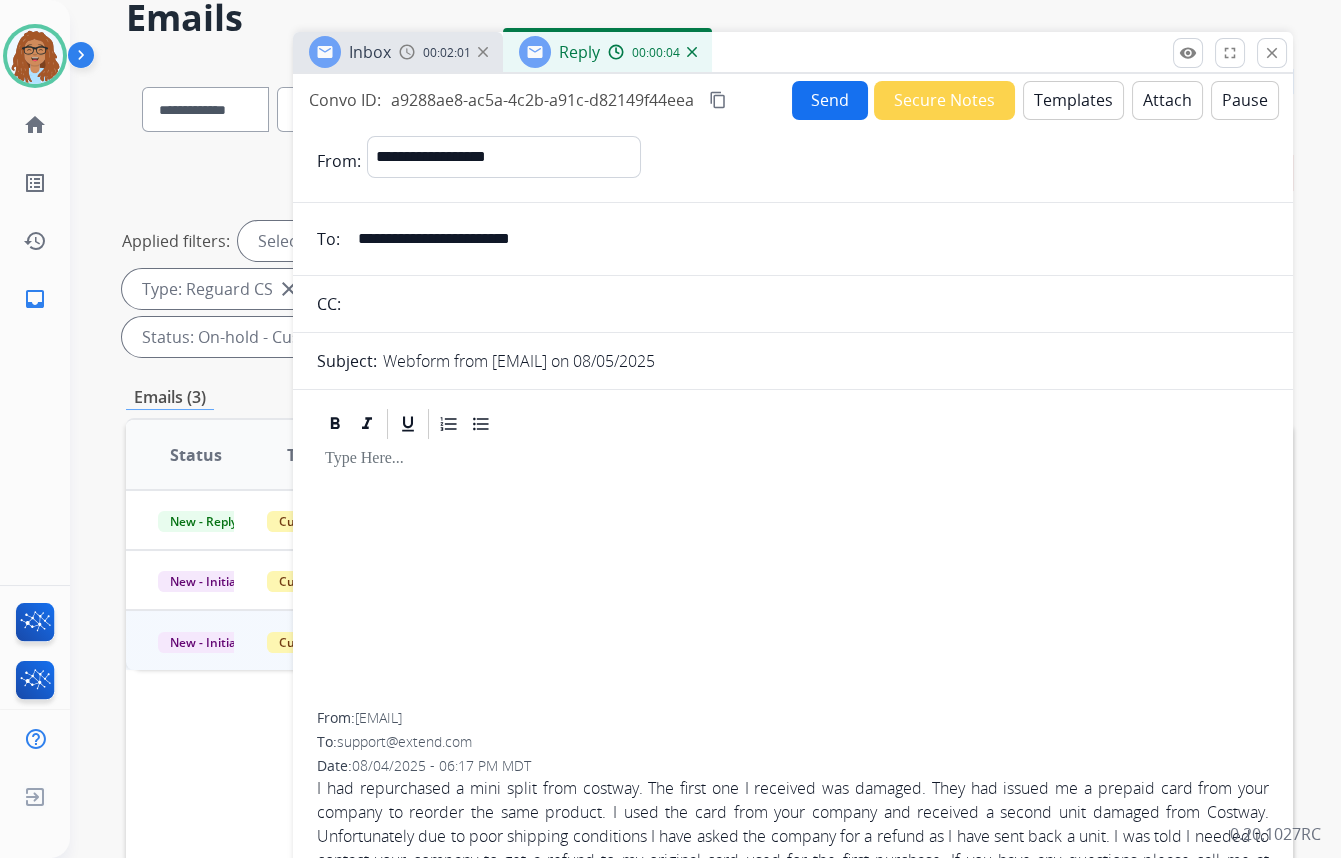 drag, startPoint x: 575, startPoint y: 239, endPoint x: 285, endPoint y: 239, distance: 290 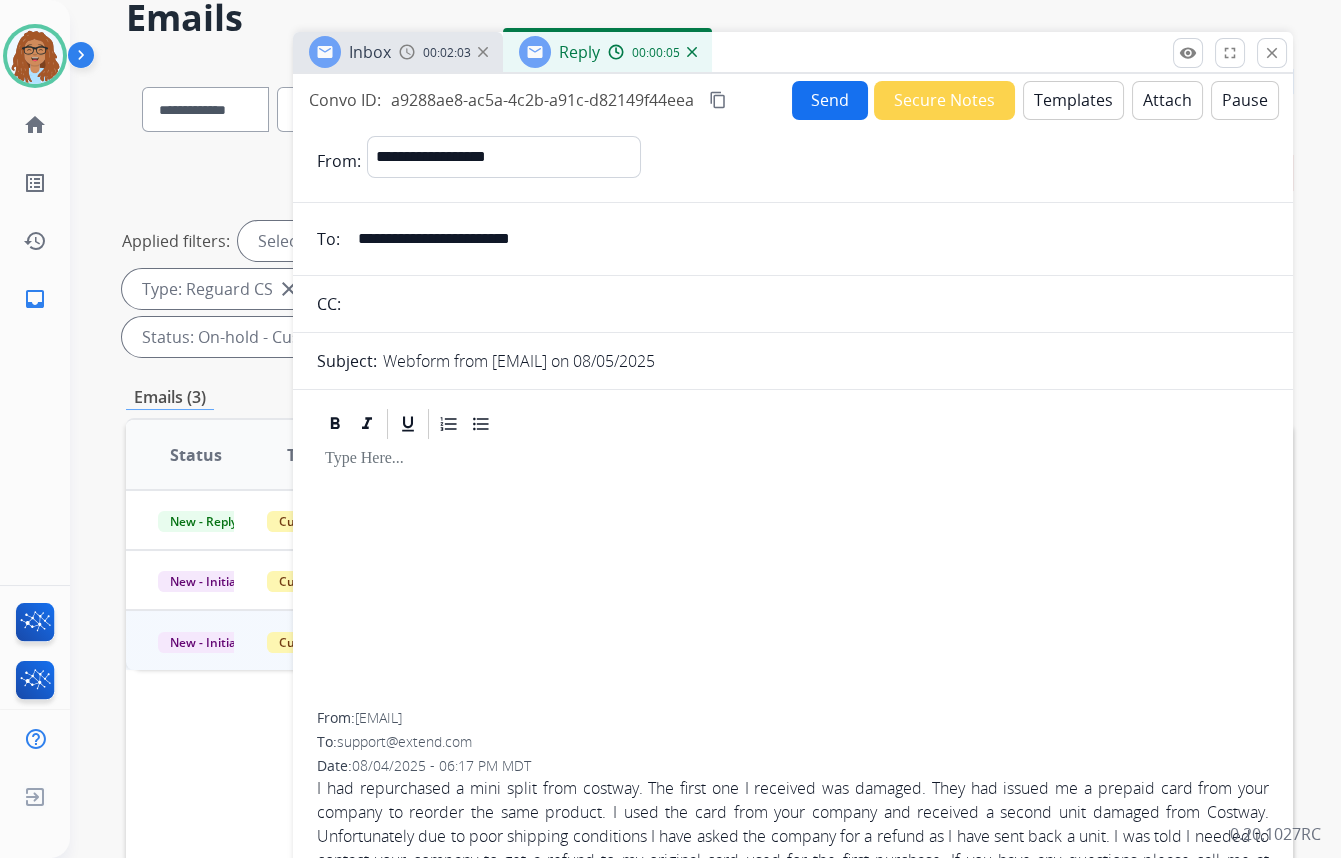 drag, startPoint x: 488, startPoint y: 305, endPoint x: 580, endPoint y: 270, distance: 98.43272 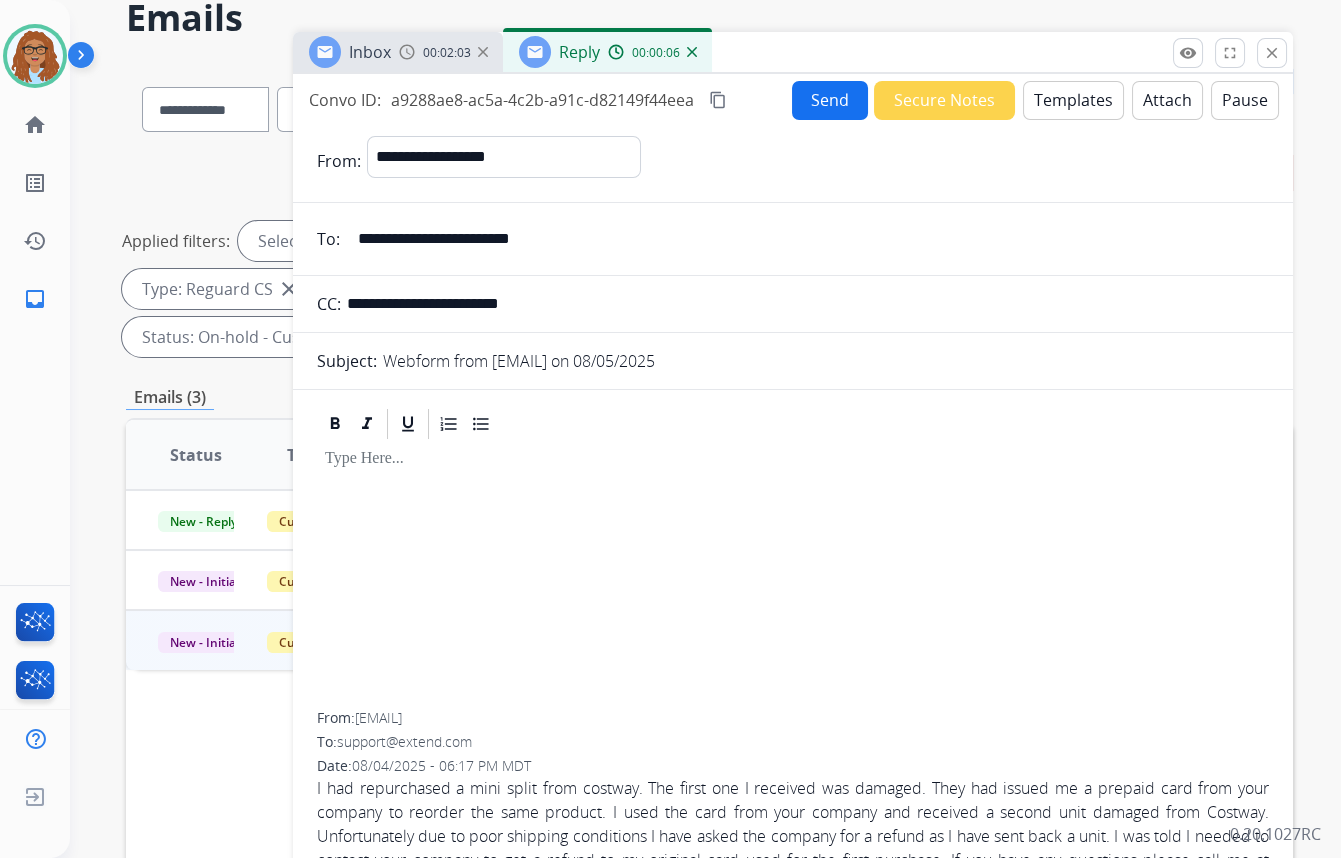 type on "**********" 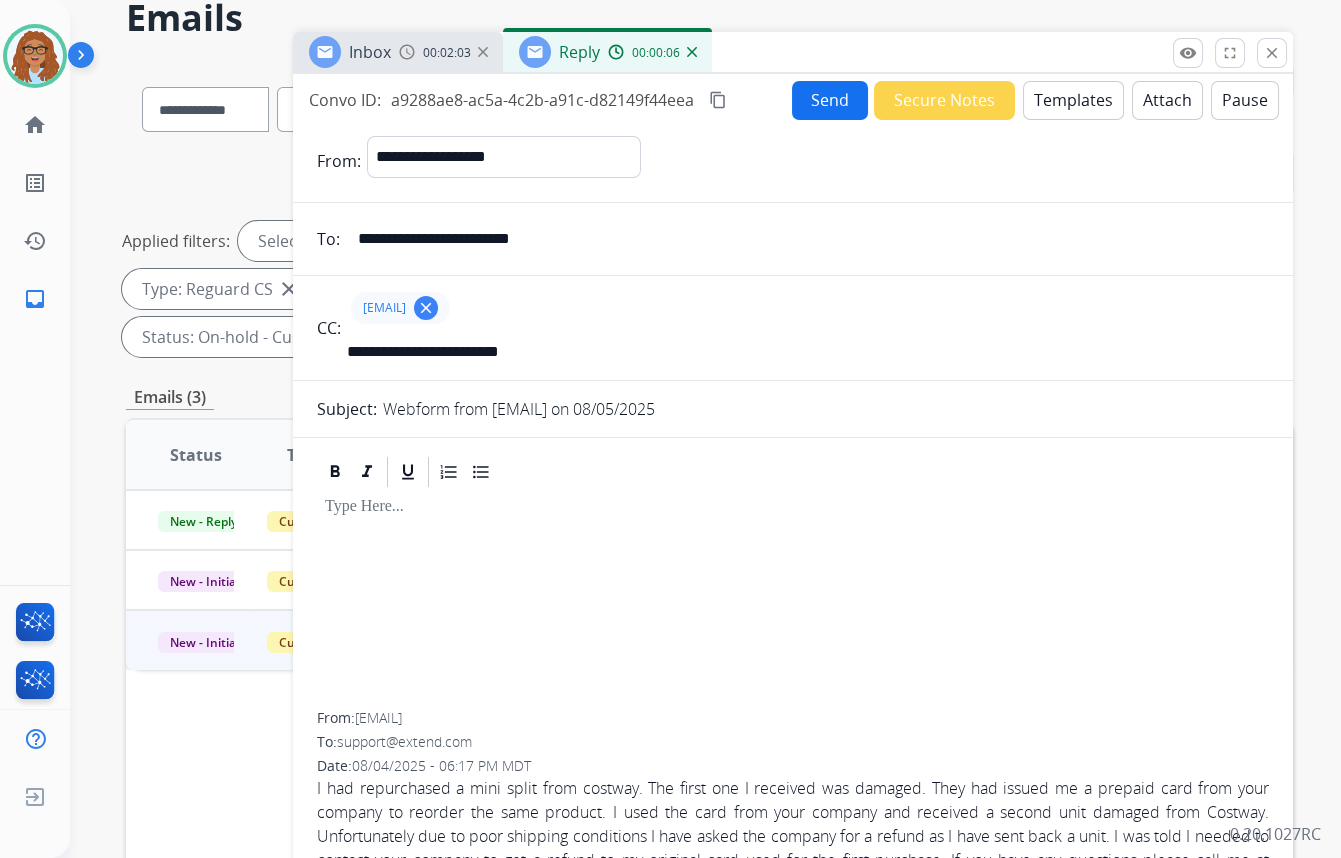 type 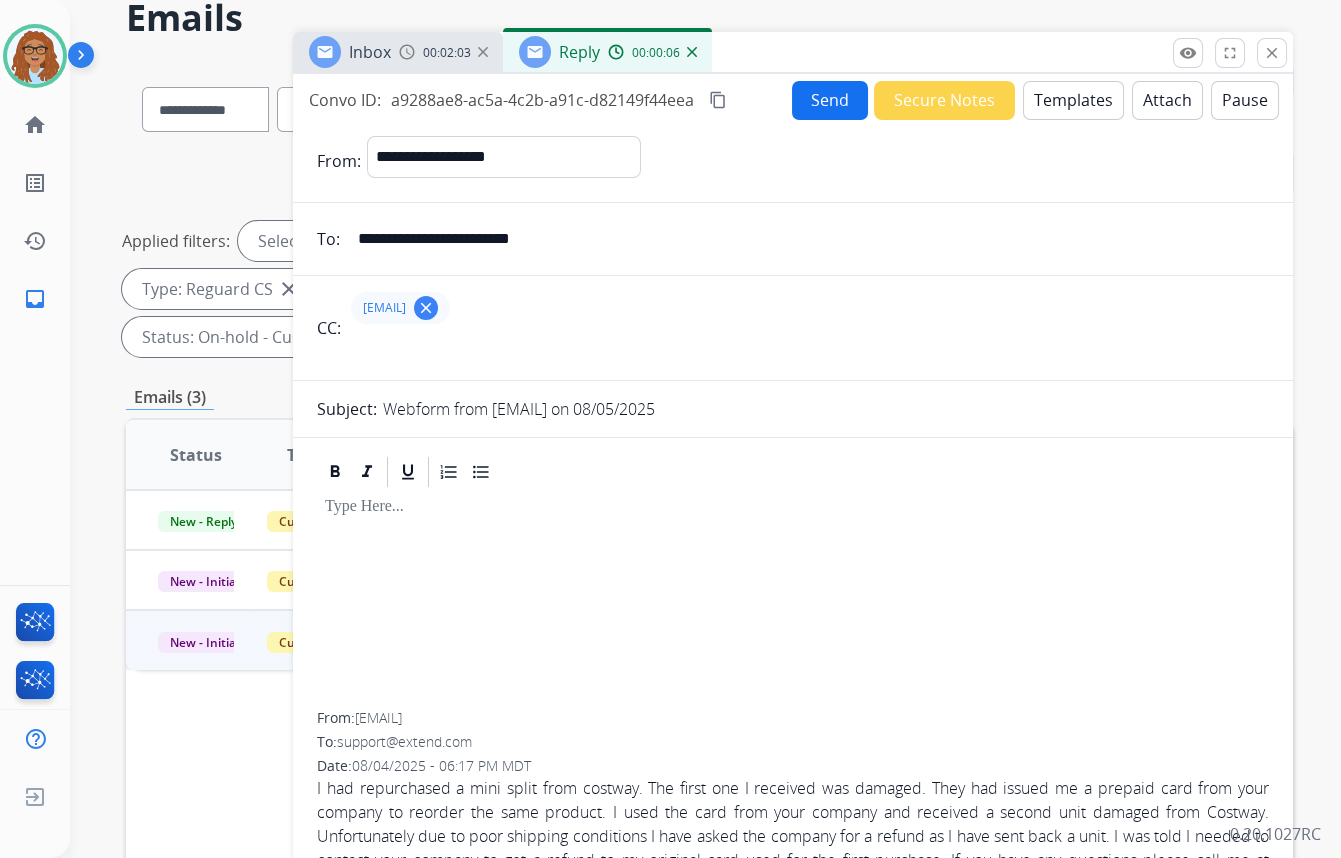 click on "Templates" at bounding box center (1073, 100) 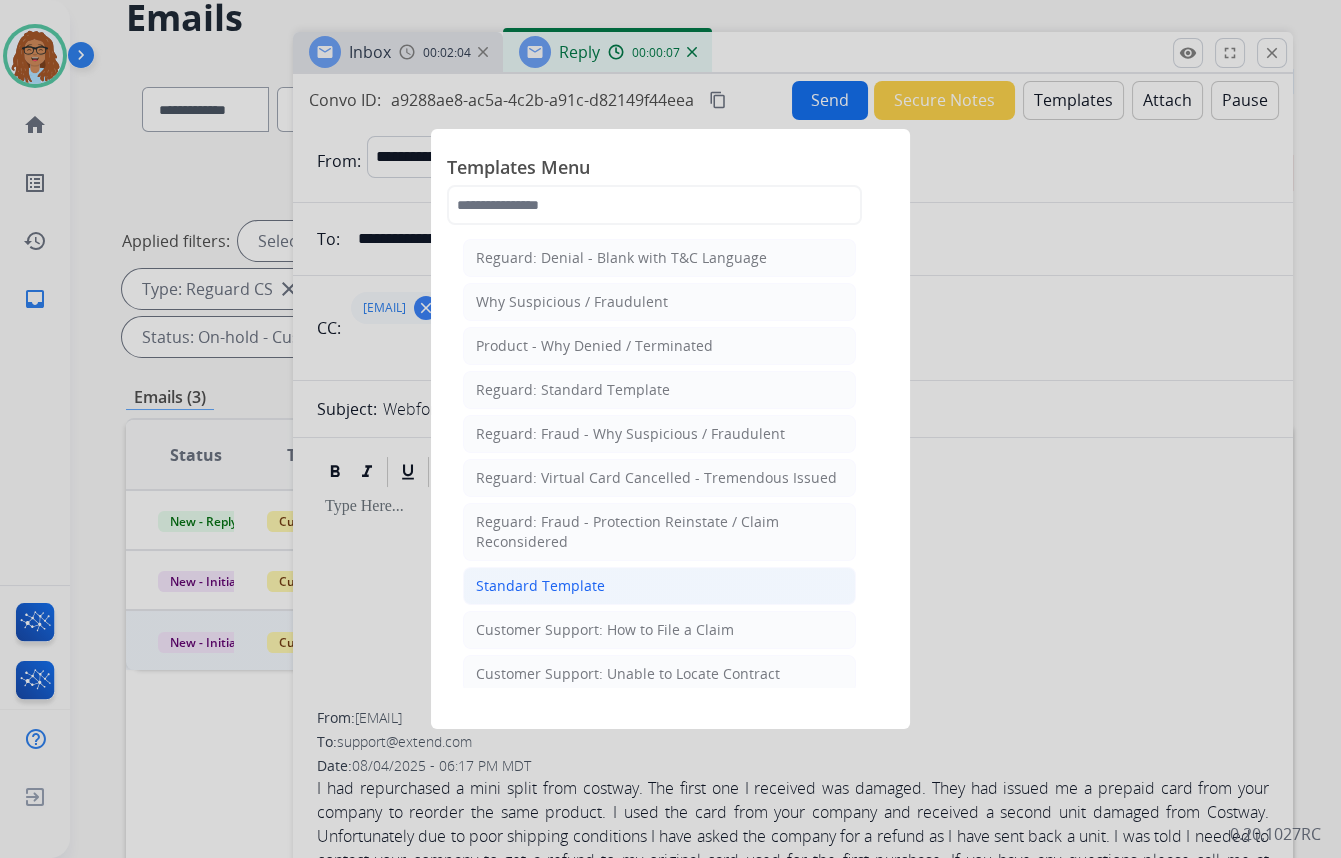 click on "Standard Template" 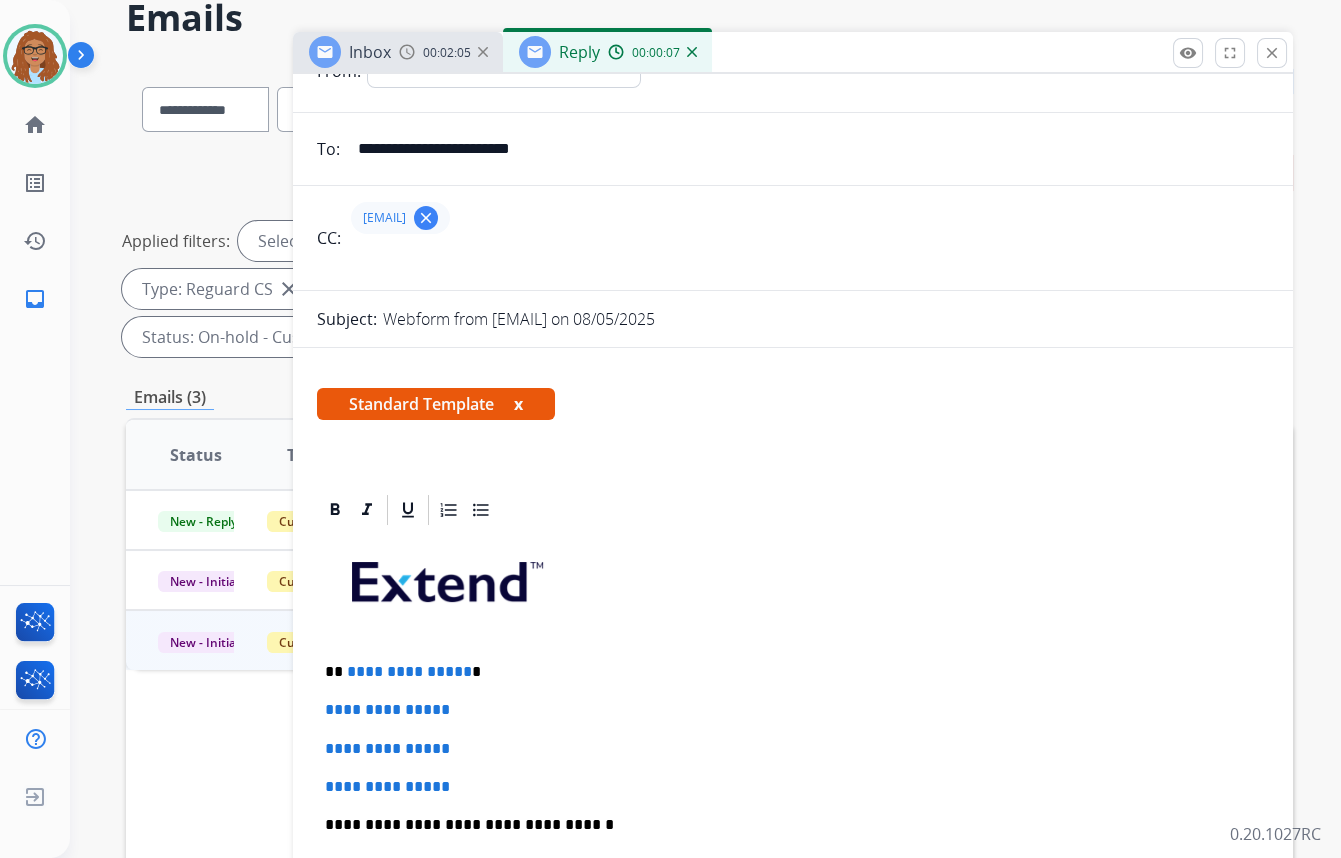scroll, scrollTop: 181, scrollLeft: 0, axis: vertical 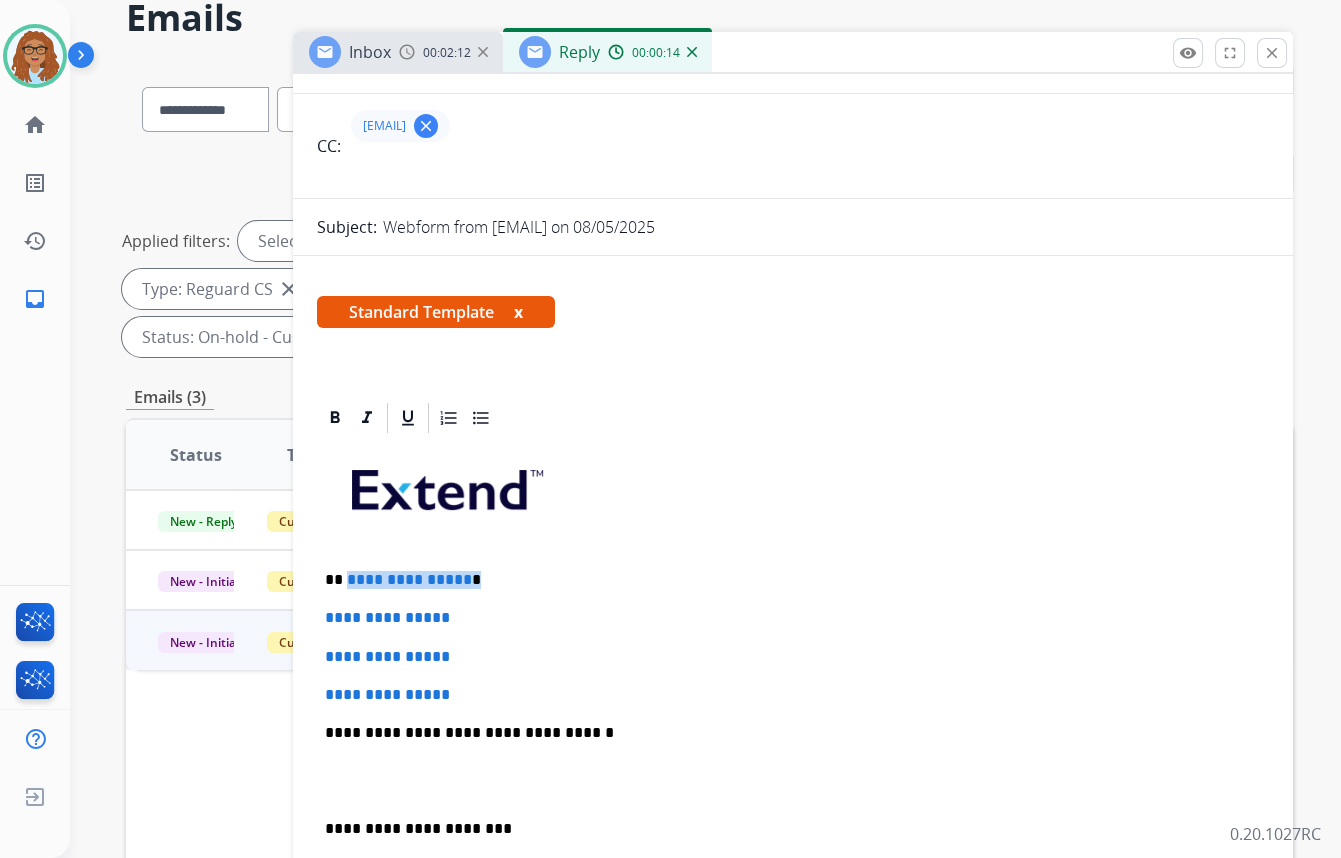 drag, startPoint x: 462, startPoint y: 566, endPoint x: 345, endPoint y: 572, distance: 117.15375 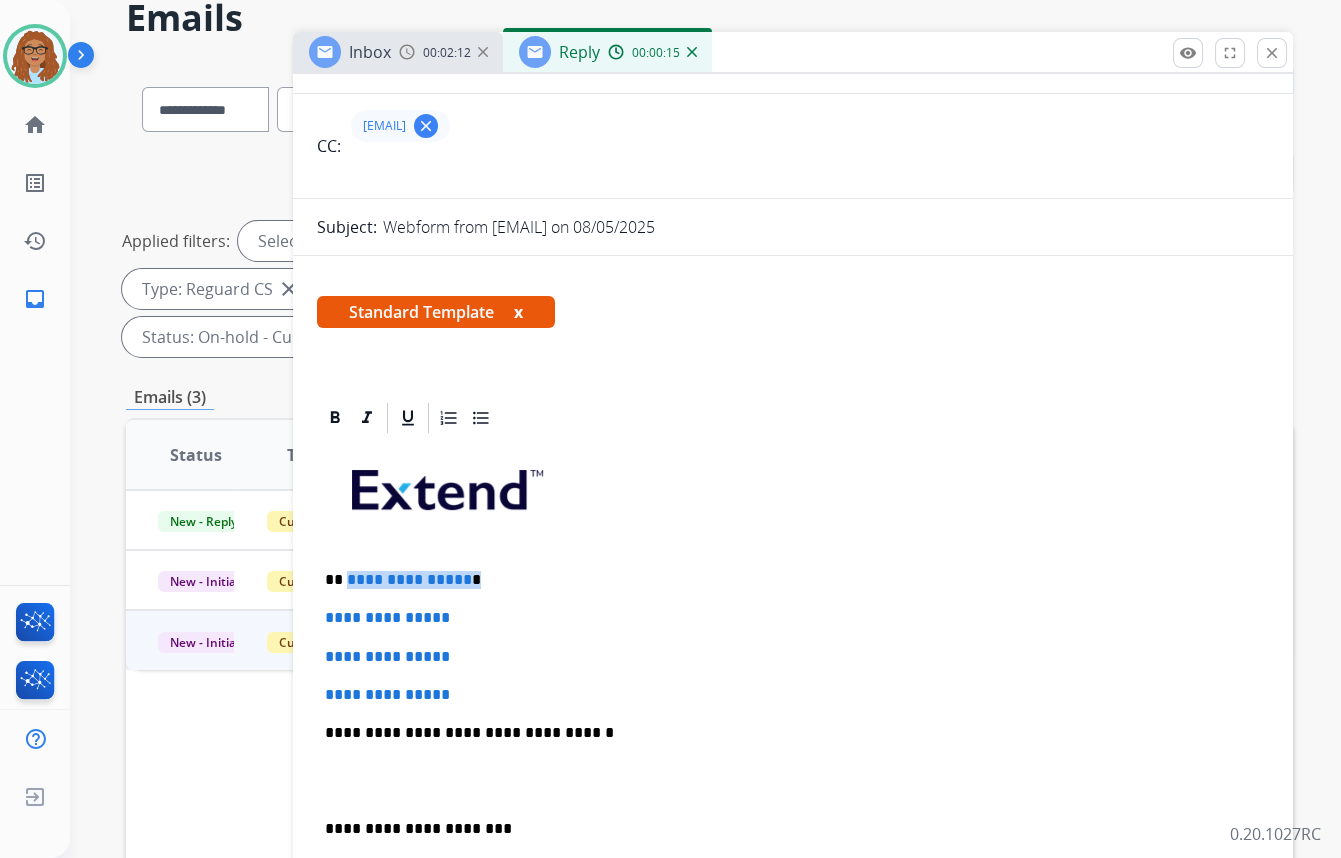 paste 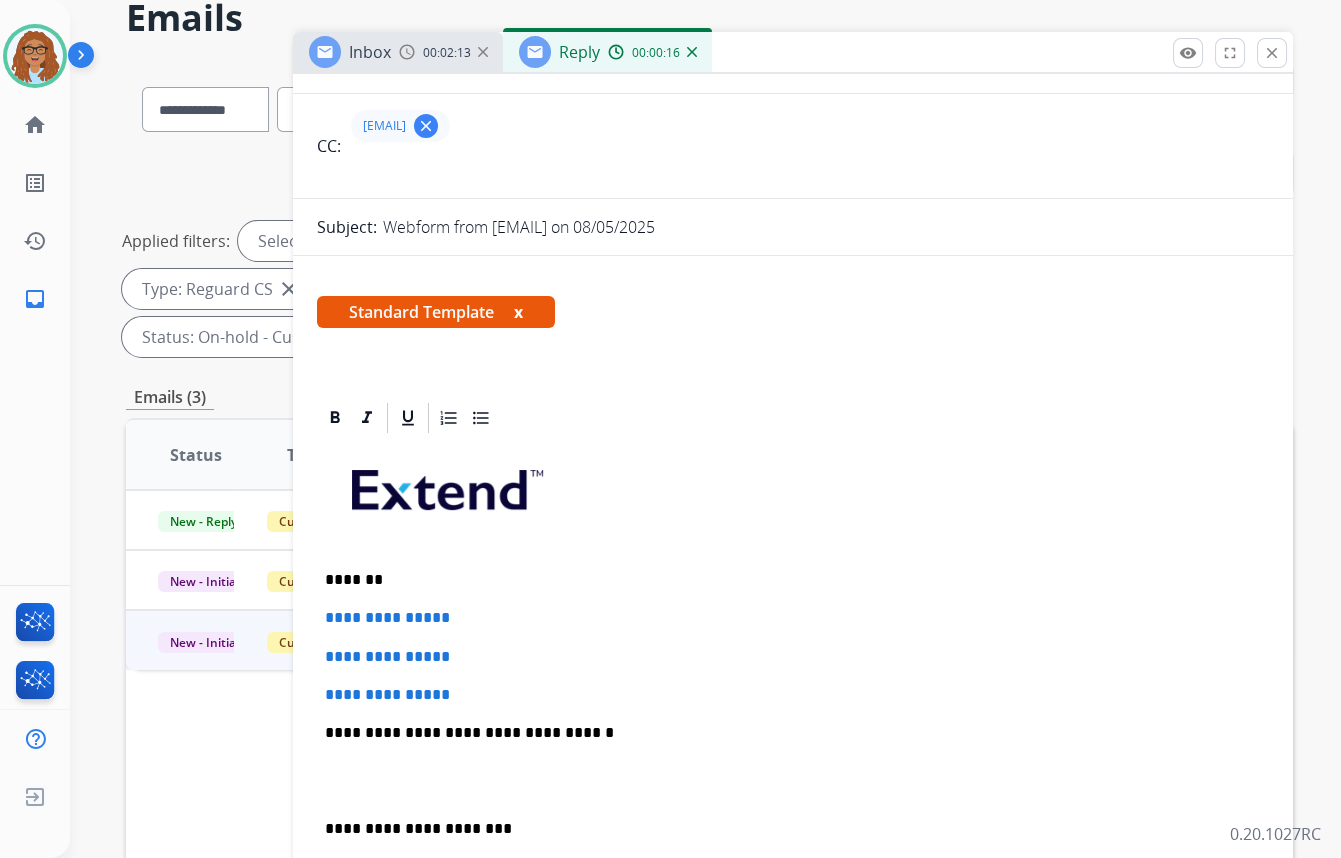 type 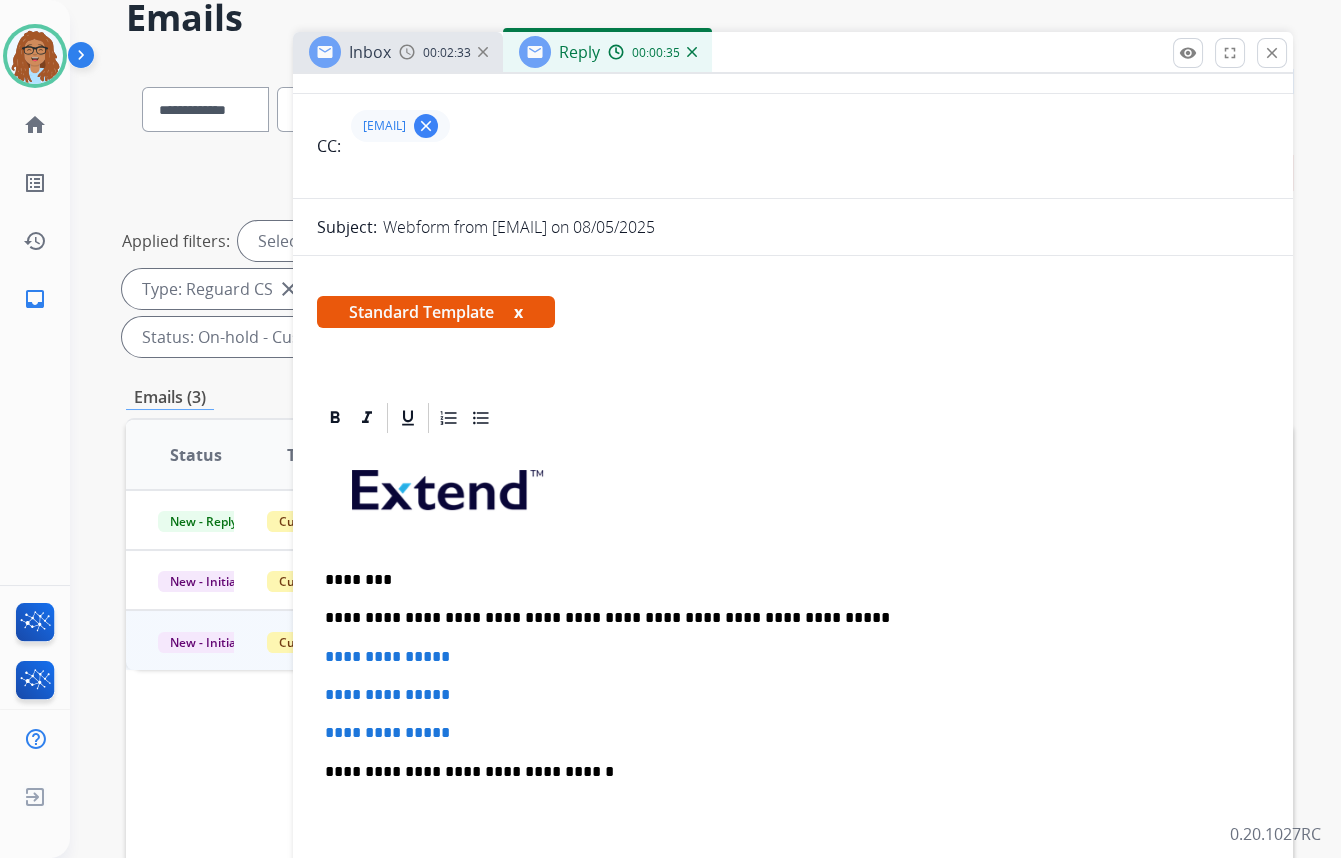 click on "**********" at bounding box center [785, 618] 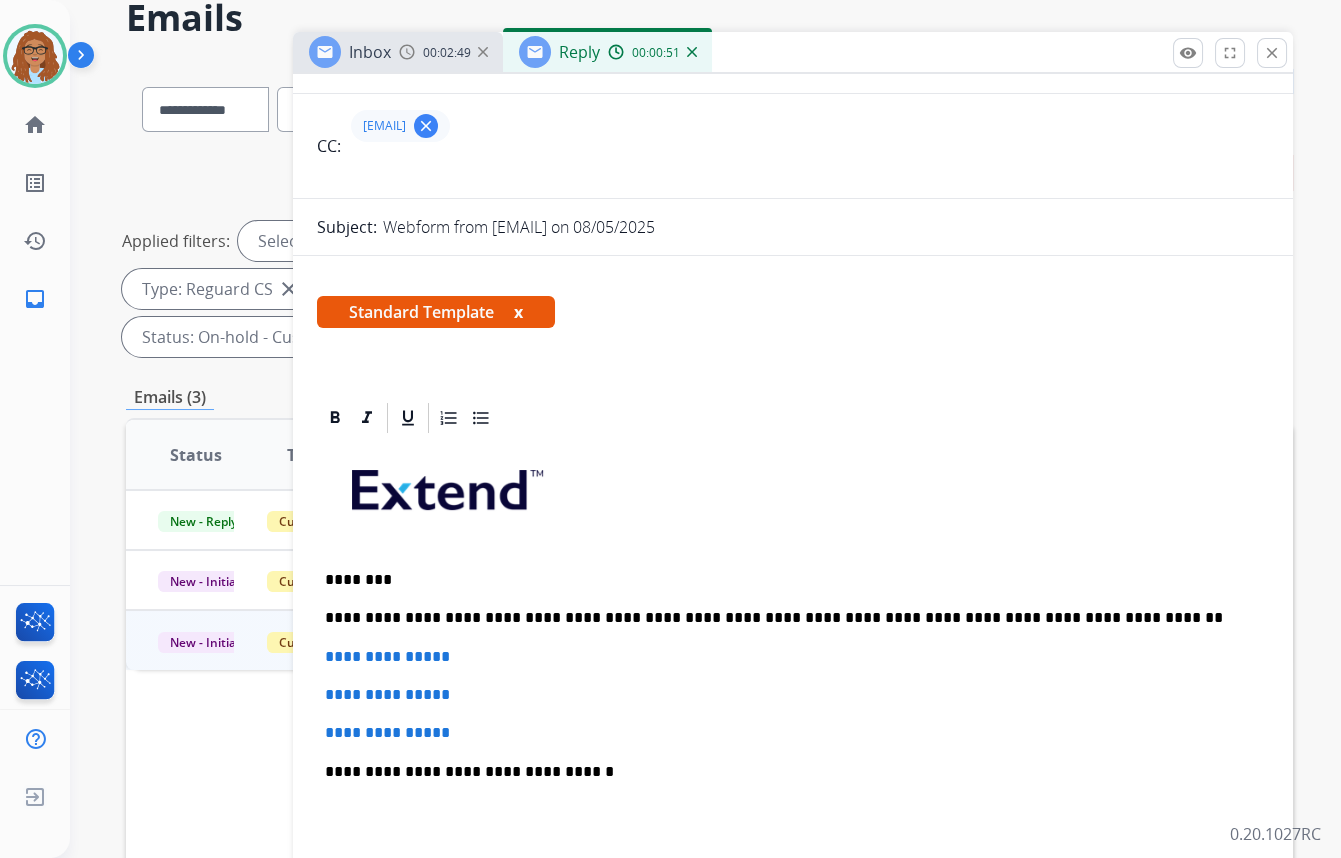 click on "**********" at bounding box center (785, 618) 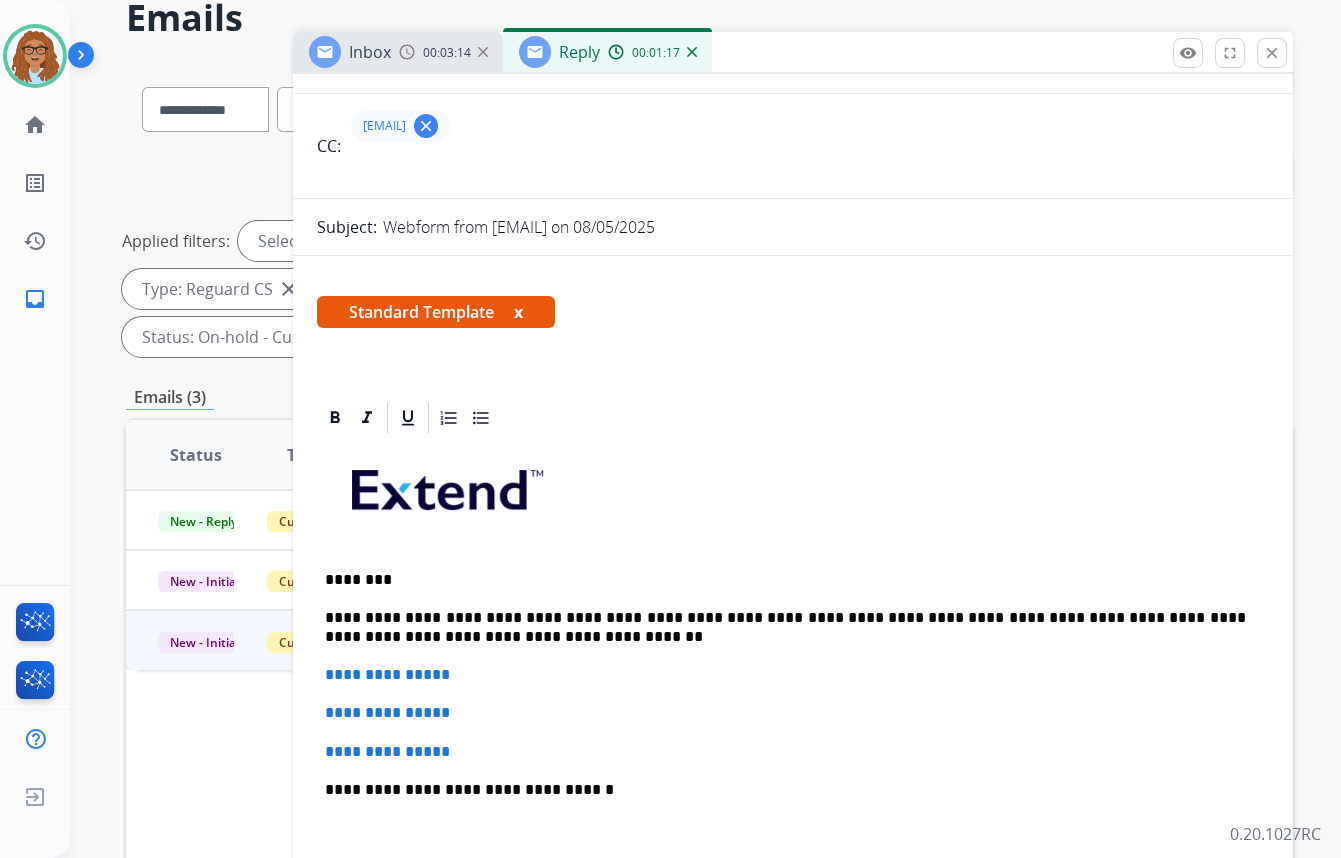 click on "**********" at bounding box center [785, 627] 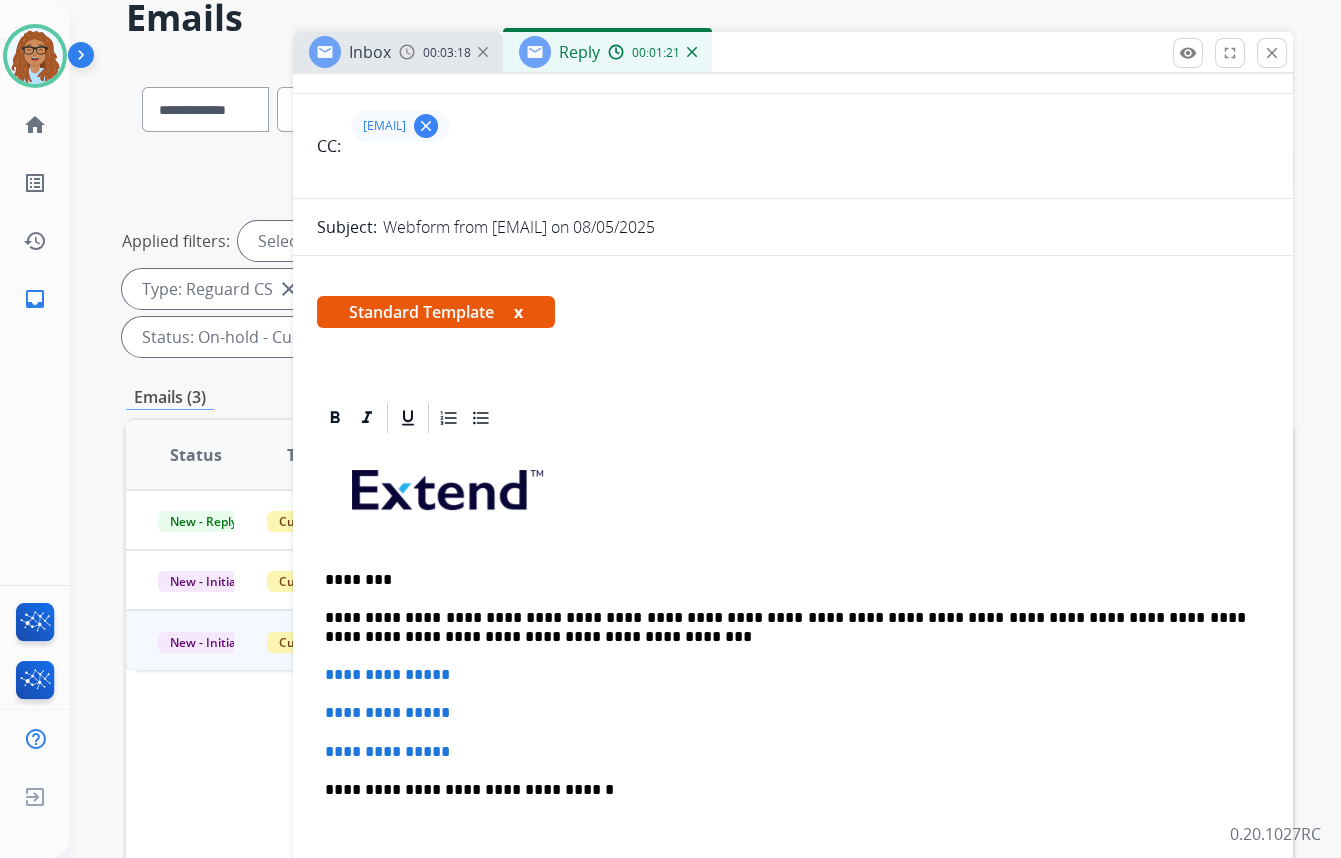 click on "**********" at bounding box center (785, 627) 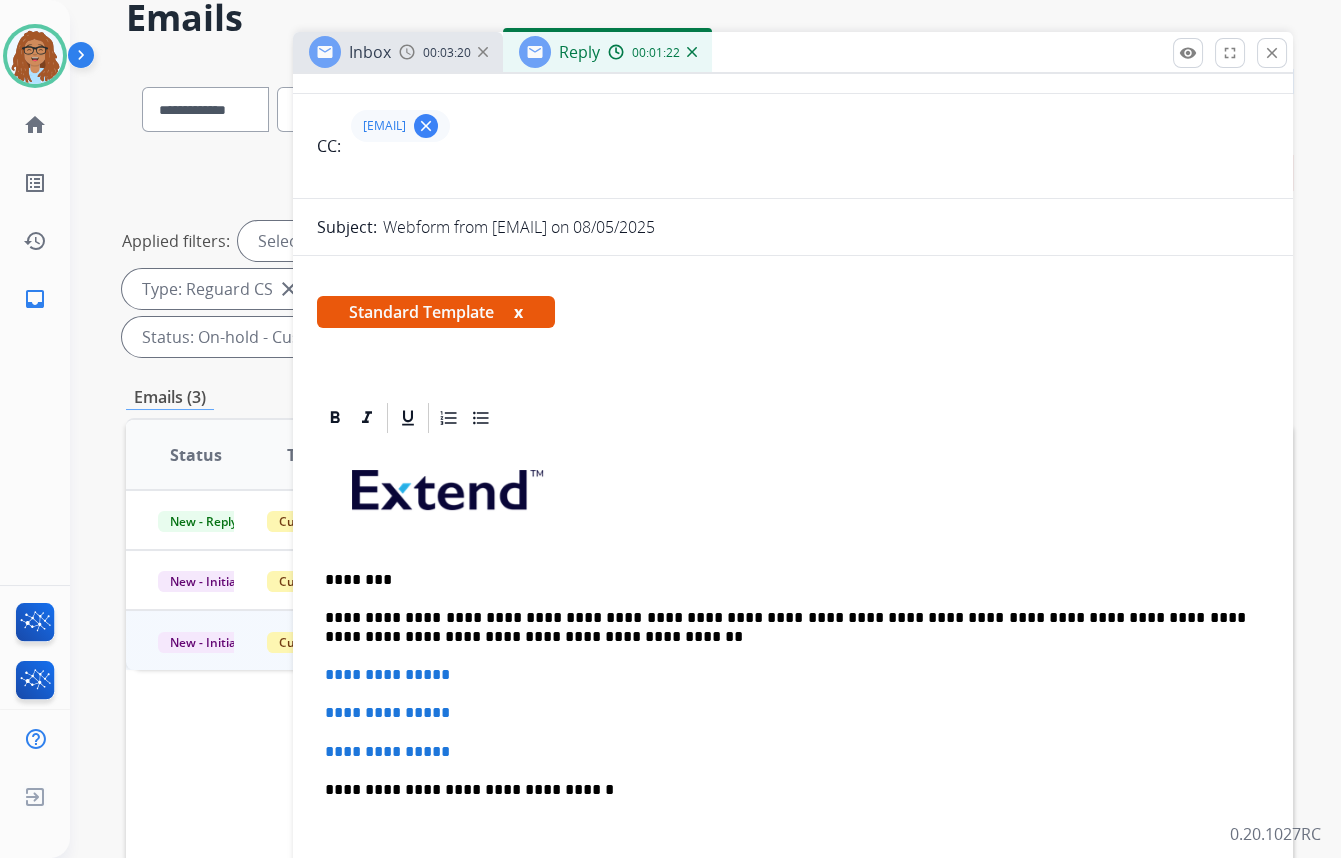 click on "**********" at bounding box center [785, 627] 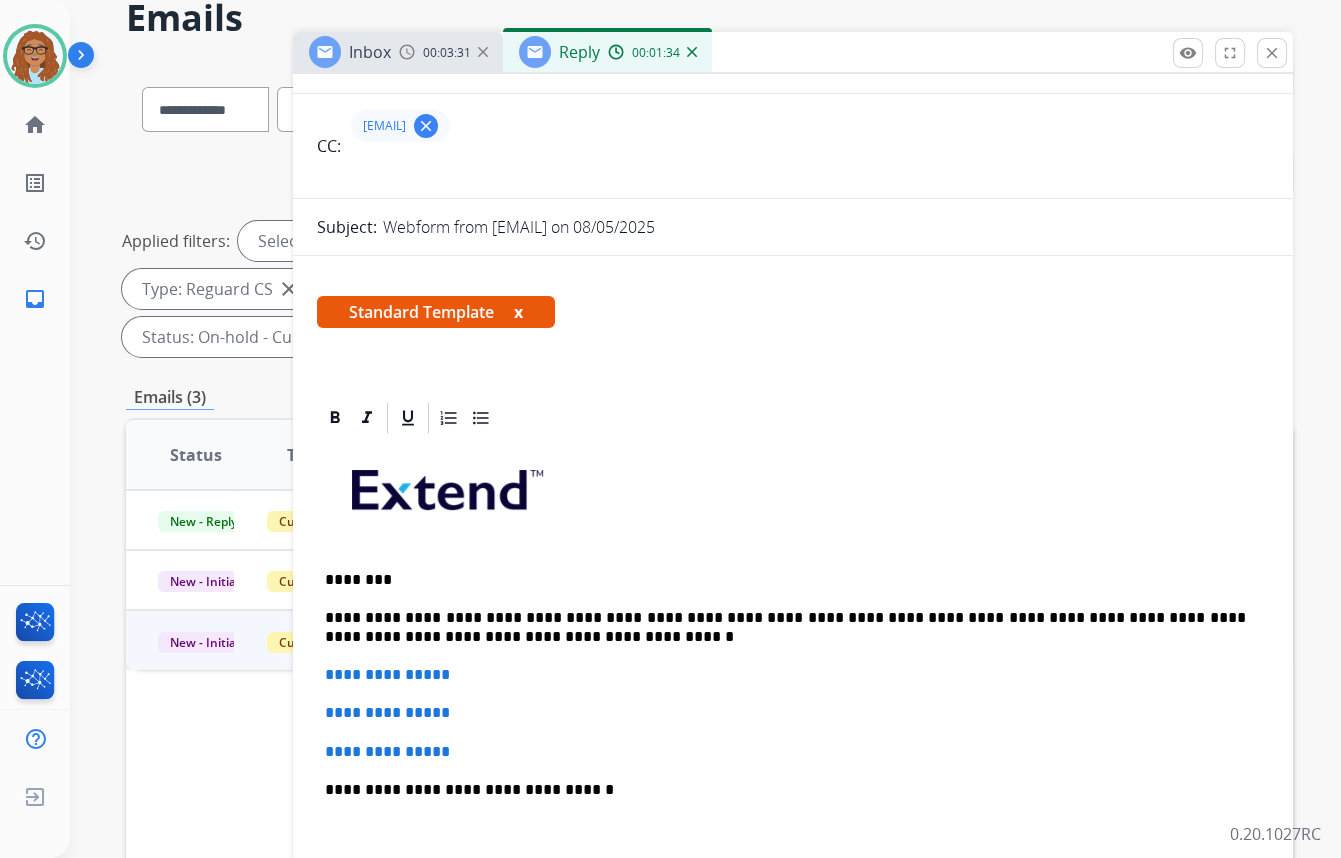 click on "**********" at bounding box center (785, 627) 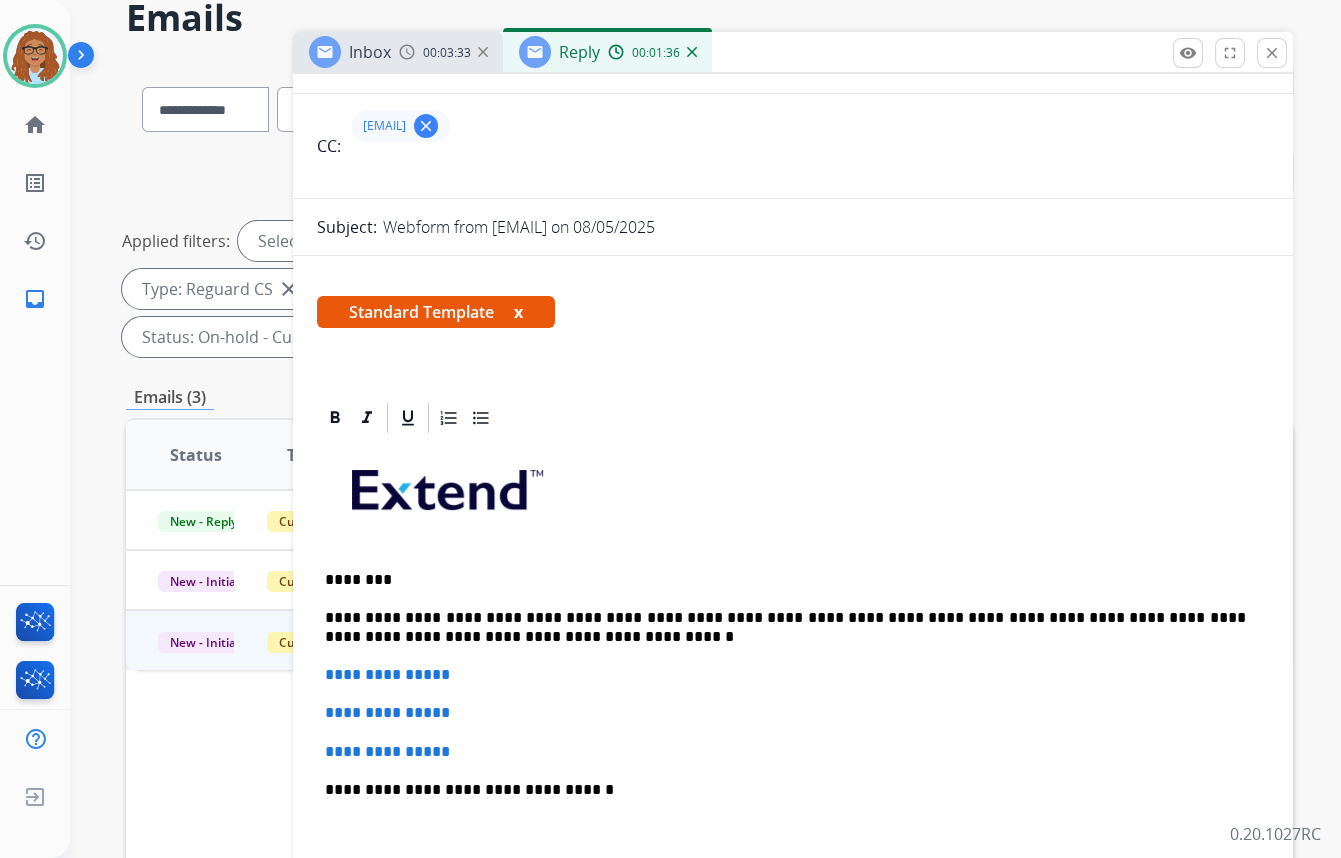 click on "**********" at bounding box center [785, 627] 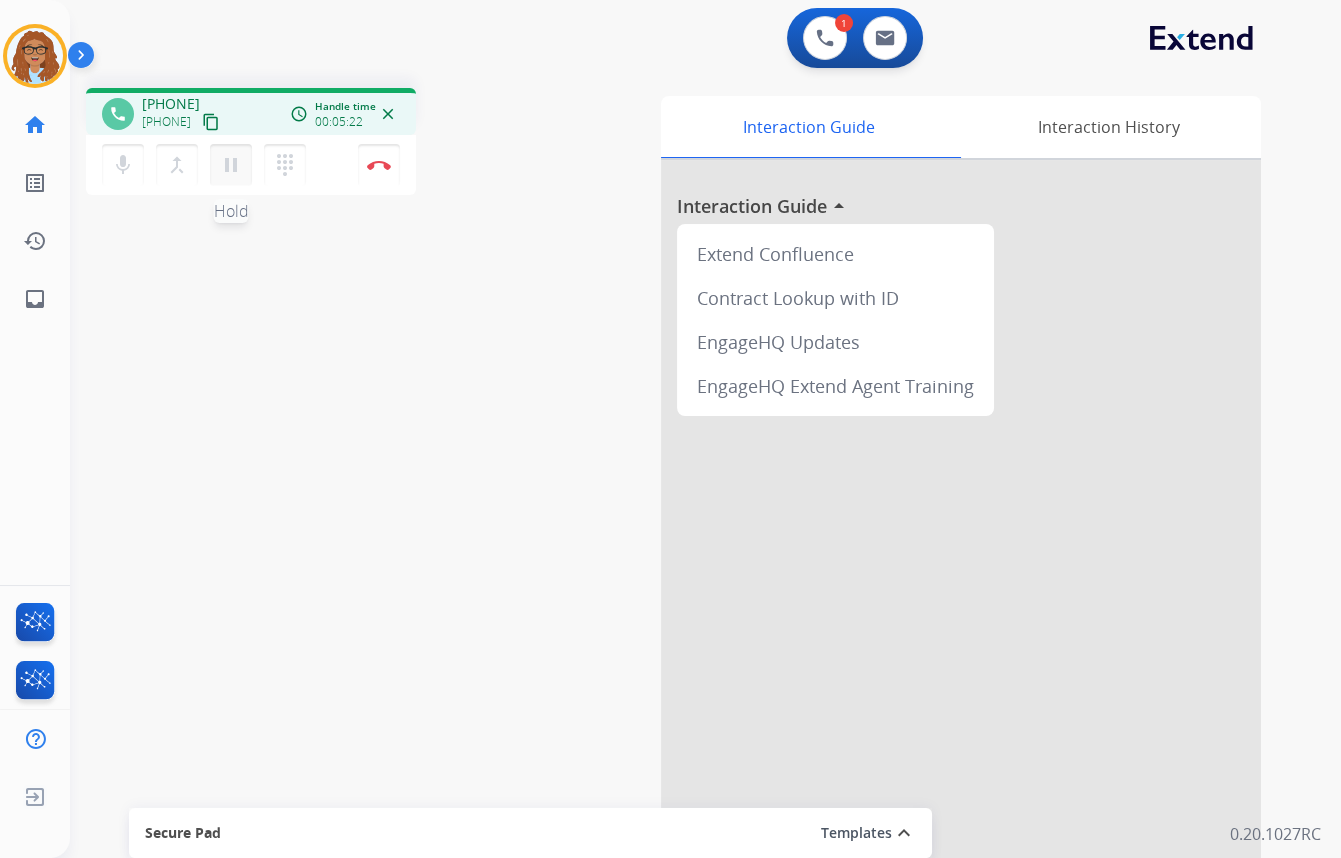 click on "pause Hold" at bounding box center (231, 165) 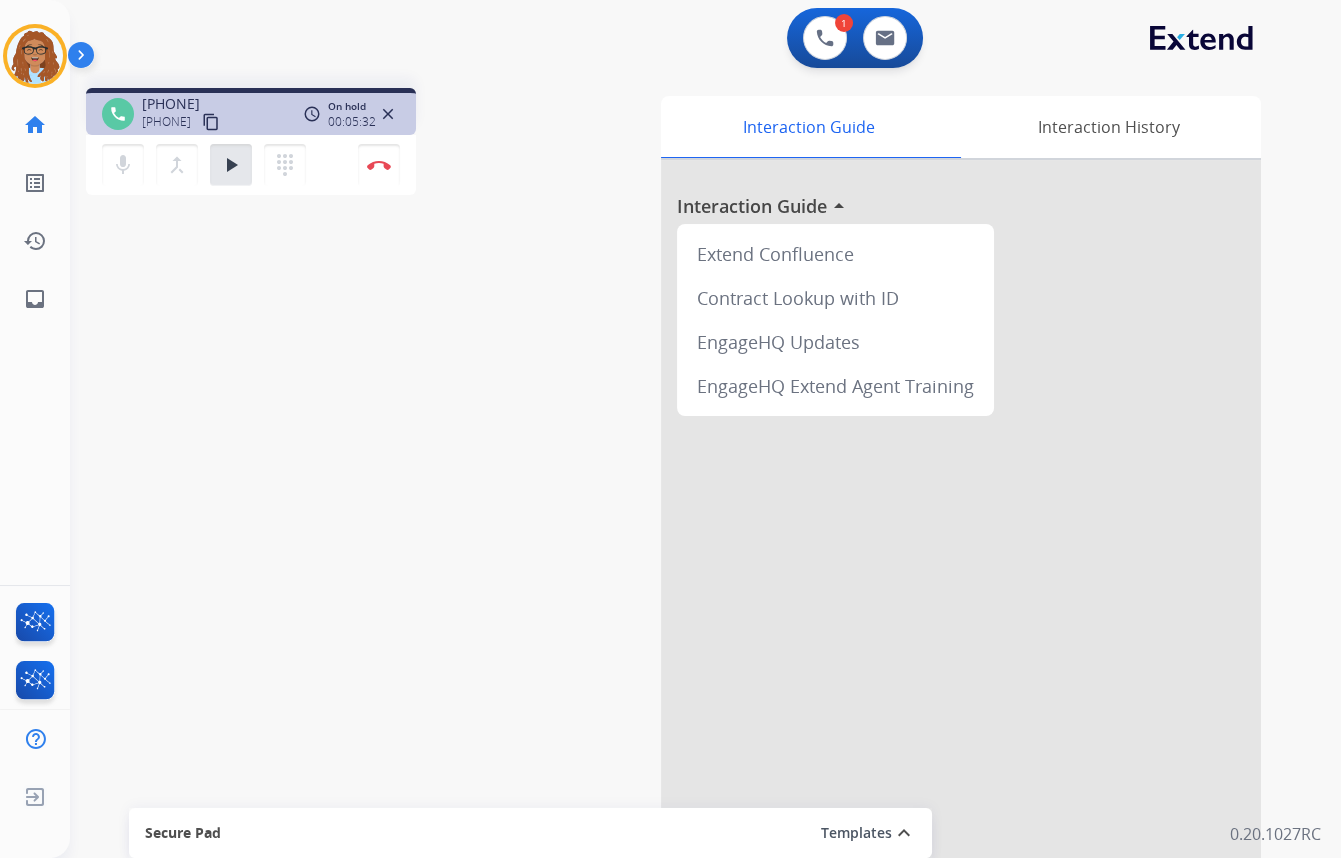drag, startPoint x: 235, startPoint y: 167, endPoint x: 353, endPoint y: 210, distance: 125.59061 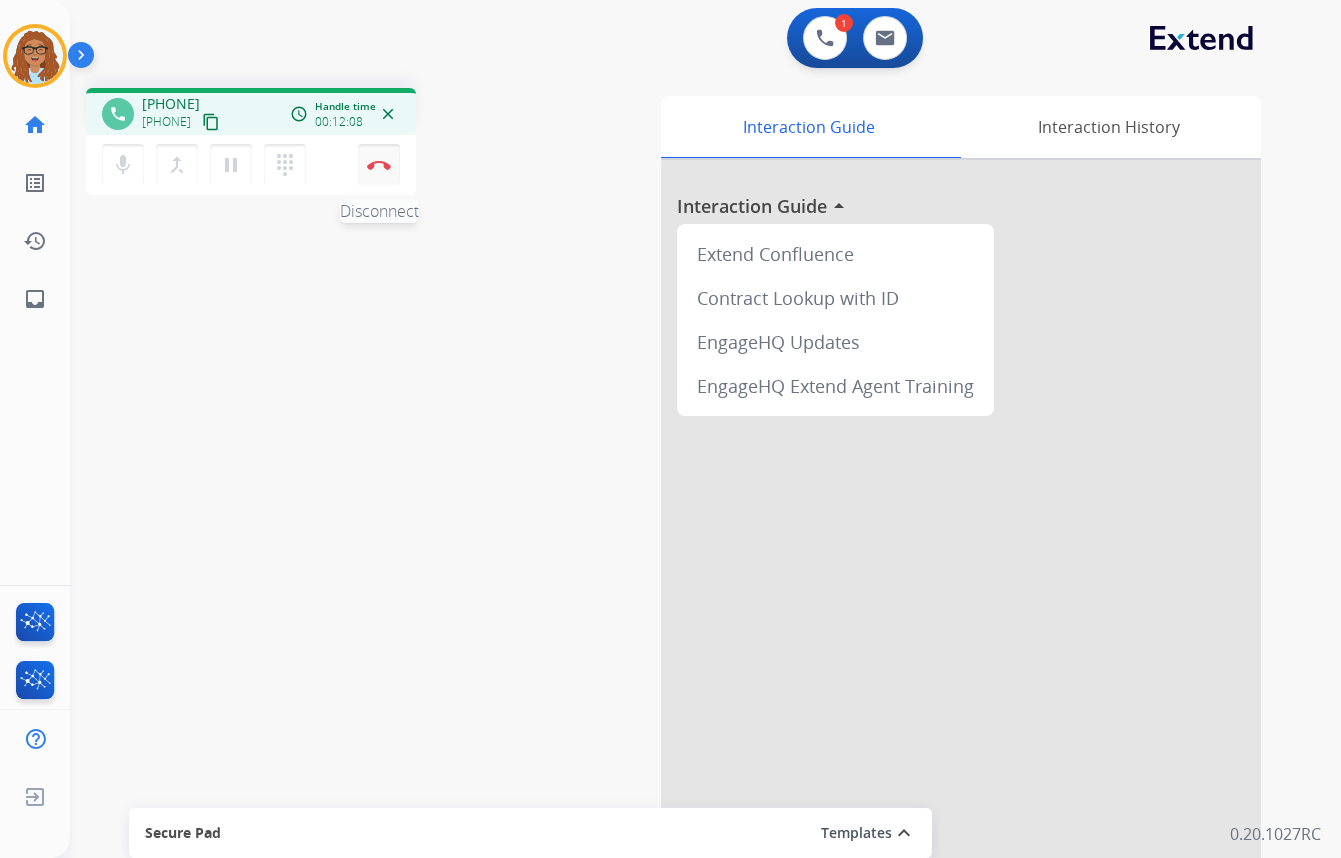 click on "Disconnect" at bounding box center (379, 165) 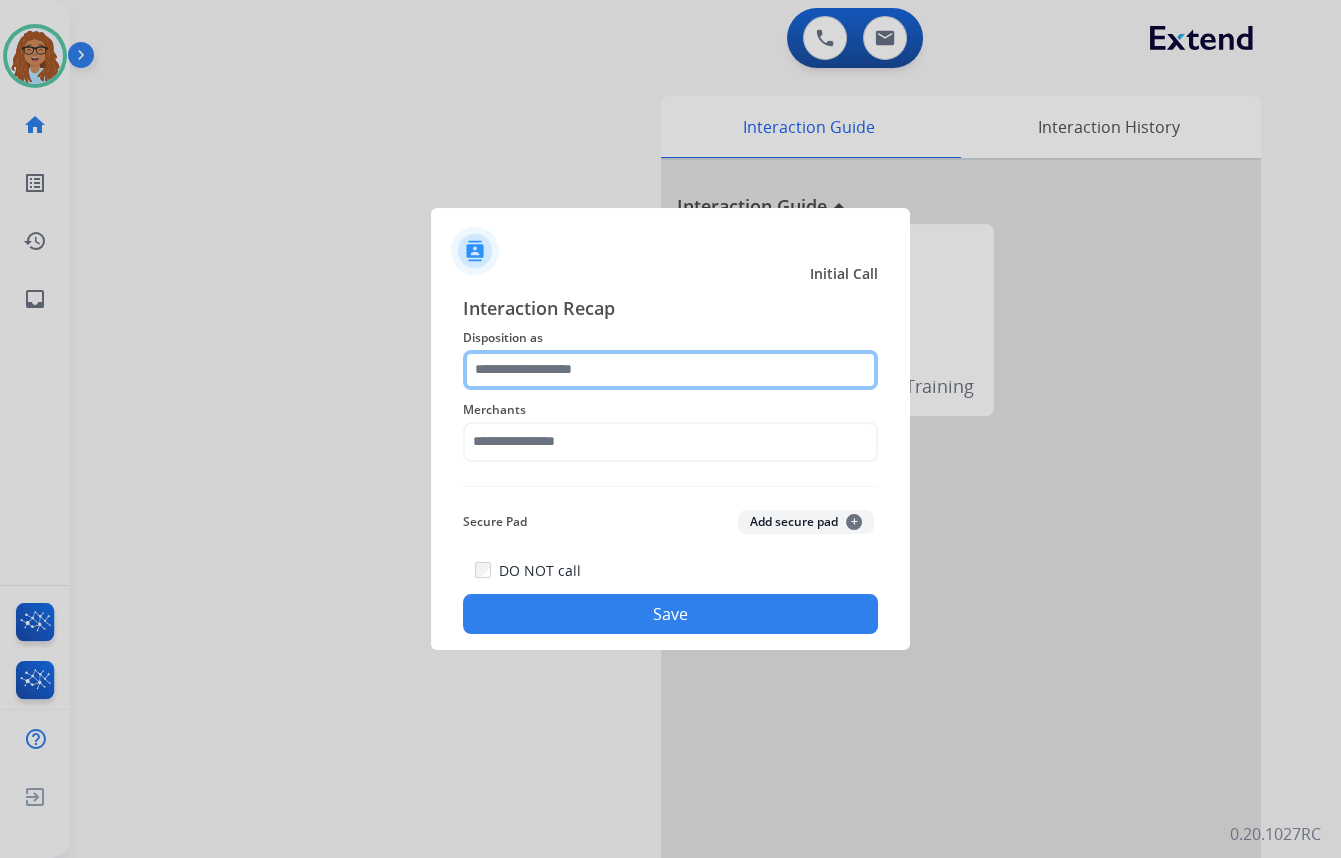 drag, startPoint x: 682, startPoint y: 366, endPoint x: 674, endPoint y: 380, distance: 16.124516 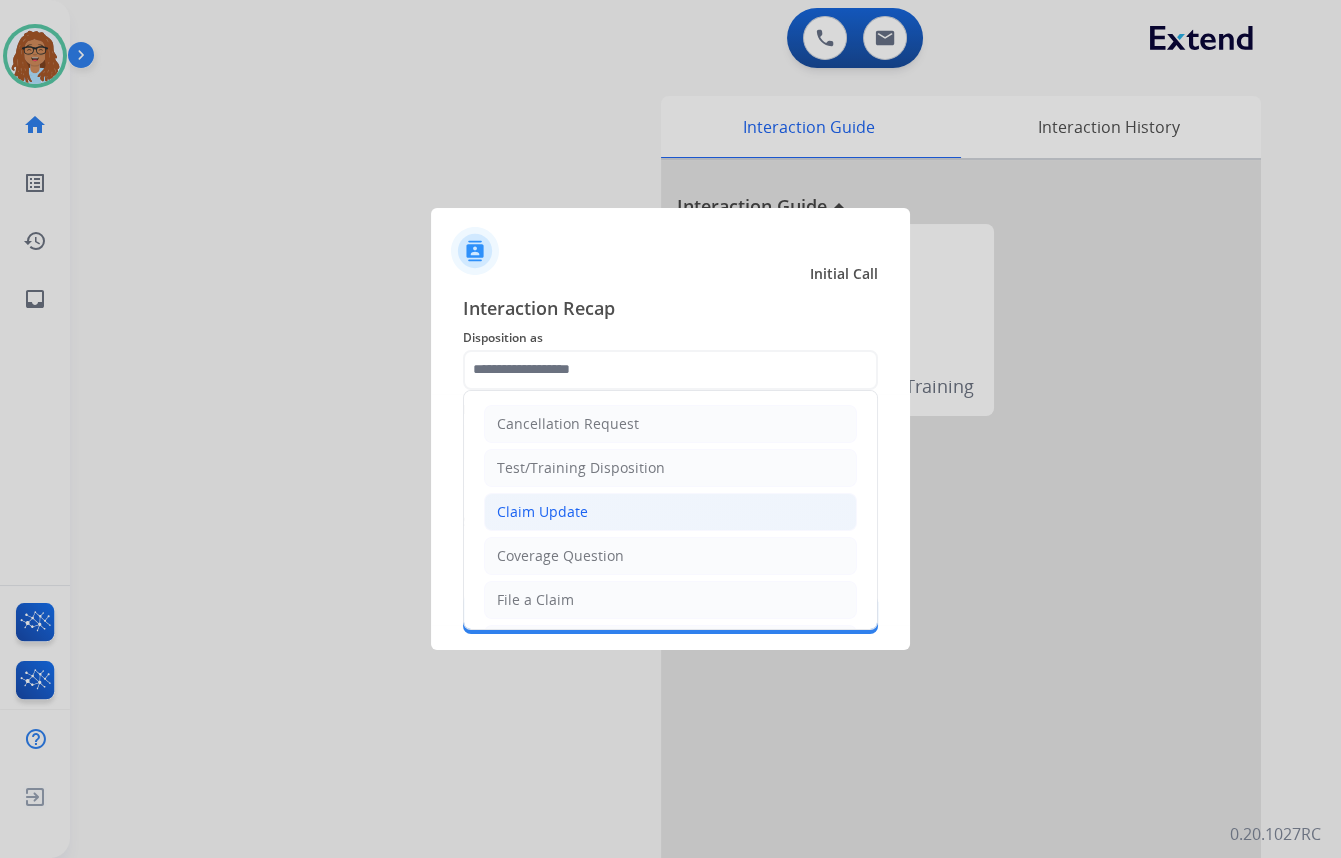 click on "Claim Update" 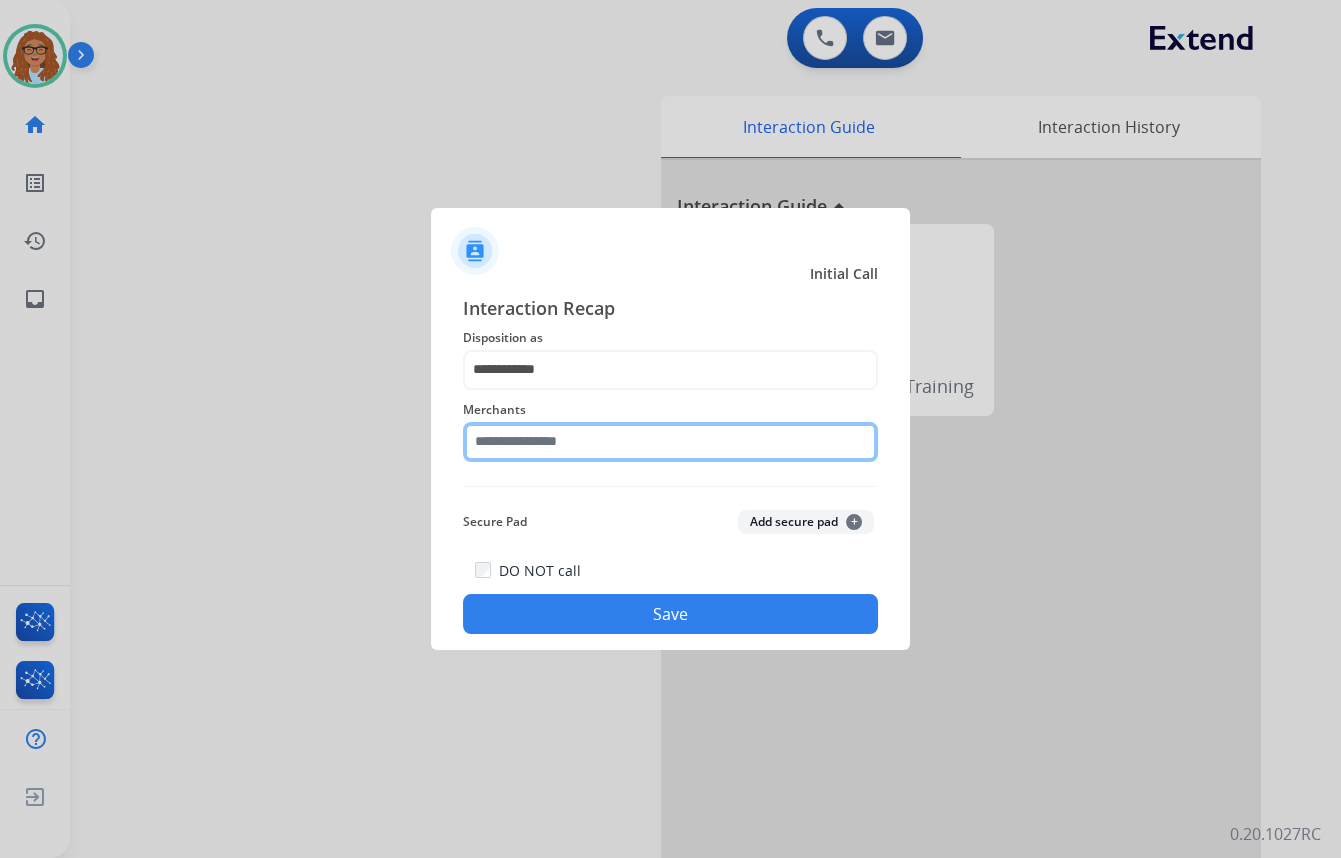 click 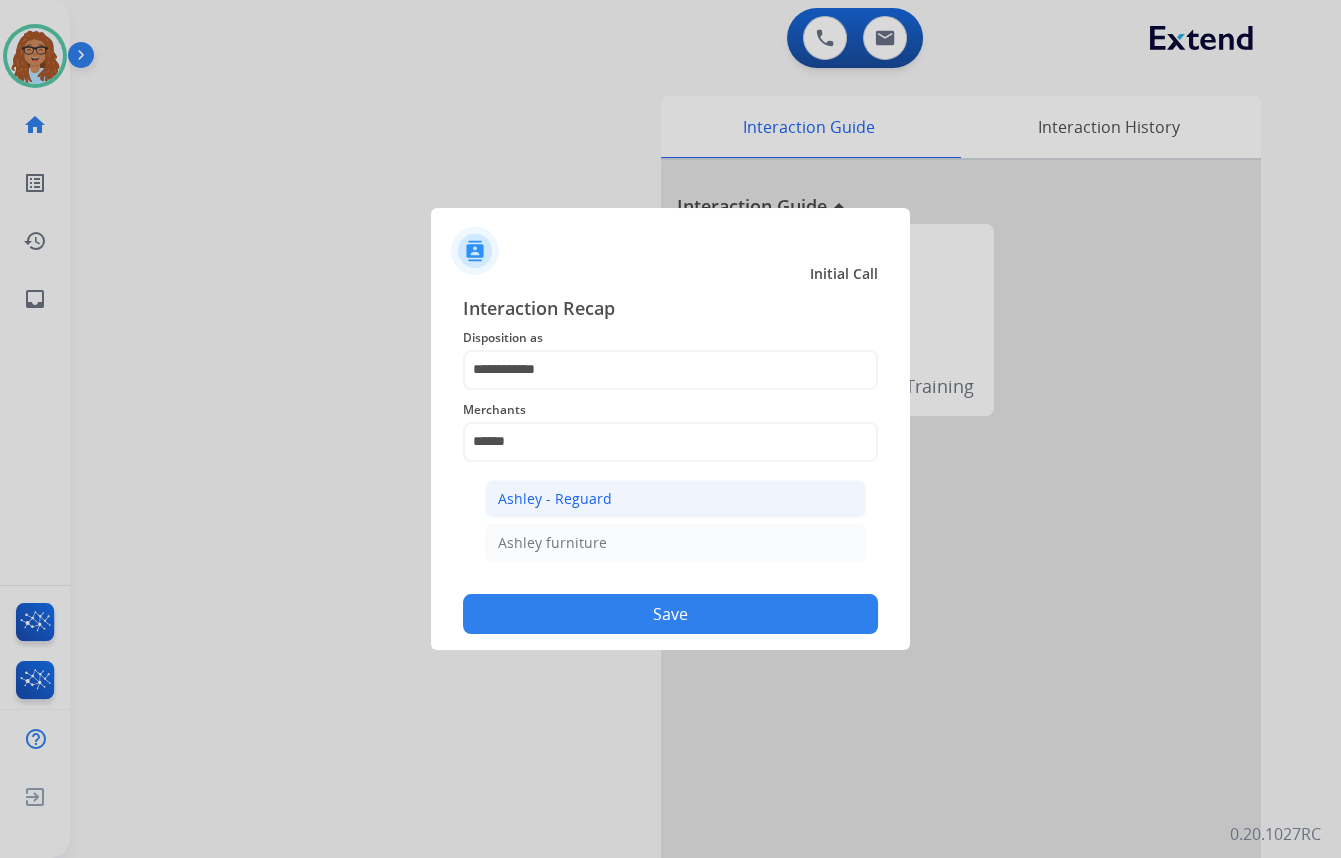 click on "Ashley - Reguard" 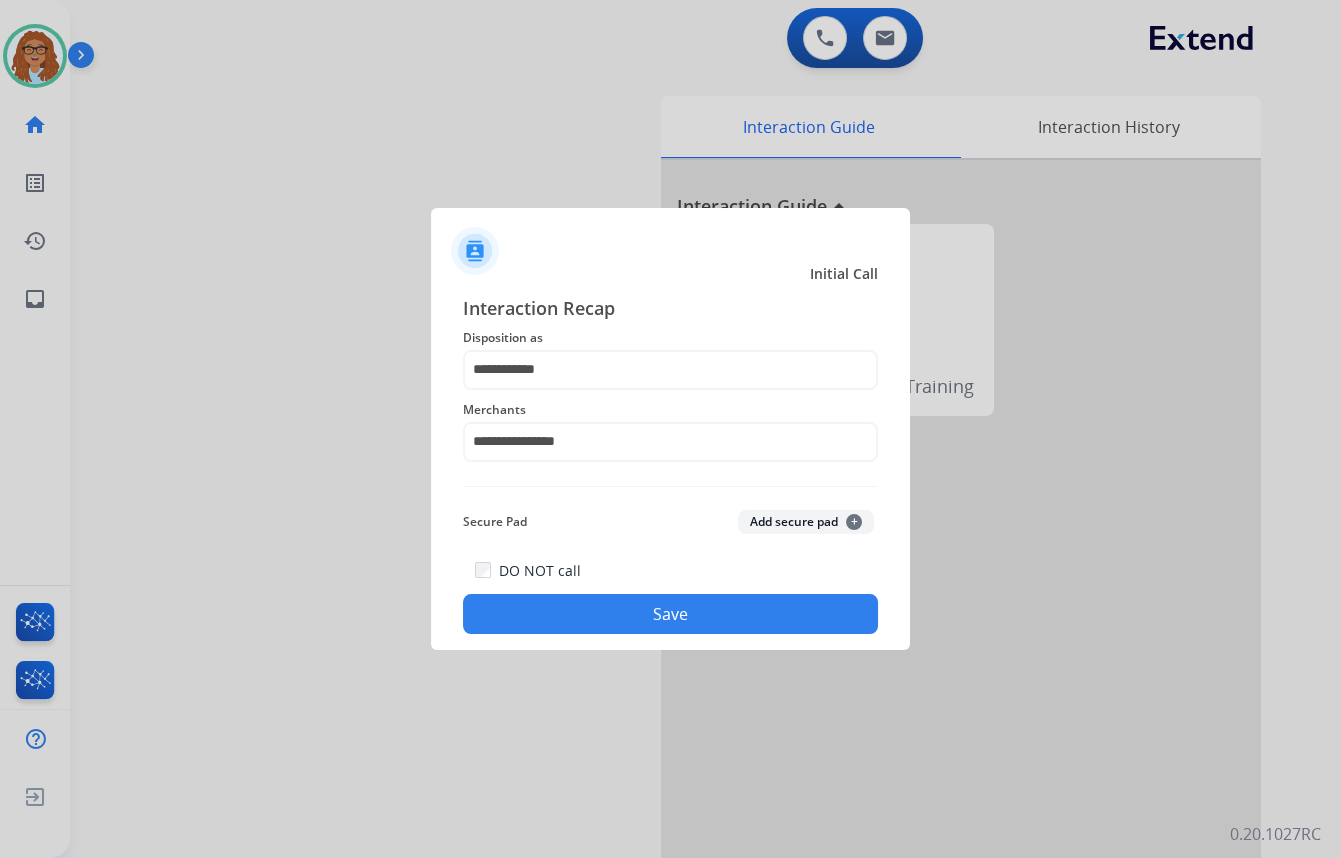 click on "Save" 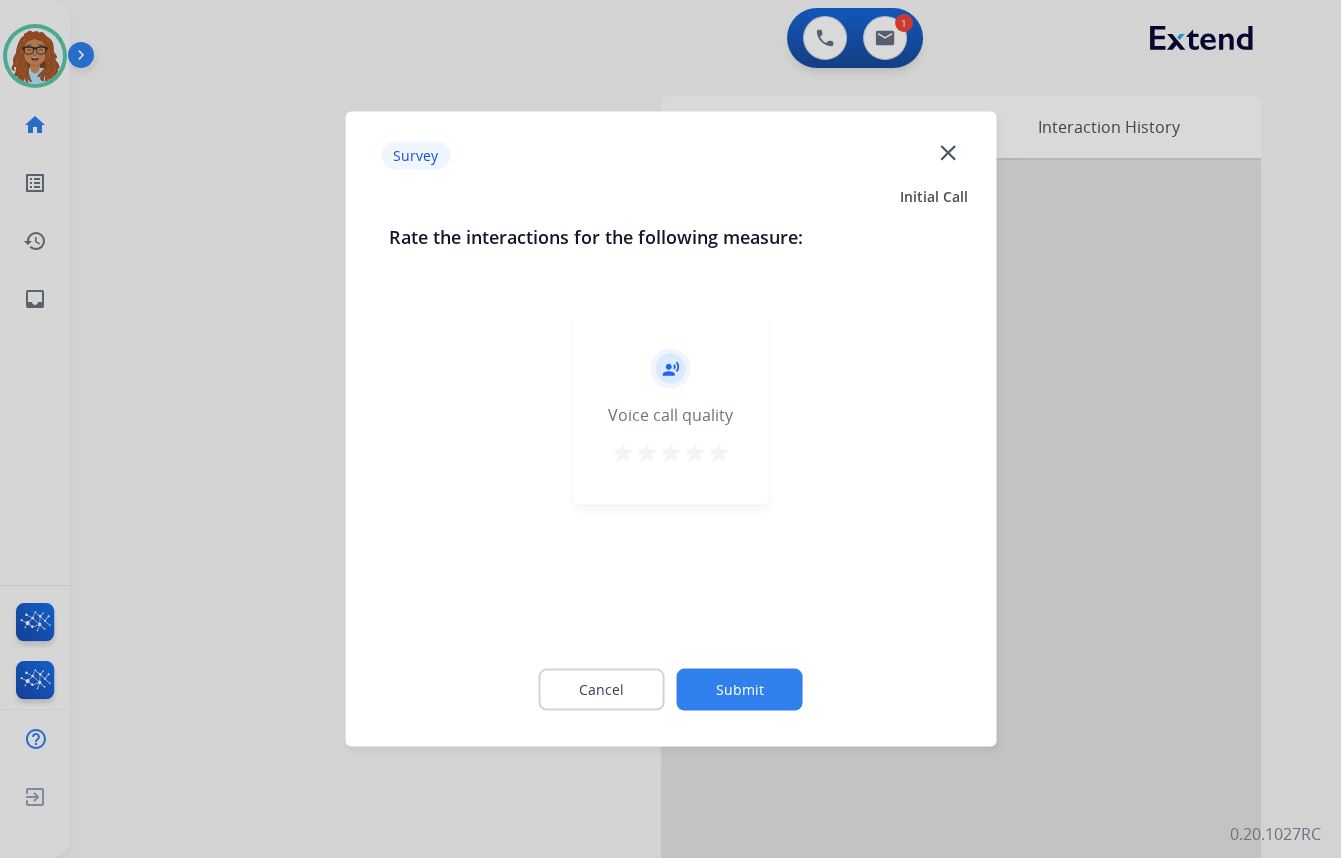 click on "close" 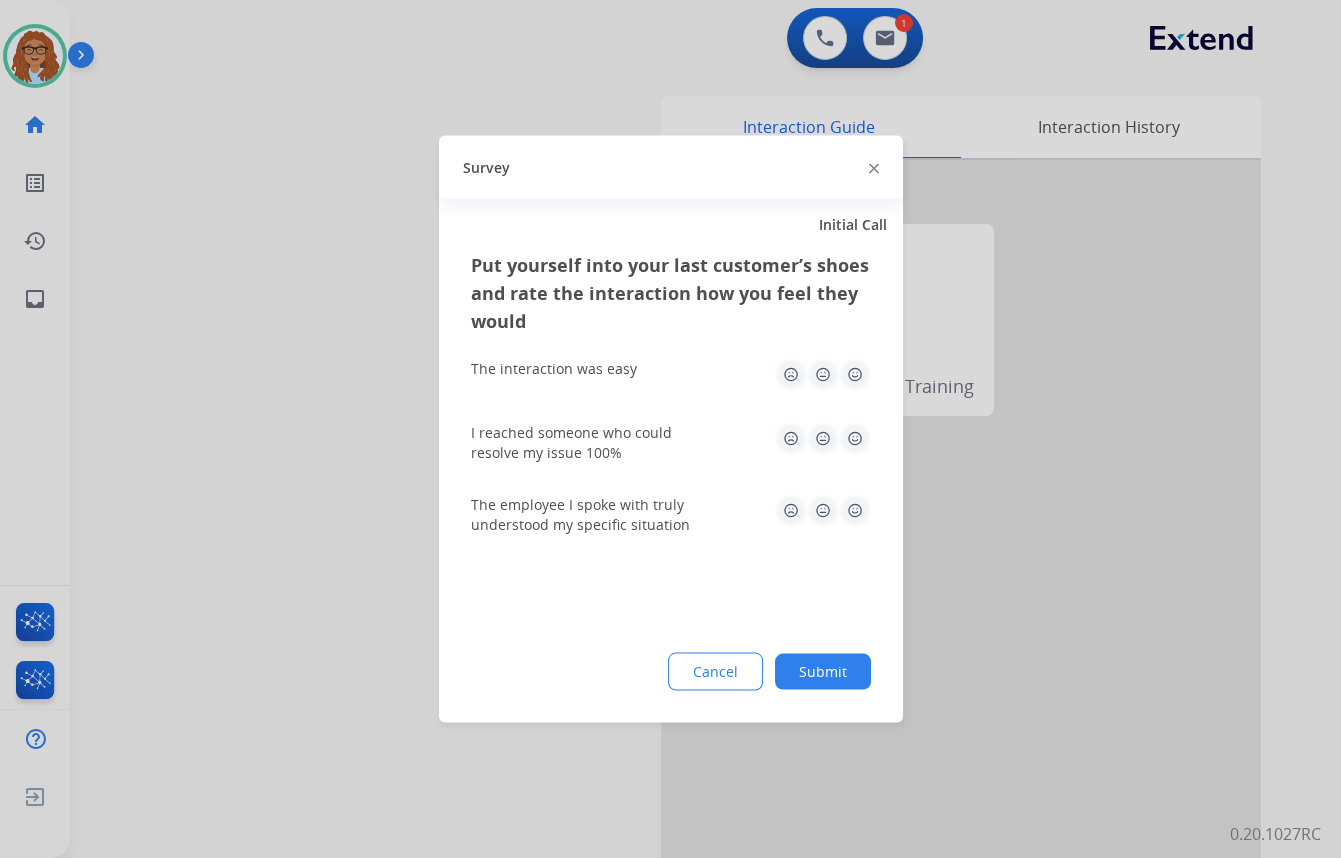 click 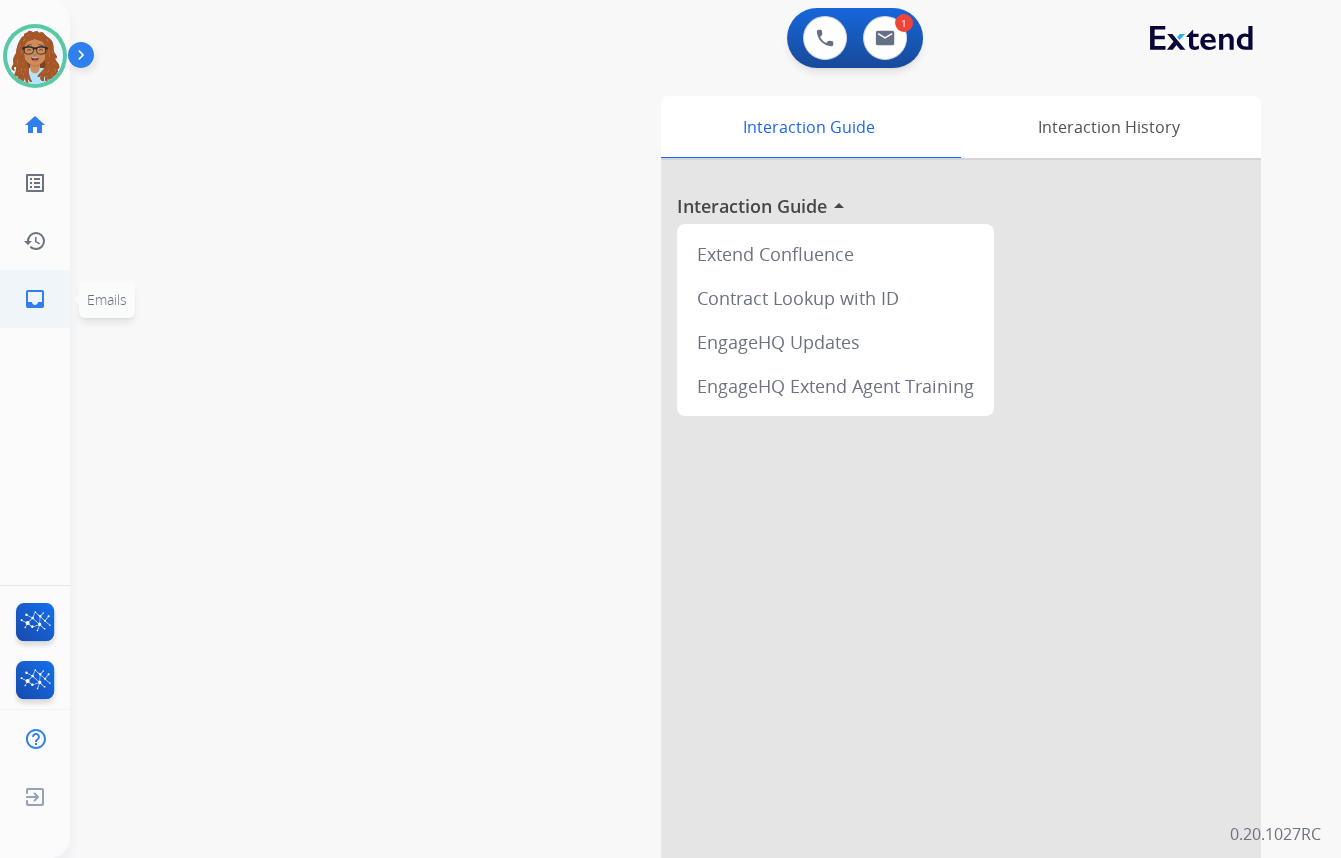 click on "inbox" 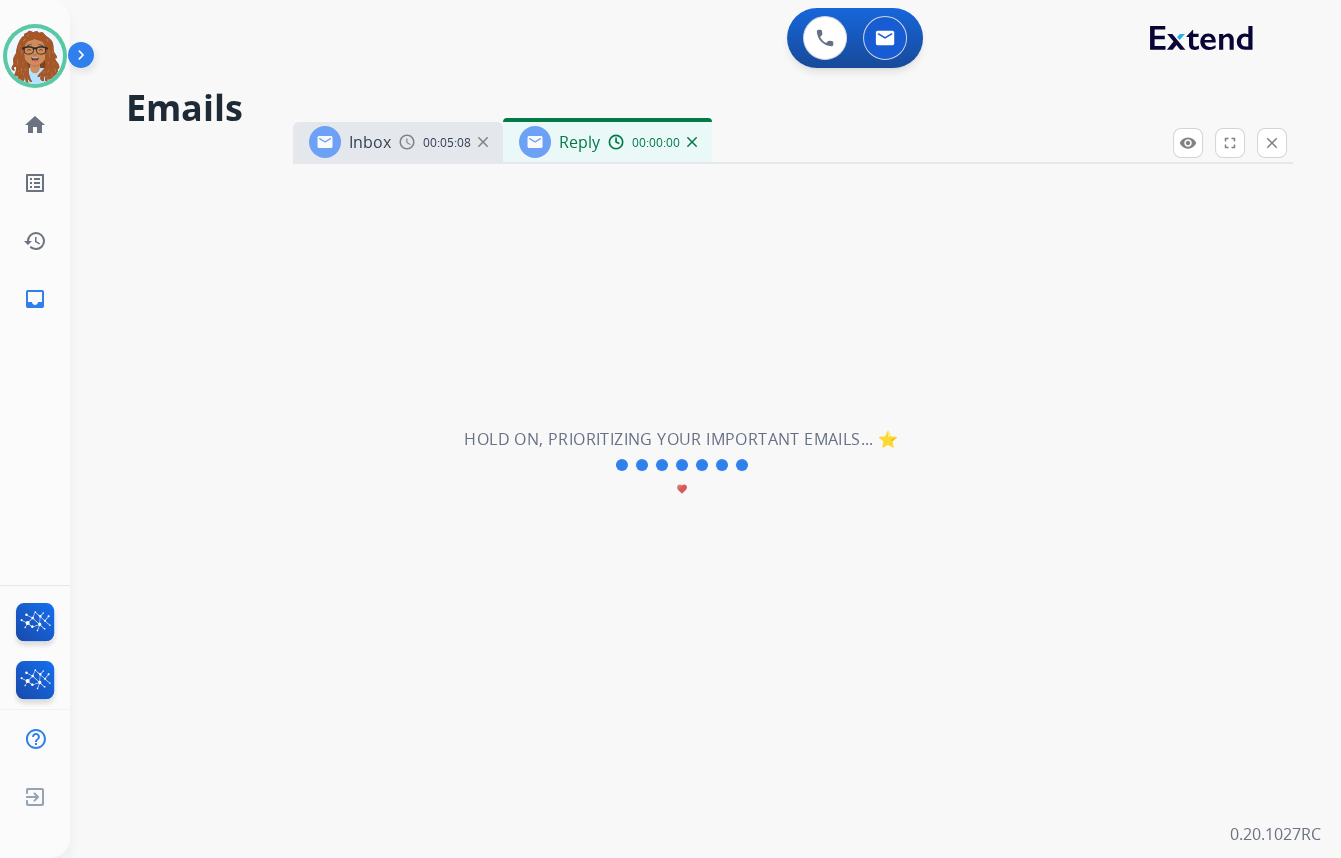 select on "**********" 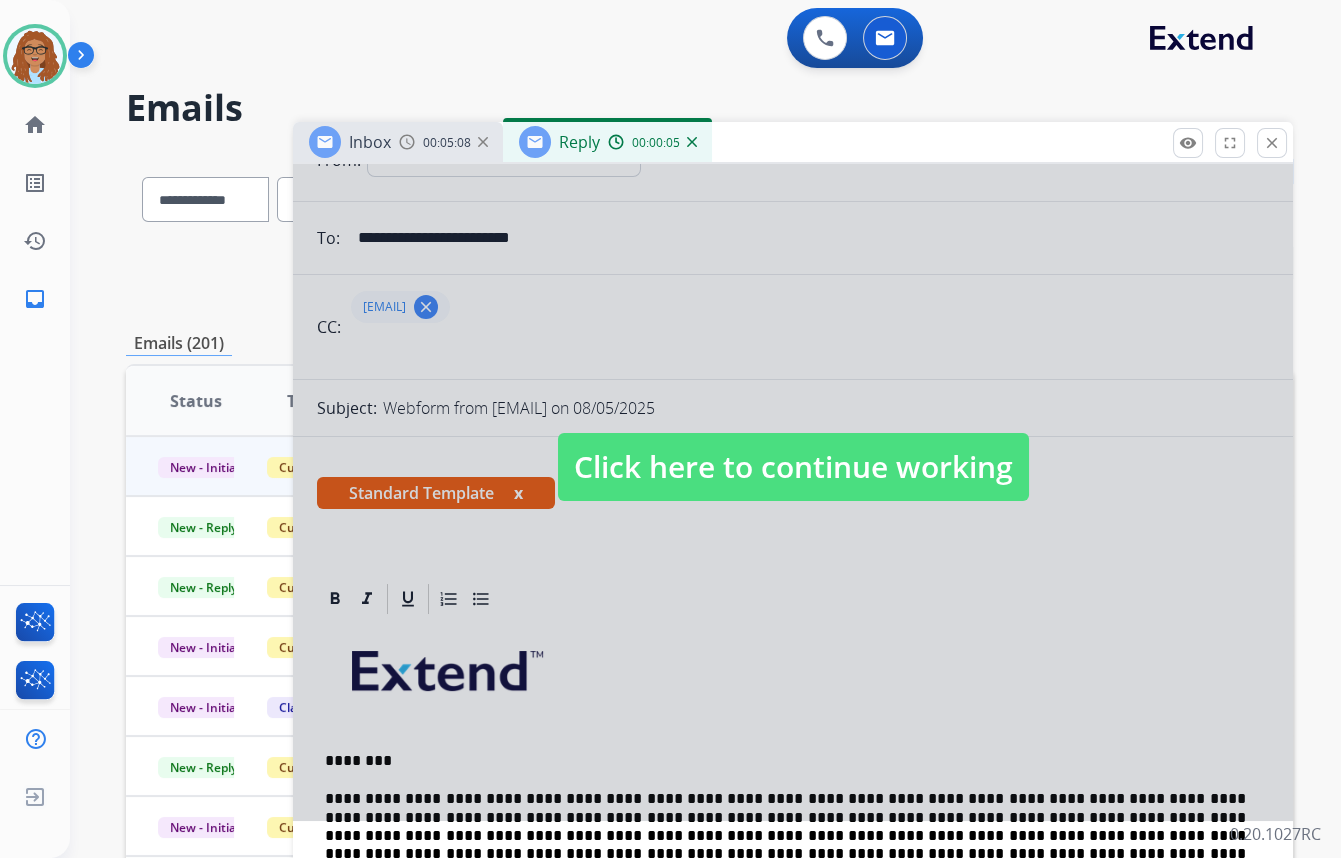 click on "Click here to continue working" at bounding box center [793, 467] 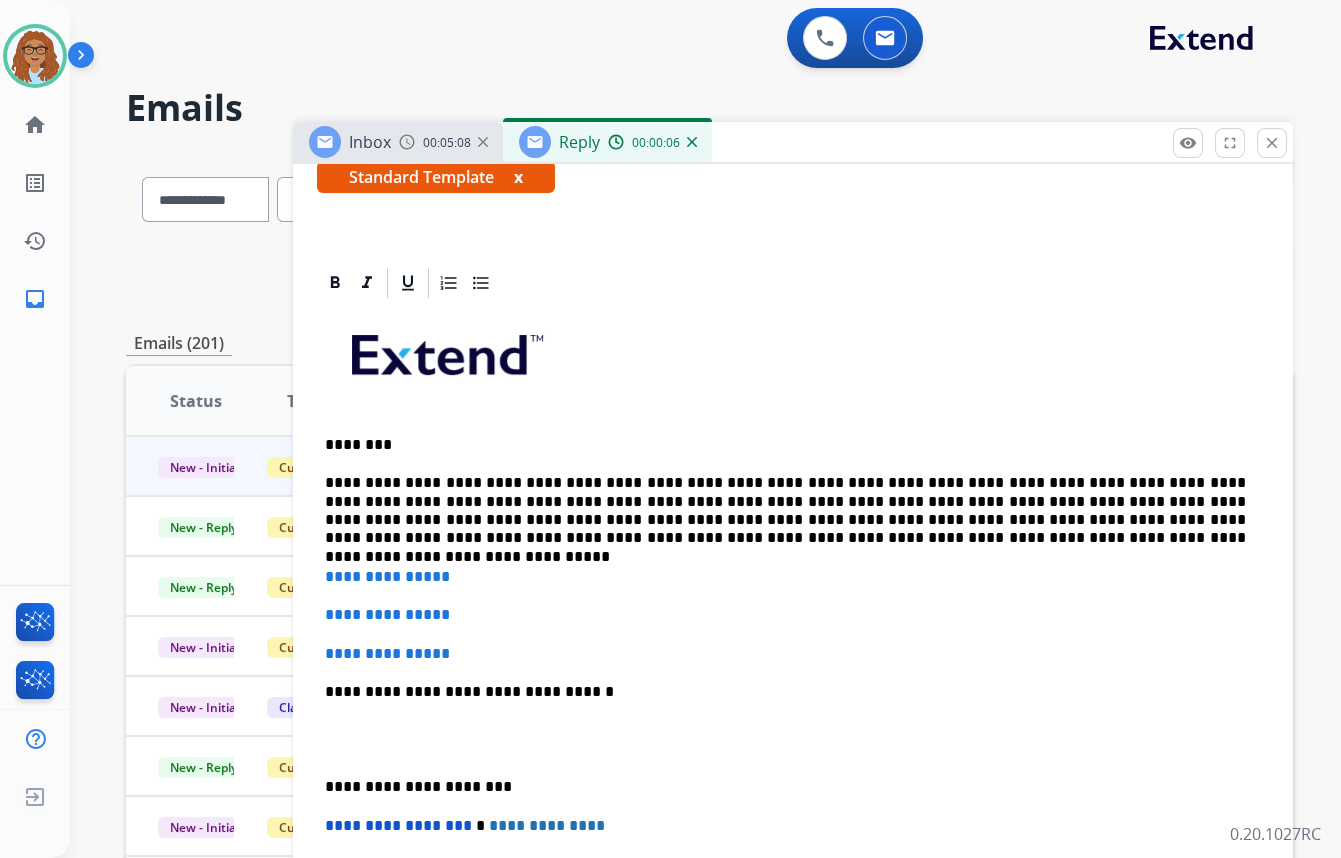 scroll, scrollTop: 454, scrollLeft: 0, axis: vertical 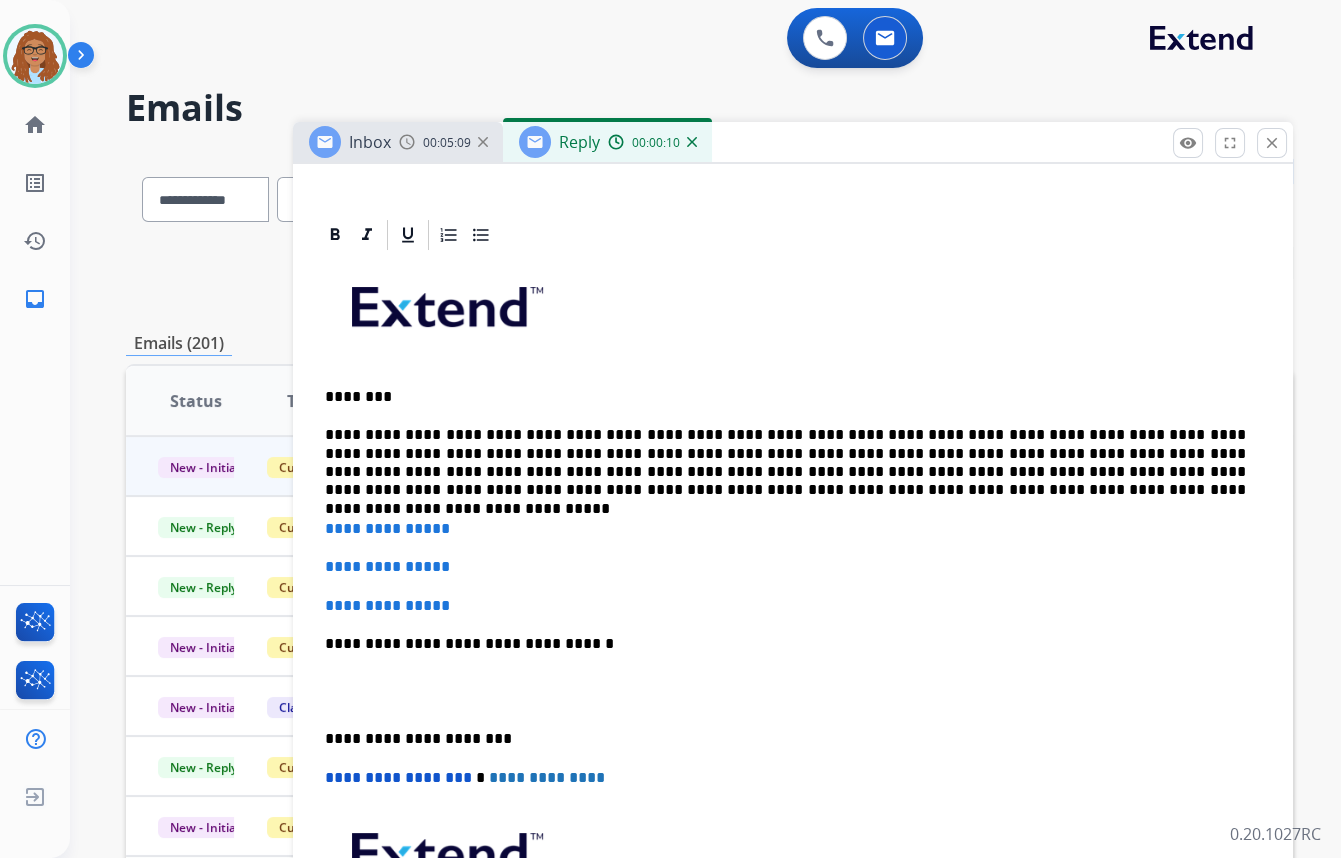 drag, startPoint x: 850, startPoint y: 491, endPoint x: 863, endPoint y: 490, distance: 13.038404 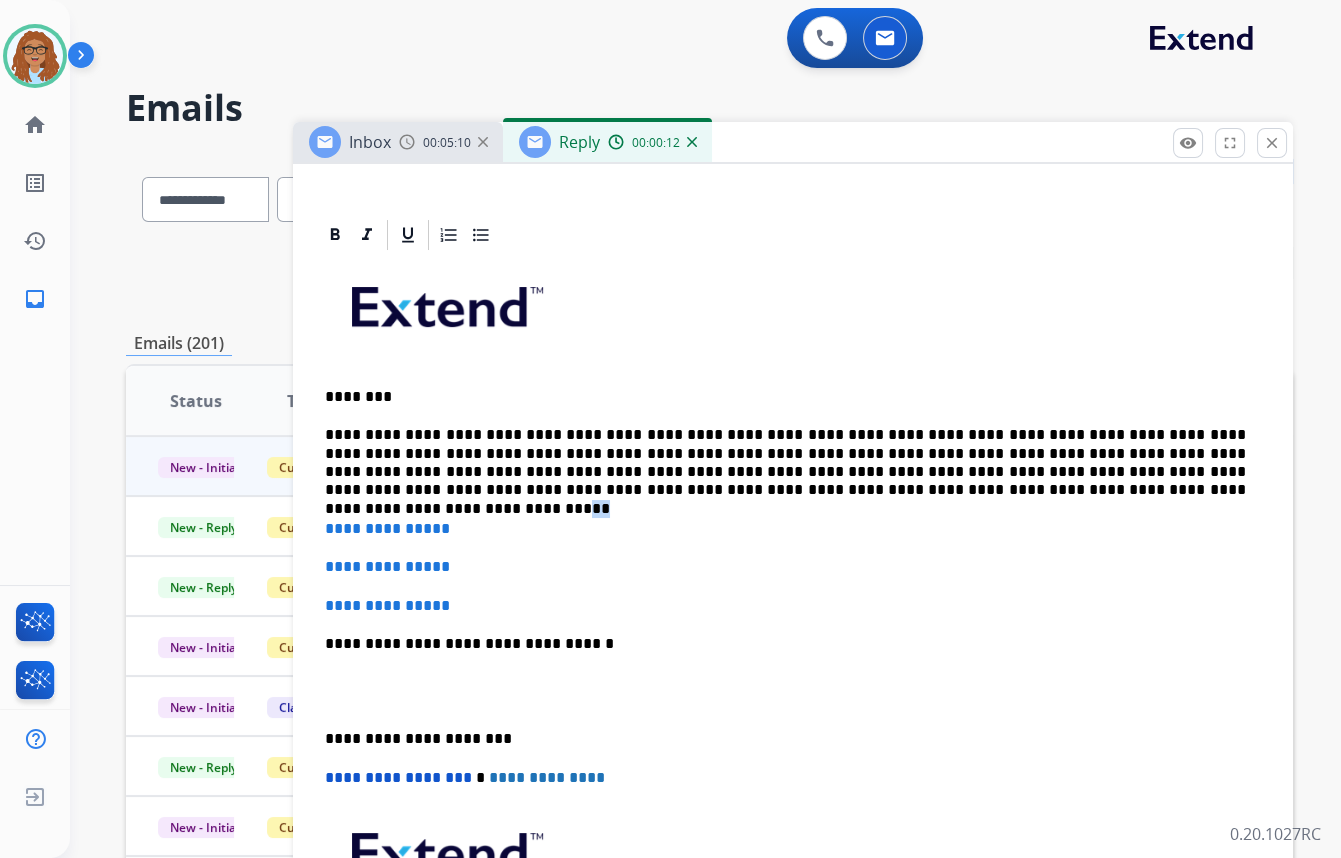 drag, startPoint x: 850, startPoint y: 492, endPoint x: 819, endPoint y: 491, distance: 31.016125 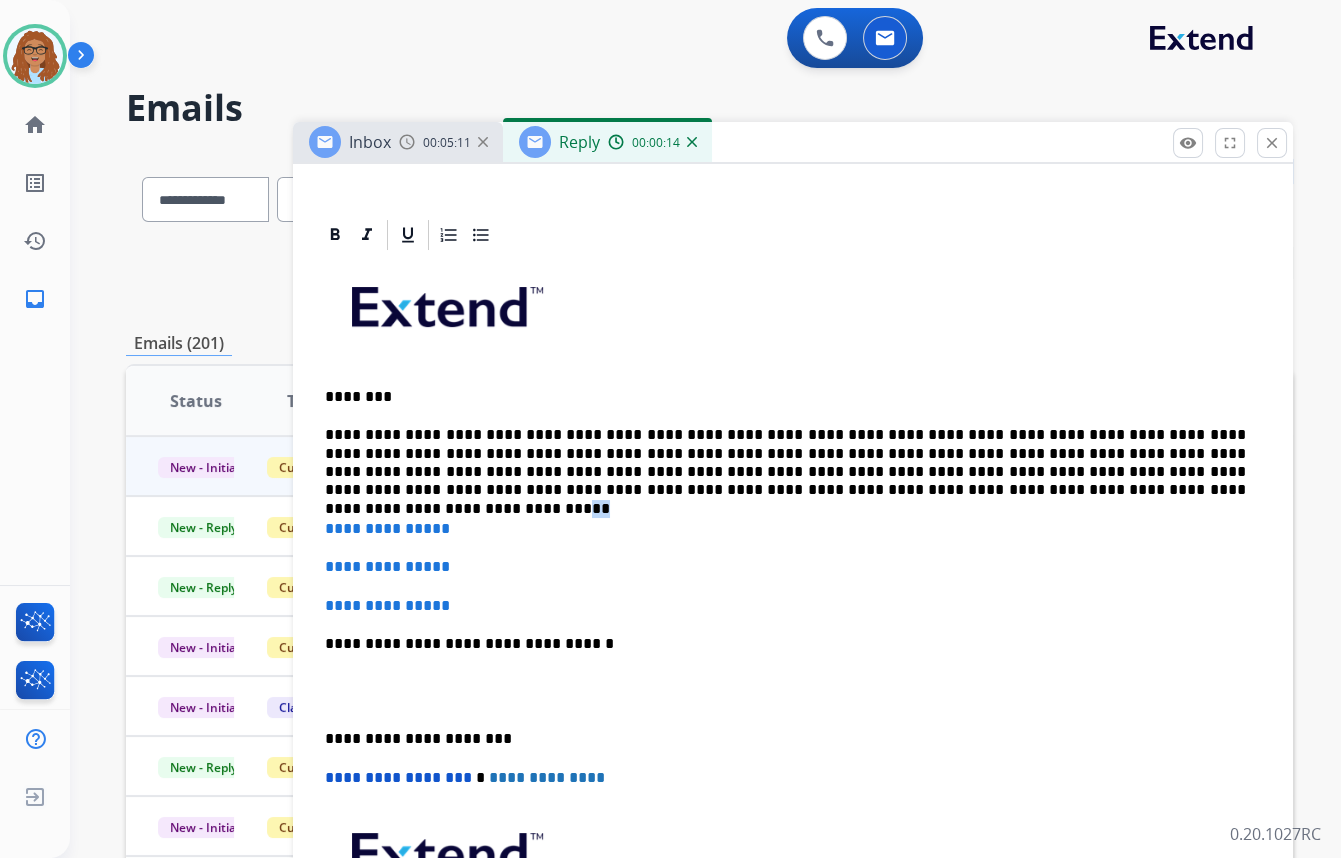 type 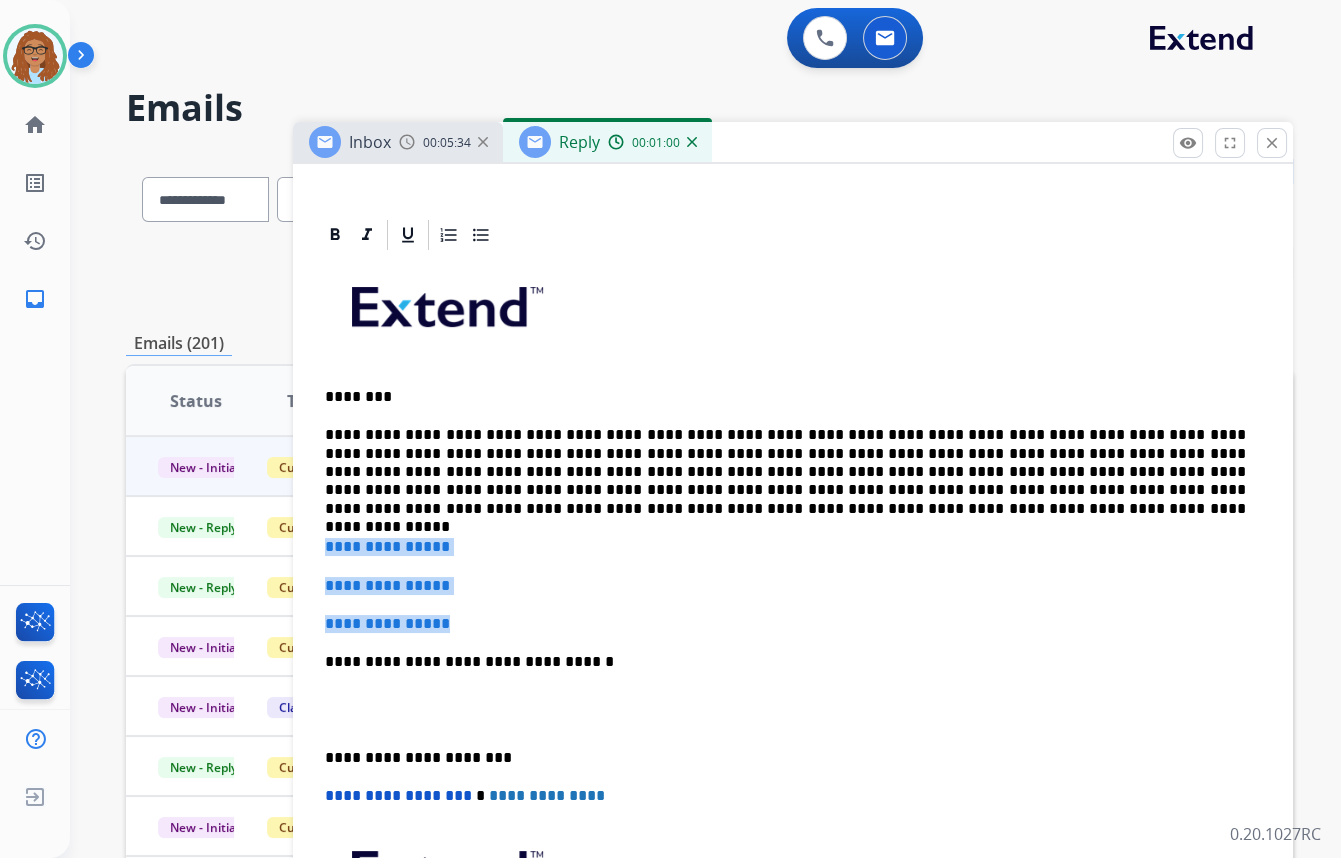 drag, startPoint x: 473, startPoint y: 627, endPoint x: 312, endPoint y: 542, distance: 182.06042 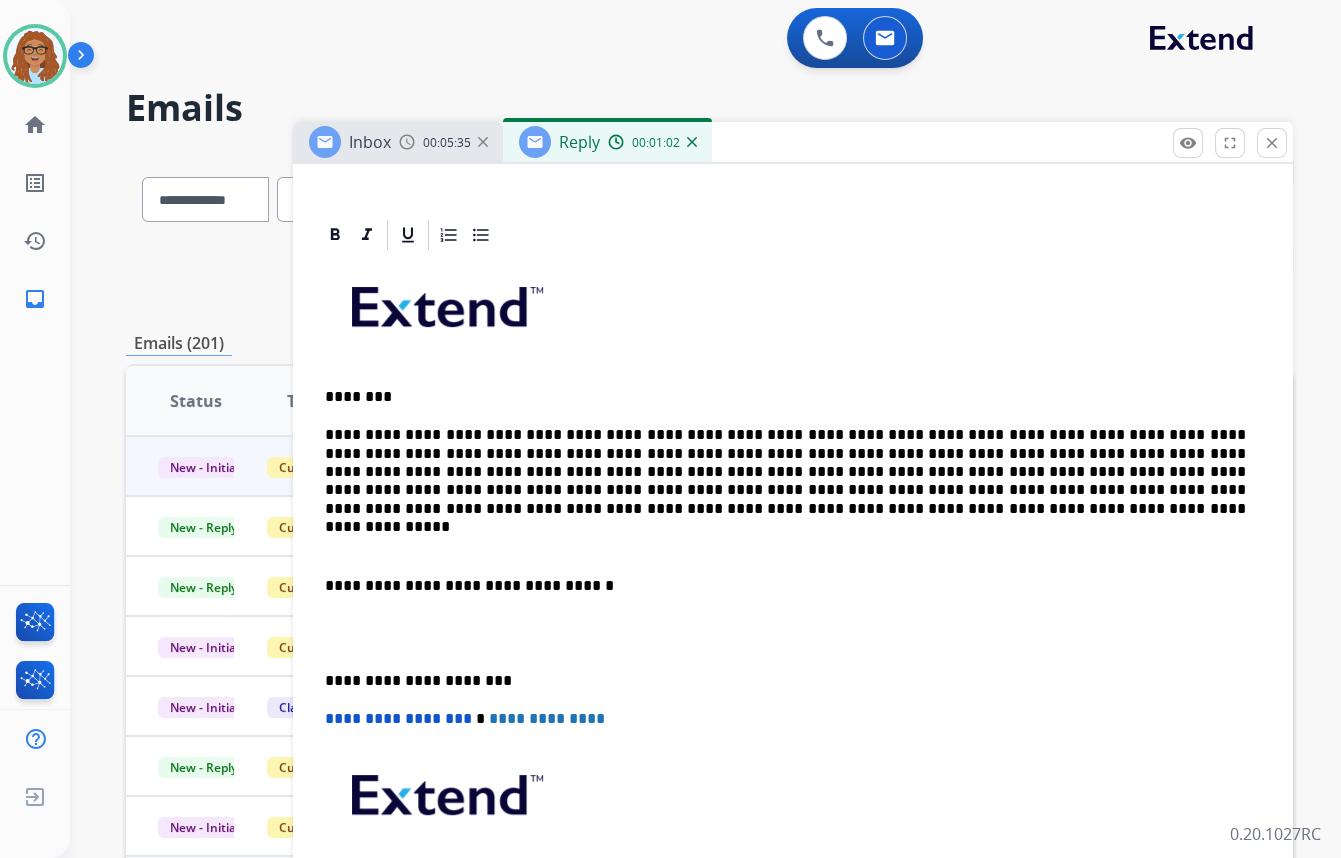 click on "**********" at bounding box center (785, 586) 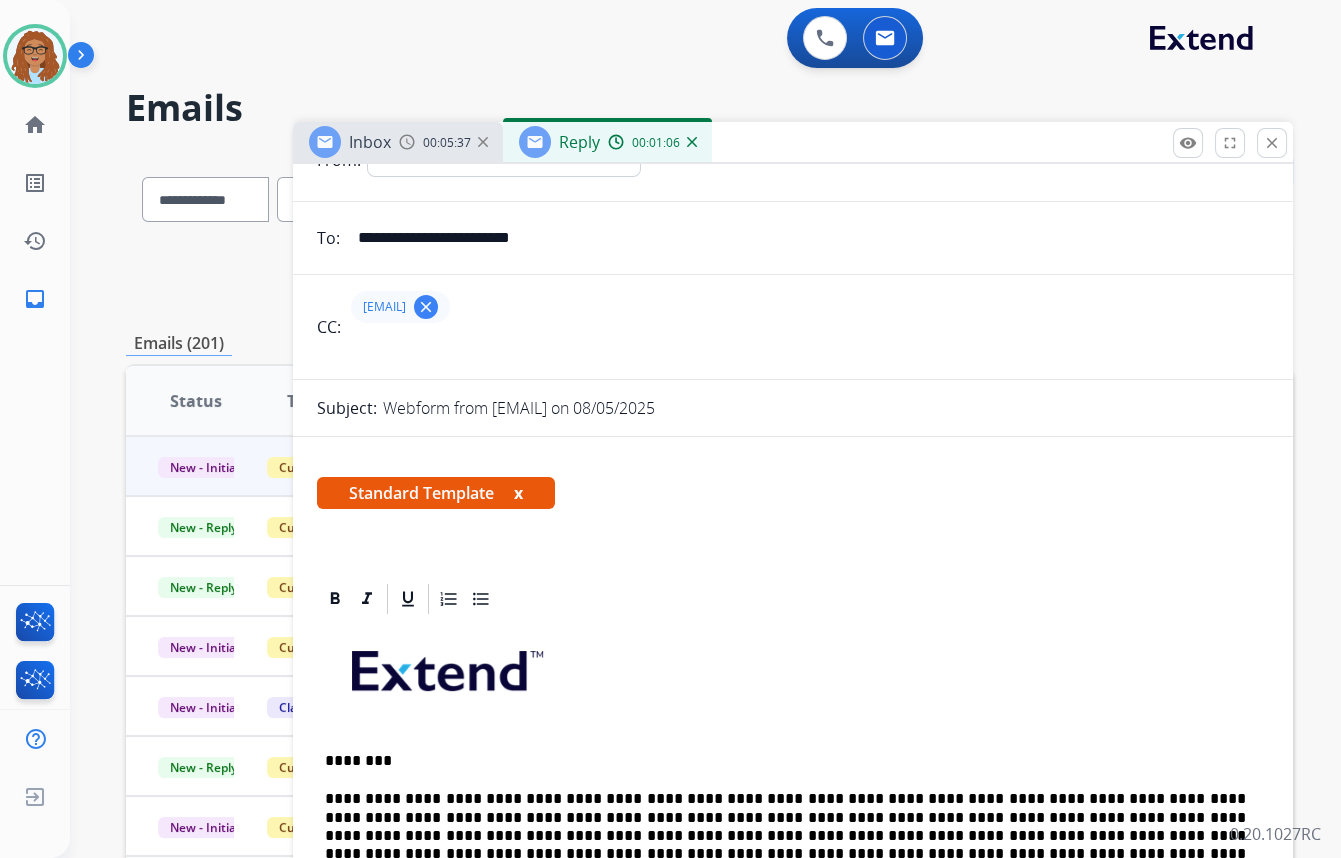 scroll, scrollTop: 0, scrollLeft: 0, axis: both 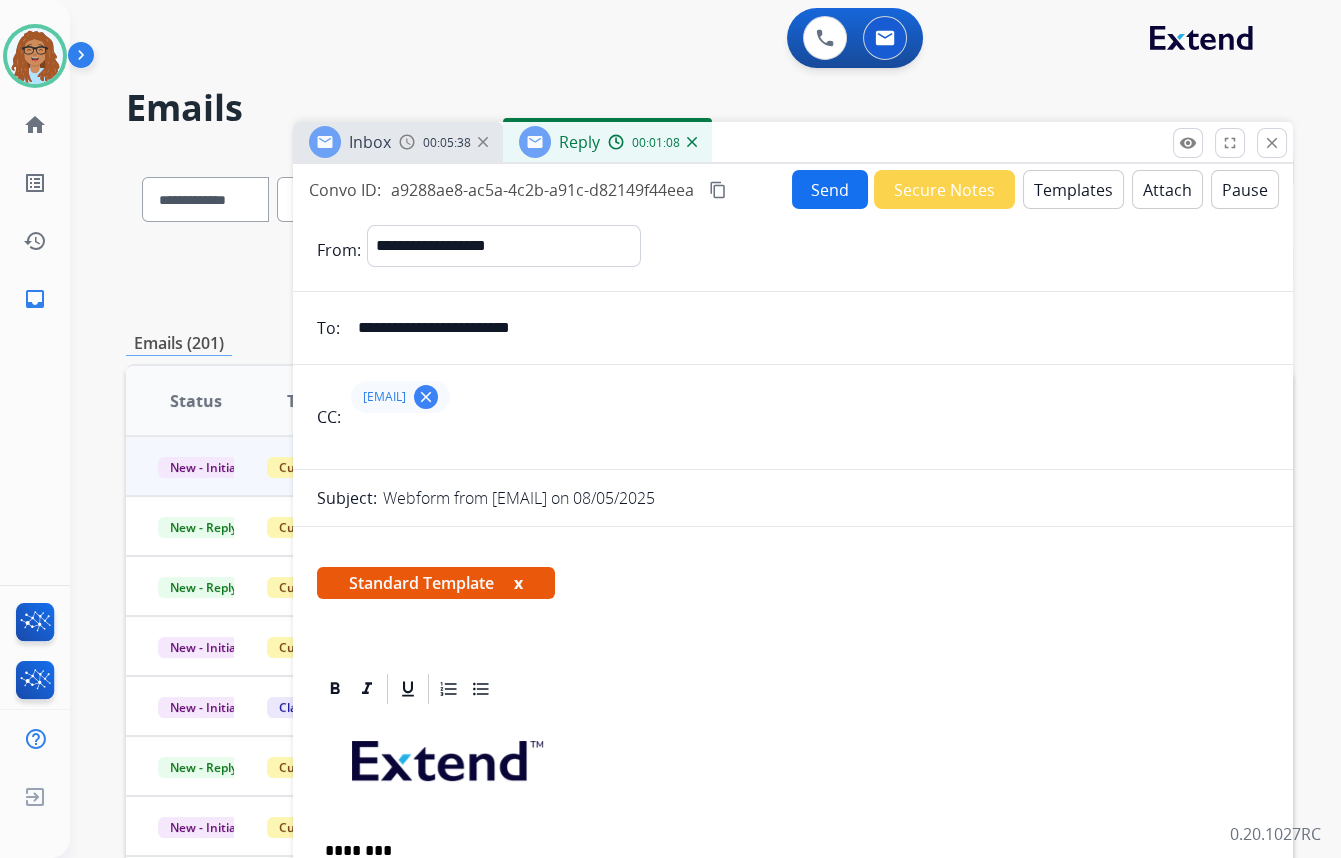 click on "Send" at bounding box center (830, 189) 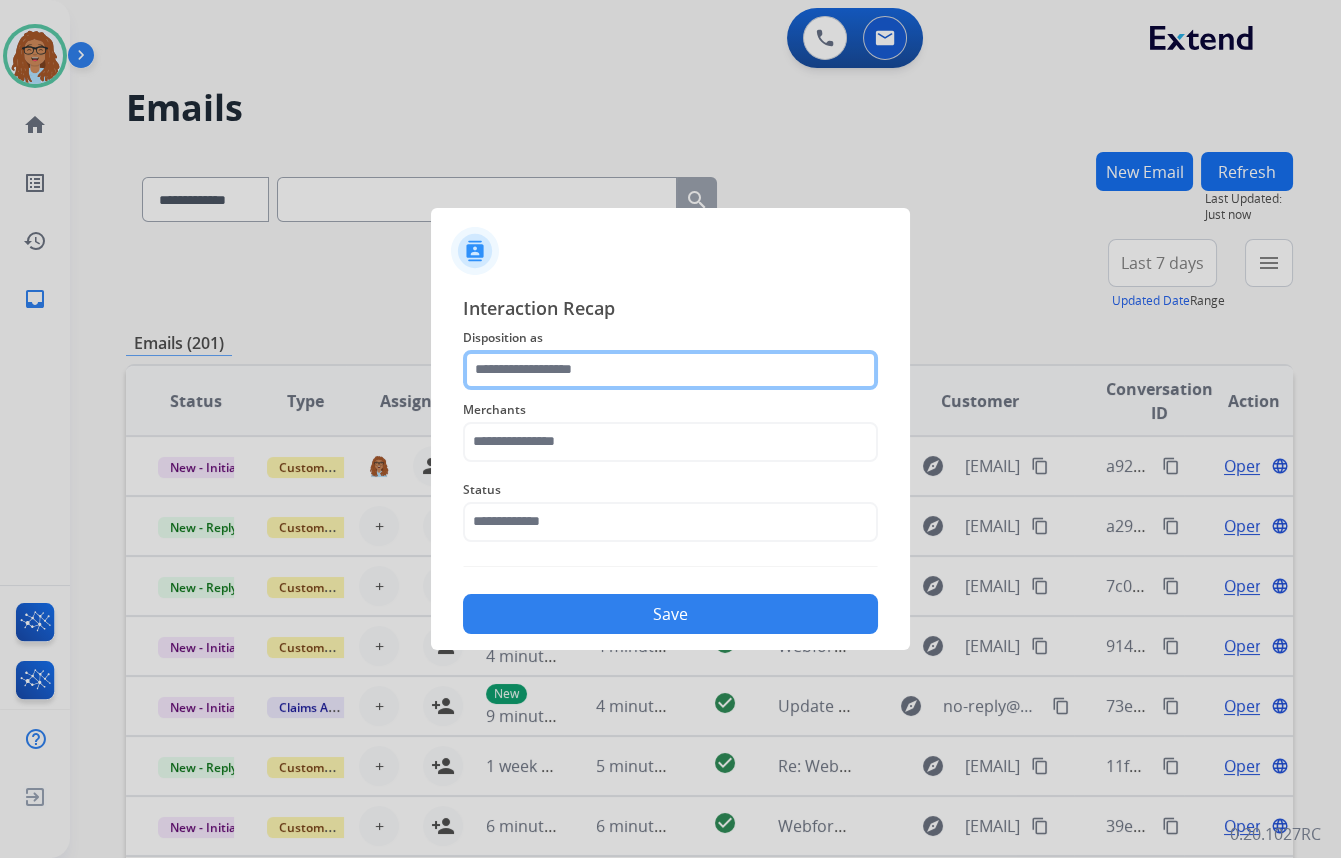 click 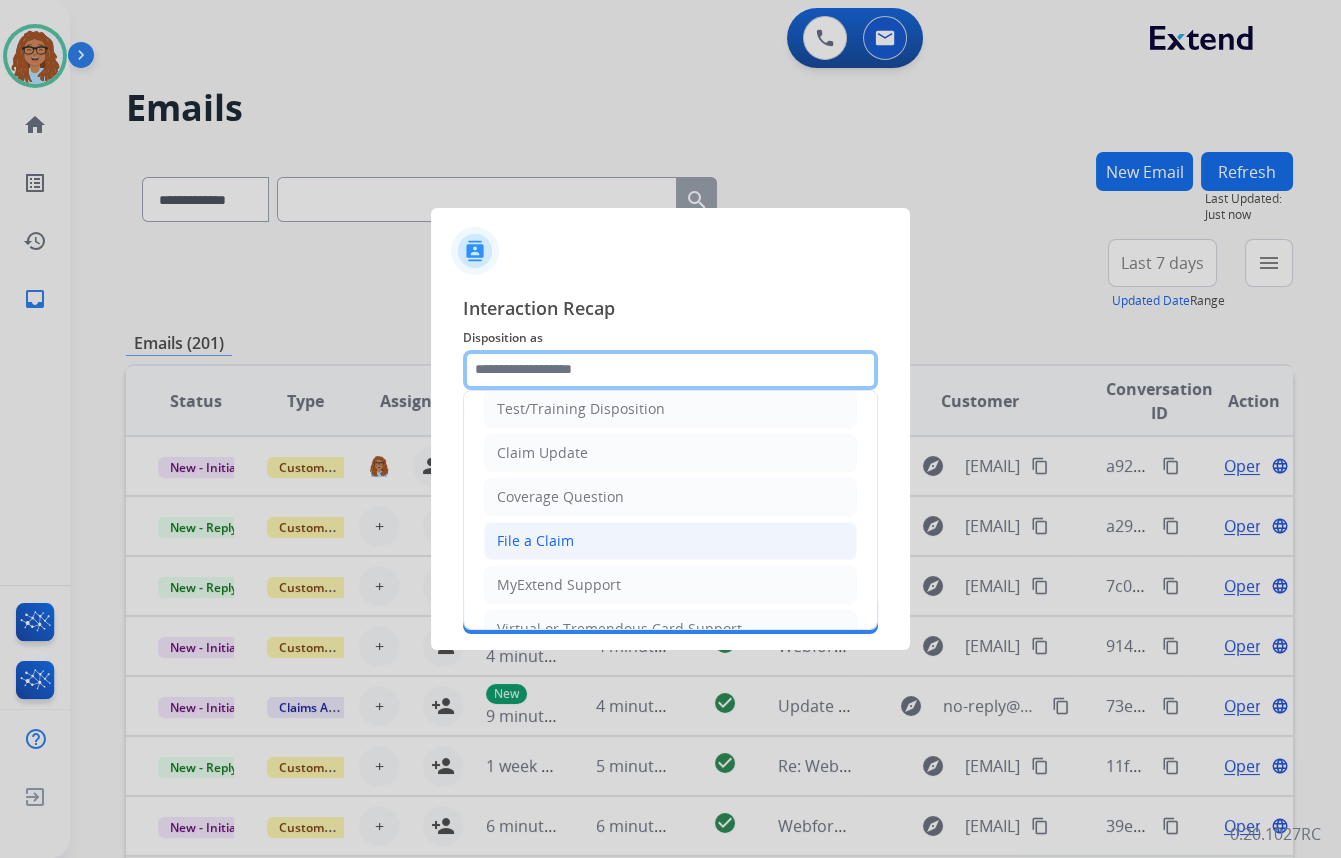 scroll, scrollTop: 90, scrollLeft: 0, axis: vertical 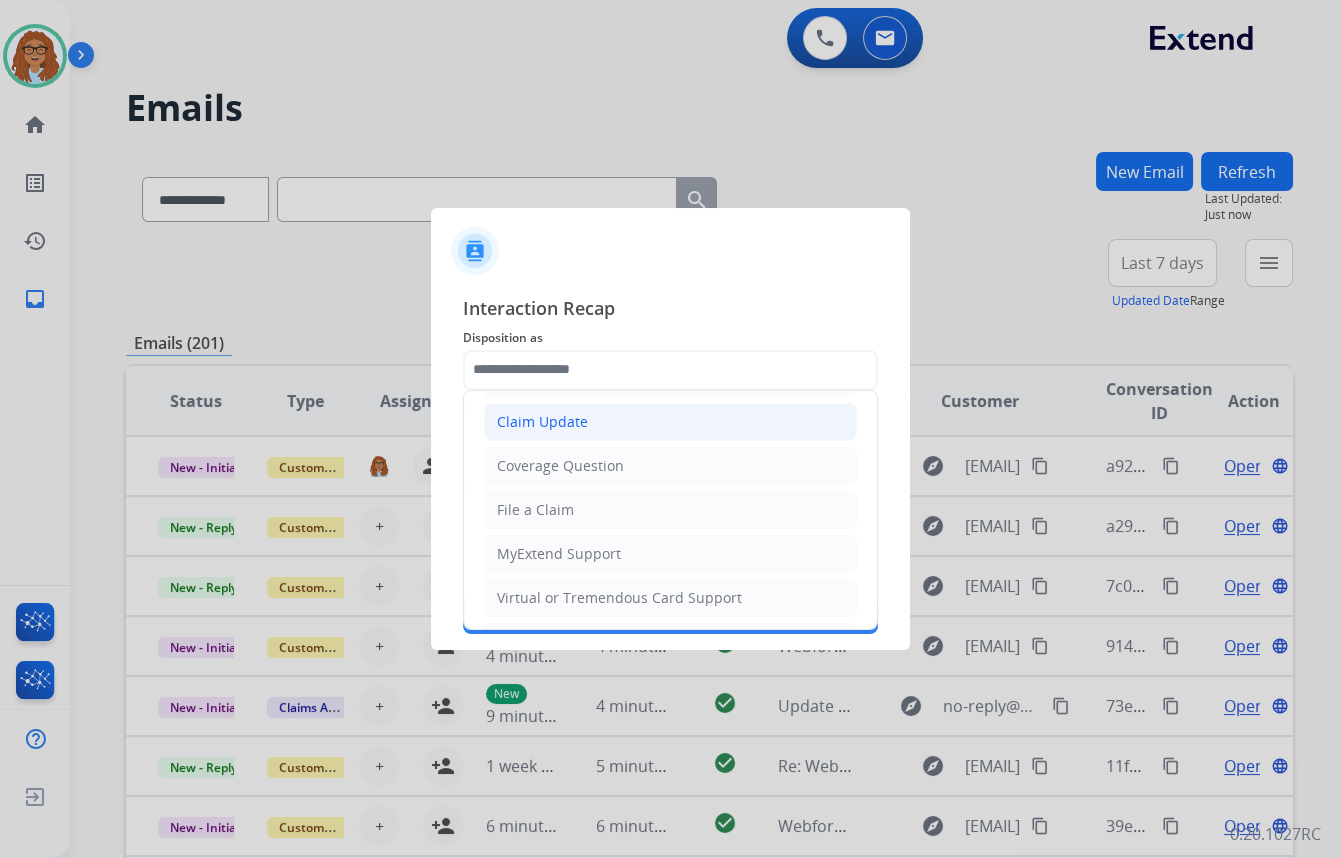 click on "Claim Update" 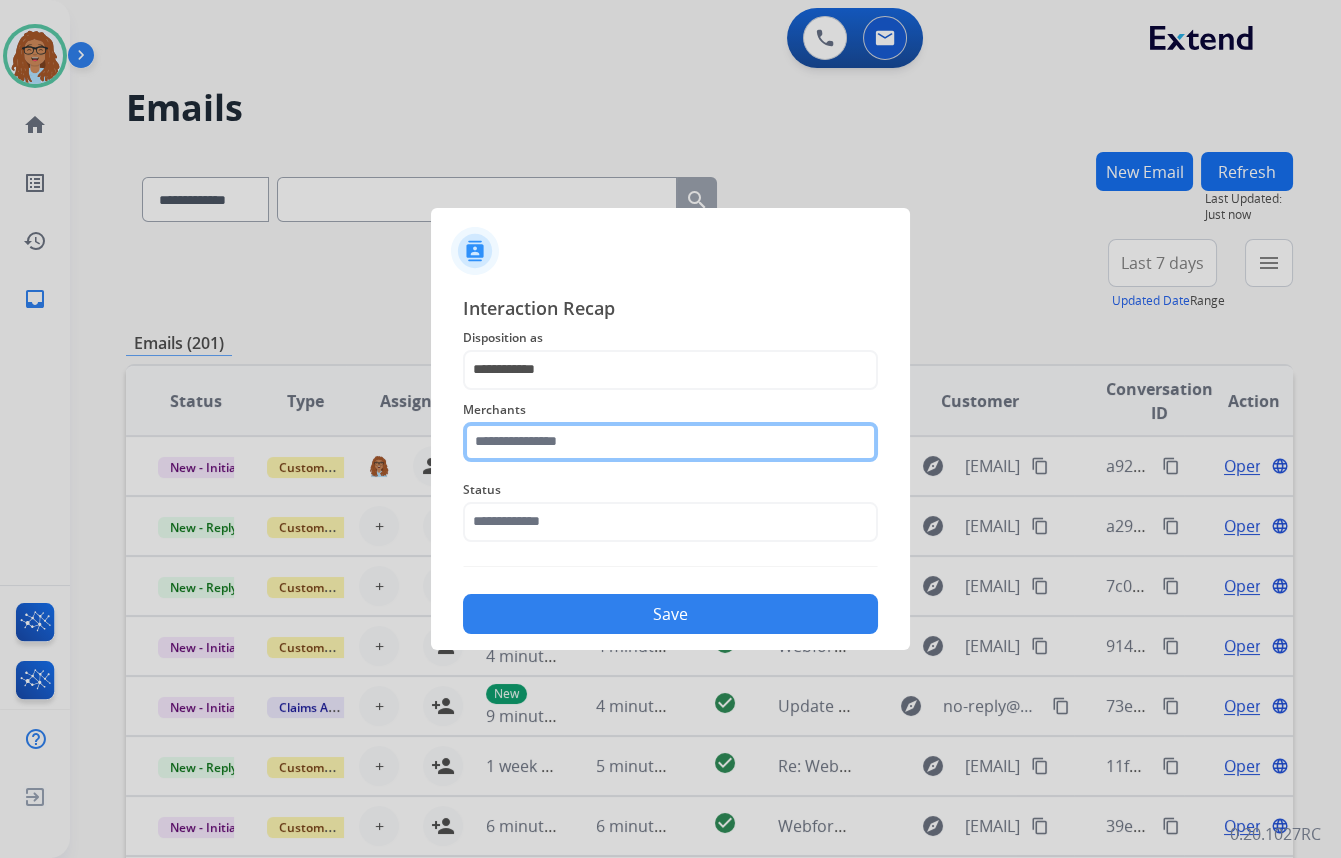 click 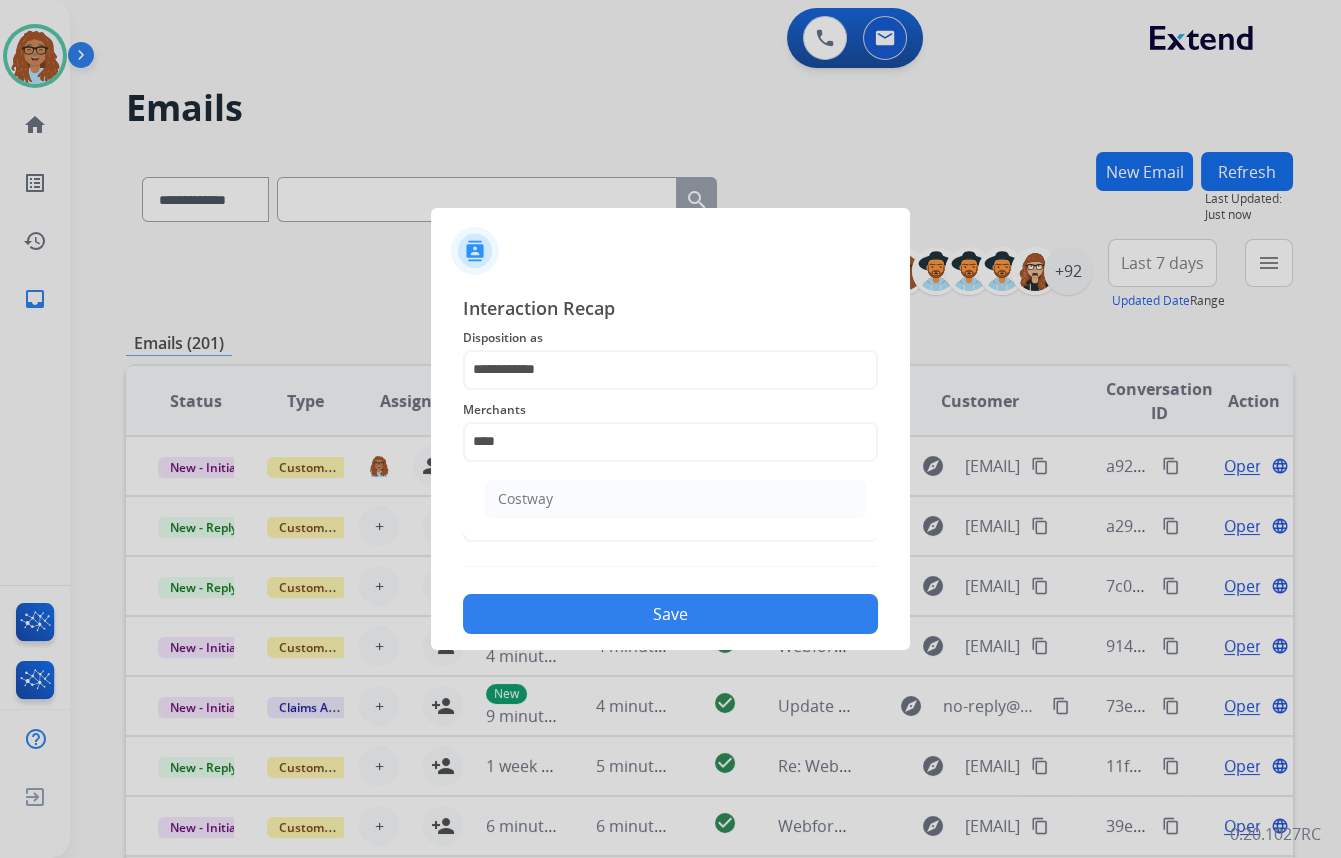 drag, startPoint x: 556, startPoint y: 494, endPoint x: 590, endPoint y: 370, distance: 128.57683 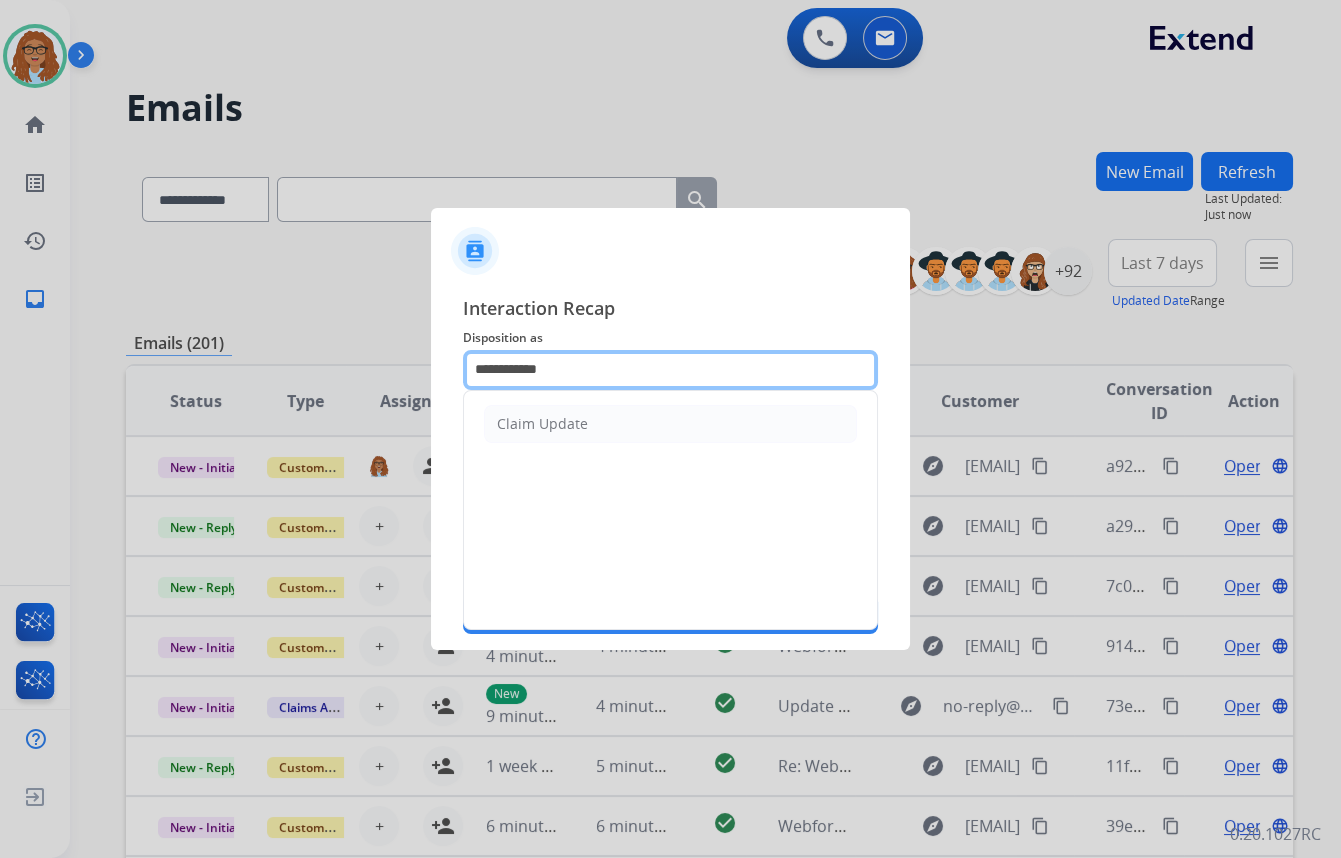 drag, startPoint x: 595, startPoint y: 362, endPoint x: 400, endPoint y: 363, distance: 195.00256 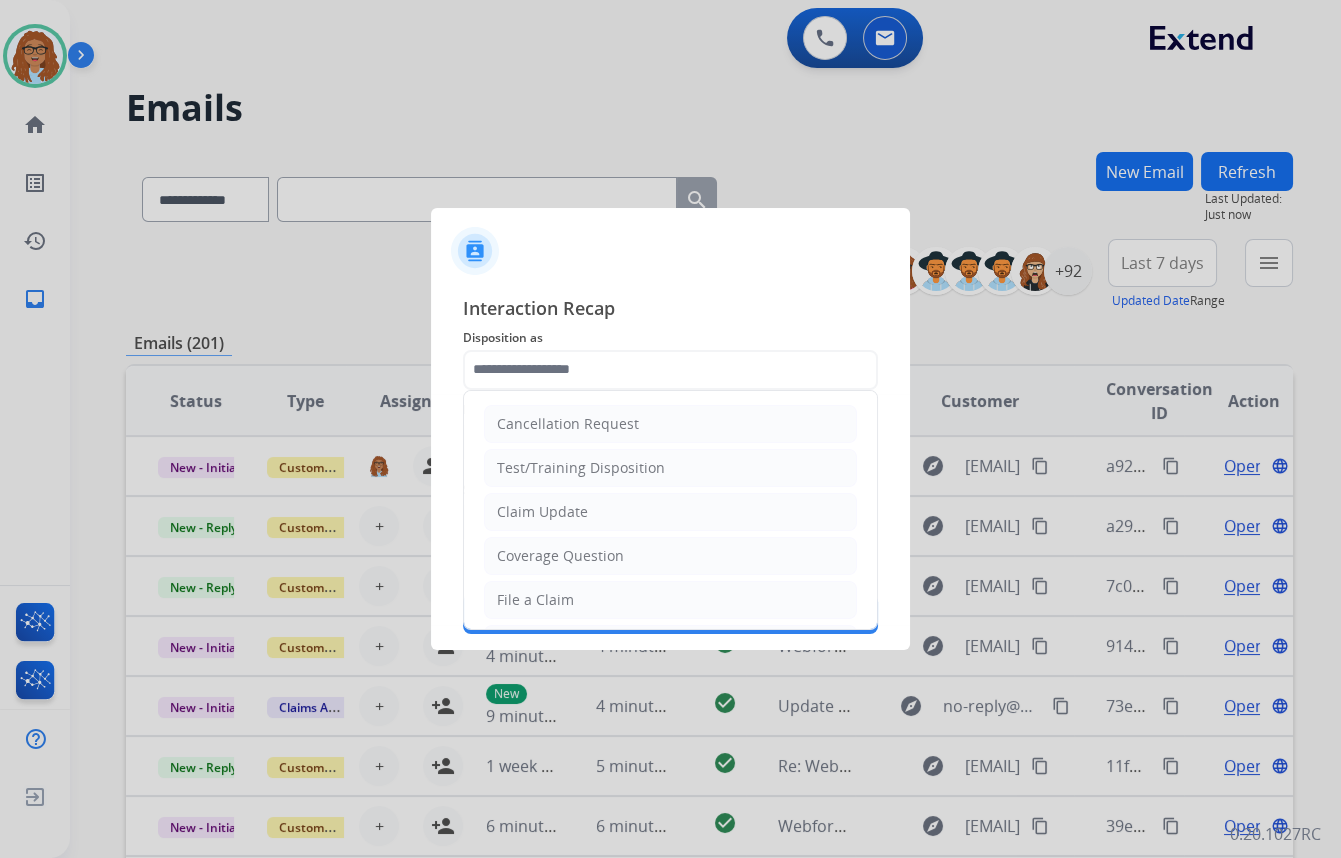 drag, startPoint x: 532, startPoint y: 555, endPoint x: 534, endPoint y: 543, distance: 12.165525 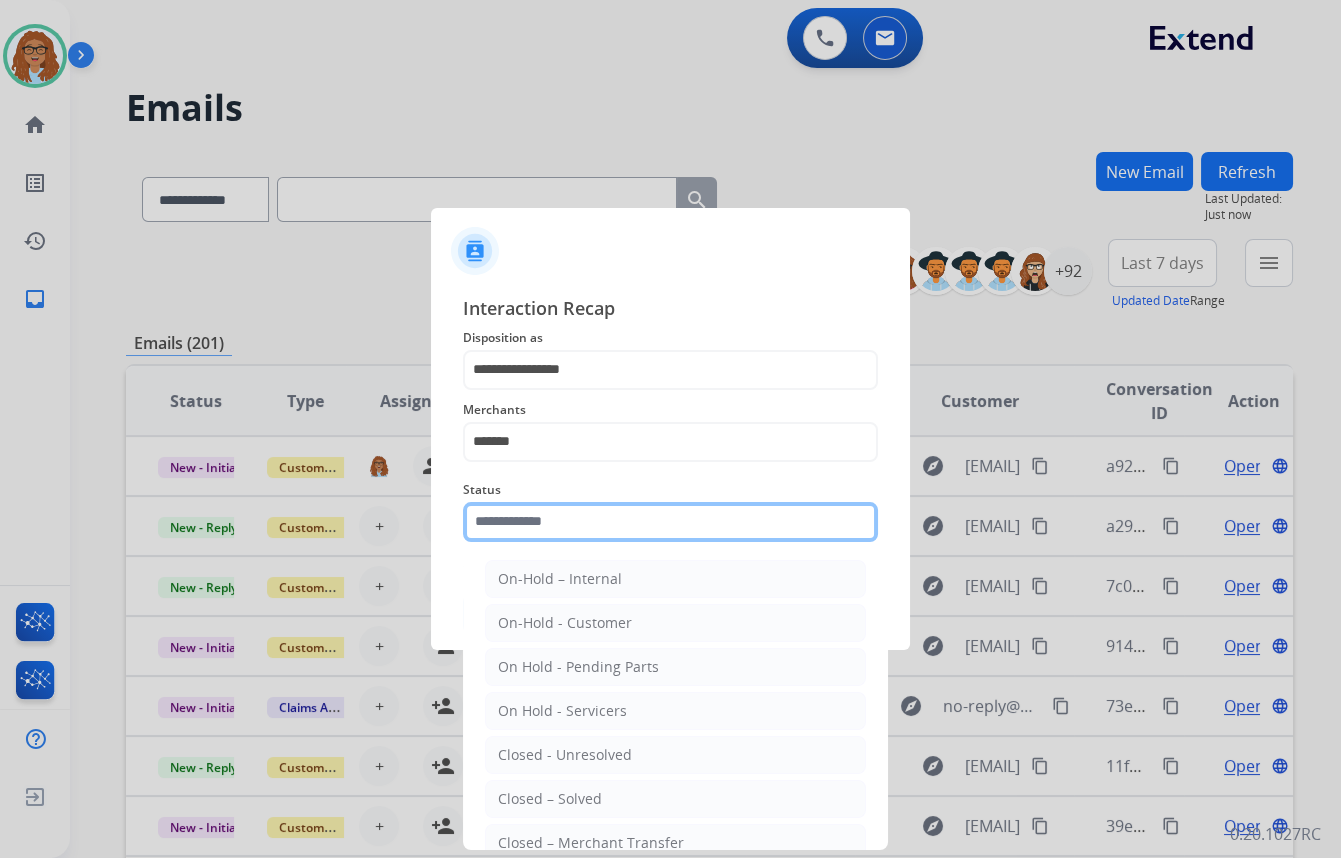 click 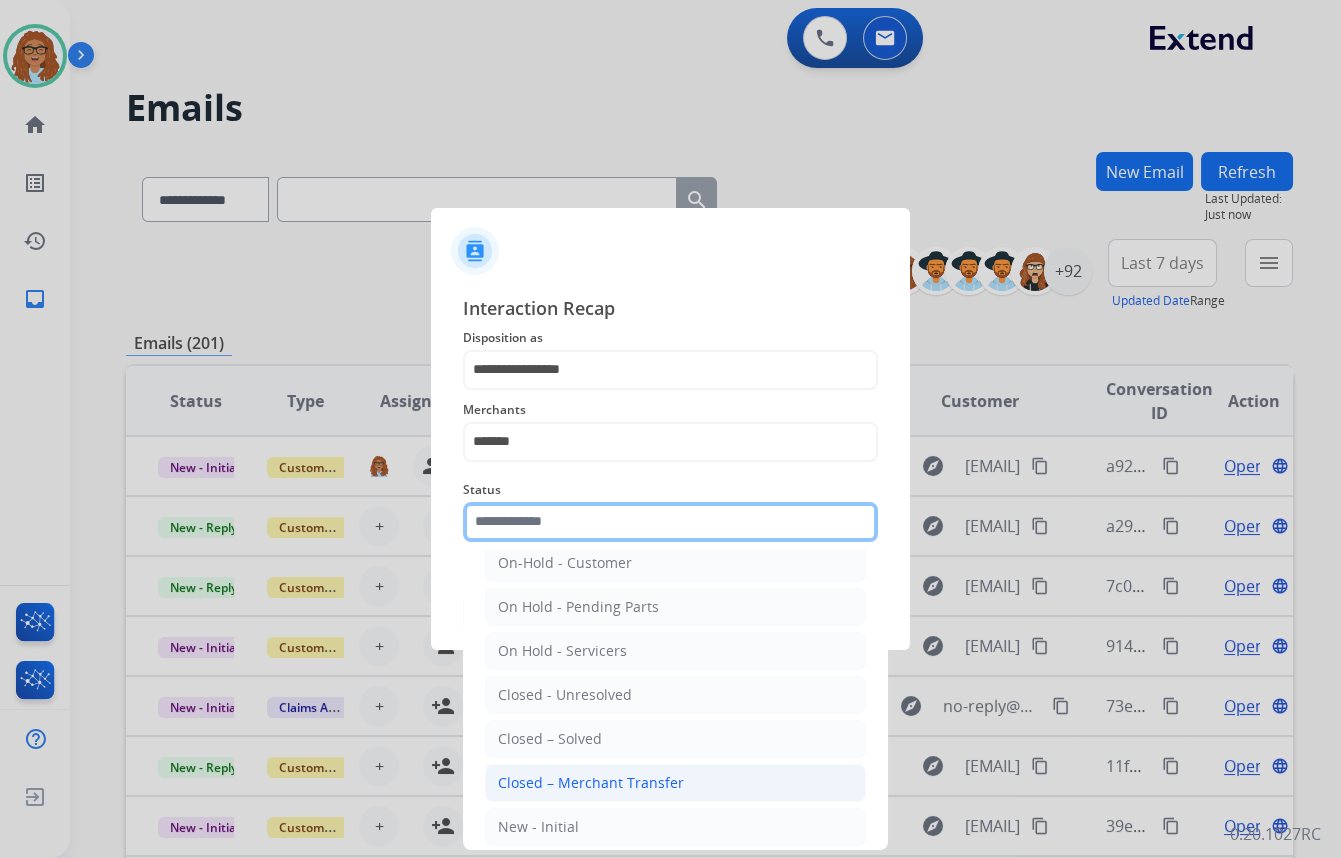 scroll, scrollTop: 90, scrollLeft: 0, axis: vertical 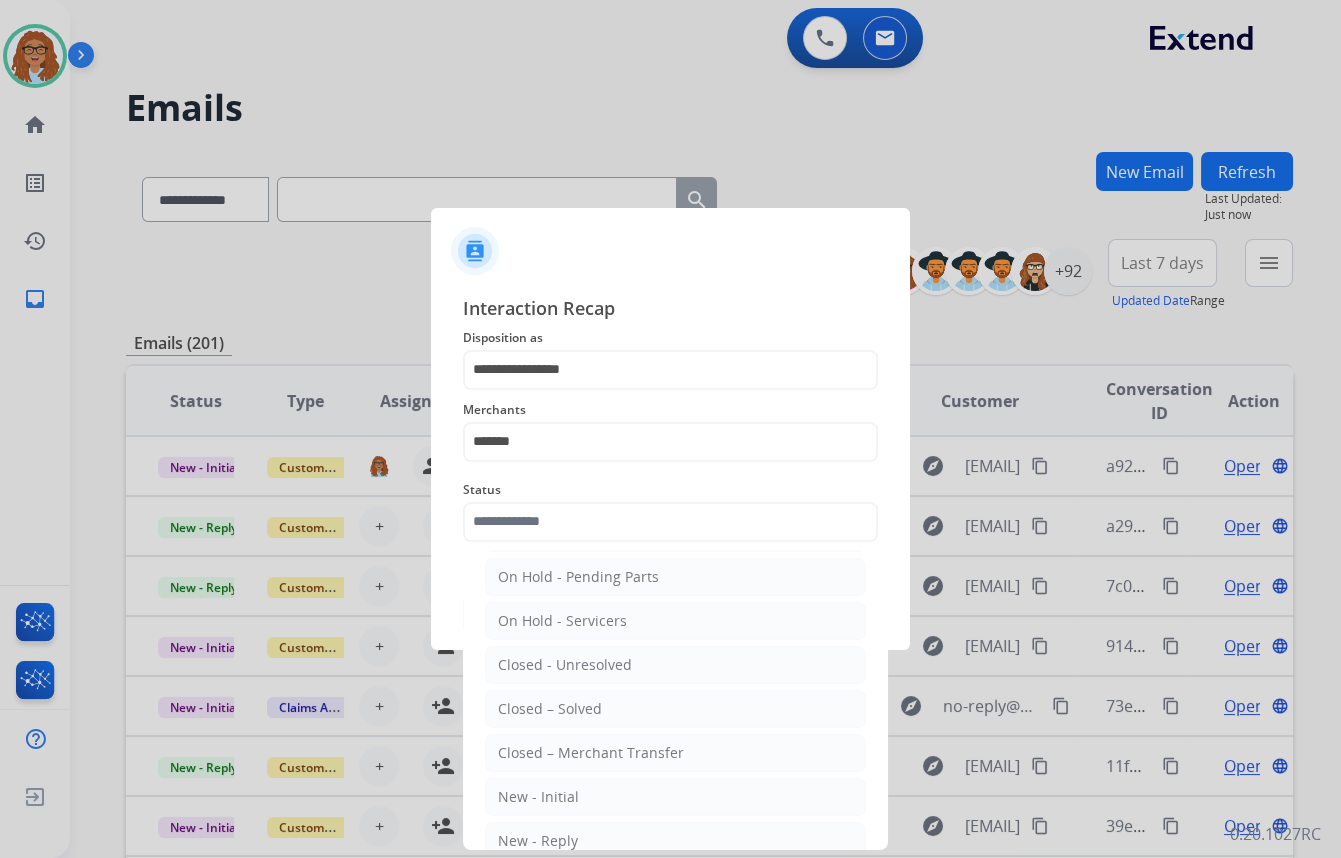 click on "Closed – Solved" 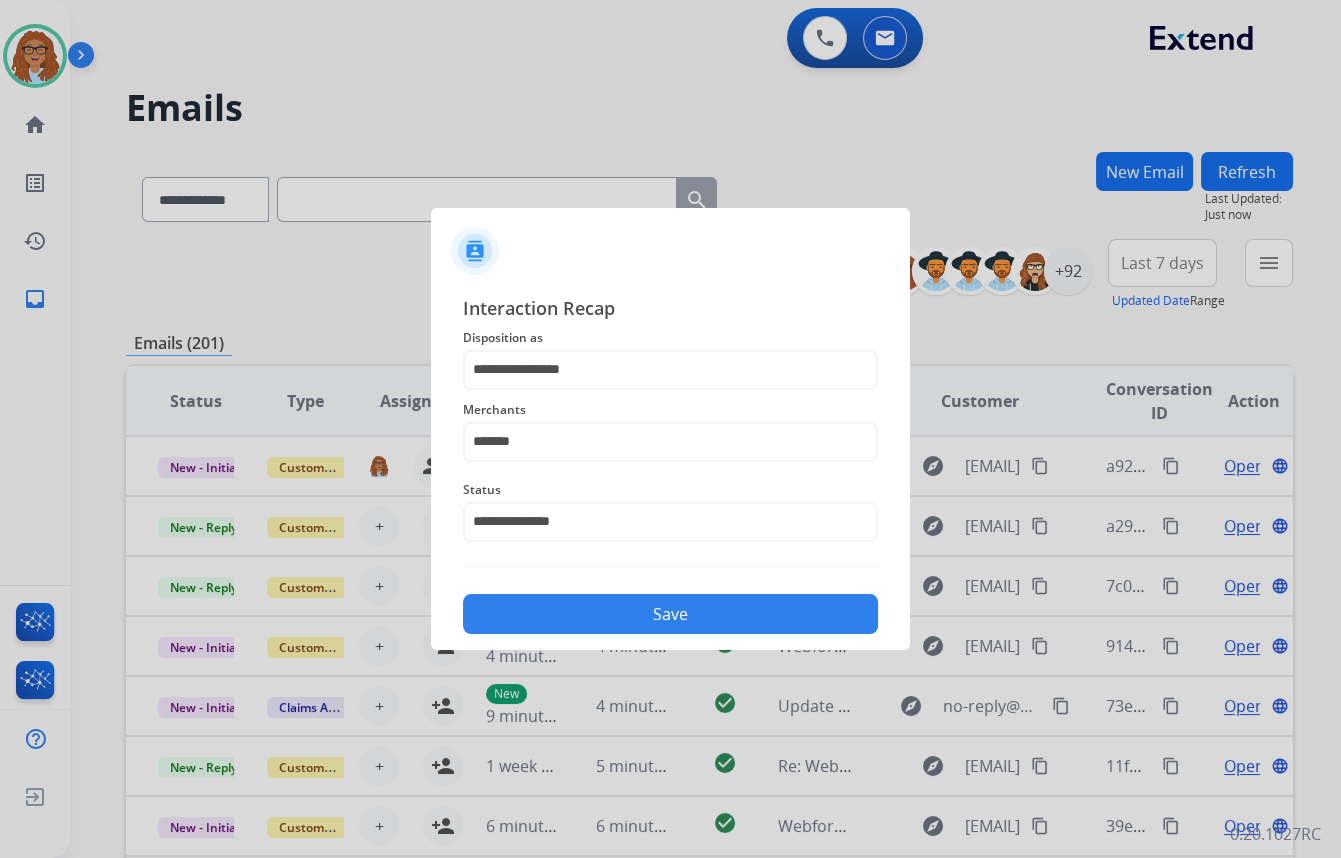 click on "Save" 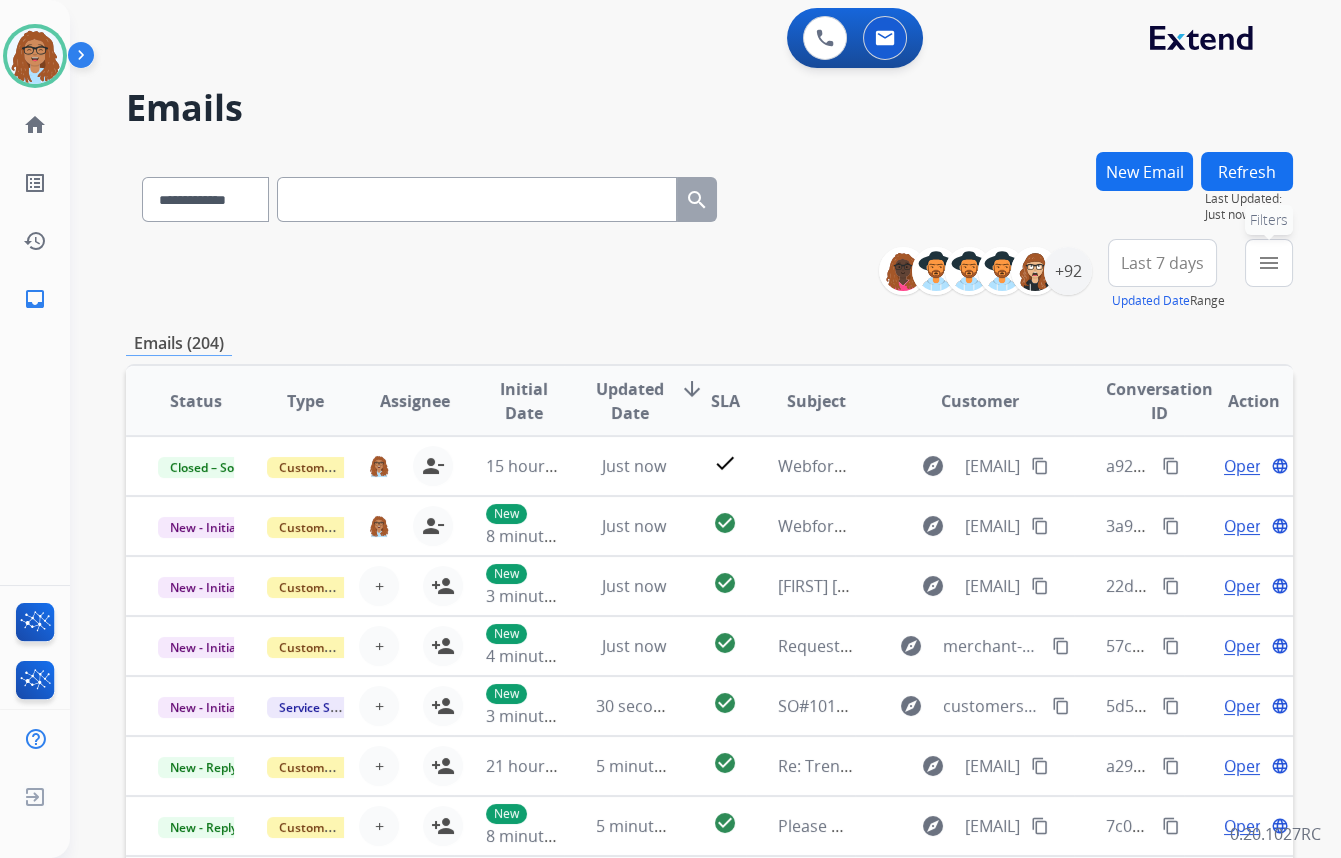 click on "menu  Filters" at bounding box center [1269, 263] 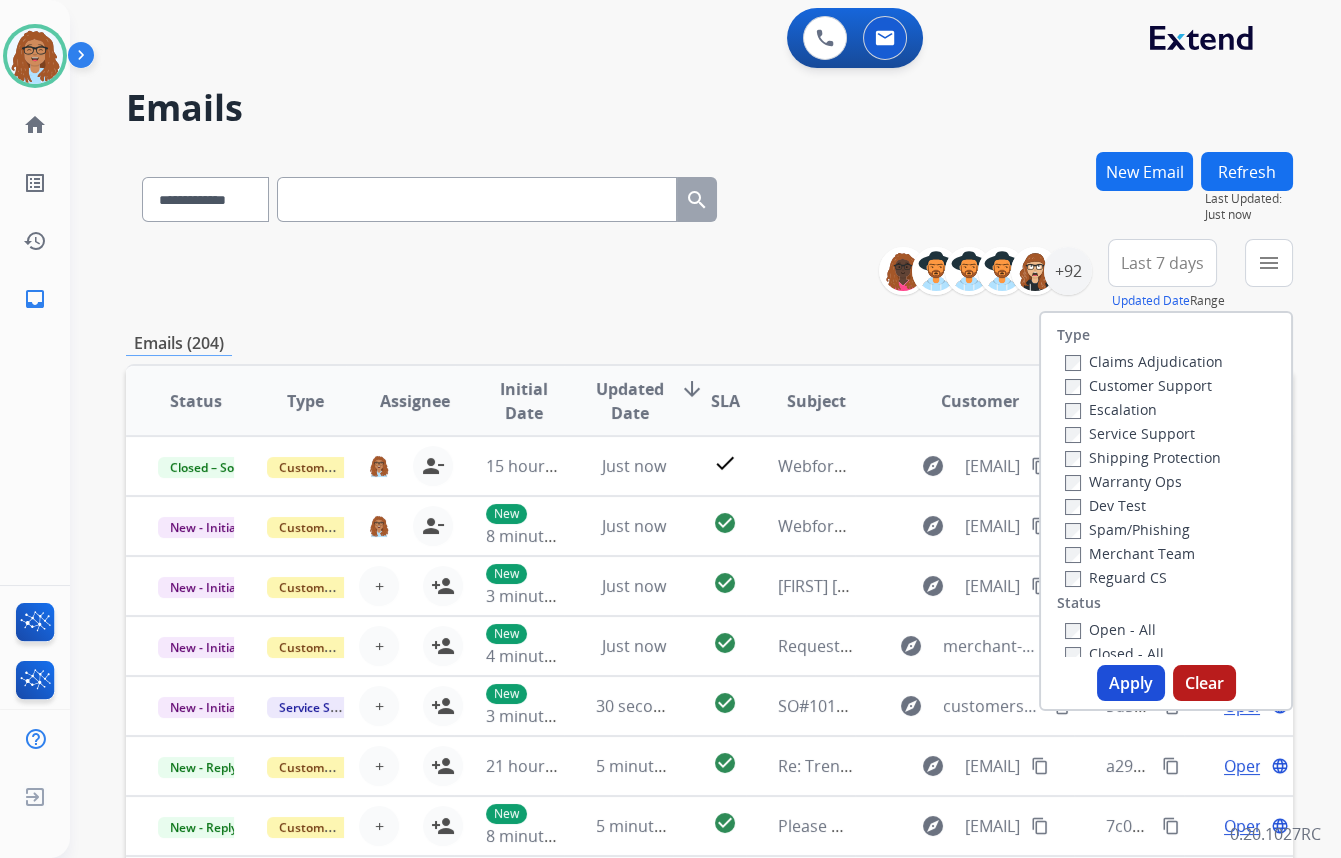 click on "**********" at bounding box center (681, 501) 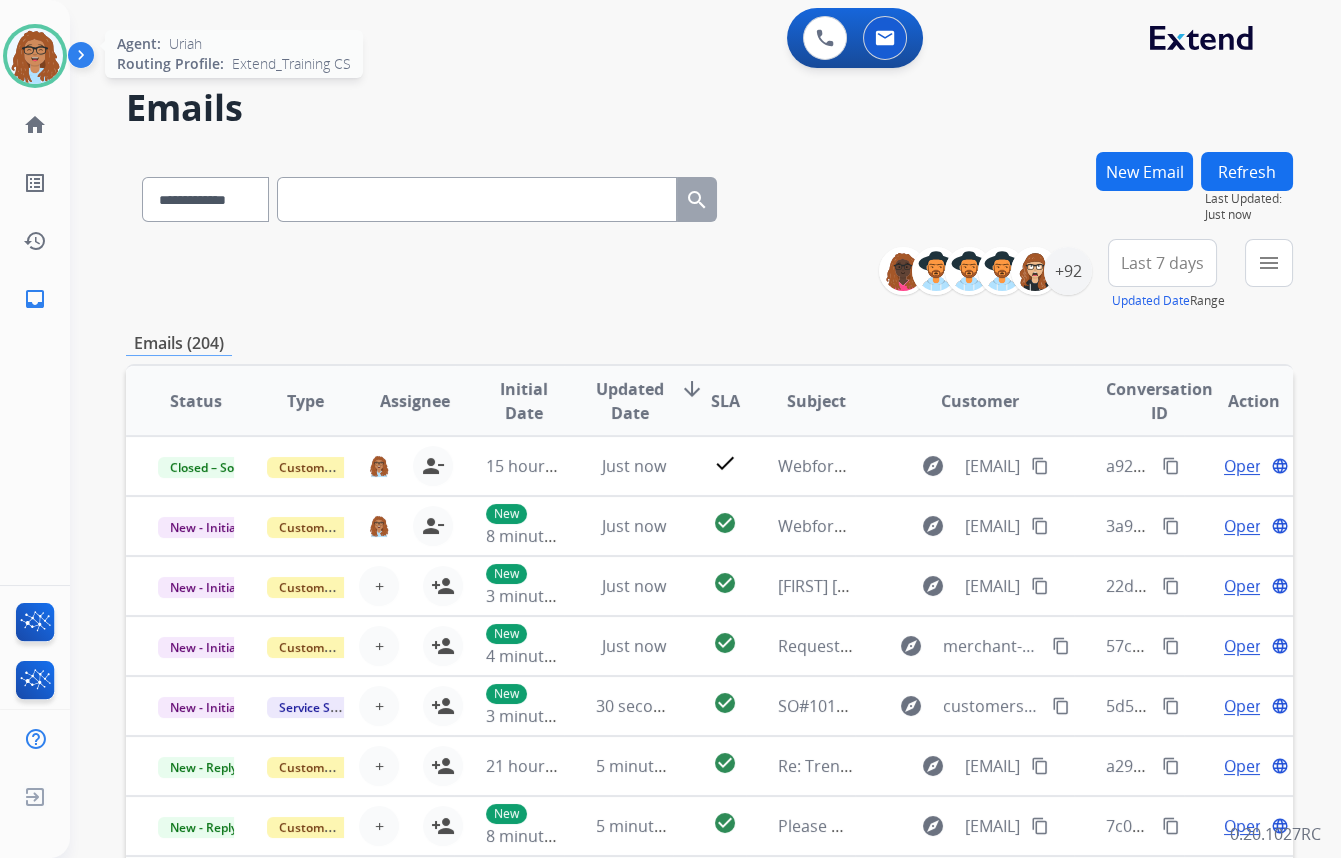 click at bounding box center [35, 56] 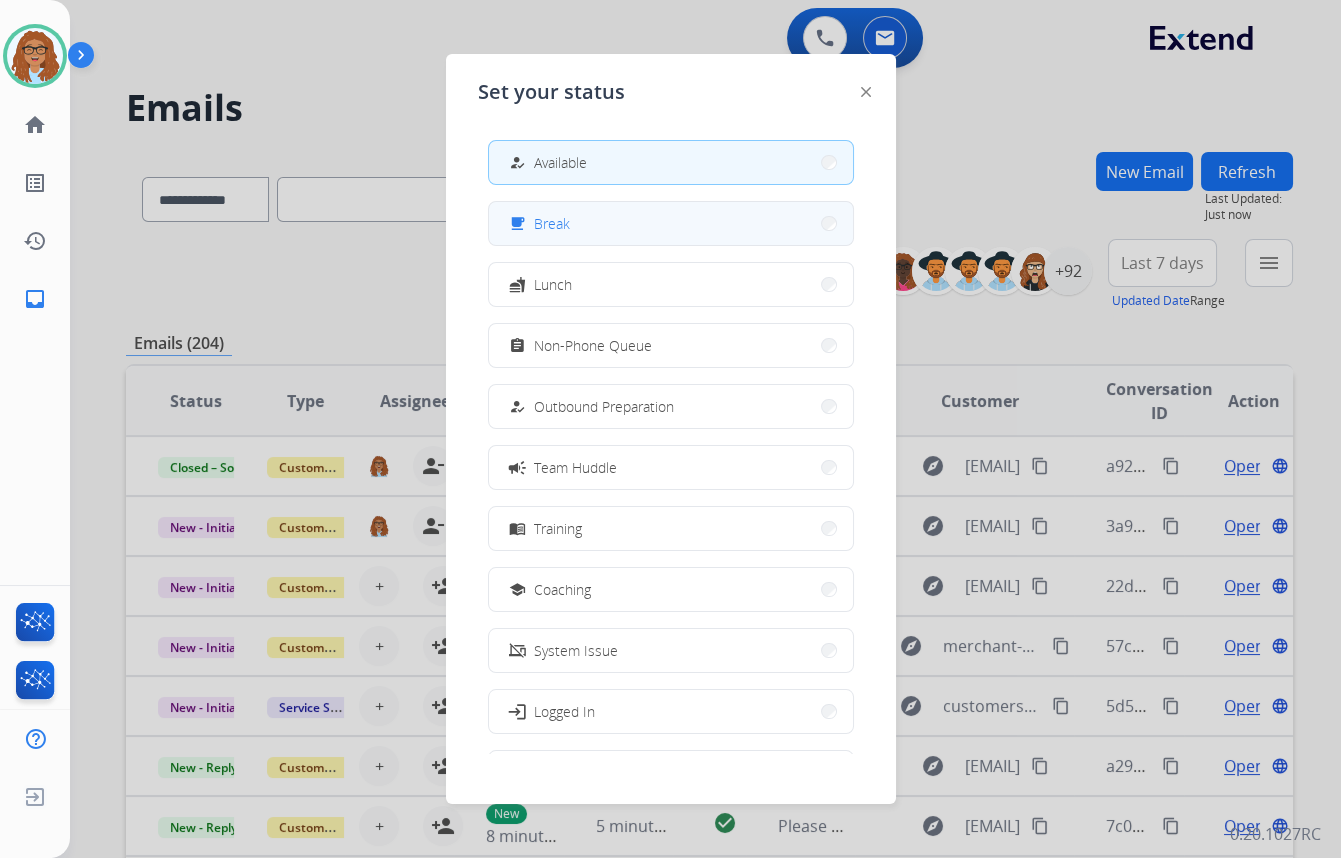 click on "Break" at bounding box center [552, 223] 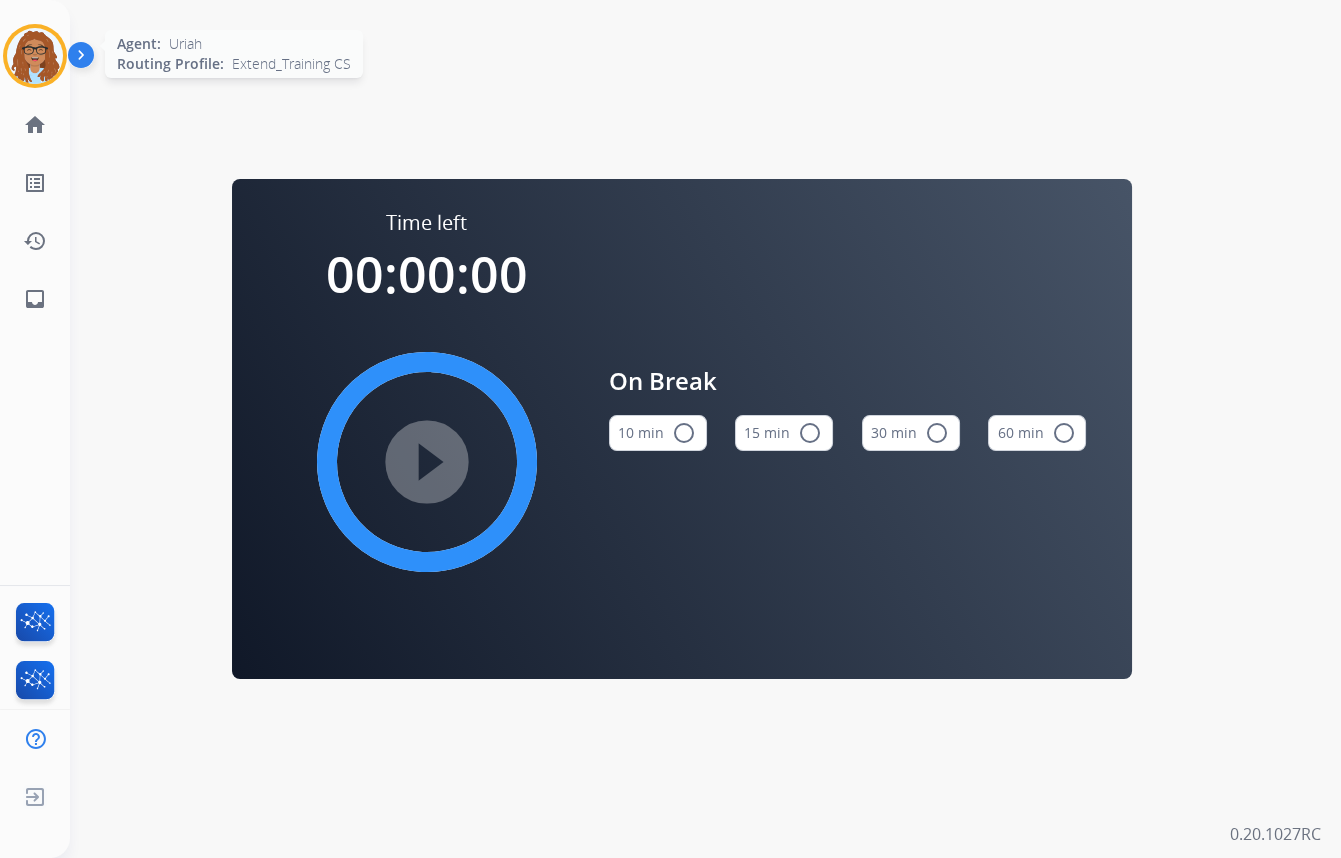 drag, startPoint x: 29, startPoint y: 45, endPoint x: 102, endPoint y: 70, distance: 77.16217 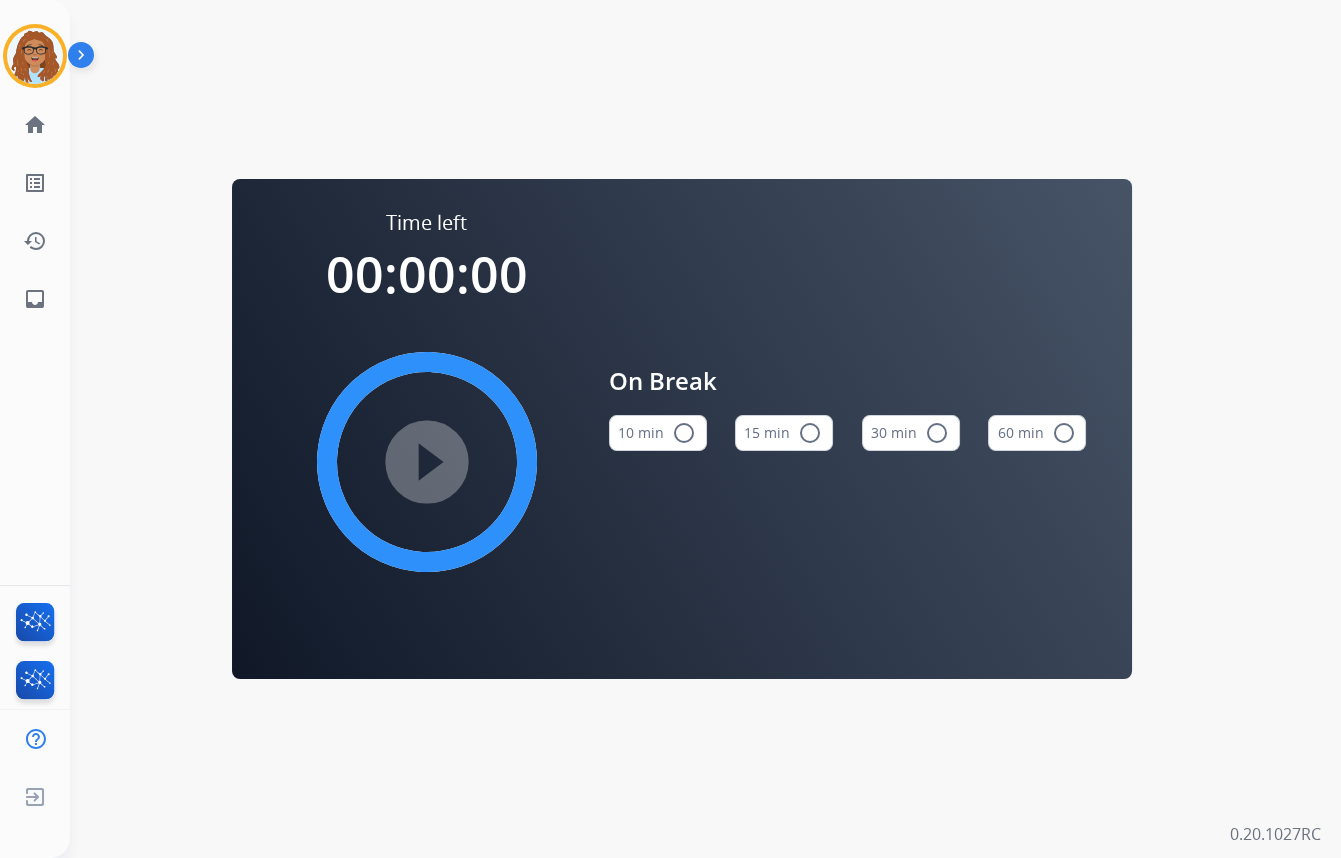 click at bounding box center (35, 56) 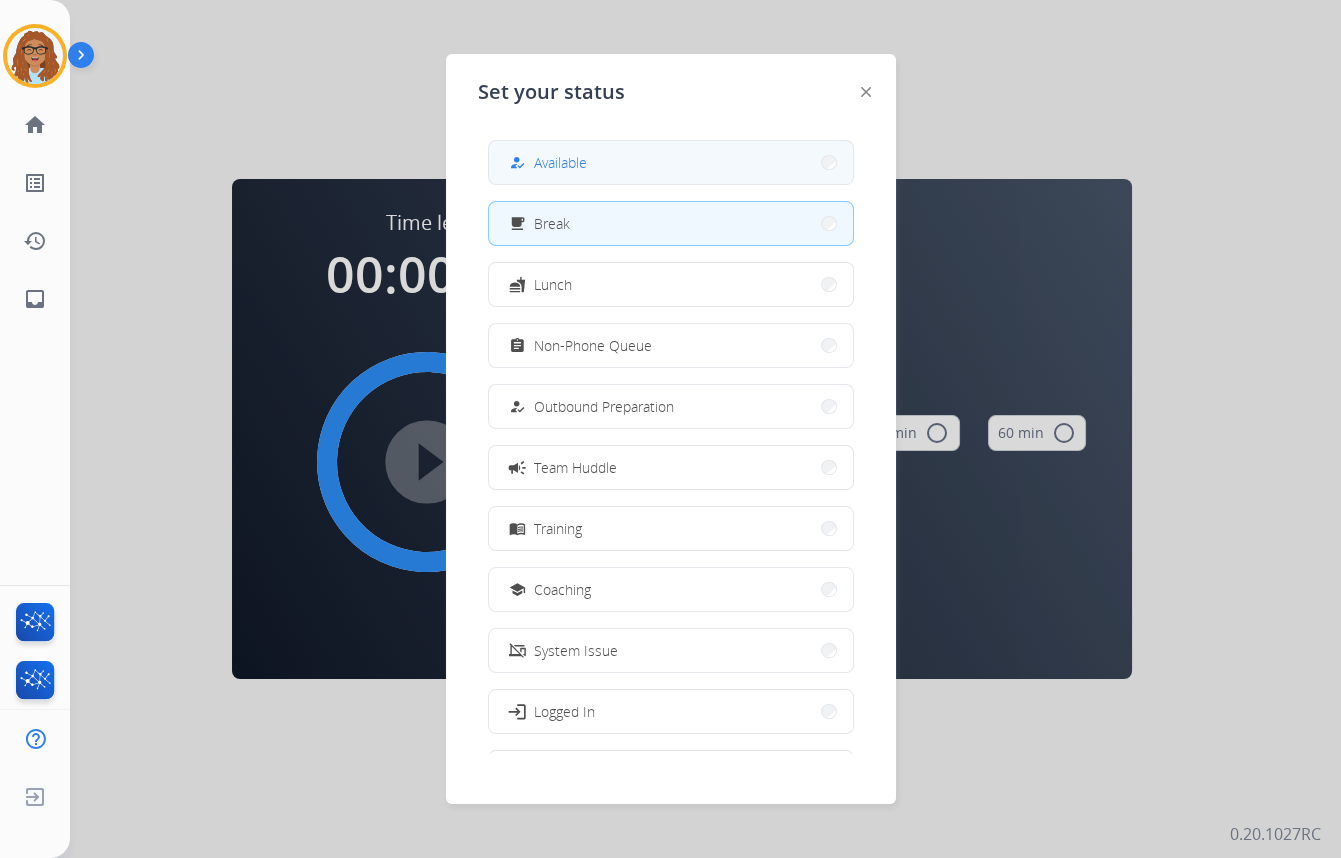 click on "Available" at bounding box center [560, 162] 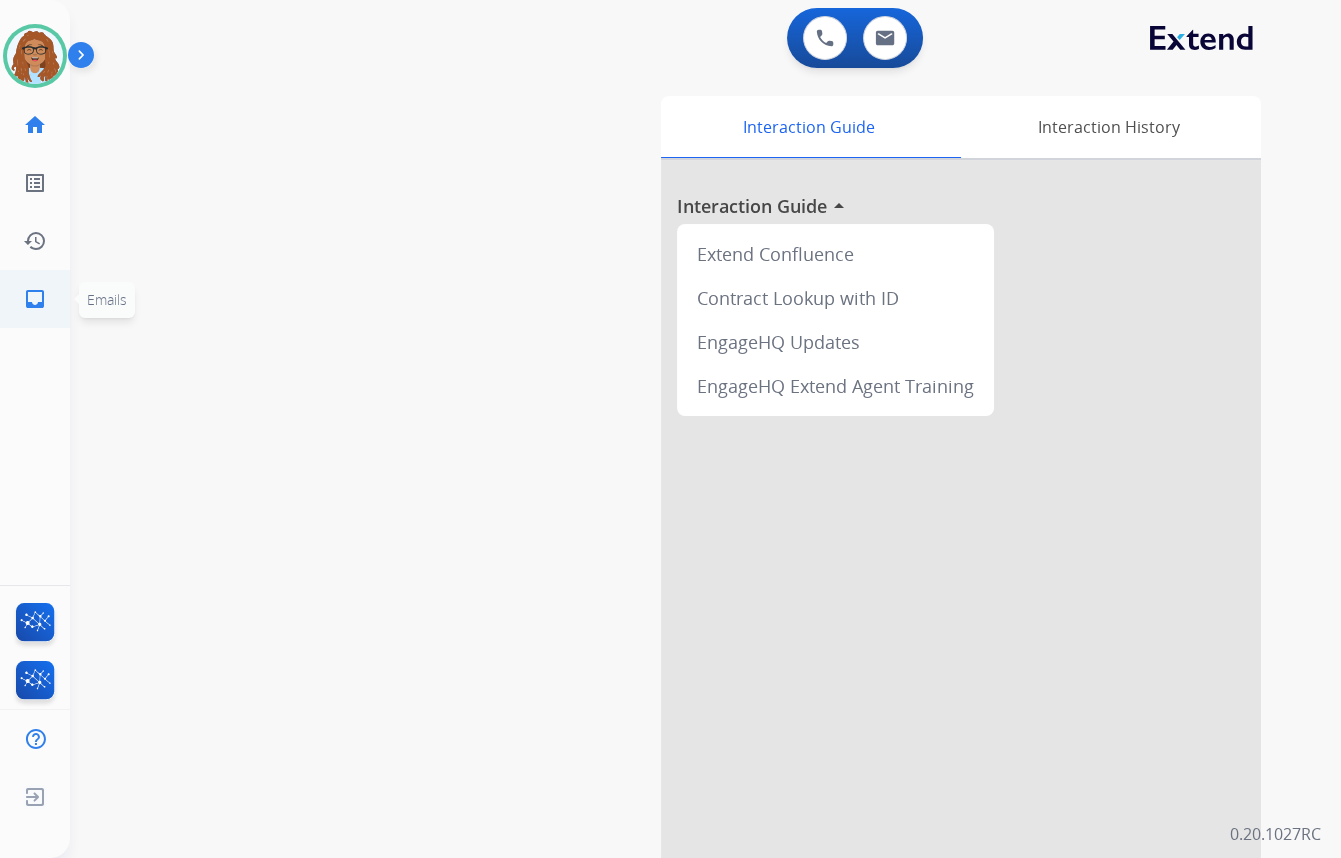 click on "inbox" 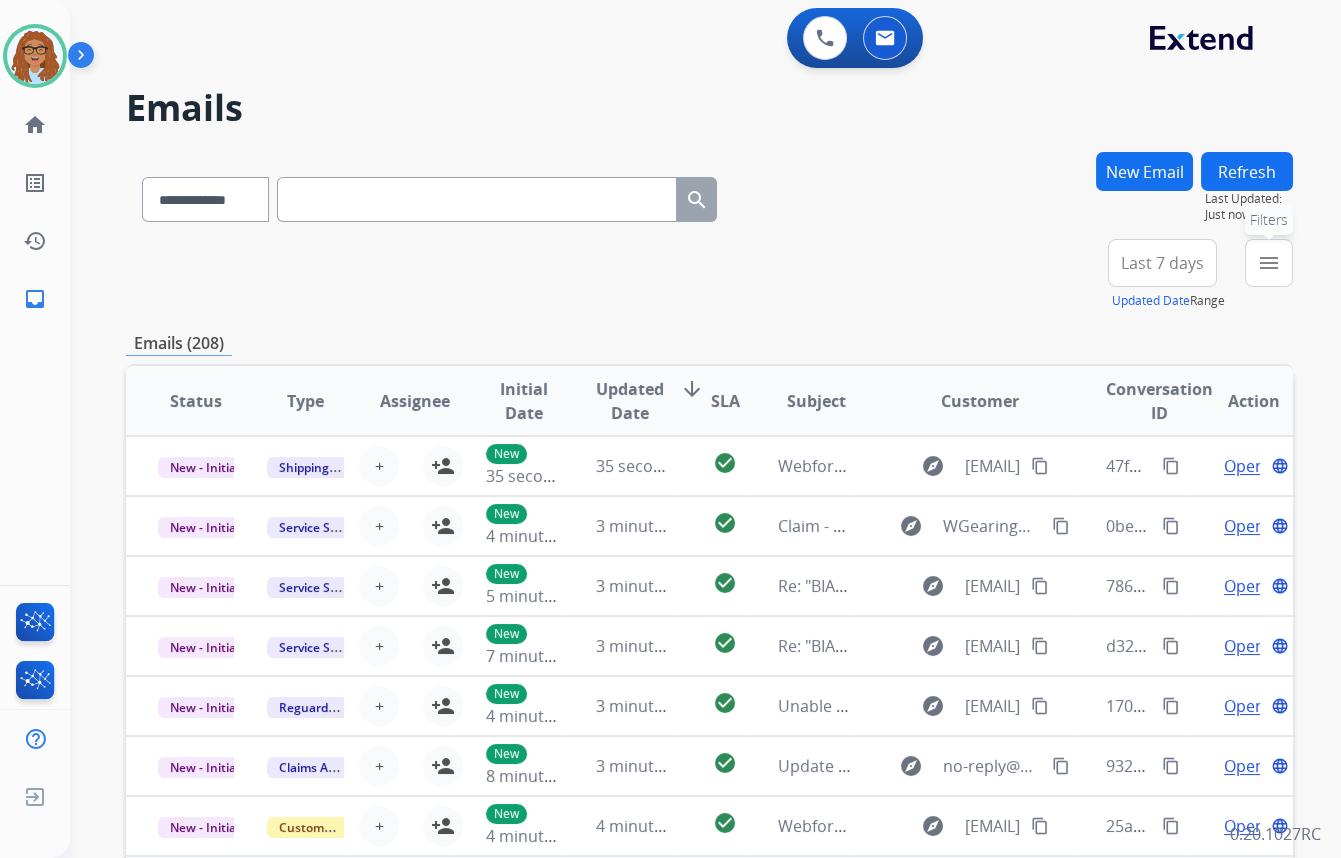 click on "menu" at bounding box center (1269, 263) 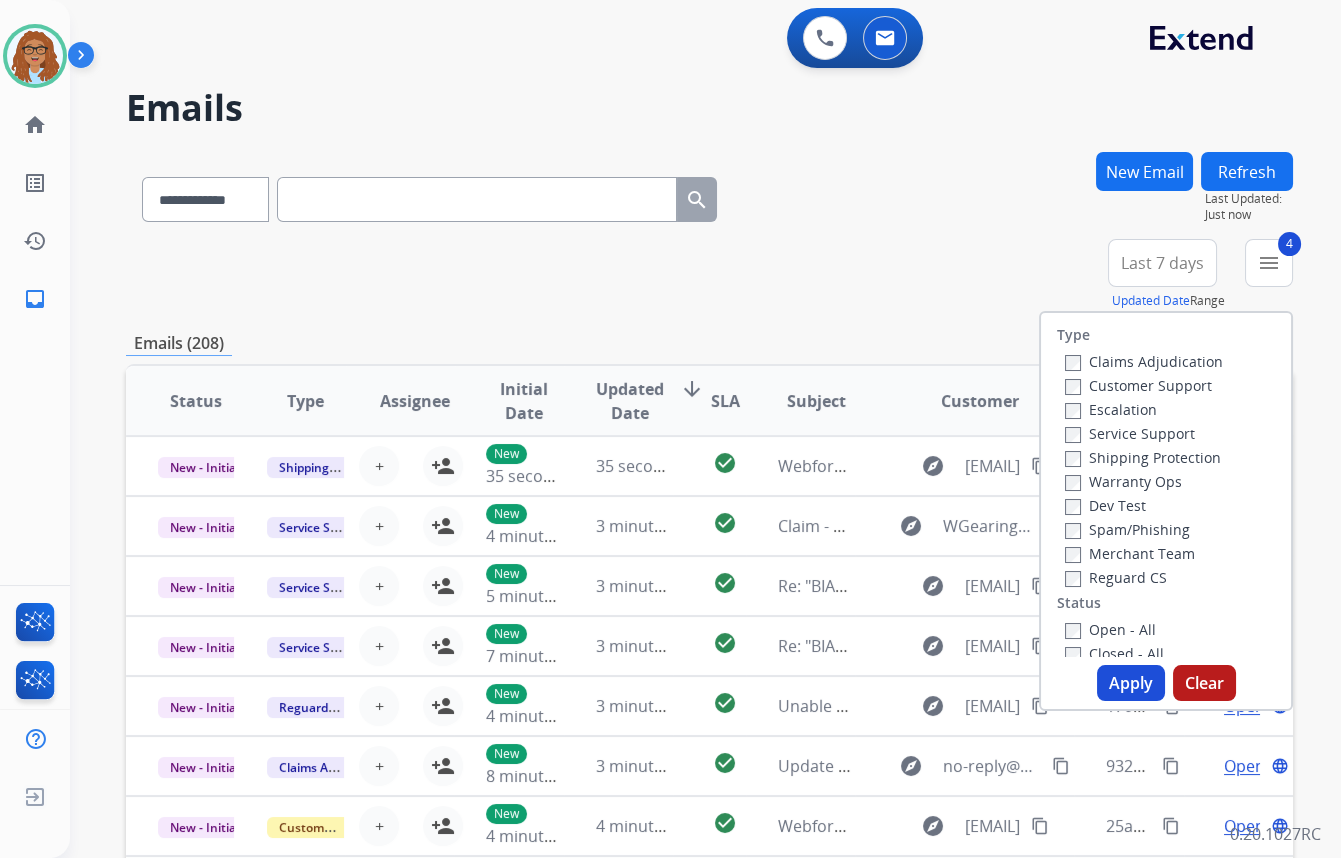 click on "Apply" at bounding box center (1131, 683) 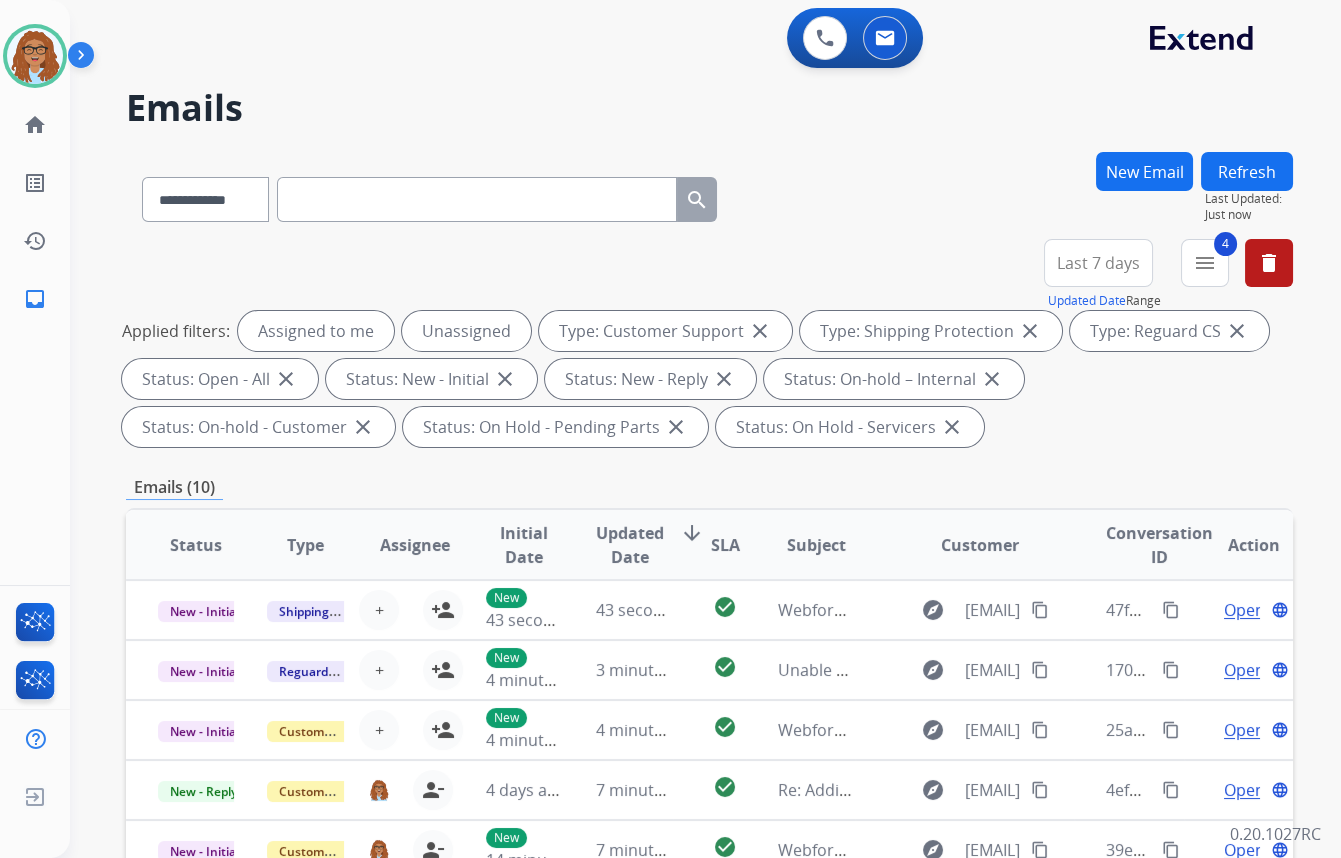 click on "Last 7 days" at bounding box center (1098, 263) 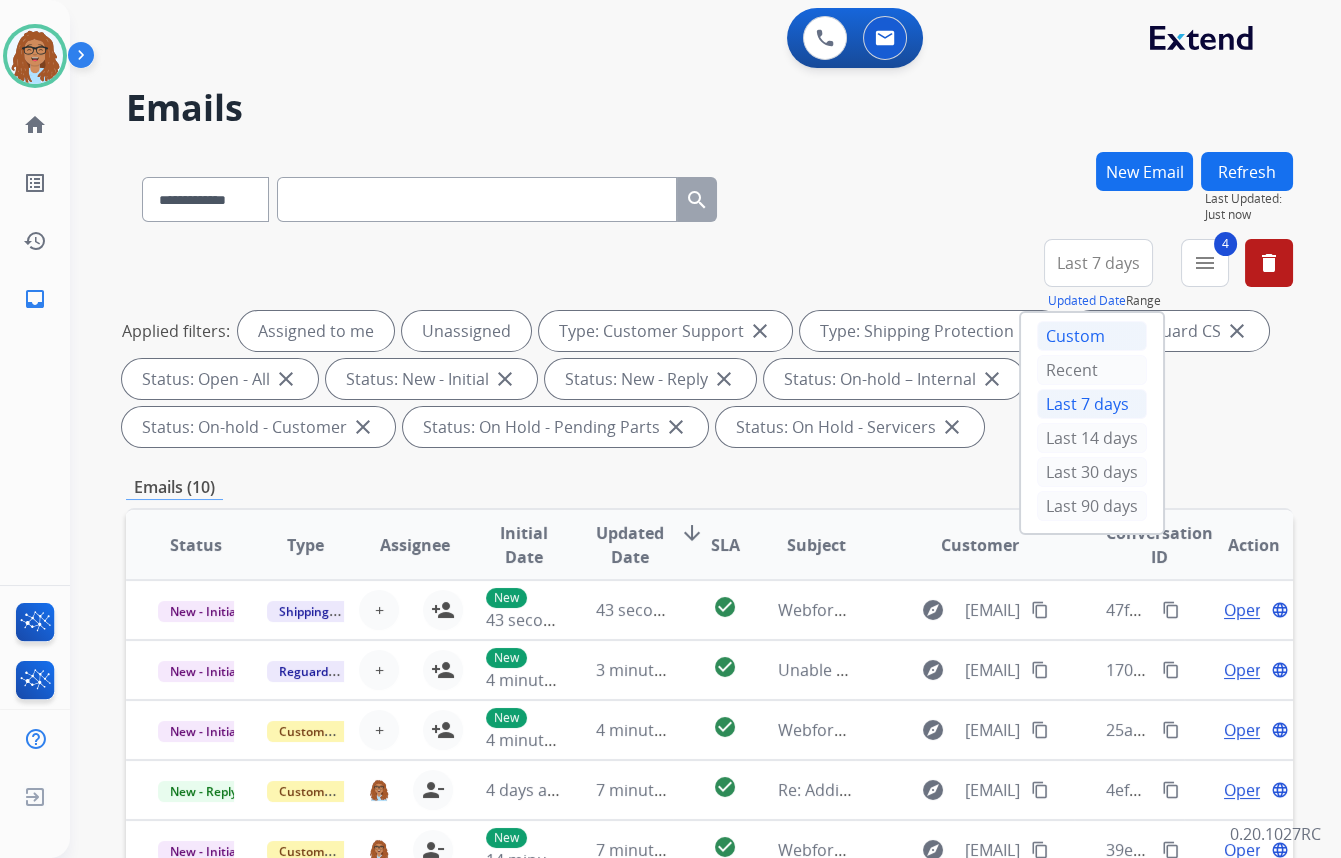 click on "Custom" at bounding box center (1092, 336) 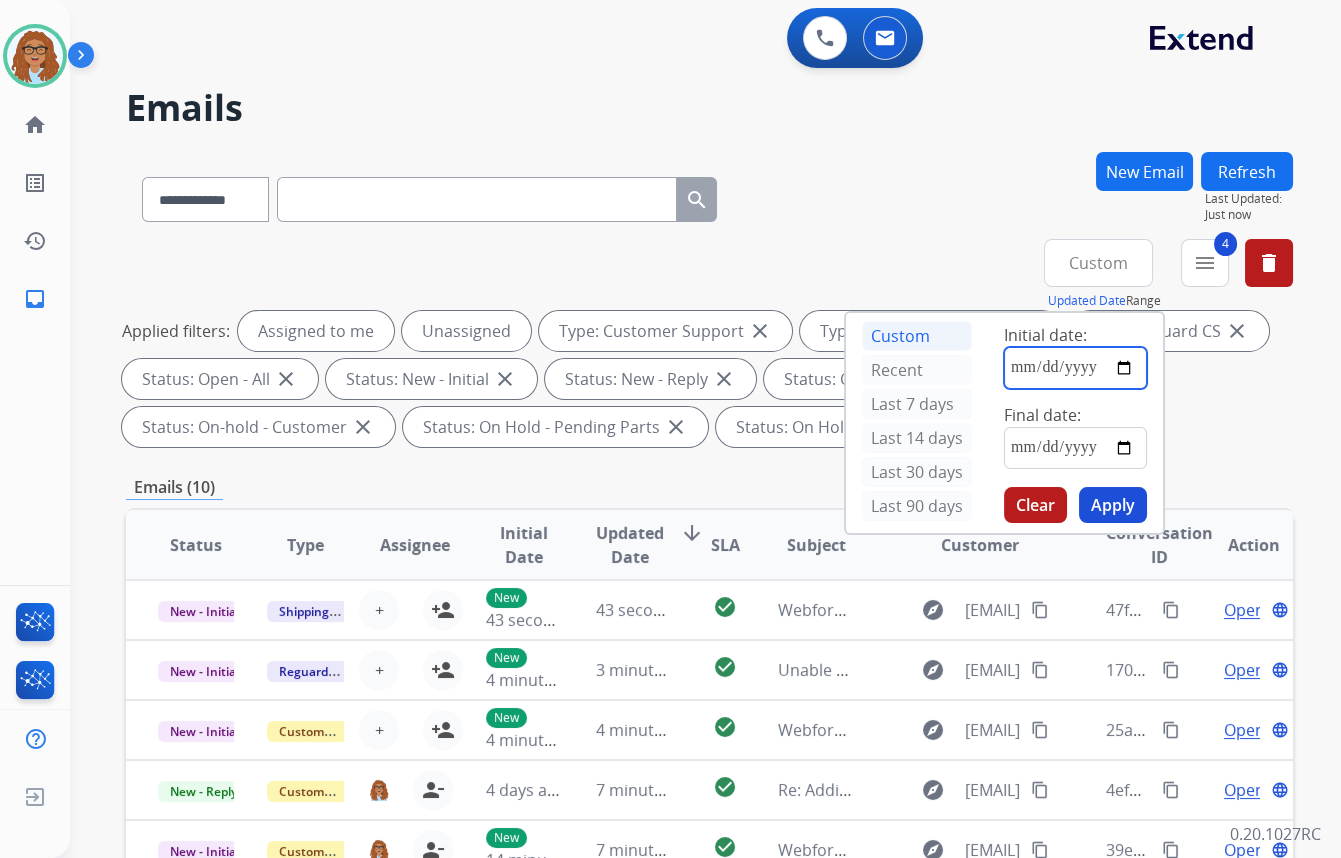 click at bounding box center (1075, 368) 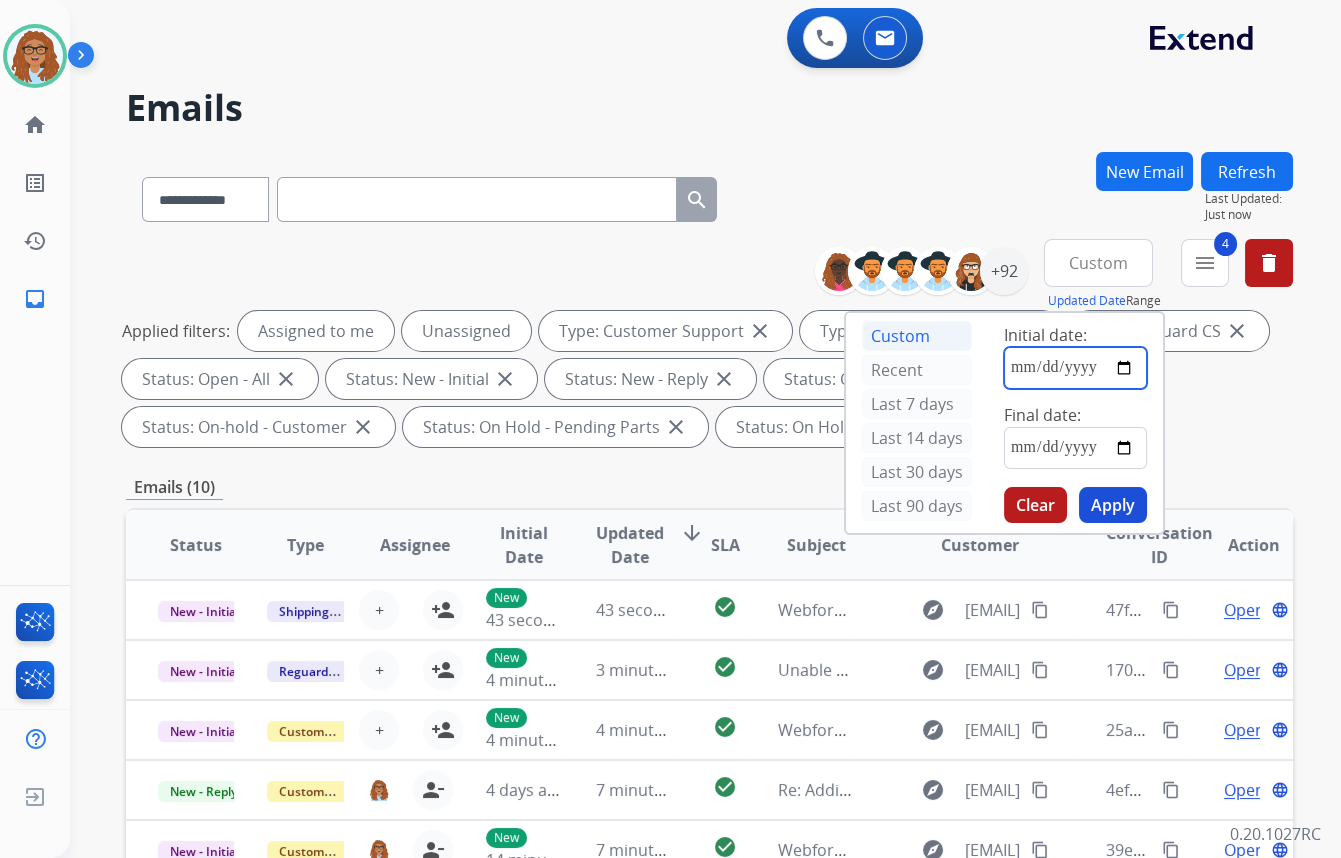 type on "**********" 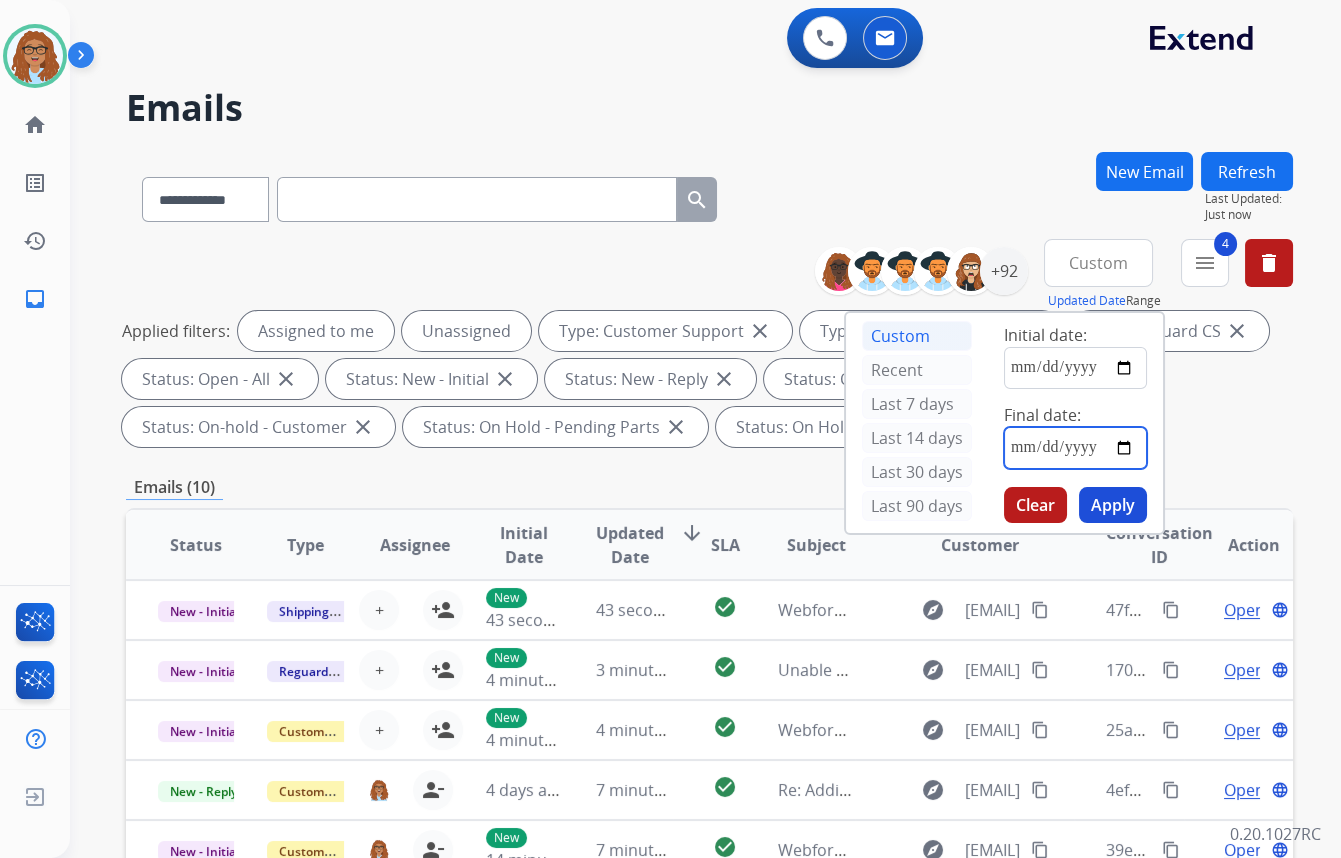 click at bounding box center (1075, 448) 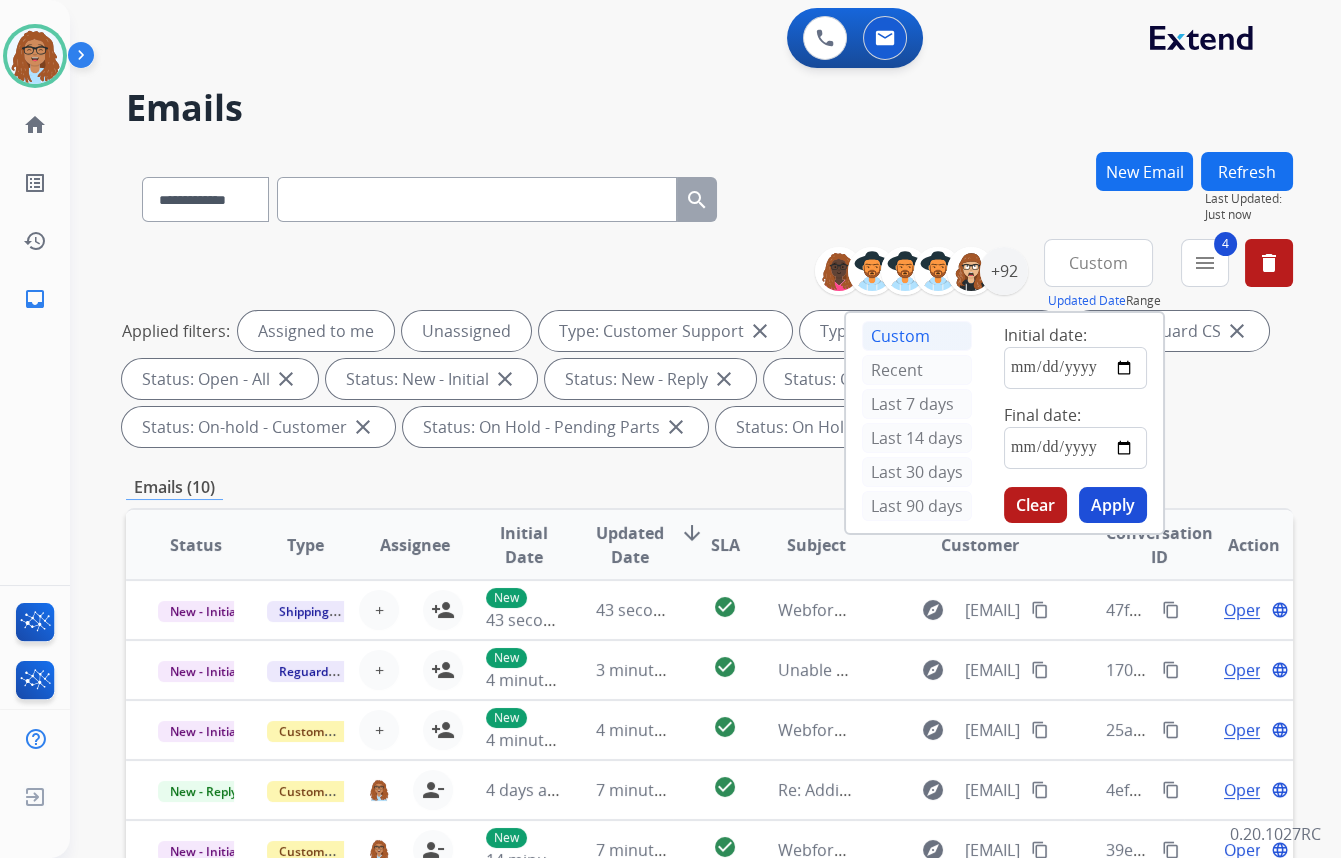 click on "Apply" at bounding box center (1113, 505) 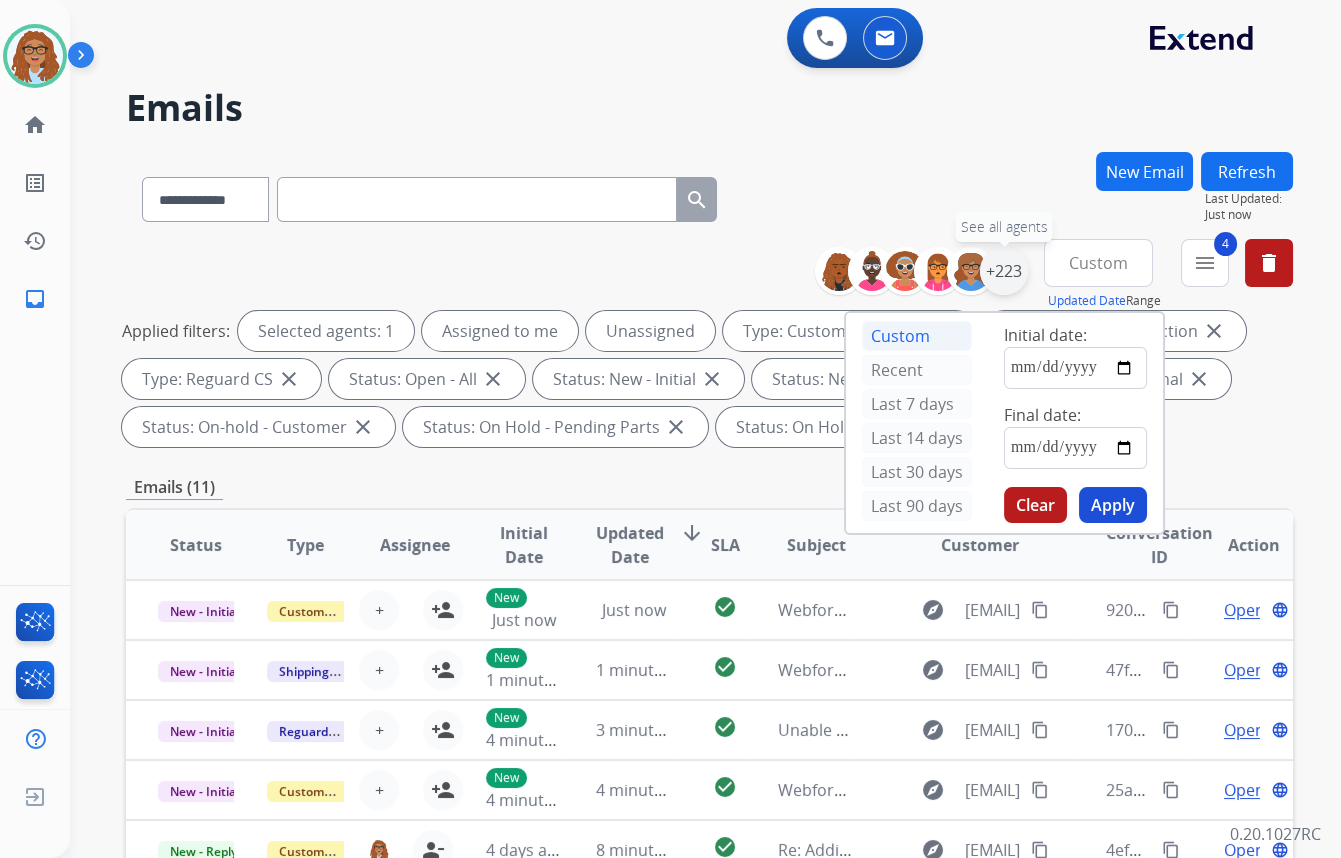 click on "+223" at bounding box center (1004, 271) 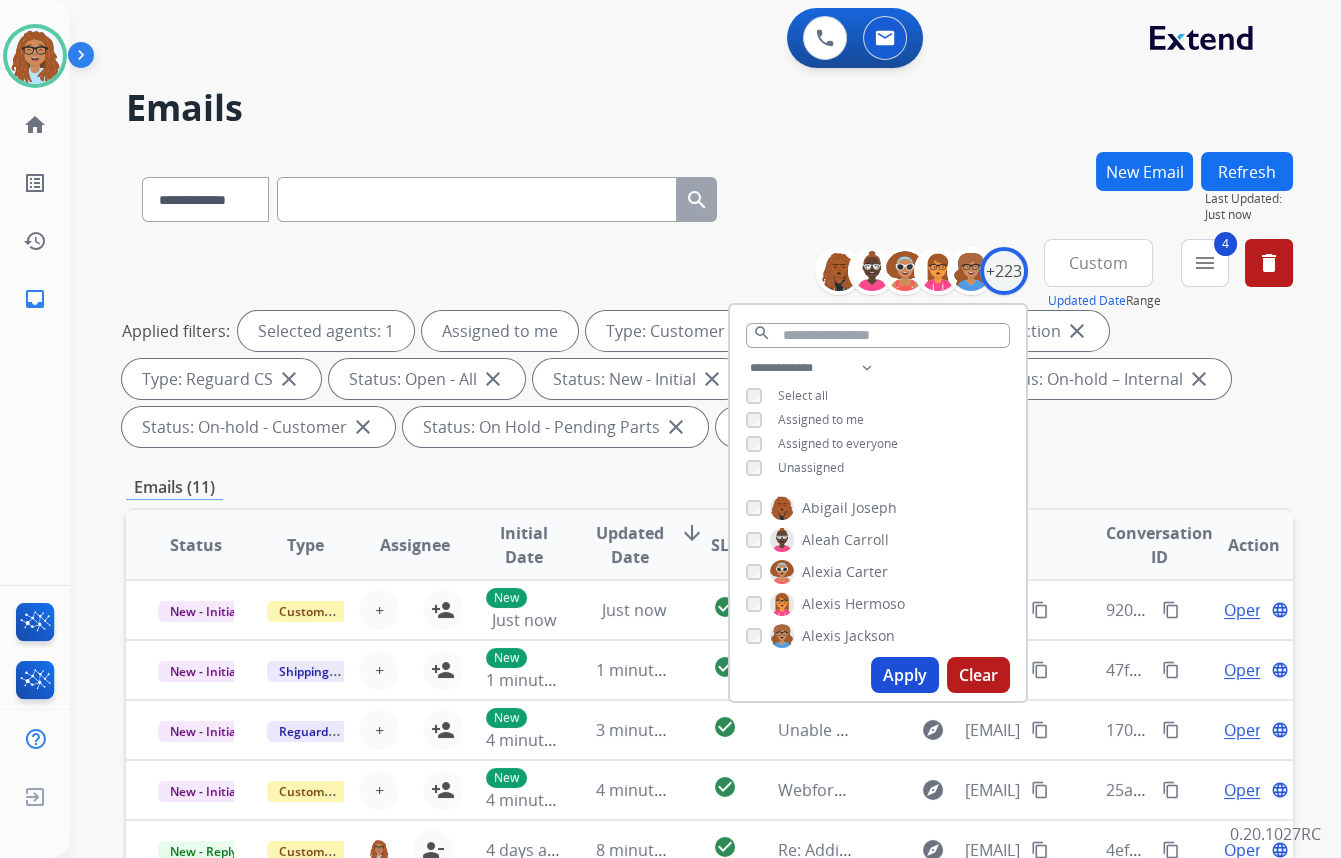 click on "Apply" at bounding box center [905, 675] 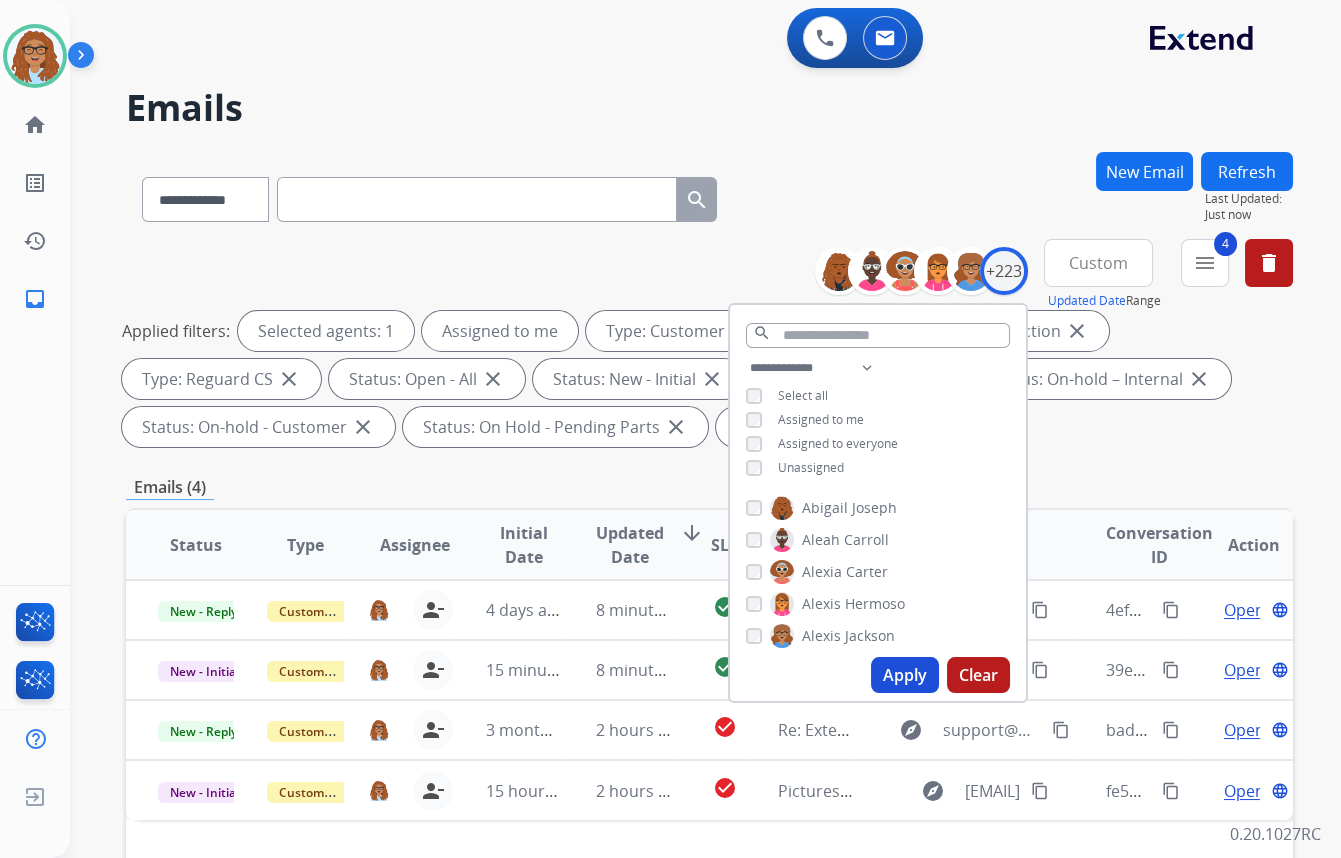 drag, startPoint x: 836, startPoint y: 183, endPoint x: 836, endPoint y: 194, distance: 11 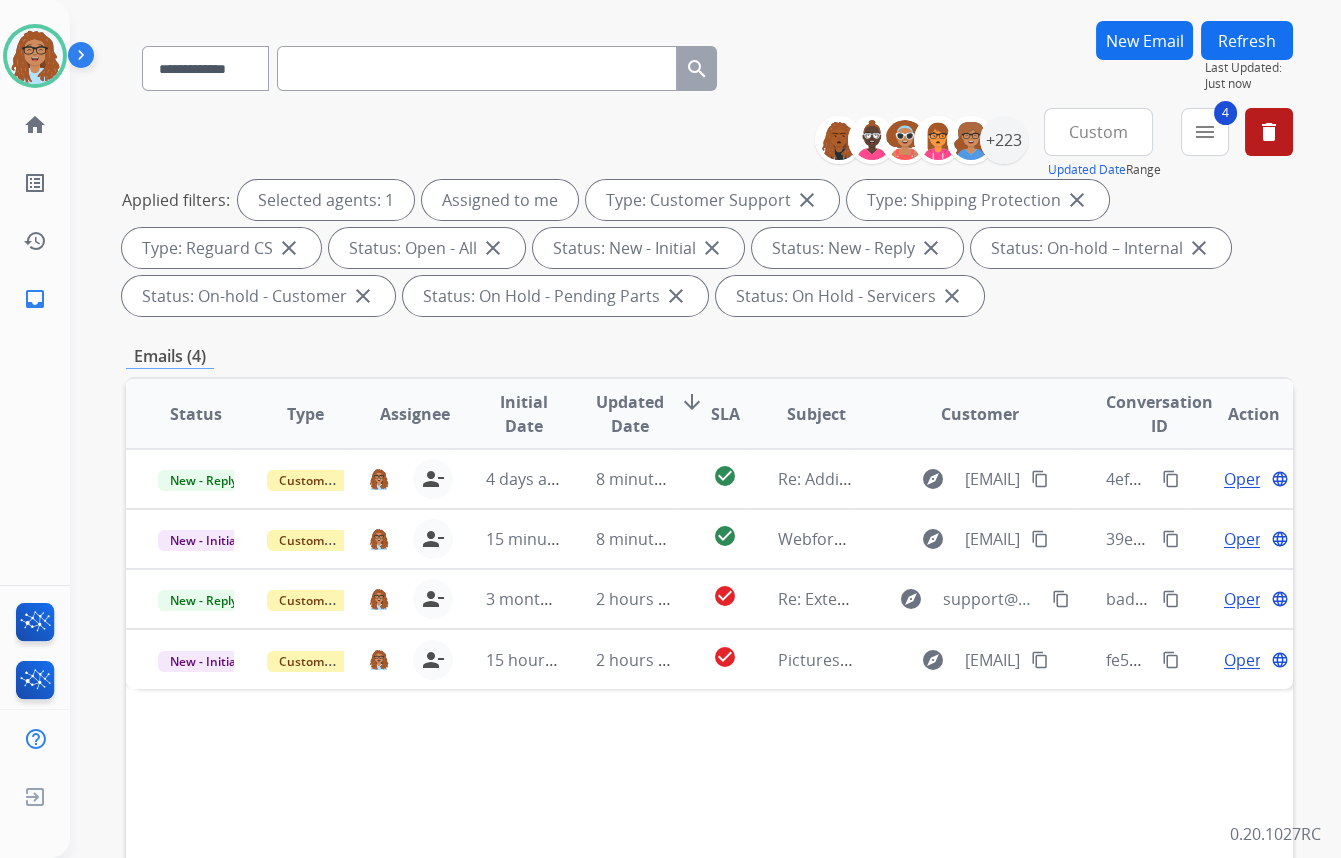 scroll, scrollTop: 181, scrollLeft: 0, axis: vertical 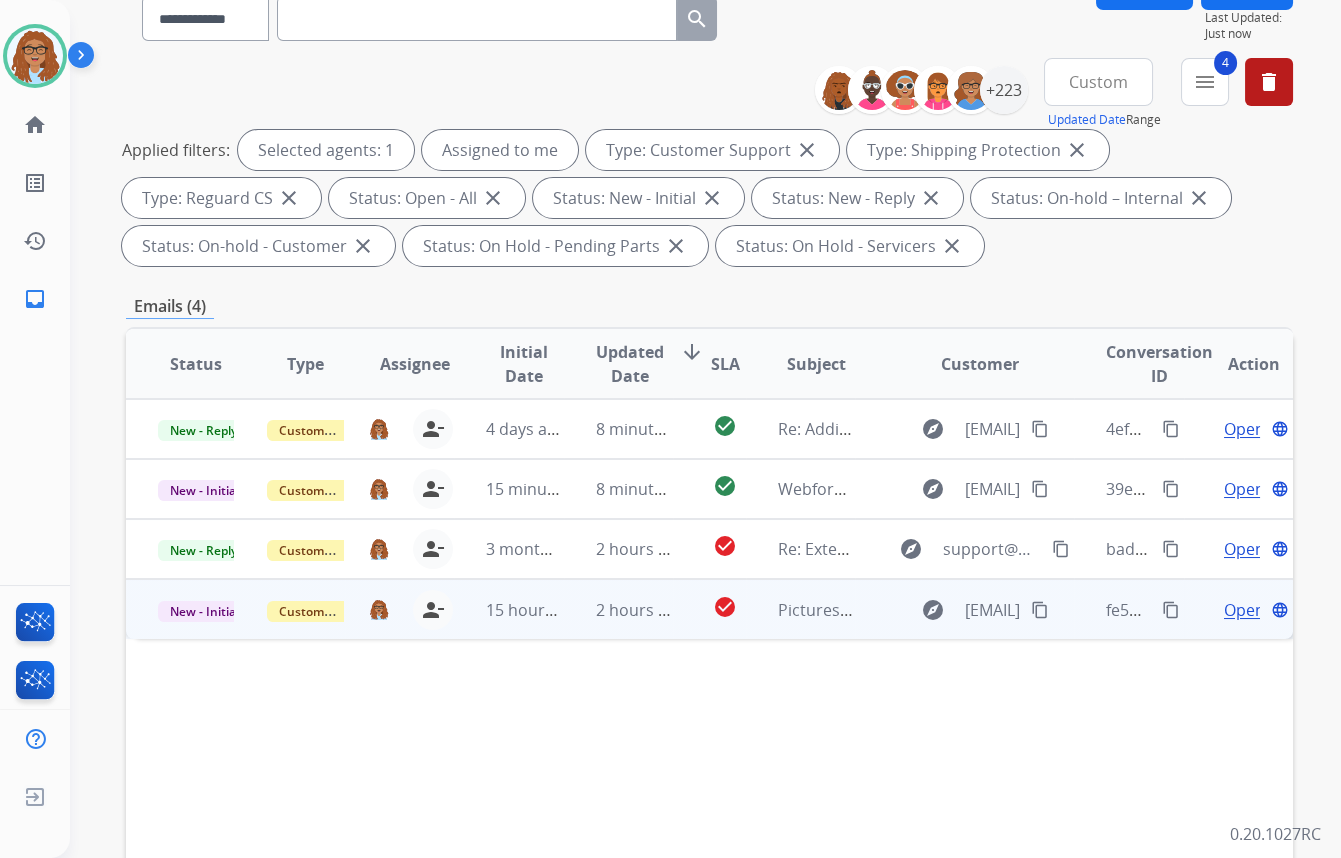 click on "content_copy" at bounding box center [1171, 610] 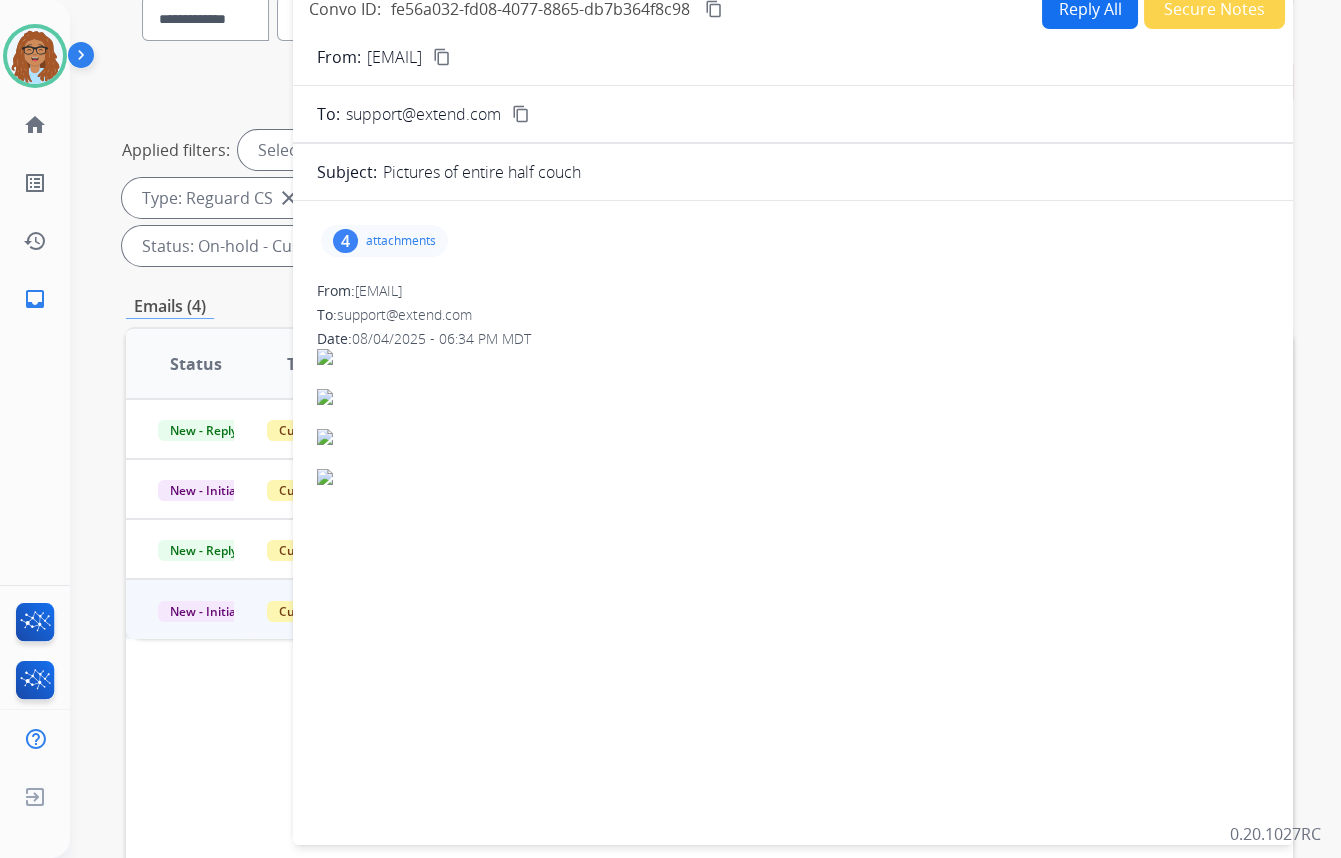 click on "4" at bounding box center (345, 241) 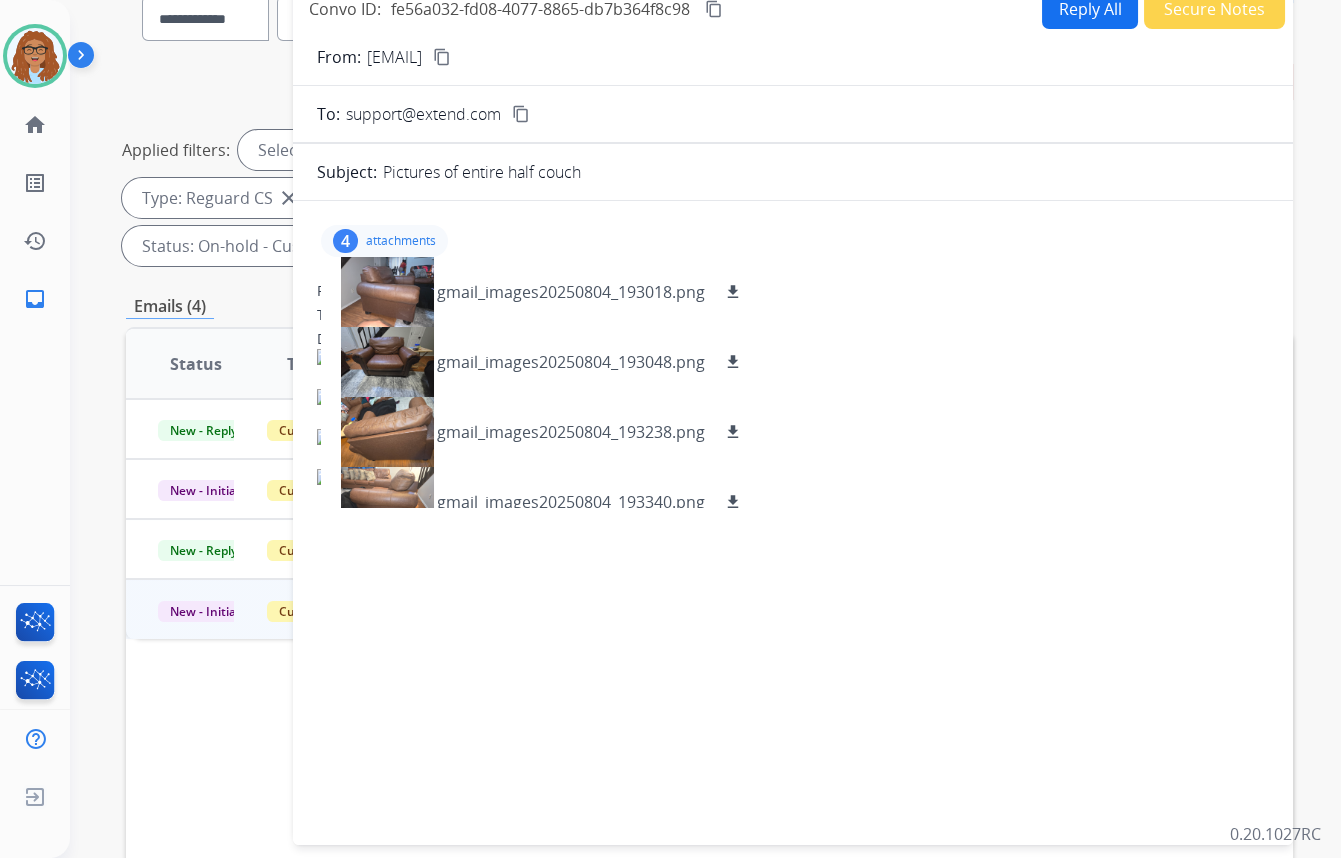 click on "4" at bounding box center (345, 241) 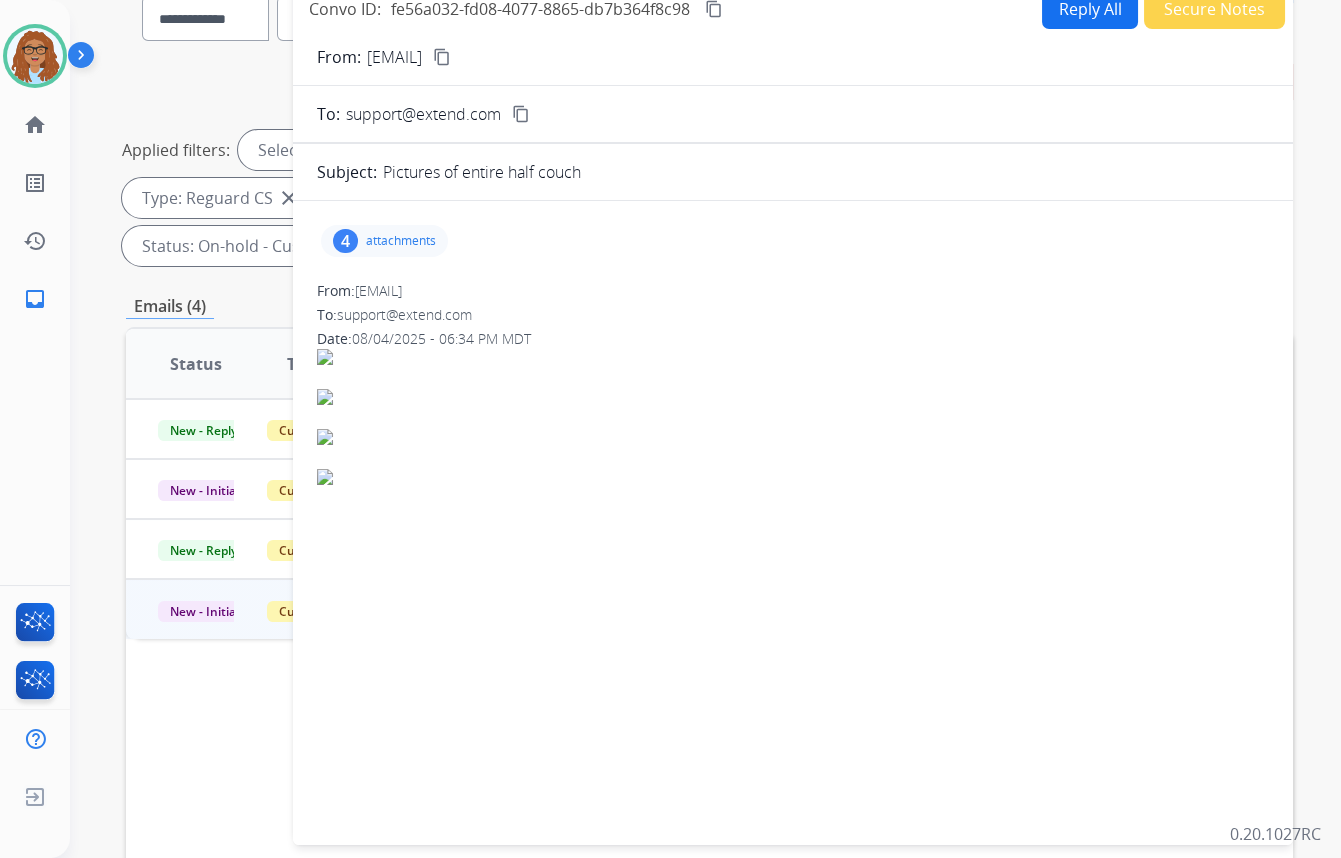 click on "4" at bounding box center [345, 241] 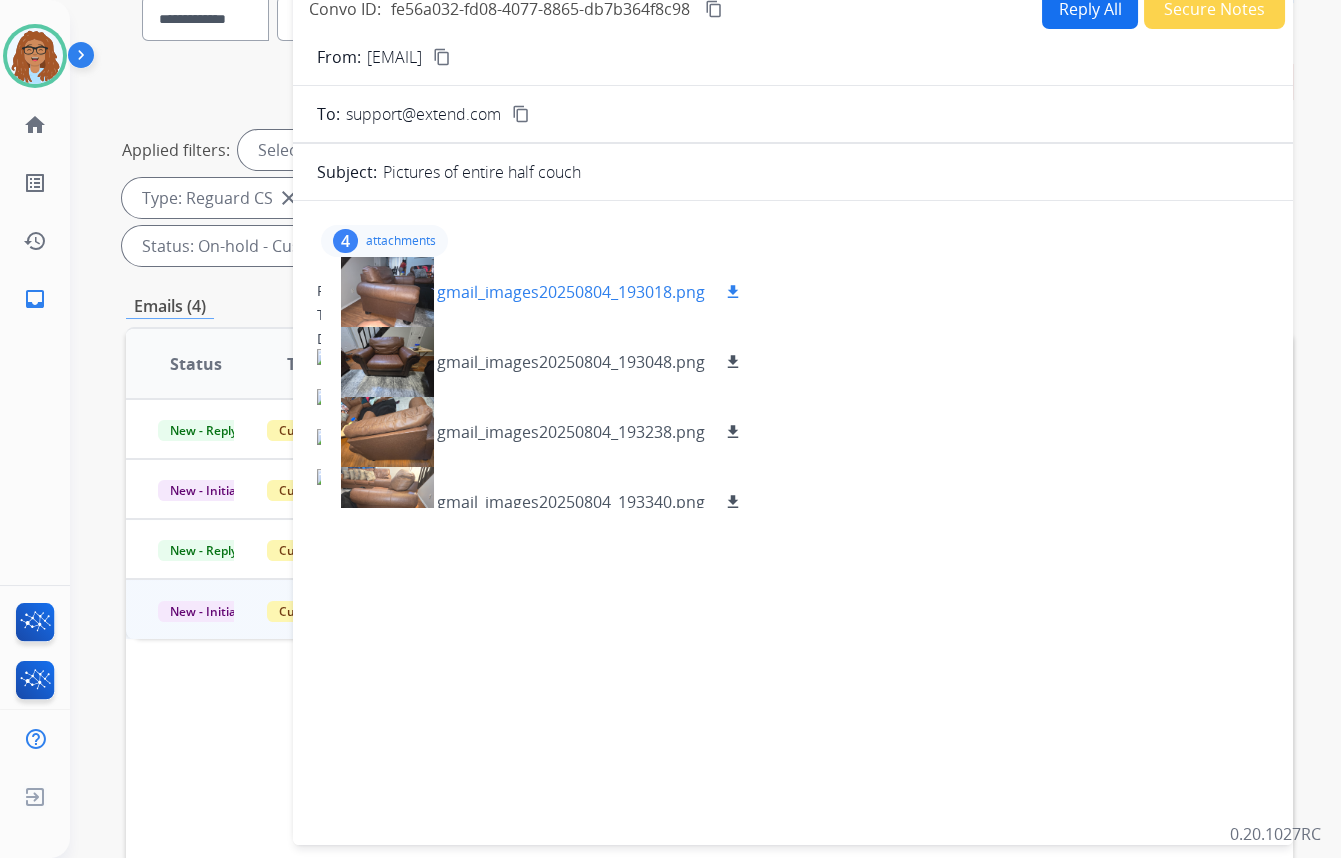 click on "download" at bounding box center (733, 292) 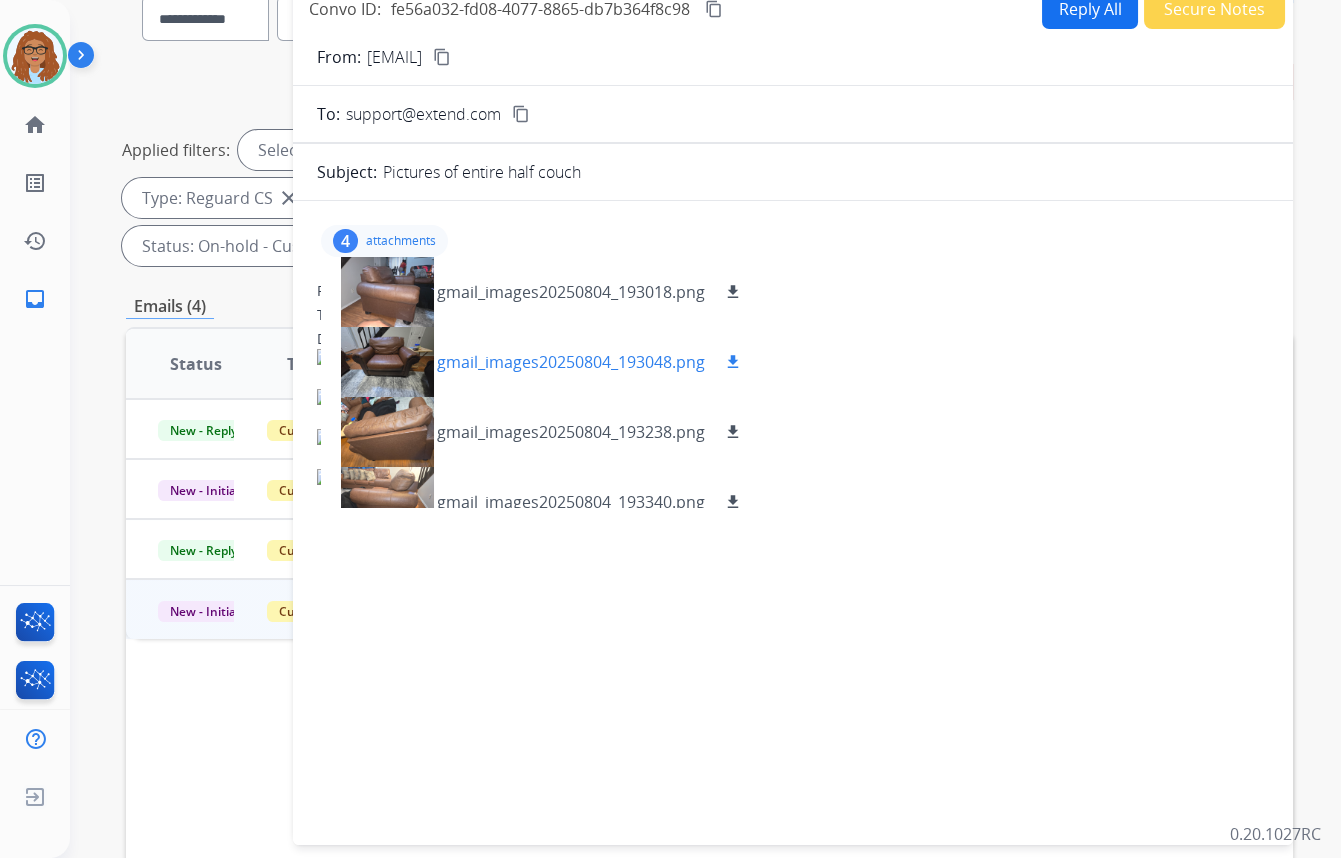 click on "download" at bounding box center [733, 362] 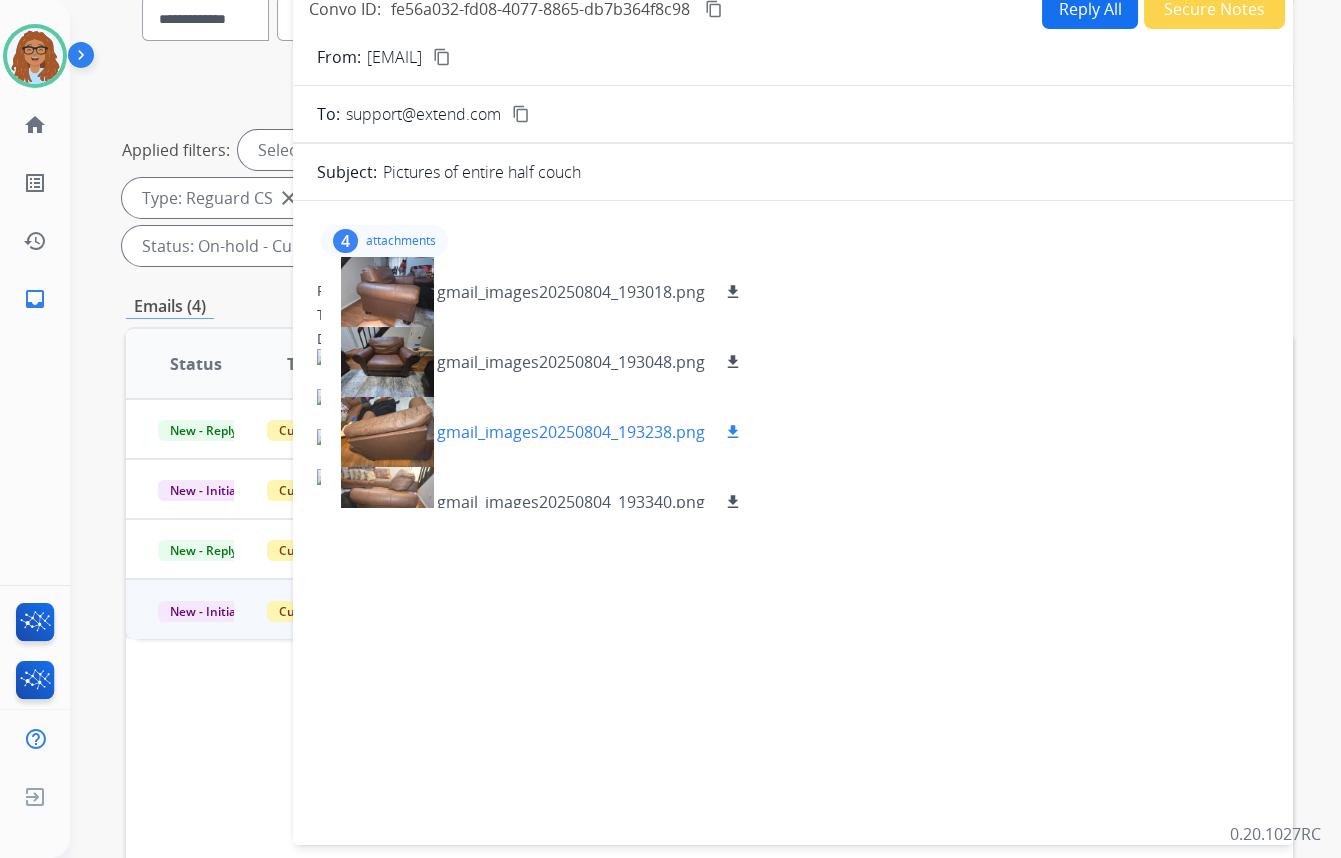 click on "download" at bounding box center (733, 432) 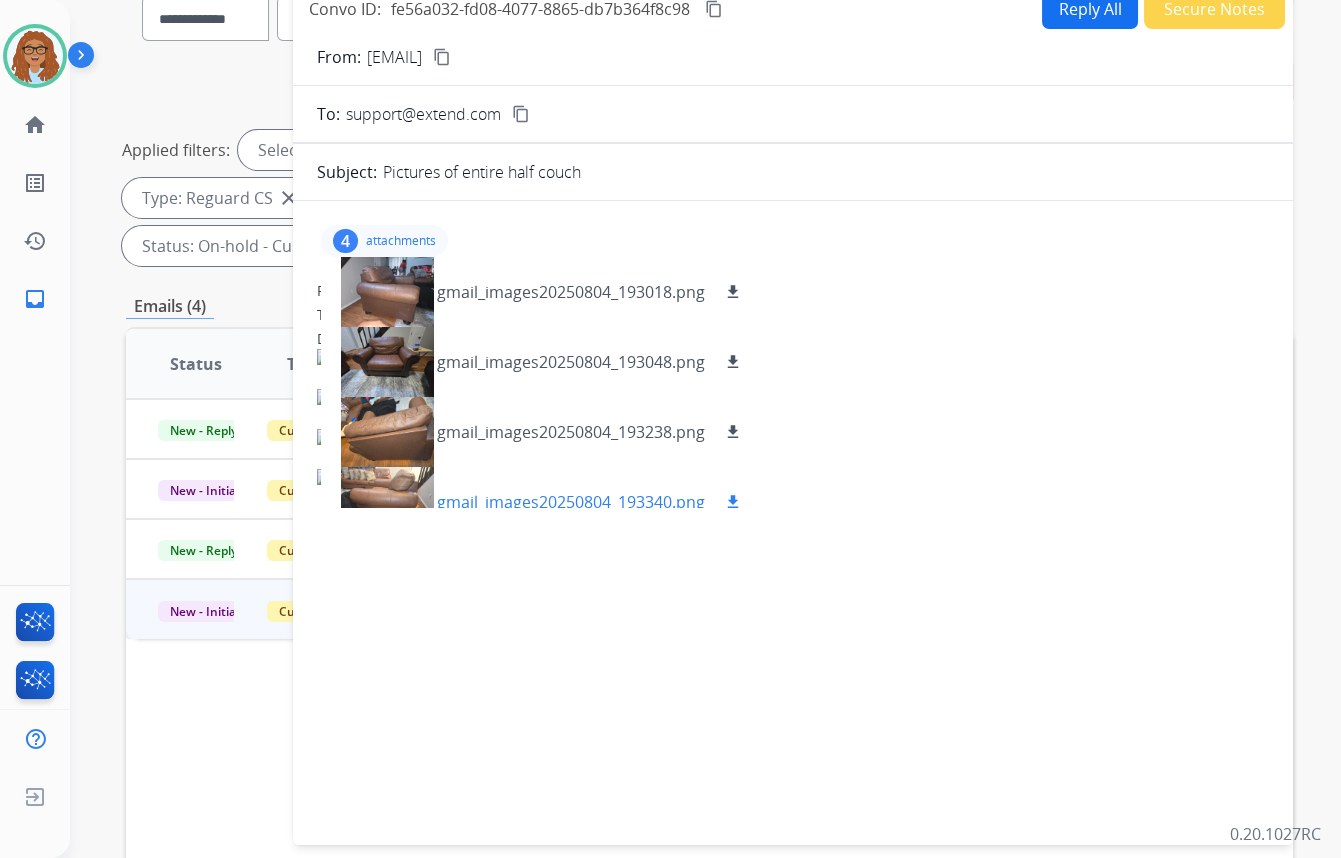 scroll, scrollTop: 30, scrollLeft: 0, axis: vertical 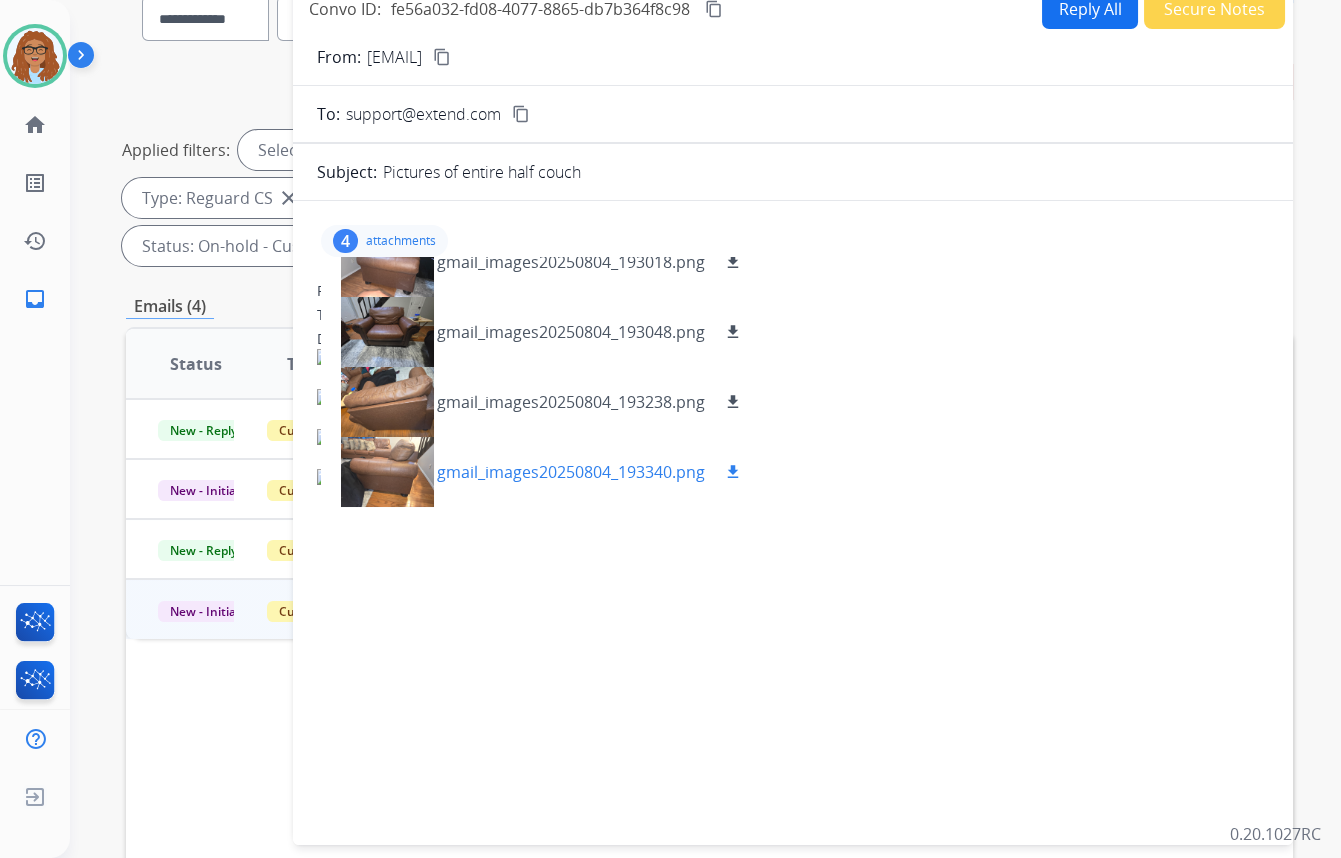 click on "download" at bounding box center [733, 472] 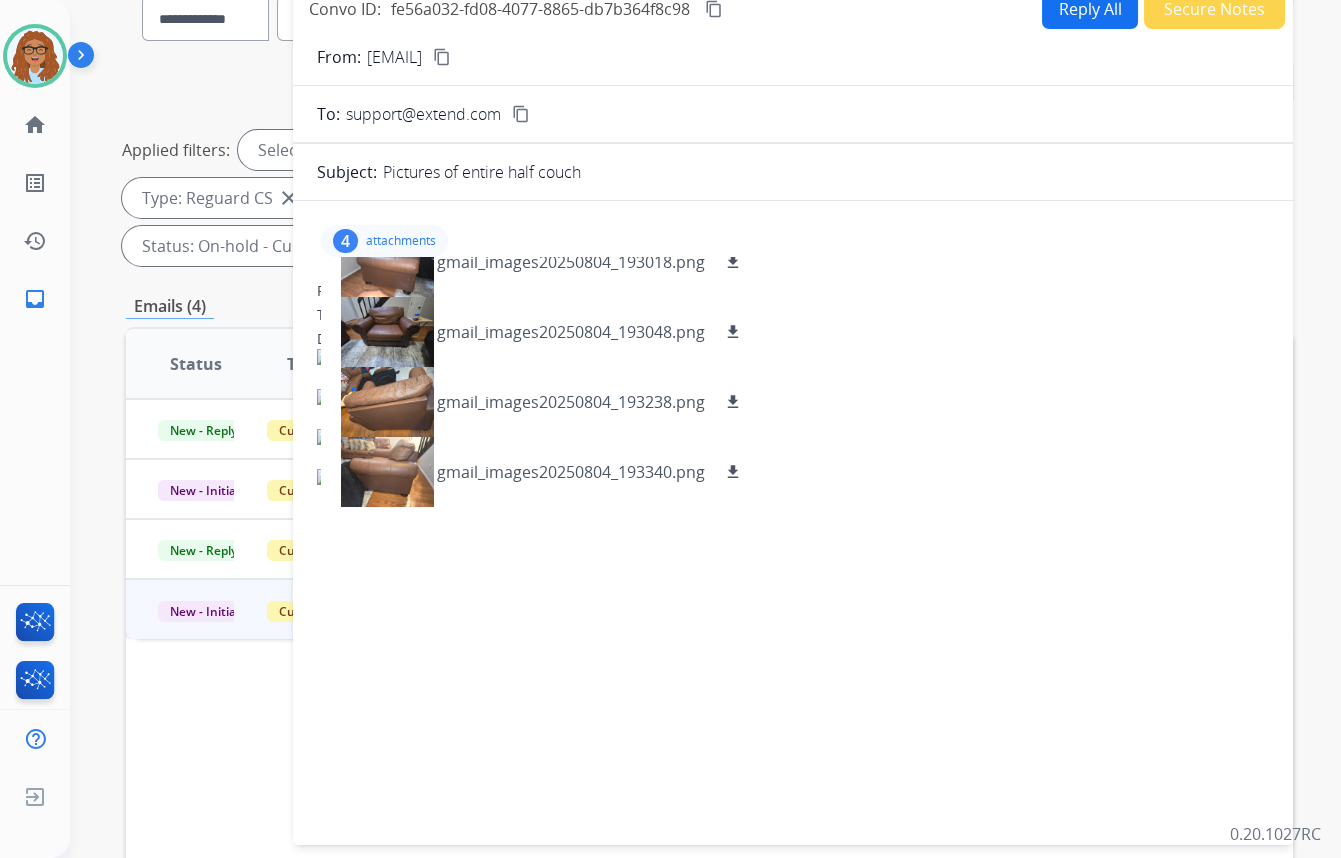 click on "4" at bounding box center (345, 241) 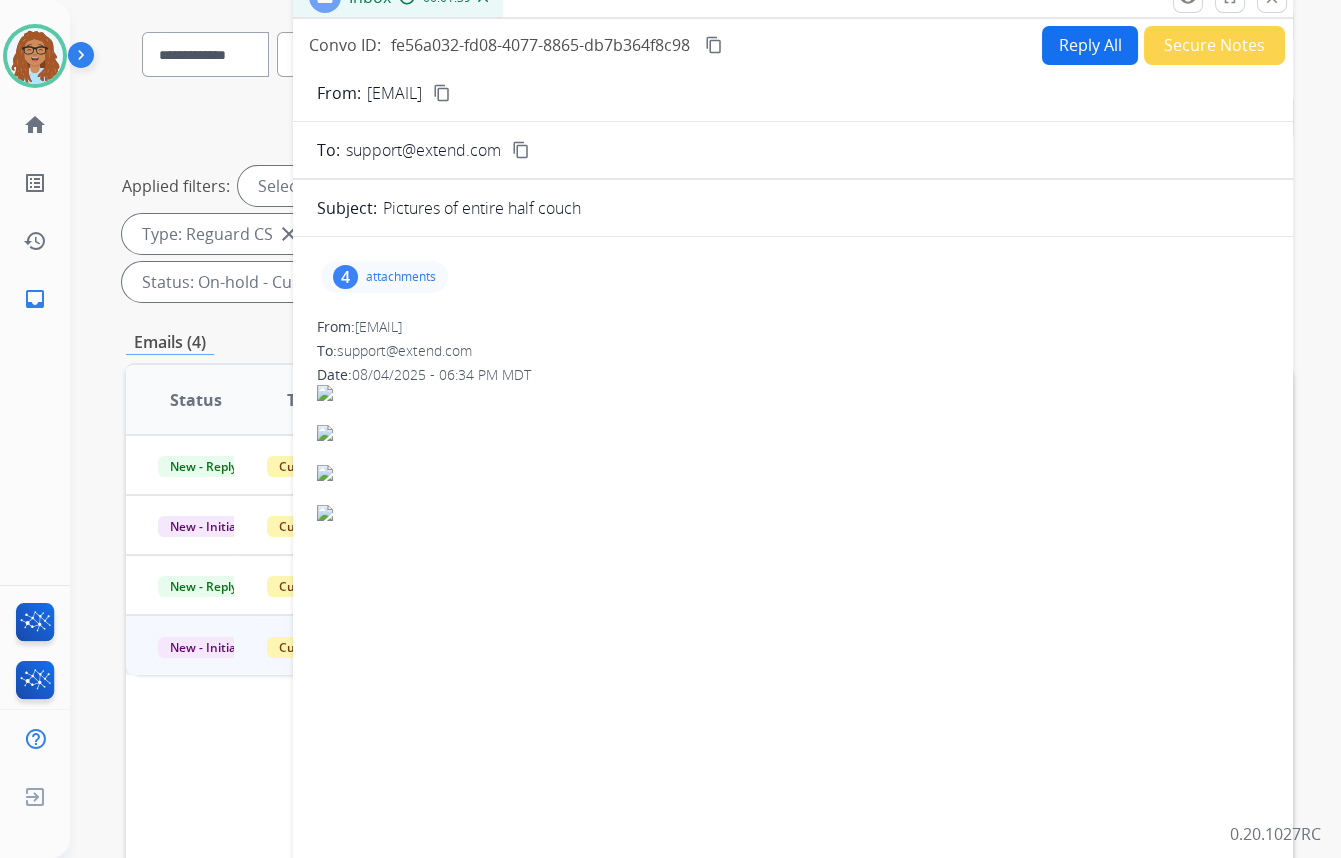 scroll, scrollTop: 0, scrollLeft: 0, axis: both 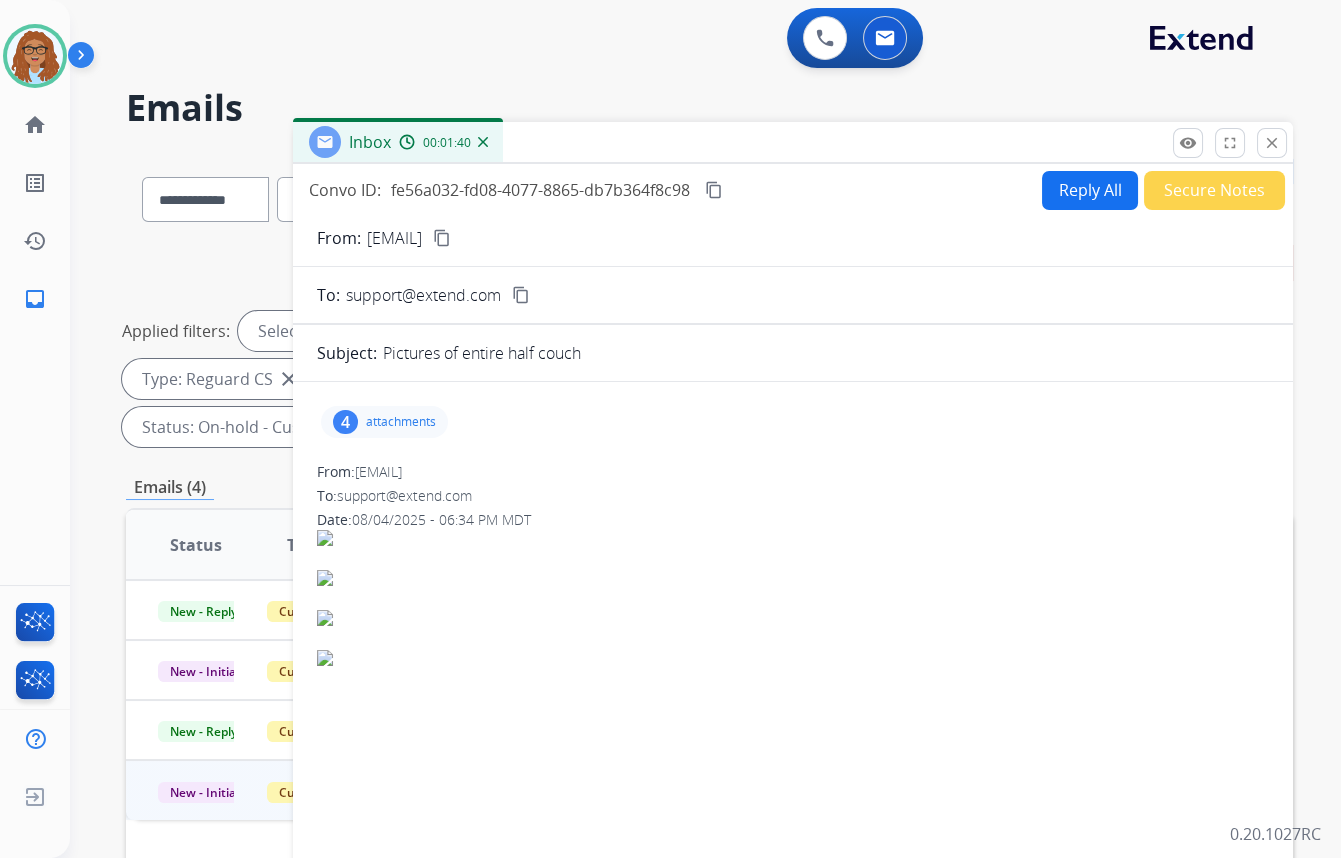 drag, startPoint x: 1277, startPoint y: 142, endPoint x: 1019, endPoint y: 70, distance: 267.8582 